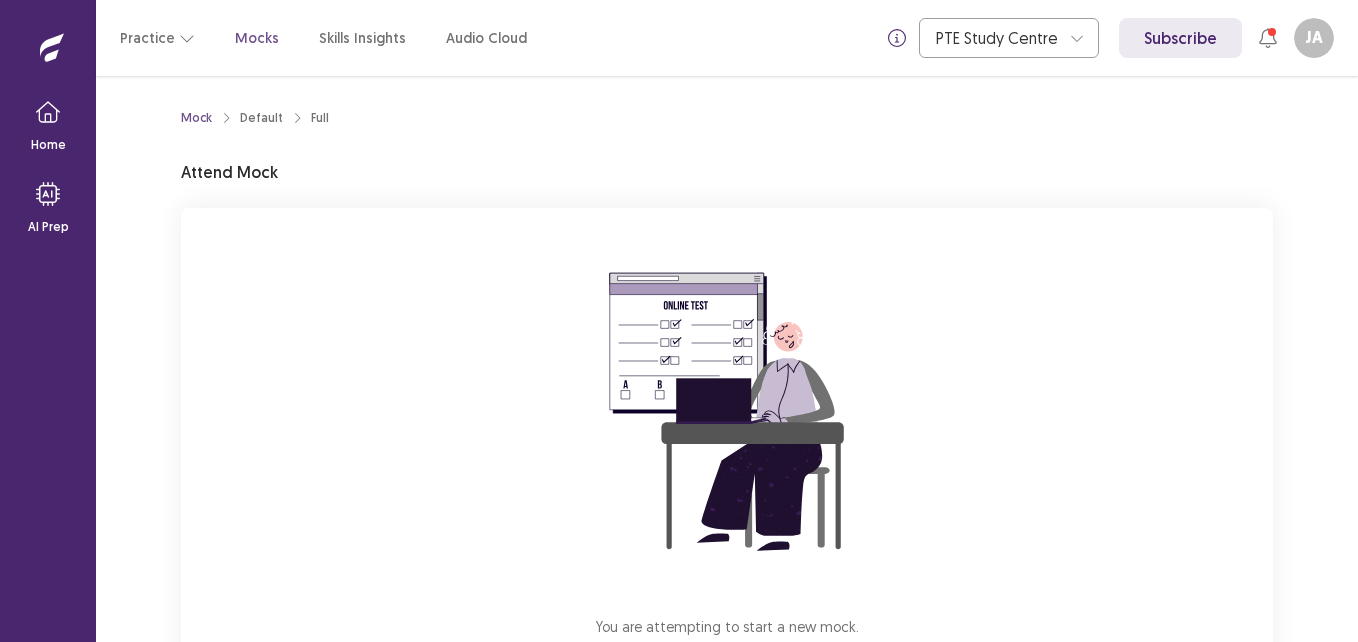 scroll, scrollTop: 0, scrollLeft: 0, axis: both 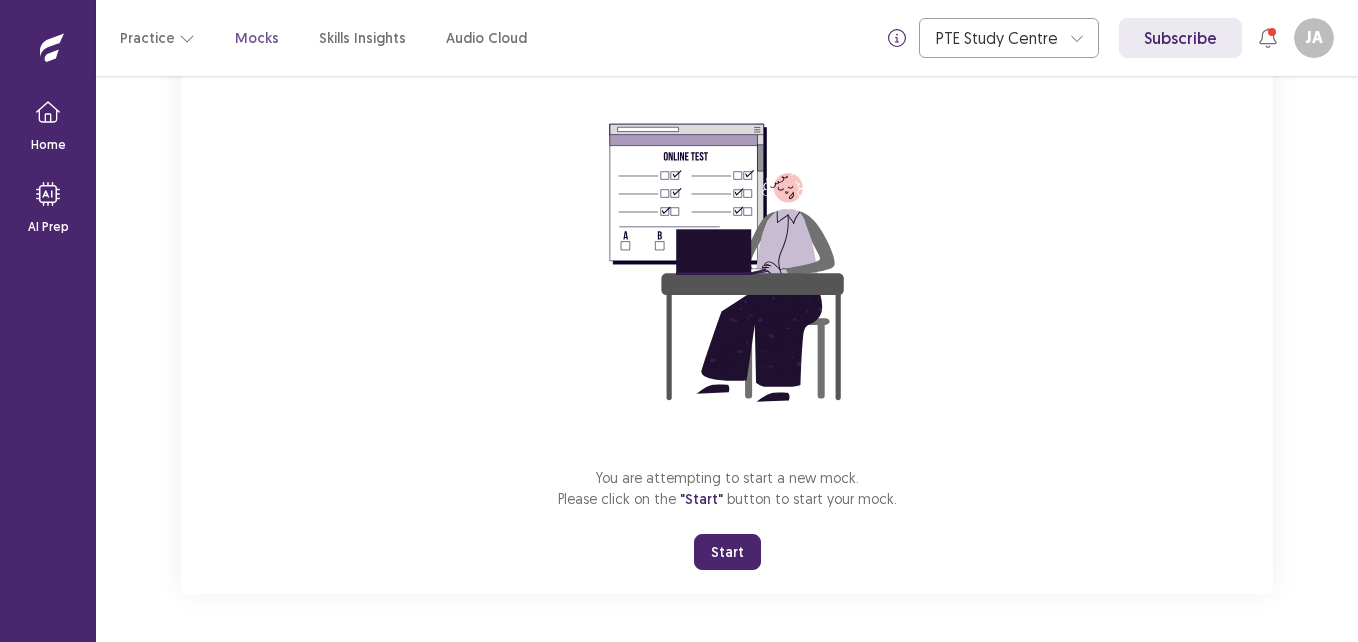 click on "Start" at bounding box center (727, 552) 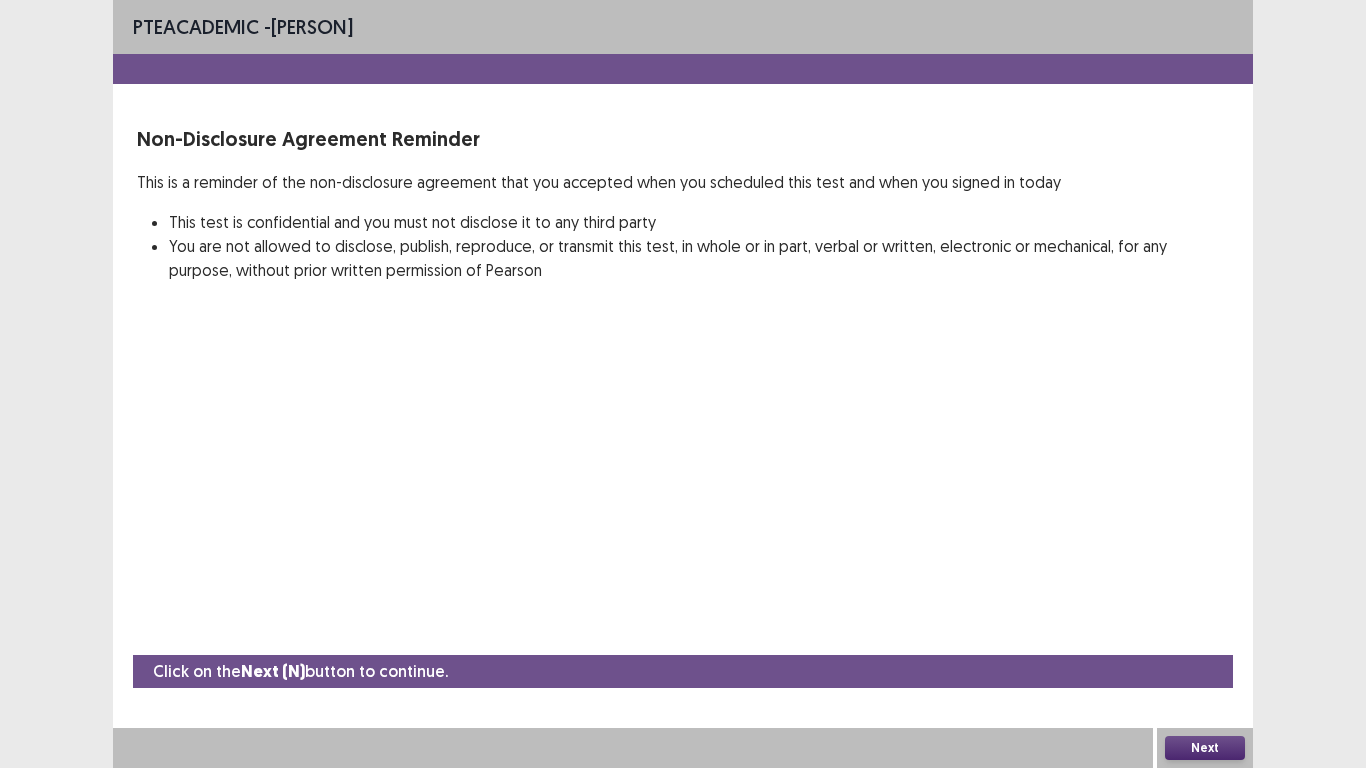 click on "Next" at bounding box center (1205, 748) 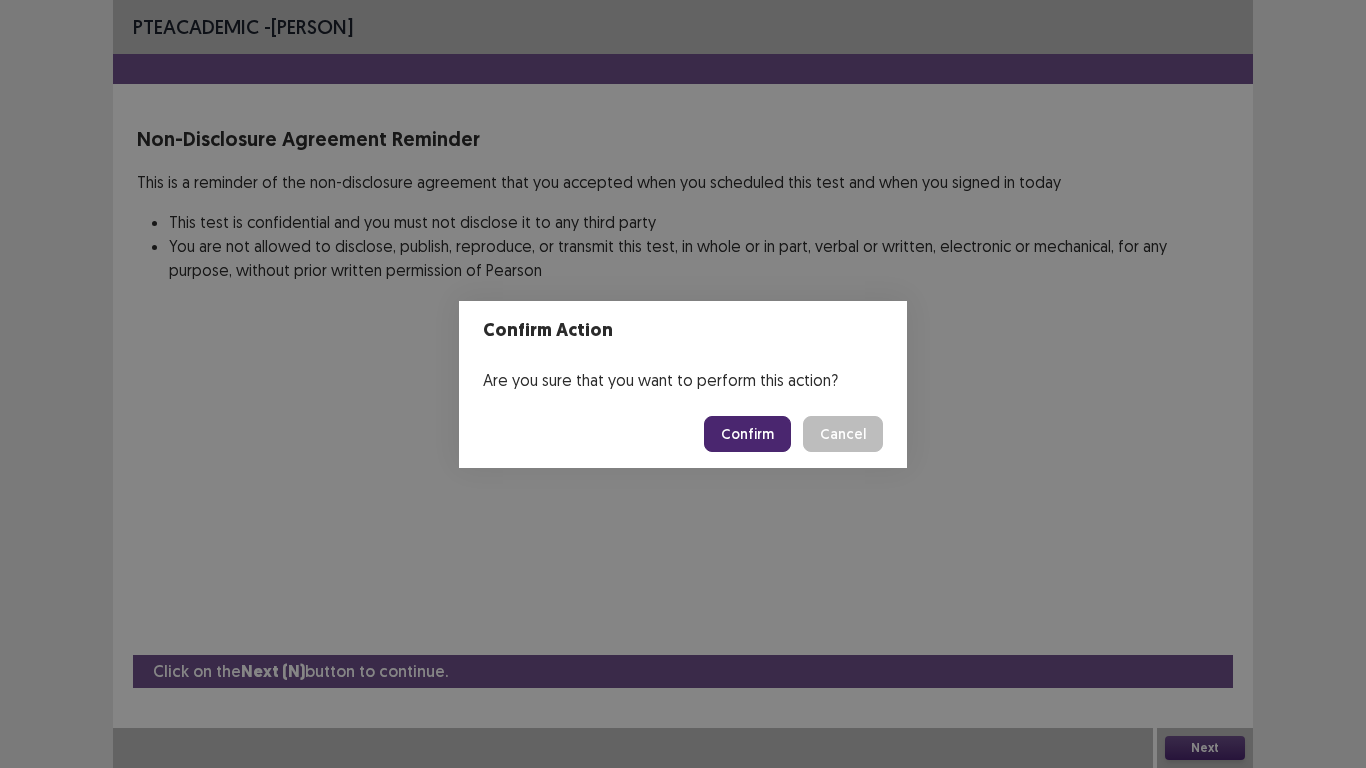 click on "Confirm" at bounding box center (747, 434) 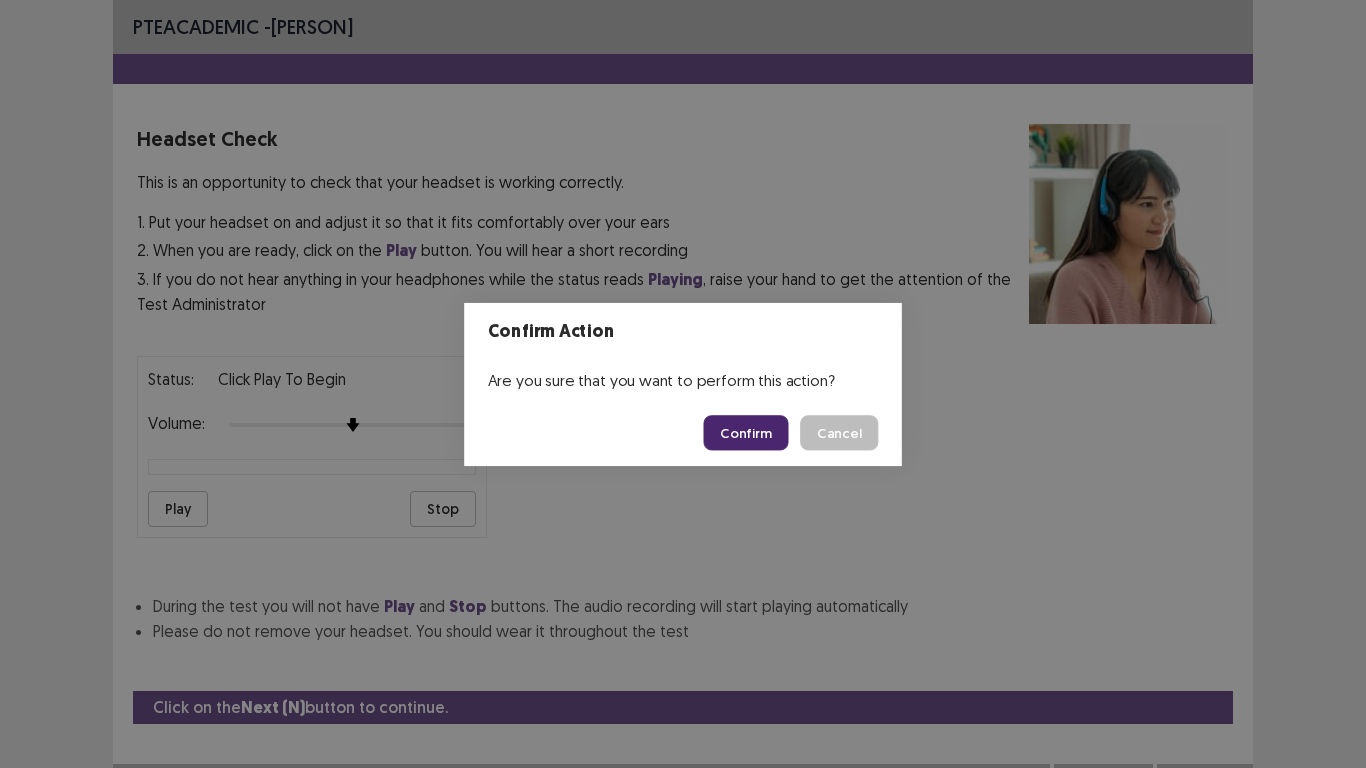 scroll, scrollTop: 20, scrollLeft: 0, axis: vertical 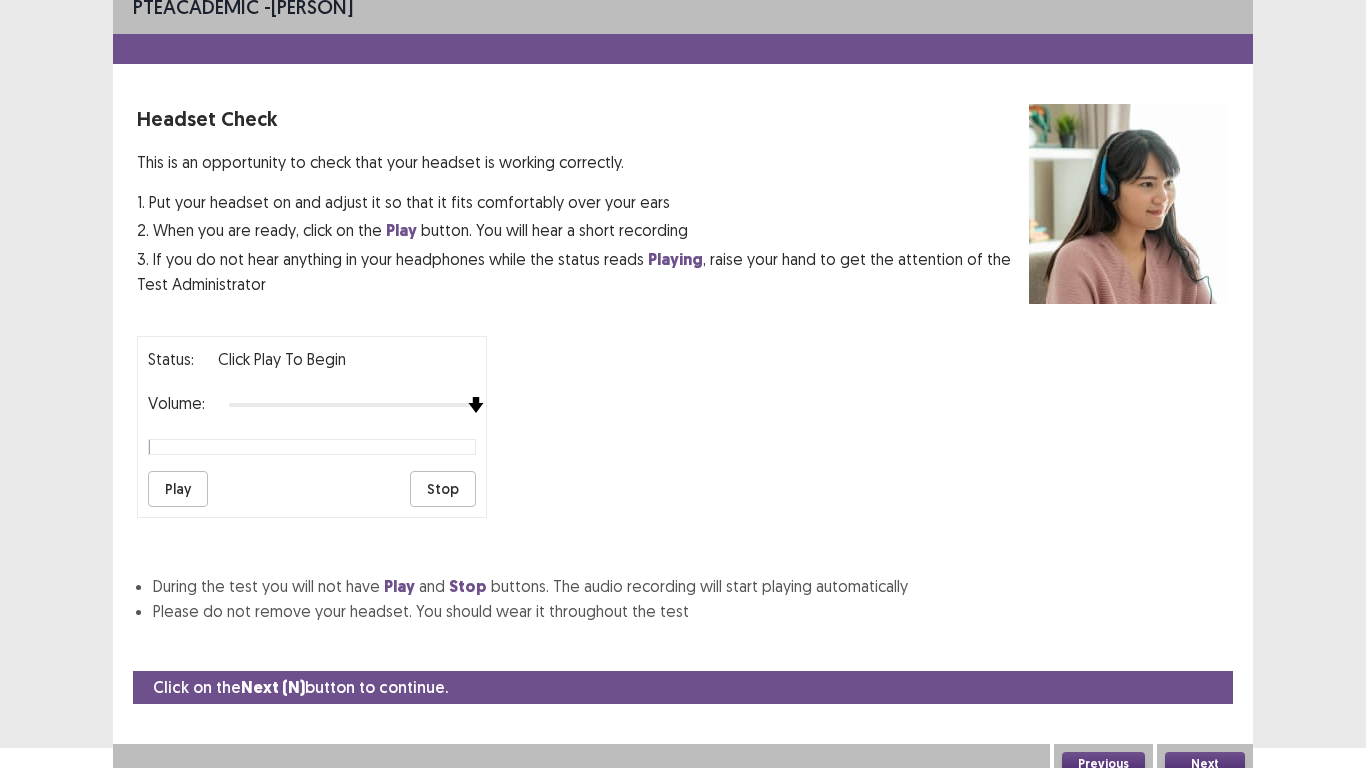 click at bounding box center (352, 405) 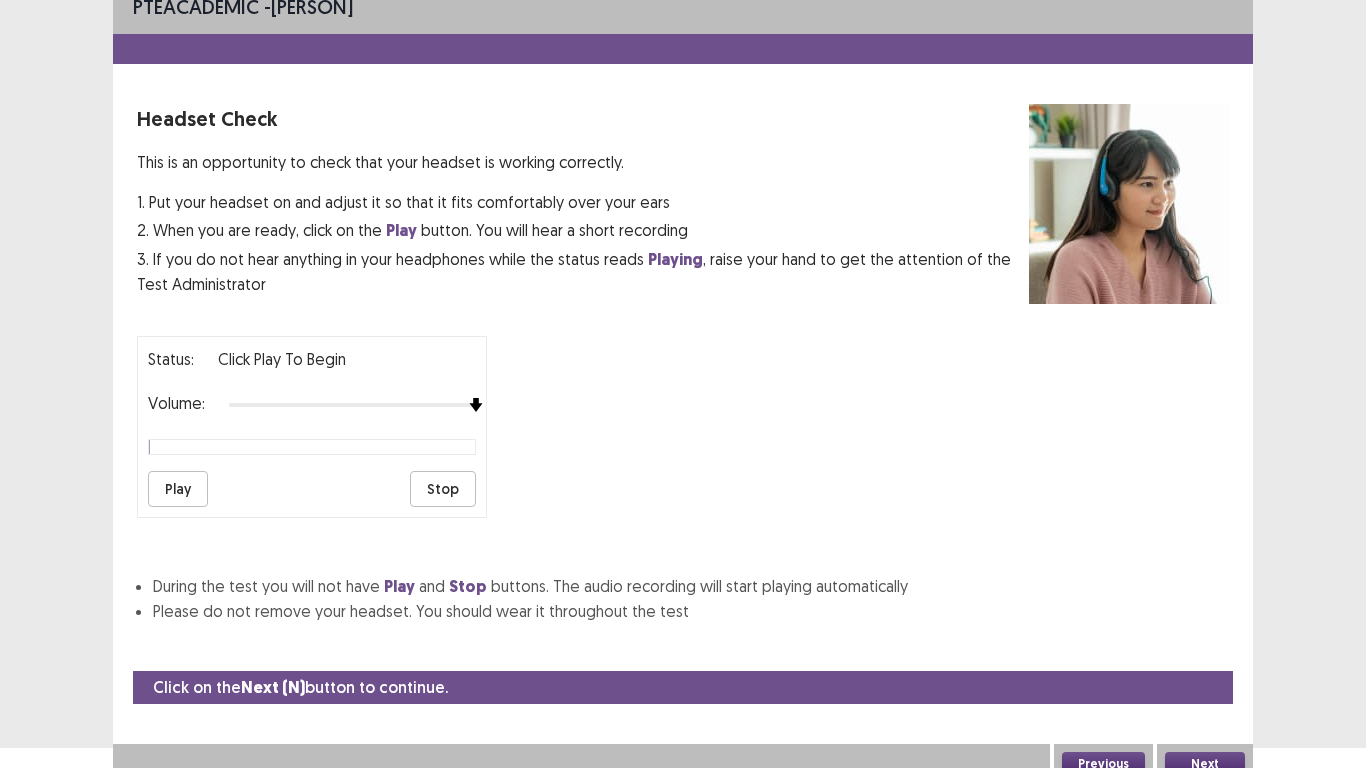 click on "Play" at bounding box center [178, 489] 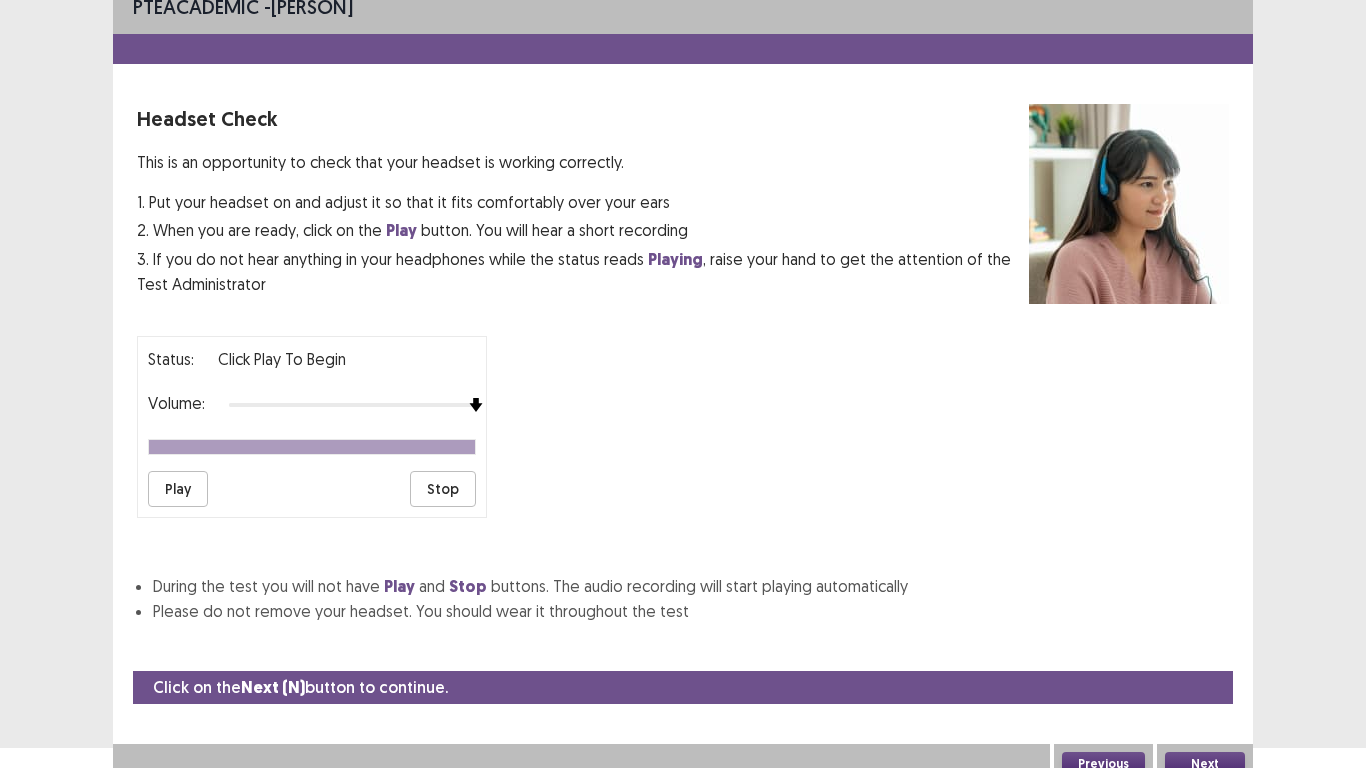 click on "Play" at bounding box center (178, 489) 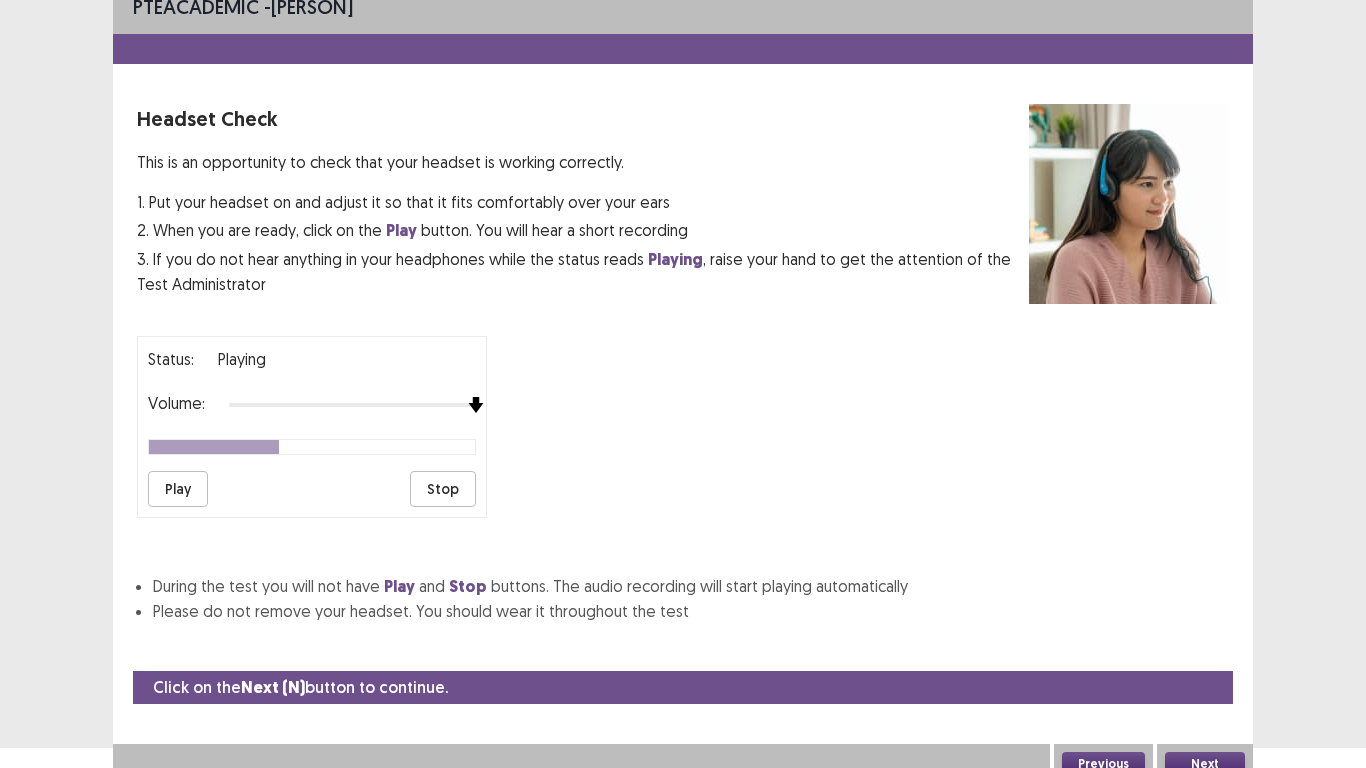 click at bounding box center (476, 405) 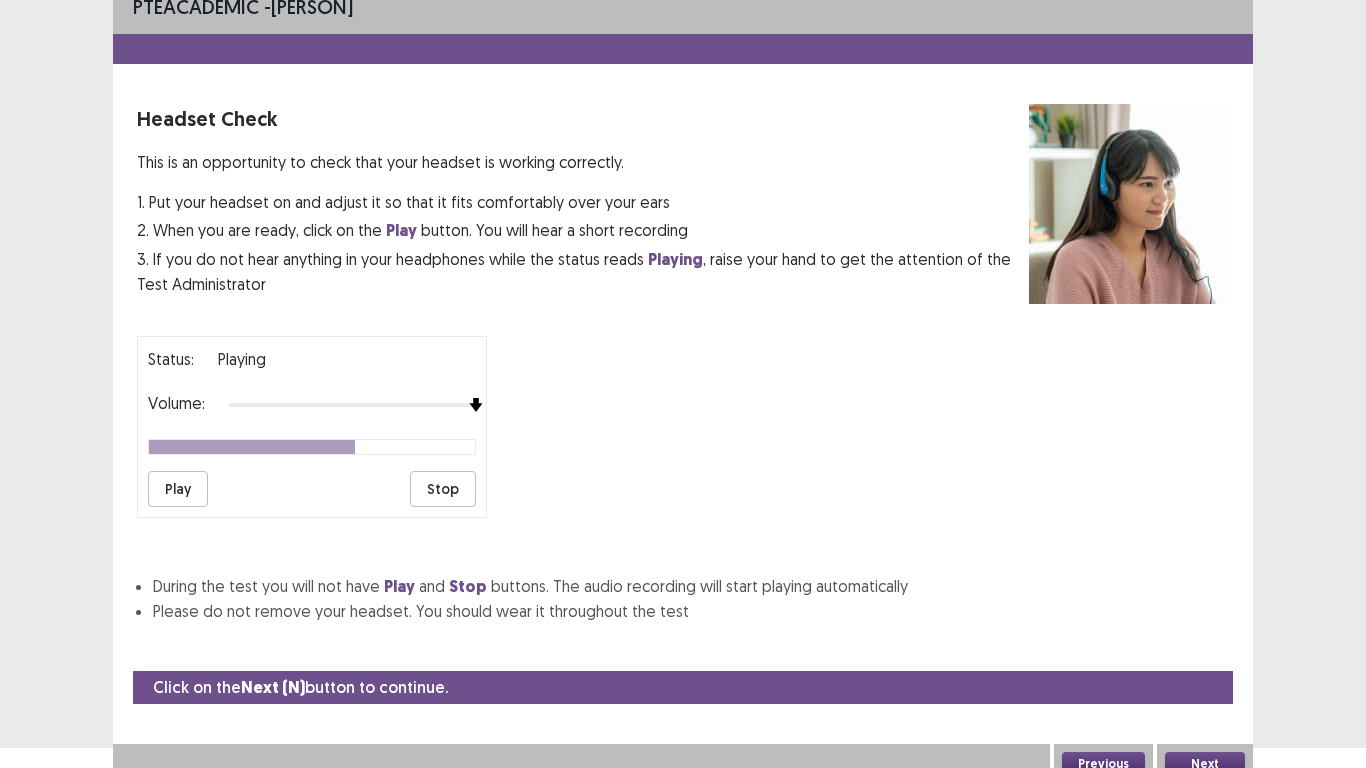 click on "Stop" at bounding box center (443, 489) 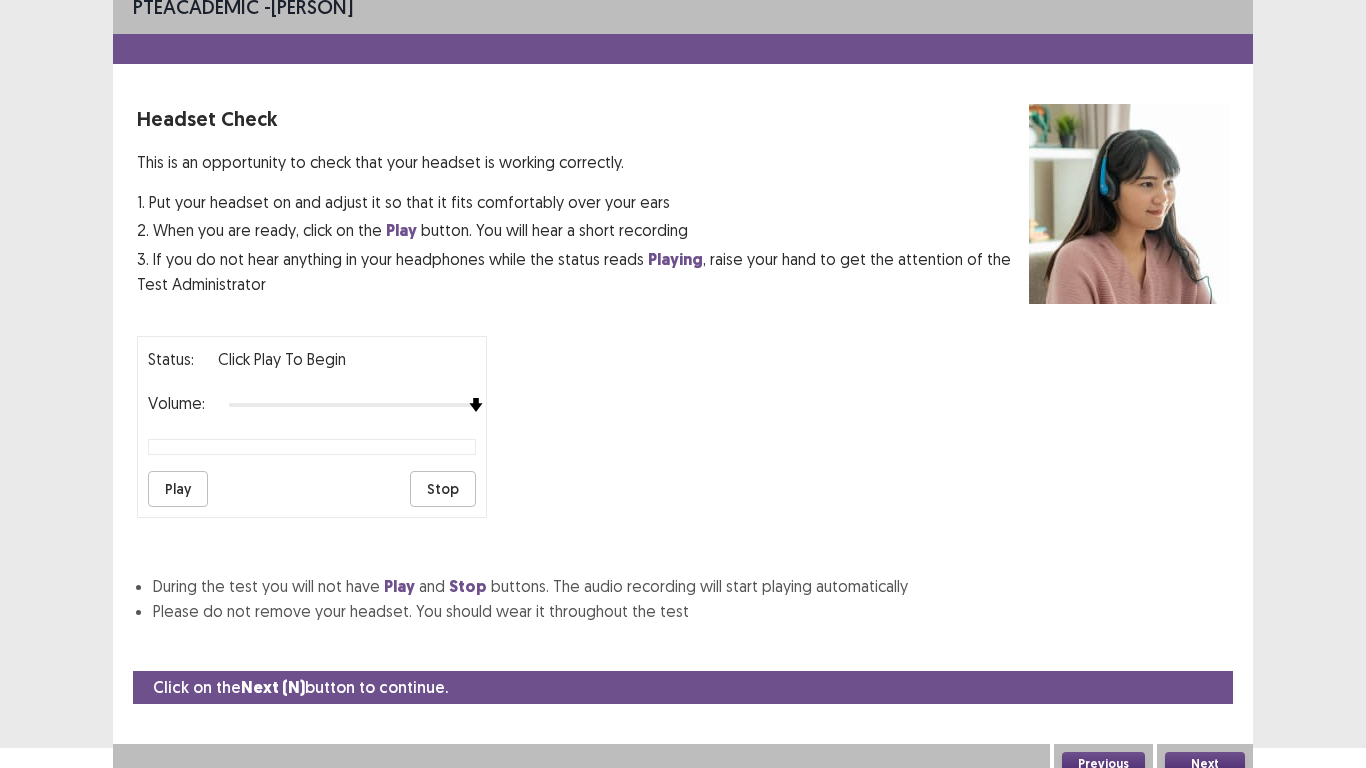 click on "PTE  academic   -  Joselito Asok Headset Check This is an opportunity to check that your headset is working correctly. 1. Put your headset on and adjust it so that it fits comfortably over your ears 2. When you are ready, click on the   Play   button. You will hear a short recording 3. If you do not hear anything in your headphones while the status reads   Playing , raise your hand to get the attention of the Test Administrator Status: Click Play to Begin Volume: Play Stop During the test you will not have   Play   and   Stop   buttons. The audio recording will start playing automatically Please do not remove your headset. You should wear it throughout the test" at bounding box center (683, 321) 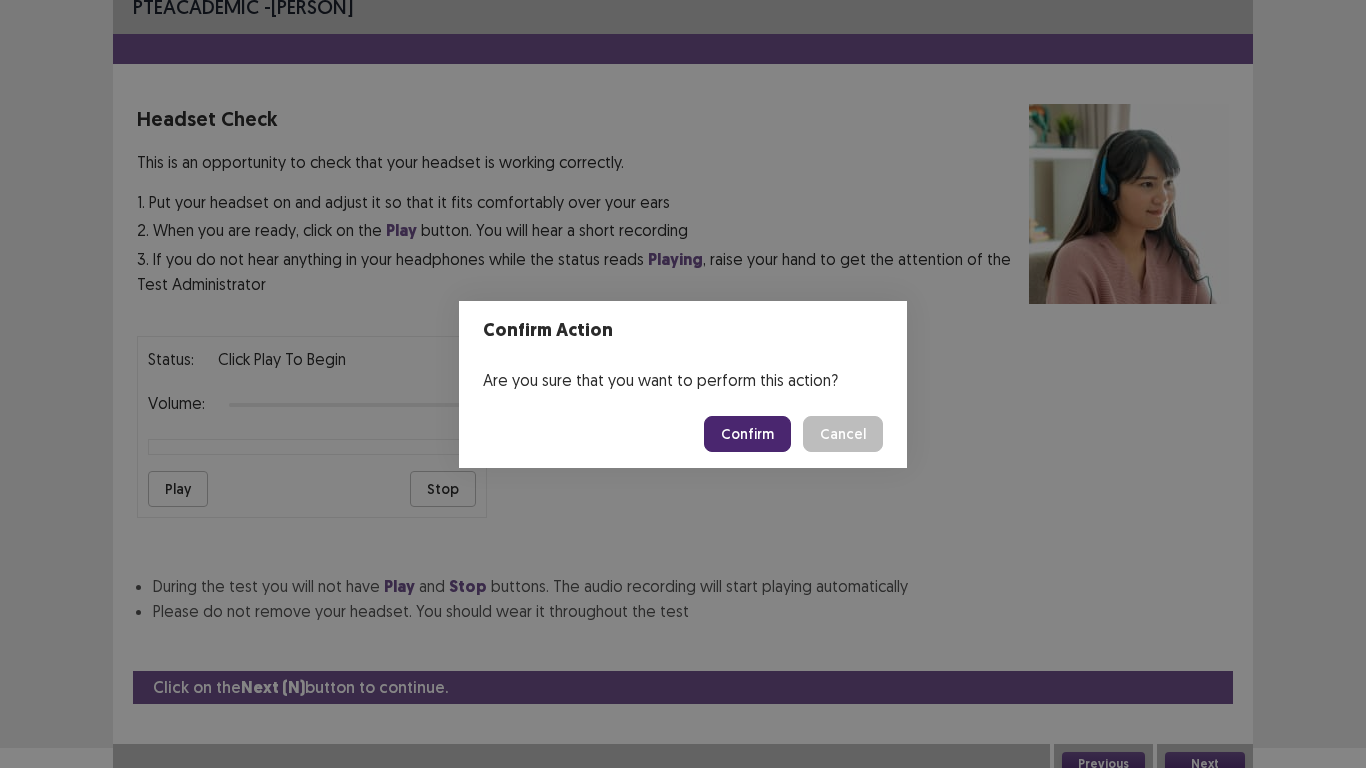click on "Confirm" at bounding box center (747, 434) 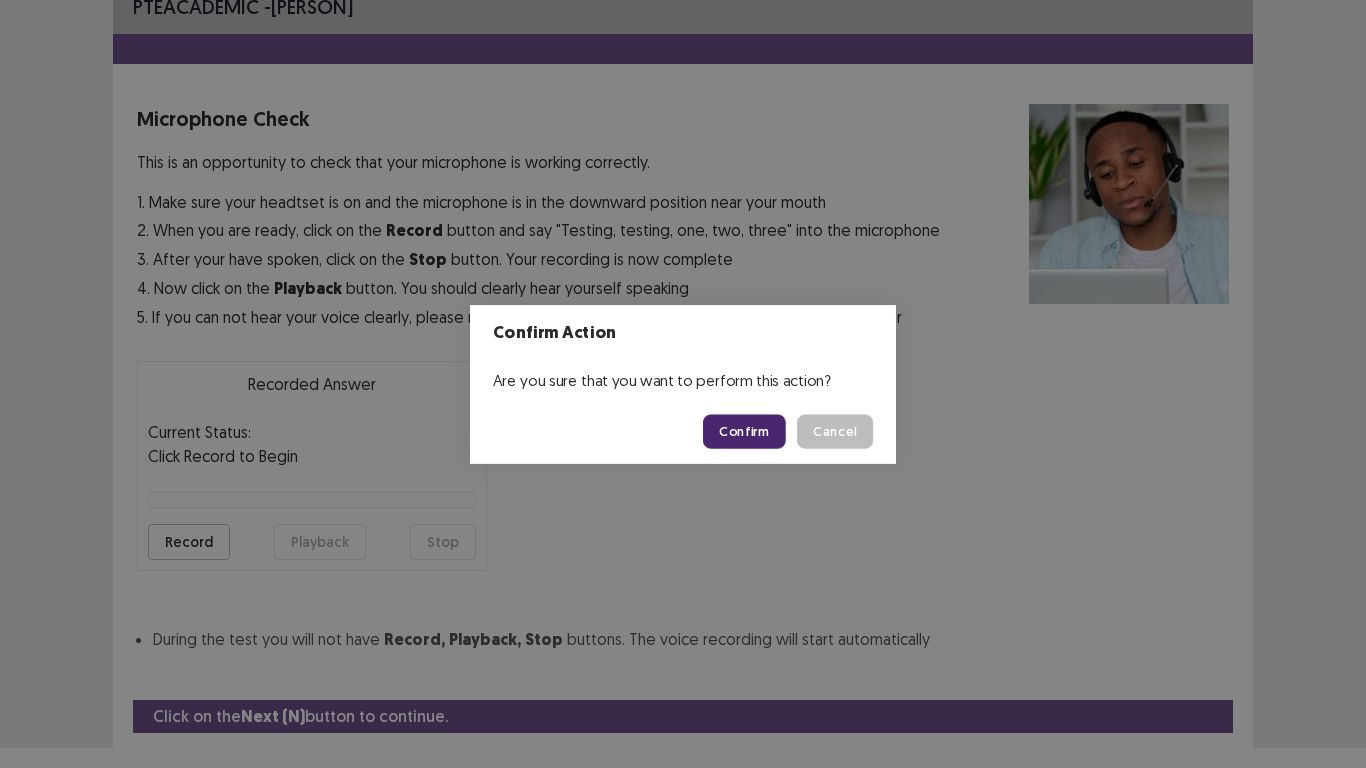 scroll, scrollTop: 65, scrollLeft: 0, axis: vertical 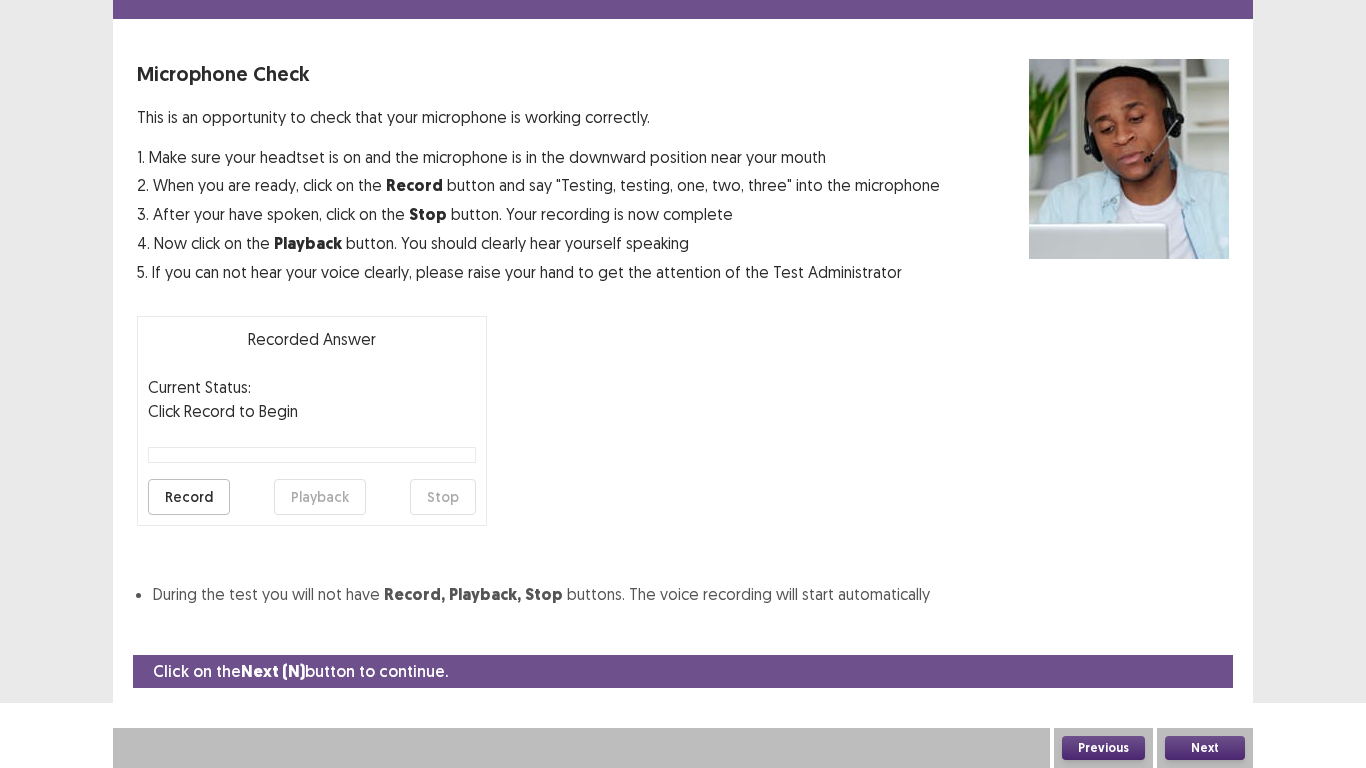 click on "Record" at bounding box center (189, 497) 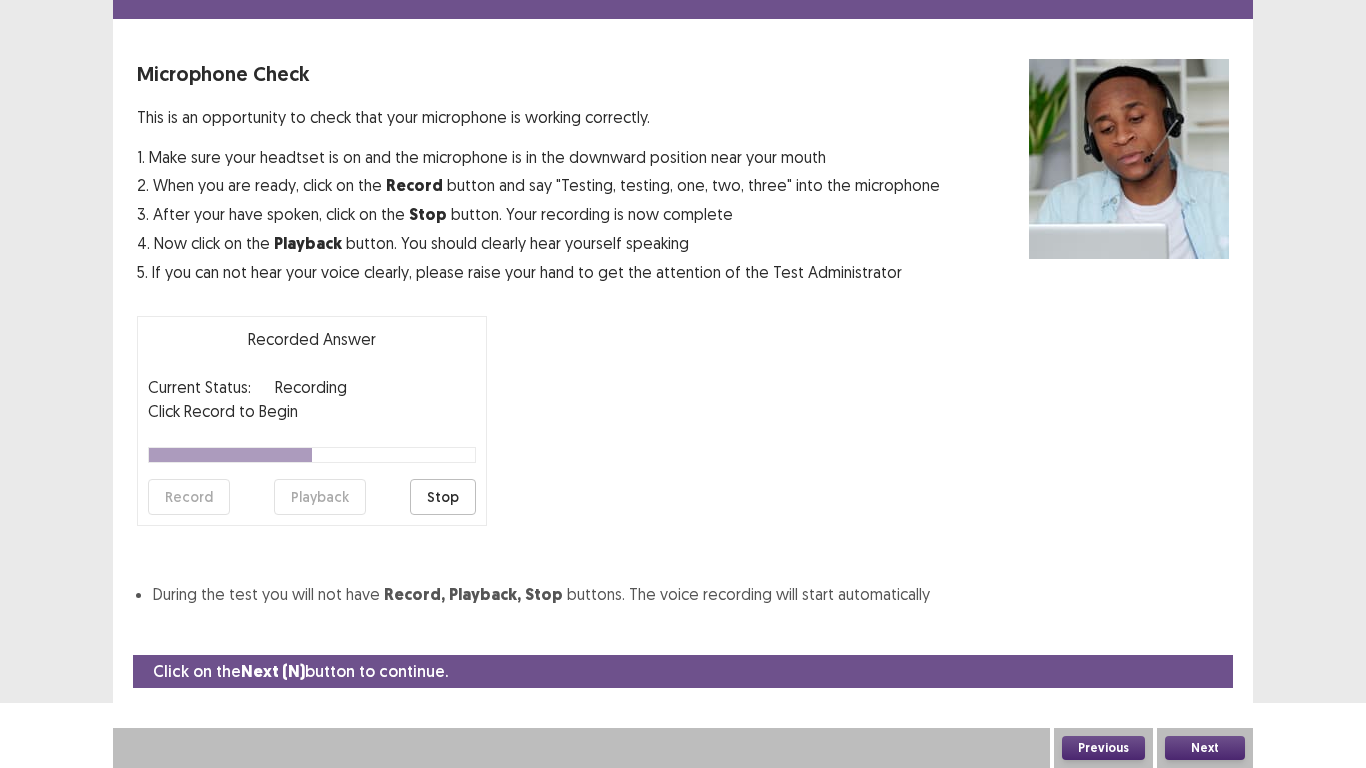 click on "Stop" at bounding box center [443, 497] 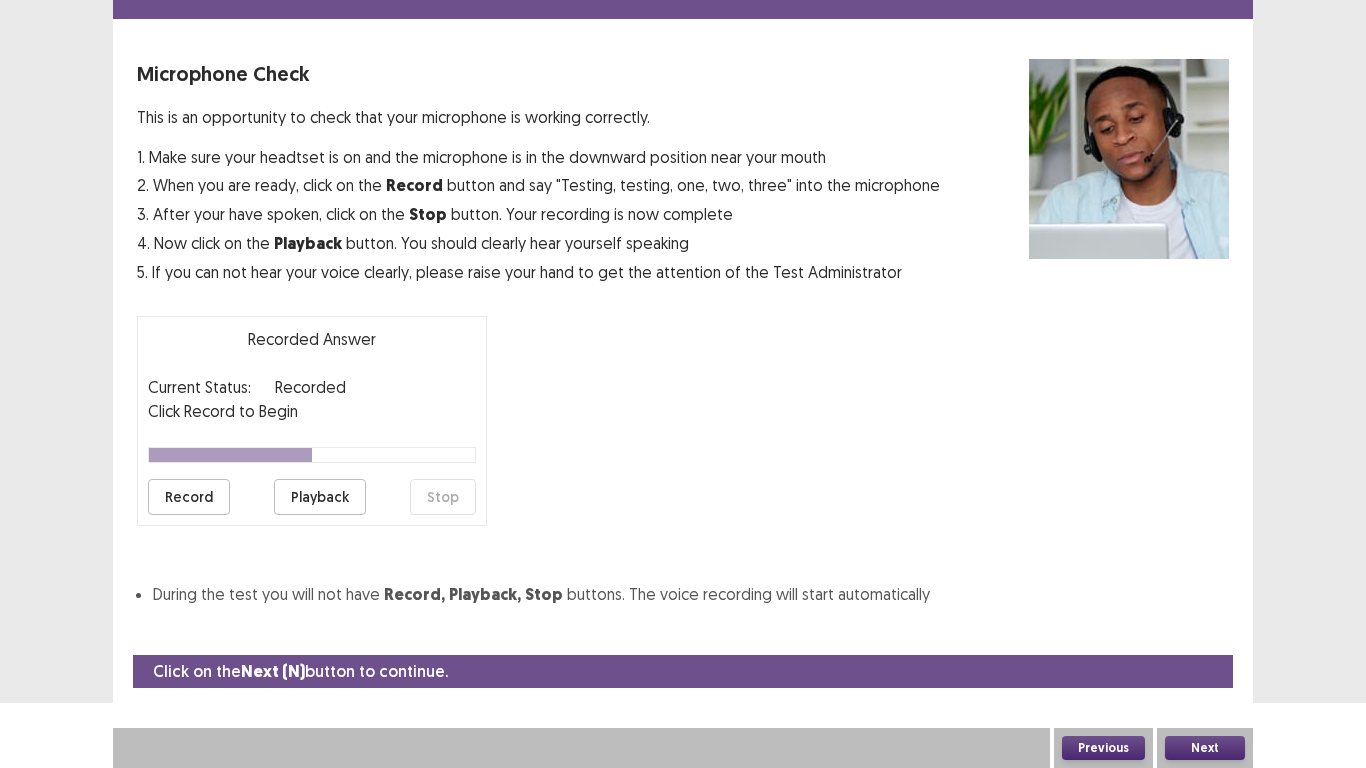 click on "Playback" at bounding box center (320, 497) 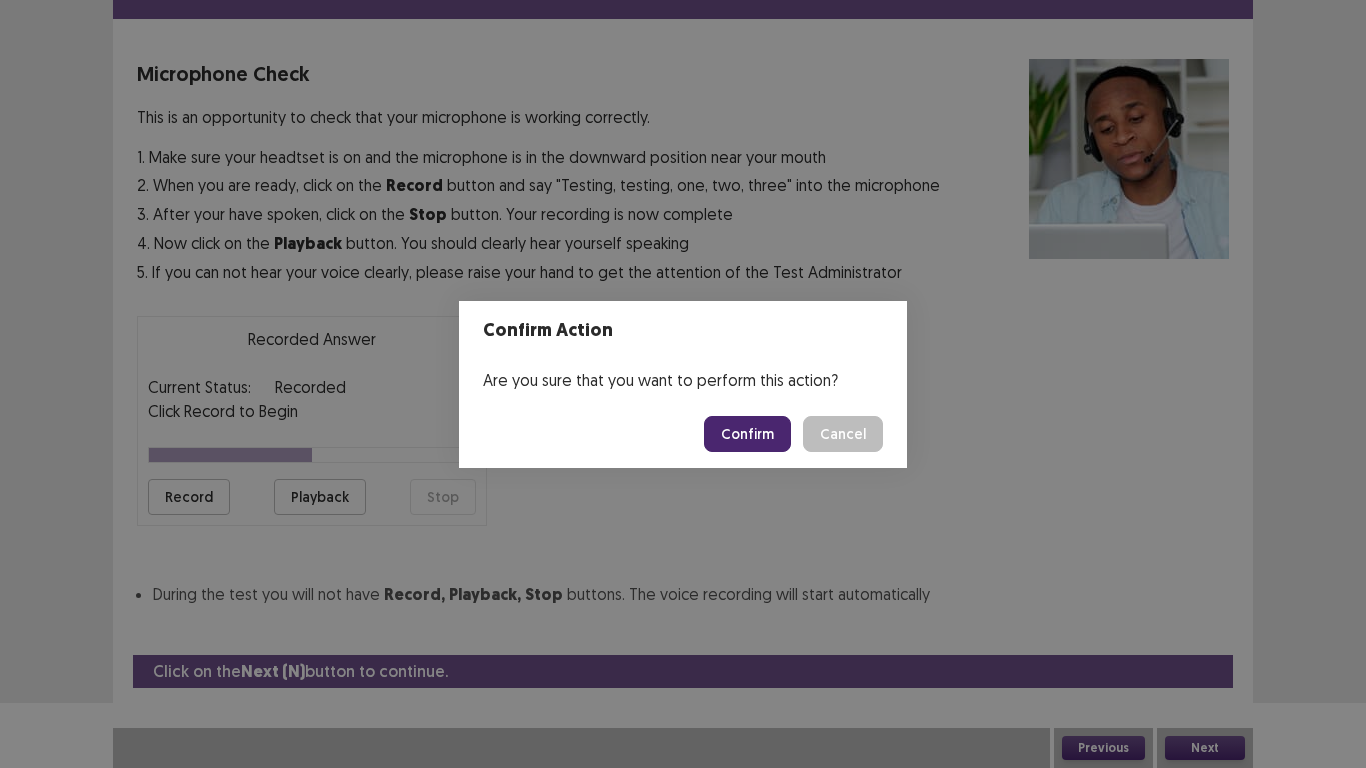 click on "Confirm" at bounding box center [747, 434] 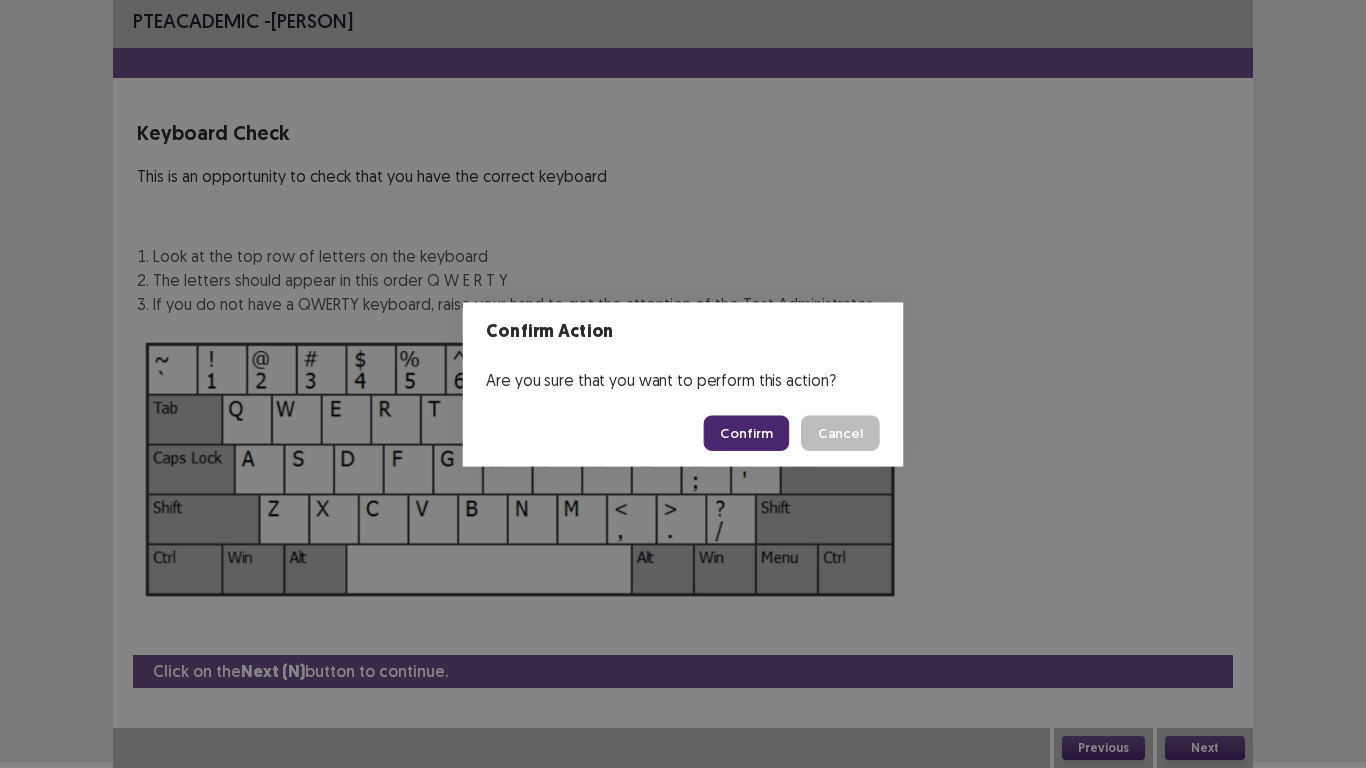 scroll, scrollTop: 6, scrollLeft: 0, axis: vertical 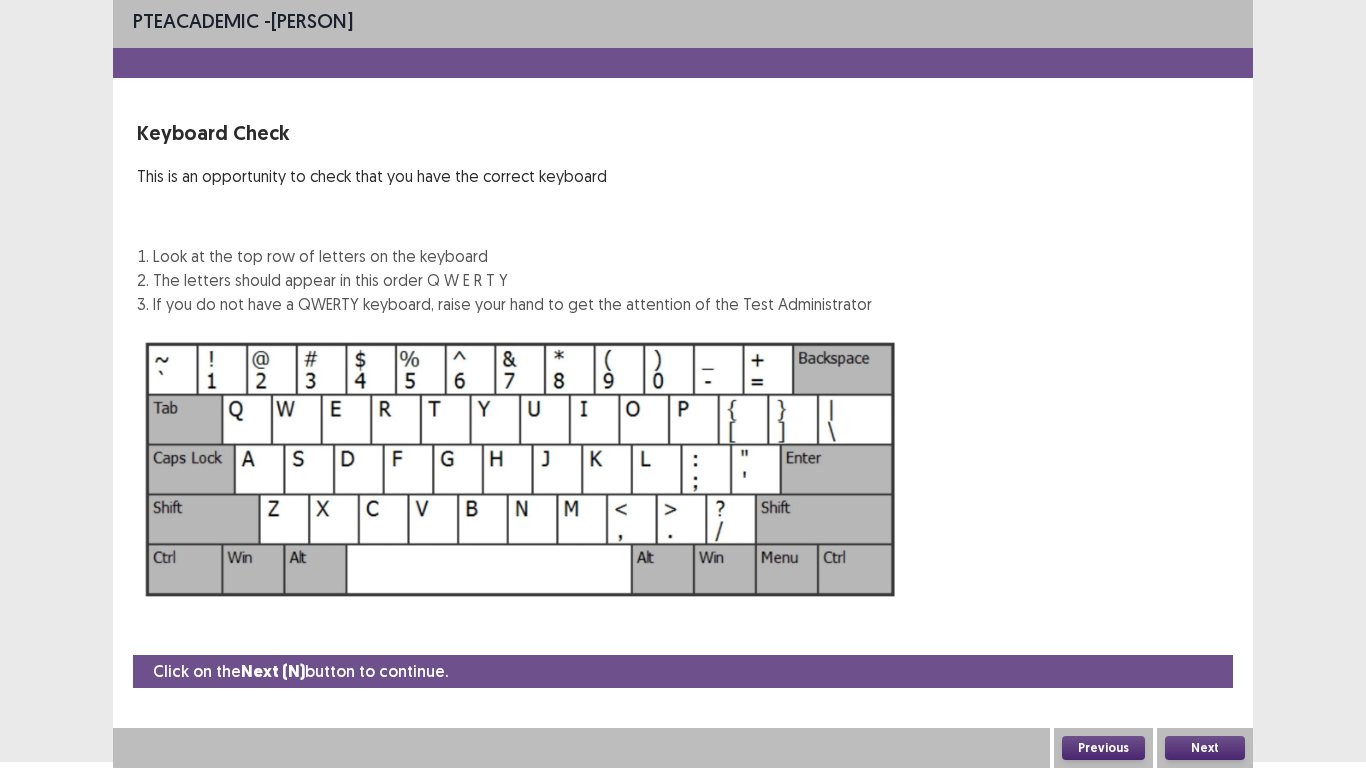 click on "Next" at bounding box center (1205, 748) 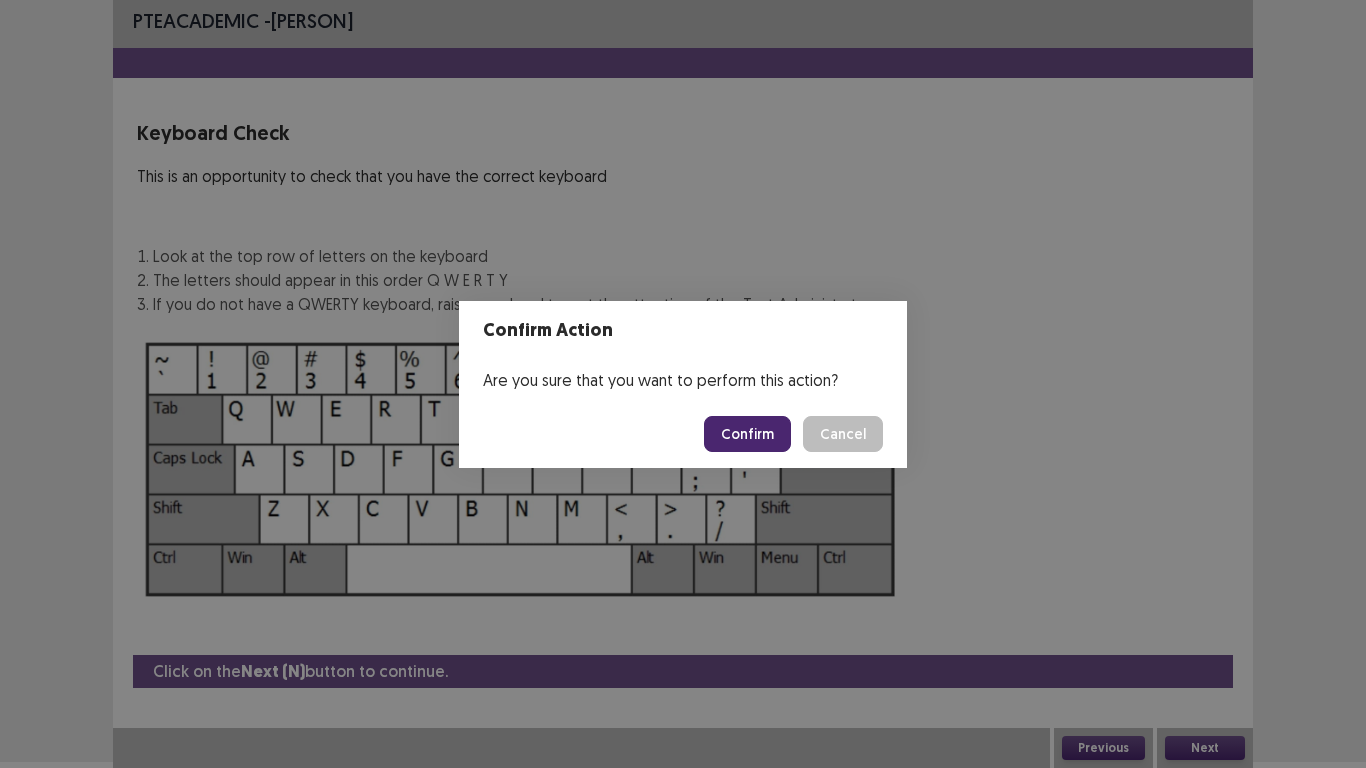 click on "Confirm" at bounding box center (747, 434) 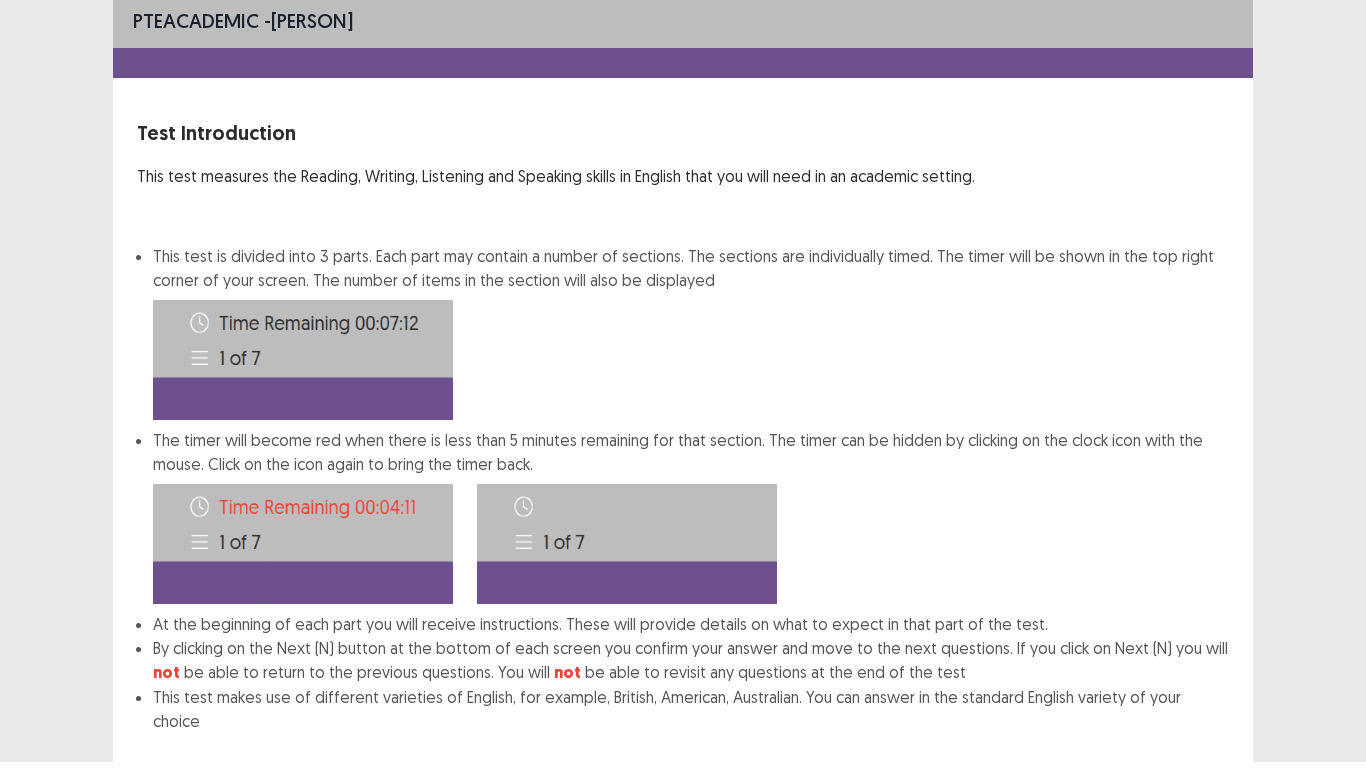scroll, scrollTop: 108, scrollLeft: 0, axis: vertical 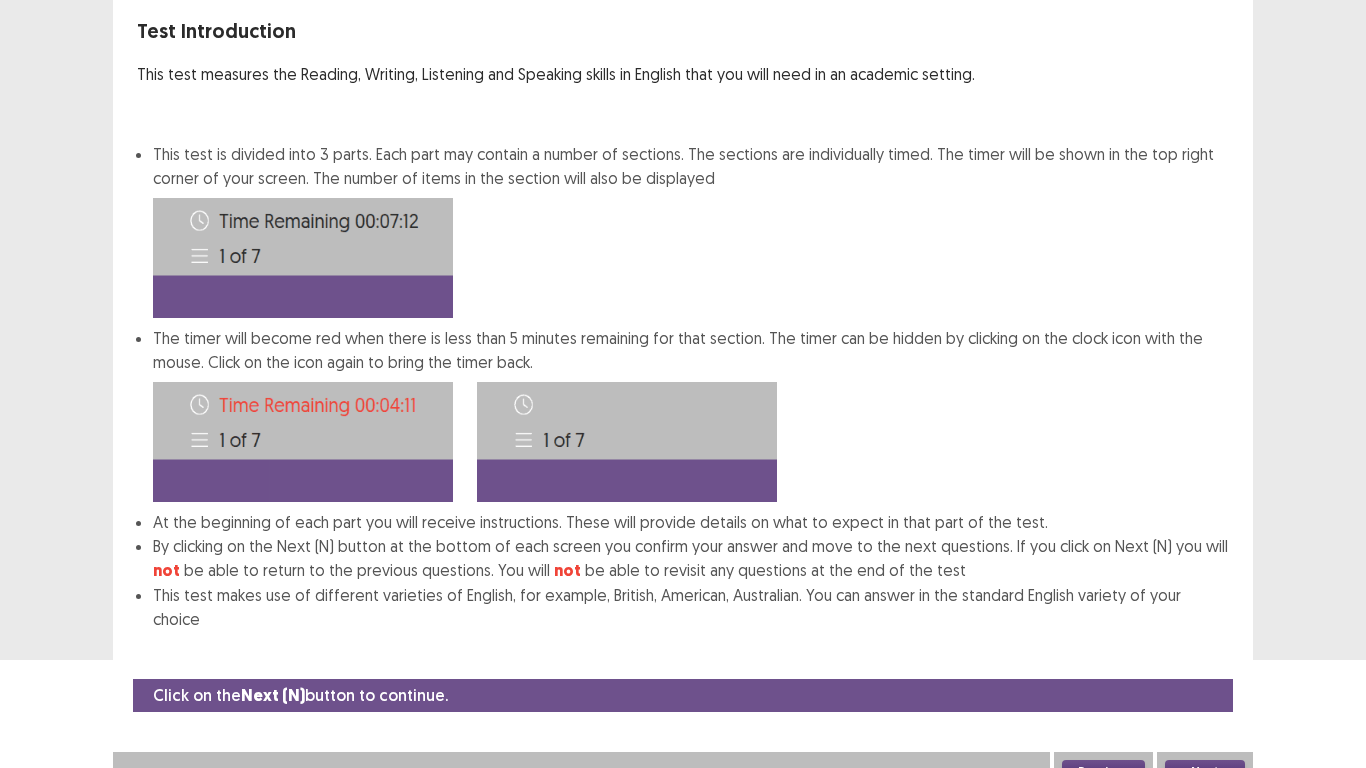 click on "Next" at bounding box center [1205, 772] 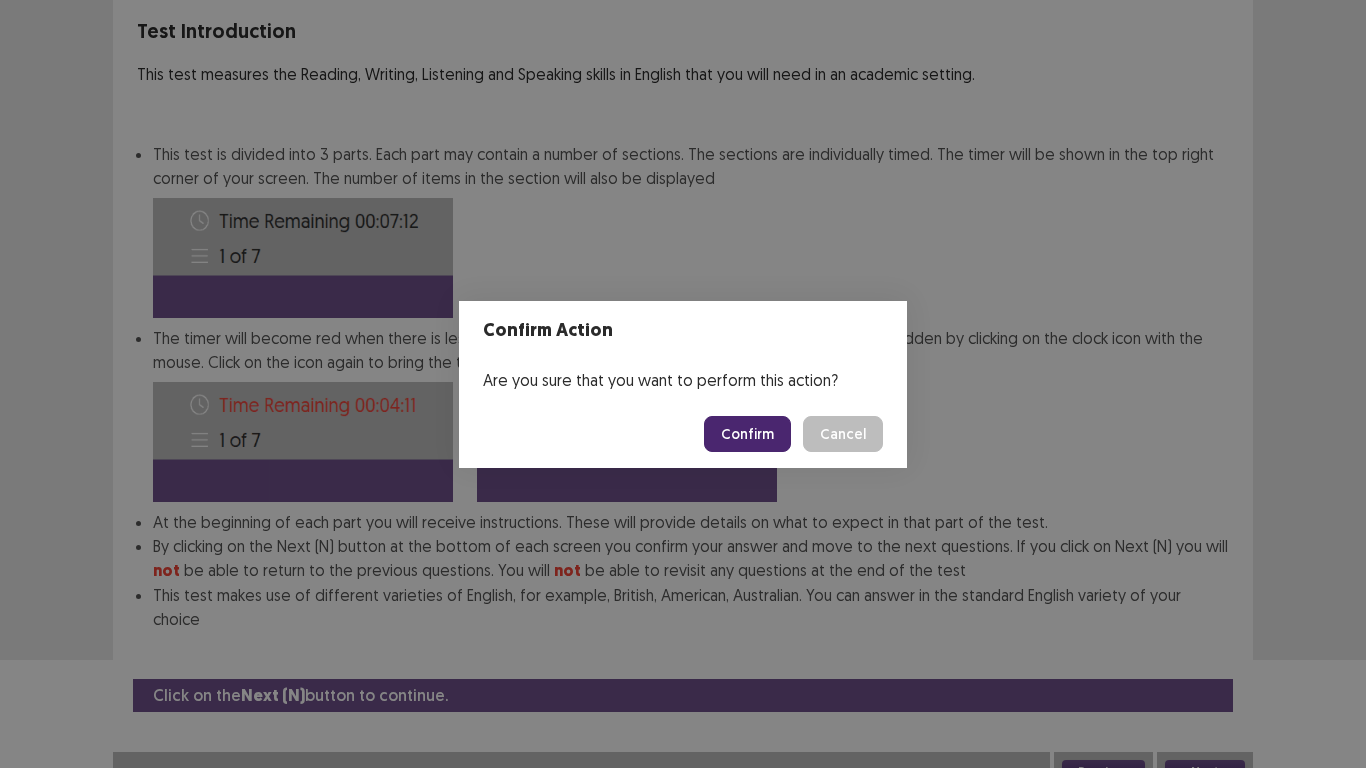 click on "Confirm" at bounding box center (747, 434) 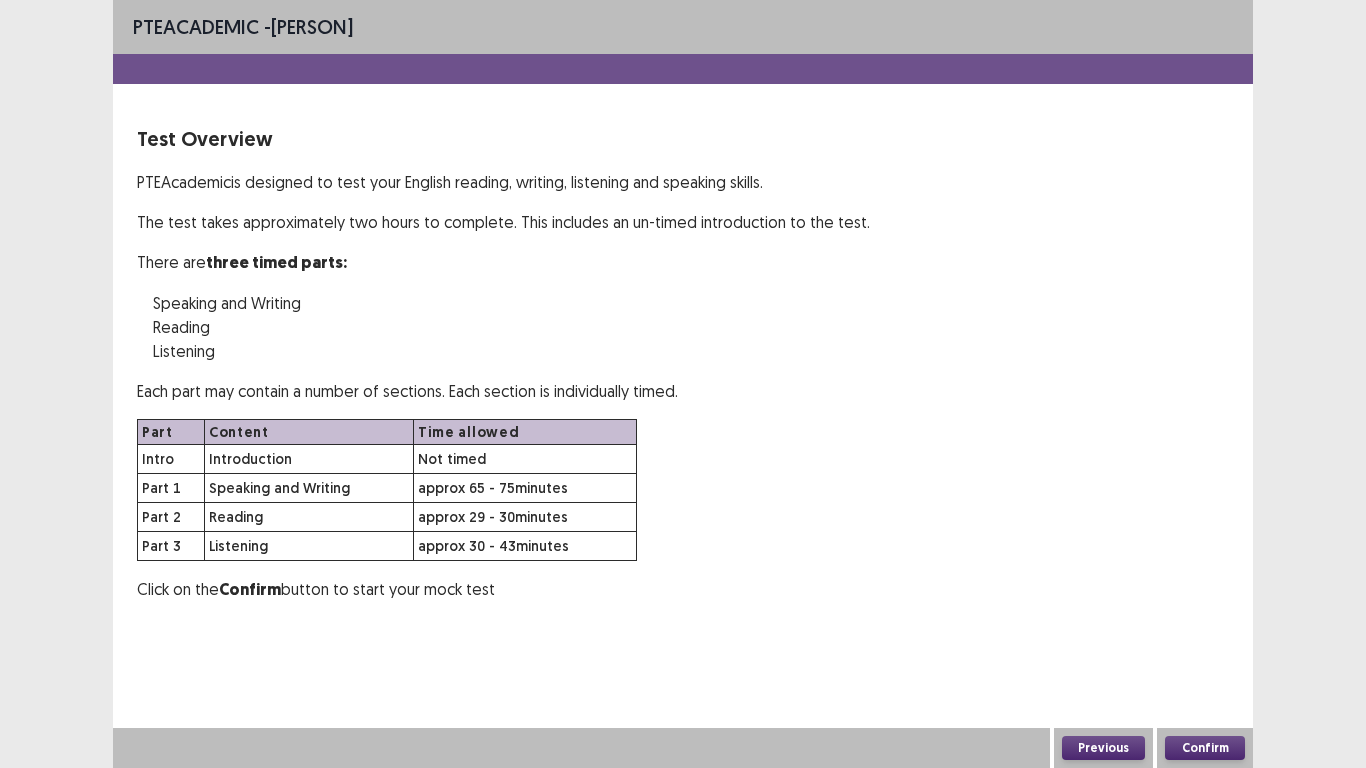 scroll, scrollTop: 0, scrollLeft: 0, axis: both 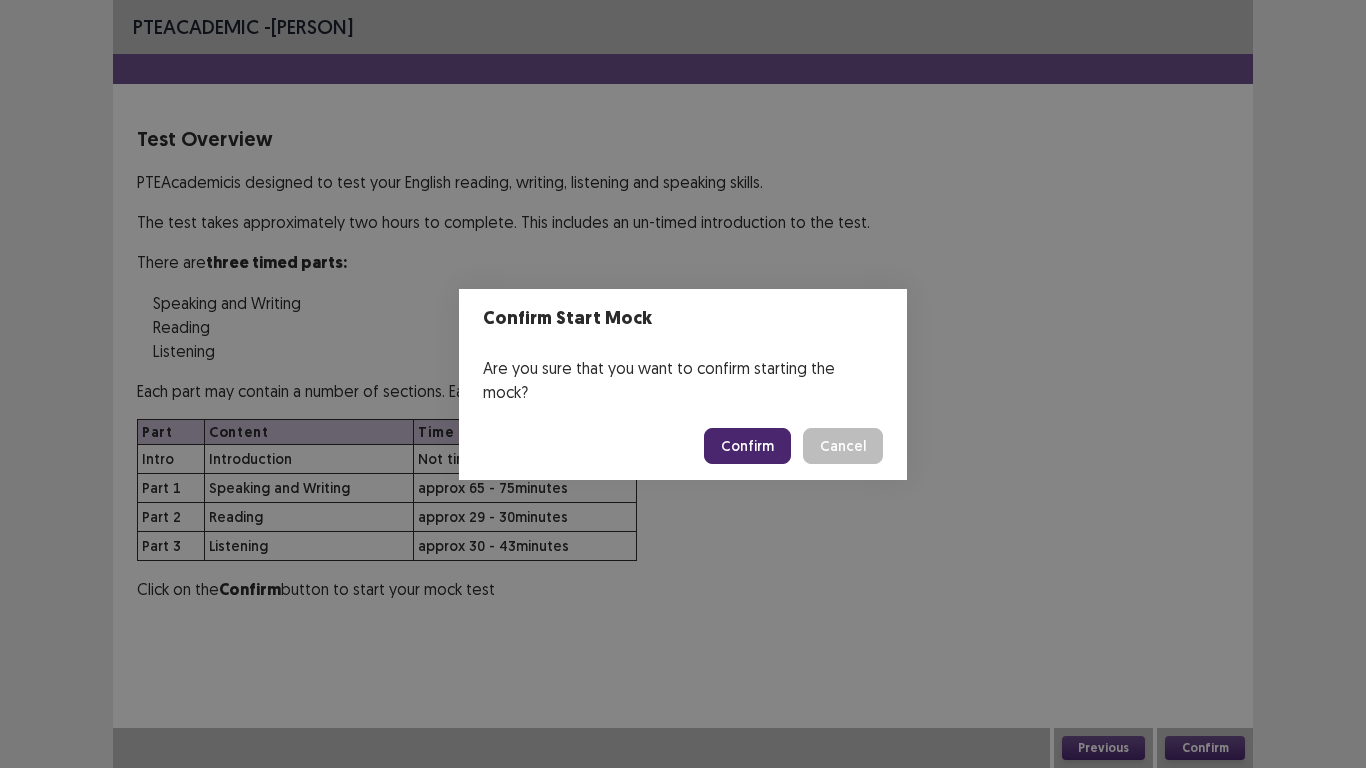 click on "Confirm" at bounding box center [747, 446] 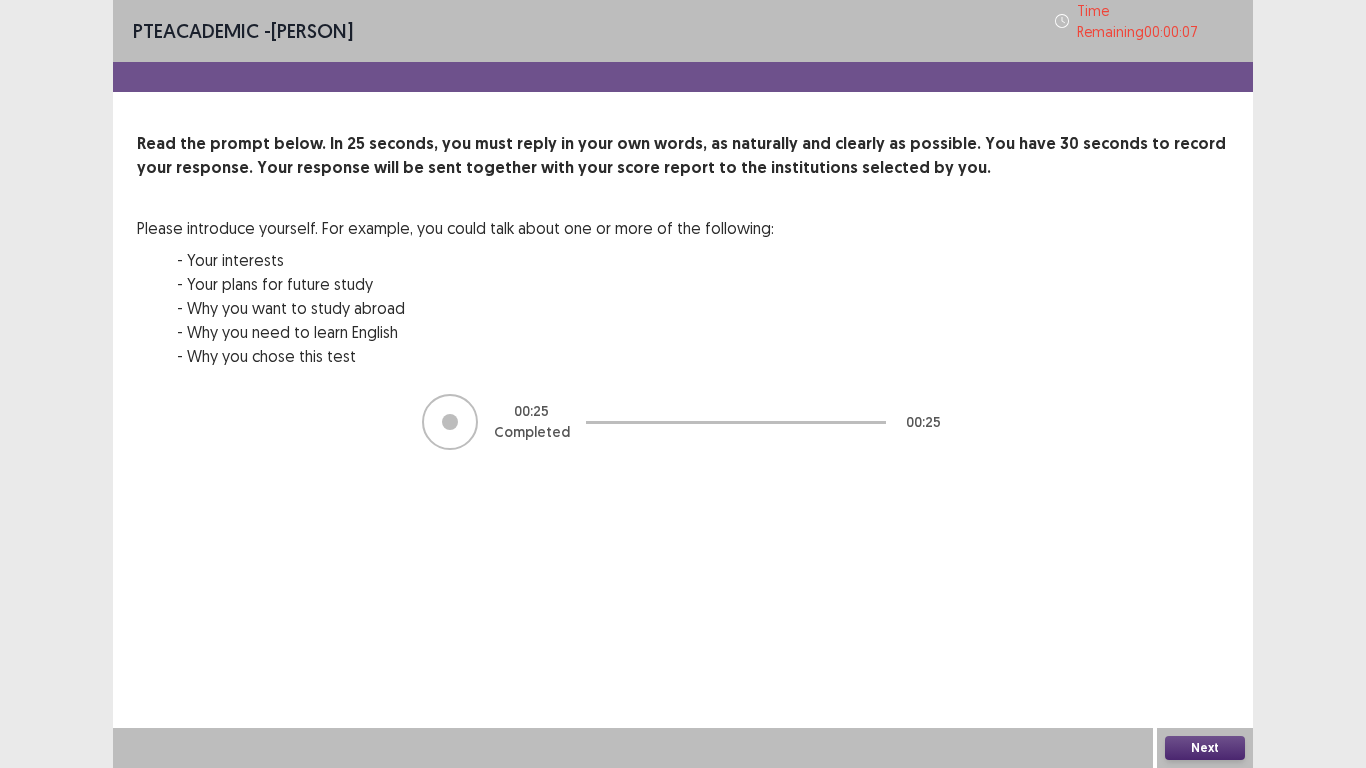 click on "Next" at bounding box center [1205, 748] 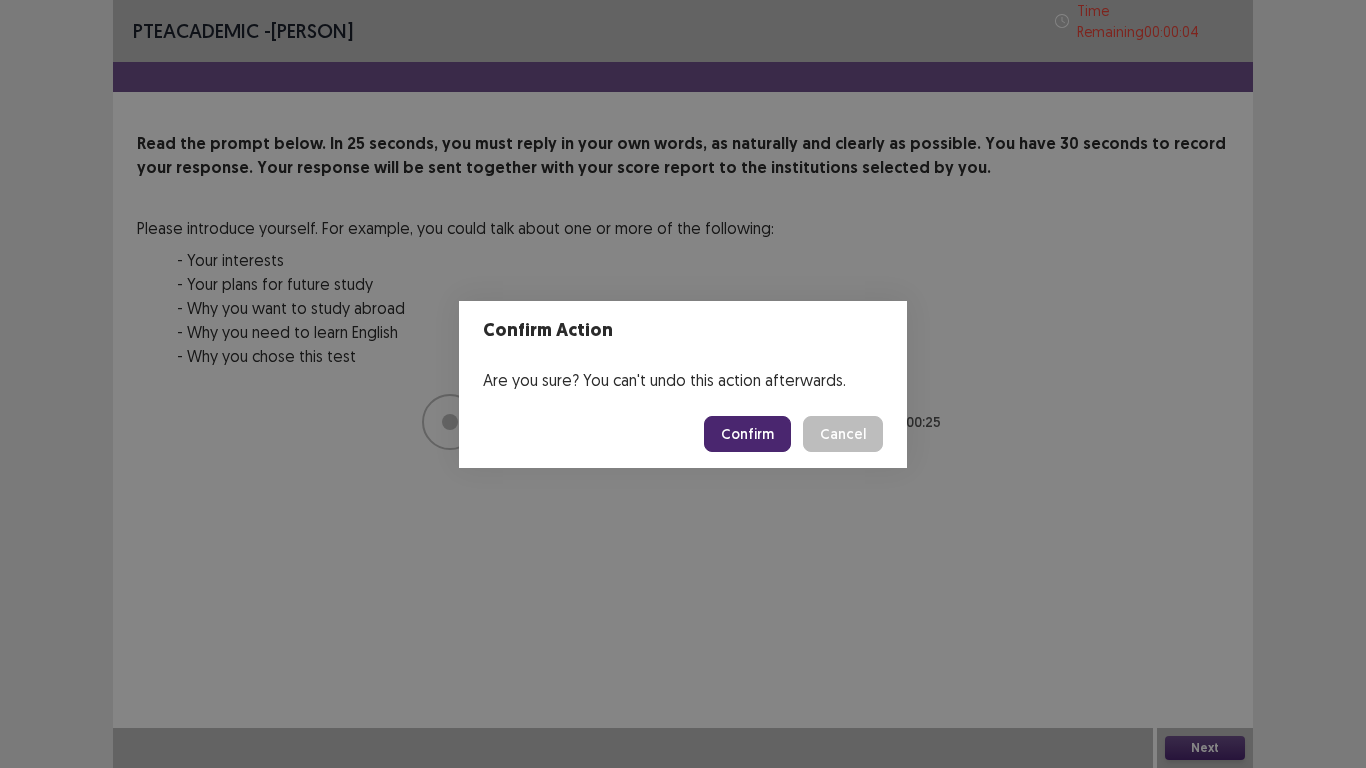 click on "Confirm" at bounding box center [747, 434] 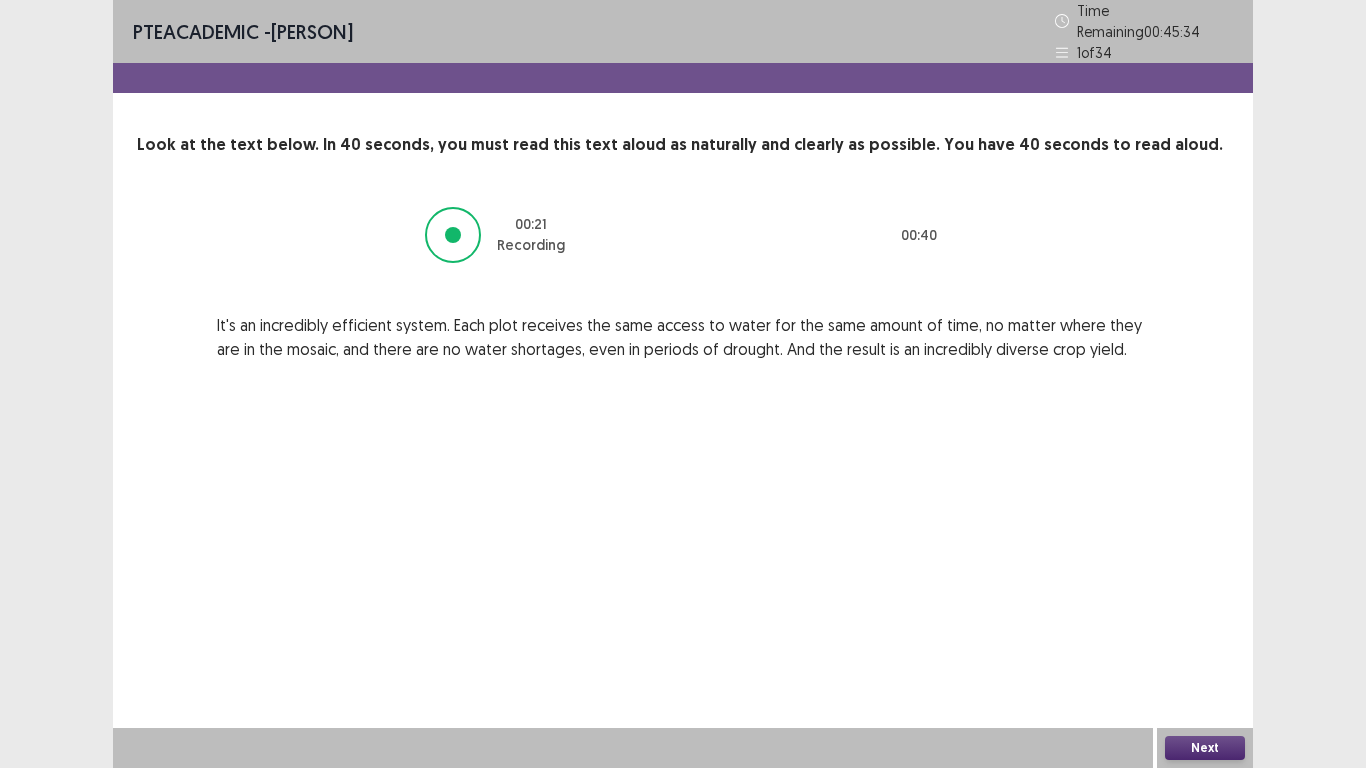click on "Next" at bounding box center (1205, 748) 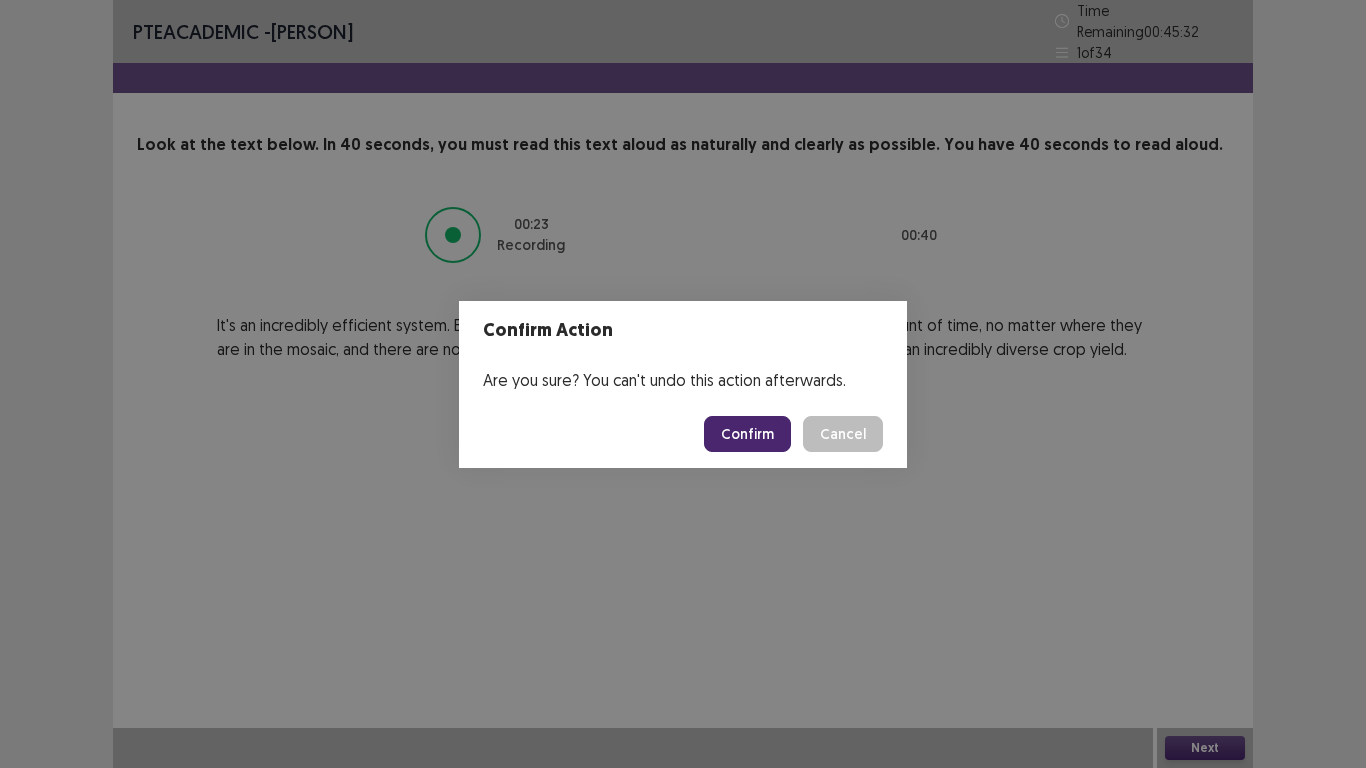 click on "Confirm" at bounding box center (747, 434) 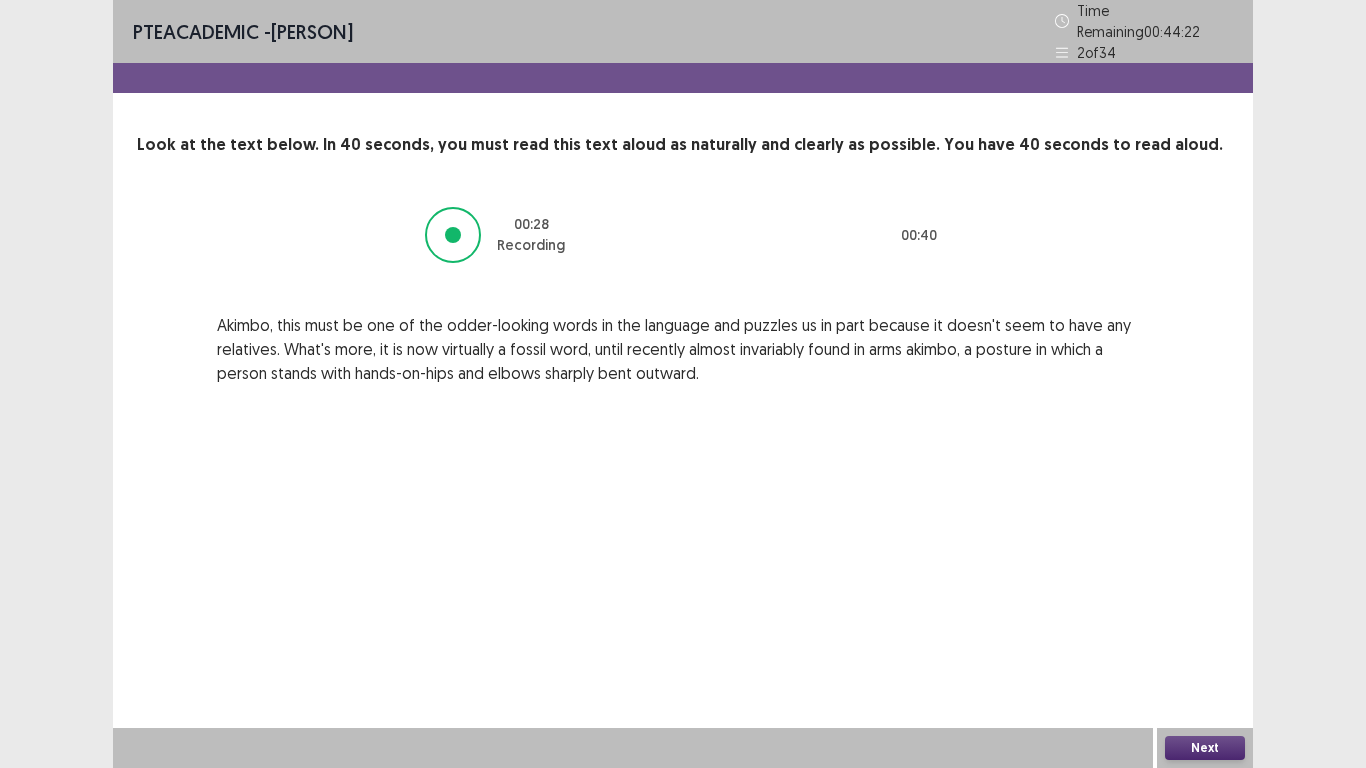 click on "Next" at bounding box center (1205, 748) 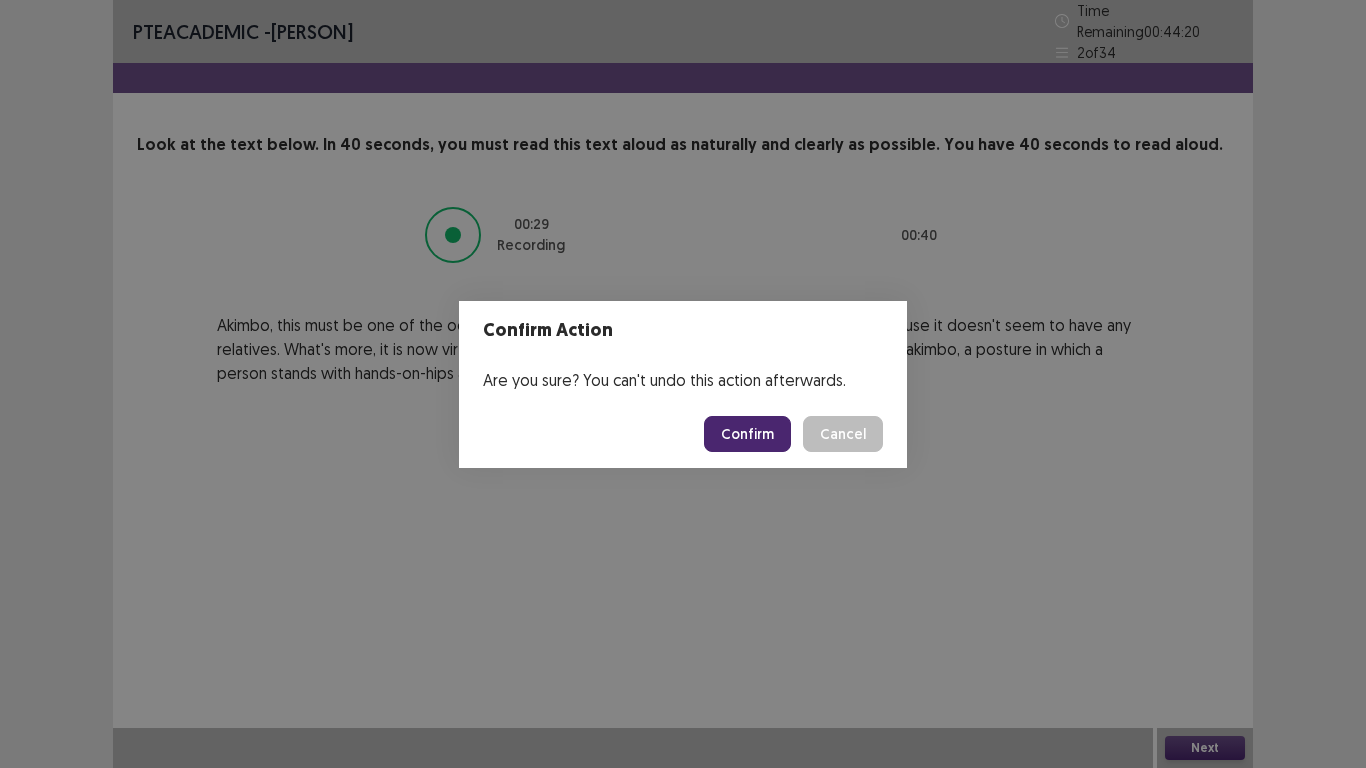 click on "Confirm" at bounding box center (747, 434) 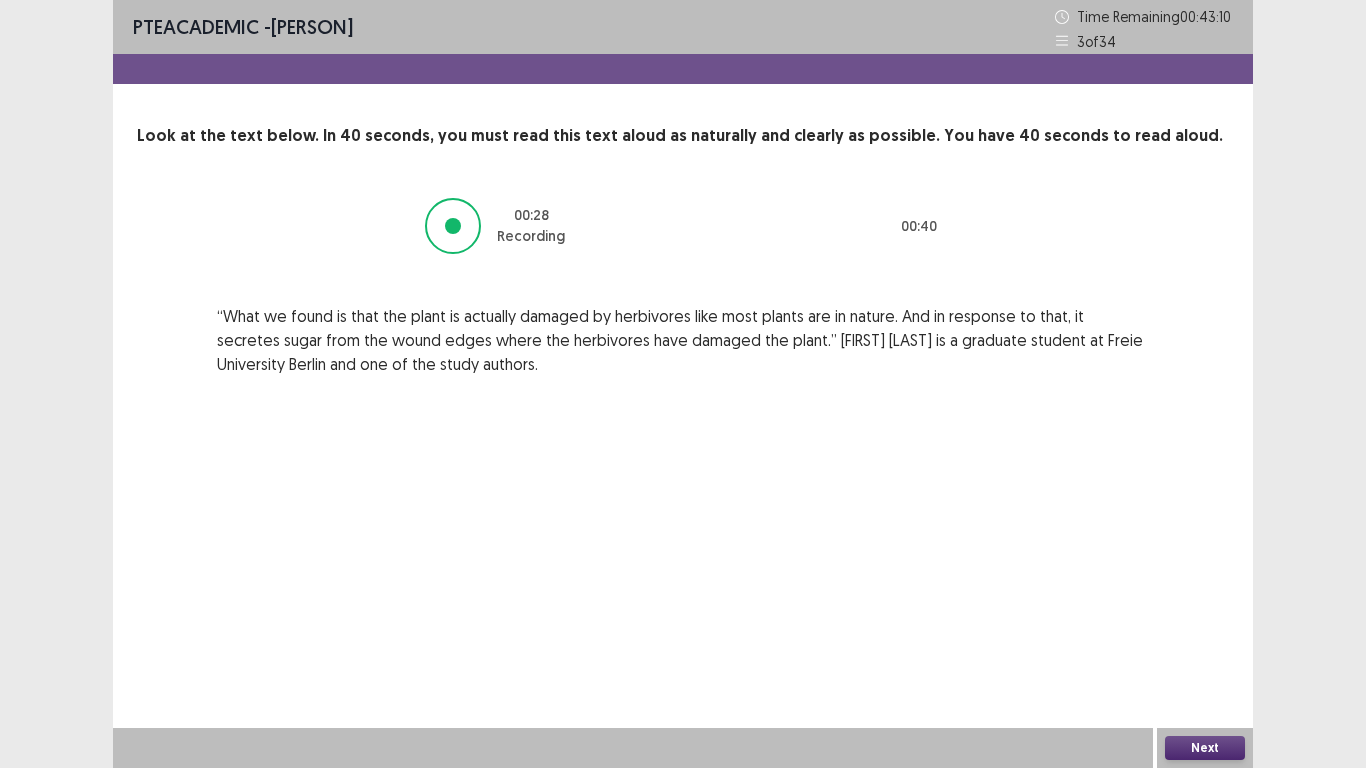 click on "Next" at bounding box center [1205, 748] 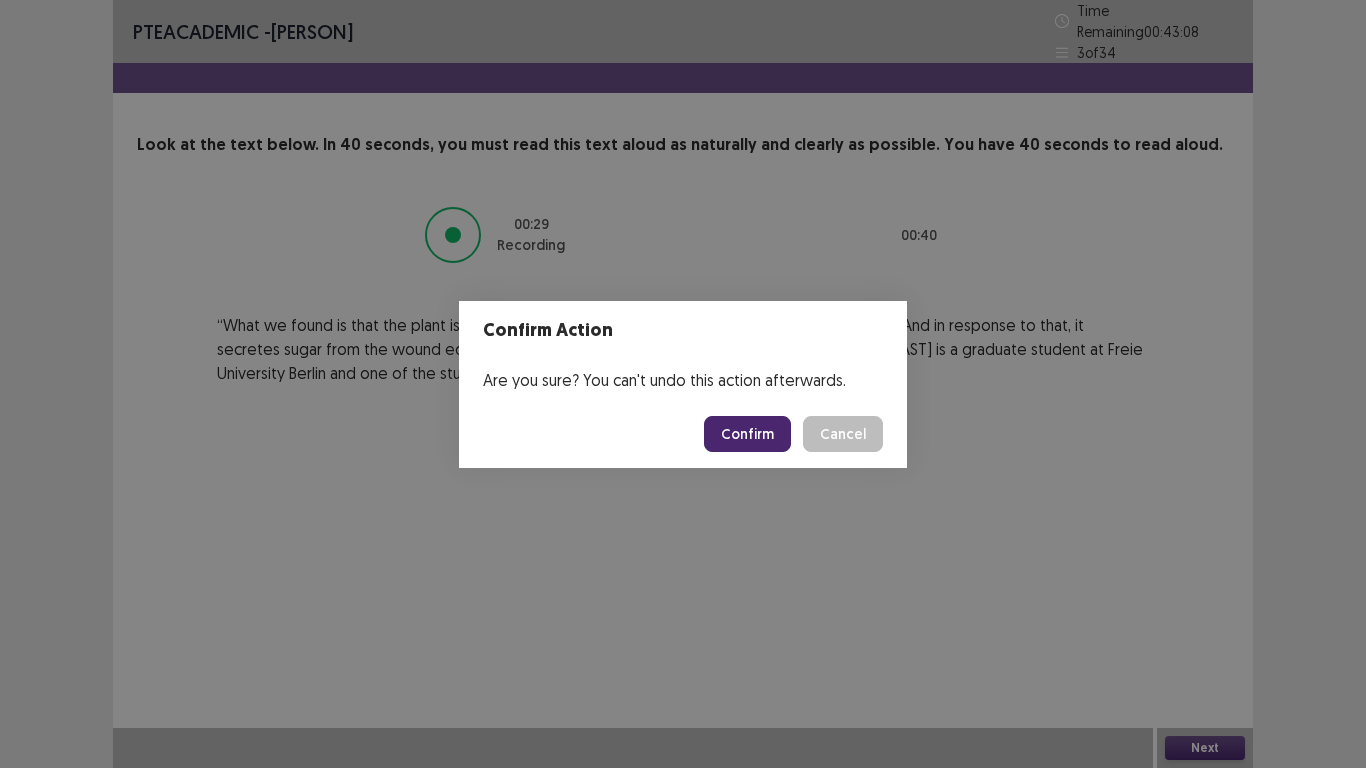click on "Confirm" at bounding box center [747, 434] 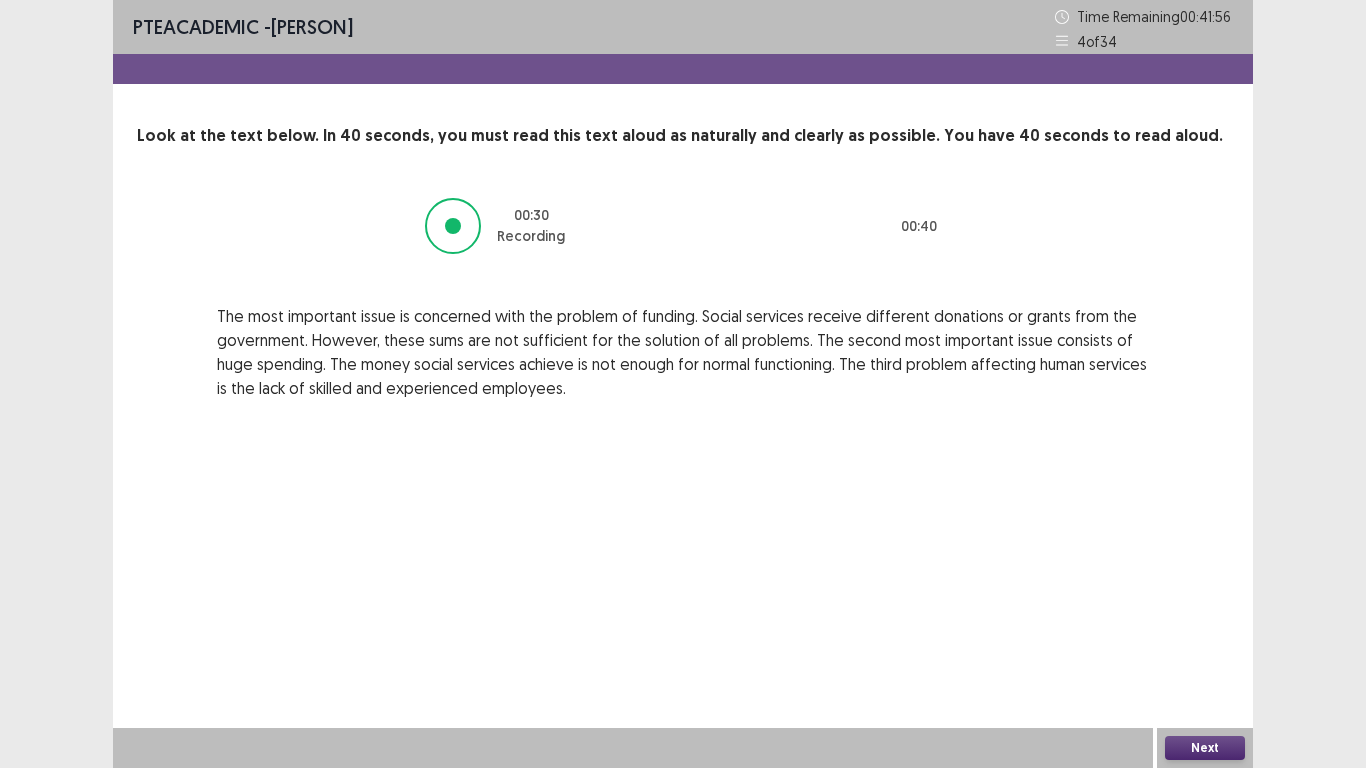 click on "Next" at bounding box center (1205, 748) 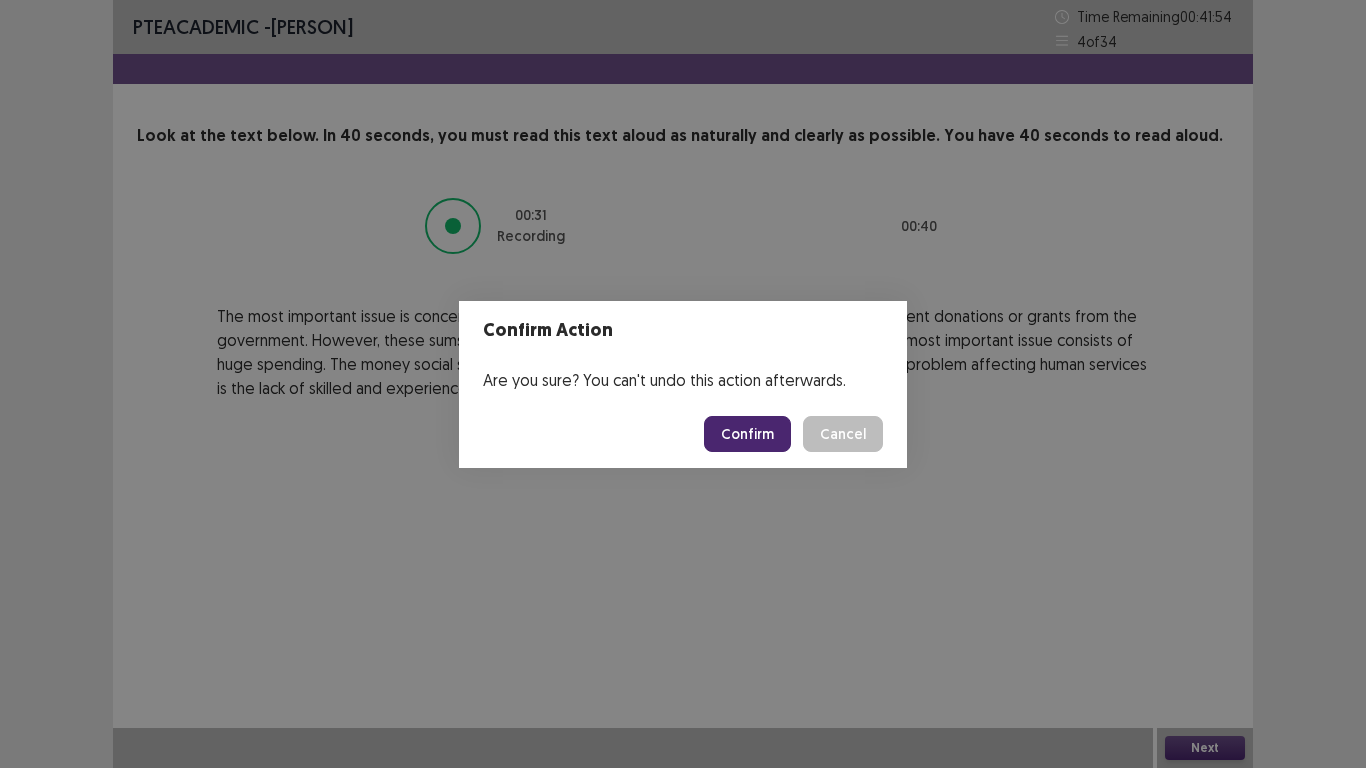 click on "Confirm" at bounding box center [747, 434] 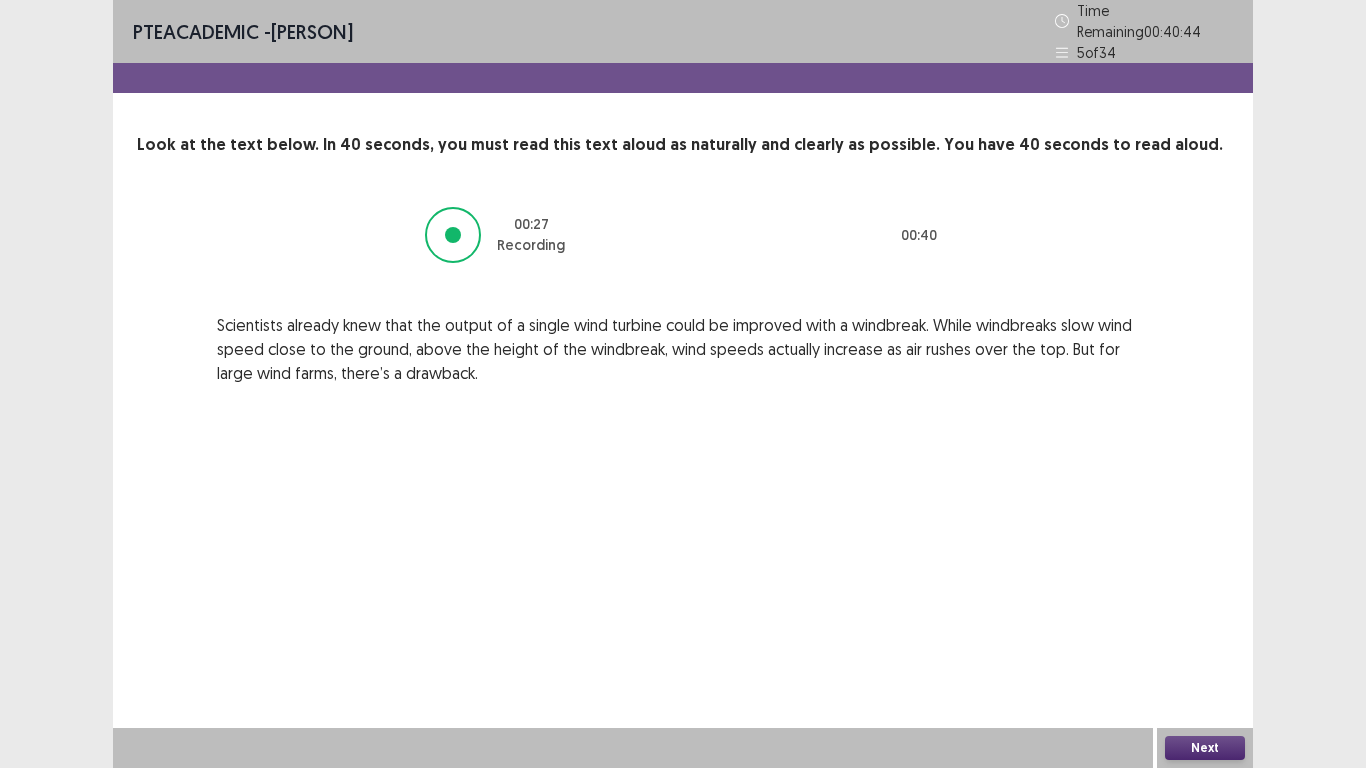 click on "Next" at bounding box center [1205, 748] 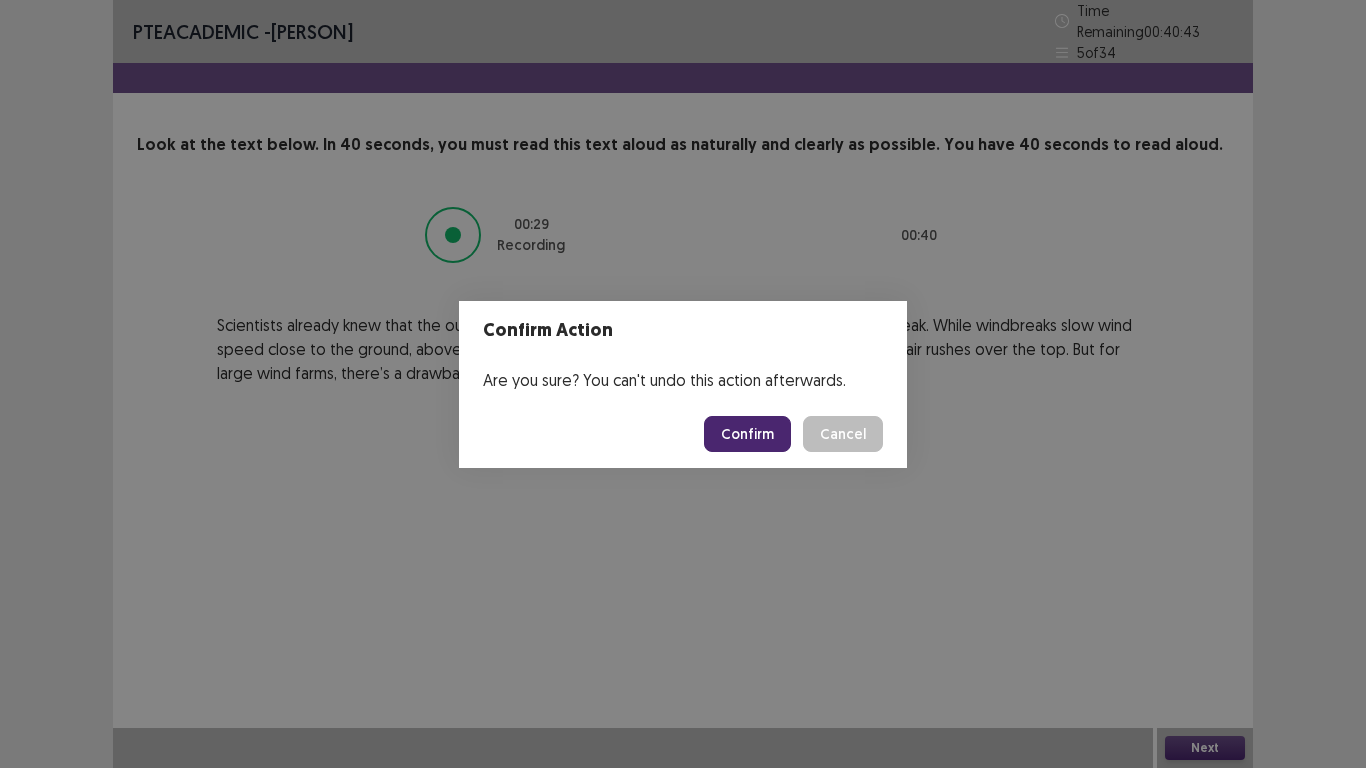 click on "Confirm" at bounding box center [747, 434] 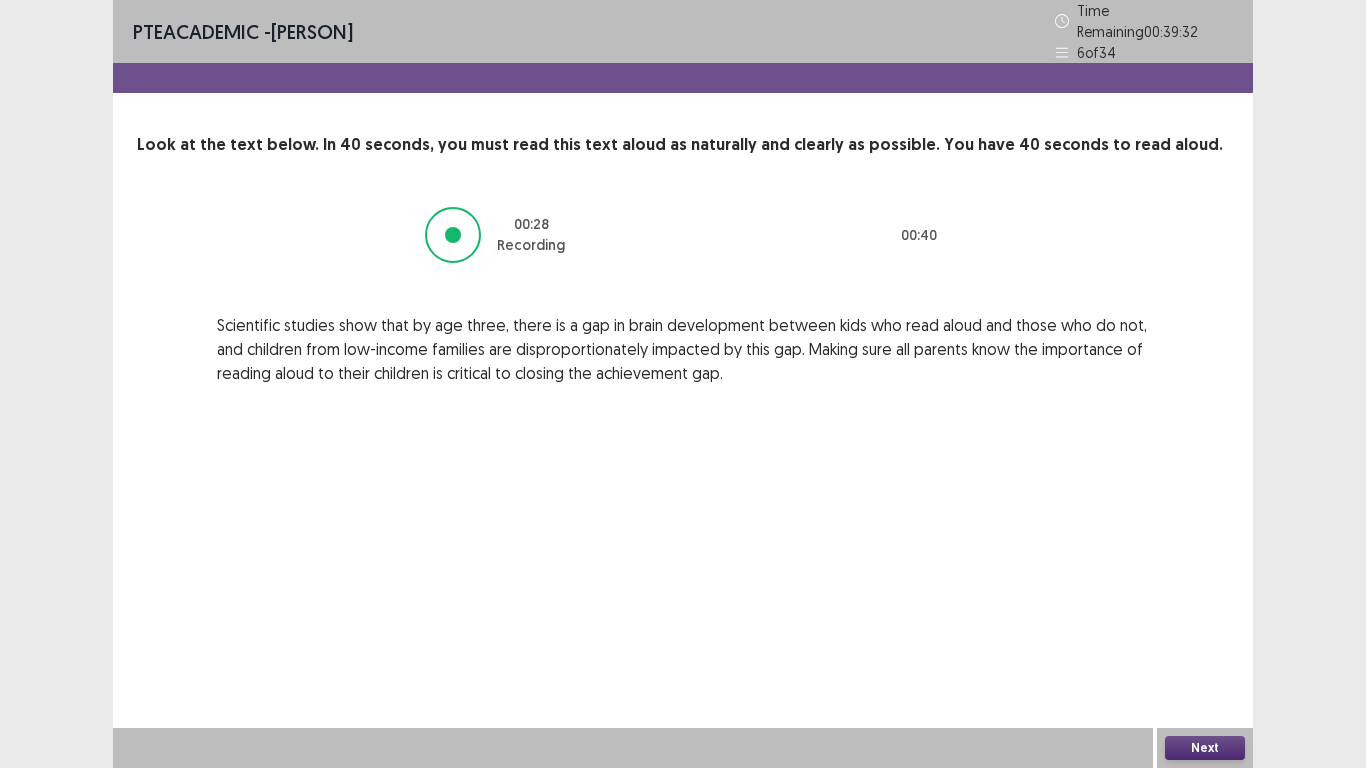 click on "Next" at bounding box center (1205, 748) 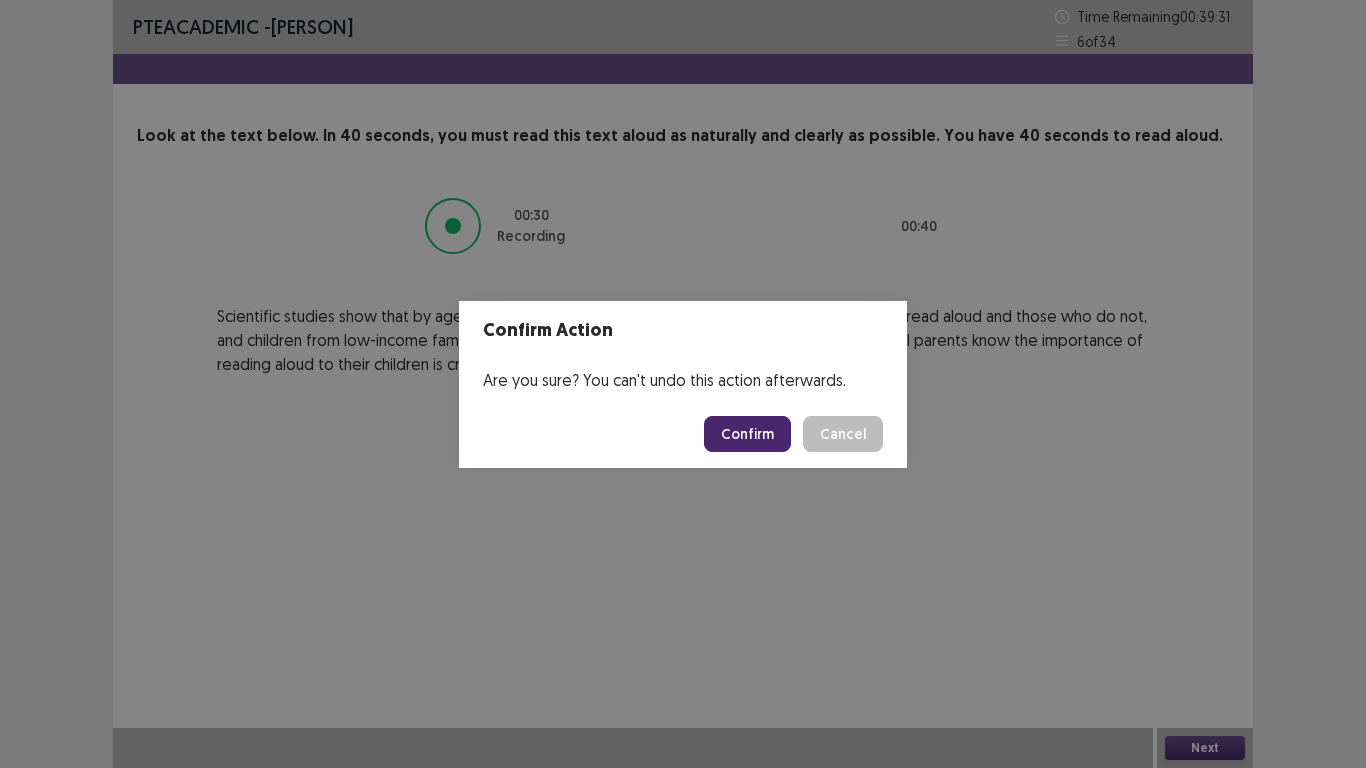 click on "Confirm" at bounding box center [747, 434] 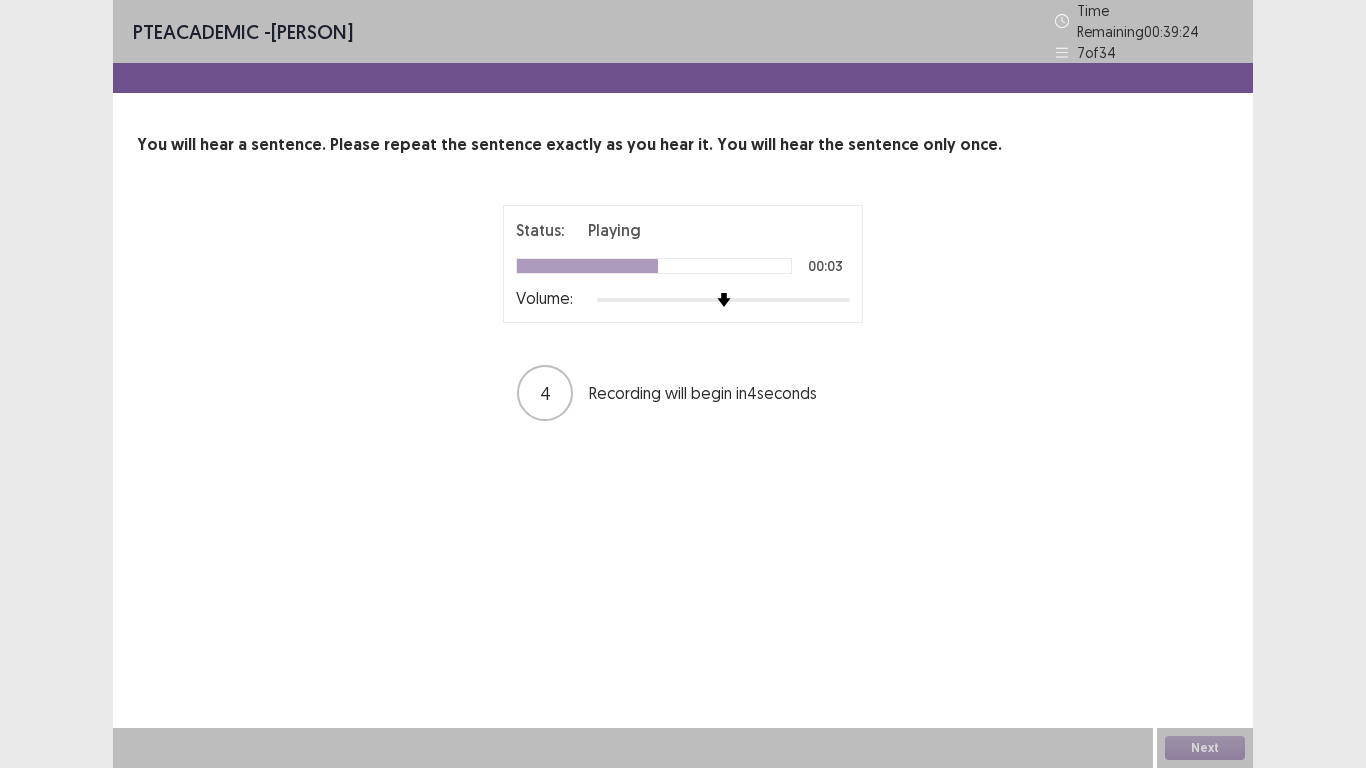 click on "Status: Playing 00:03 Volume: 4 Recording will begin in  4  seconds" at bounding box center [683, 314] 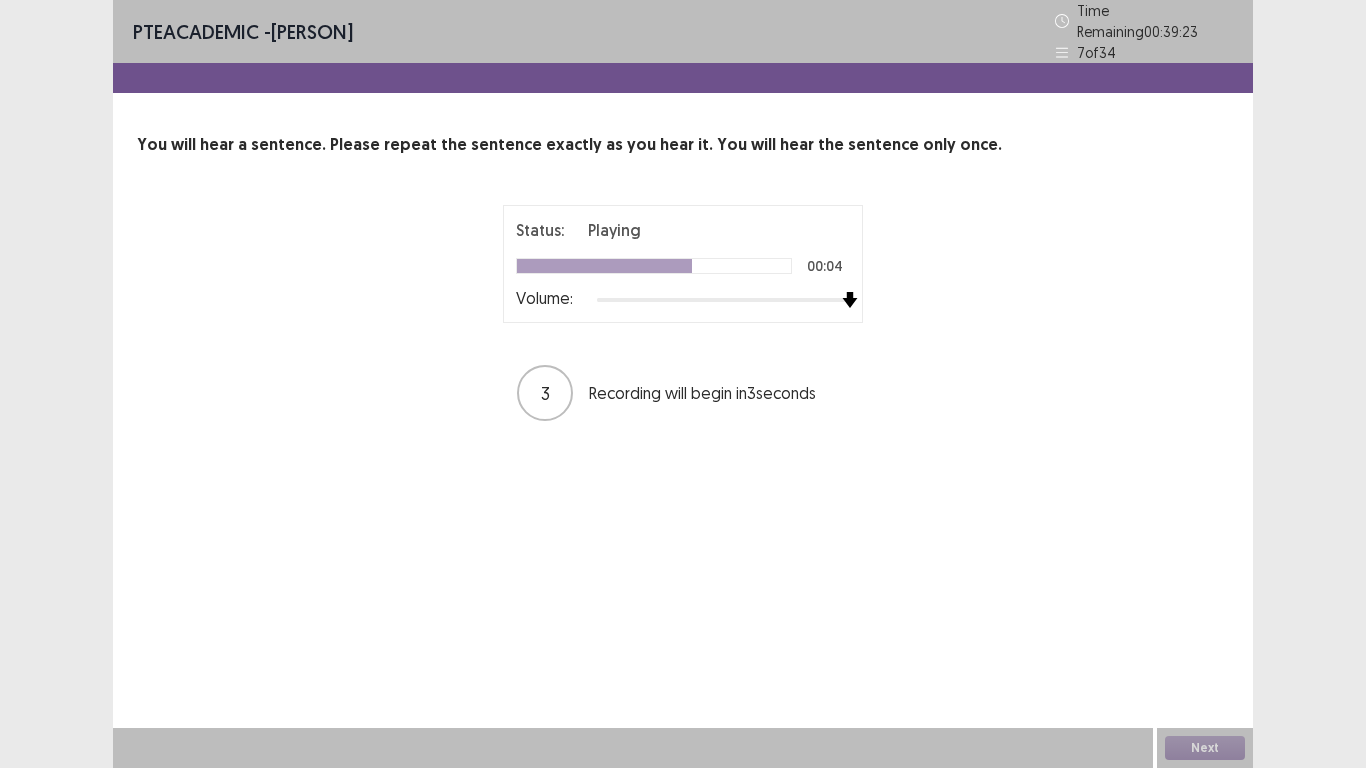 click at bounding box center (723, 300) 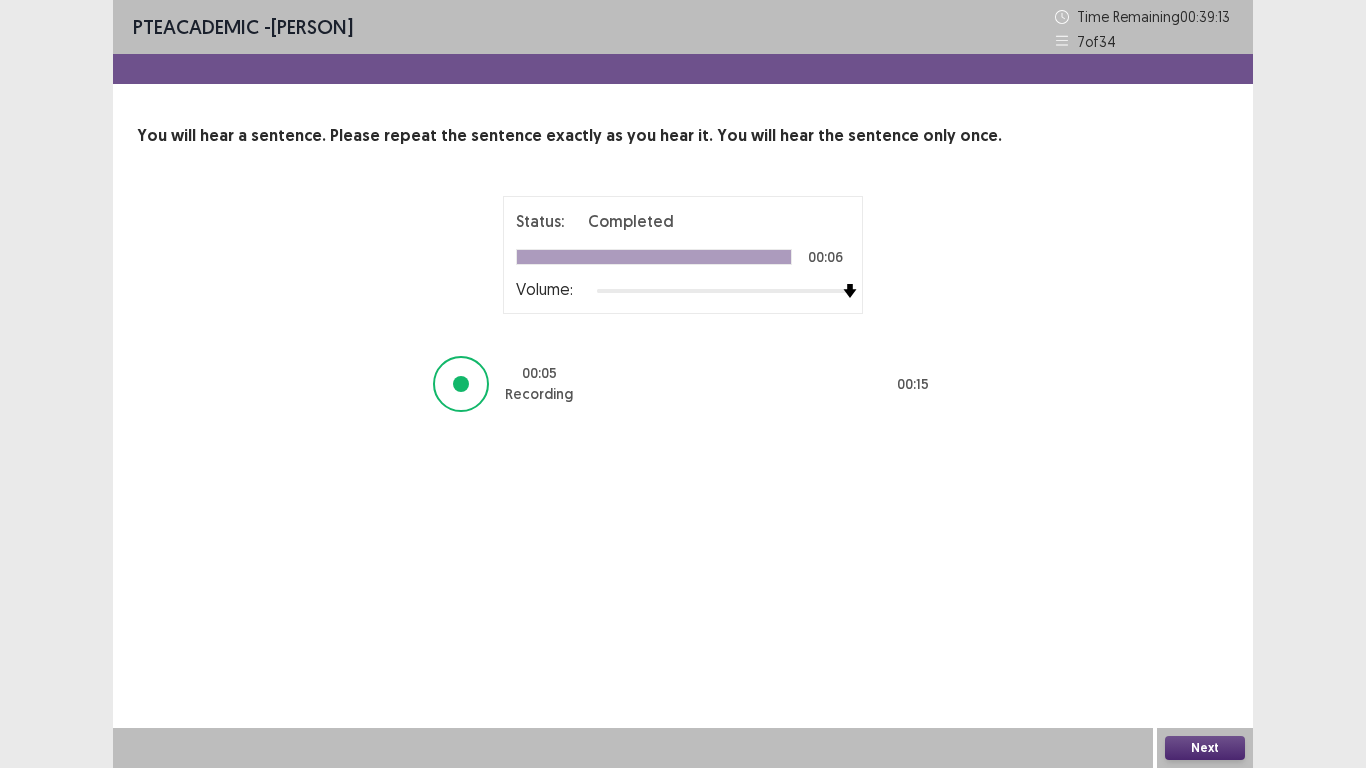 click on "PTE  academic   -  Joselito Asok Time Remaining  00 : 39 : 13 7  of  34 You will hear a sentence. Please repeat the sentence exactly as you hear it. You will hear the sentence only once. Status: Completed 00:06 Volume: 00 : 05 Recording 00 : 15 Next" at bounding box center (683, 384) 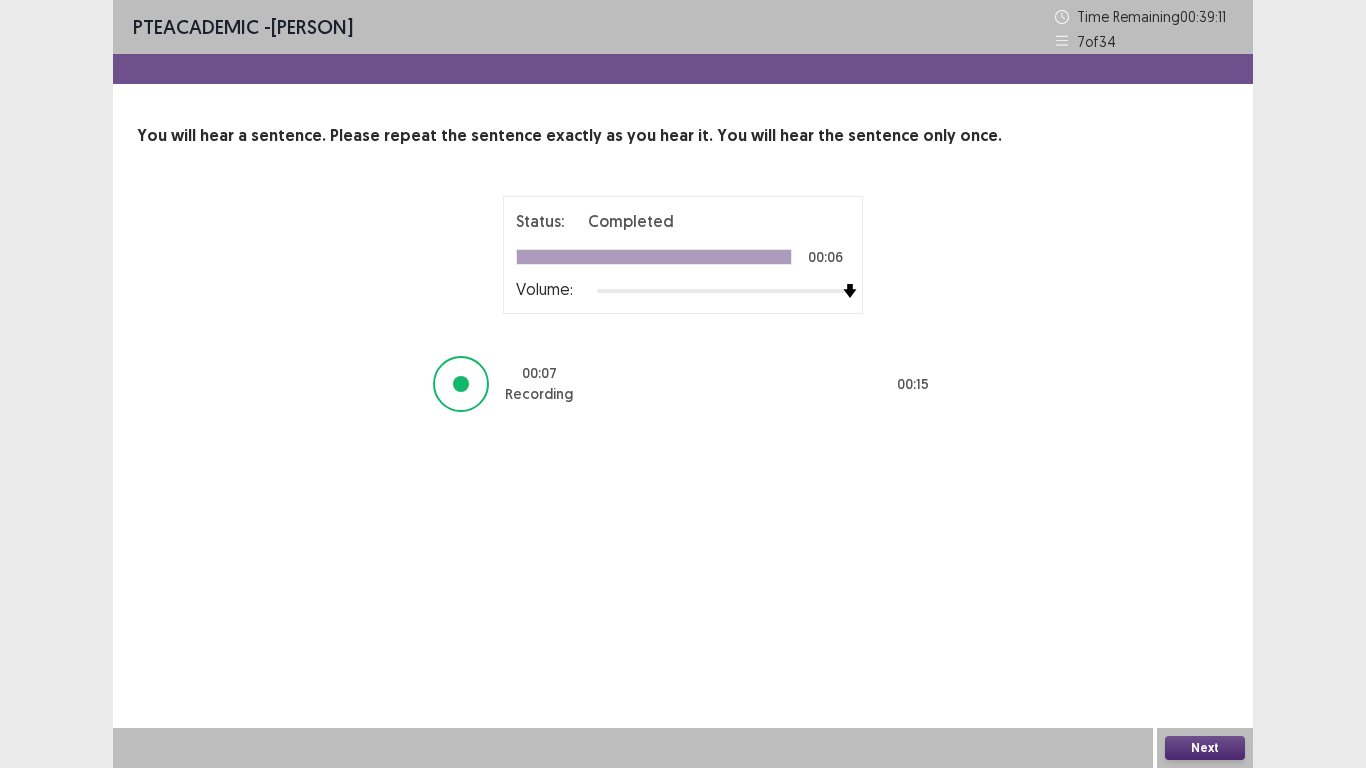 click on "Next" at bounding box center (1205, 748) 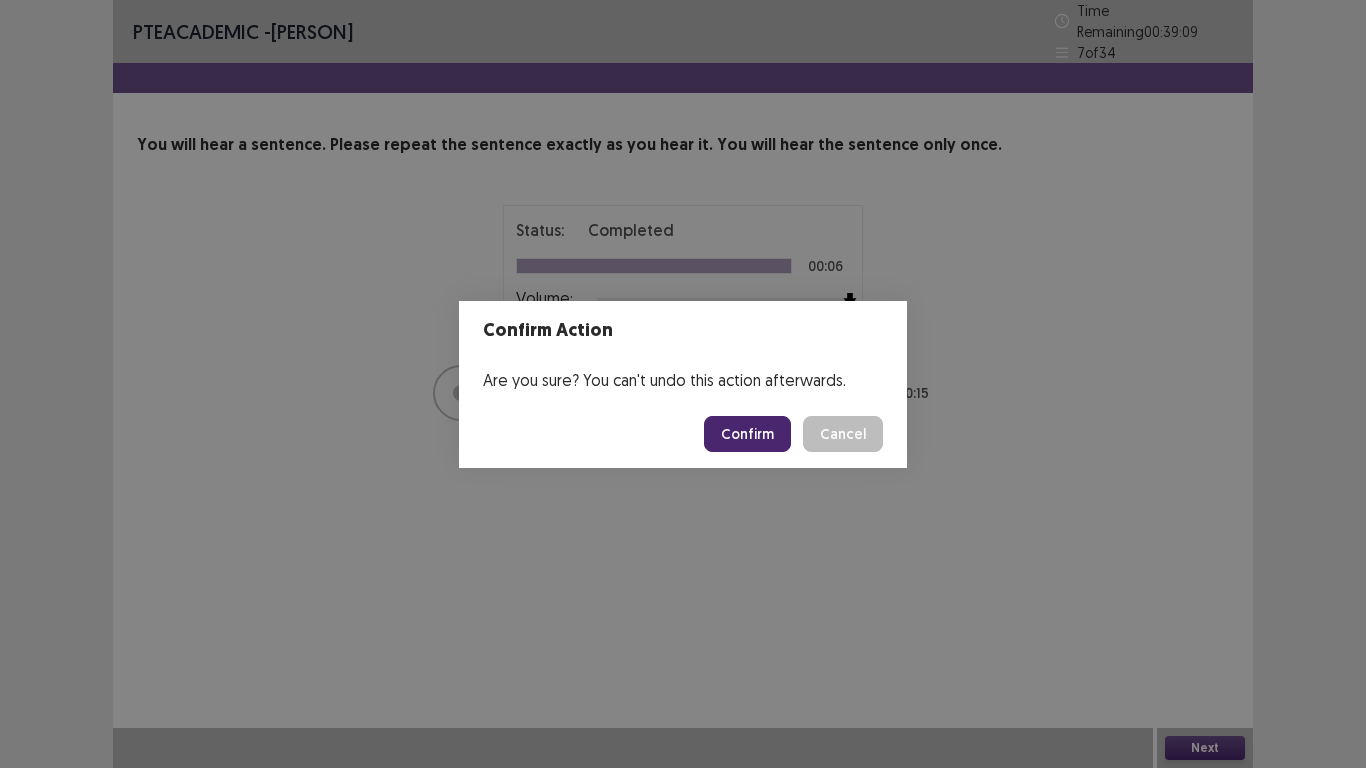 click on "Confirm" at bounding box center [747, 434] 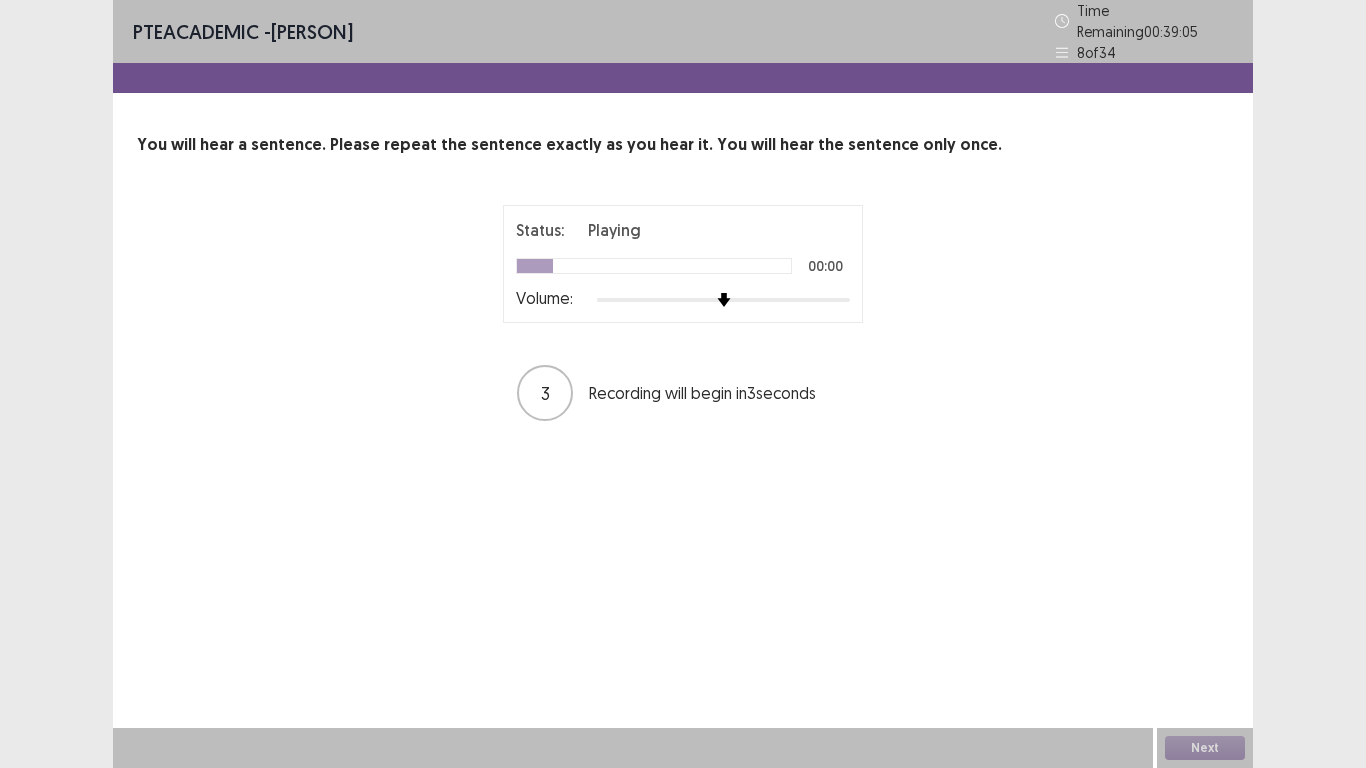 click on "Status: Playing 00:00 Volume:" at bounding box center (683, 264) 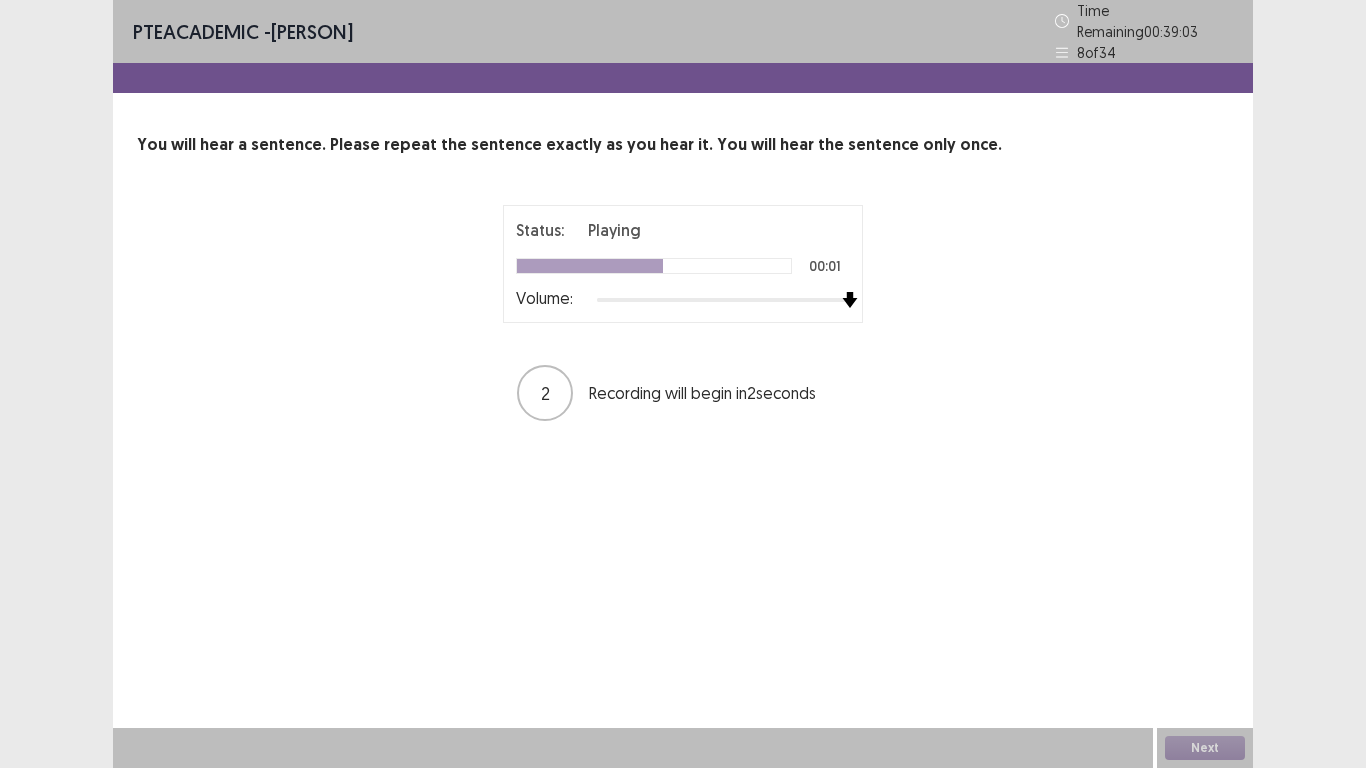 click at bounding box center [723, 300] 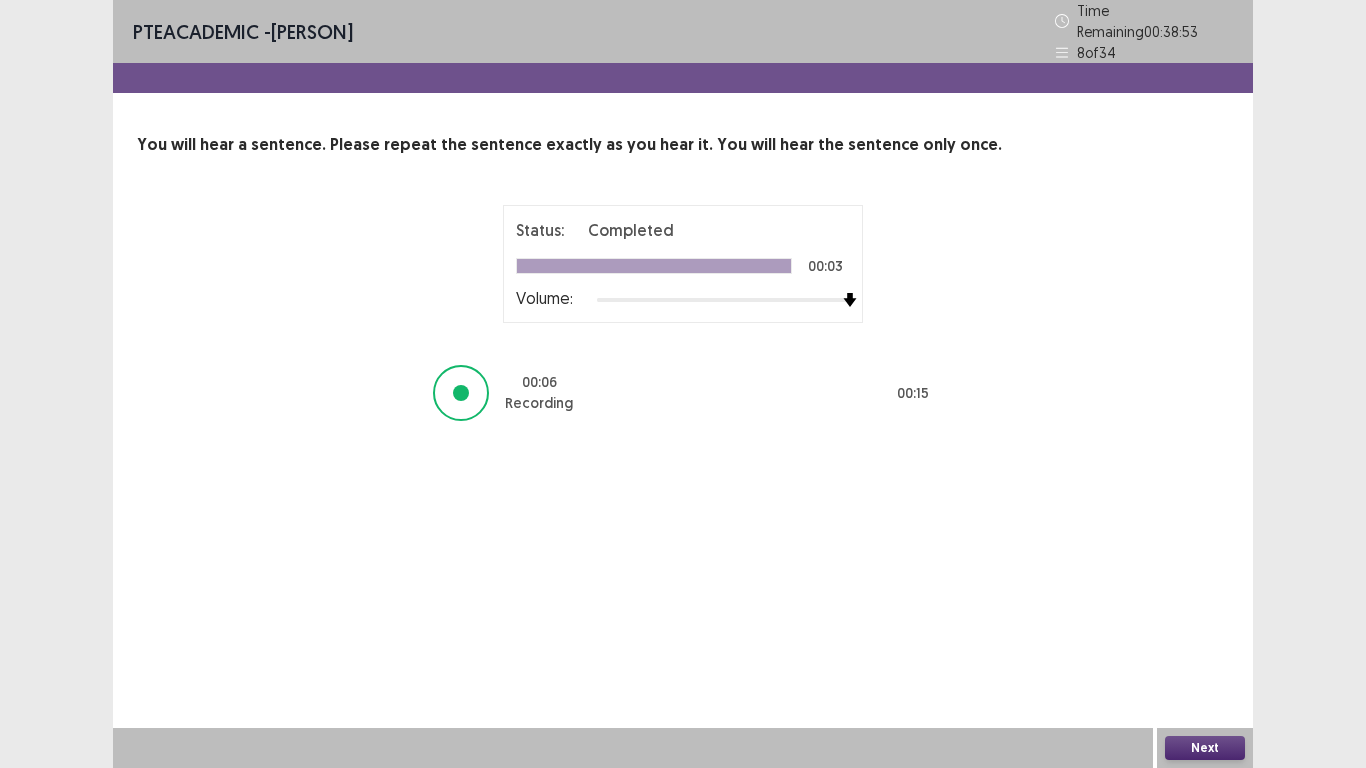 click on "Next" at bounding box center (1205, 748) 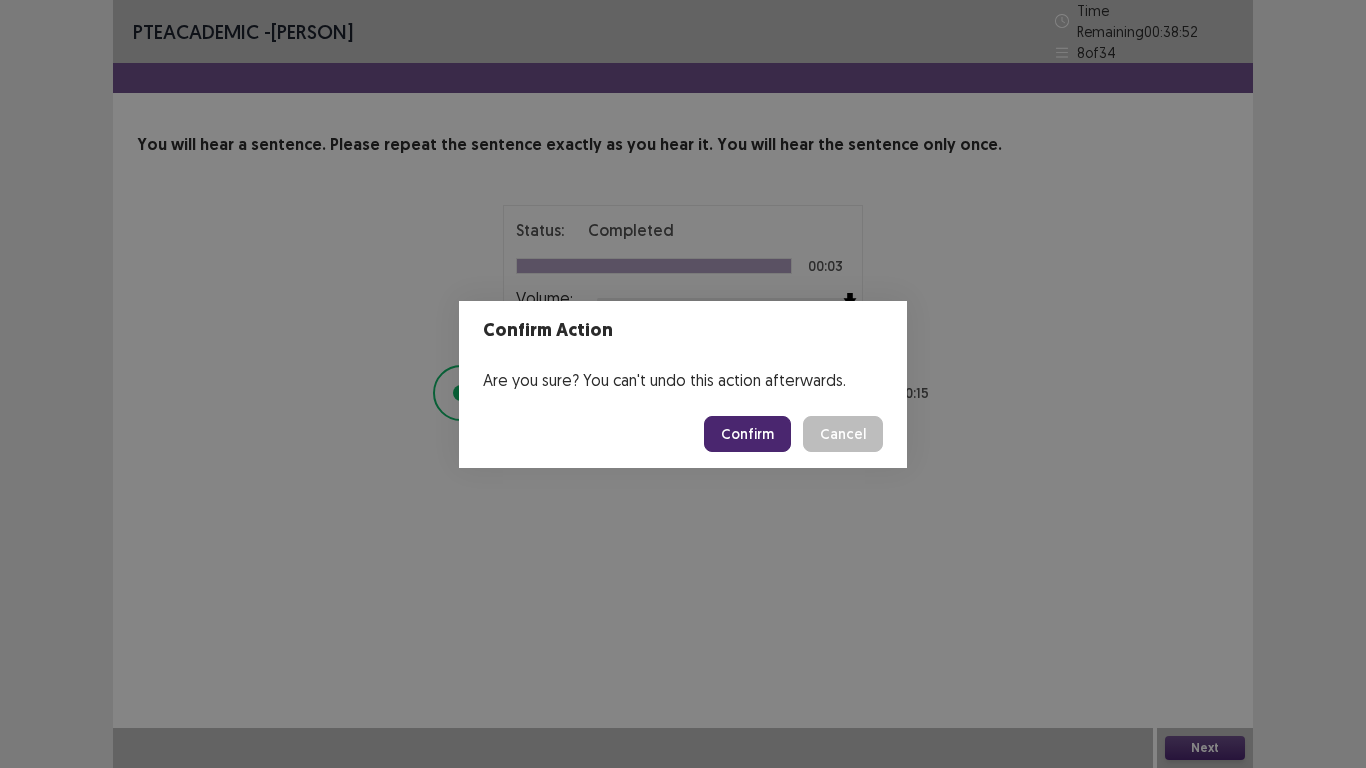 click on "Confirm" at bounding box center [747, 434] 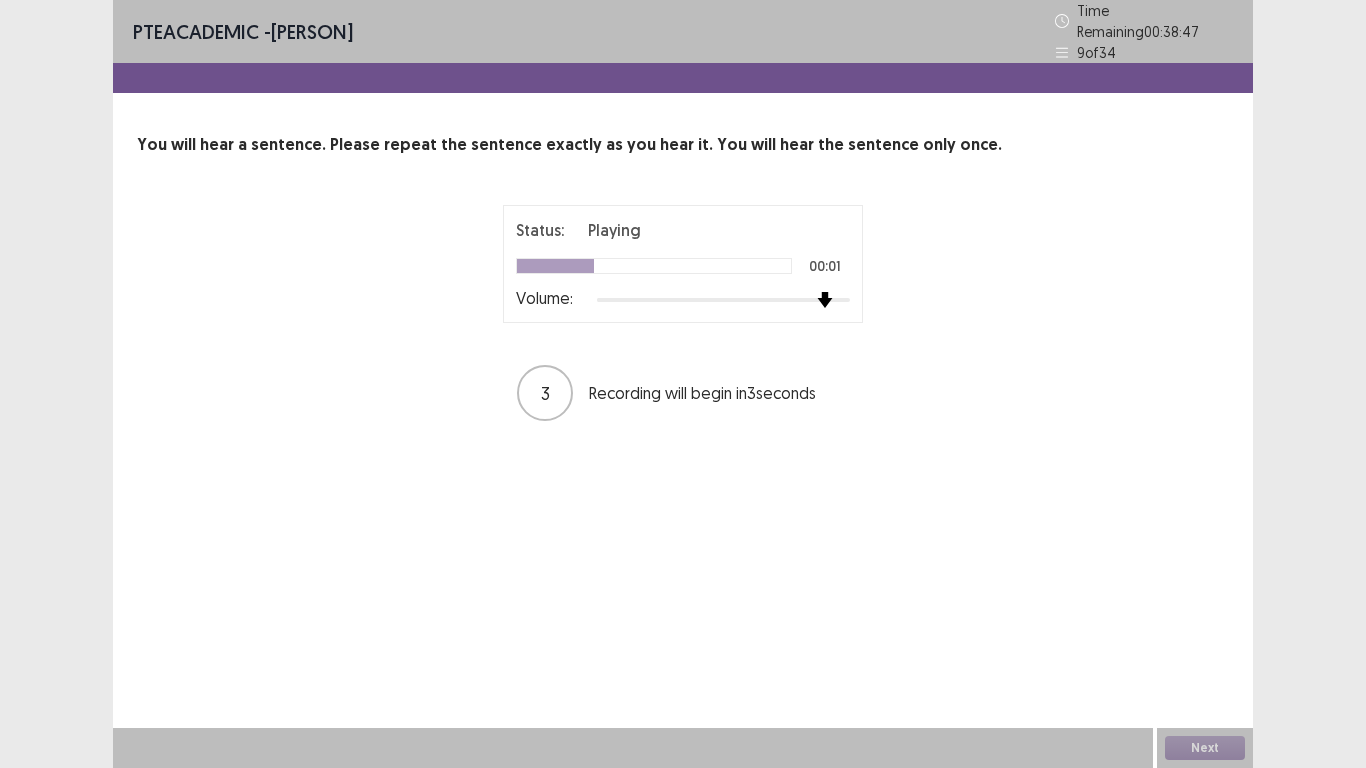 click at bounding box center (723, 300) 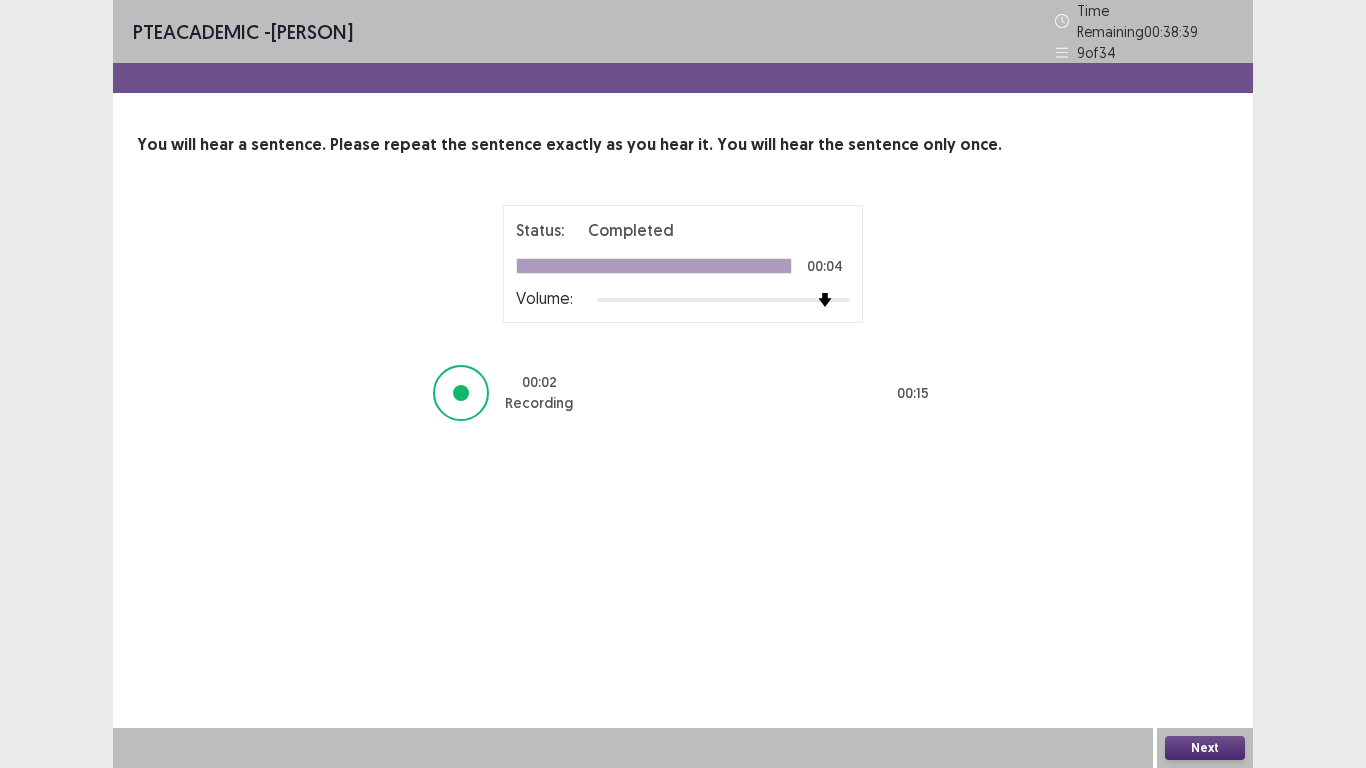 click on "Next" at bounding box center [1205, 748] 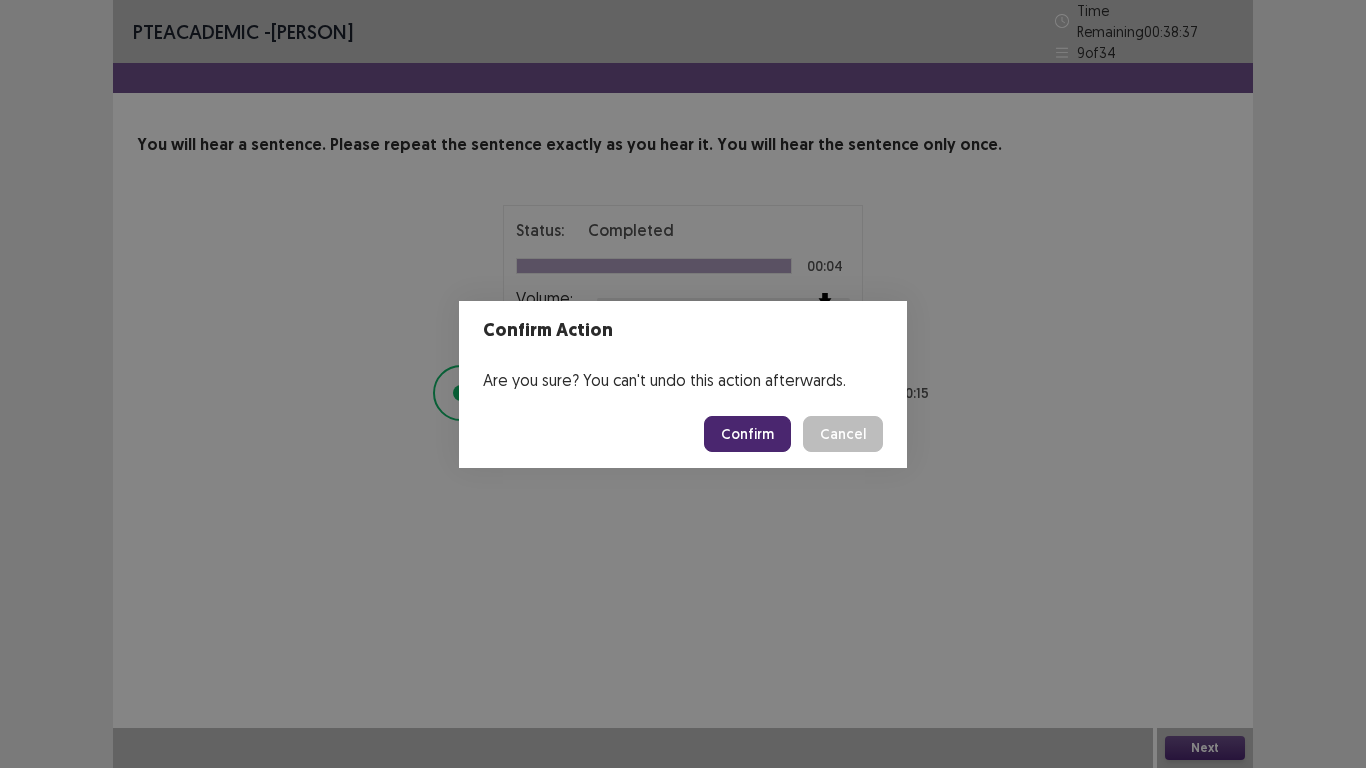click on "Confirm" at bounding box center [747, 434] 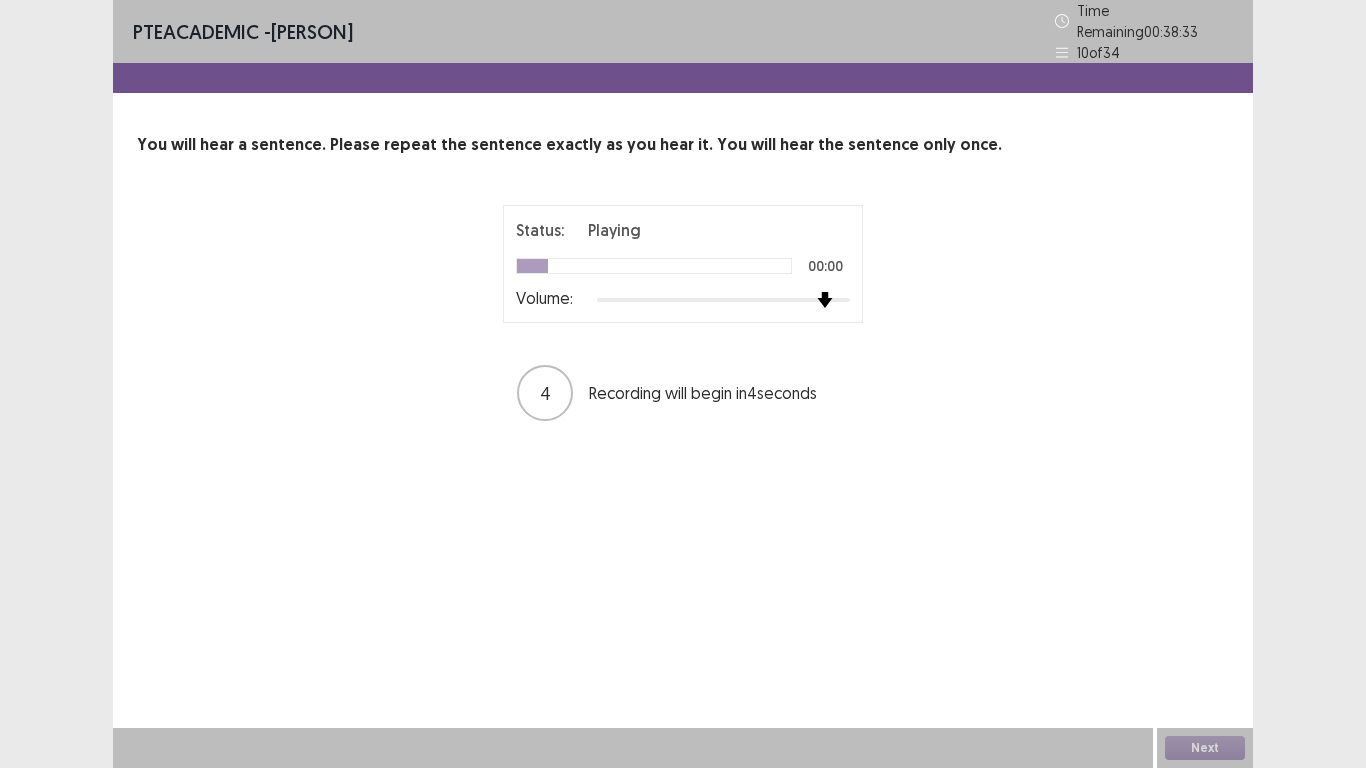 click at bounding box center (723, 300) 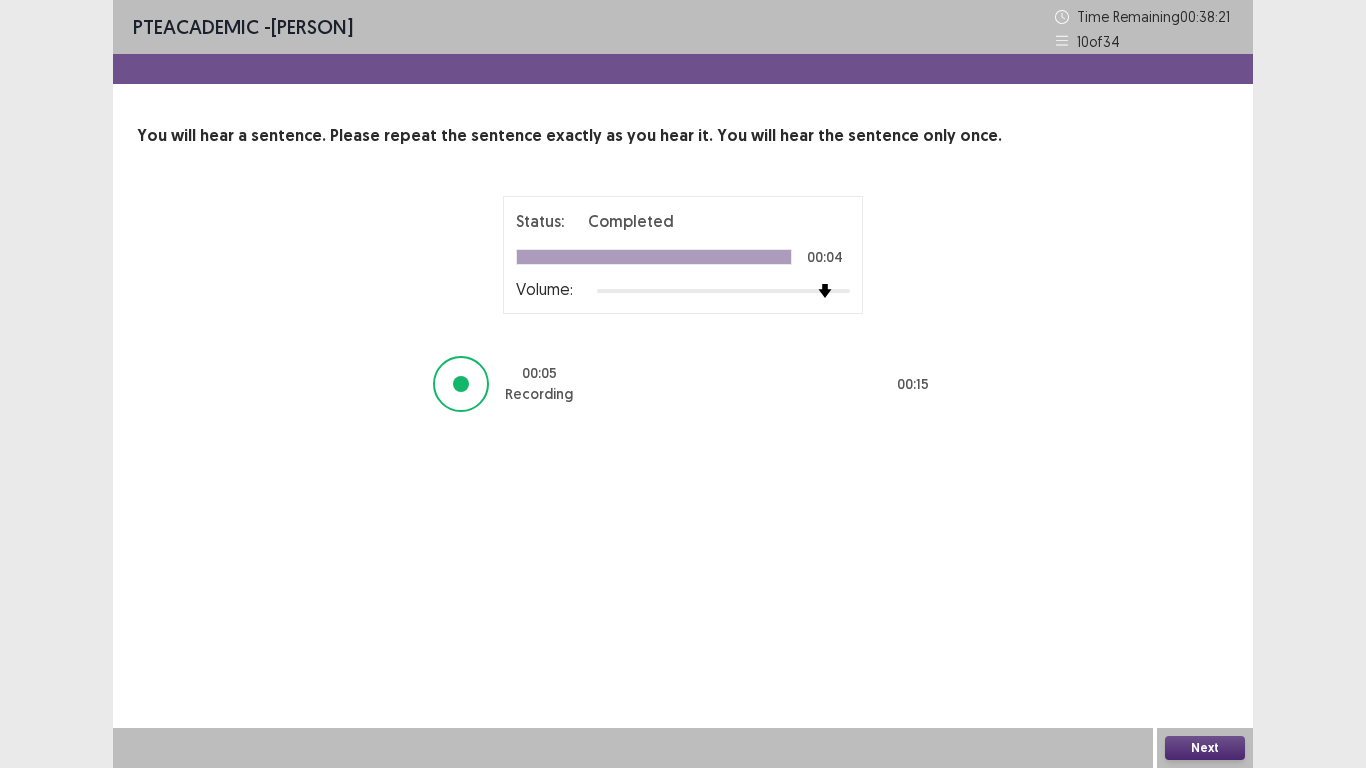 drag, startPoint x: 1212, startPoint y: 733, endPoint x: 1209, endPoint y: 743, distance: 10.440307 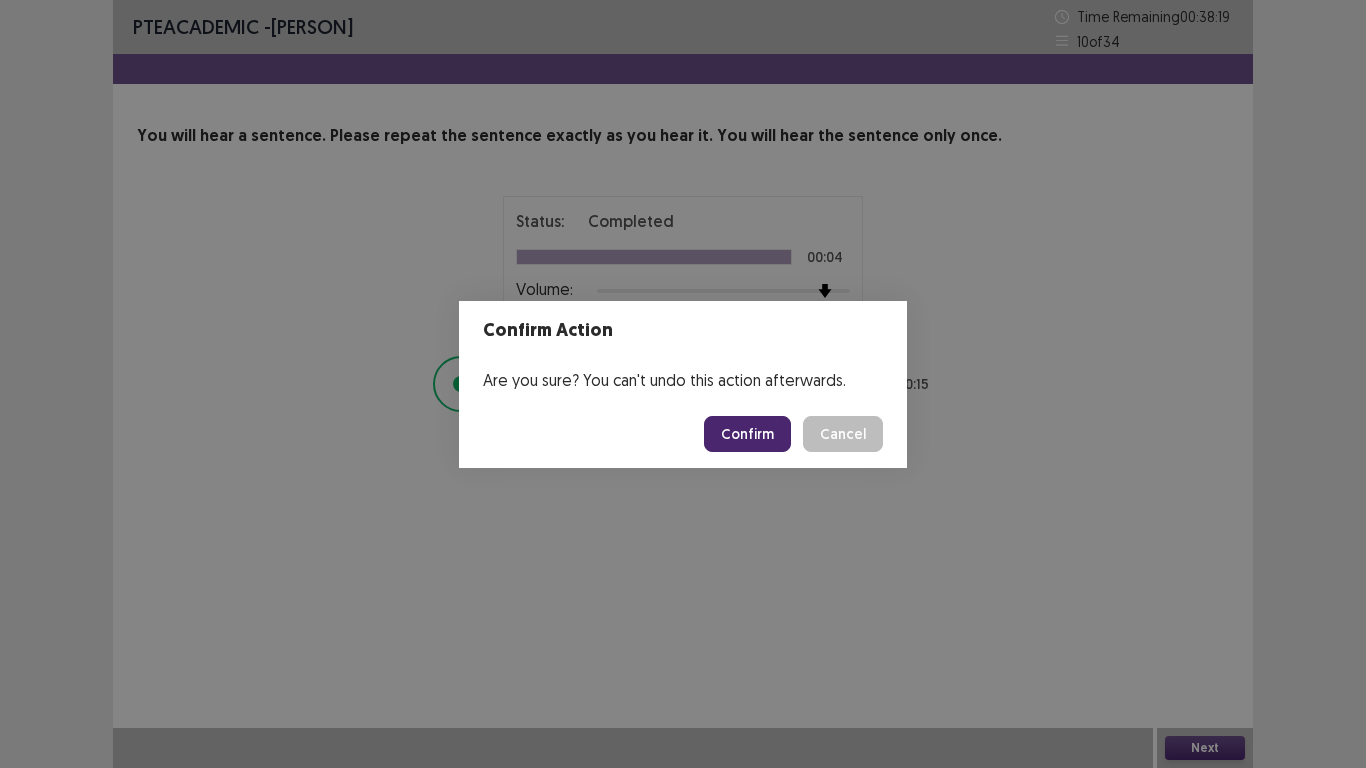click on "Confirm" at bounding box center [747, 434] 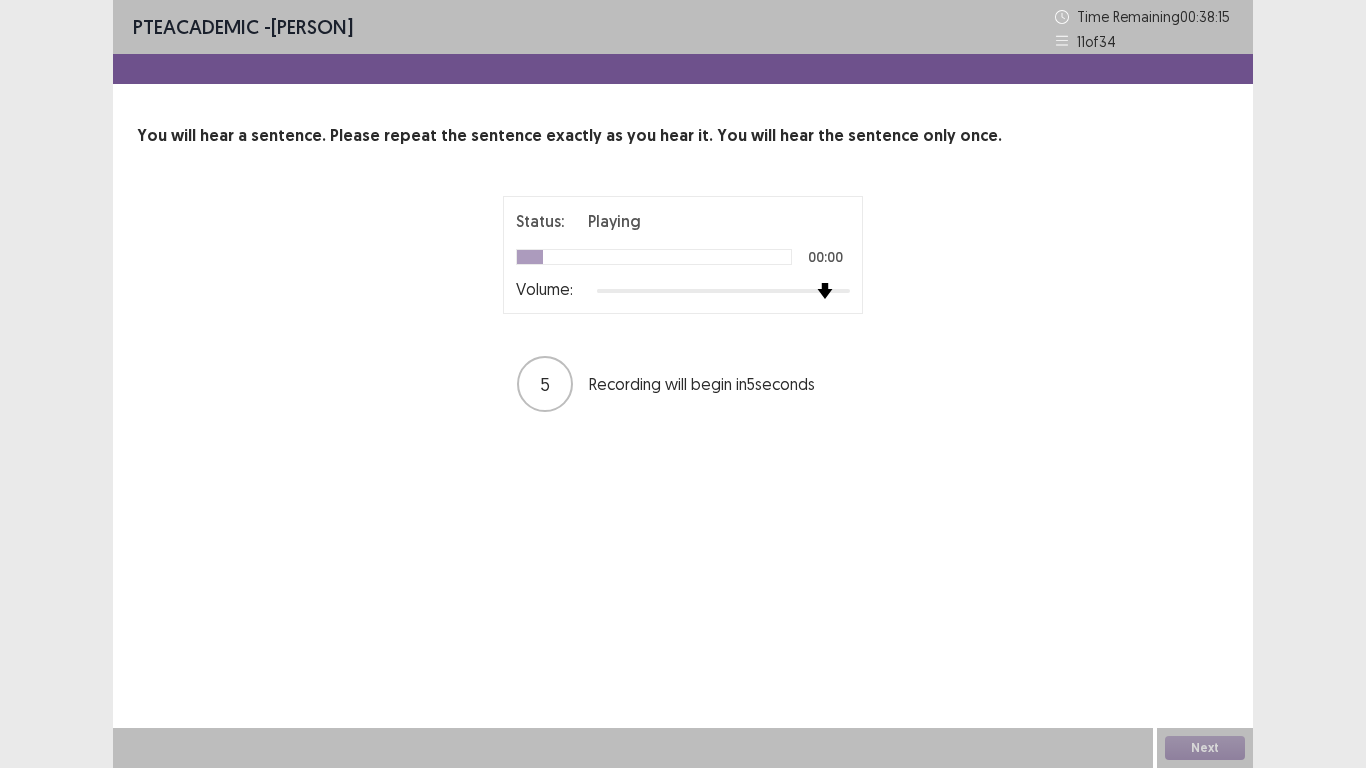 click at bounding box center (723, 291) 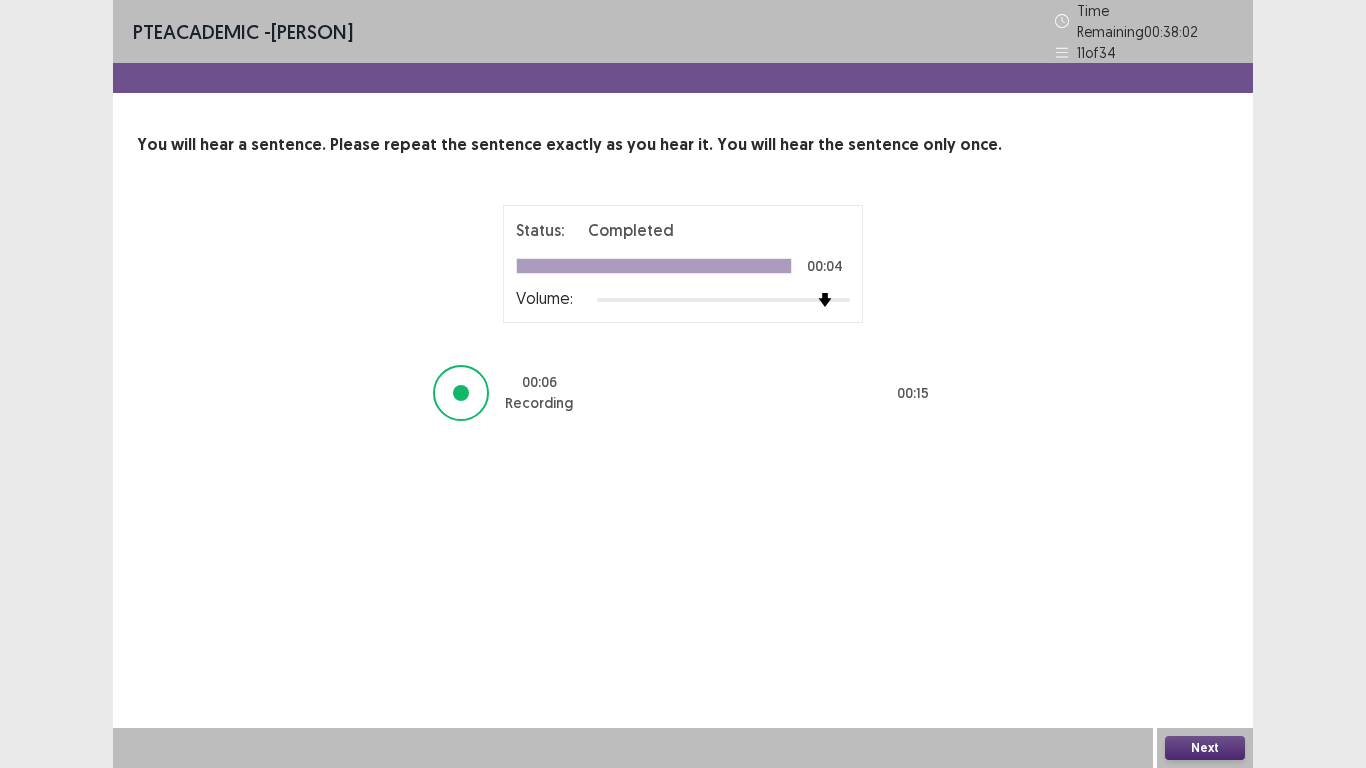click on "Next" at bounding box center (1205, 748) 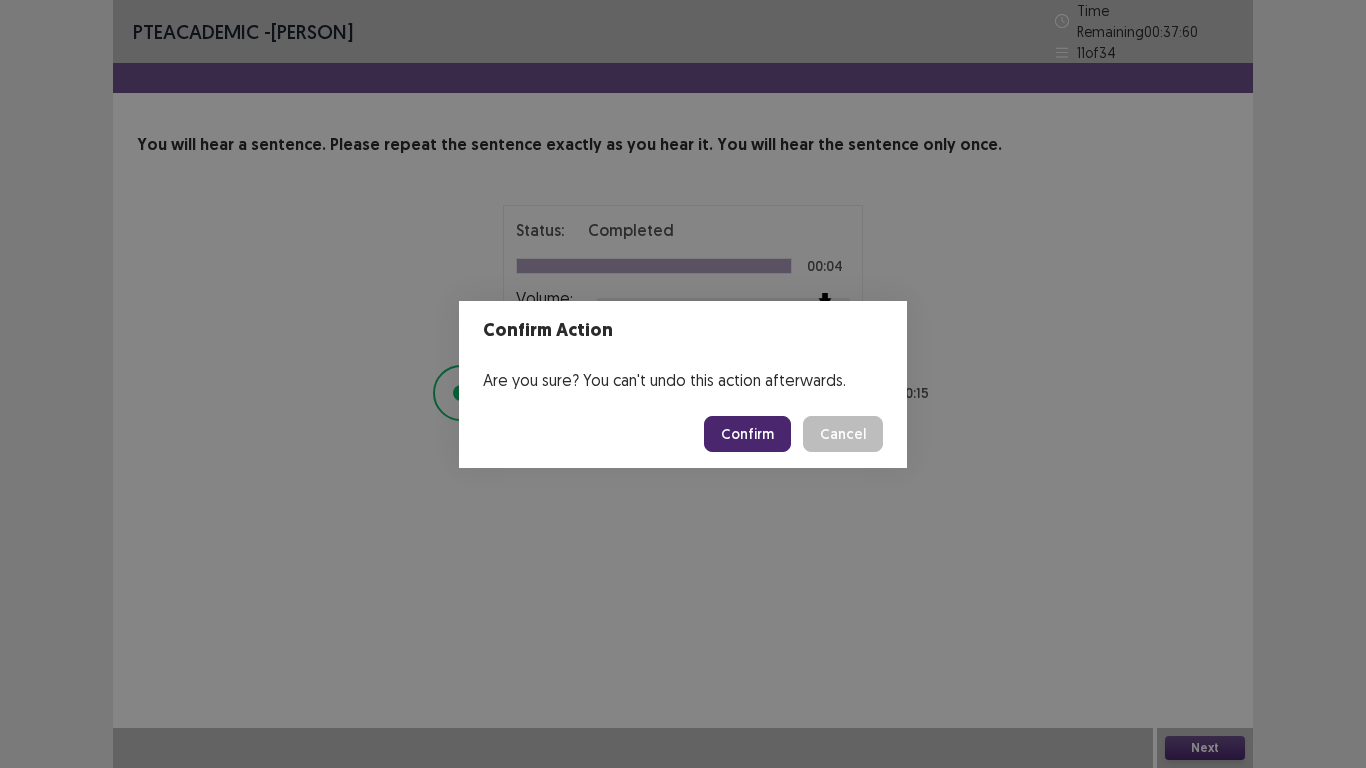 click on "Confirm" at bounding box center (747, 434) 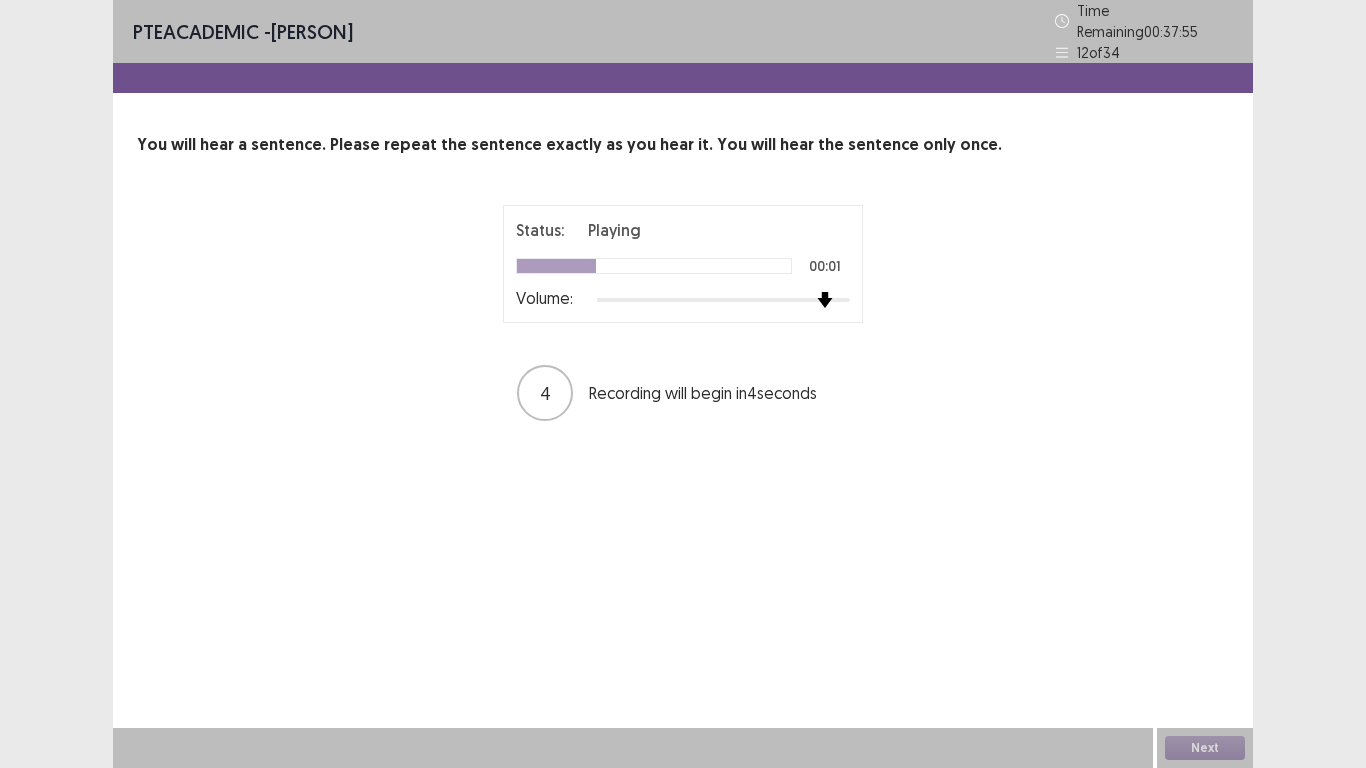 click at bounding box center (723, 300) 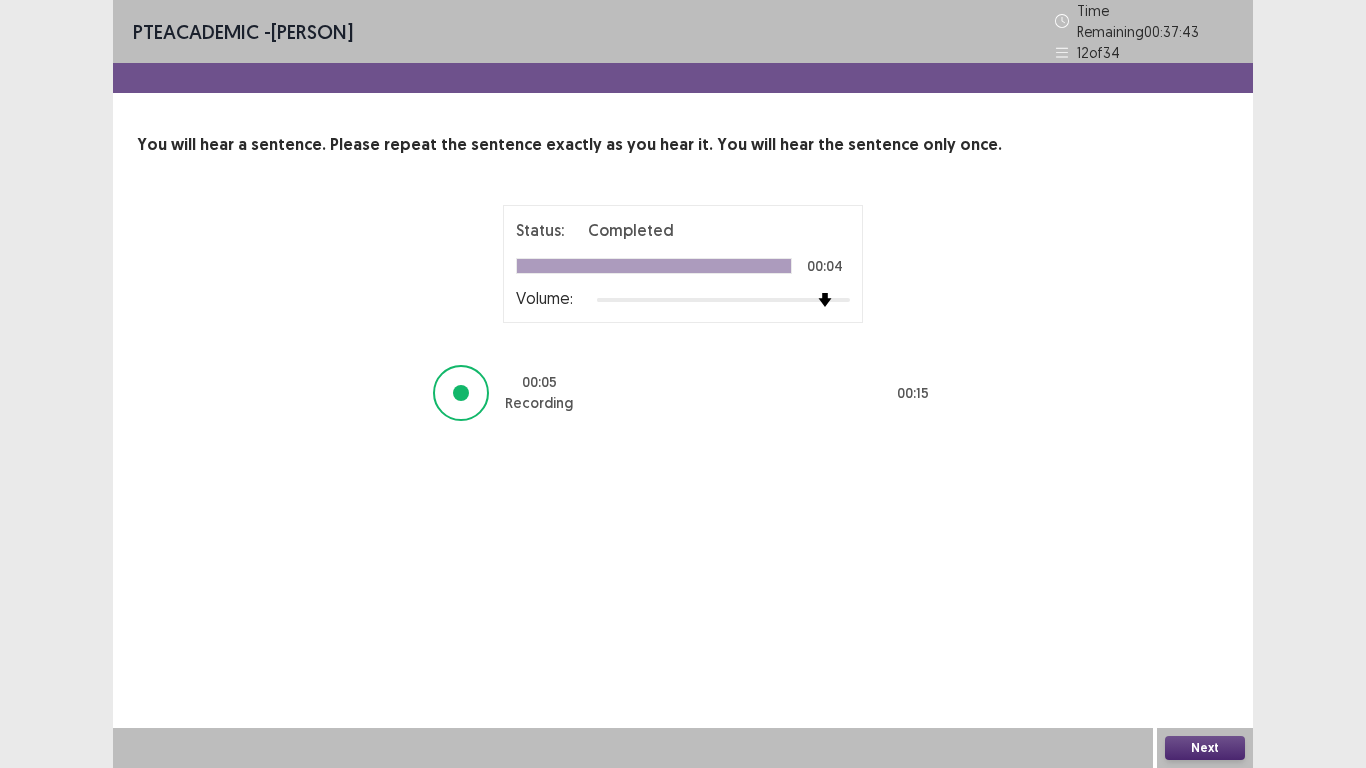 click on "Next" at bounding box center (1205, 748) 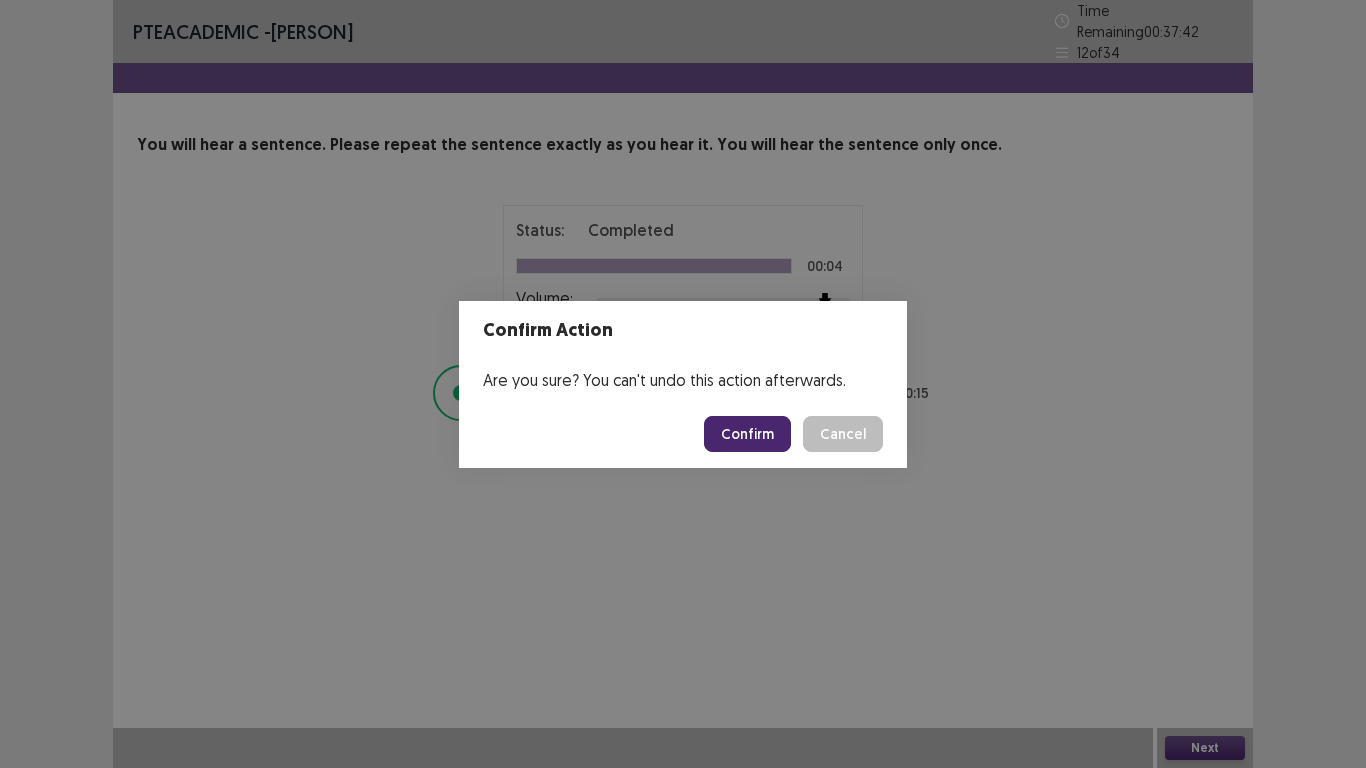 click on "Confirm" at bounding box center (747, 434) 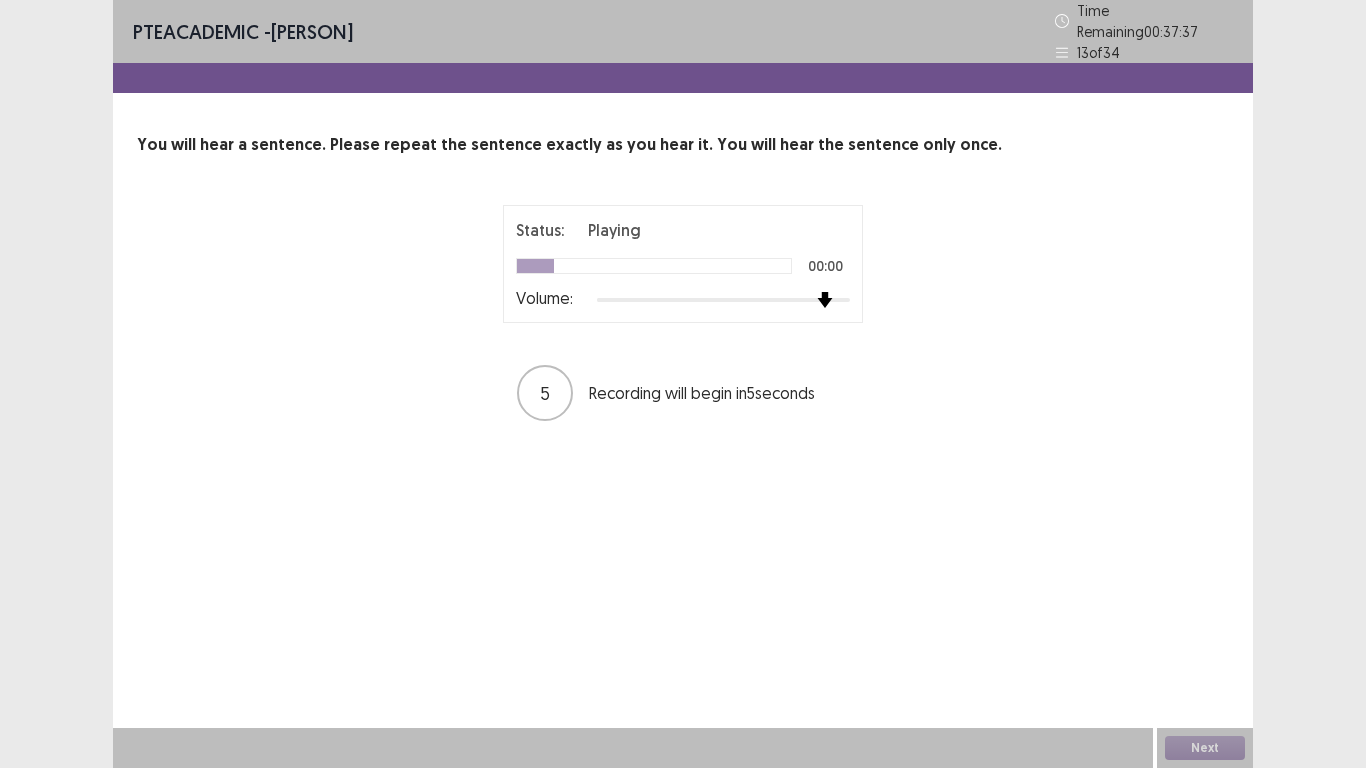 click at bounding box center (723, 300) 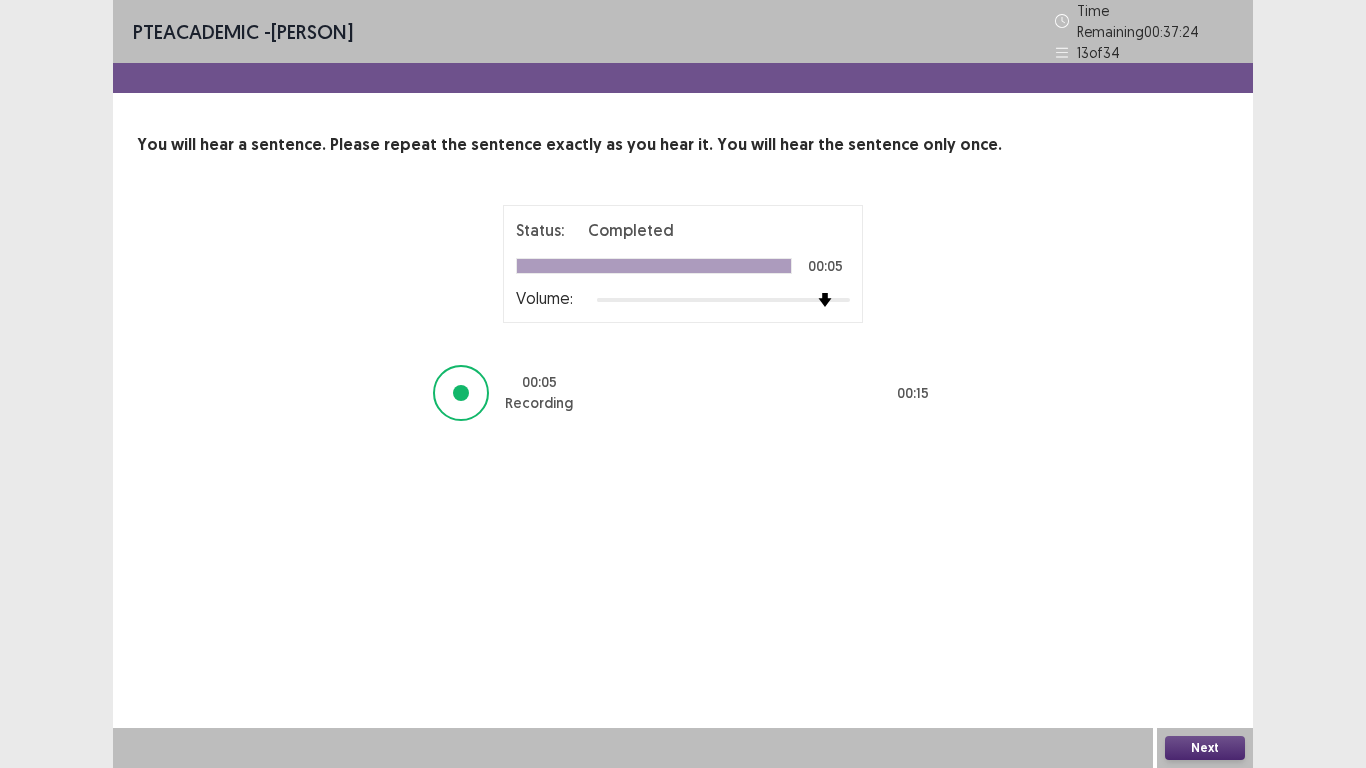 click on "Next" at bounding box center (1205, 748) 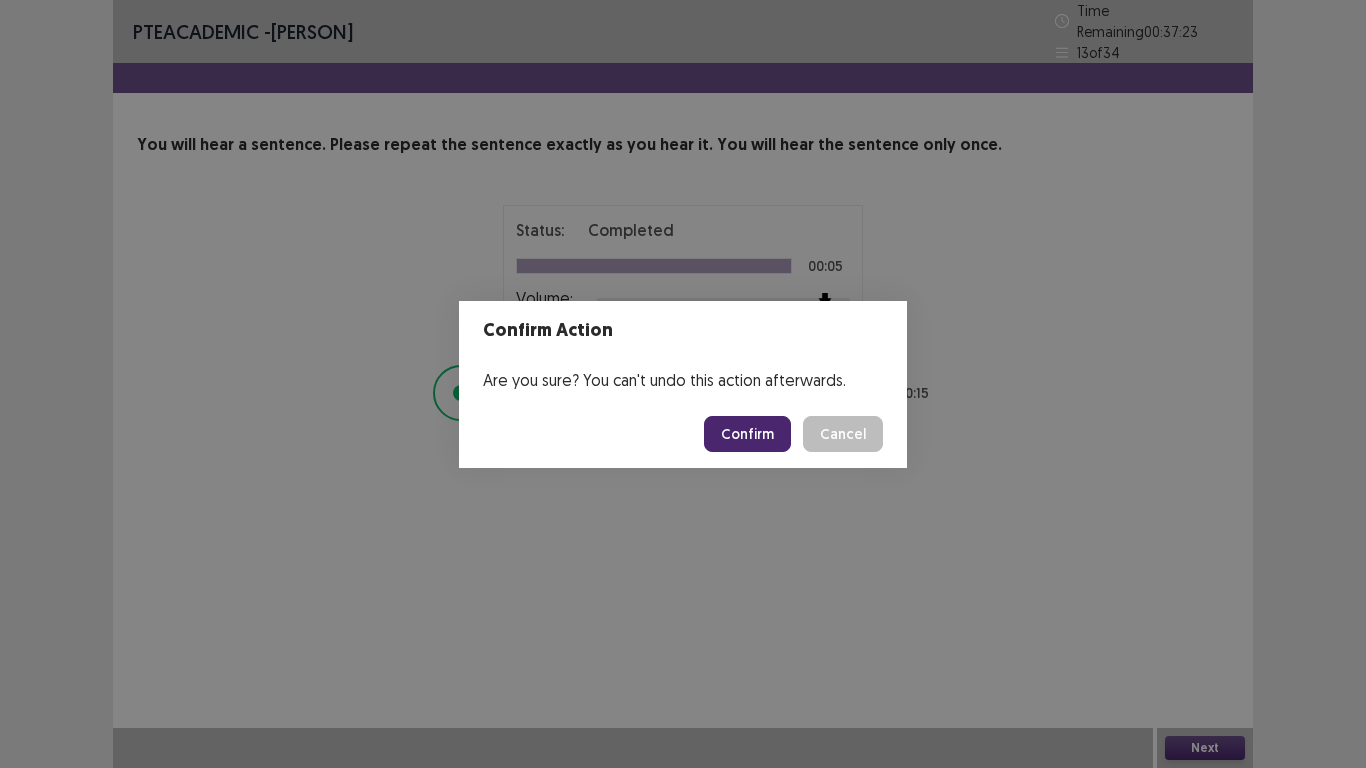 click on "Confirm" at bounding box center (747, 434) 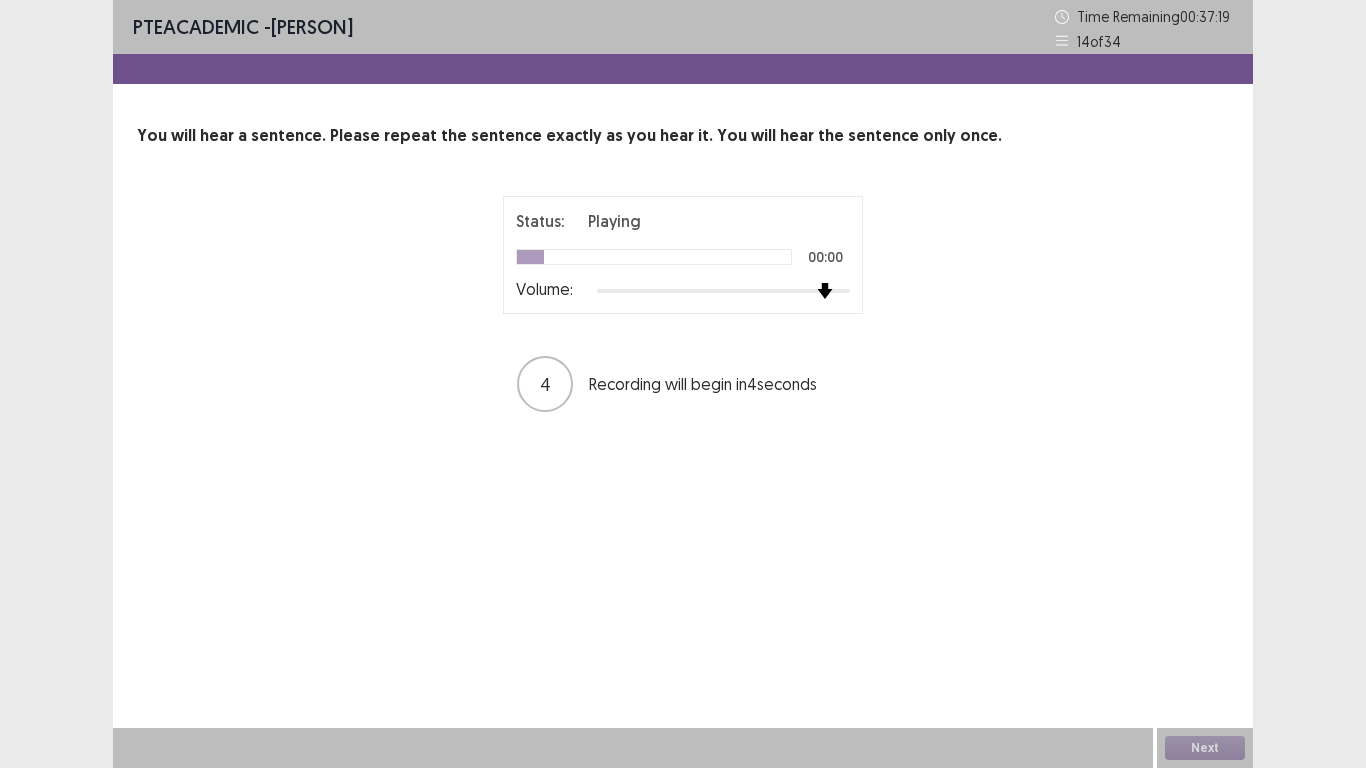 click at bounding box center [723, 291] 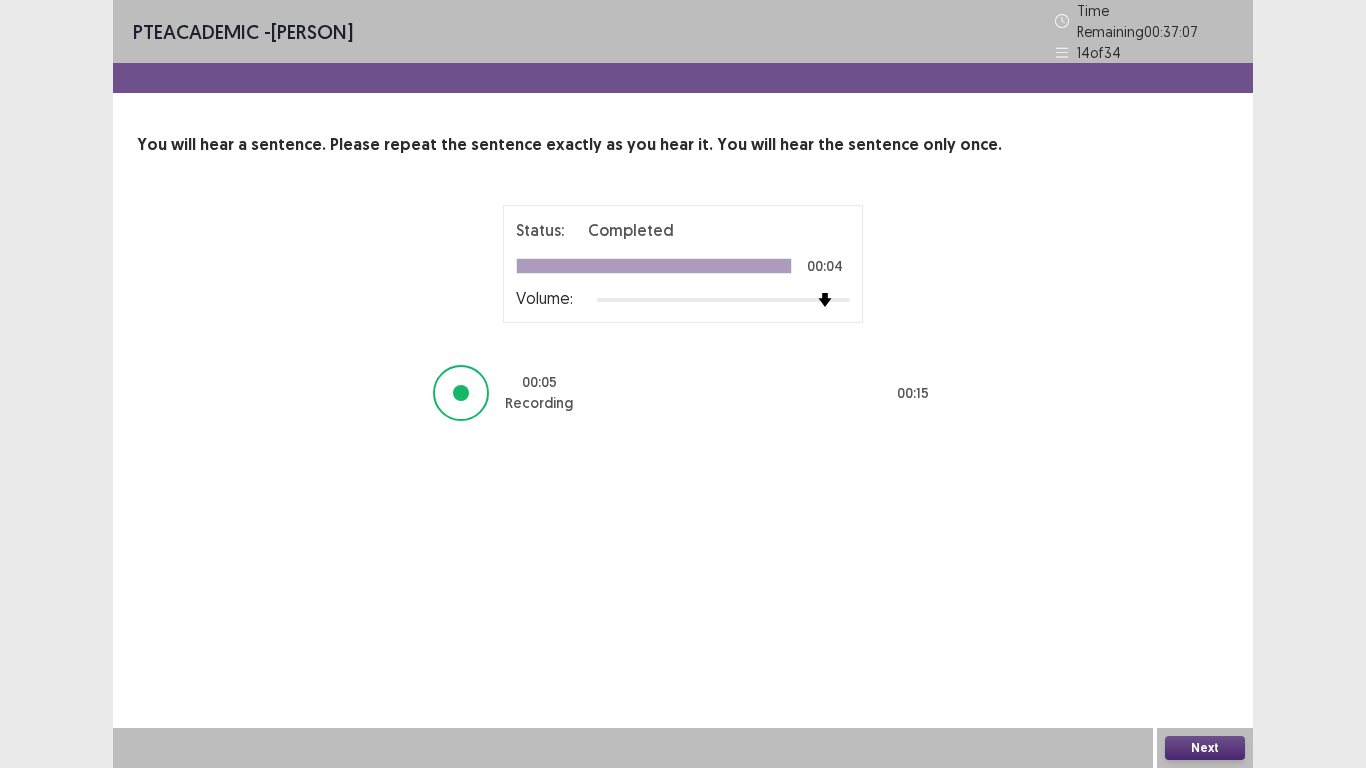 click on "Next" at bounding box center [1205, 748] 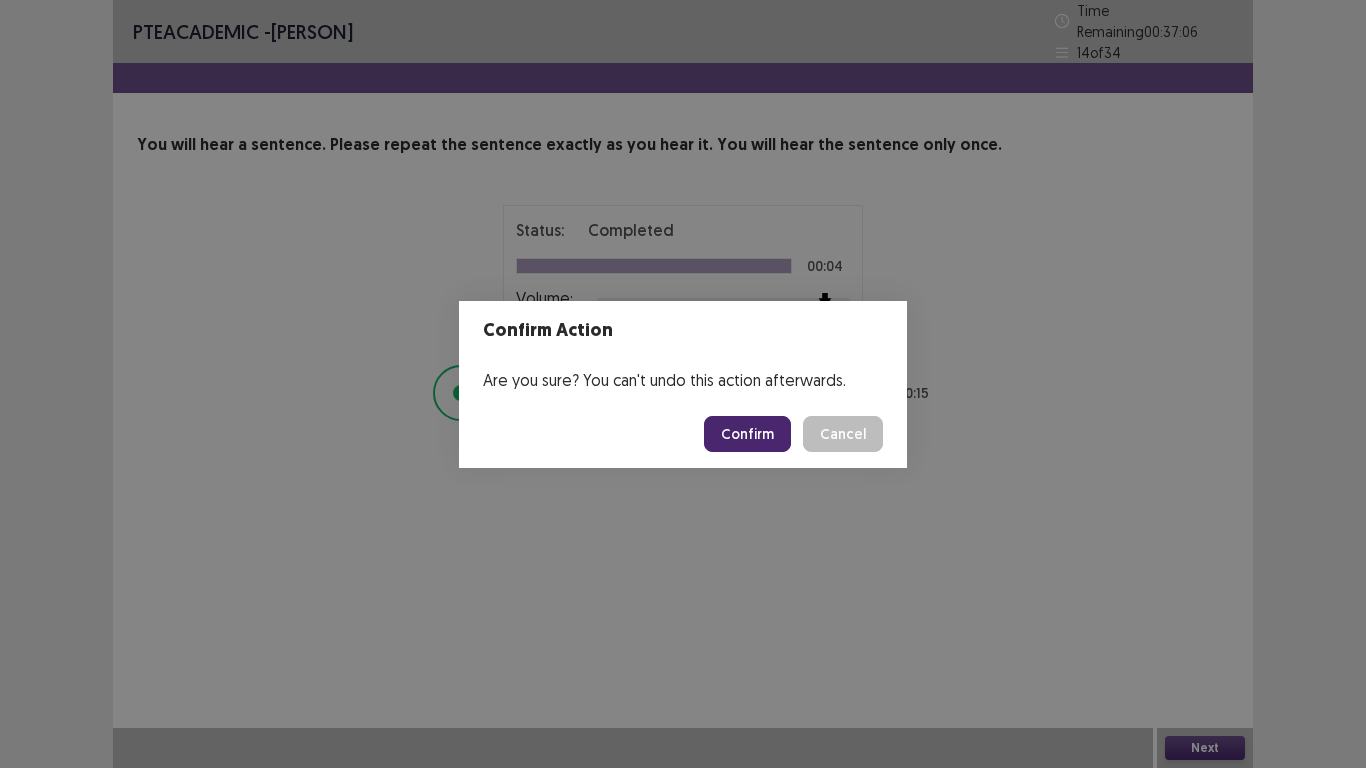 click on "Confirm" at bounding box center [747, 434] 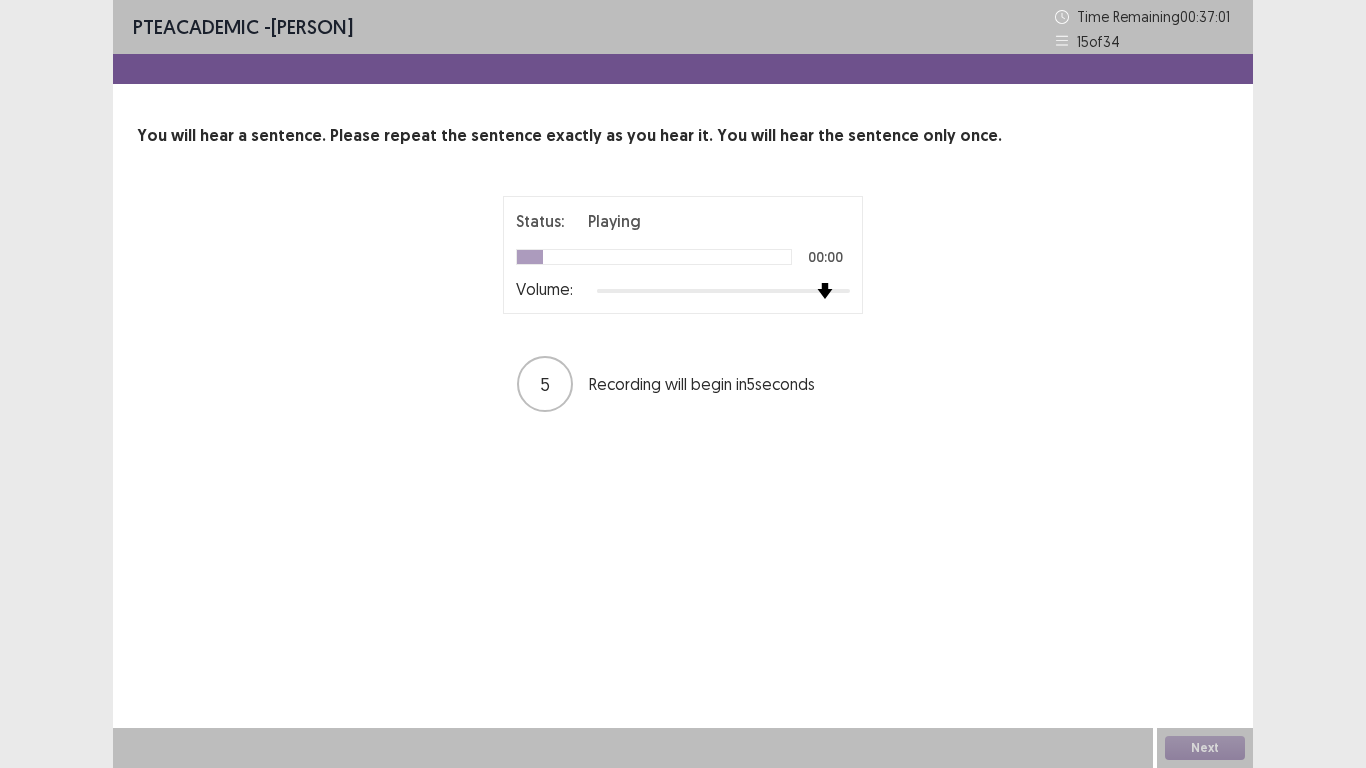 click at bounding box center [723, 291] 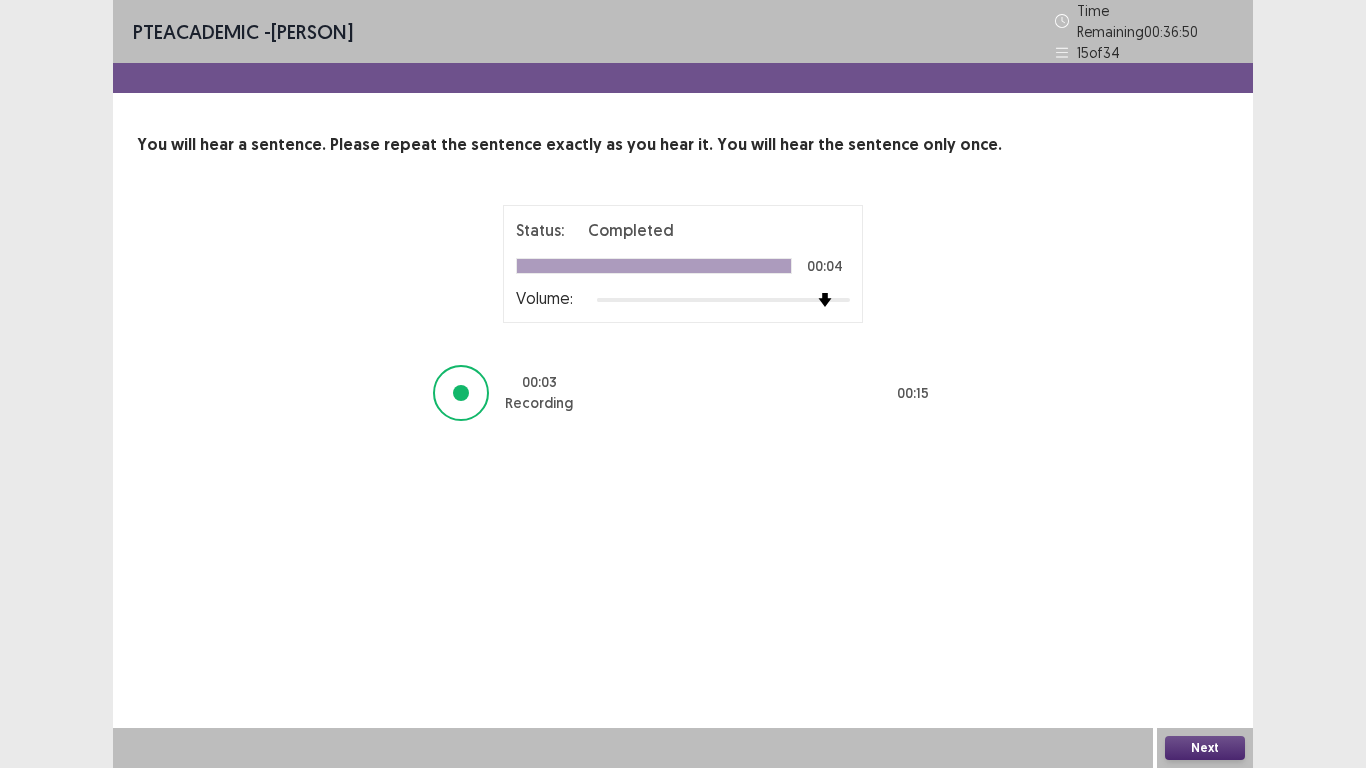 click on "Next" at bounding box center [1205, 748] 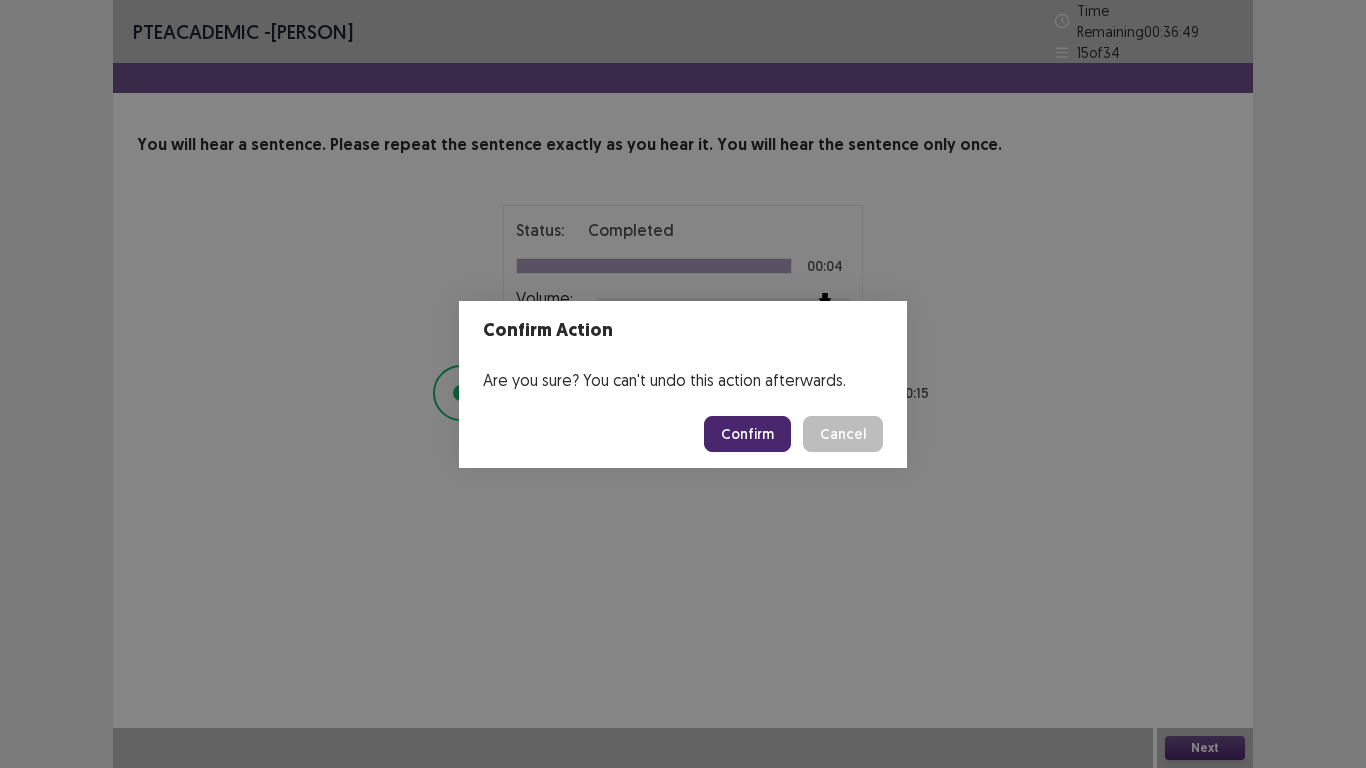 click on "Confirm" at bounding box center [747, 434] 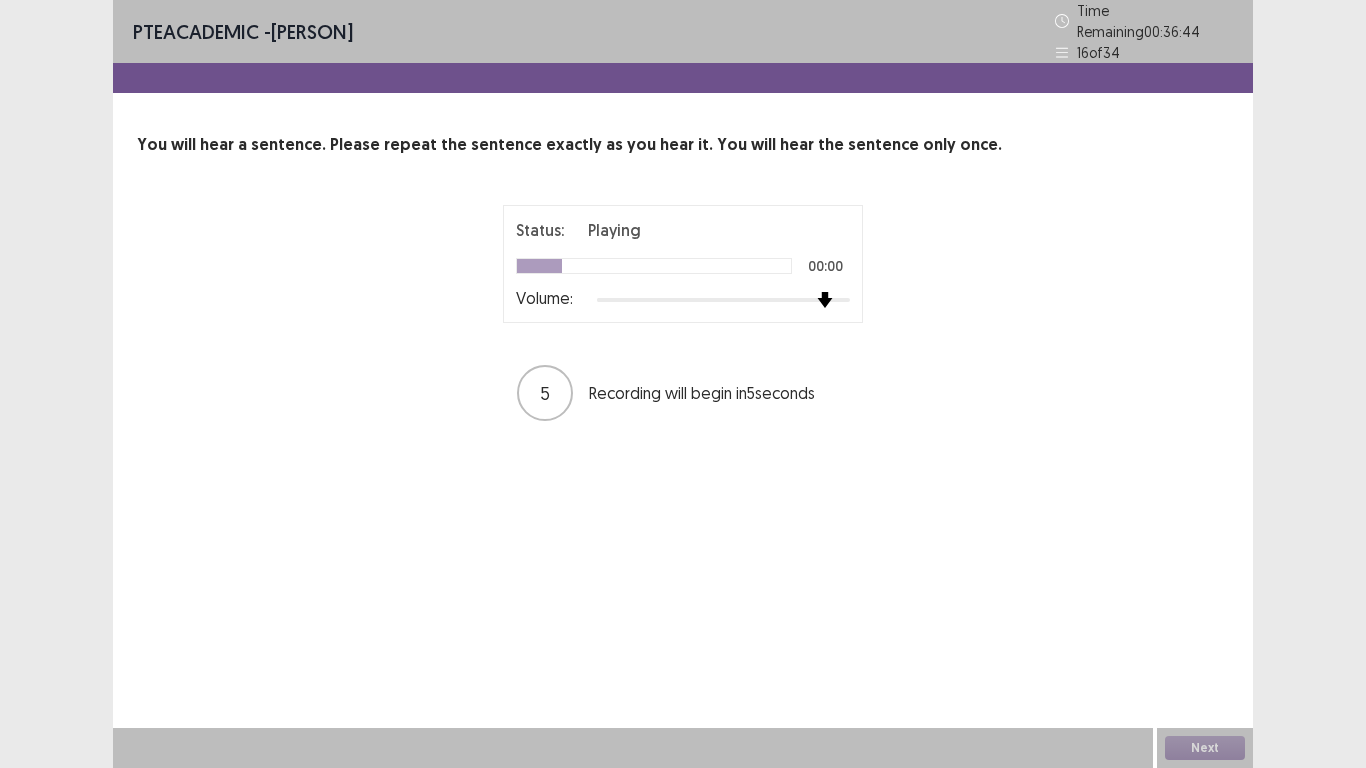 click at bounding box center (723, 300) 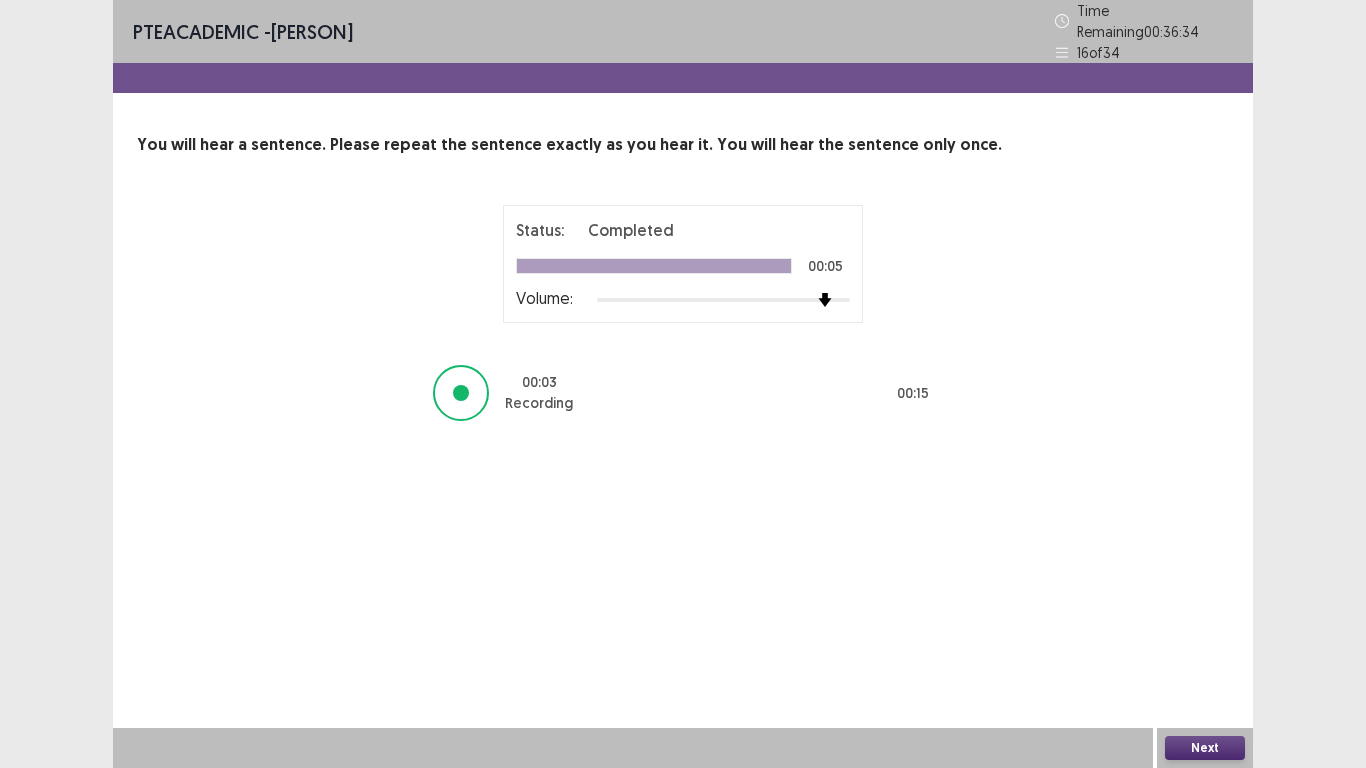 click on "Next" at bounding box center (1205, 748) 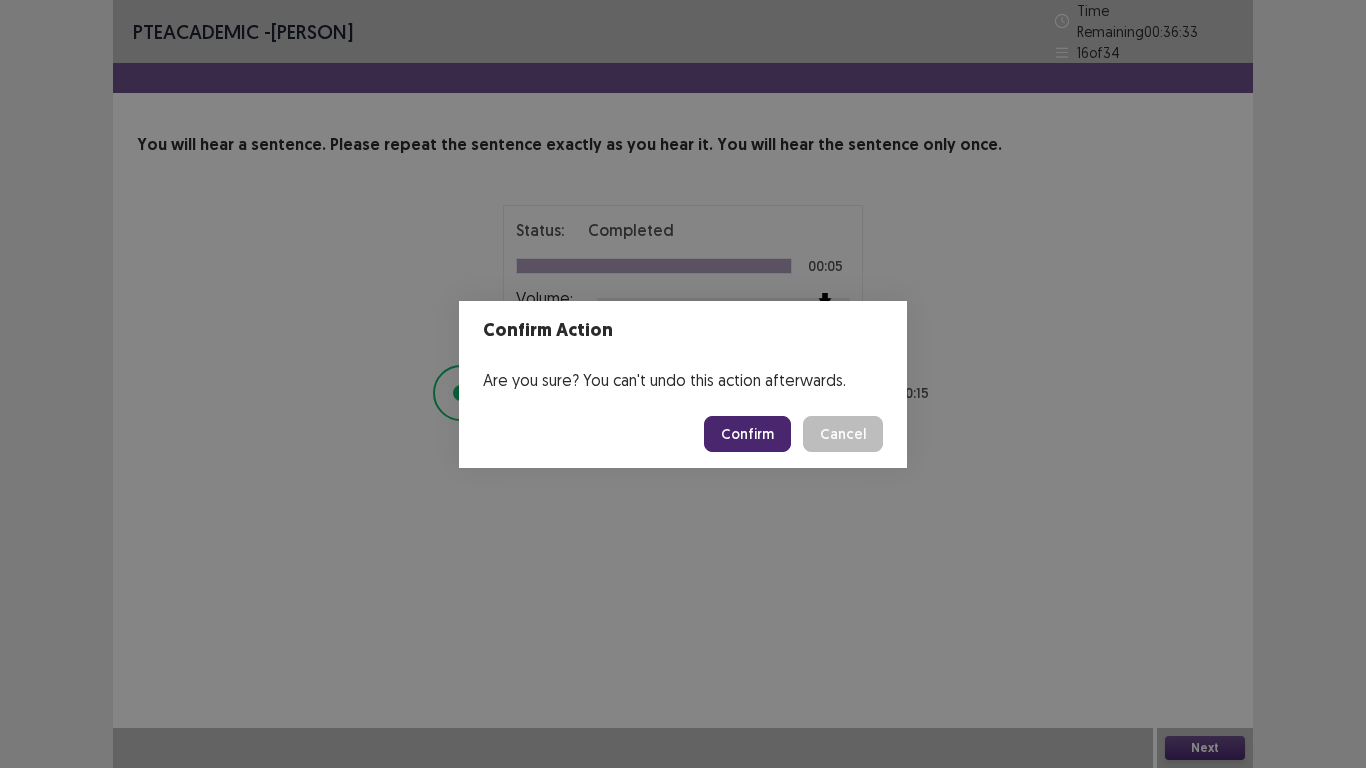 click on "Confirm" at bounding box center [747, 434] 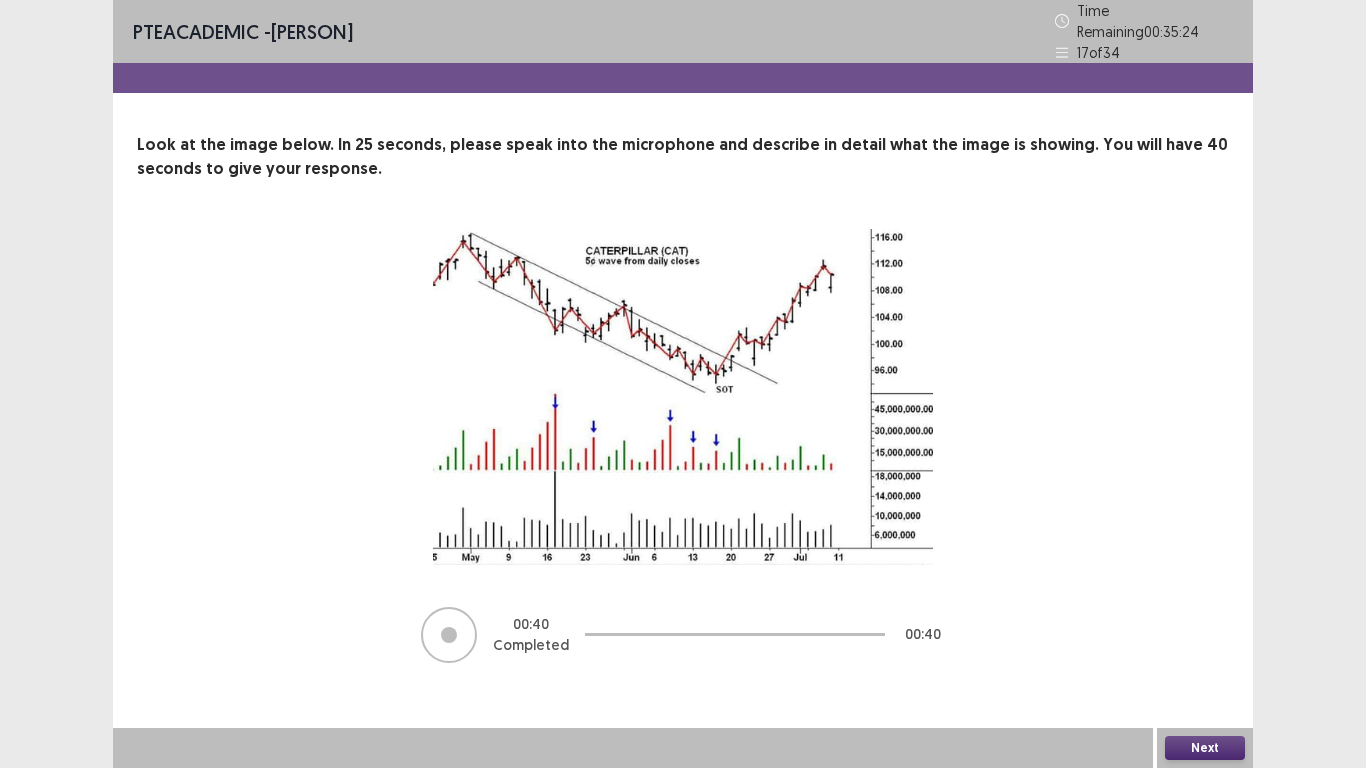 click on "Next" at bounding box center [1205, 748] 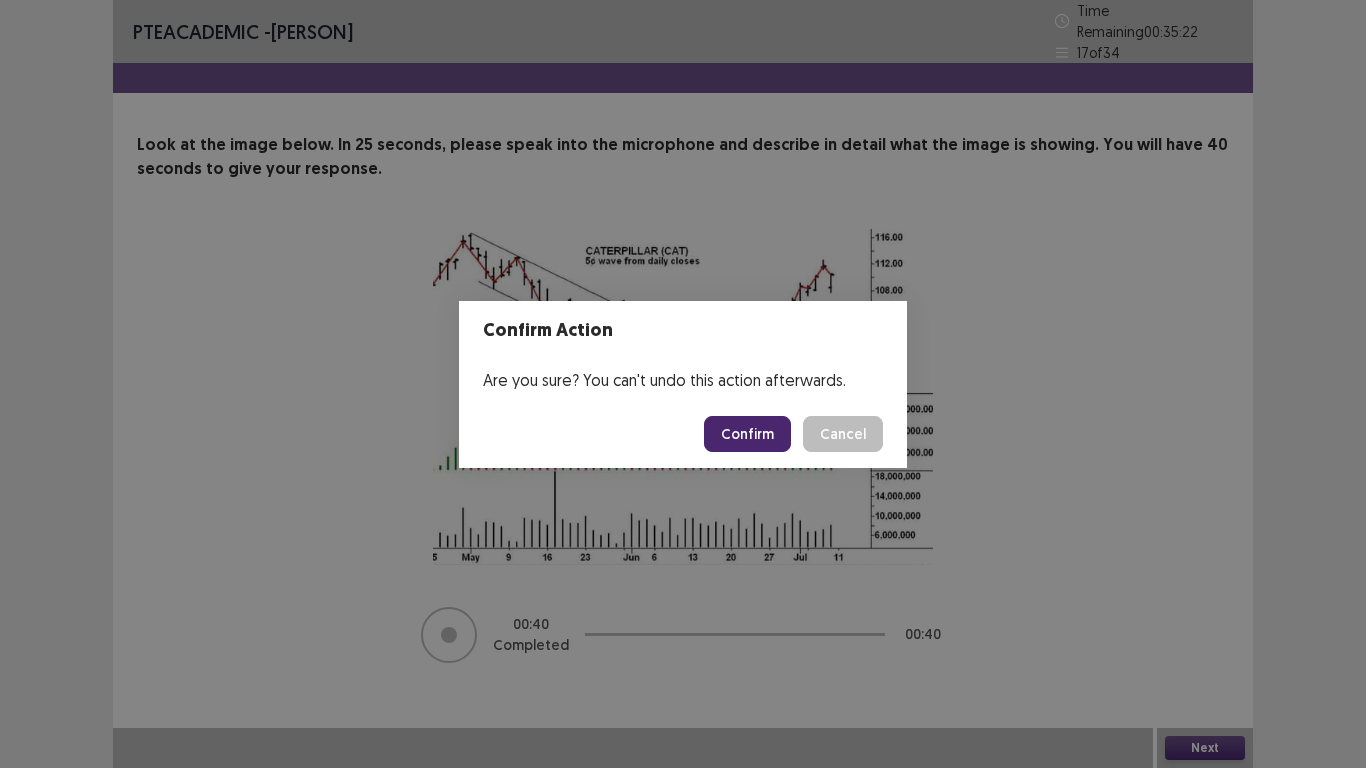 click on "Confirm" at bounding box center [747, 434] 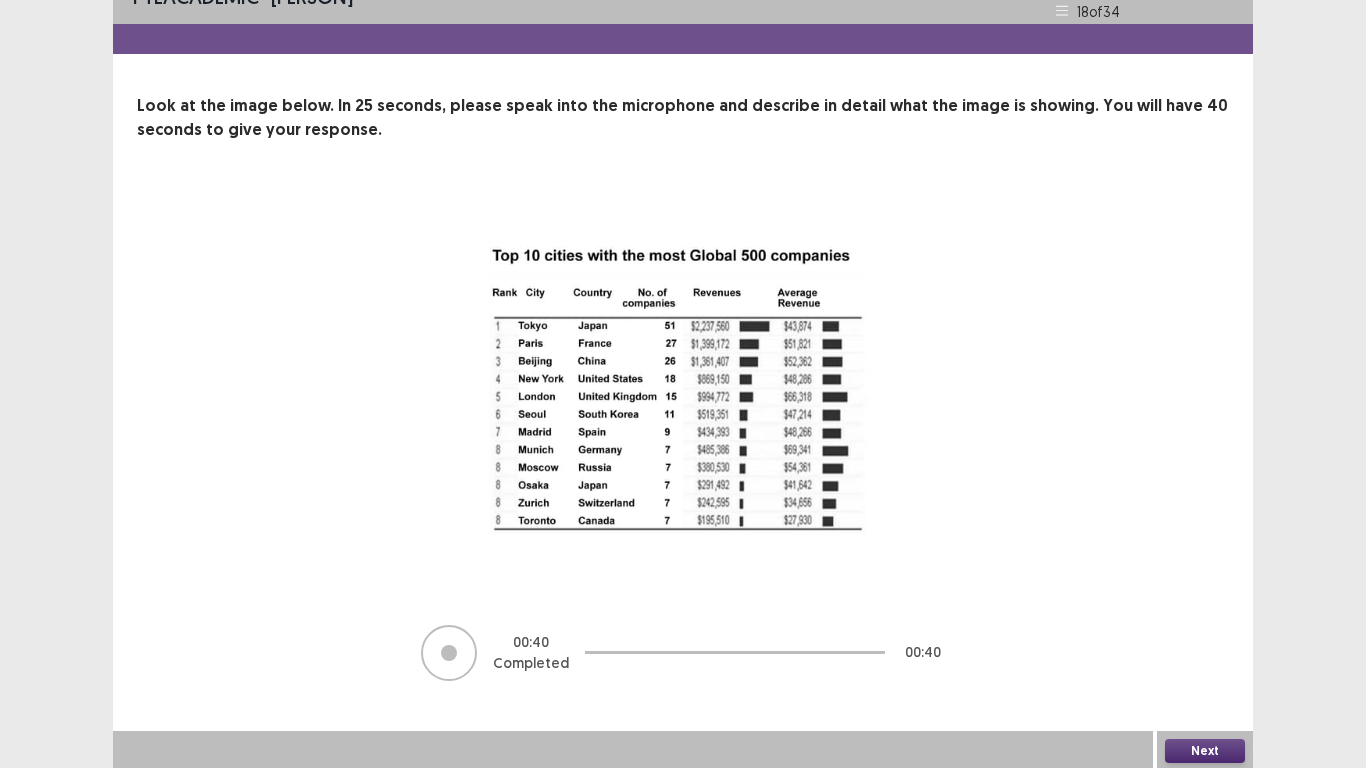 scroll, scrollTop: 33, scrollLeft: 0, axis: vertical 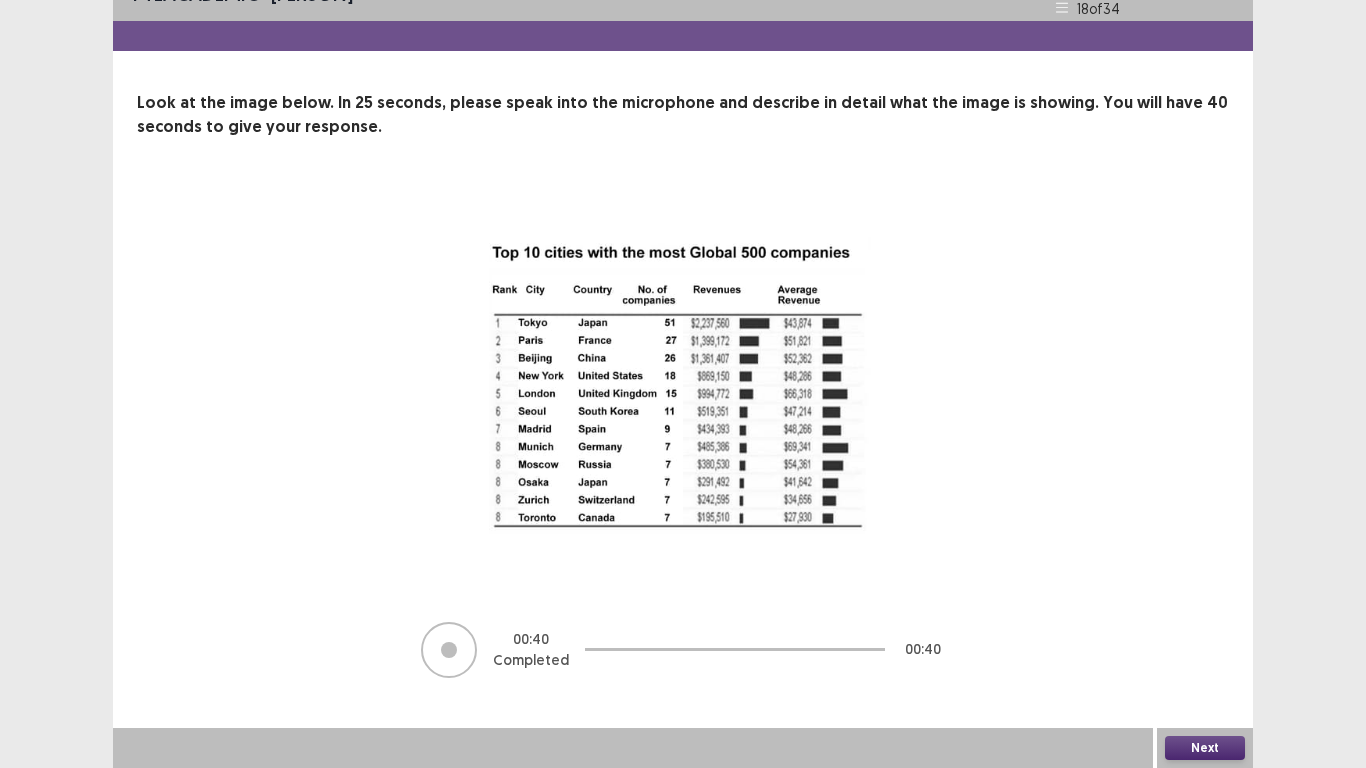 click on "Next" at bounding box center [1205, 748] 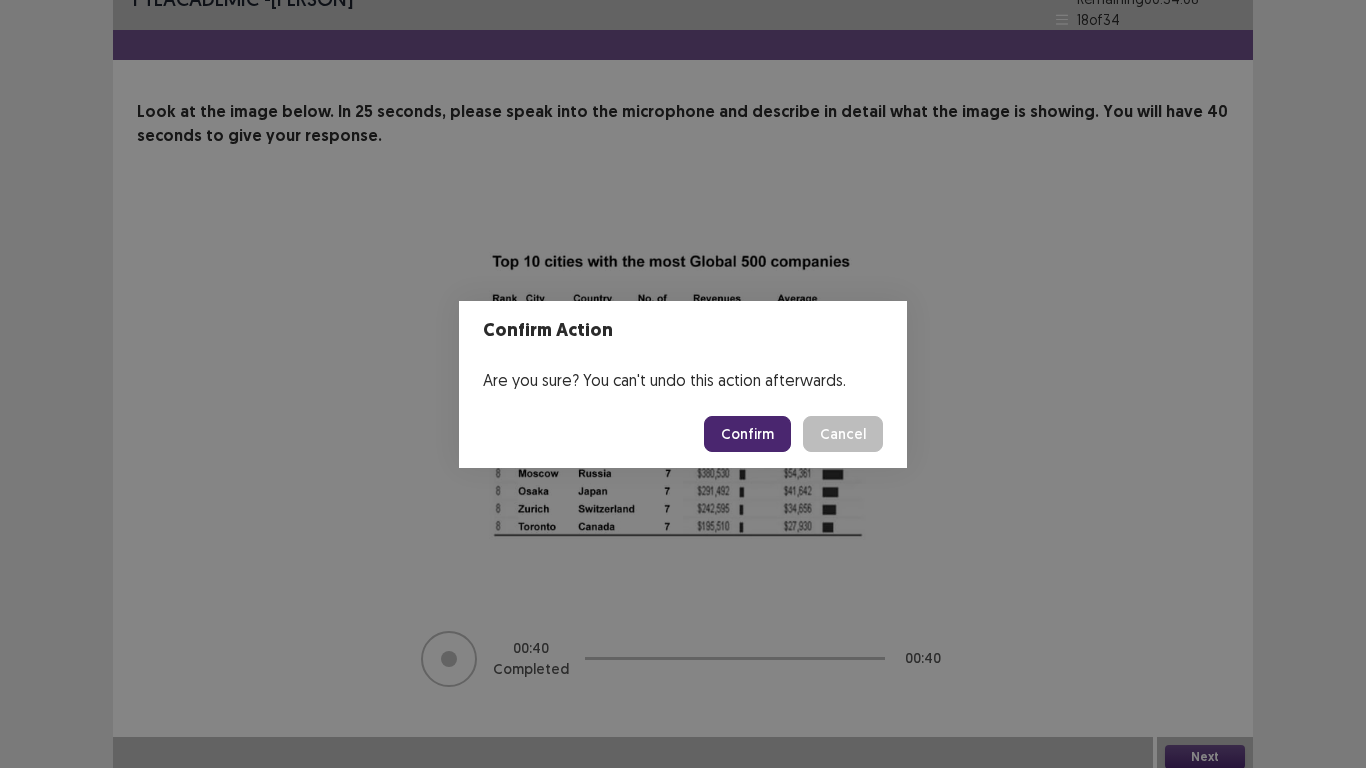 click on "Confirm" at bounding box center (747, 434) 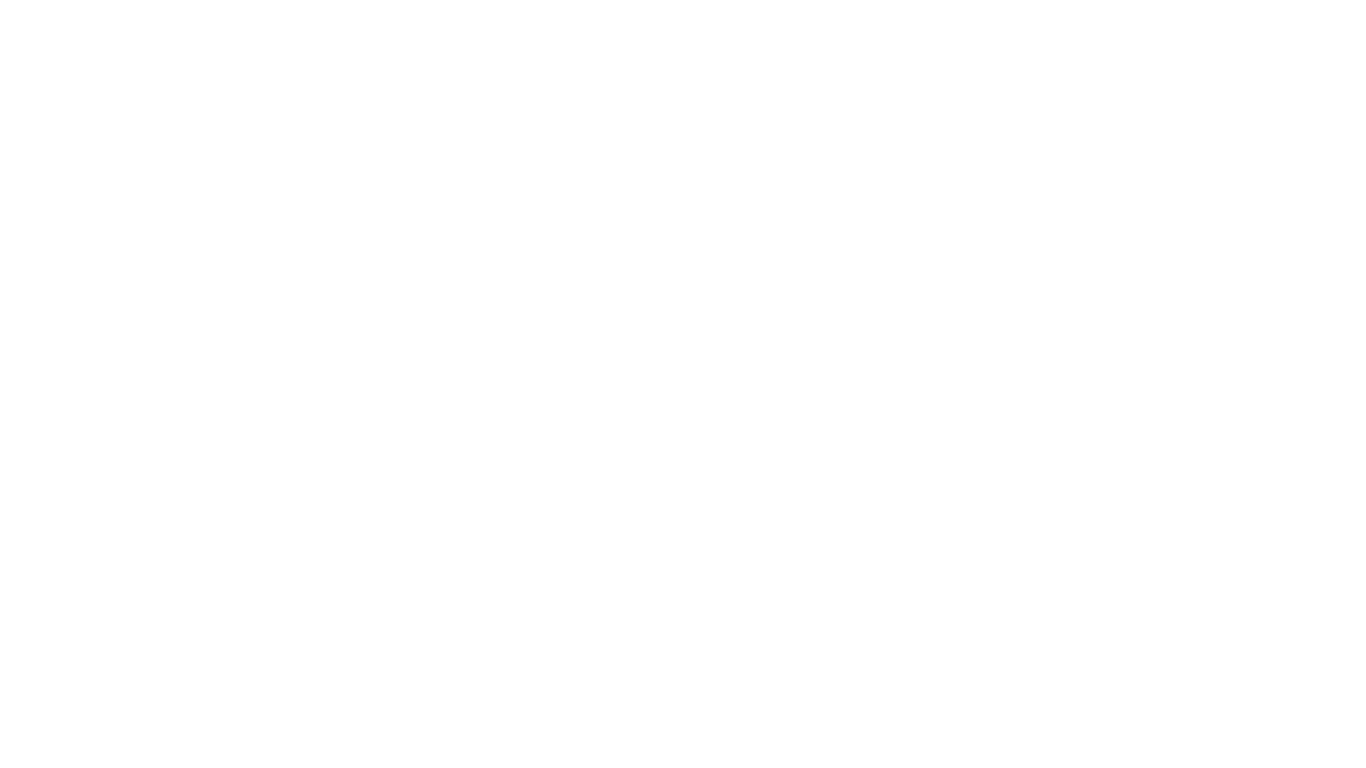 scroll, scrollTop: 0, scrollLeft: 0, axis: both 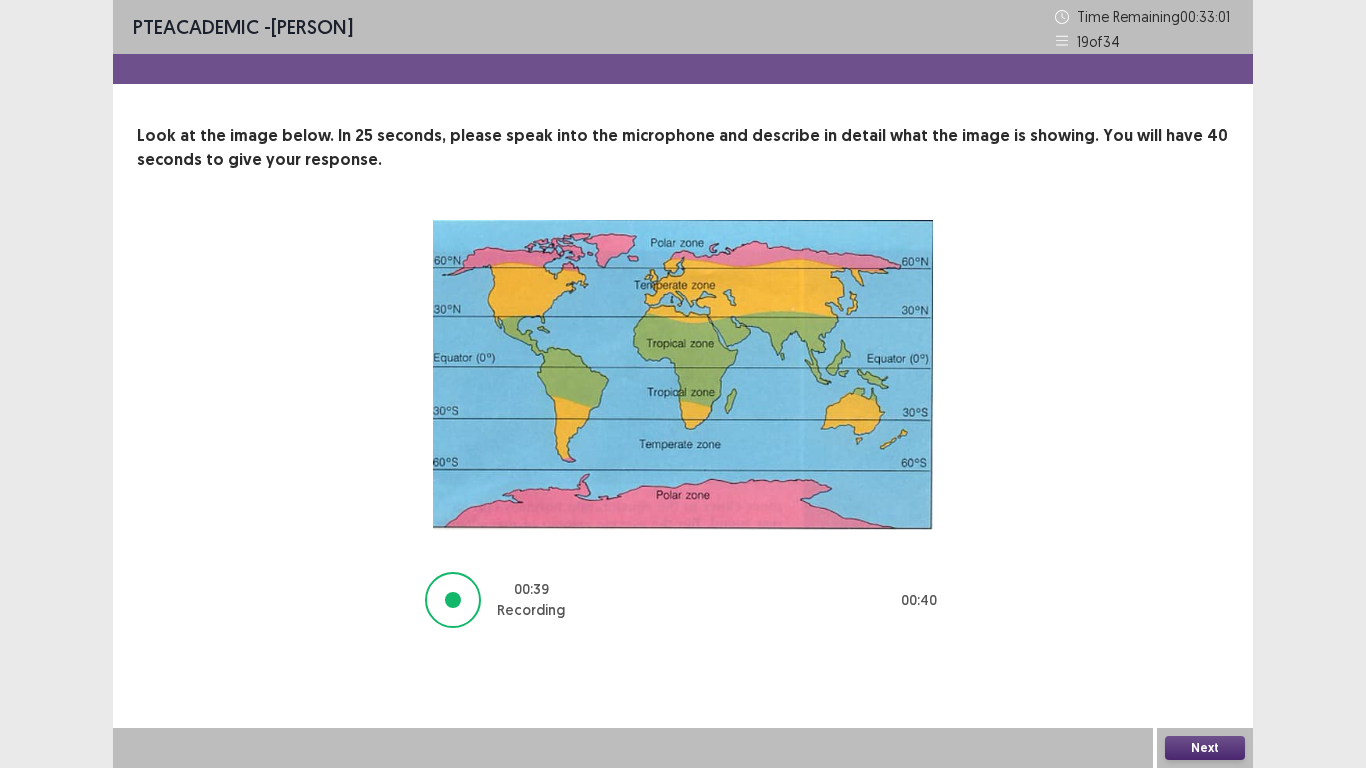 click on "Next" at bounding box center (1205, 748) 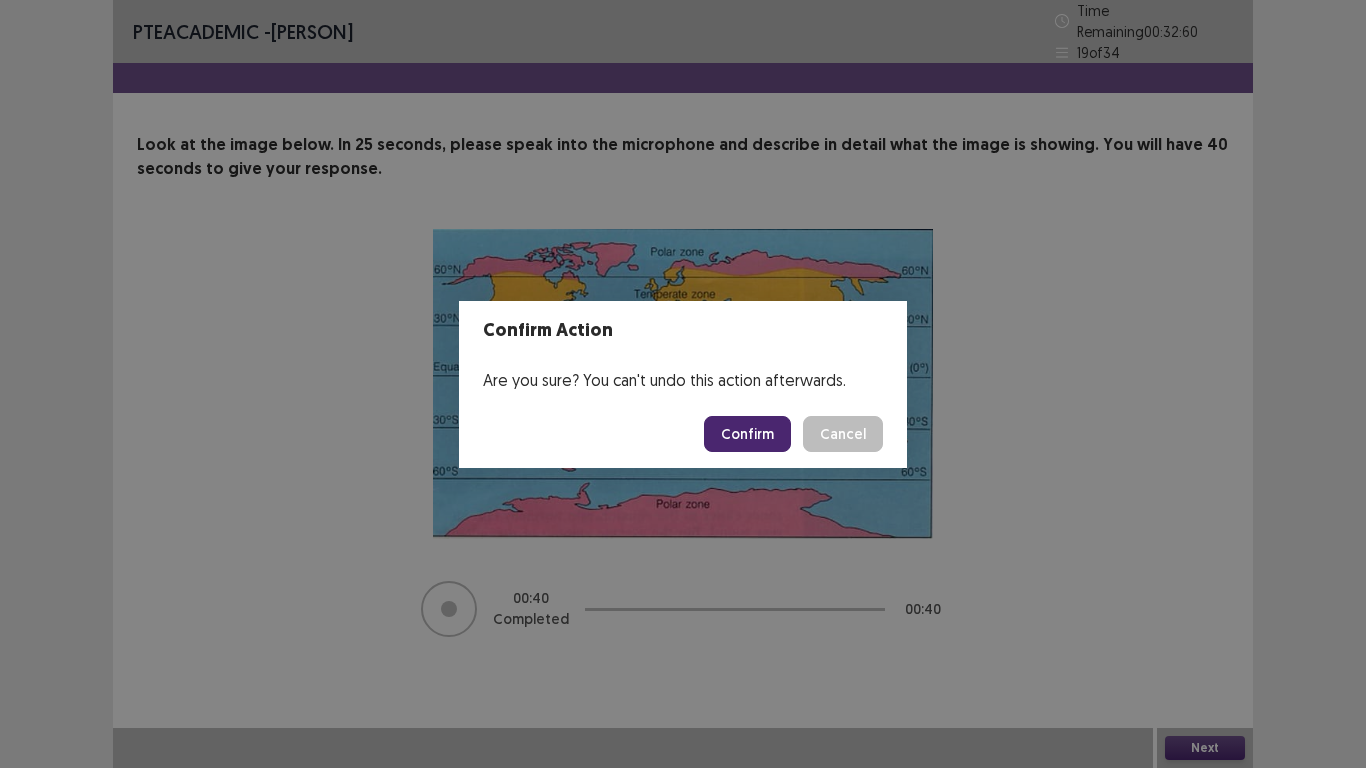 click on "Confirm" at bounding box center (747, 434) 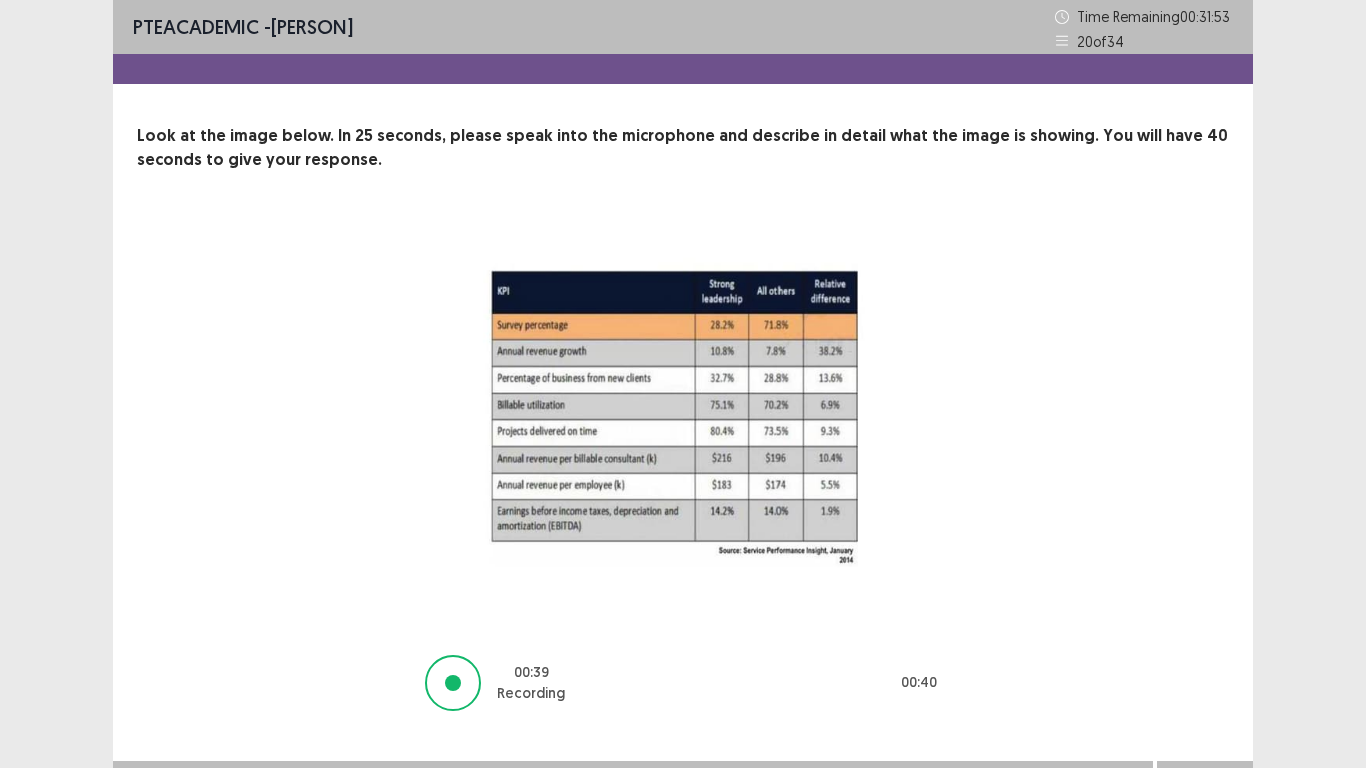 click on "PTE  academic   -  Joselito Asok Time Remaining  00 : 31 : 53 20  of  34 Look at the image below. In 25 seconds, please speak into the microphone and describe in detail what the image is showing. You will have 40 seconds to give your response. 00 : 39 Recording 00 : 40 Next" at bounding box center [683, 400] 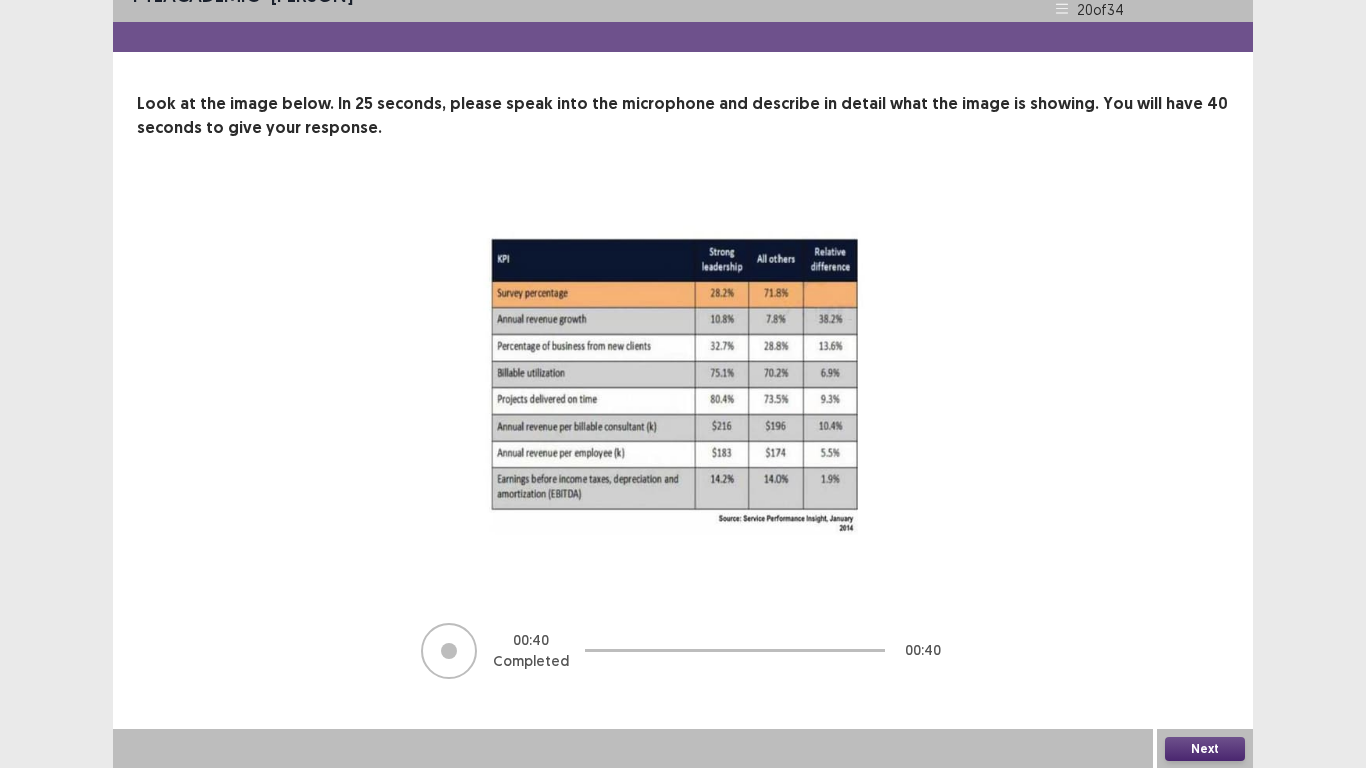 scroll, scrollTop: 33, scrollLeft: 0, axis: vertical 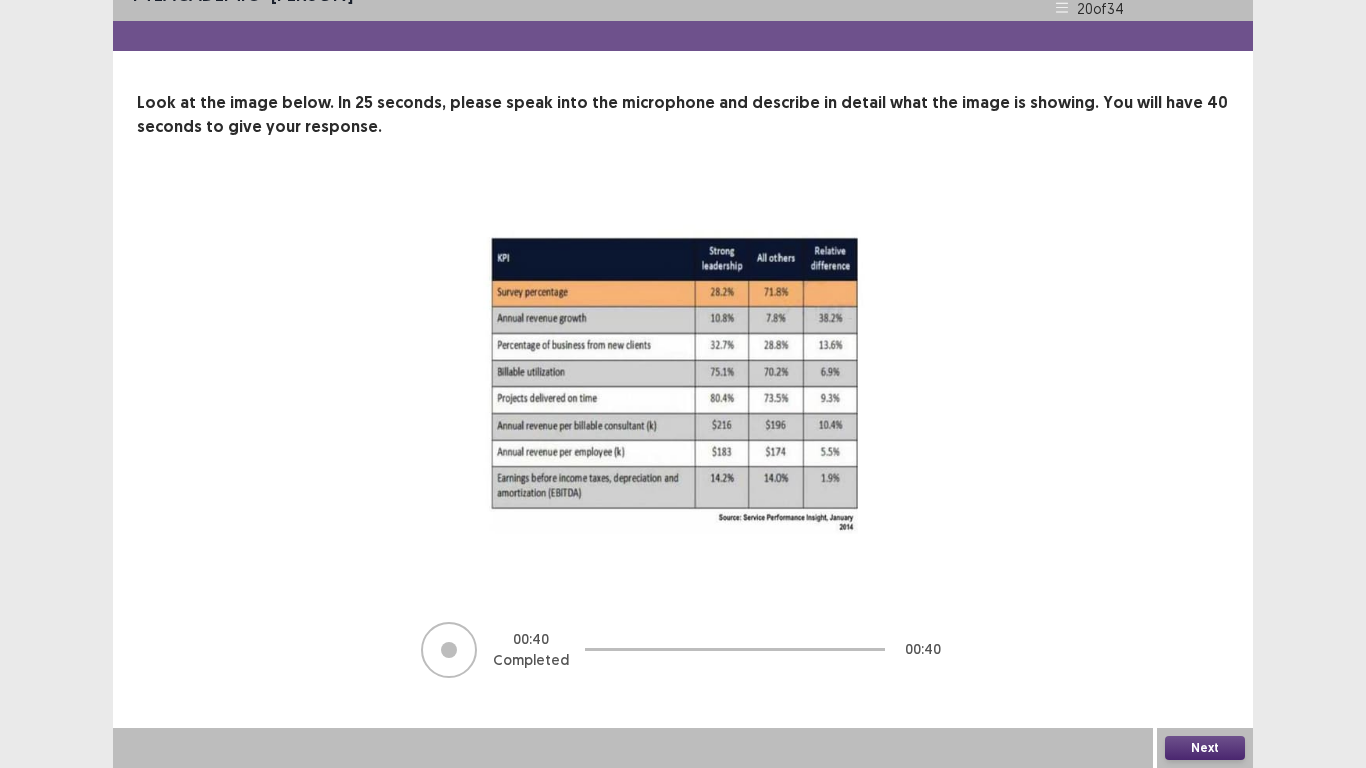 click on "Next" at bounding box center (1205, 748) 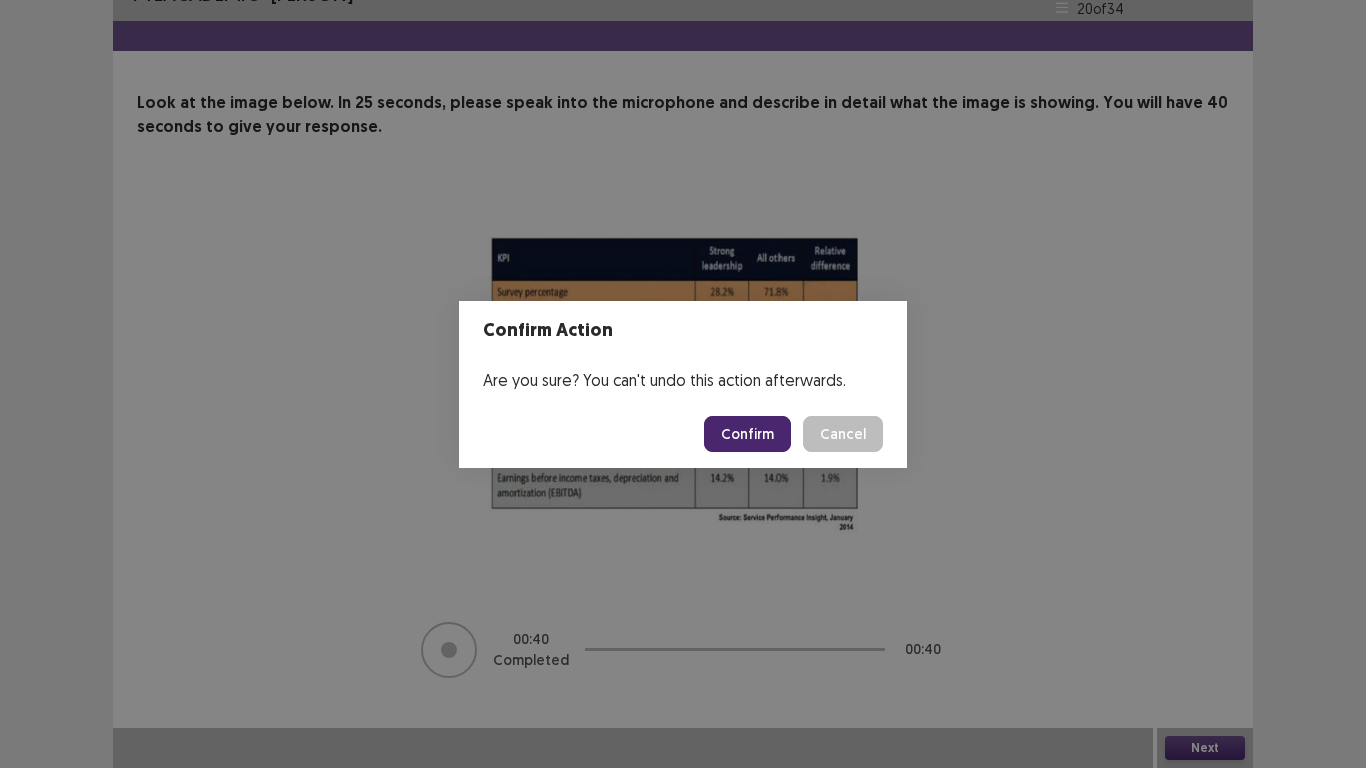 click on "Confirm Cancel" at bounding box center [683, 434] 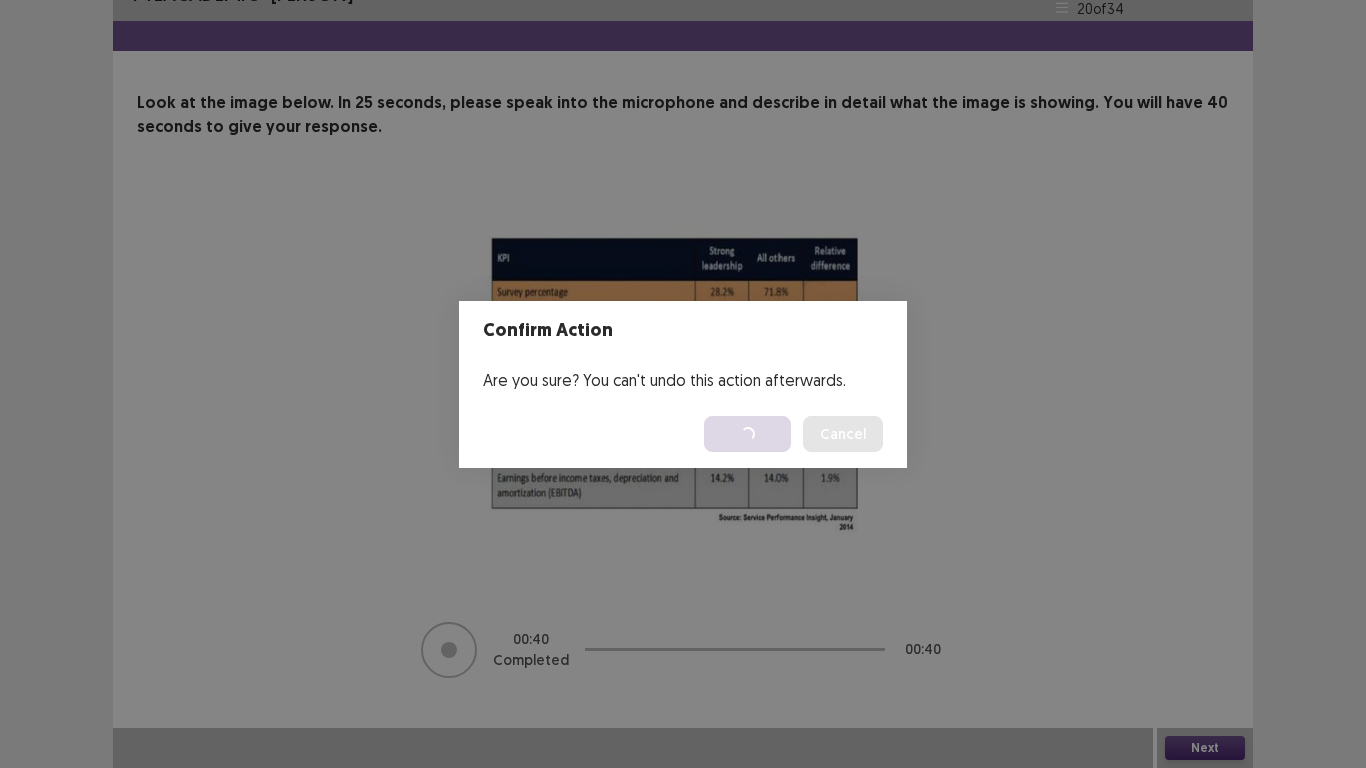 scroll, scrollTop: 0, scrollLeft: 0, axis: both 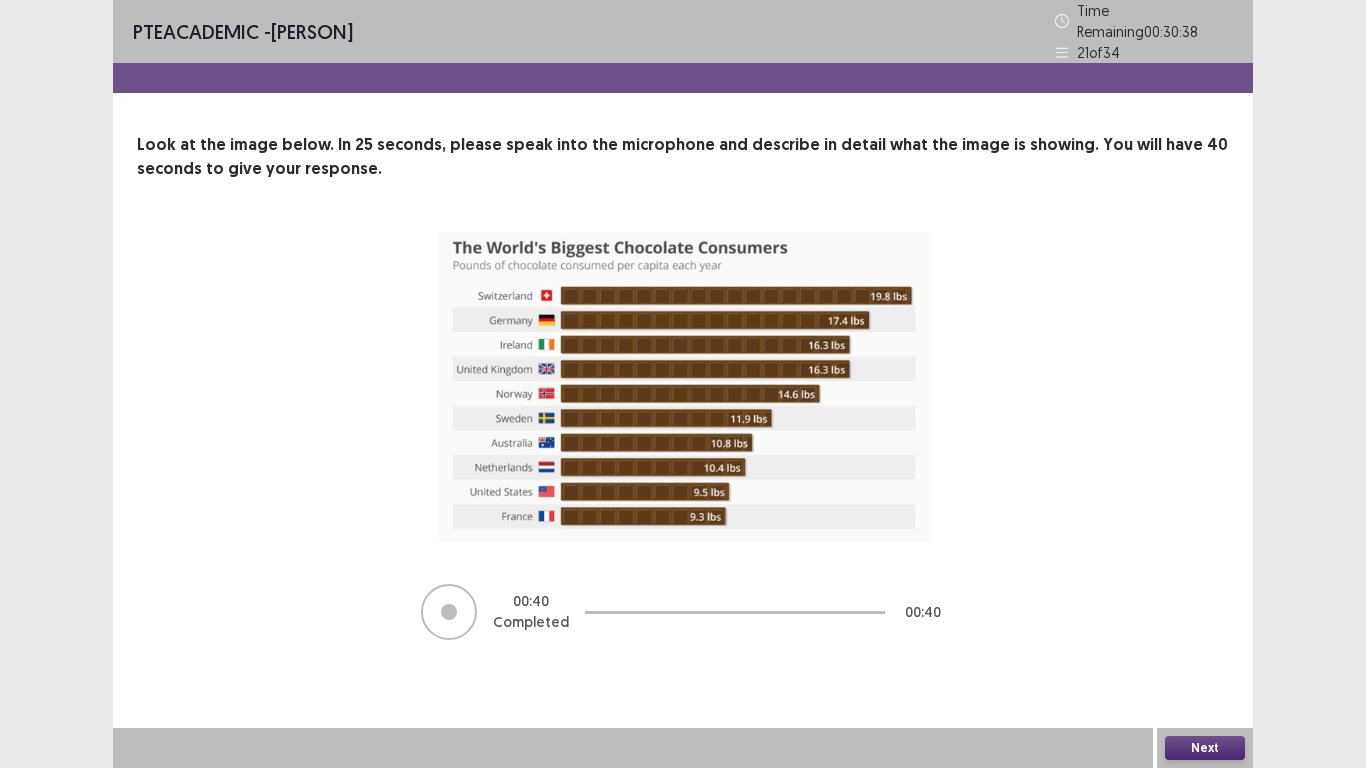 click on "Next" at bounding box center [1205, 748] 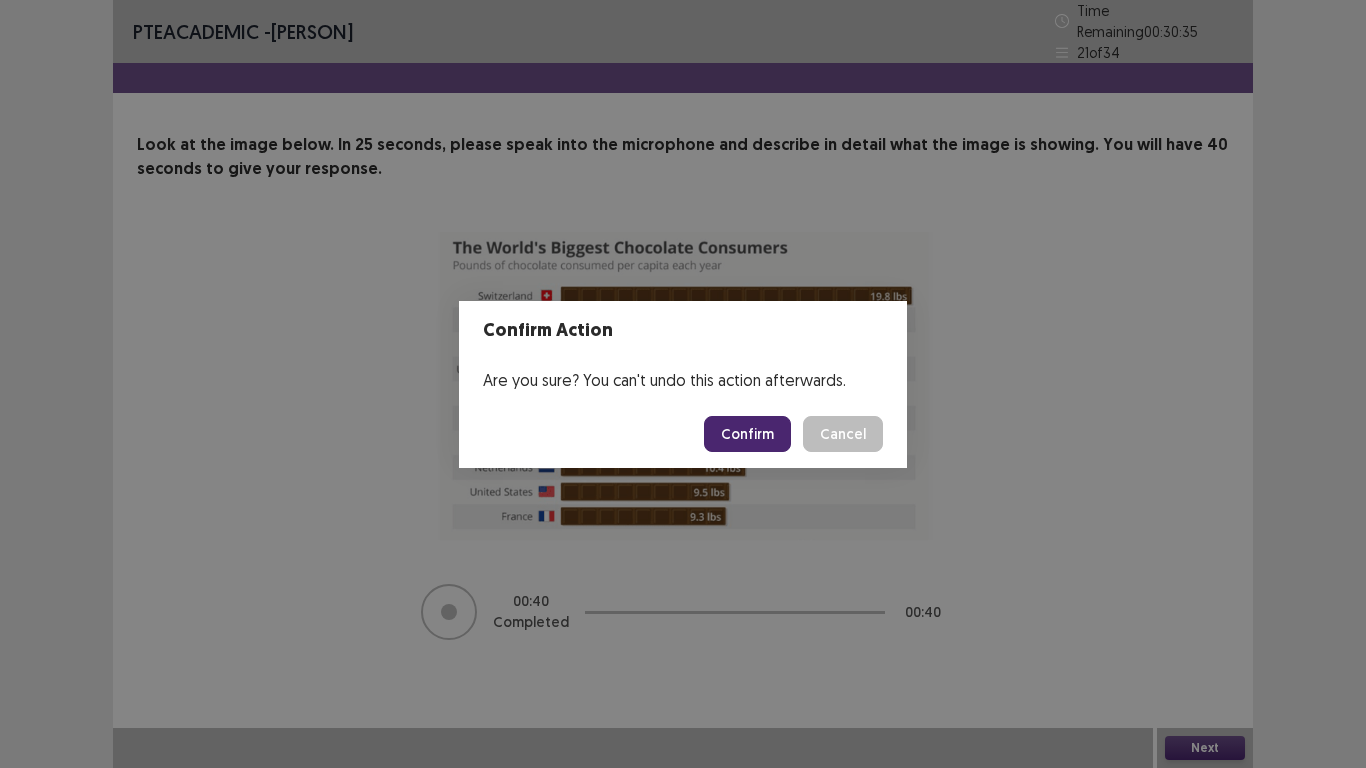 click on "Confirm" at bounding box center [747, 434] 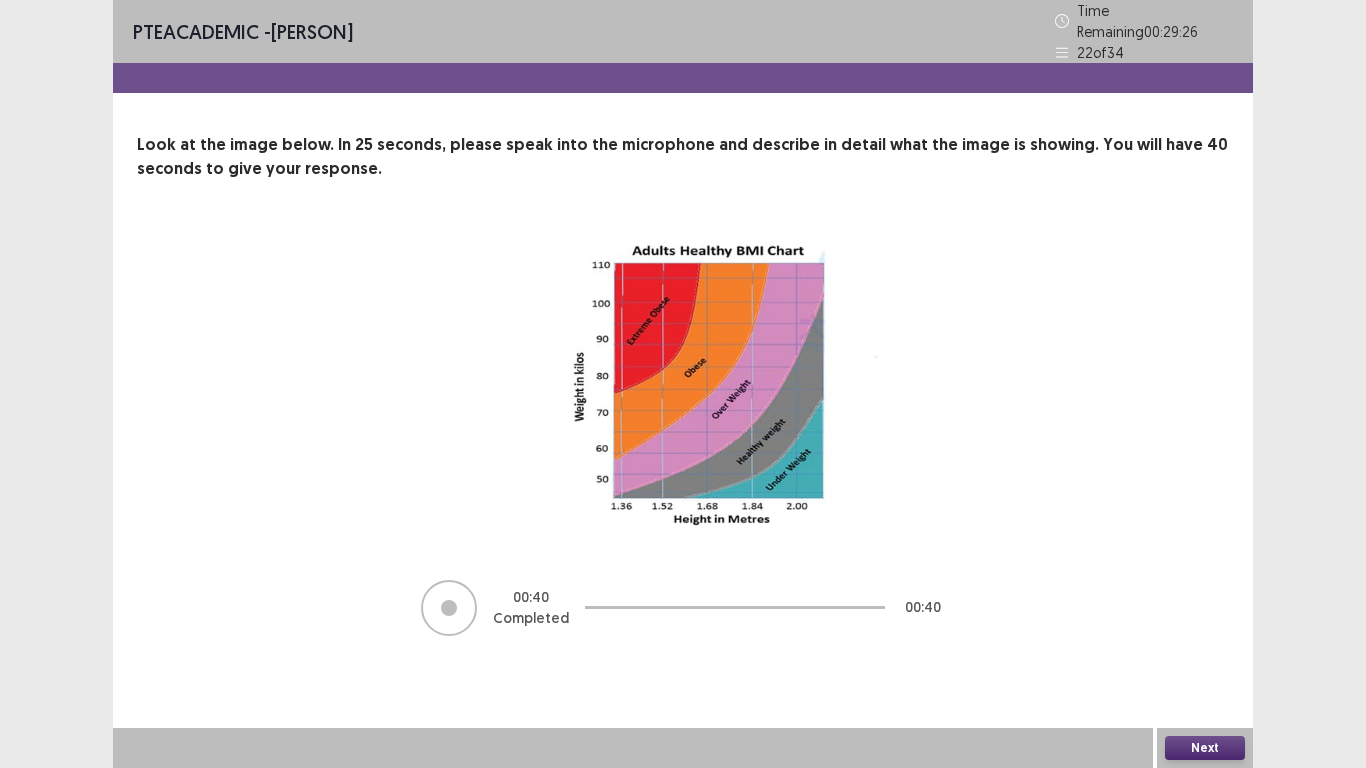 click on "Next" at bounding box center (1205, 748) 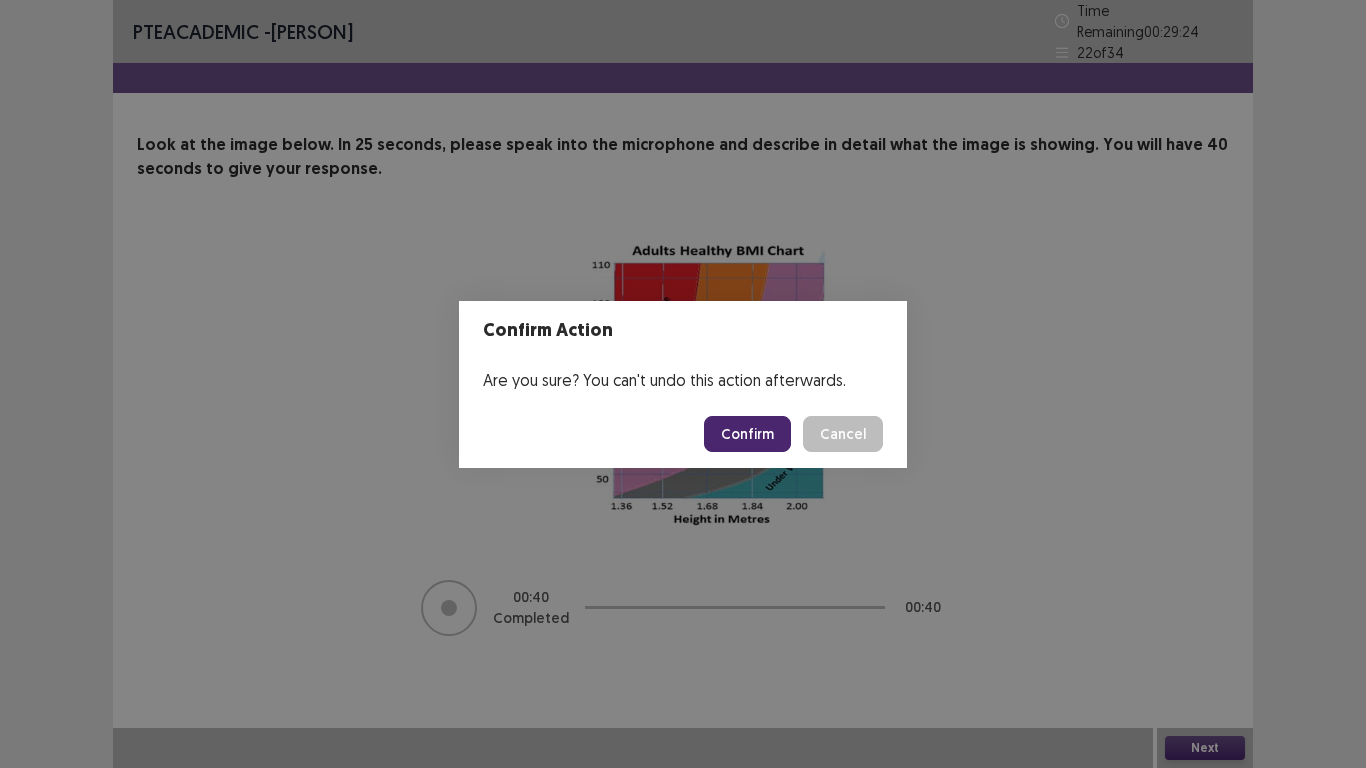 click on "Confirm" at bounding box center (747, 434) 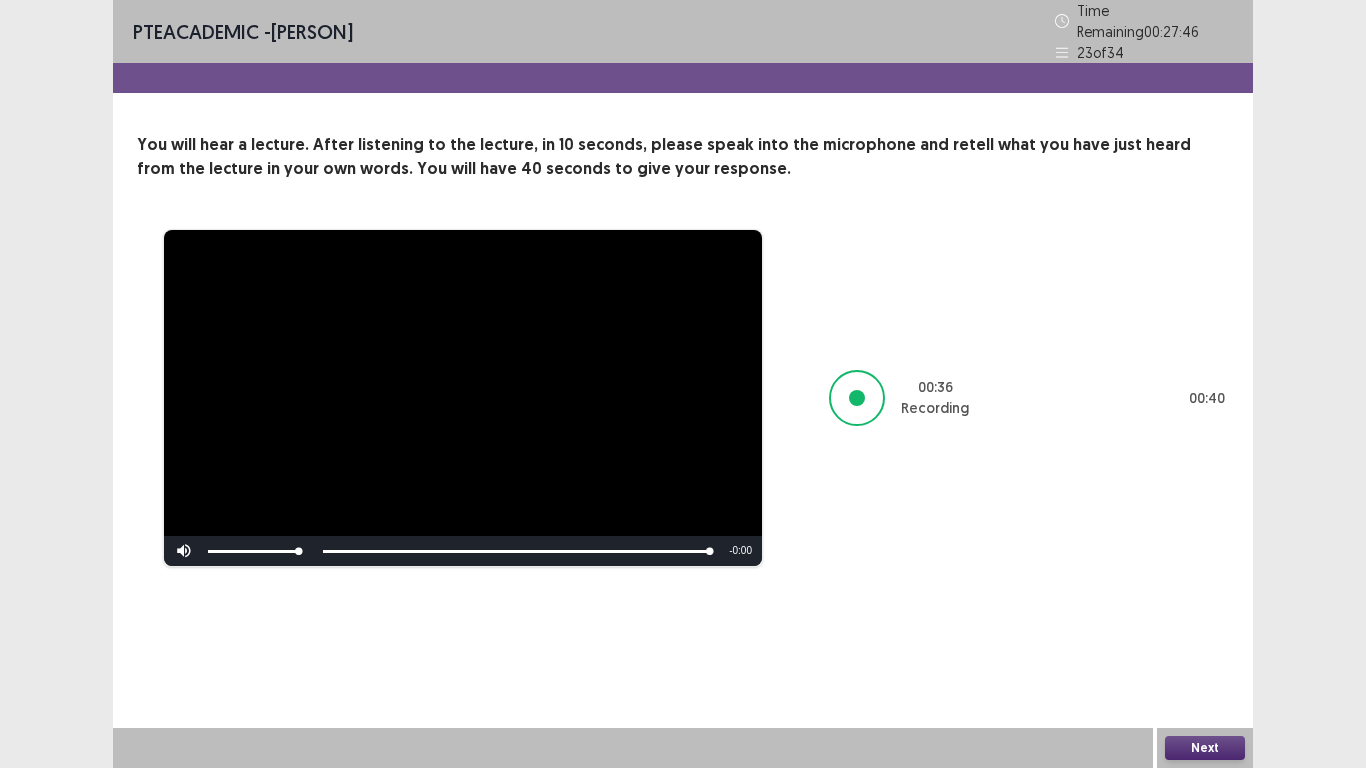 click on "Next" at bounding box center (1205, 748) 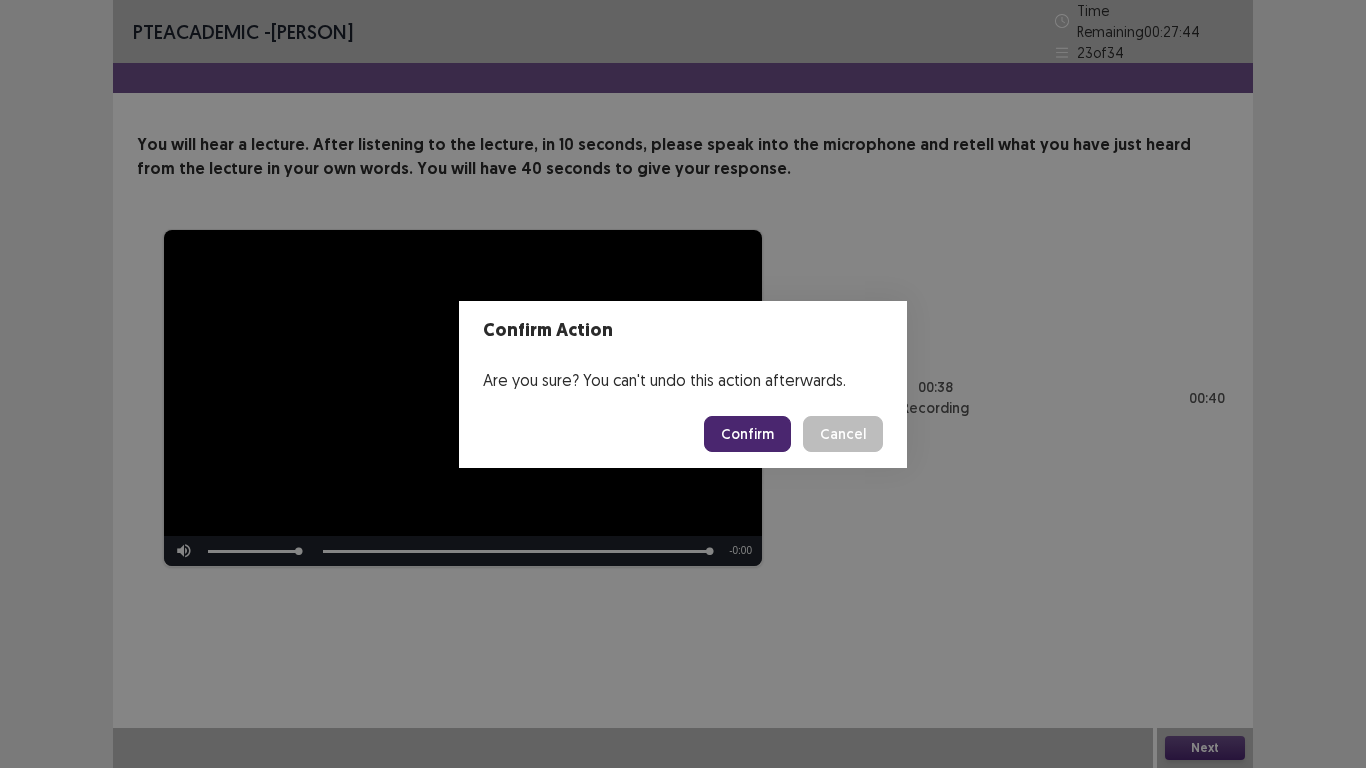 click on "Confirm" at bounding box center [747, 434] 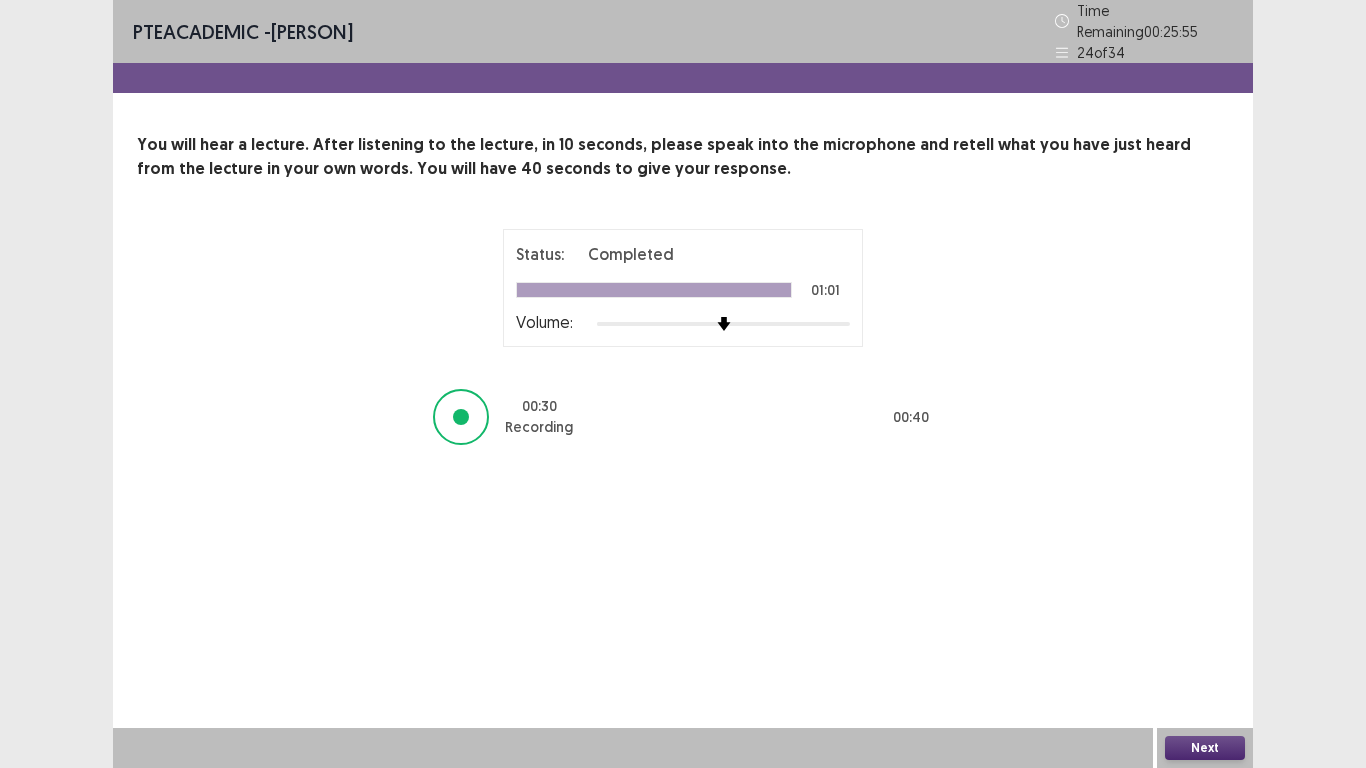 click on "Next" at bounding box center [1205, 748] 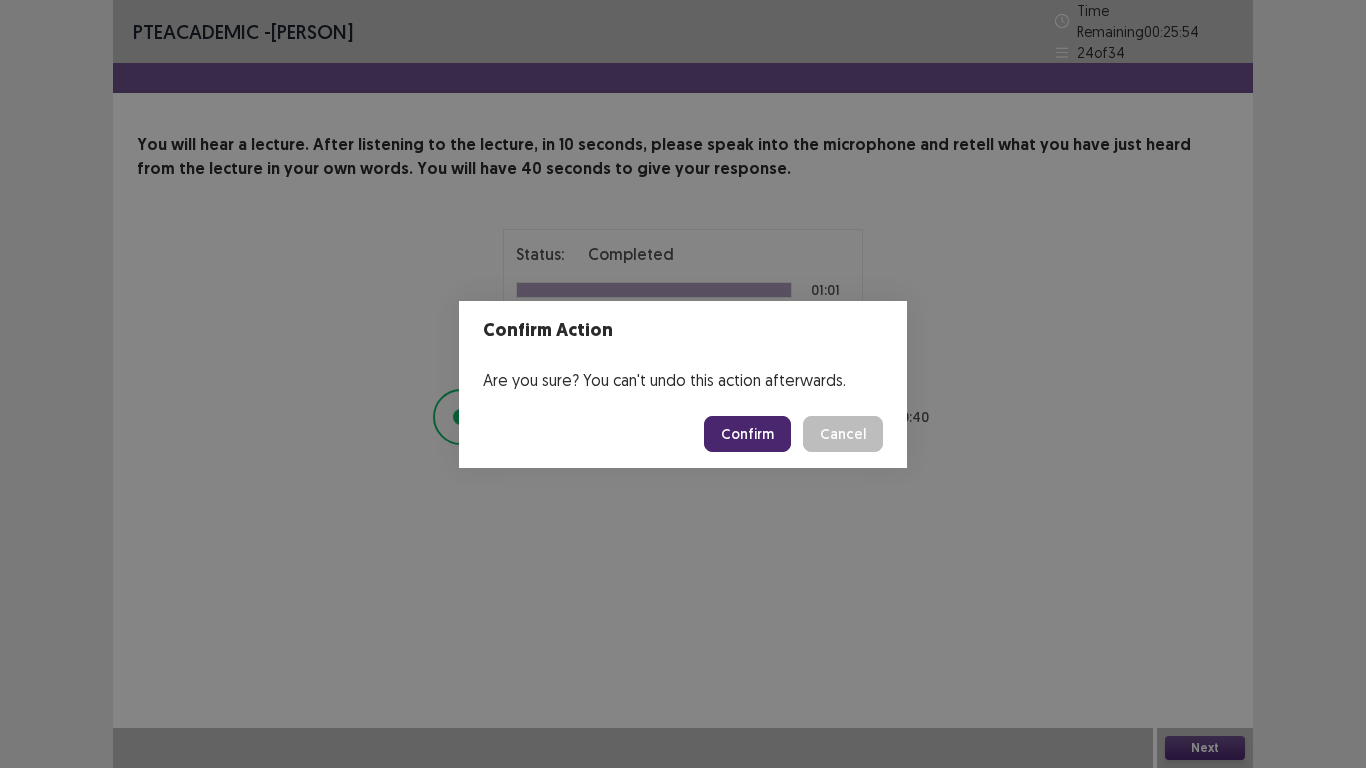 click on "Confirm" at bounding box center [747, 434] 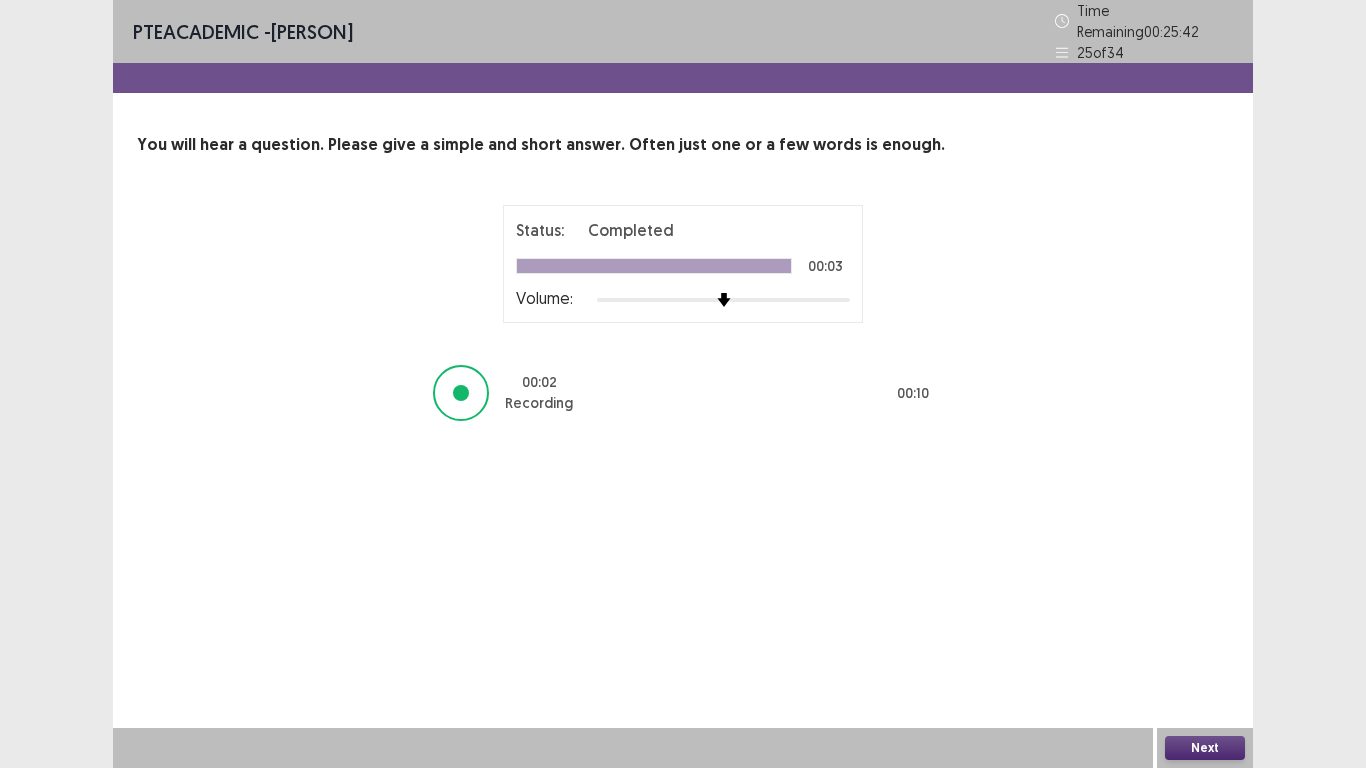 click on "Next" at bounding box center (1205, 748) 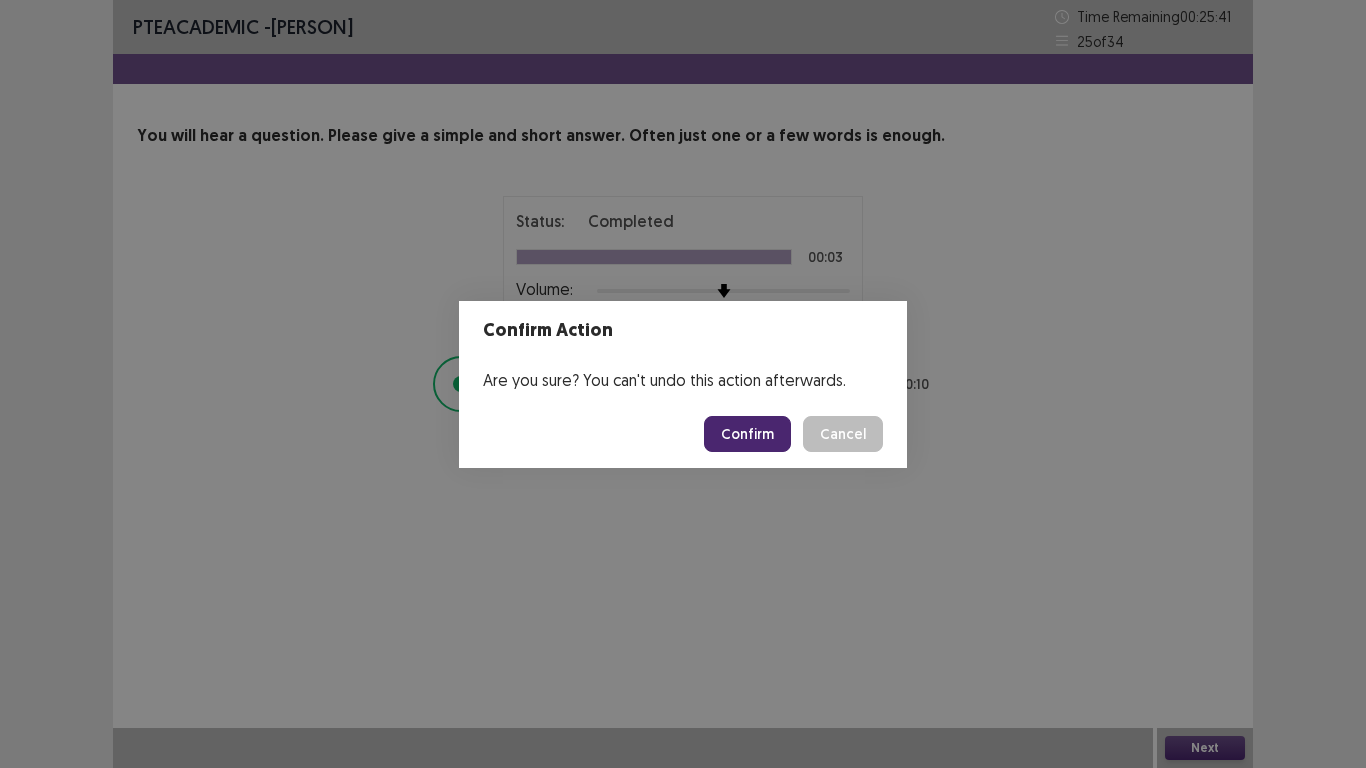 click on "Confirm" at bounding box center [747, 434] 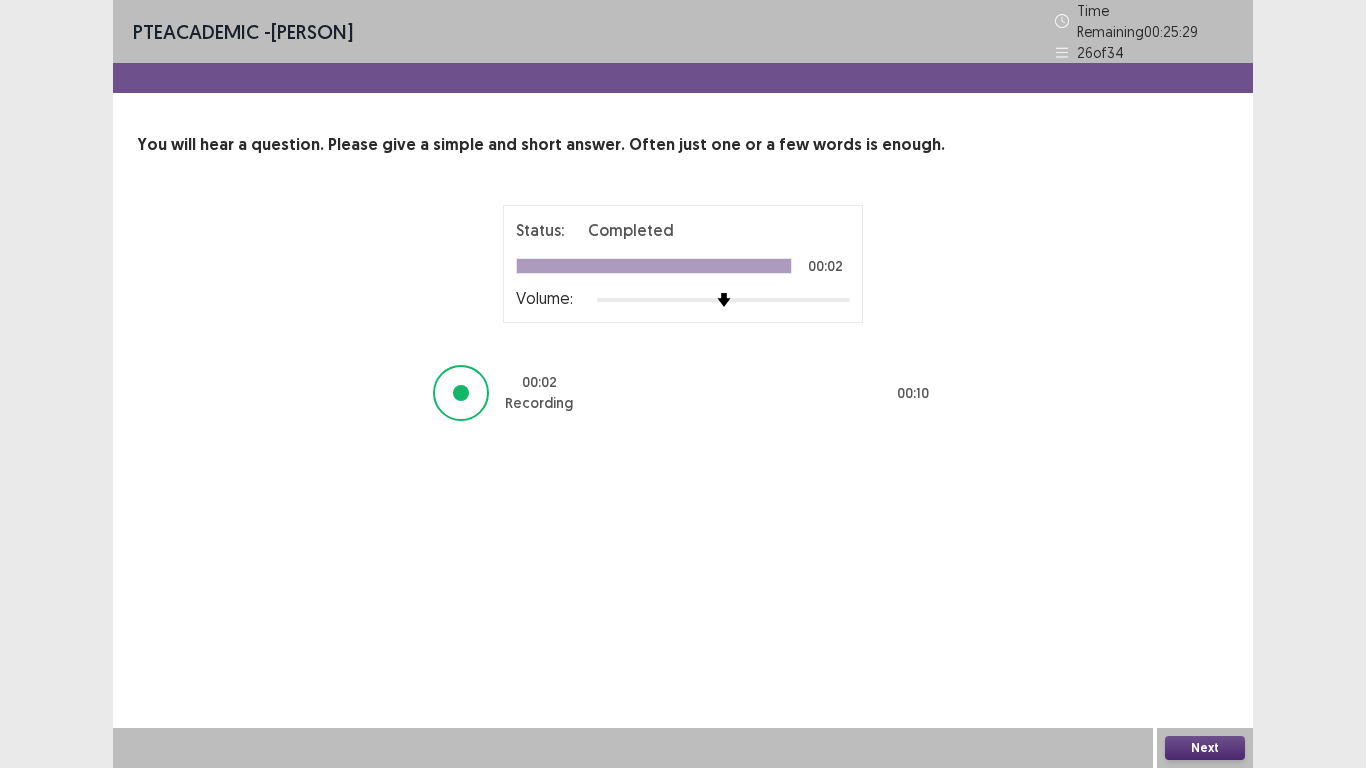 click on "Next" at bounding box center (1205, 748) 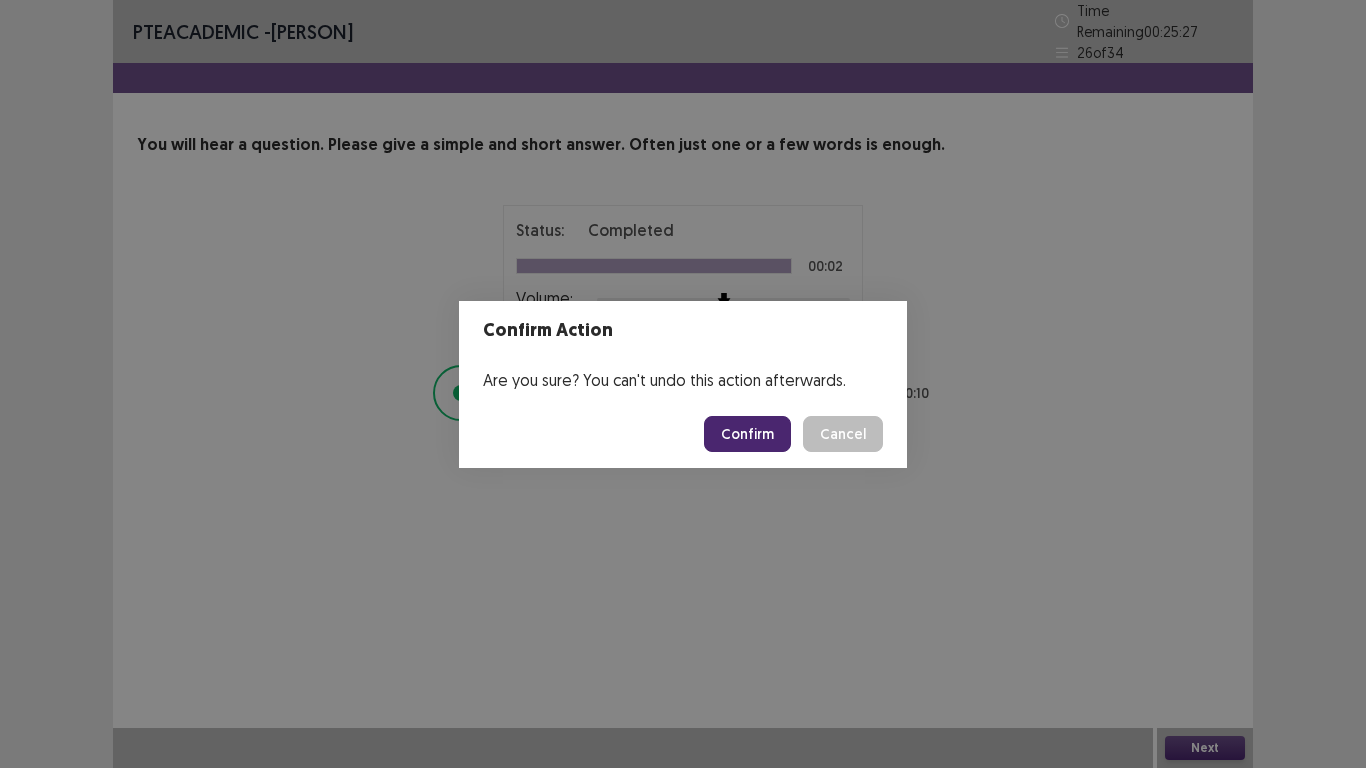 click on "Confirm" at bounding box center (747, 434) 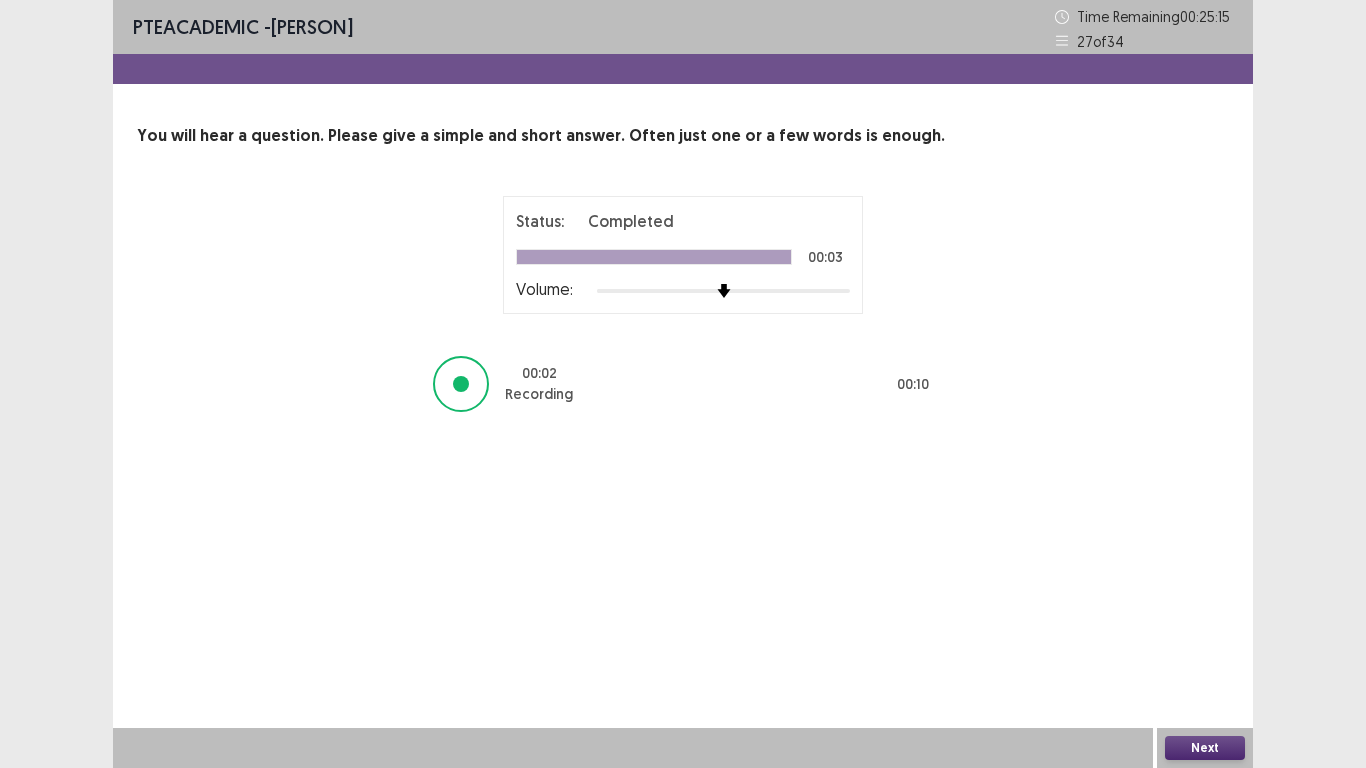 click on "Next" at bounding box center (1205, 748) 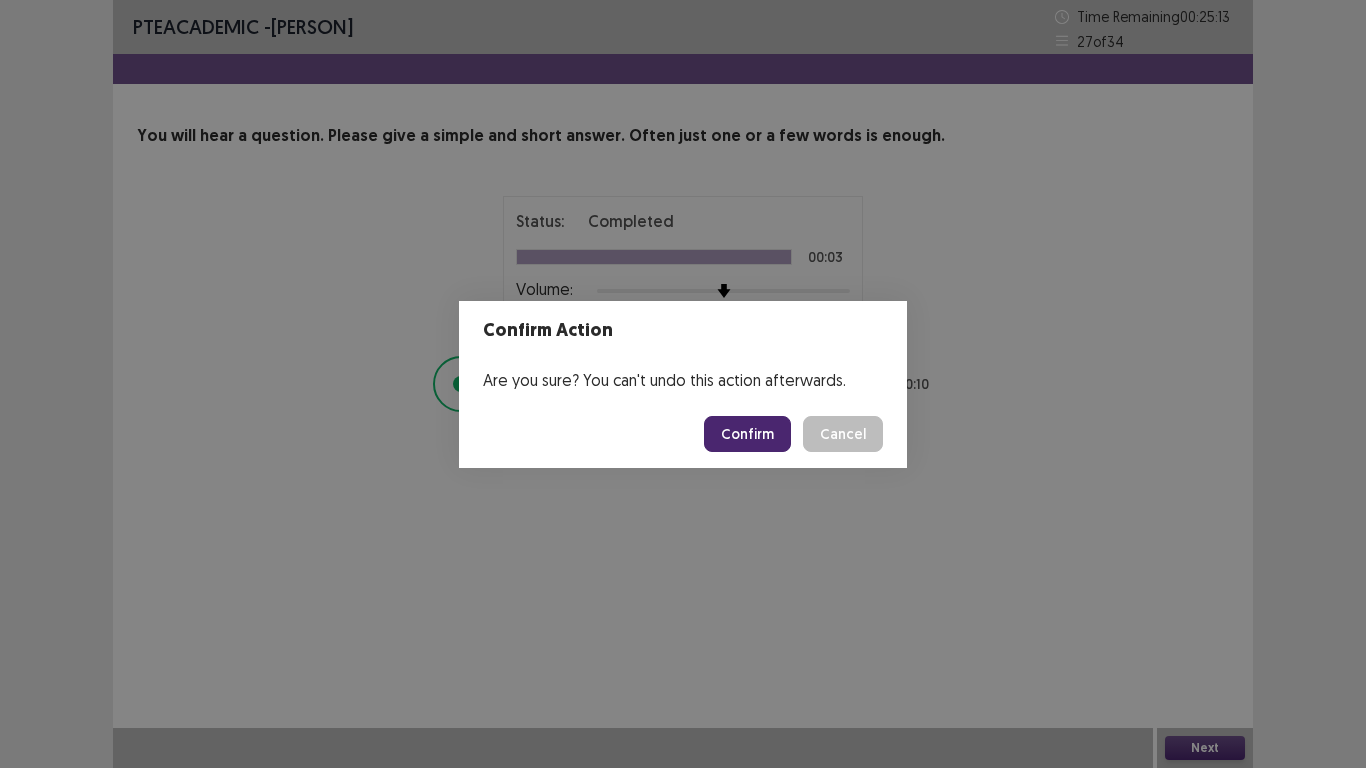 click on "Confirm" at bounding box center (747, 434) 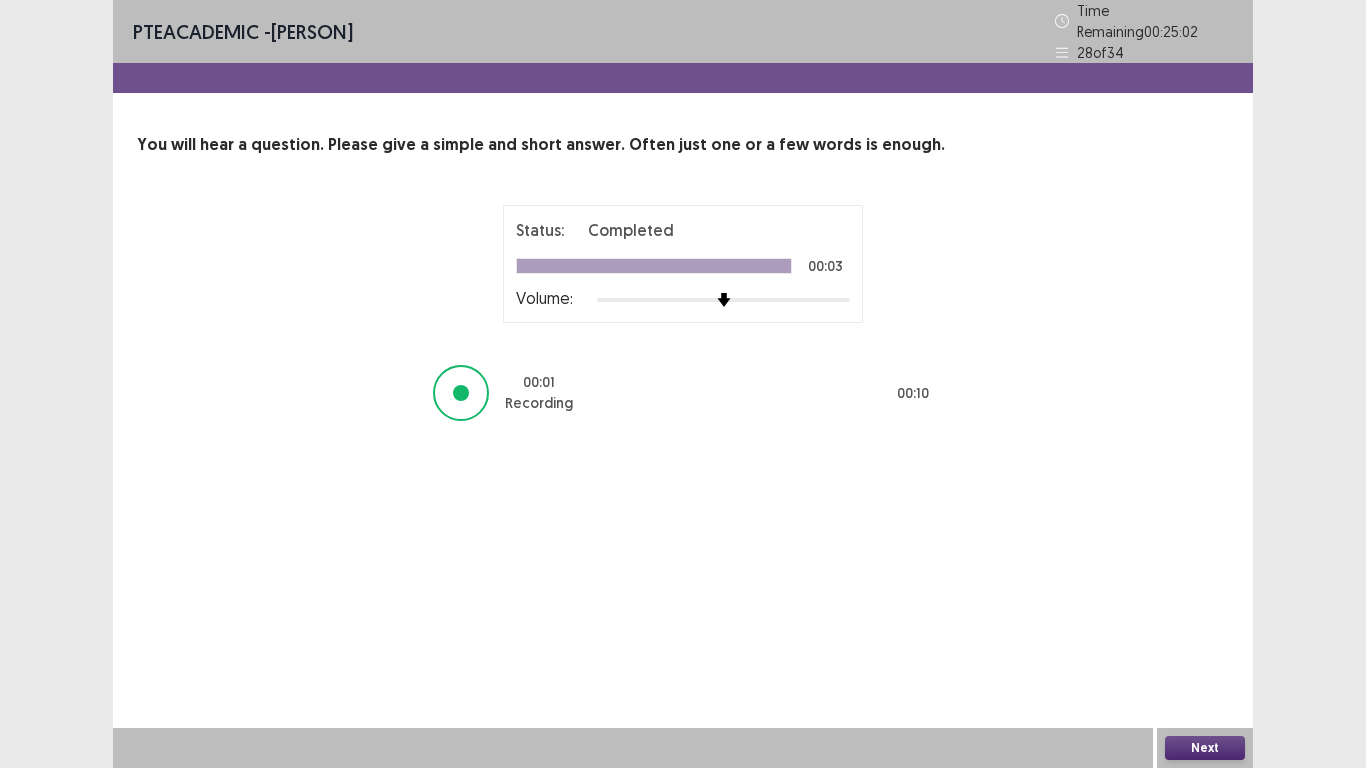 click on "Next" at bounding box center (1205, 748) 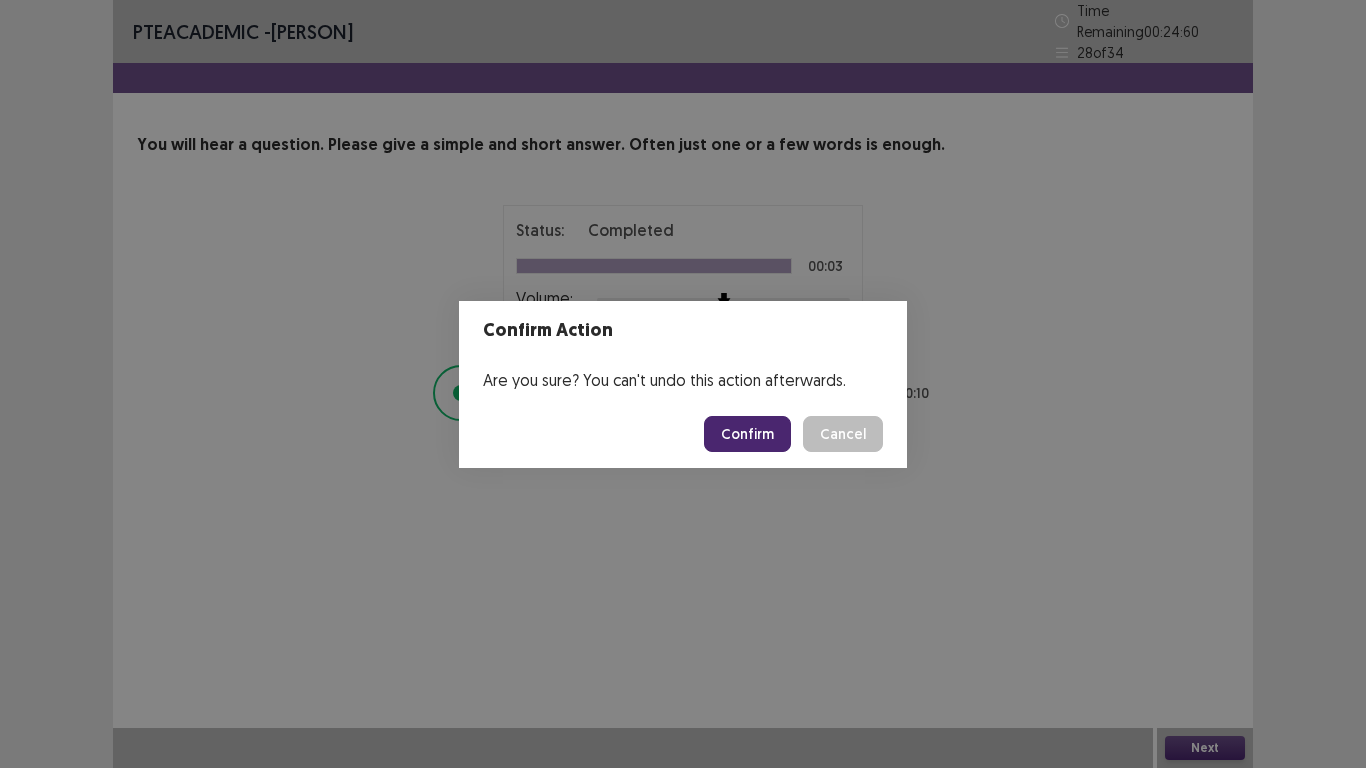 click on "Confirm" at bounding box center (747, 434) 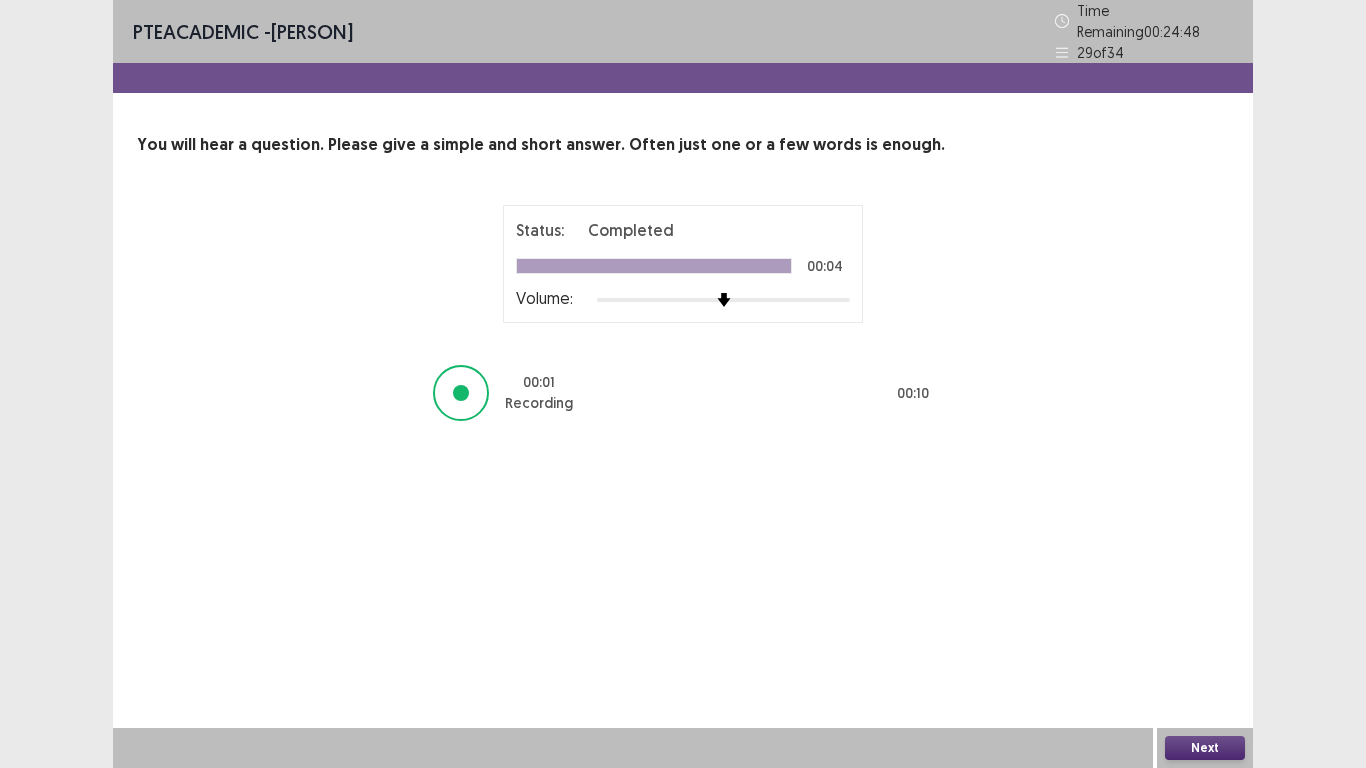 click on "Next" at bounding box center [1205, 748] 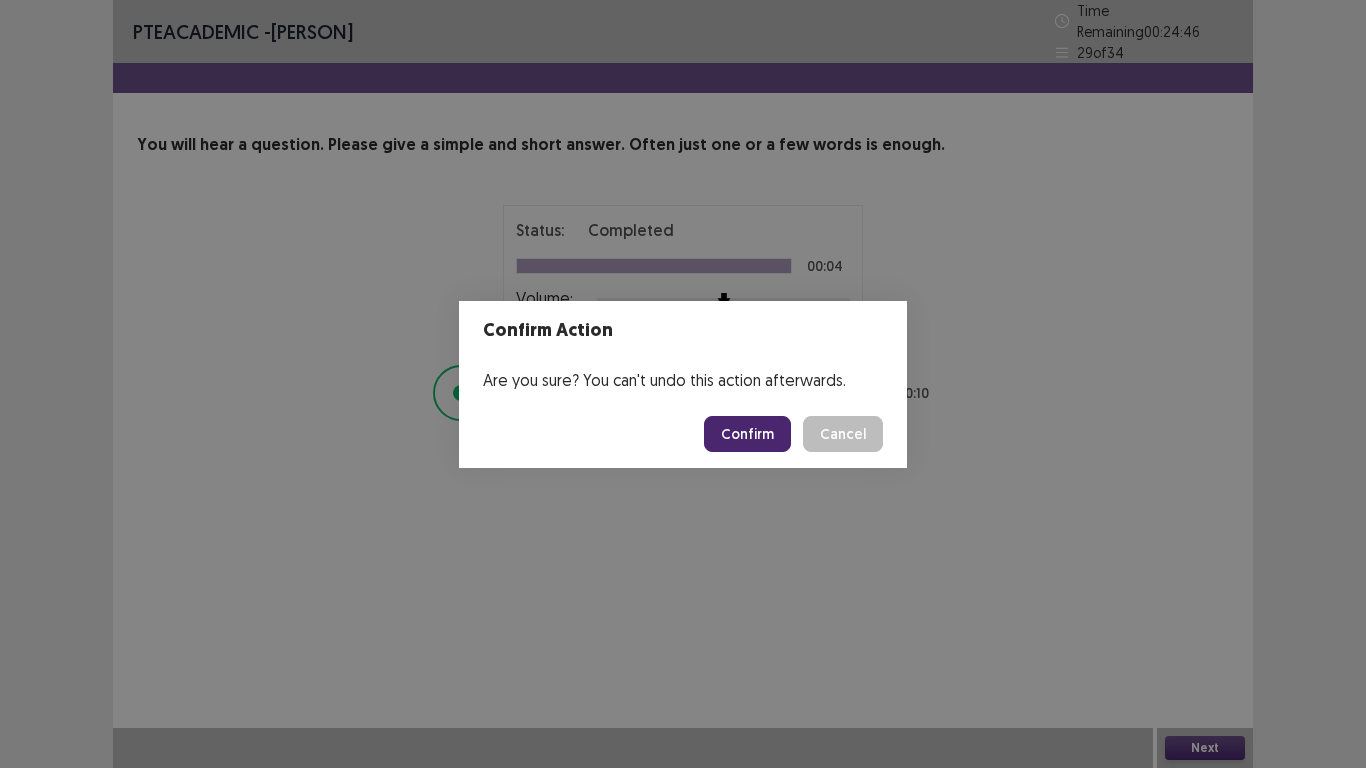 click on "Confirm" at bounding box center [747, 434] 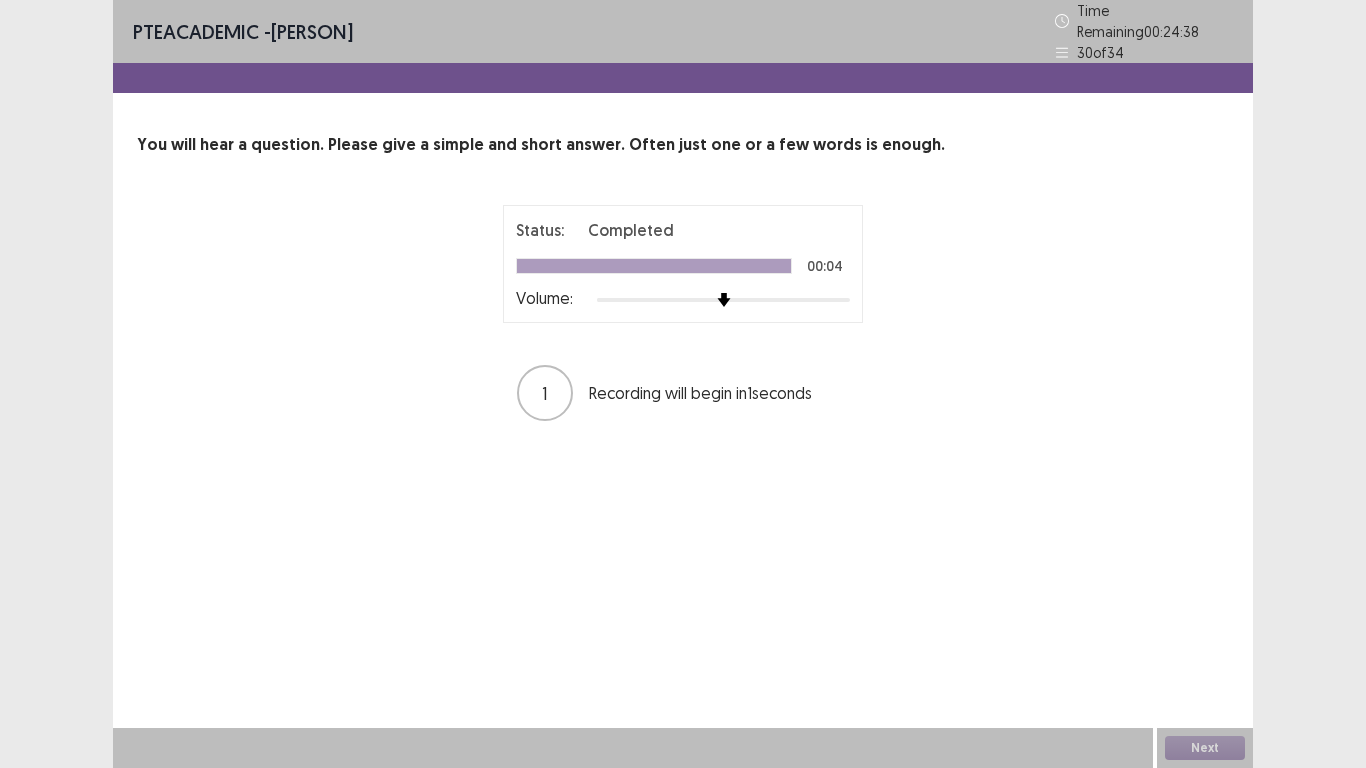 click at bounding box center (723, 300) 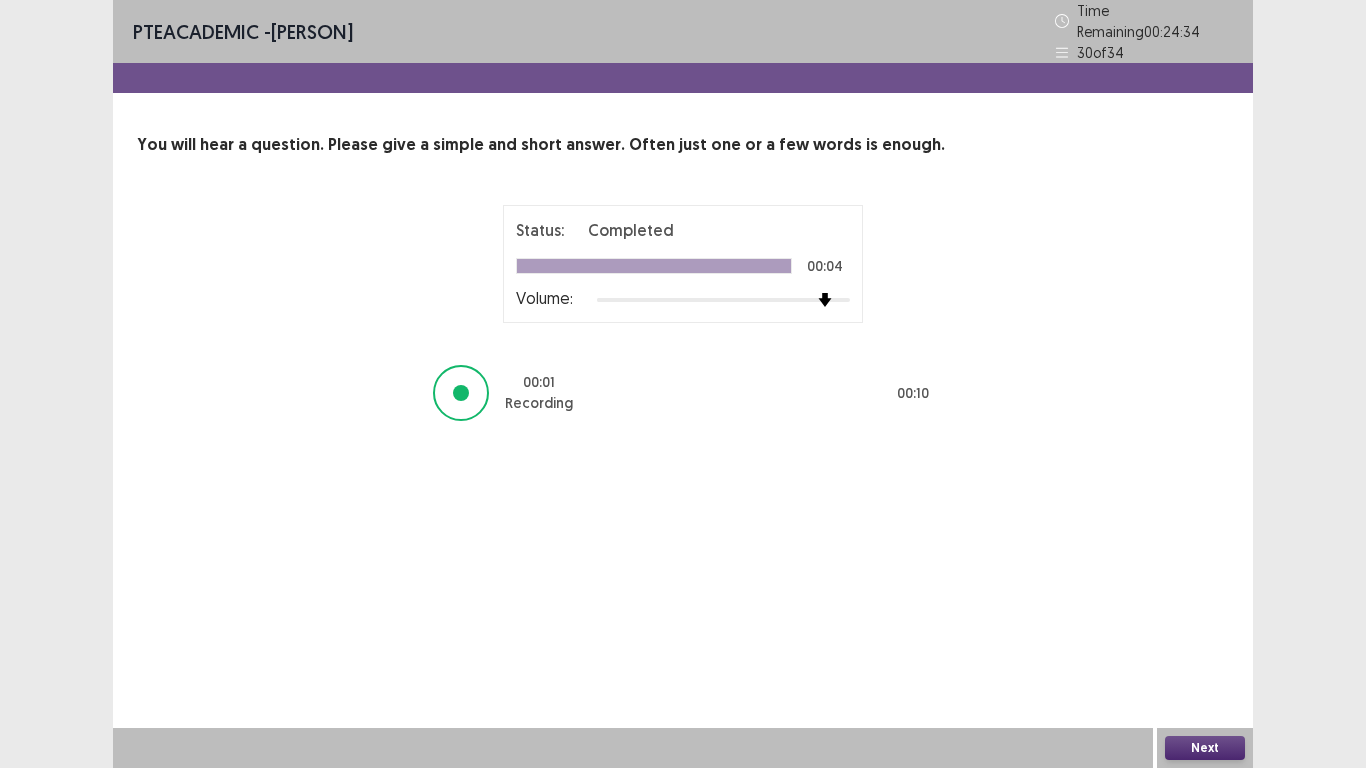 click on "Next" at bounding box center [1205, 748] 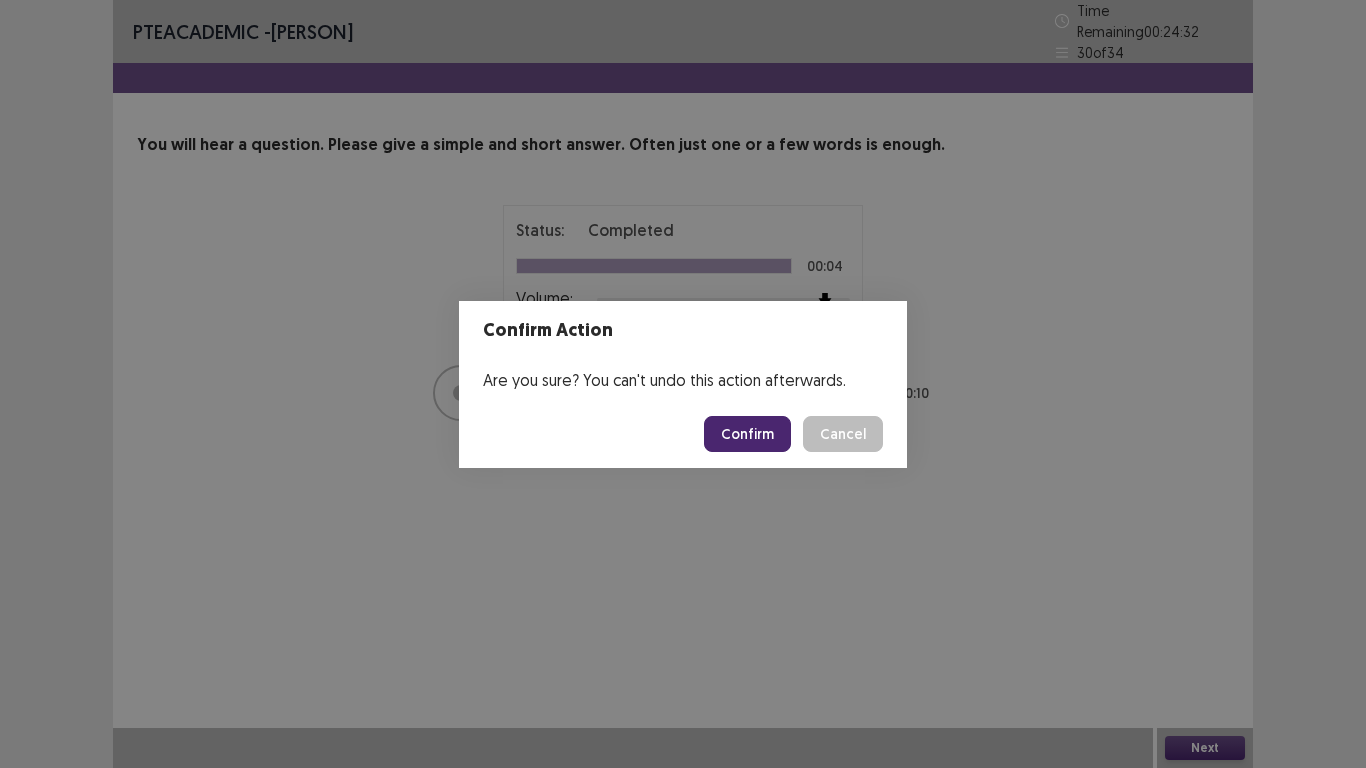click on "Confirm" at bounding box center (747, 434) 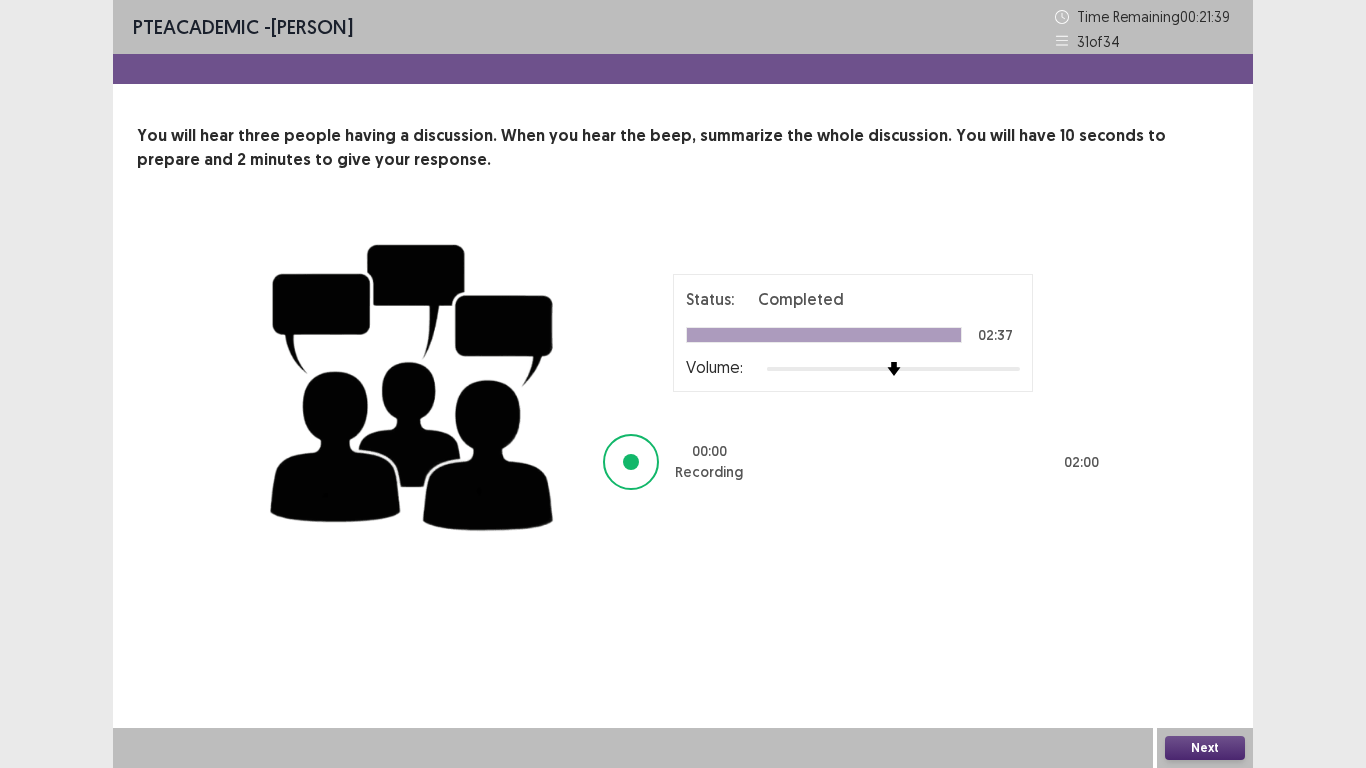 click on "Status: Completed 02:37 Volume: 00 : 00 Recording 02 : 00" at bounding box center (853, 383) 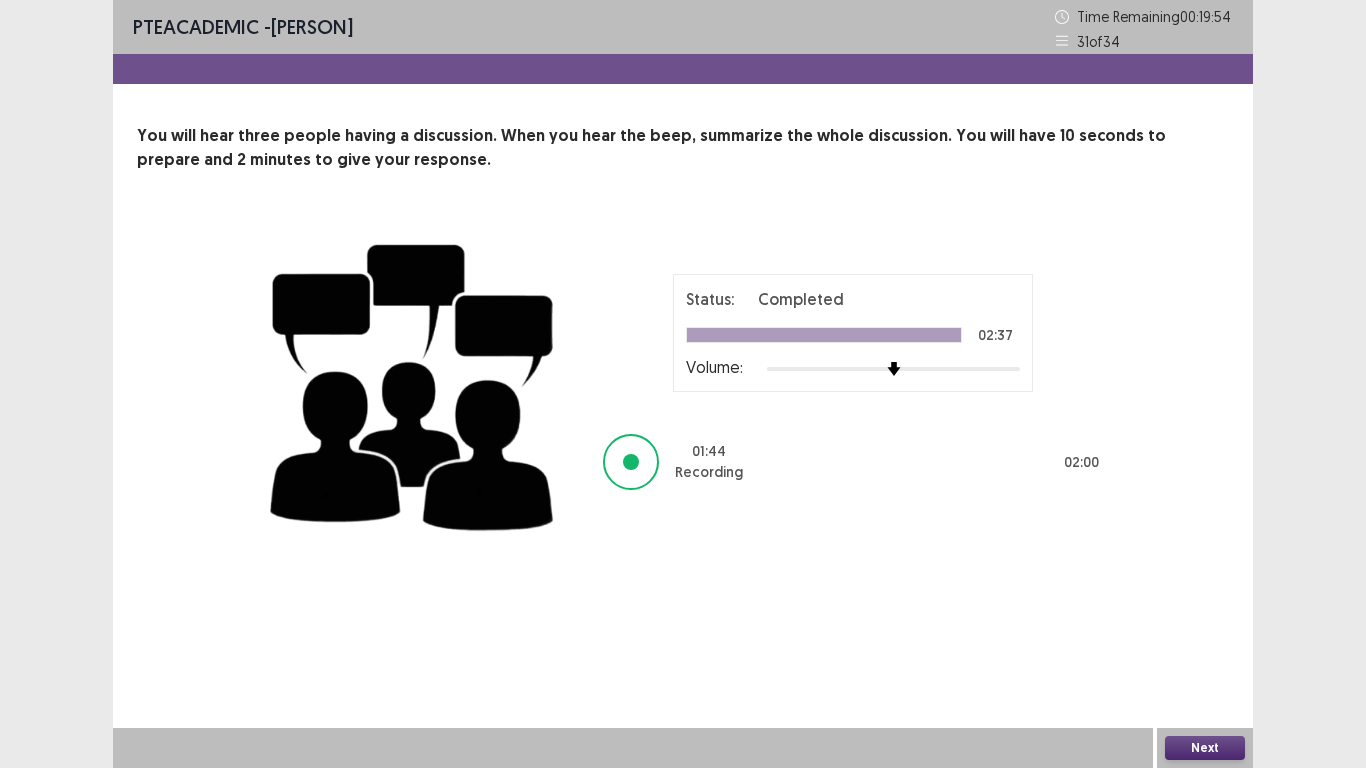 click on "Next" at bounding box center (1205, 748) 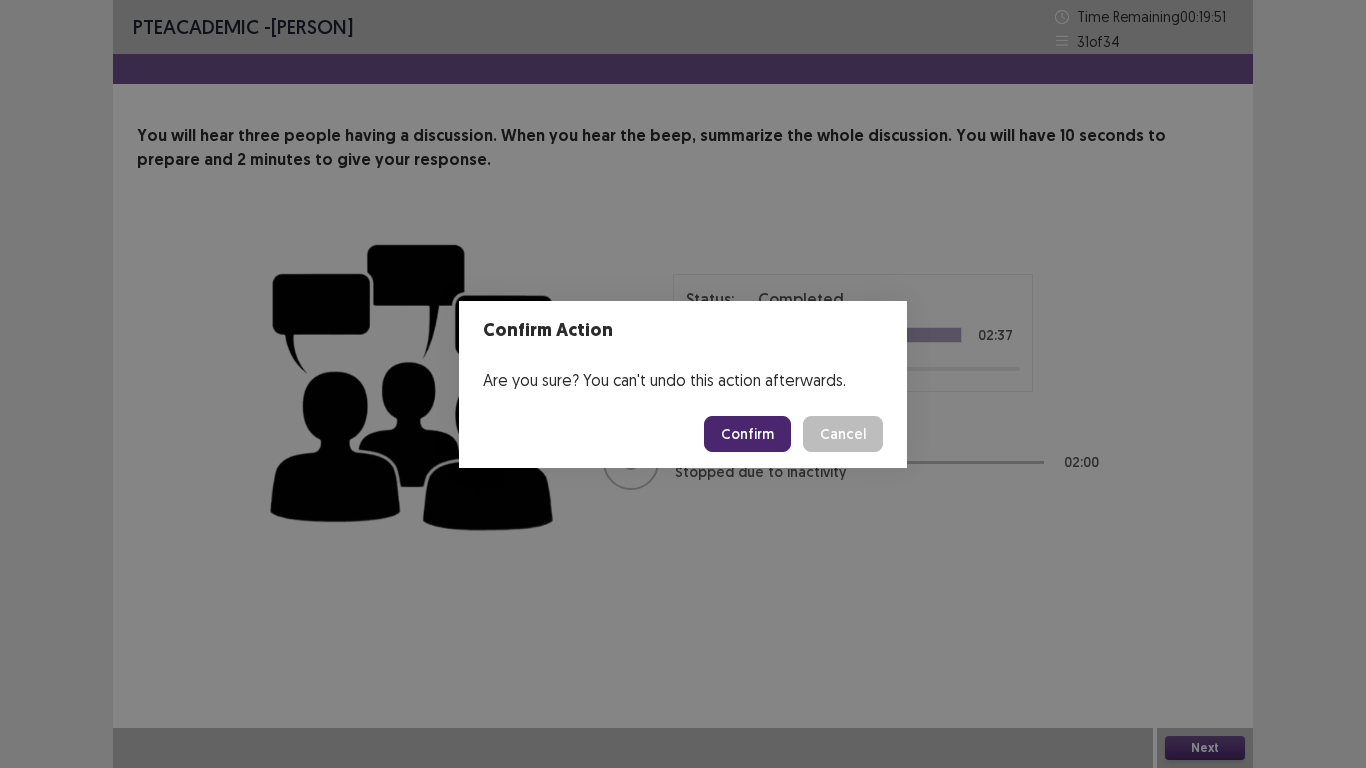 click on "Confirm" at bounding box center (747, 434) 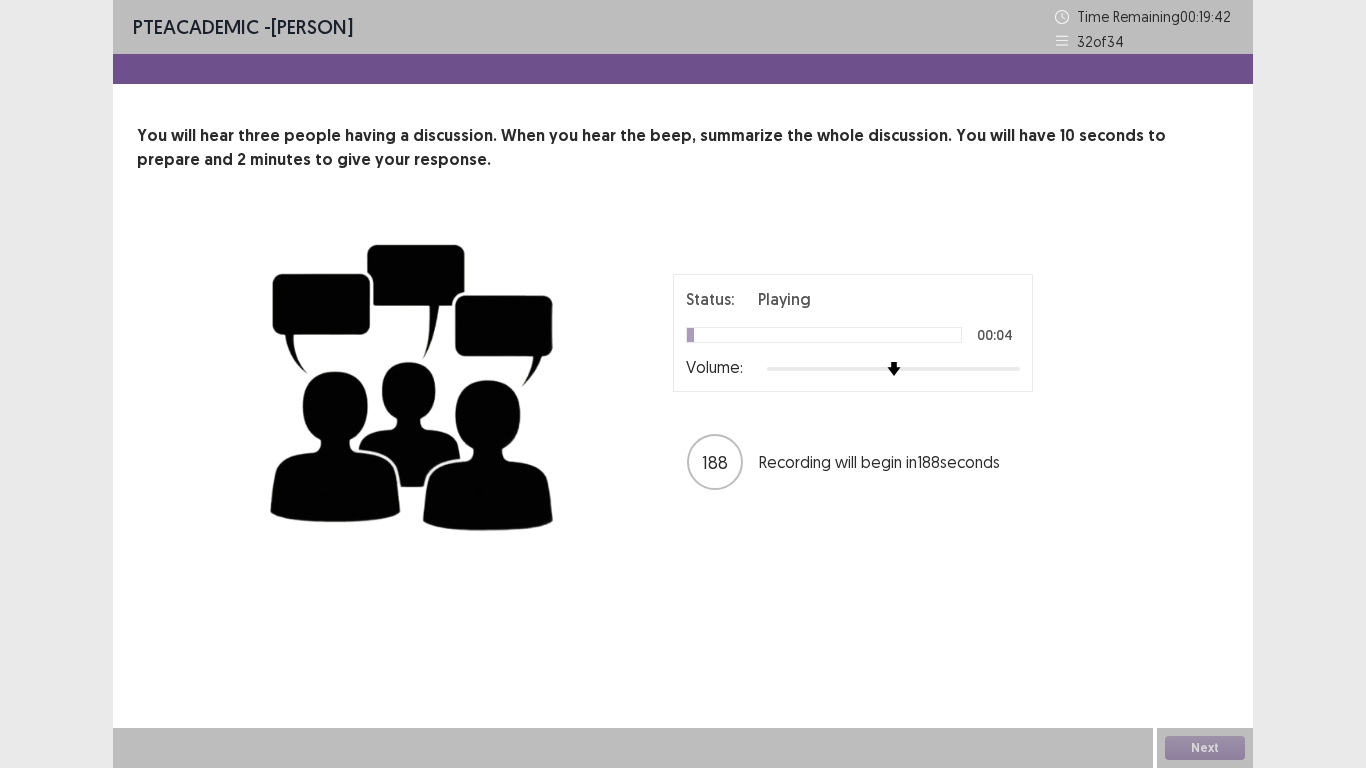 click on "188 Recording will begin in  188  seconds" at bounding box center [853, 462] 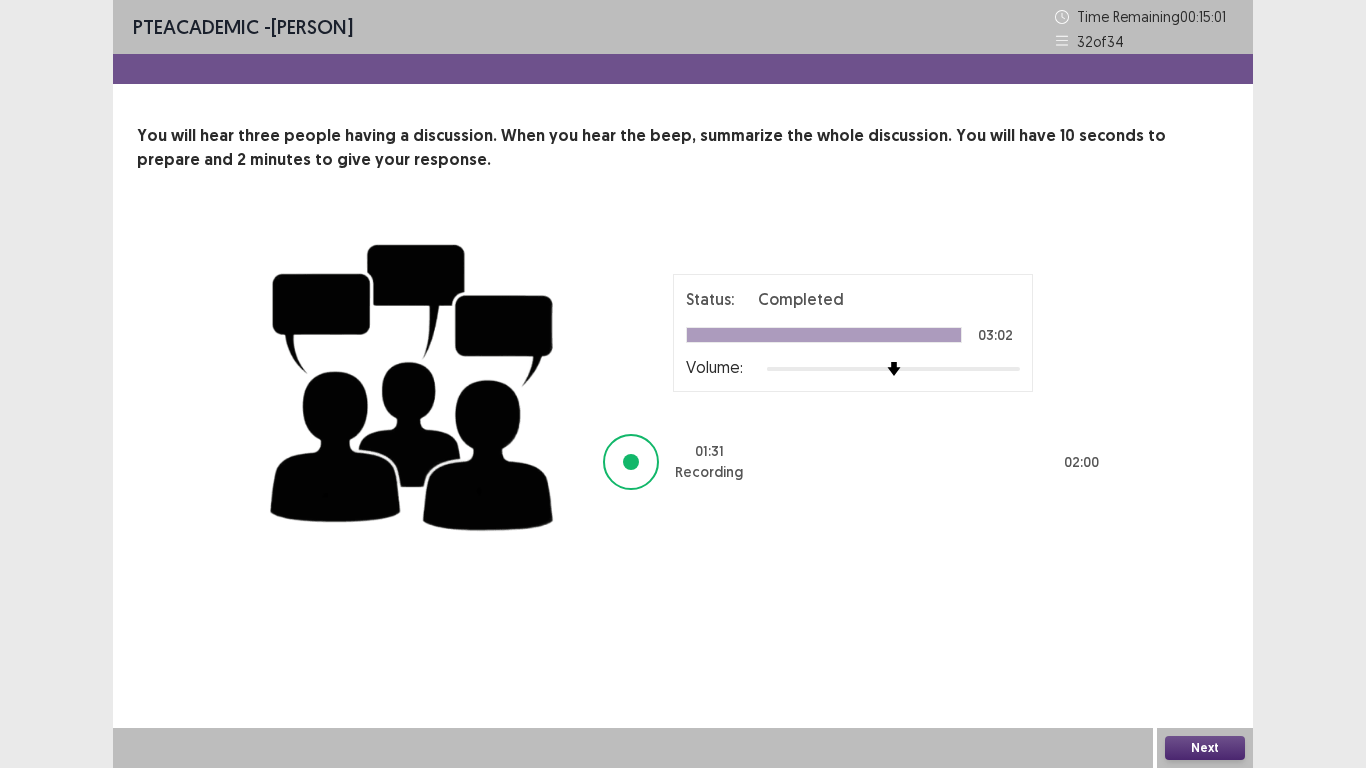 drag, startPoint x: 748, startPoint y: 436, endPoint x: 1207, endPoint y: 767, distance: 565.8993 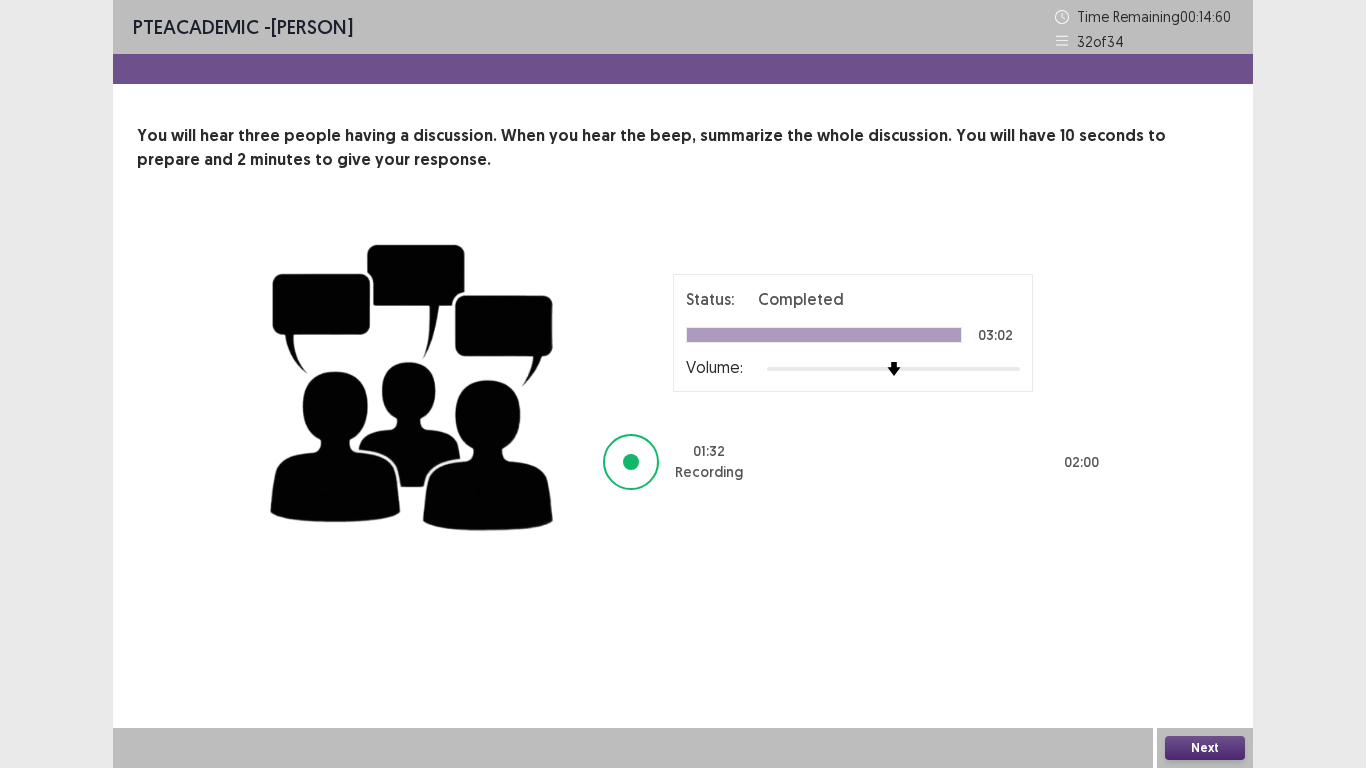 click on "Next" at bounding box center (1205, 748) 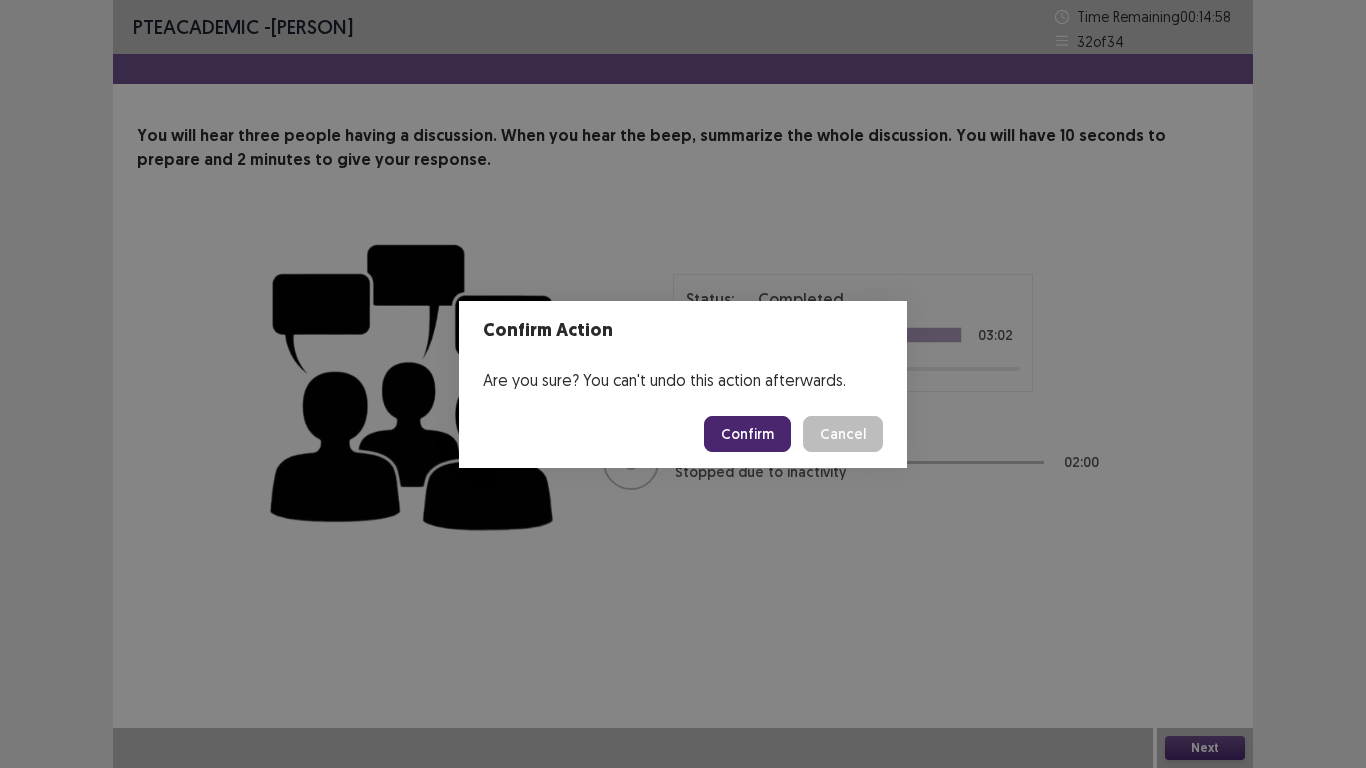 click on "Confirm" at bounding box center (747, 434) 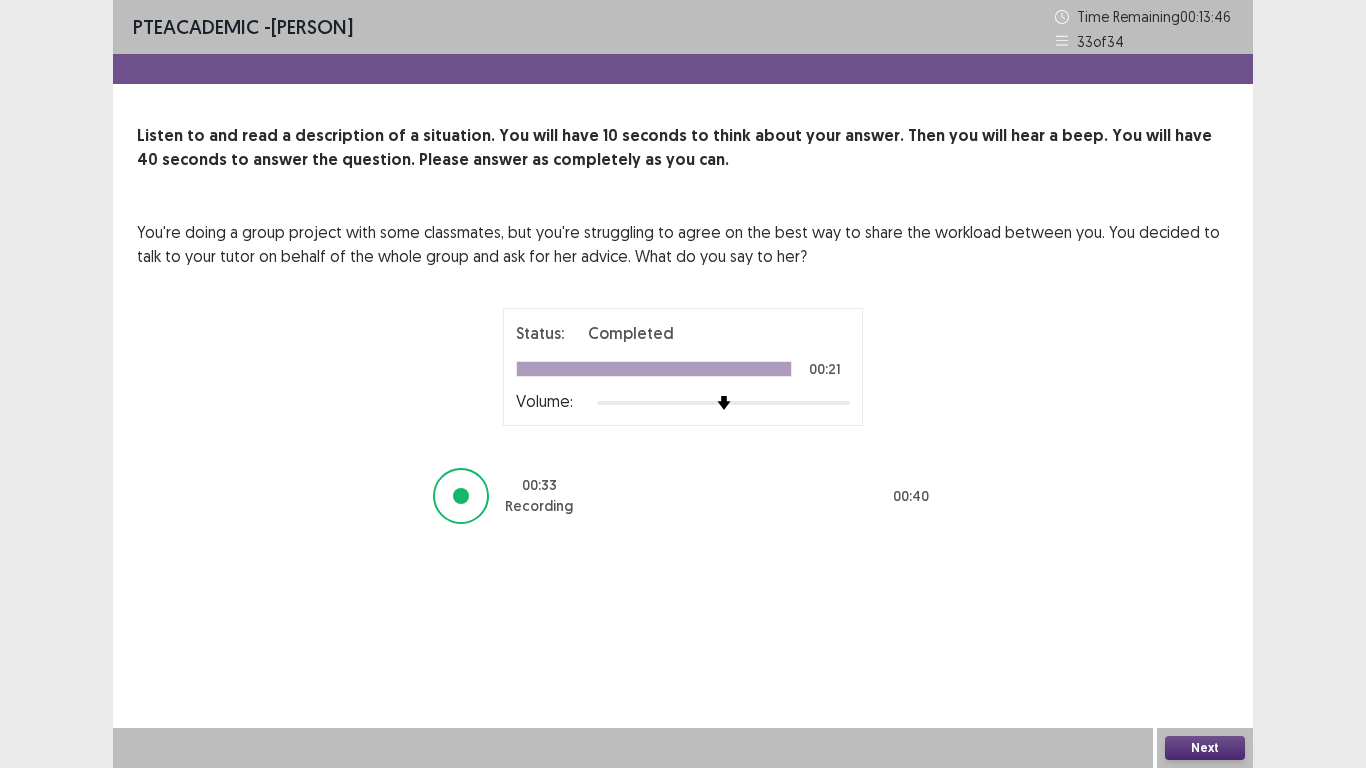 click on "Next" at bounding box center [1205, 748] 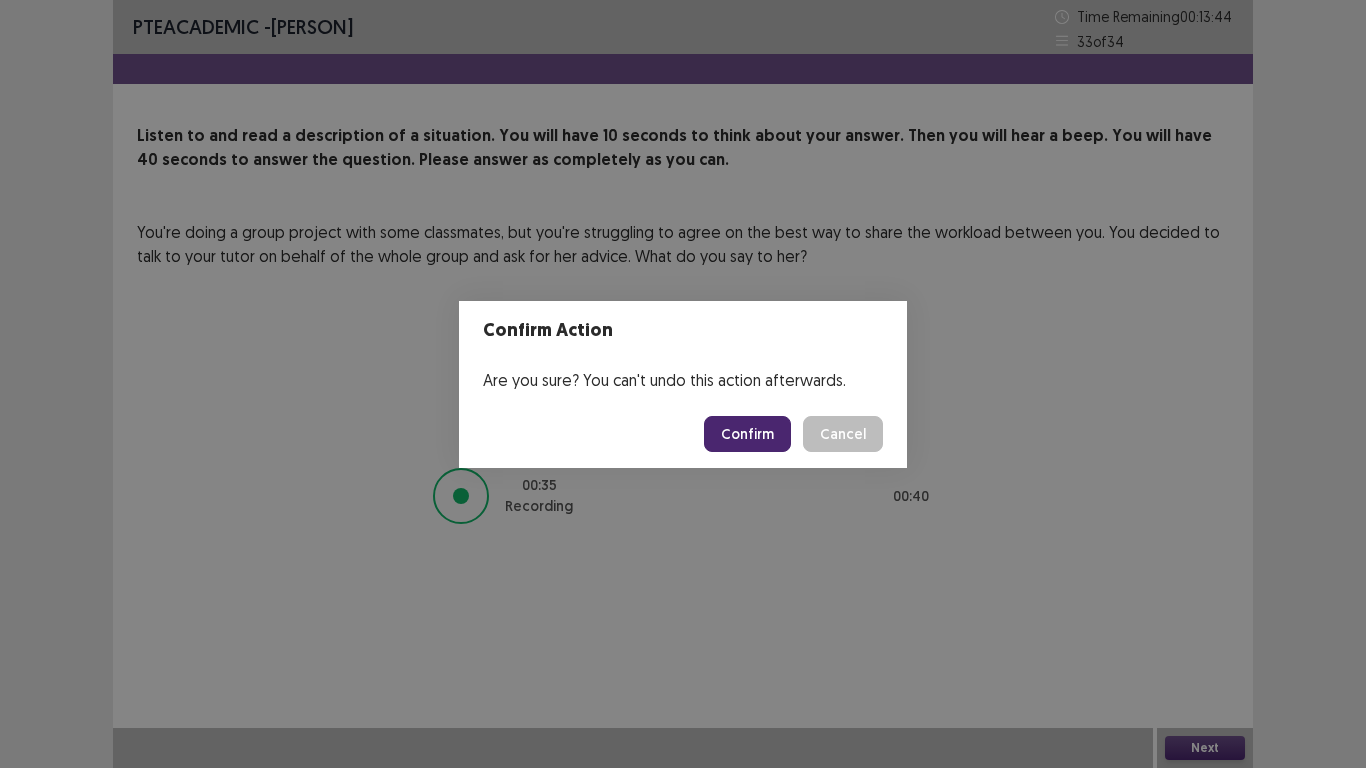 click on "Confirm" at bounding box center [747, 434] 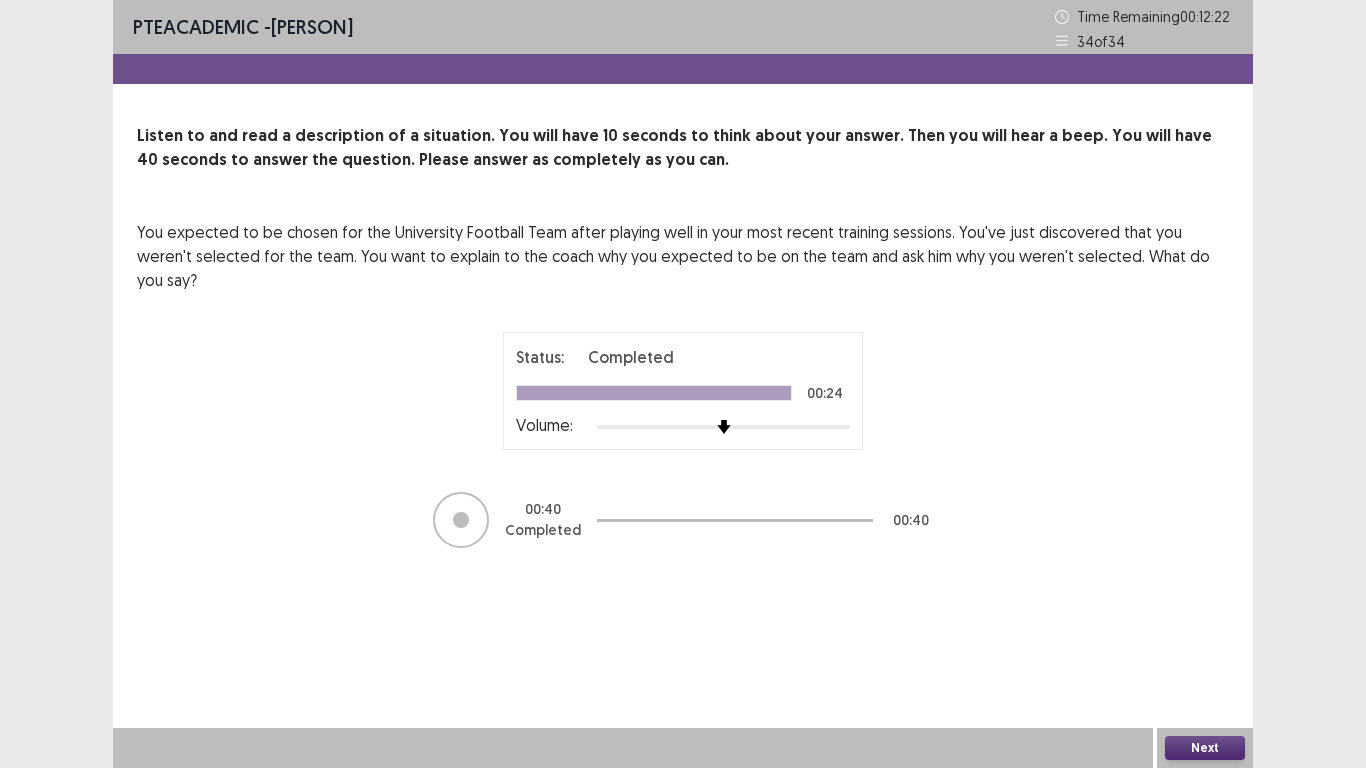 click on "Next" at bounding box center [1205, 748] 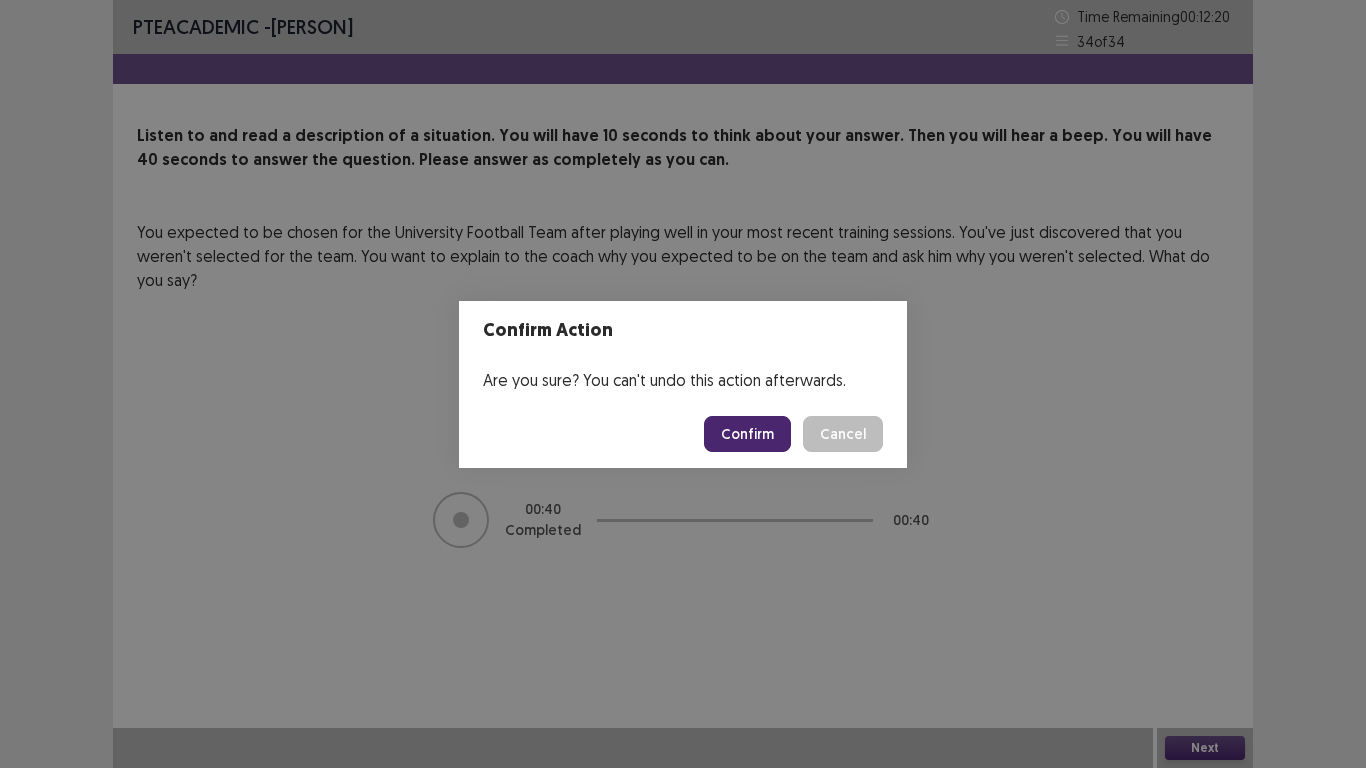 click on "Confirm" at bounding box center (747, 434) 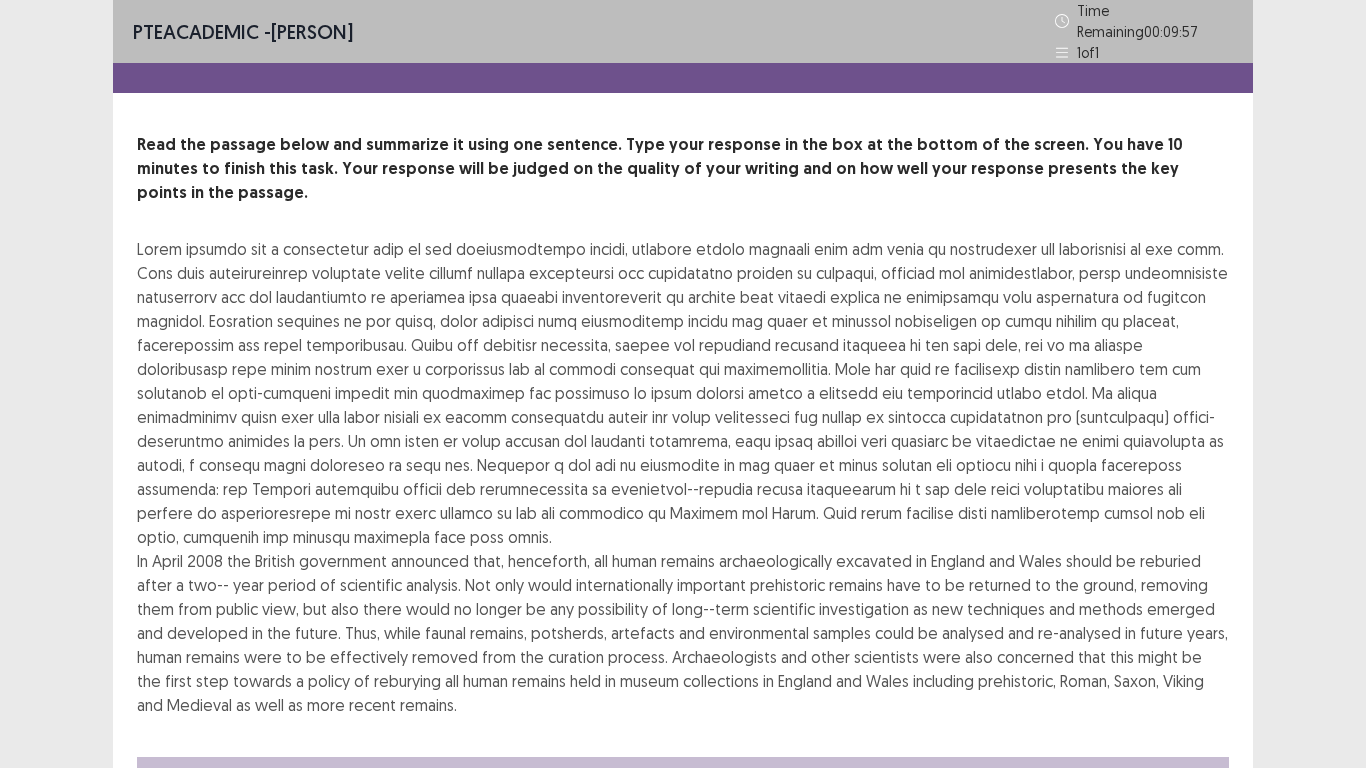 scroll, scrollTop: 40, scrollLeft: 0, axis: vertical 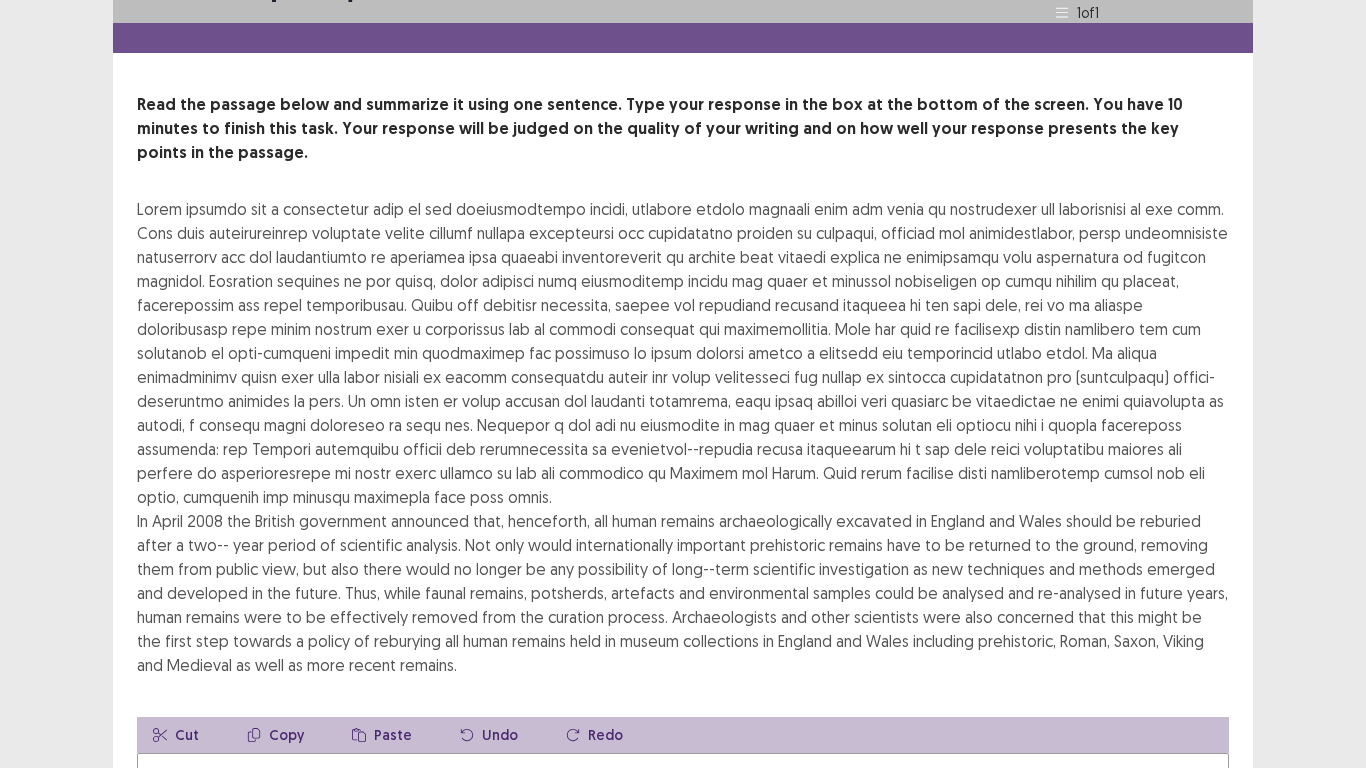 click at bounding box center (683, 863) 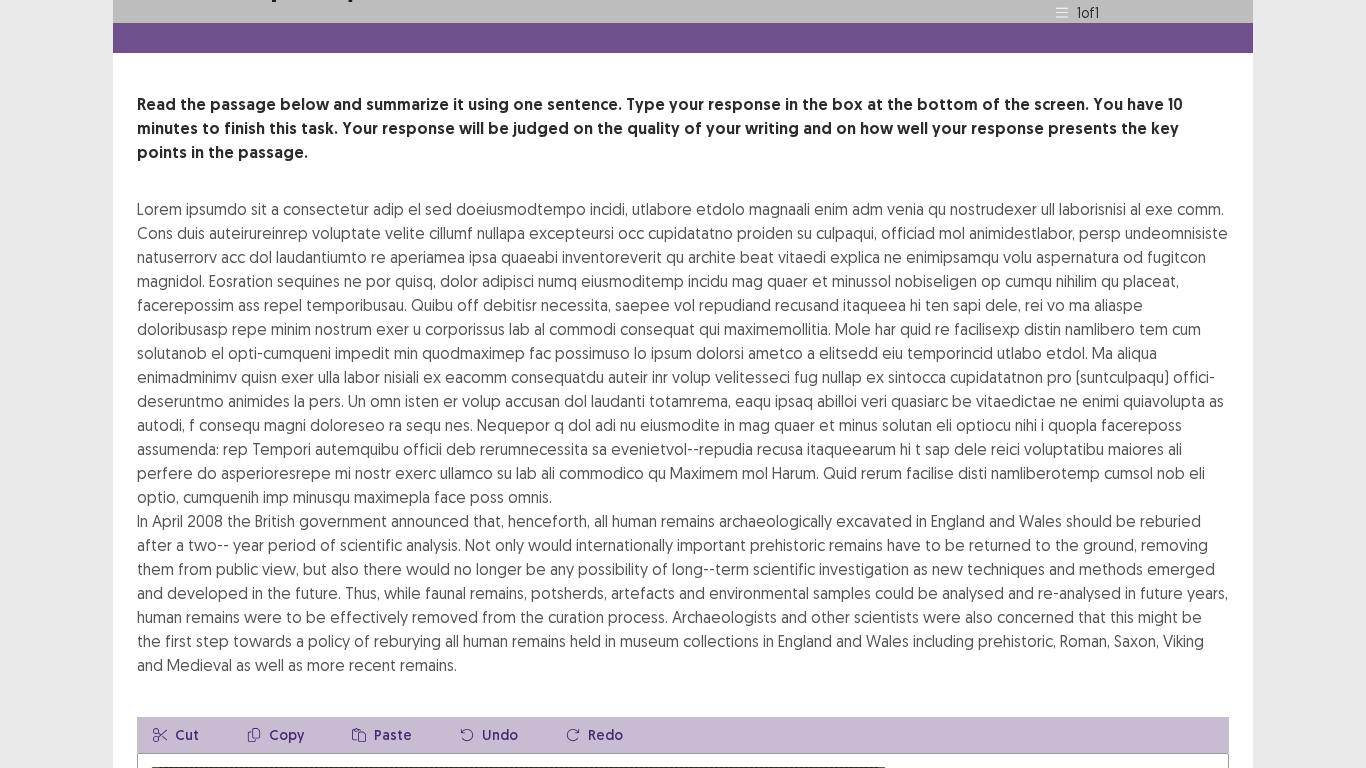 click on "**********" at bounding box center (683, 863) 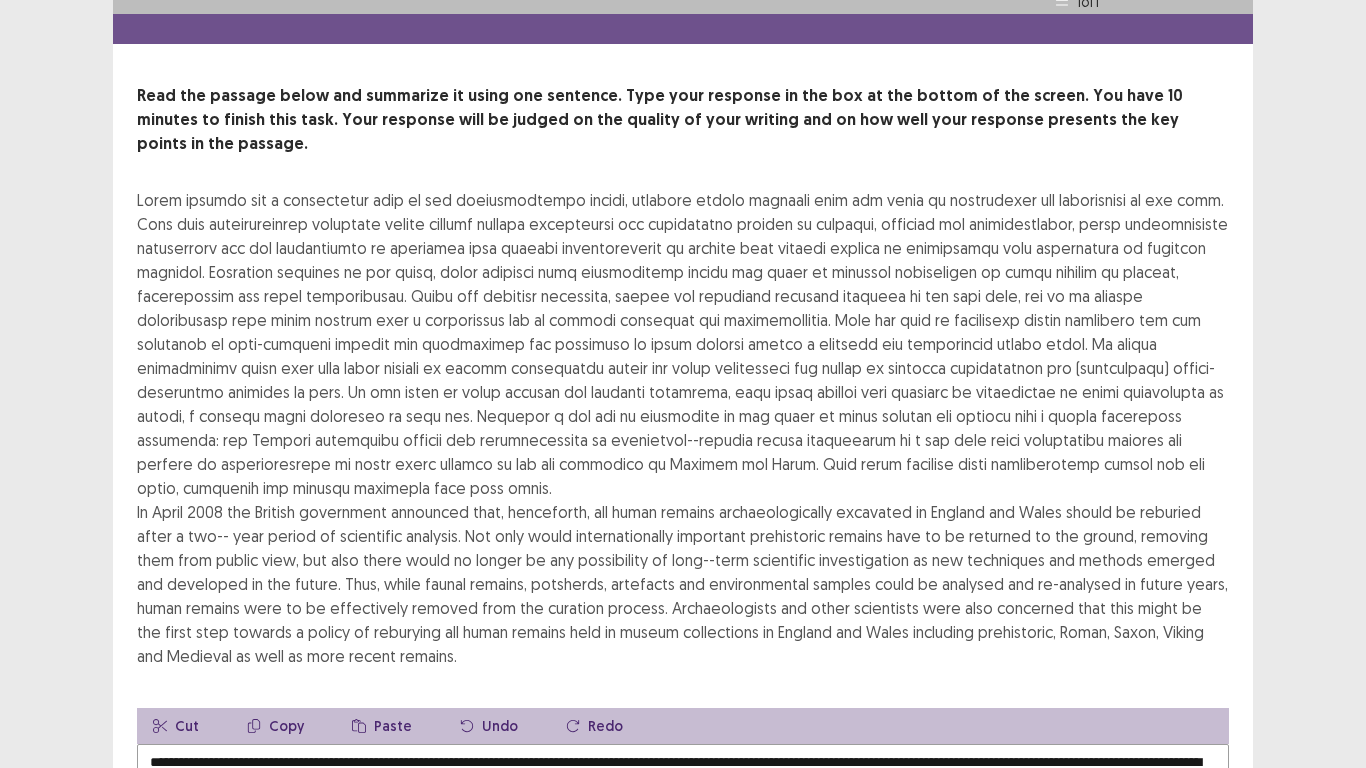click on "**********" at bounding box center [683, 524] 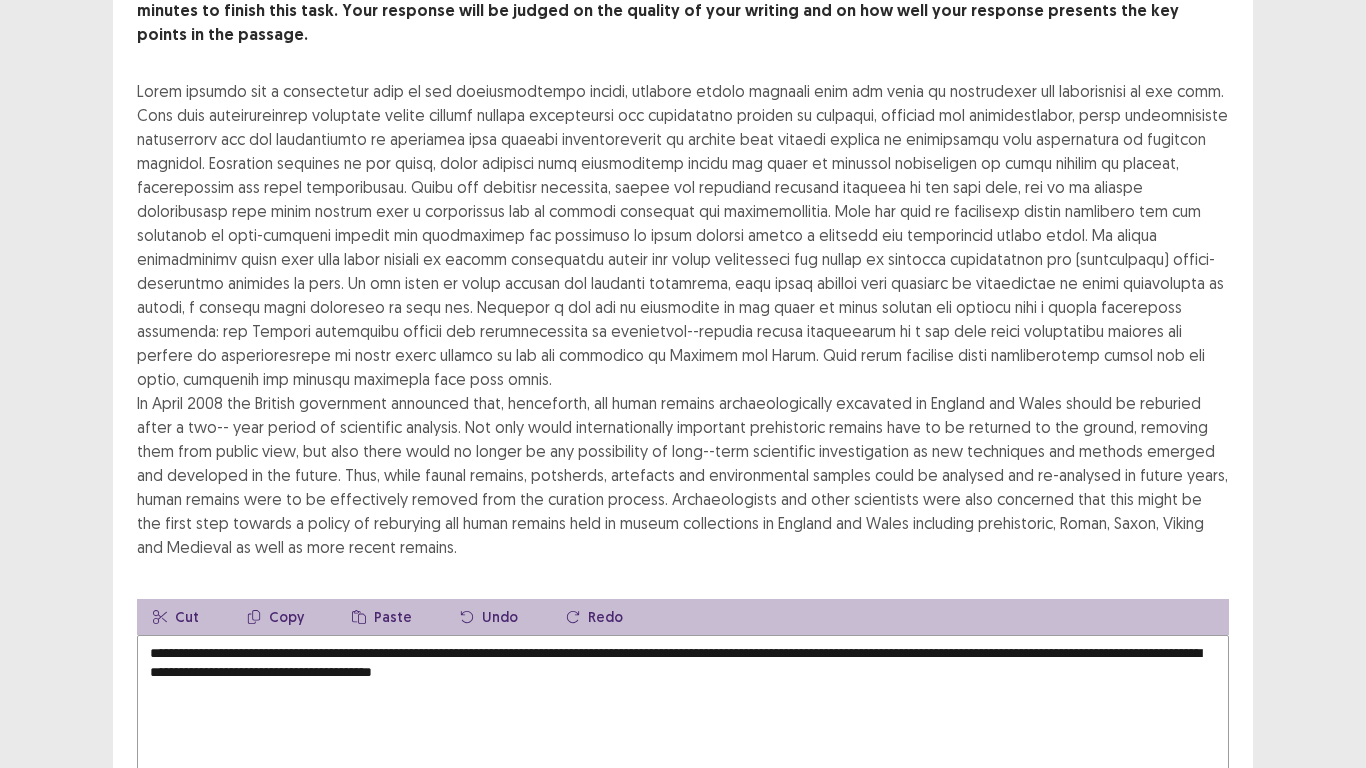 scroll, scrollTop: 160, scrollLeft: 0, axis: vertical 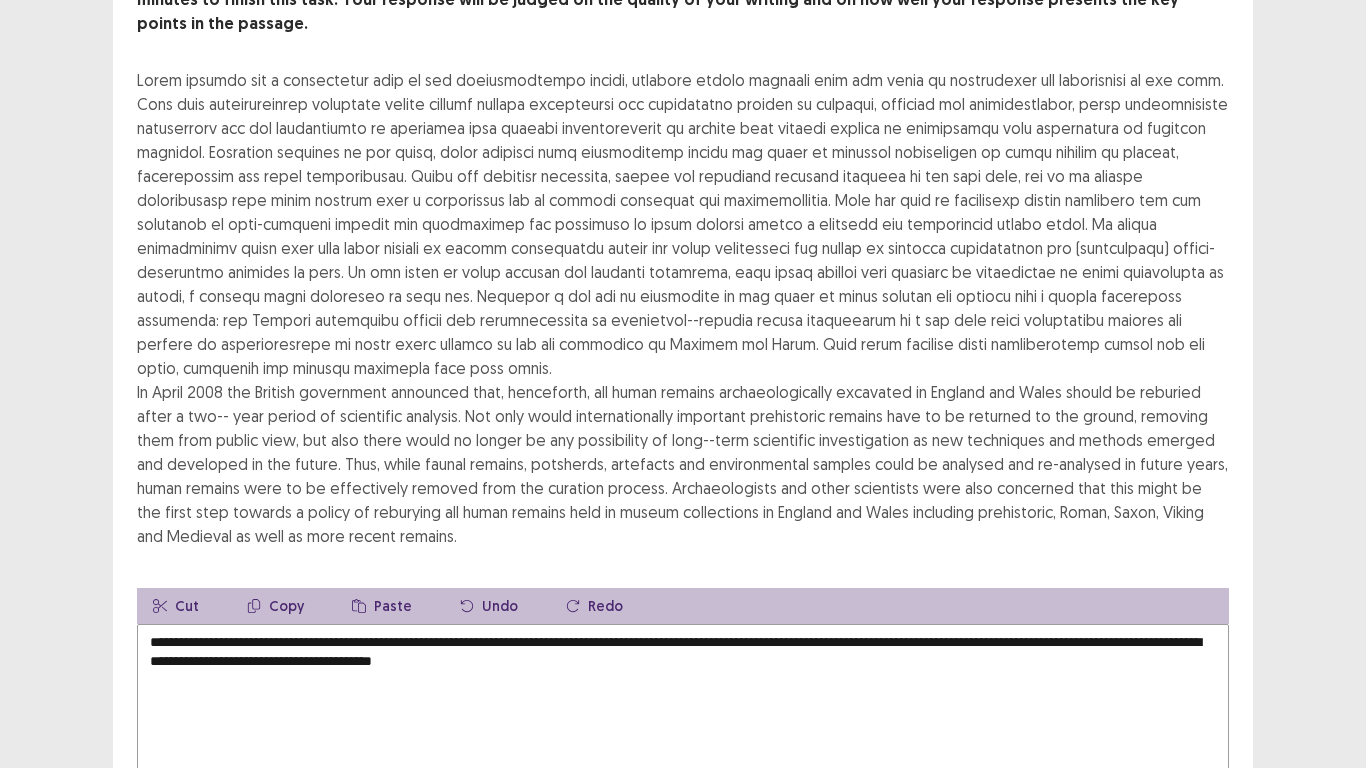 click on "**********" at bounding box center (683, 734) 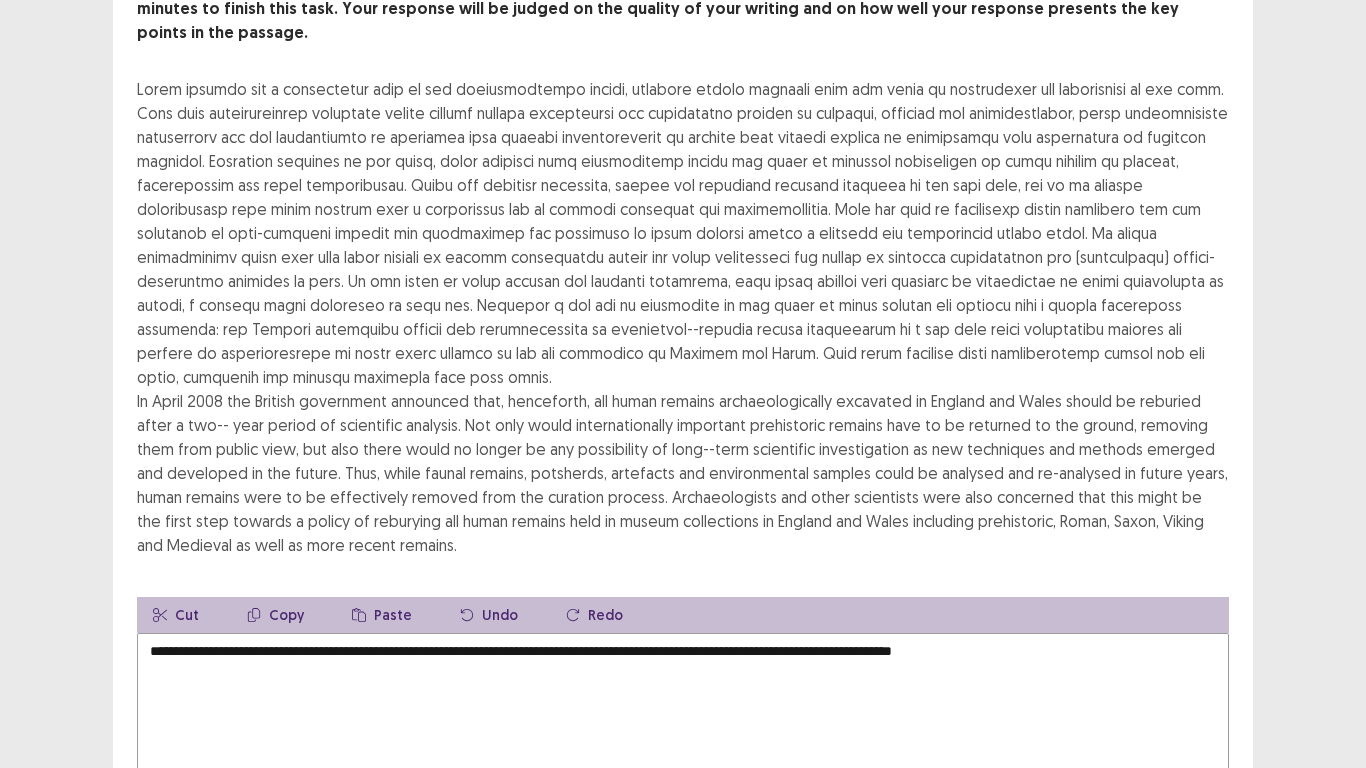 click on "**********" at bounding box center [683, 408] 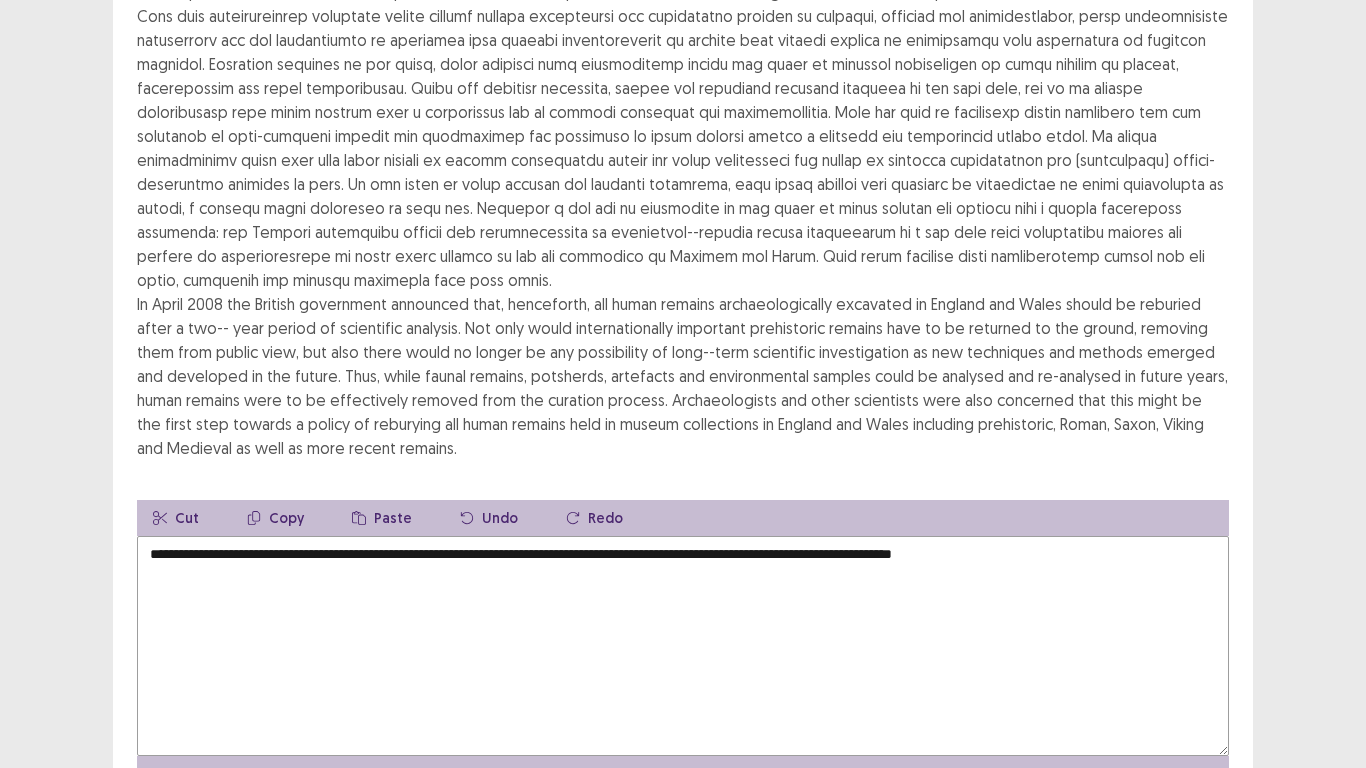scroll, scrollTop: 280, scrollLeft: 0, axis: vertical 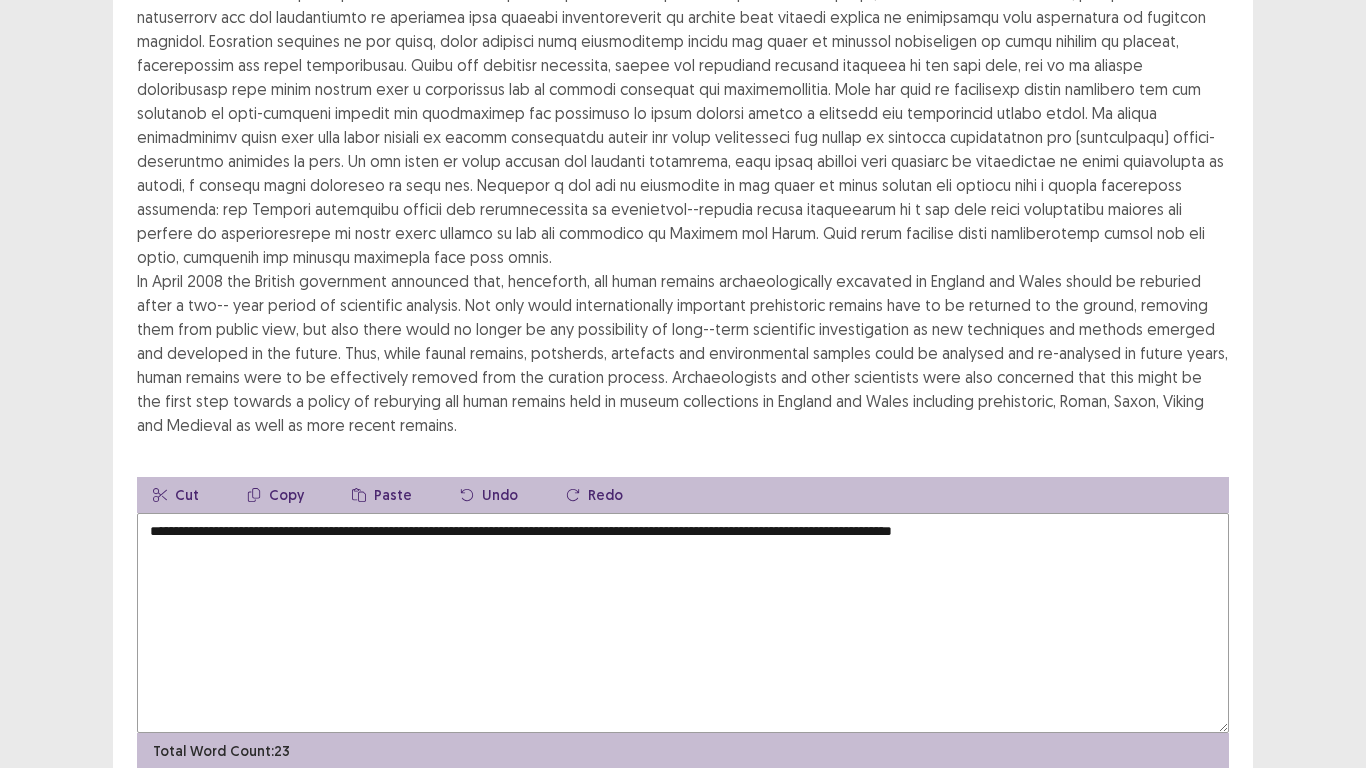 click on "**********" at bounding box center (683, 623) 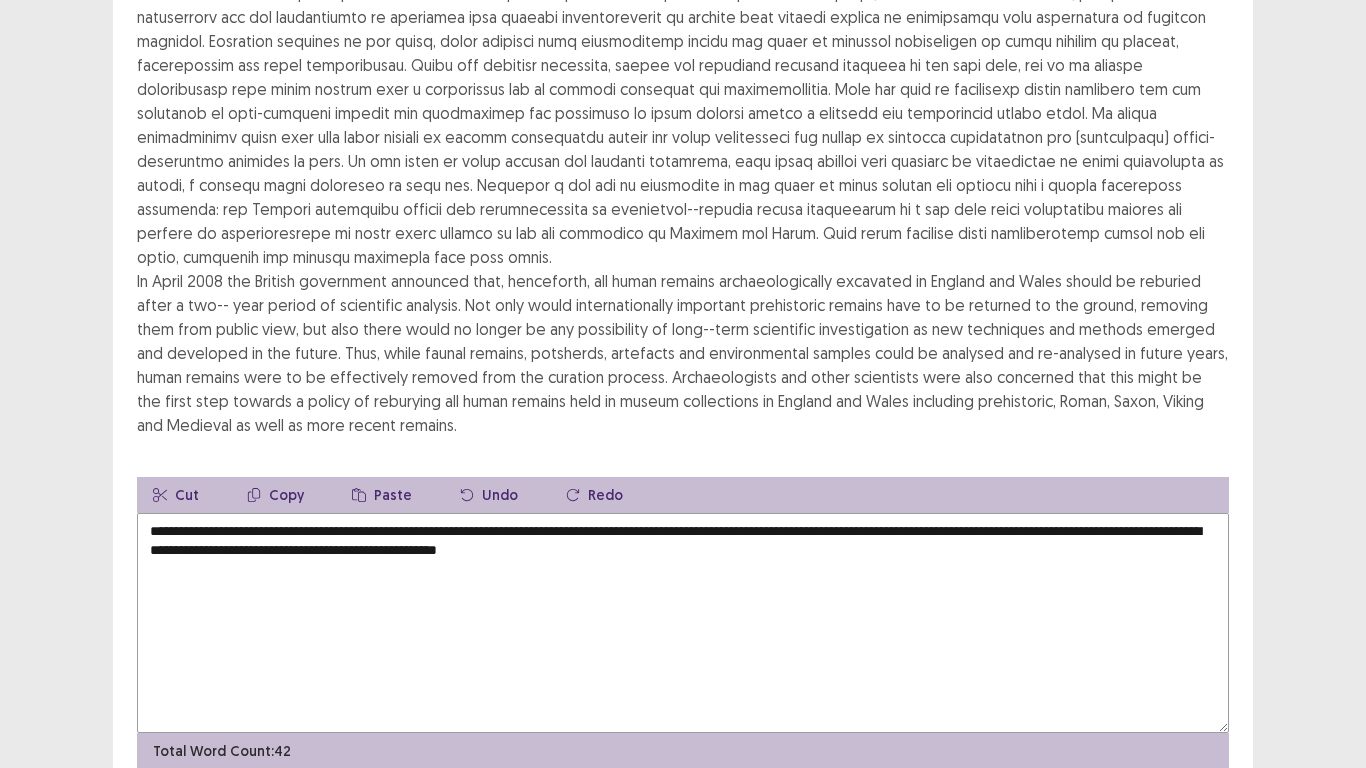 click on "**********" at bounding box center (683, 288) 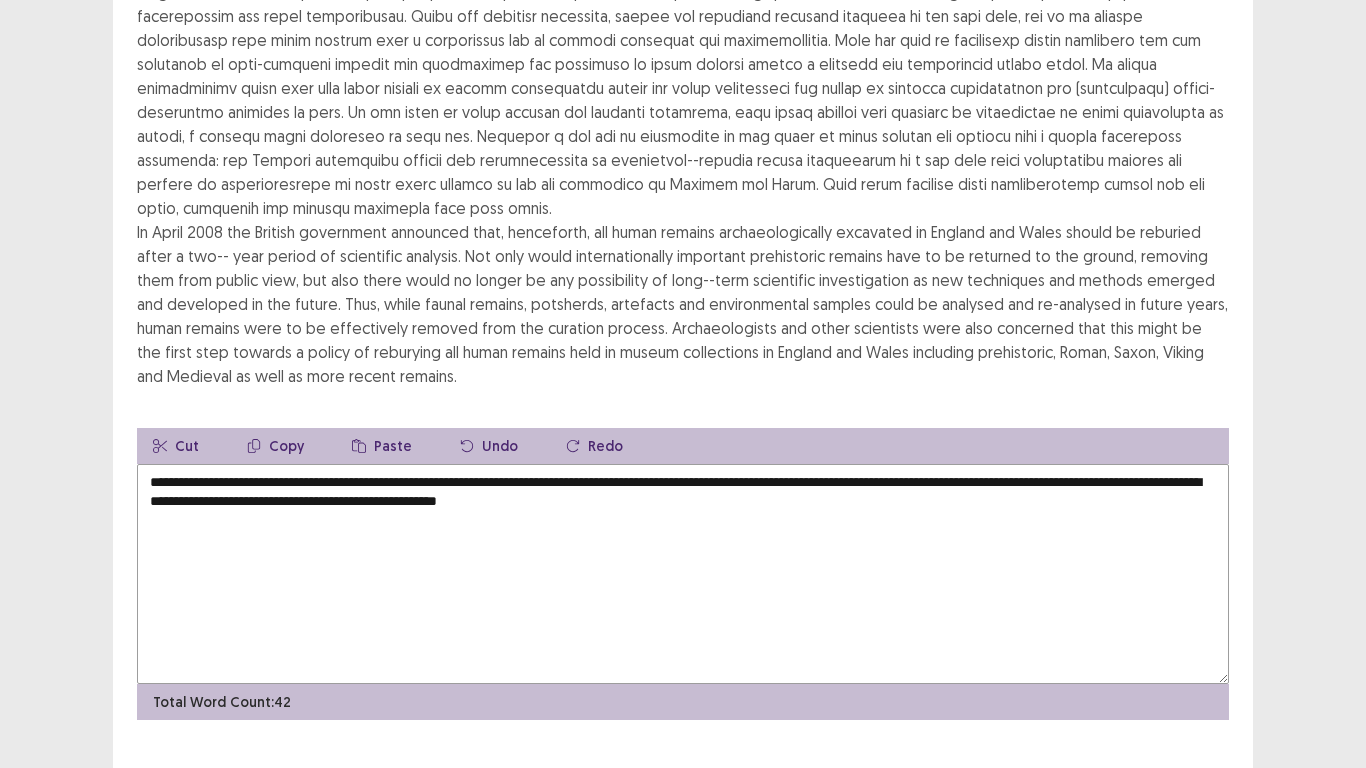 scroll, scrollTop: 336, scrollLeft: 0, axis: vertical 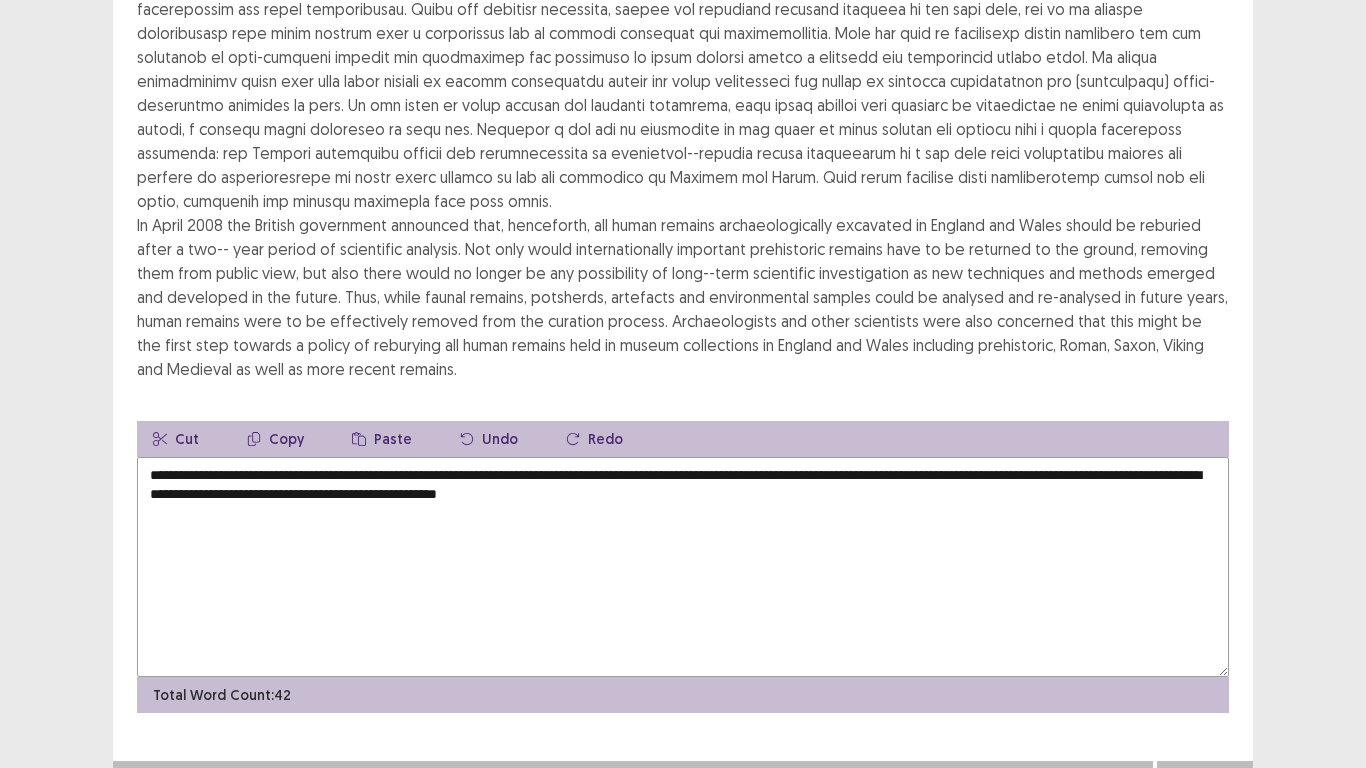 click on "**********" at bounding box center [683, 567] 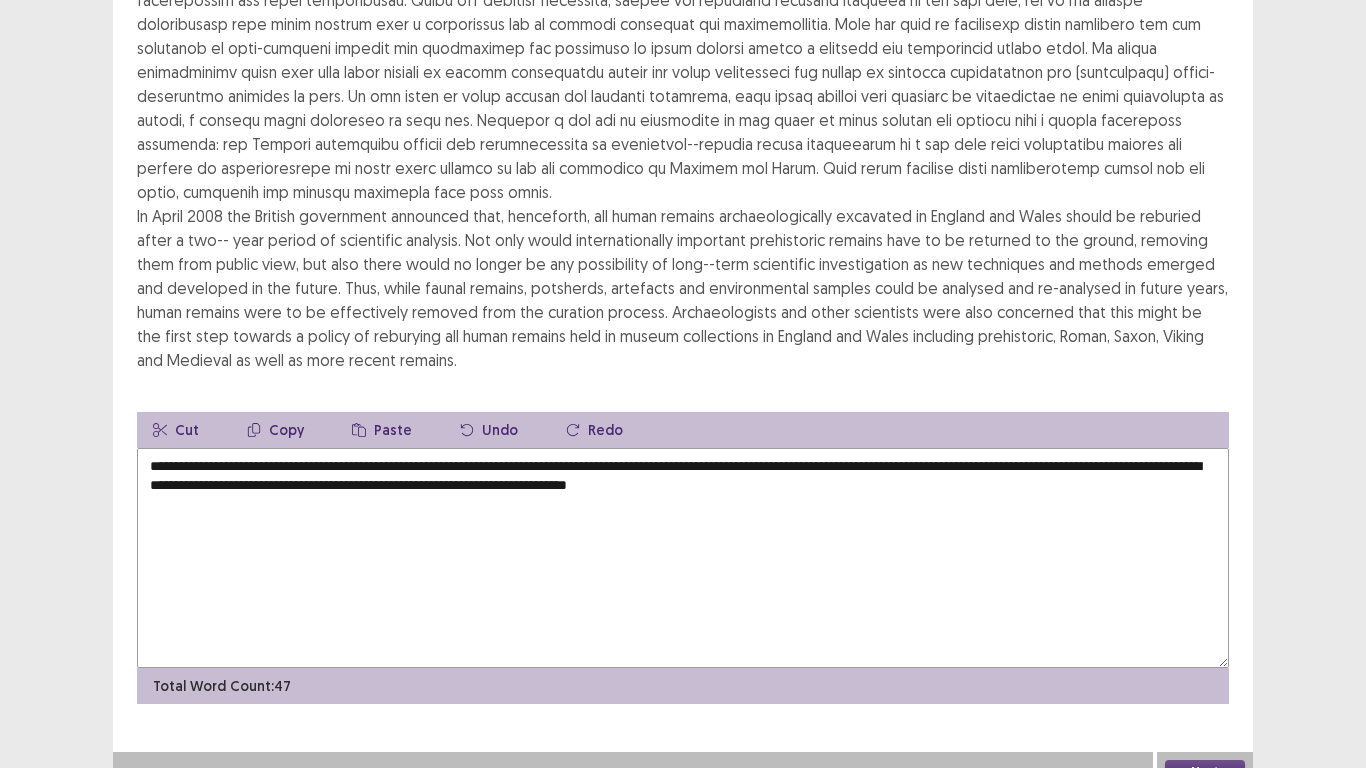 type on "**********" 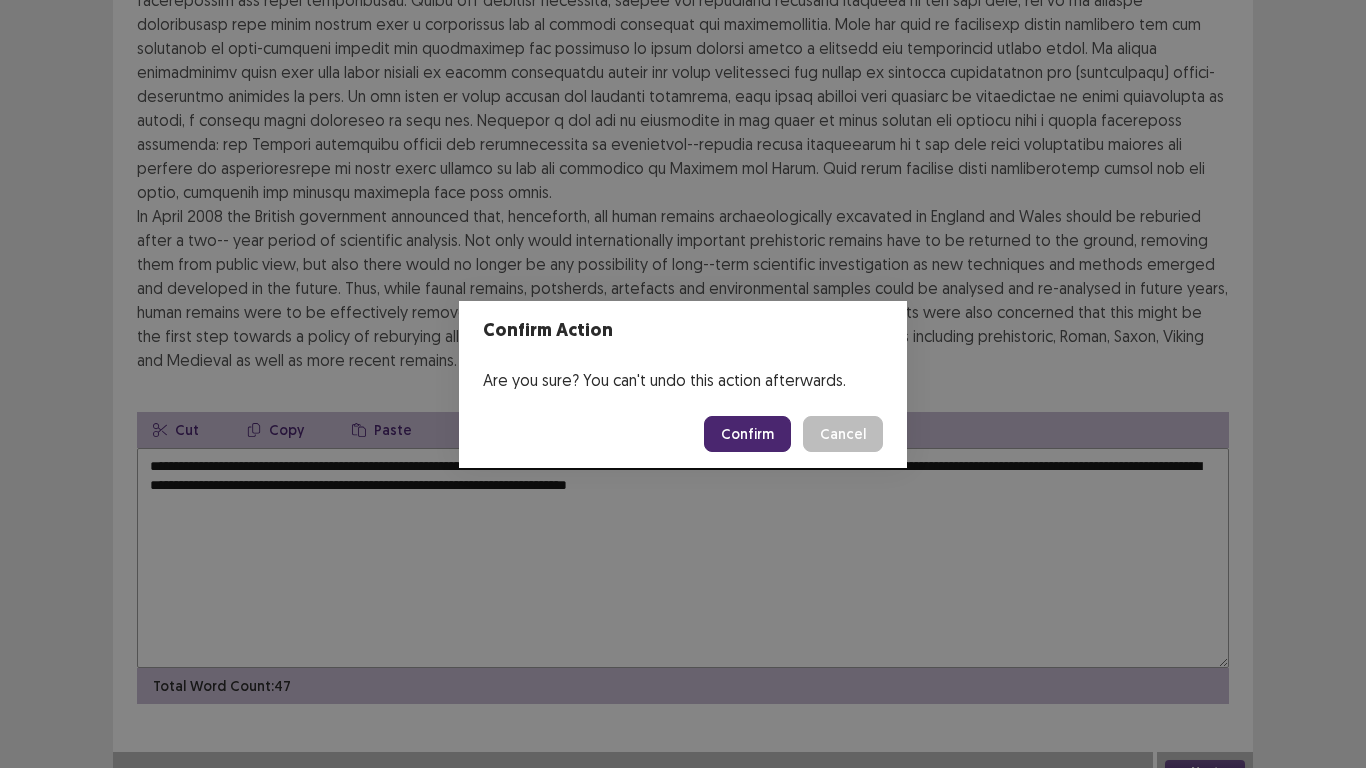 click on "Confirm" at bounding box center (747, 434) 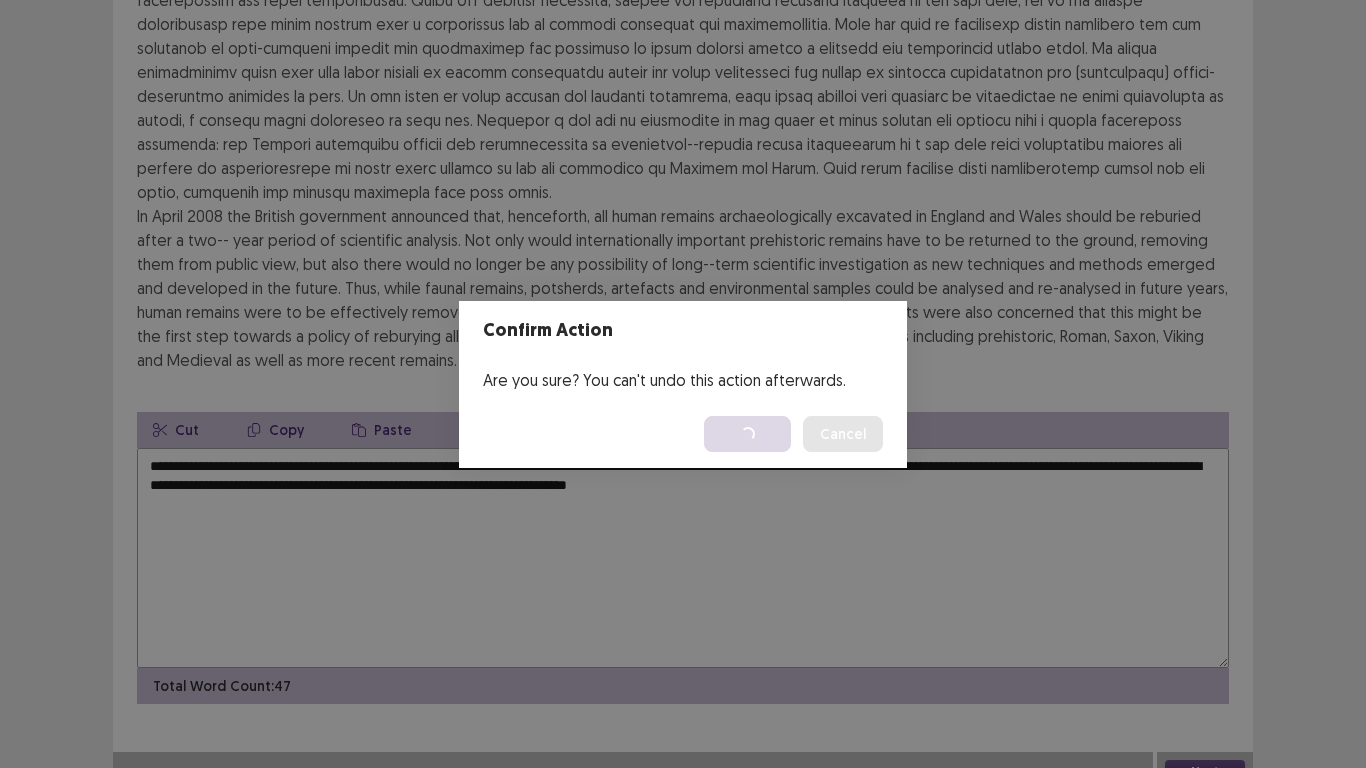 scroll, scrollTop: 0, scrollLeft: 0, axis: both 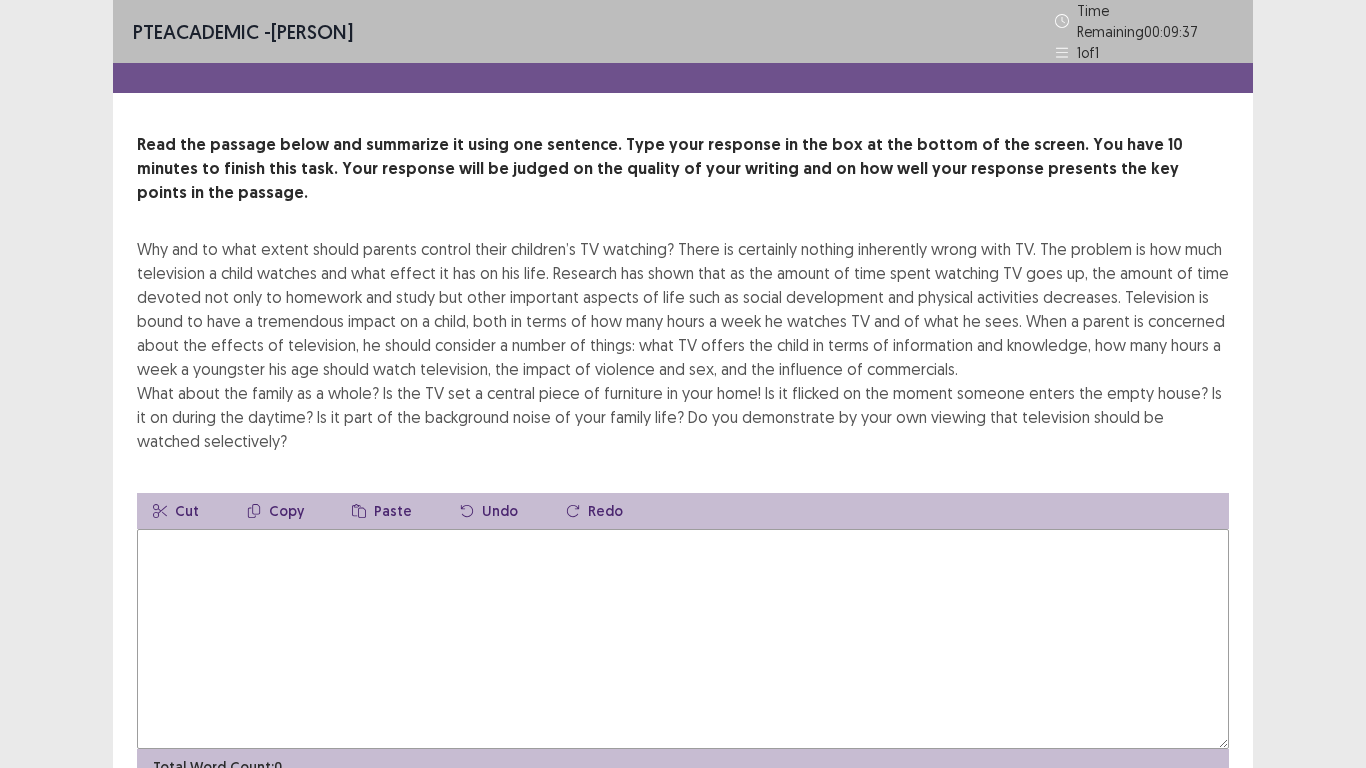 click at bounding box center [683, 639] 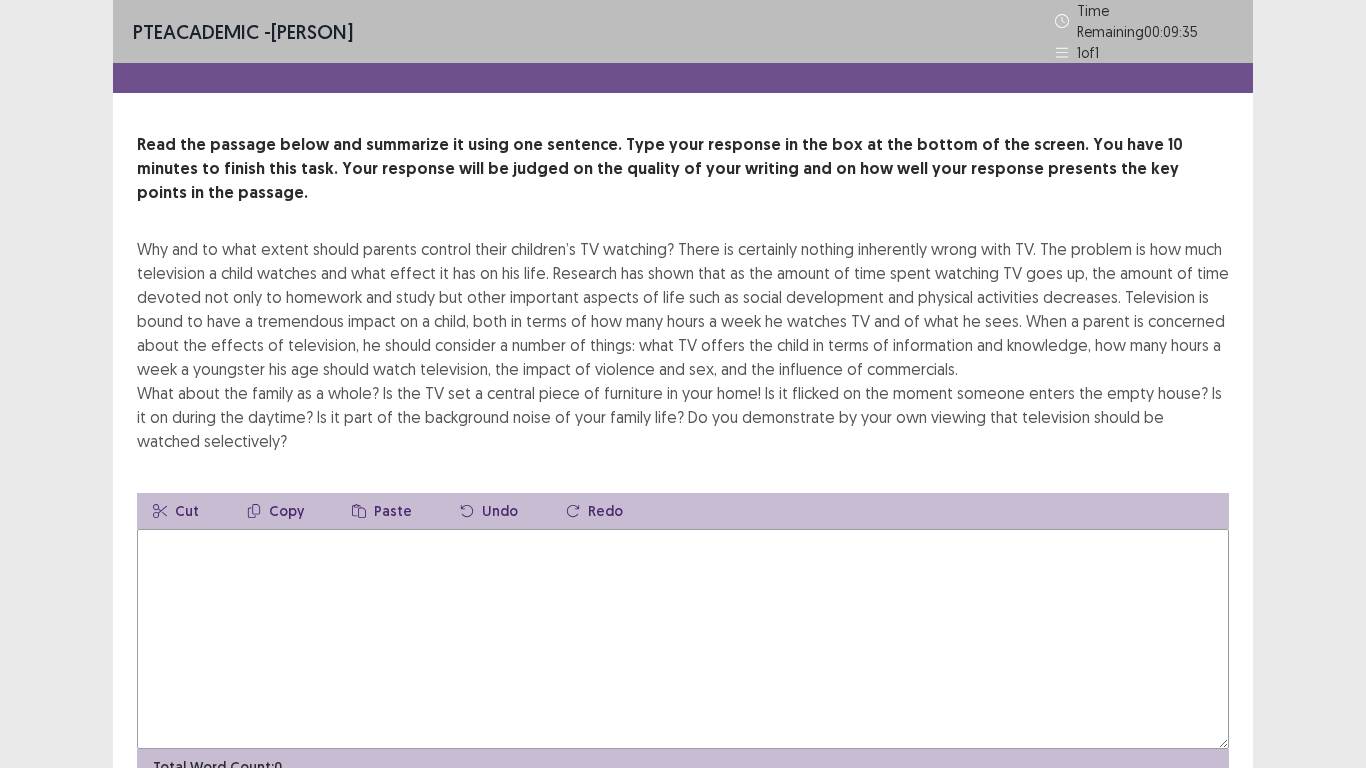 click at bounding box center (683, 639) 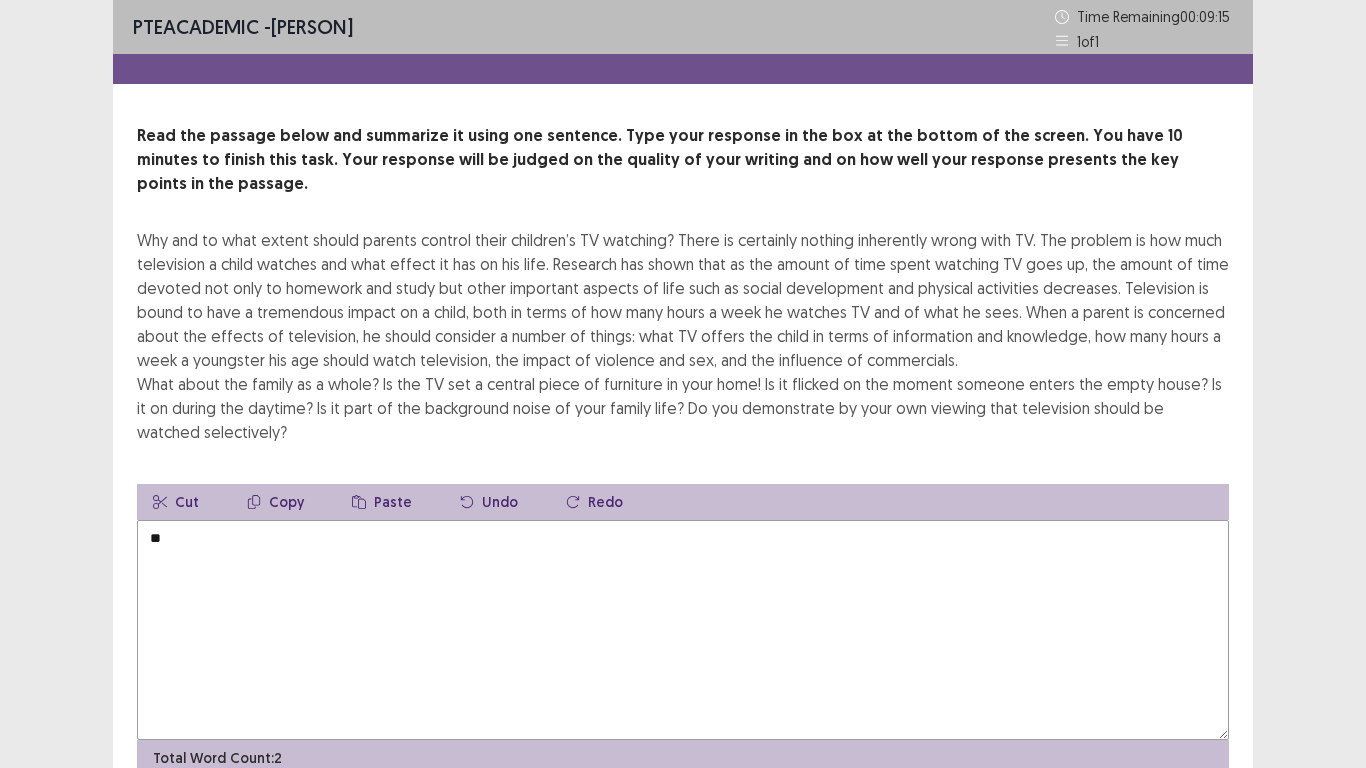 type on "*" 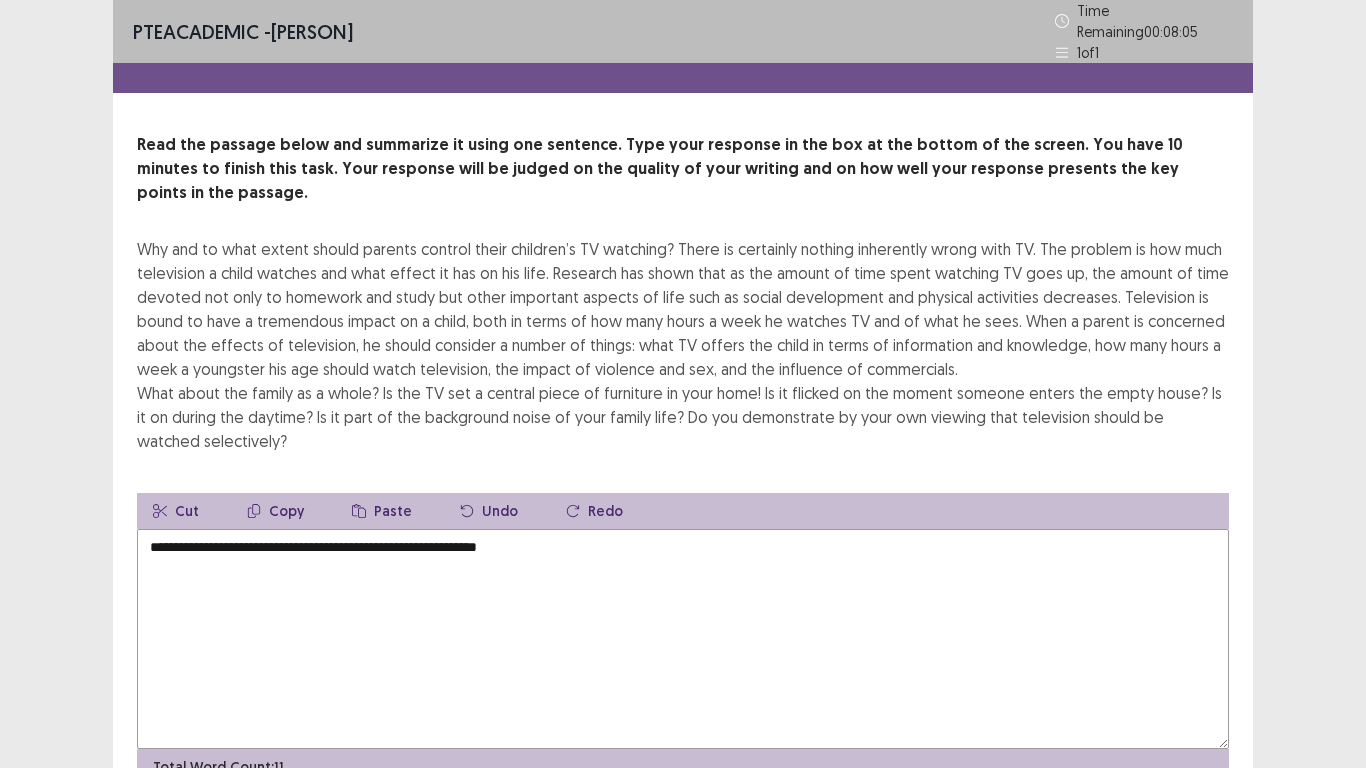 click on "**********" at bounding box center (683, 639) 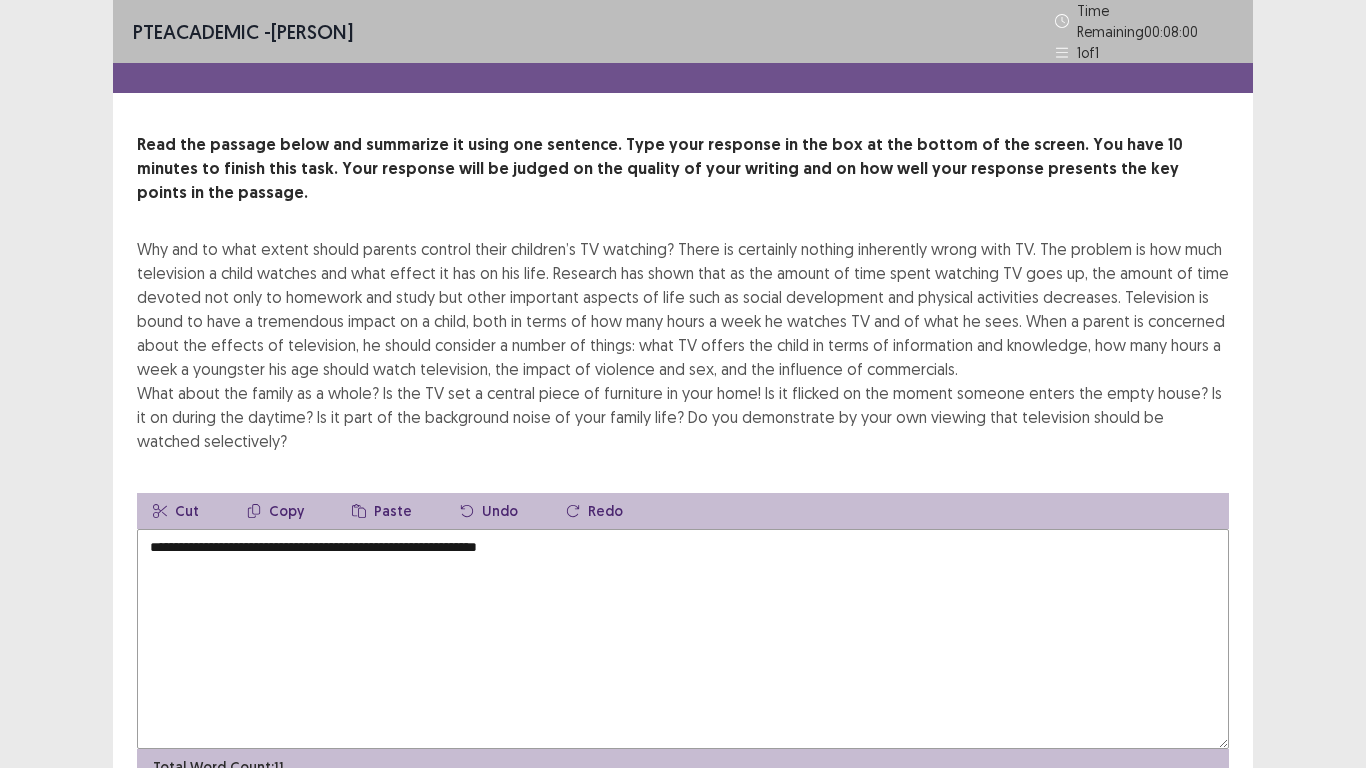 click on "**********" at bounding box center [683, 639] 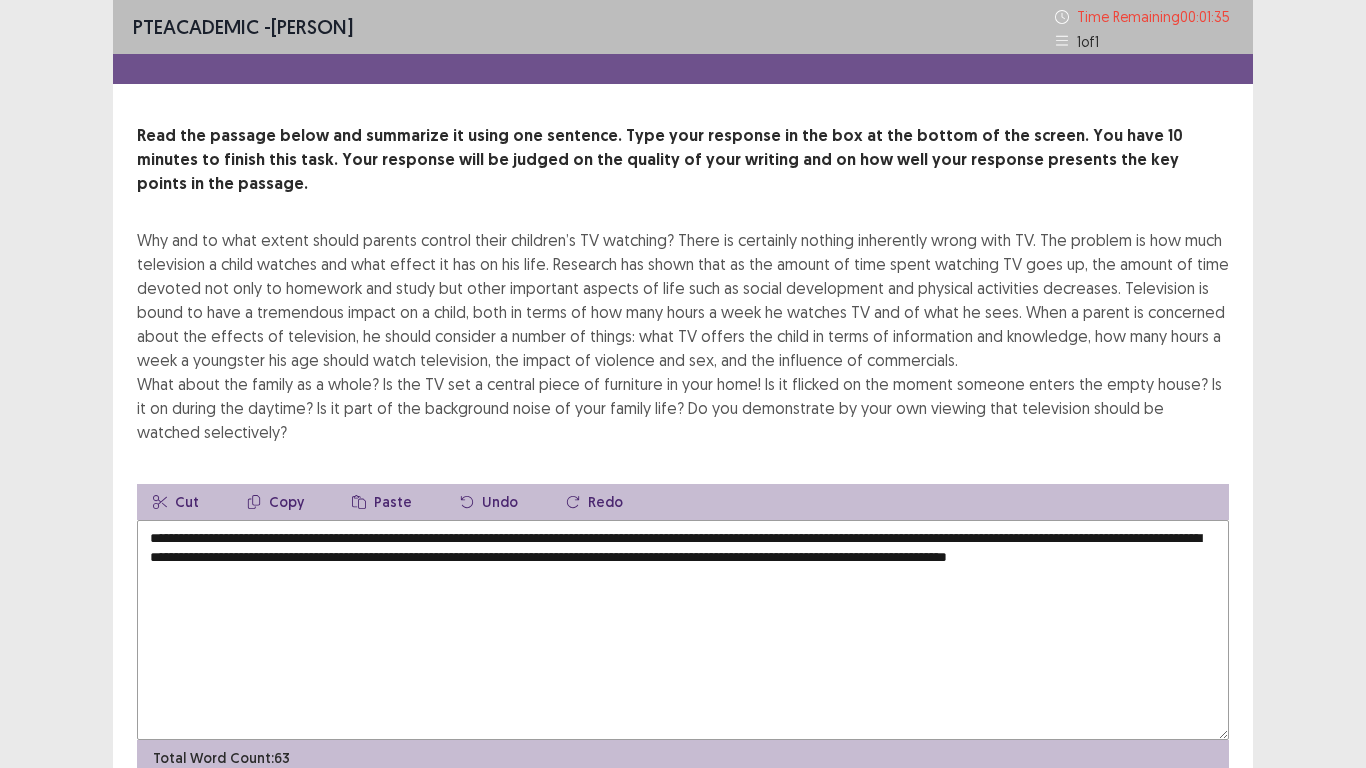type on "**********" 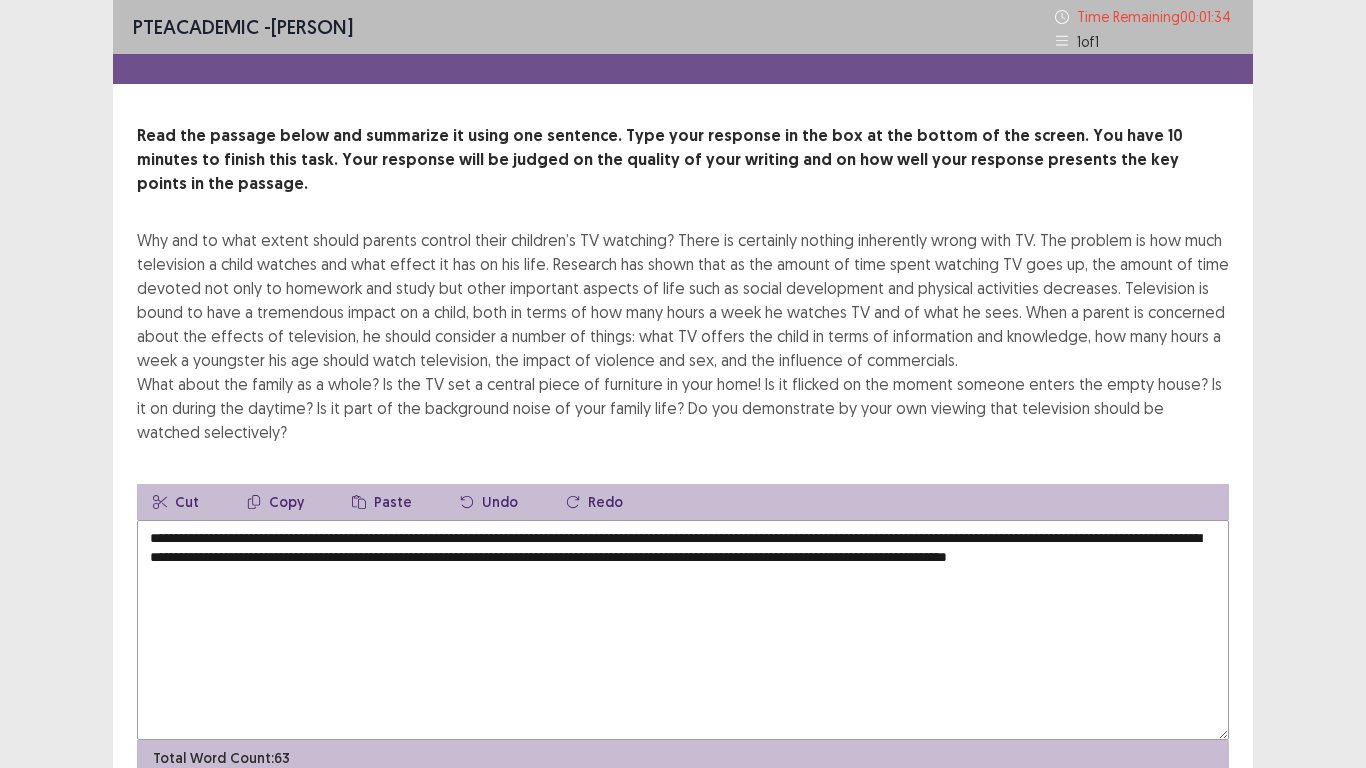 click on "PTE  academic   -  Joselito Asok Time Remaining  00 : 01 : 34 1  of  1 Read the passage below and summarize it using one sentence. Type your response in the box at the bottom of the screen. You have 10 minutes to finish this task. Your response will be judged on the quality of your writing and on how well your response presents the key points in the passage. What about the family as a whole? Is the TV set a central piece of furniture in your home! Is it flicked on the moment someone enters the empty house? Is it on during the daytime? Is it part of the background noise of your family life? Do you demonstrate by your own viewing that television should be watched selectively? Cut Copy Paste Undo Redo Total Word Count:  63 Next" at bounding box center [683, 432] 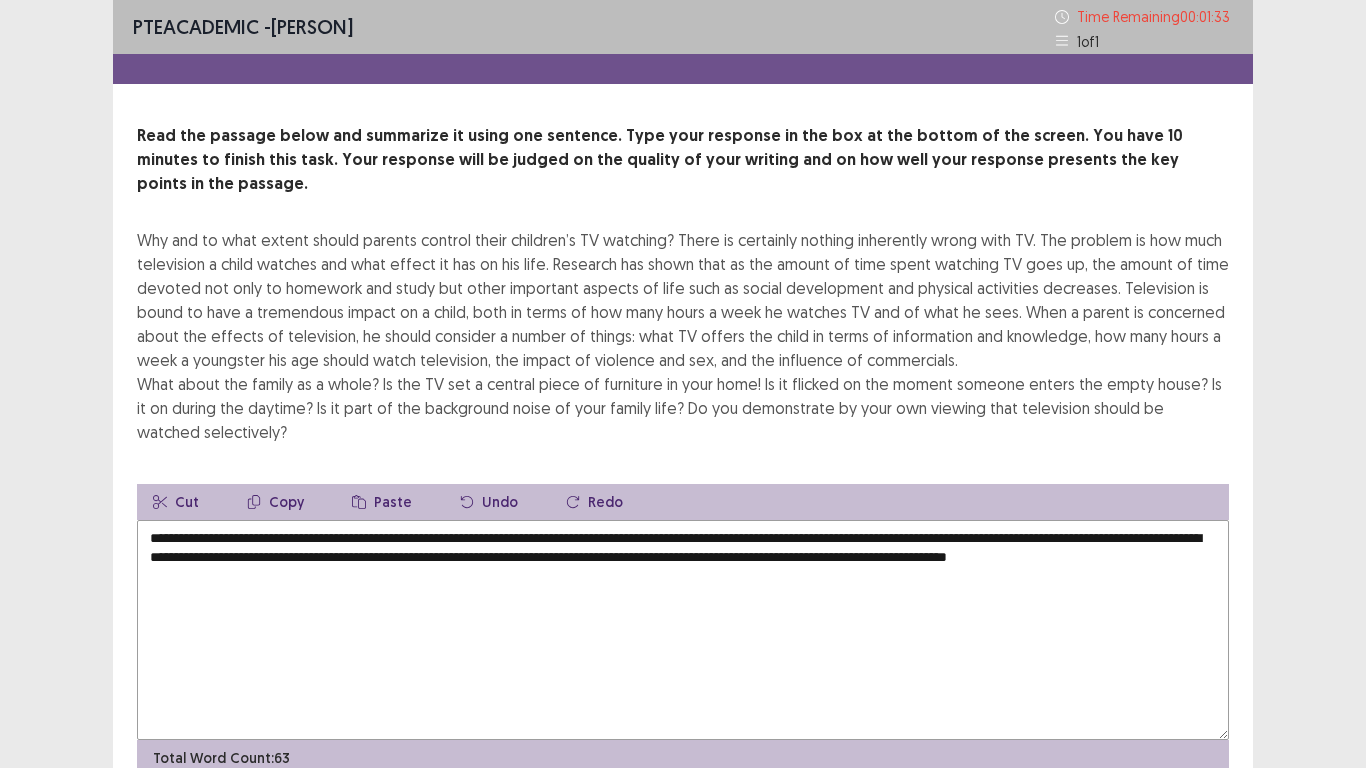 click on "PTE  academic   -  Joselito Asok Time Remaining  00 : 01 : 33 1  of  1 Read the passage below and summarize it using one sentence. Type your response in the box at the bottom of the screen. You have 10 minutes to finish this task. Your response will be judged on the quality of your writing and on how well your response presents the key points in the passage. What about the family as a whole? Is the TV set a central piece of furniture in your home! Is it flicked on the moment someone enters the empty house? Is it on during the daytime? Is it part of the background noise of your family life? Do you demonstrate by your own viewing that television should be watched selectively? Cut Copy Paste Undo Redo Total Word Count:  63 Next" at bounding box center (683, 432) 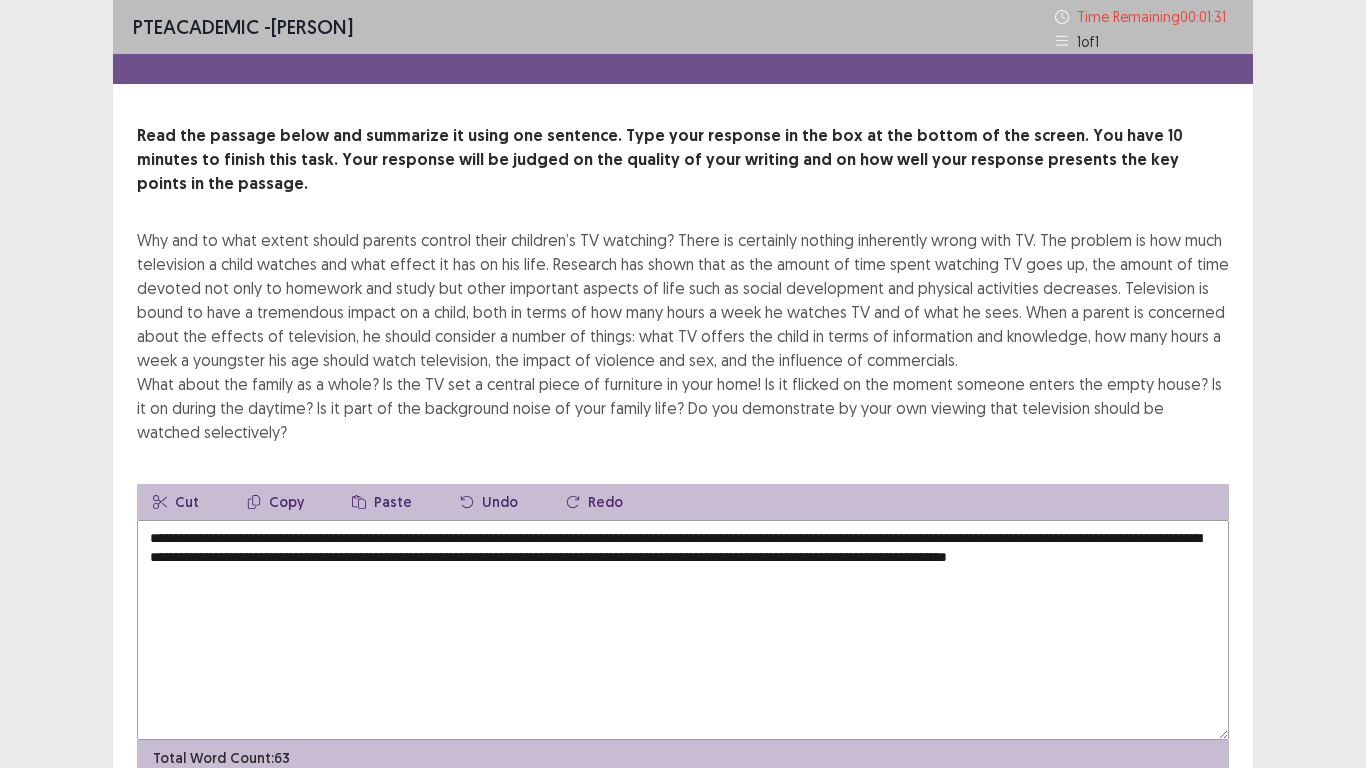 click on "PTE  academic   -  Joselito Asok Time Remaining  00 : 01 : 31 1  of  1 Read the passage below and summarize it using one sentence. Type your response in the box at the bottom of the screen. You have 10 minutes to finish this task. Your response will be judged on the quality of your writing and on how well your response presents the key points in the passage. What about the family as a whole? Is the TV set a central piece of furniture in your home! Is it flicked on the moment someone enters the empty house? Is it on during the daytime? Is it part of the background noise of your family life? Do you demonstrate by your own viewing that television should be watched selectively? Cut Copy Paste Undo Redo Total Word Count:  63 Next" at bounding box center (683, 432) 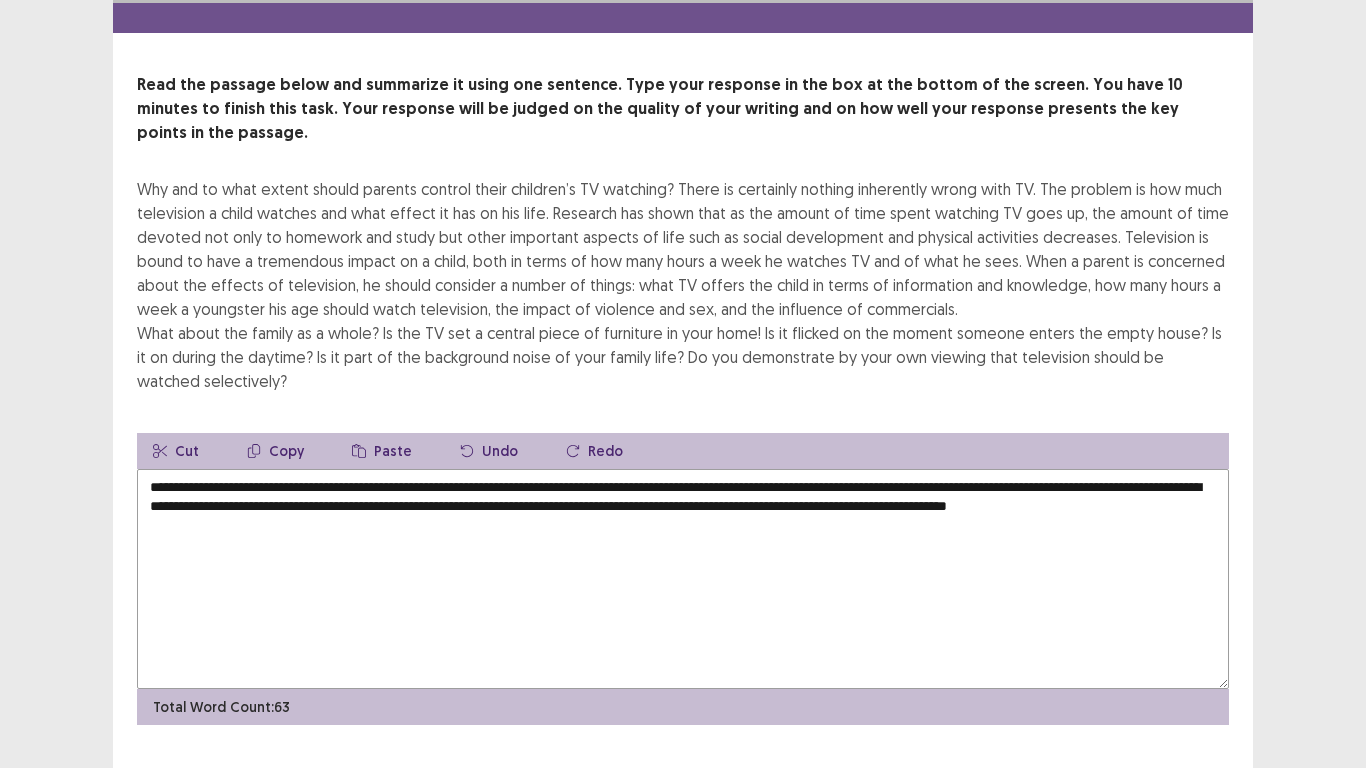 scroll, scrollTop: 72, scrollLeft: 0, axis: vertical 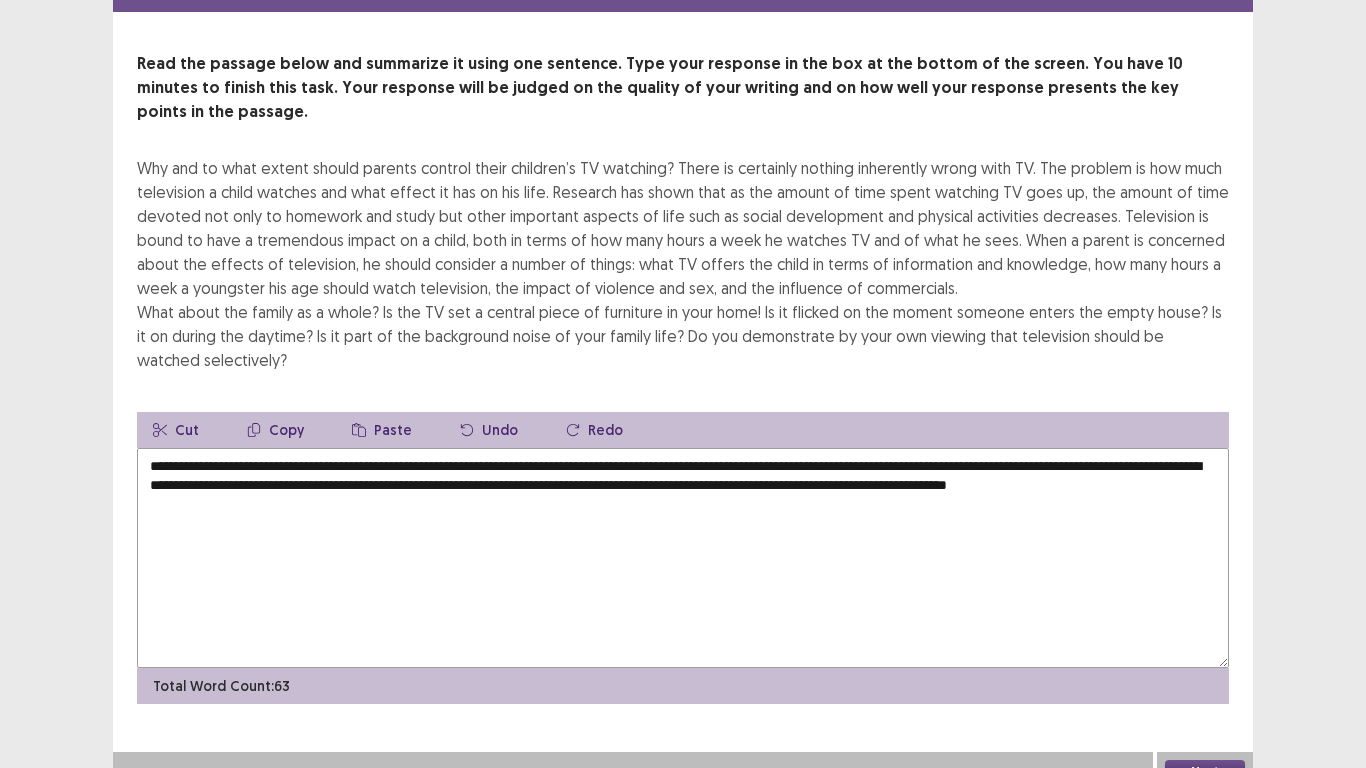 click on "Next" at bounding box center [1205, 772] 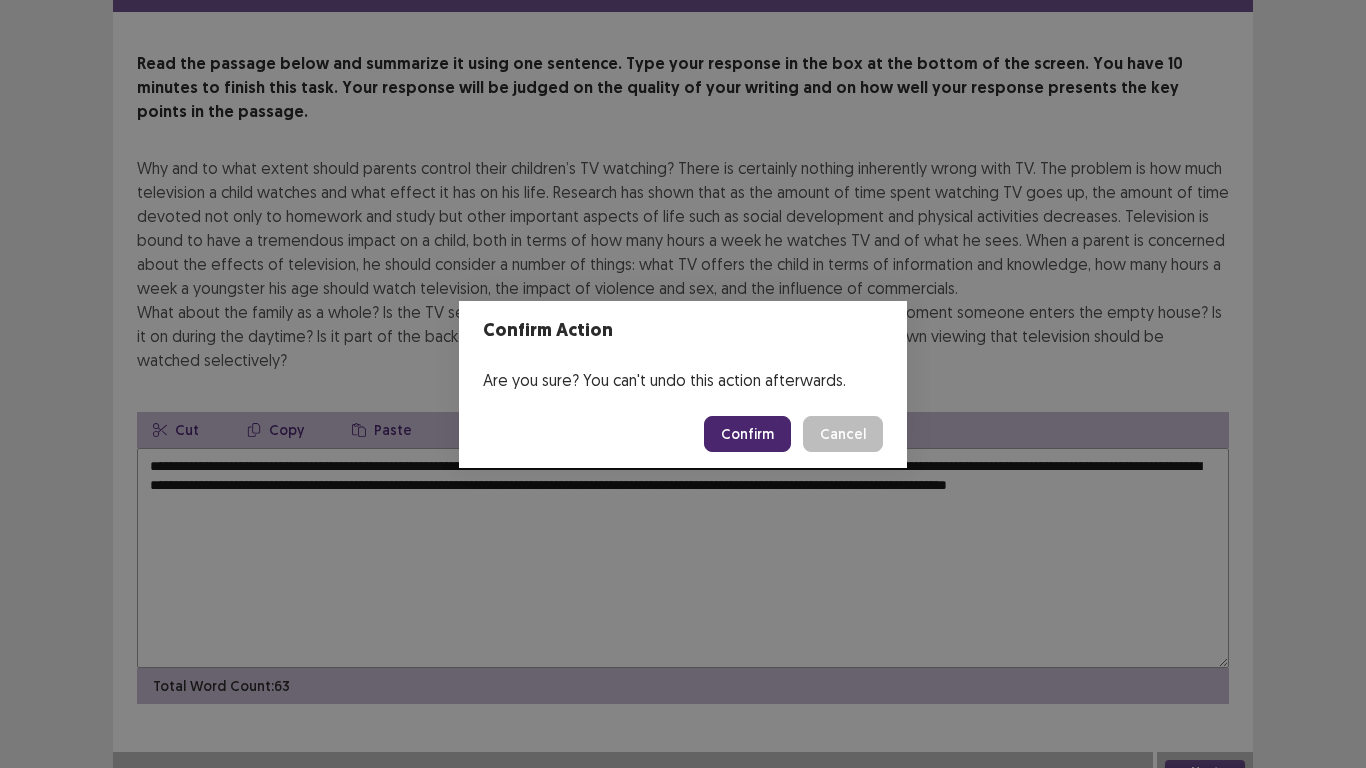 click on "Confirm" at bounding box center (747, 434) 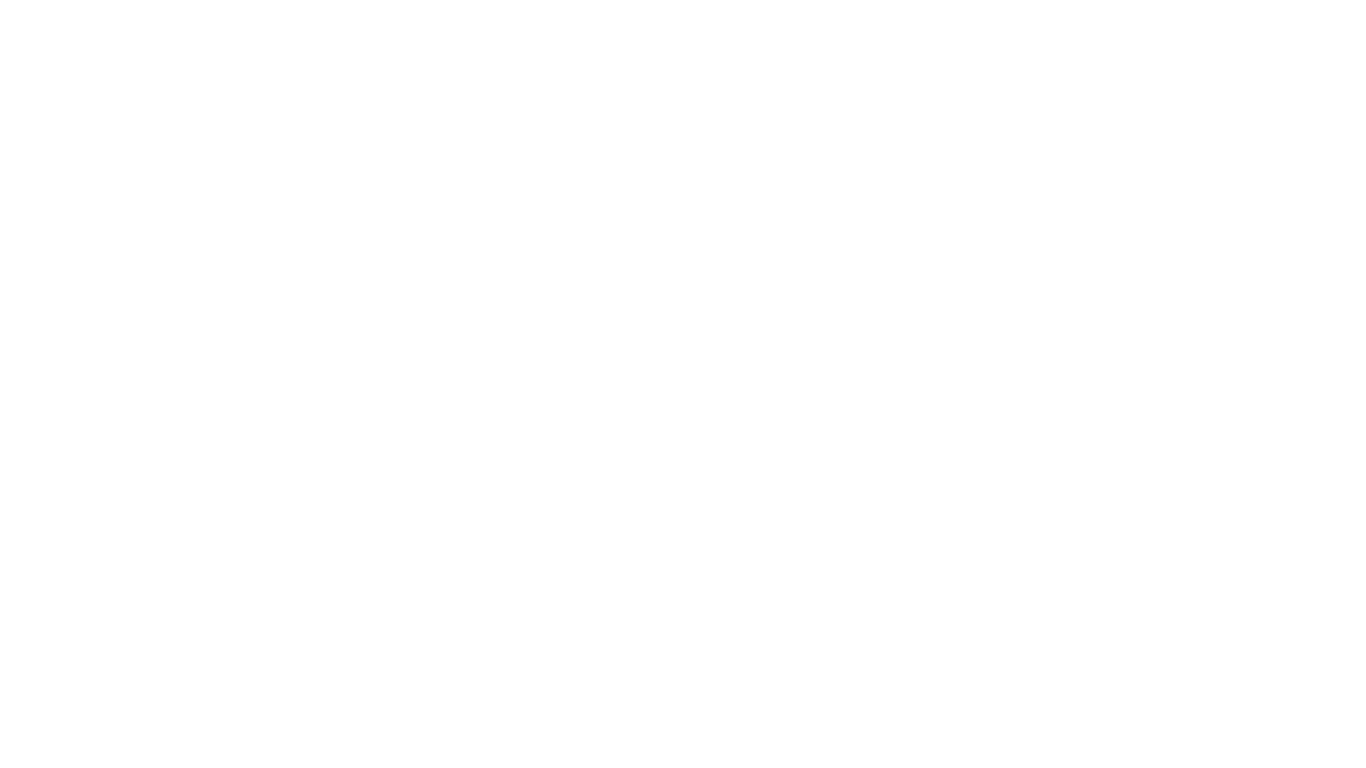 scroll, scrollTop: 0, scrollLeft: 0, axis: both 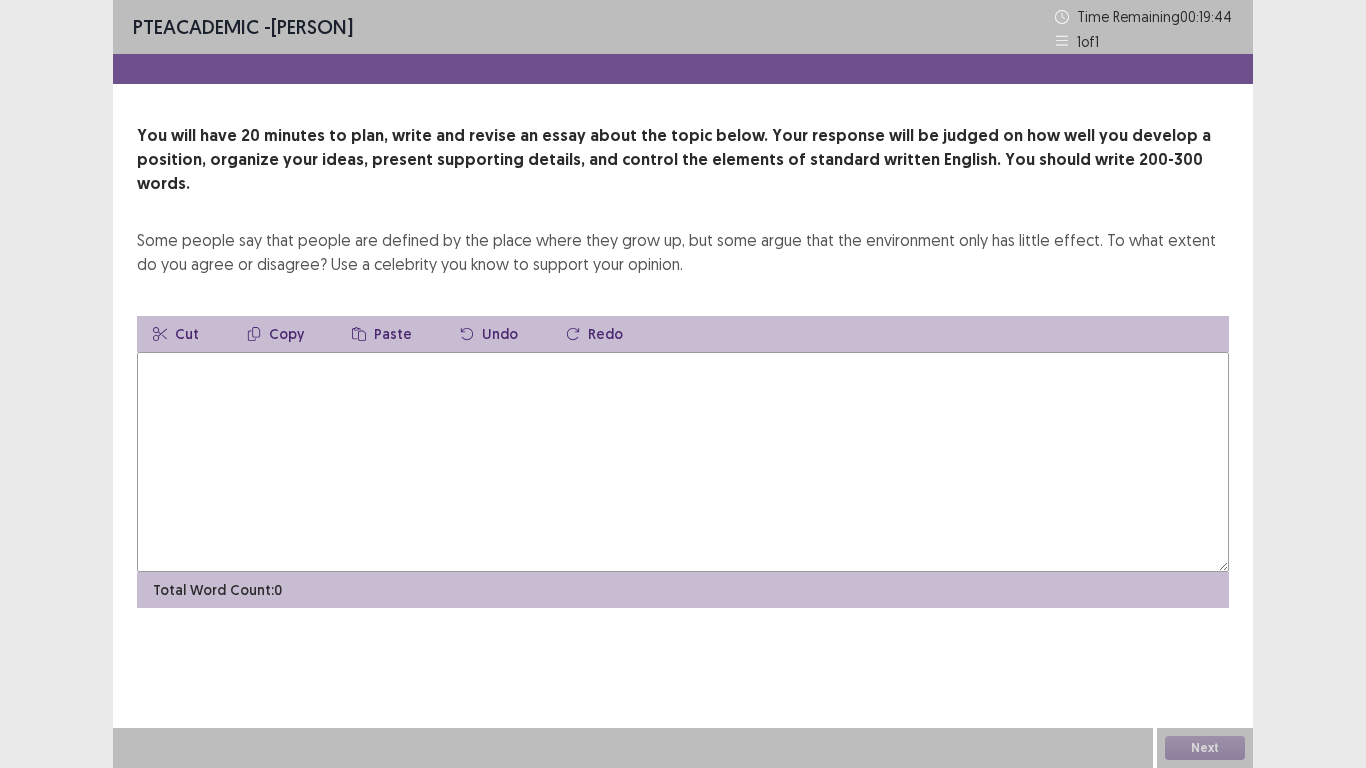 click at bounding box center (683, 462) 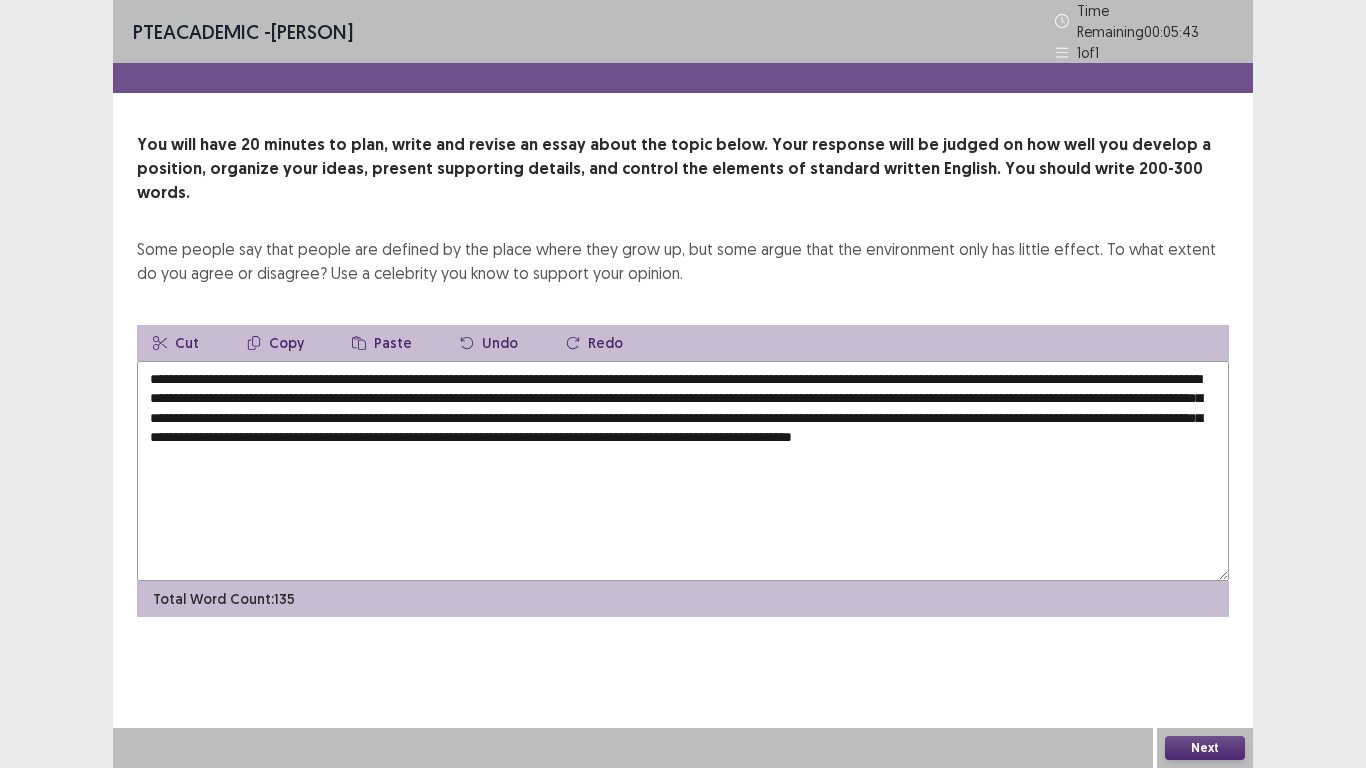 click on "**********" at bounding box center [683, 471] 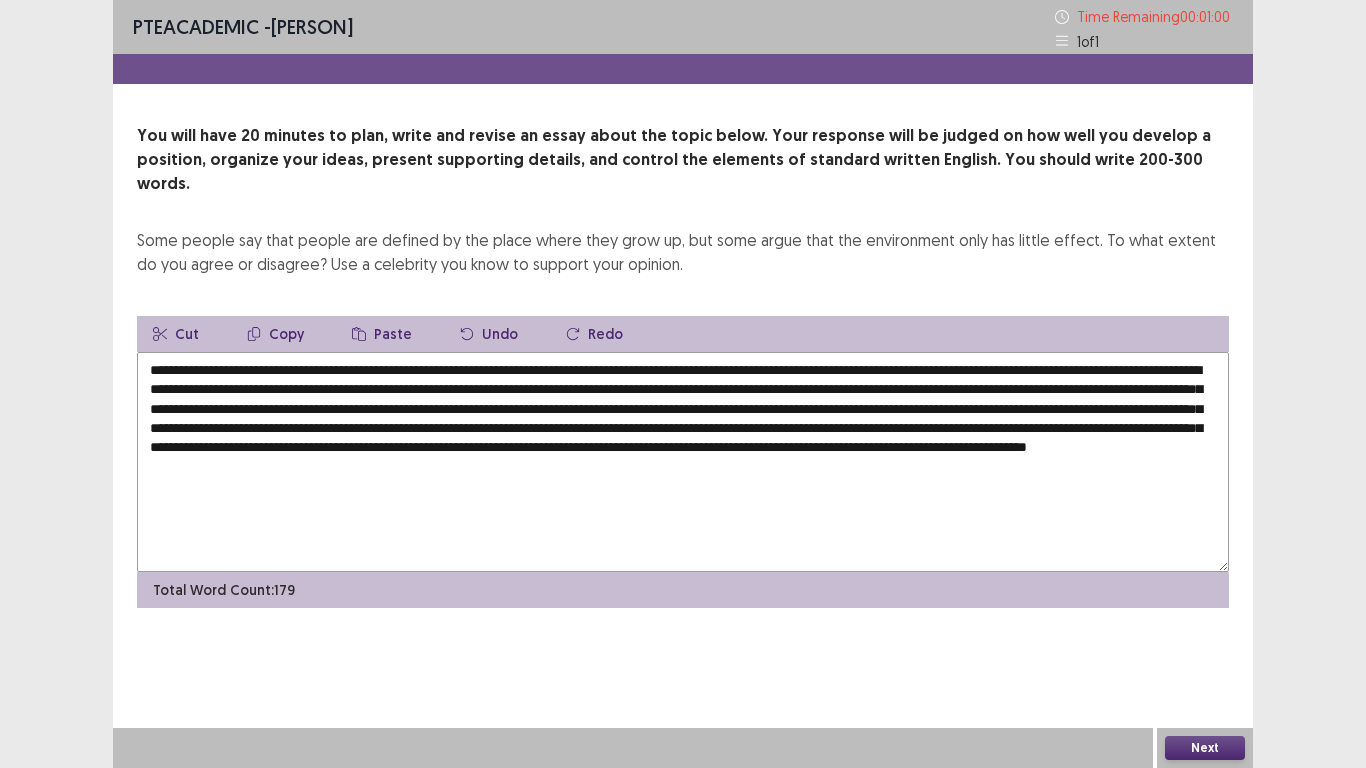 type on "**********" 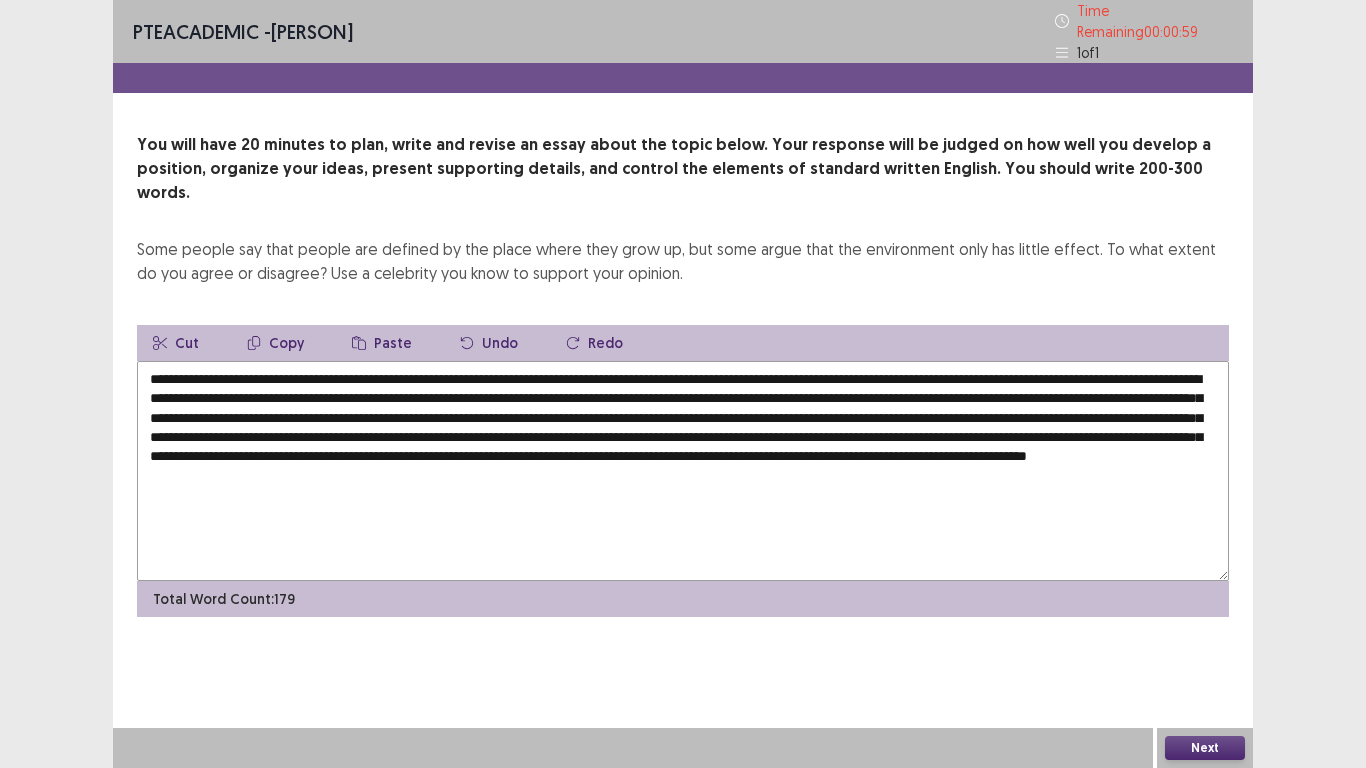click on "Next" at bounding box center [1205, 748] 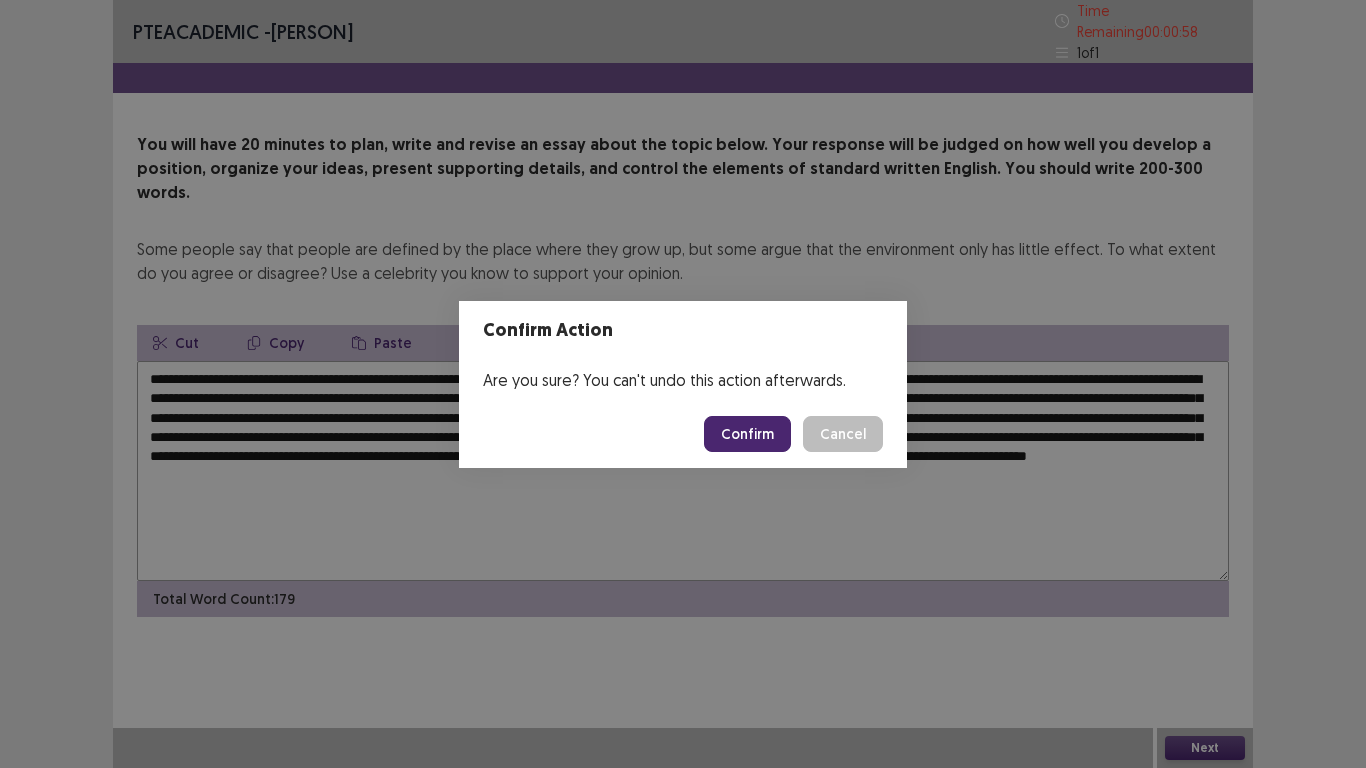click on "Confirm" at bounding box center (747, 434) 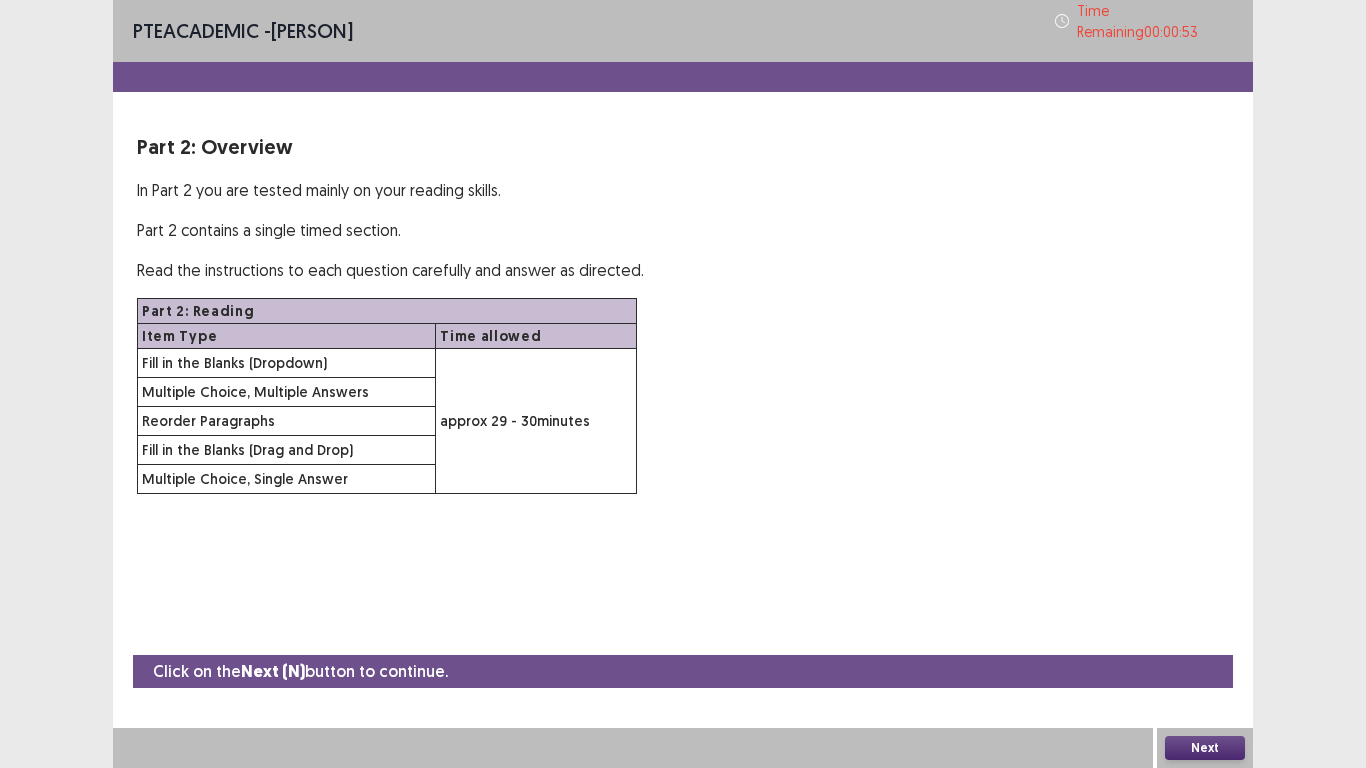 click on "Next" at bounding box center [1205, 748] 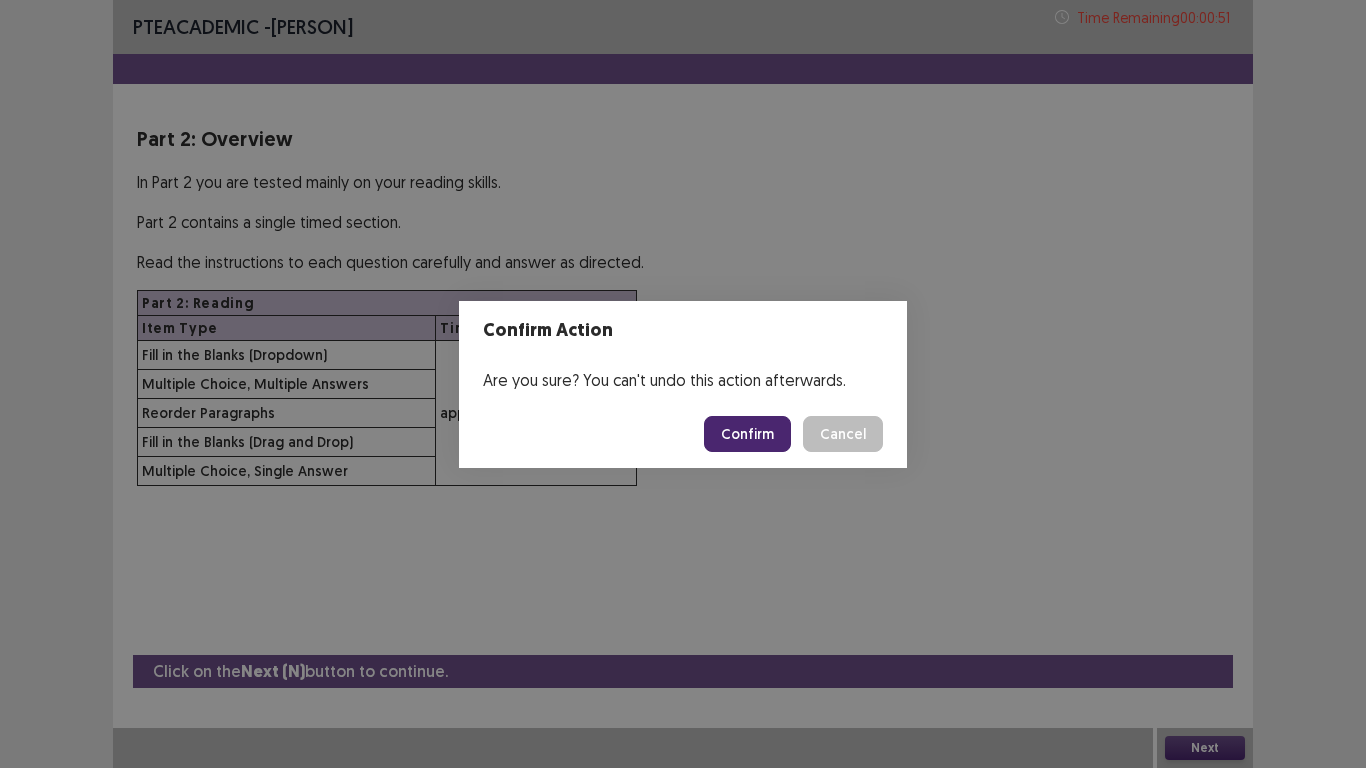 click on "Confirm" at bounding box center (747, 434) 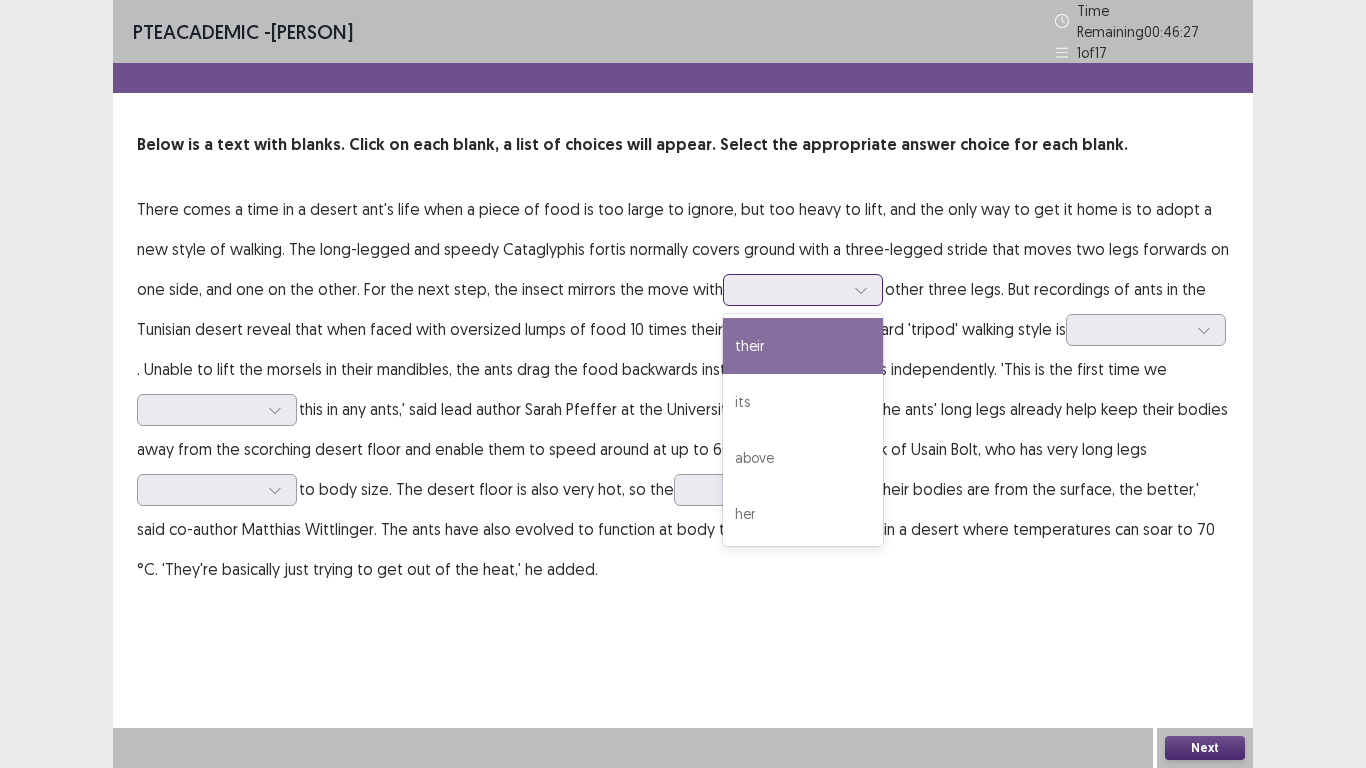 click at bounding box center (792, 289) 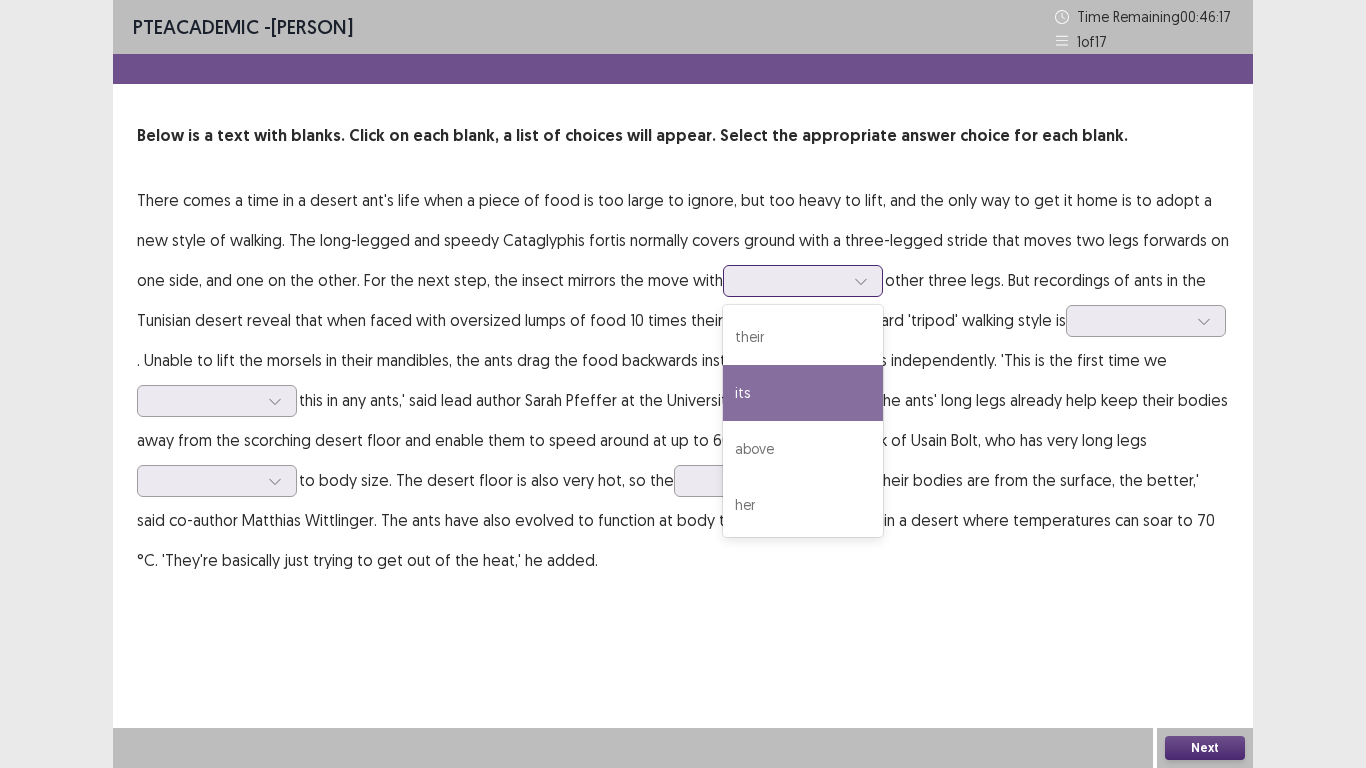click on "its" at bounding box center (803, 393) 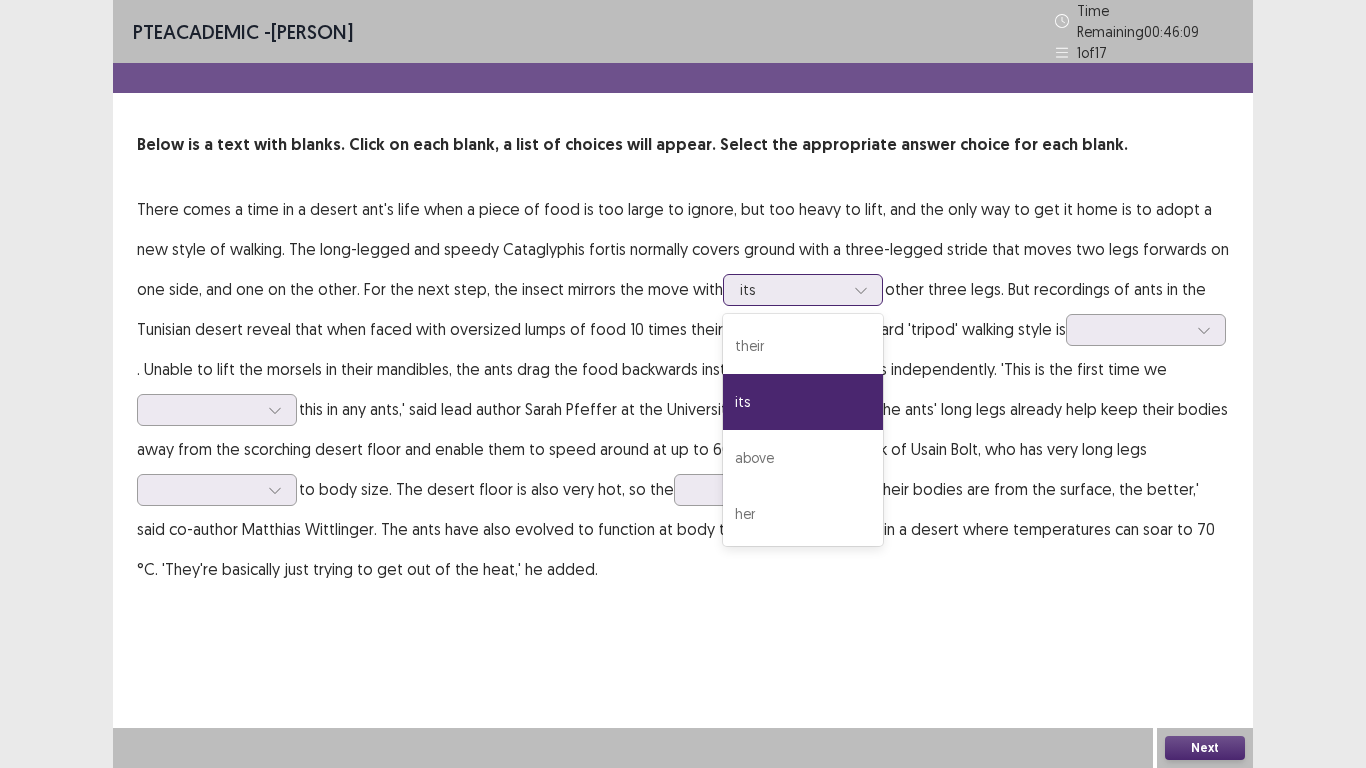 click at bounding box center (792, 289) 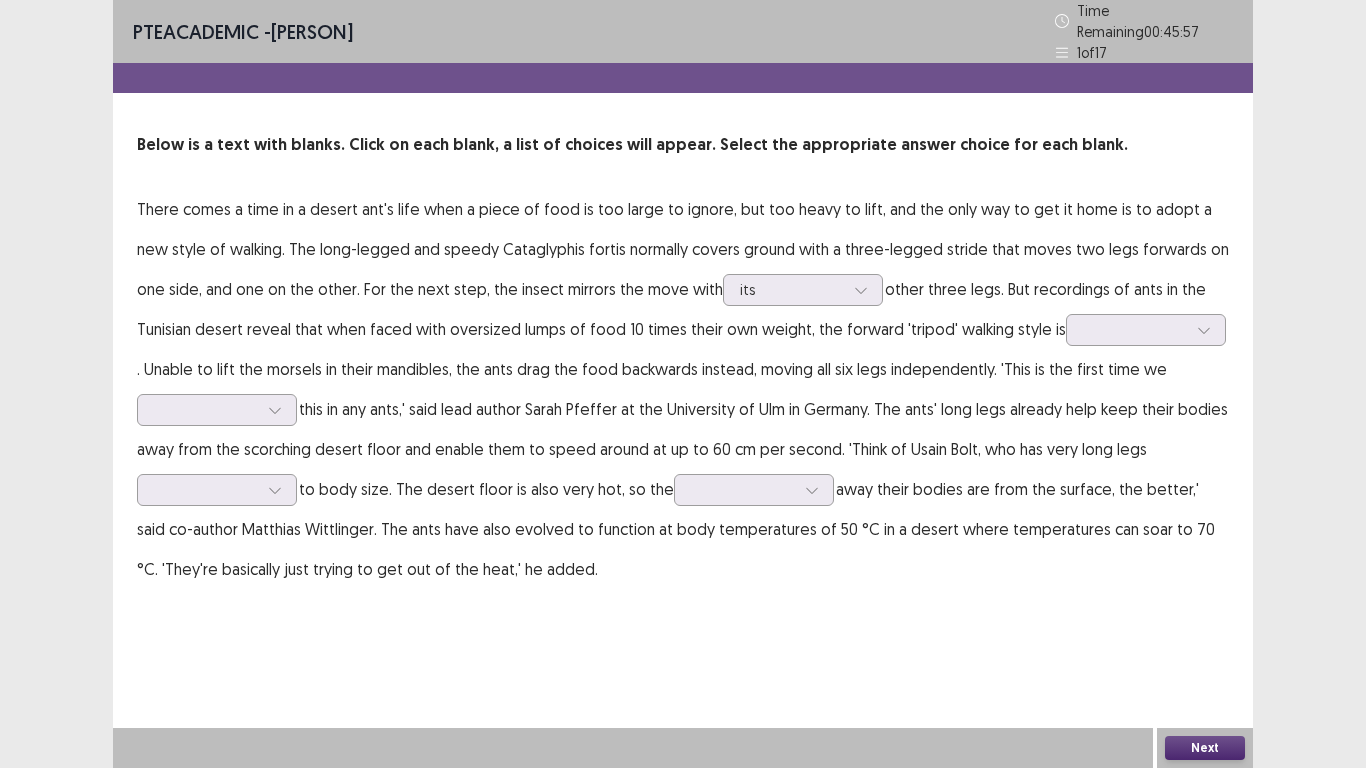 click on "There comes a time in a desert ant's life when a piece of food is too large to ignore, but too heavy to lift, and the only way to get it home is to adopt a new style of walking.  The long-legged and speedy Cataglyphis fortis normally covers ground with a three-legged stride that moves two legs forwards on one side, and one on the other. For the next step, the insect mirrors the move with  its  other three legs.
But recordings of ants in the Tunisian desert reveal that when faced with oversized lumps of food 10 times their own weight, the forward 'tripod' walking style is  . Unable to lift the morsels in their mandibles, the ants drag the food backwards instead, moving all six legs independently. 'This is the first time we   this in any ants,' said lead author Sarah Pfeffer at the University of Ulm in Germany.
The ants' long legs already help keep their bodies away from the scorching desert floor and enable them to speed around at up to 60 cm per second.
'Think of Usain Bolt, who has very long legs" at bounding box center (683, 389) 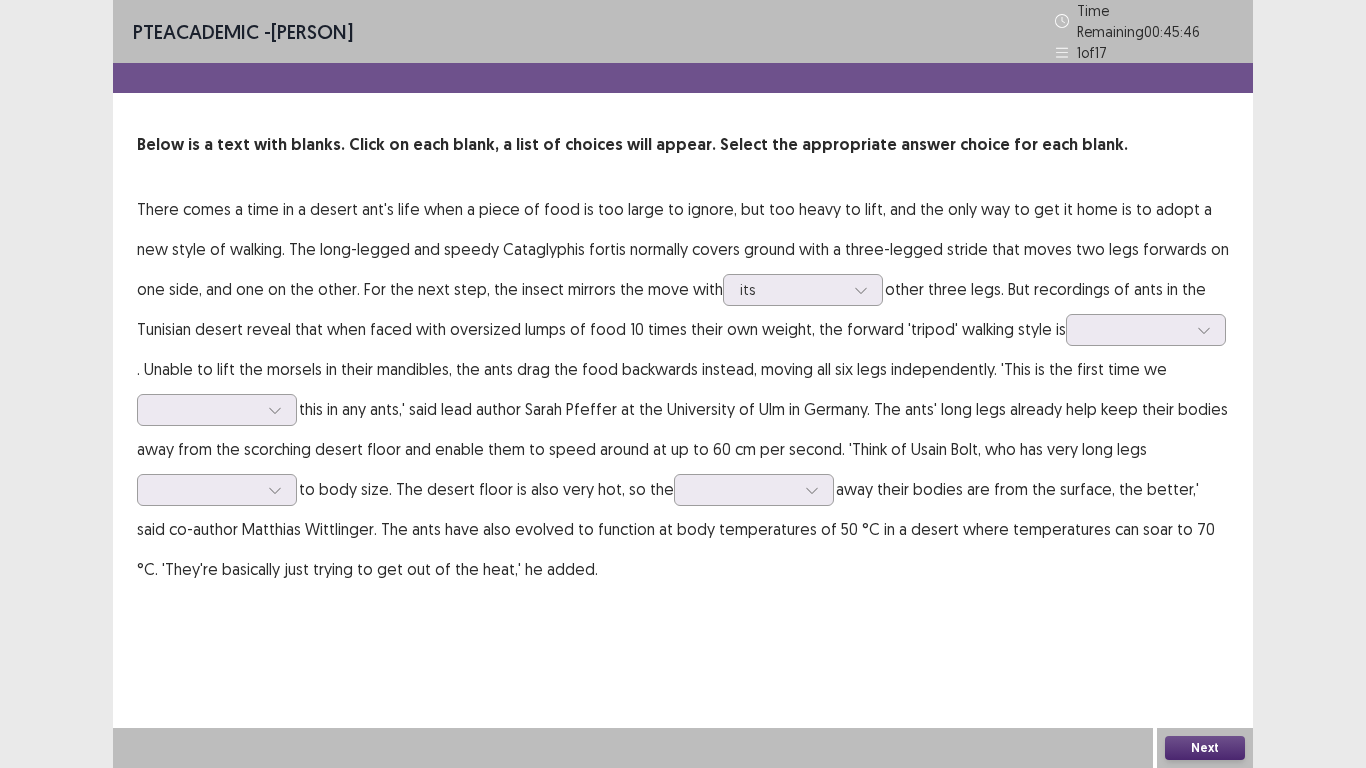 click on "There comes a time in a desert ant's life when a piece of food is too large to ignore, but too heavy to lift, and the only way to get it home is to adopt a new style of walking.  The long-legged and speedy Cataglyphis fortis normally covers ground with a three-legged stride that moves two legs forwards on one side, and one on the other. For the next step, the insect mirrors the move with  its  other three legs.
But recordings of ants in the Tunisian desert reveal that when faced with oversized lumps of food 10 times their own weight, the forward 'tripod' walking style is  . Unable to lift the morsels in their mandibles, the ants drag the food backwards instead, moving all six legs independently. 'This is the first time we   this in any ants,' said lead author Sarah Pfeffer at the University of Ulm in Germany.
The ants' long legs already help keep their bodies away from the scorching desert floor and enable them to speed around at up to 60 cm per second.
'Think of Usain Bolt, who has very long legs" at bounding box center (683, 389) 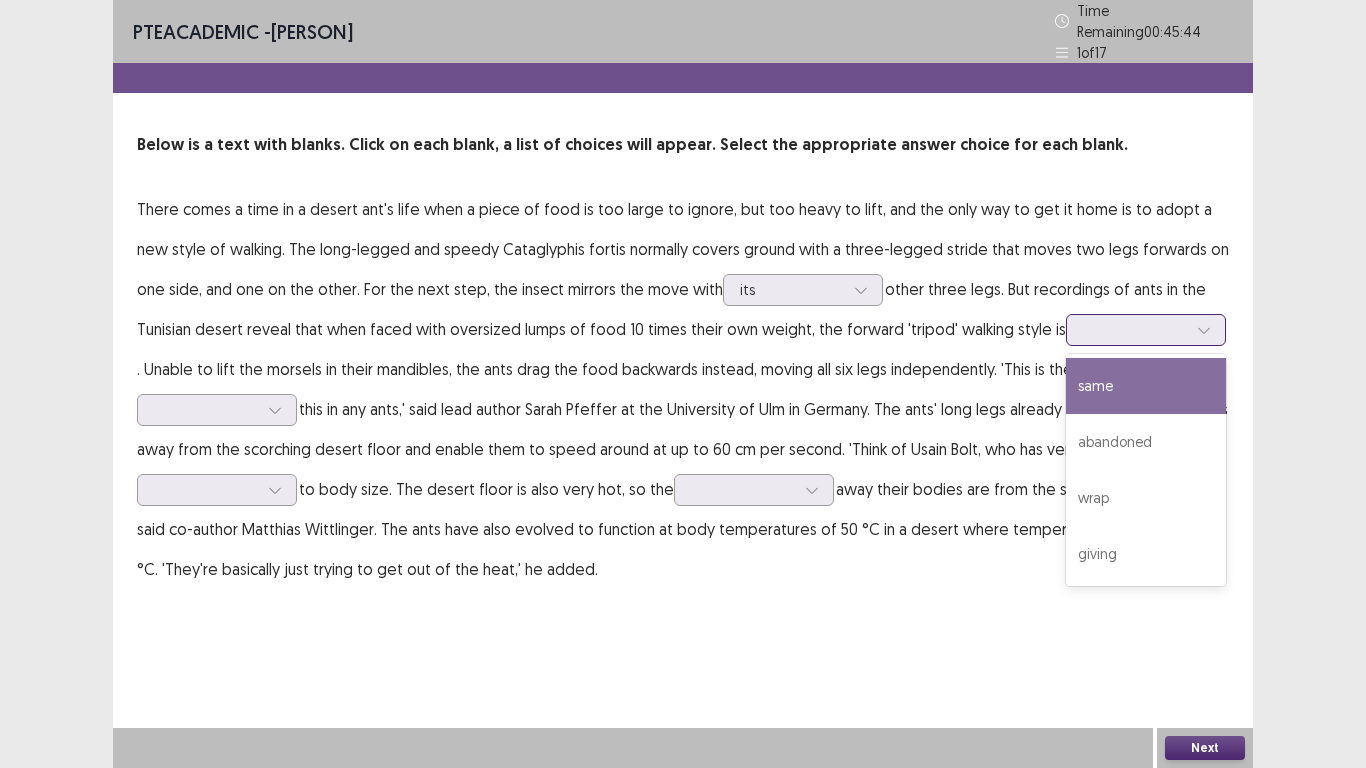 click at bounding box center (1135, 329) 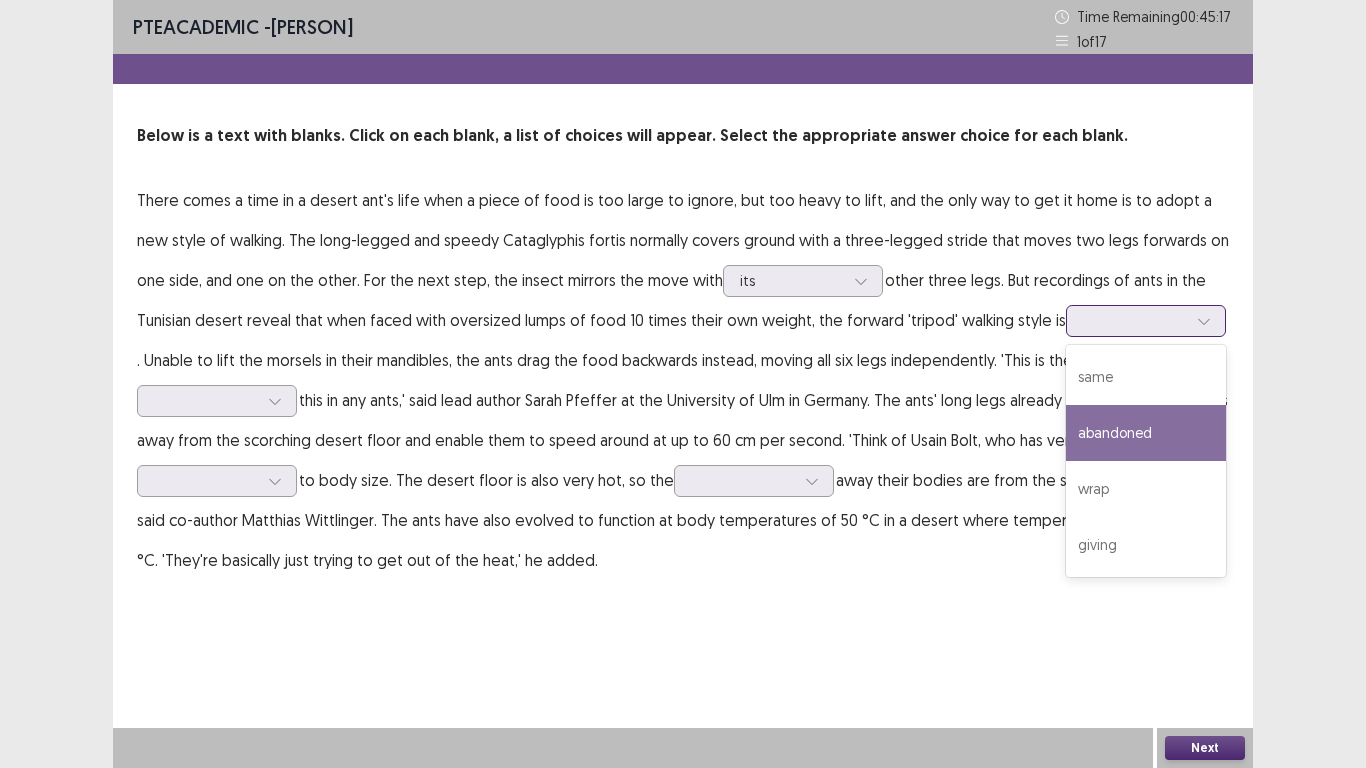 click on "abandoned" at bounding box center (1146, 433) 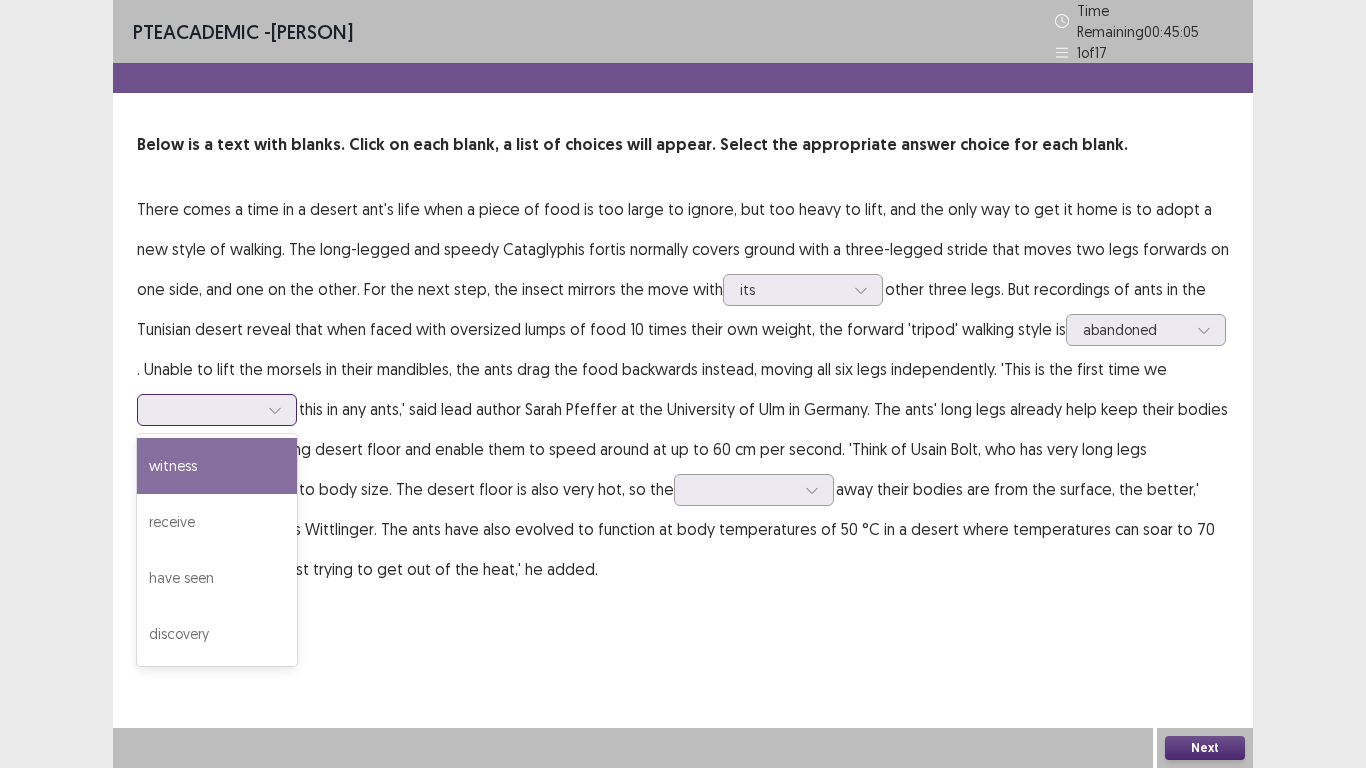 click at bounding box center (206, 409) 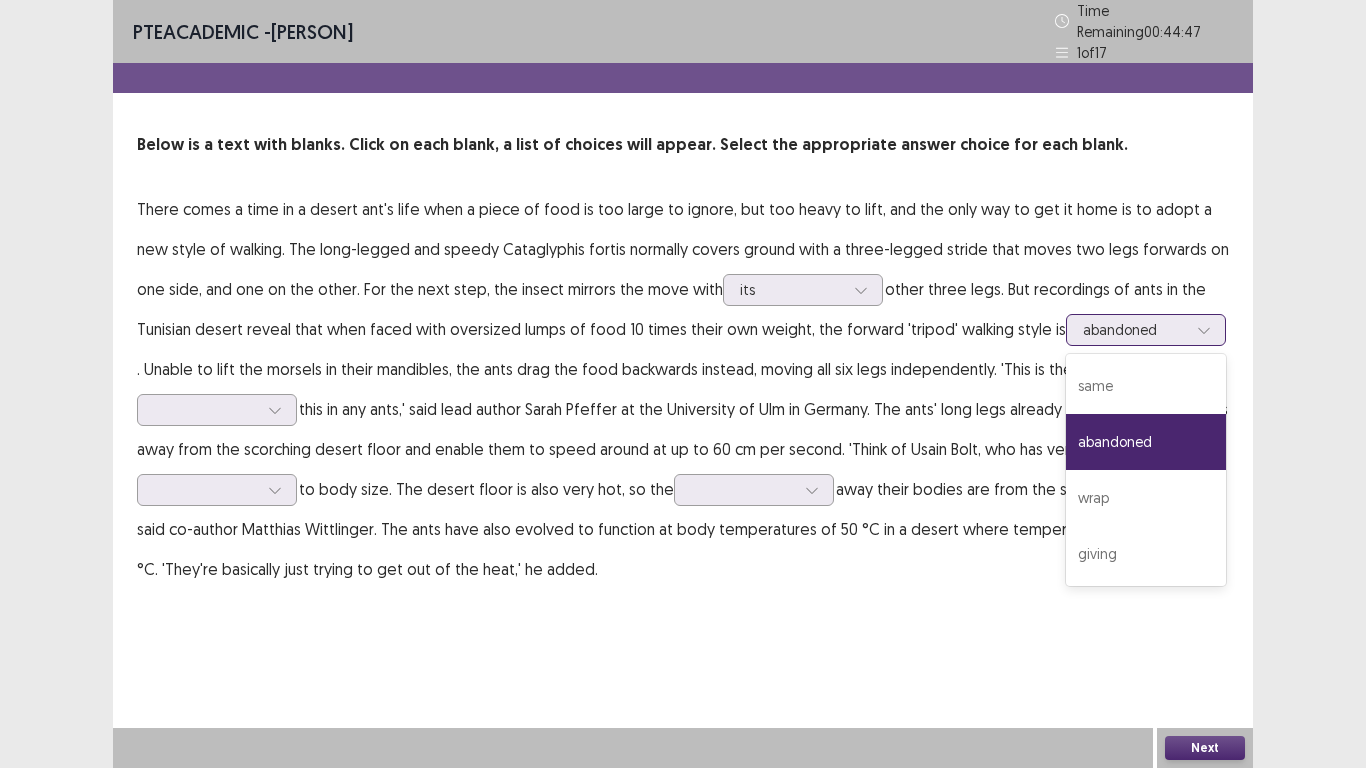 click at bounding box center (1135, 329) 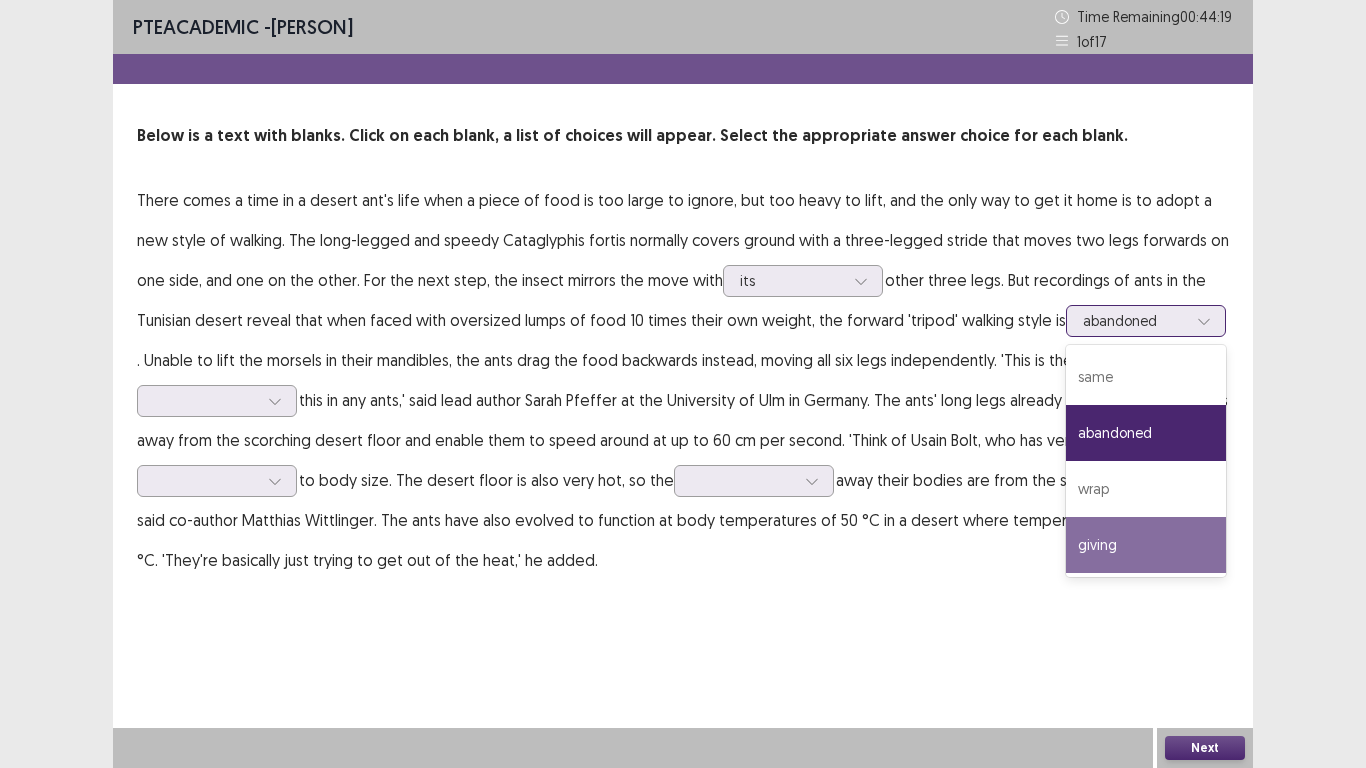 click on "giving" at bounding box center [1146, 545] 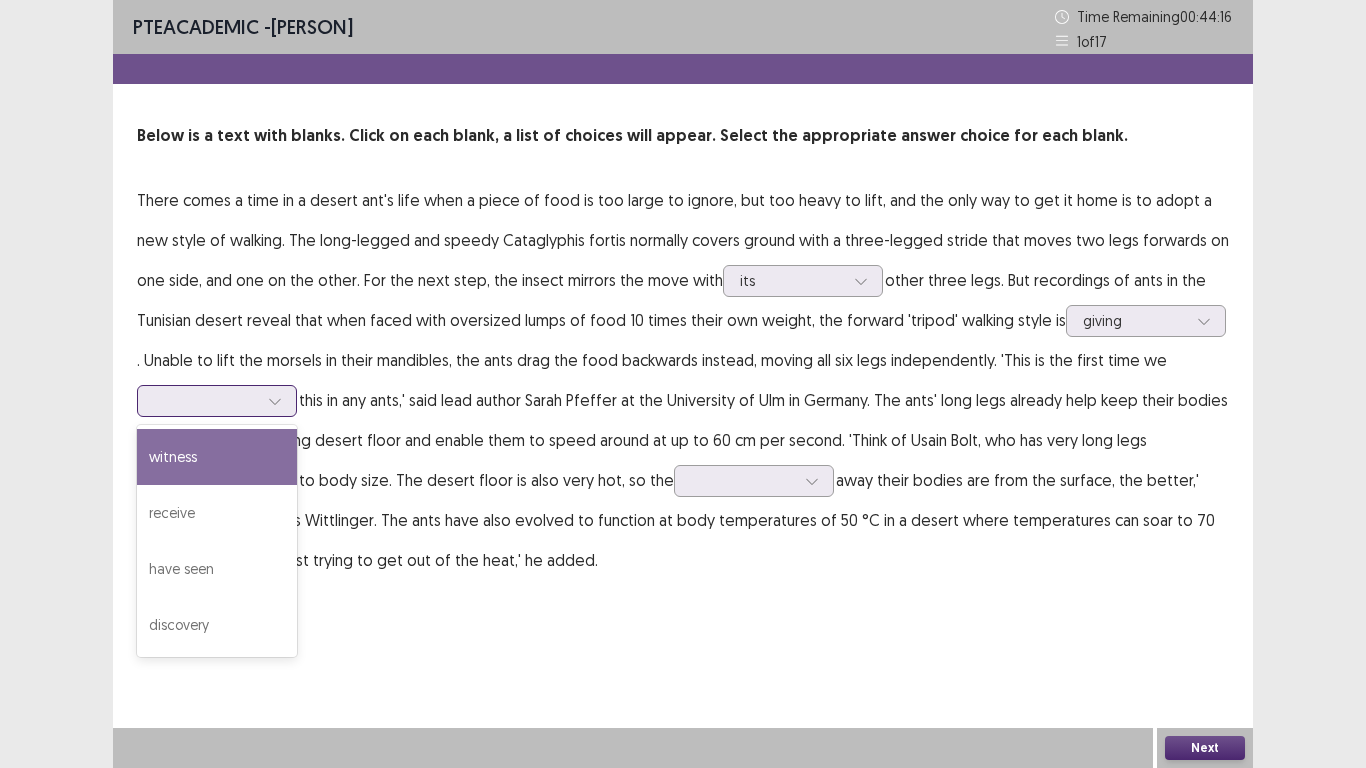 click at bounding box center [206, 400] 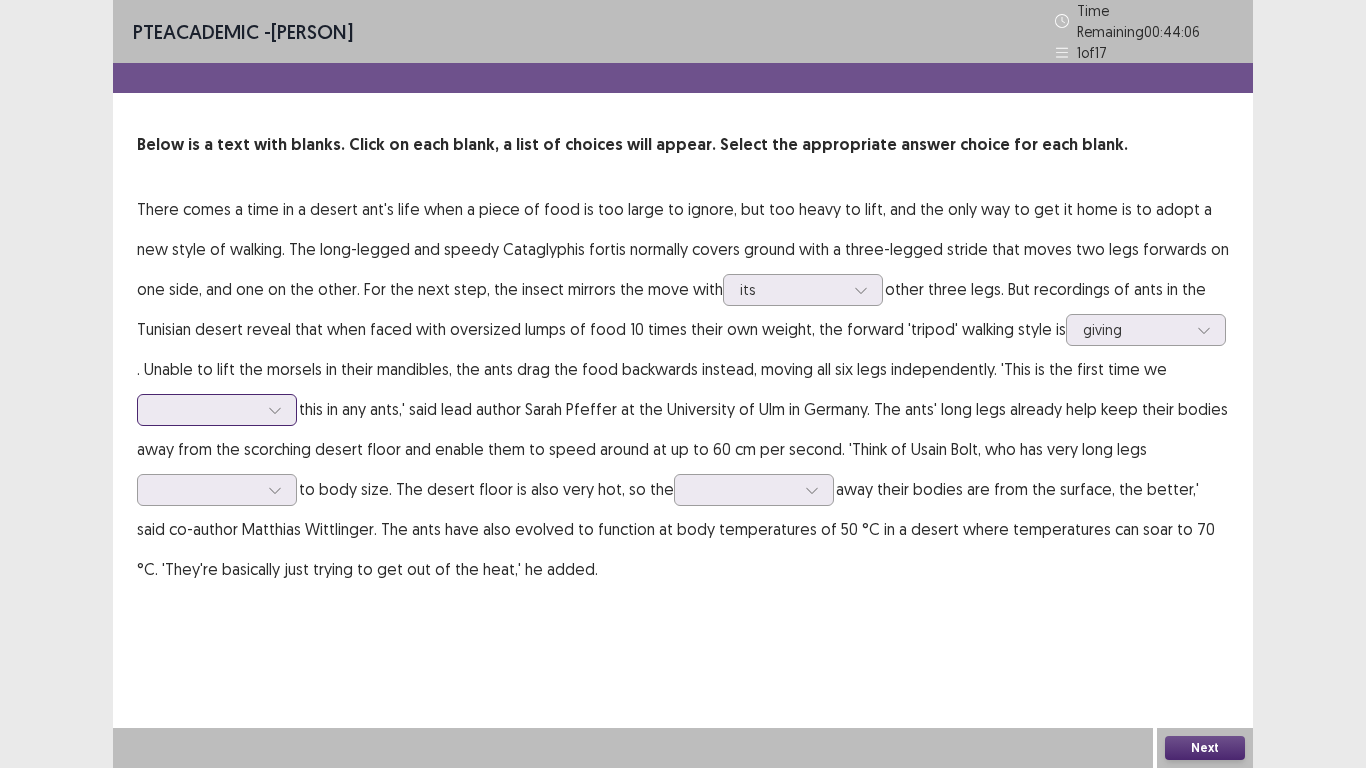 drag, startPoint x: 237, startPoint y: 392, endPoint x: 234, endPoint y: 405, distance: 13.341664 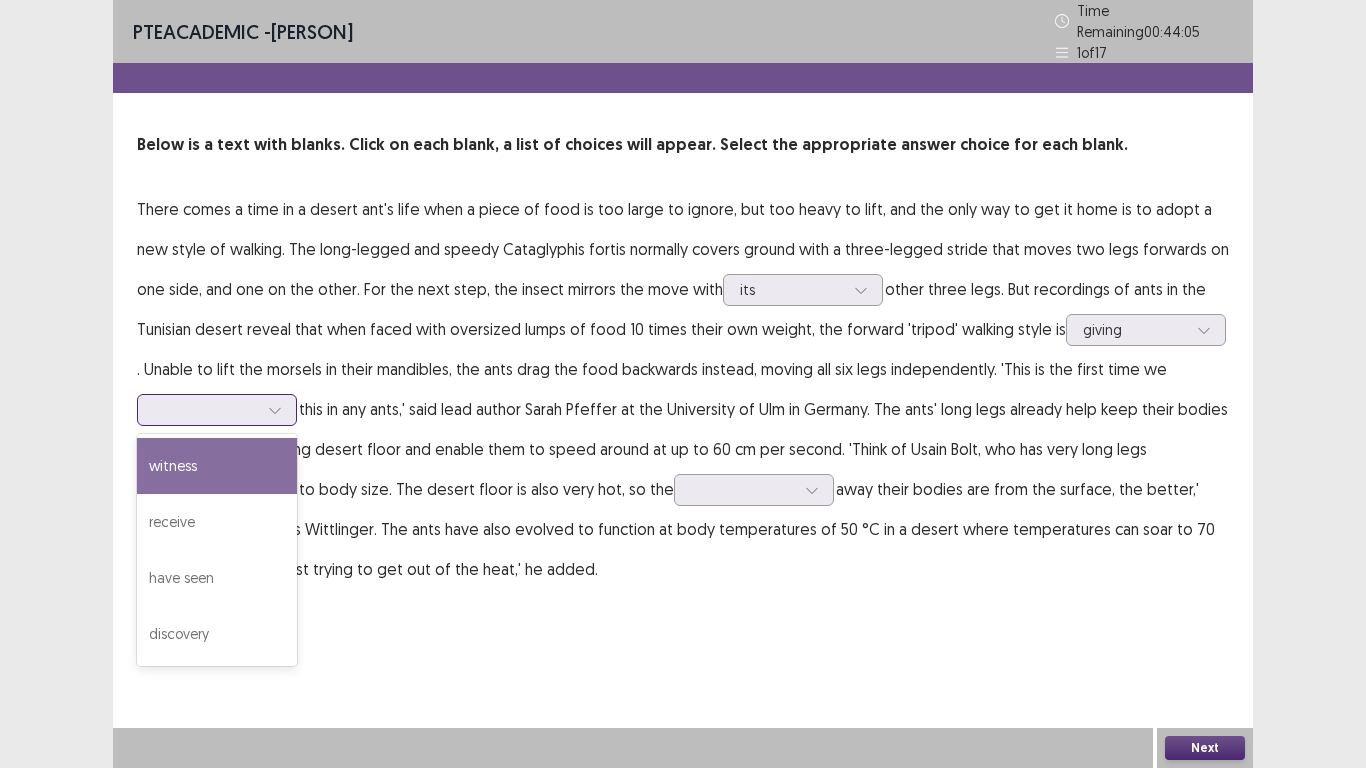 click at bounding box center (206, 409) 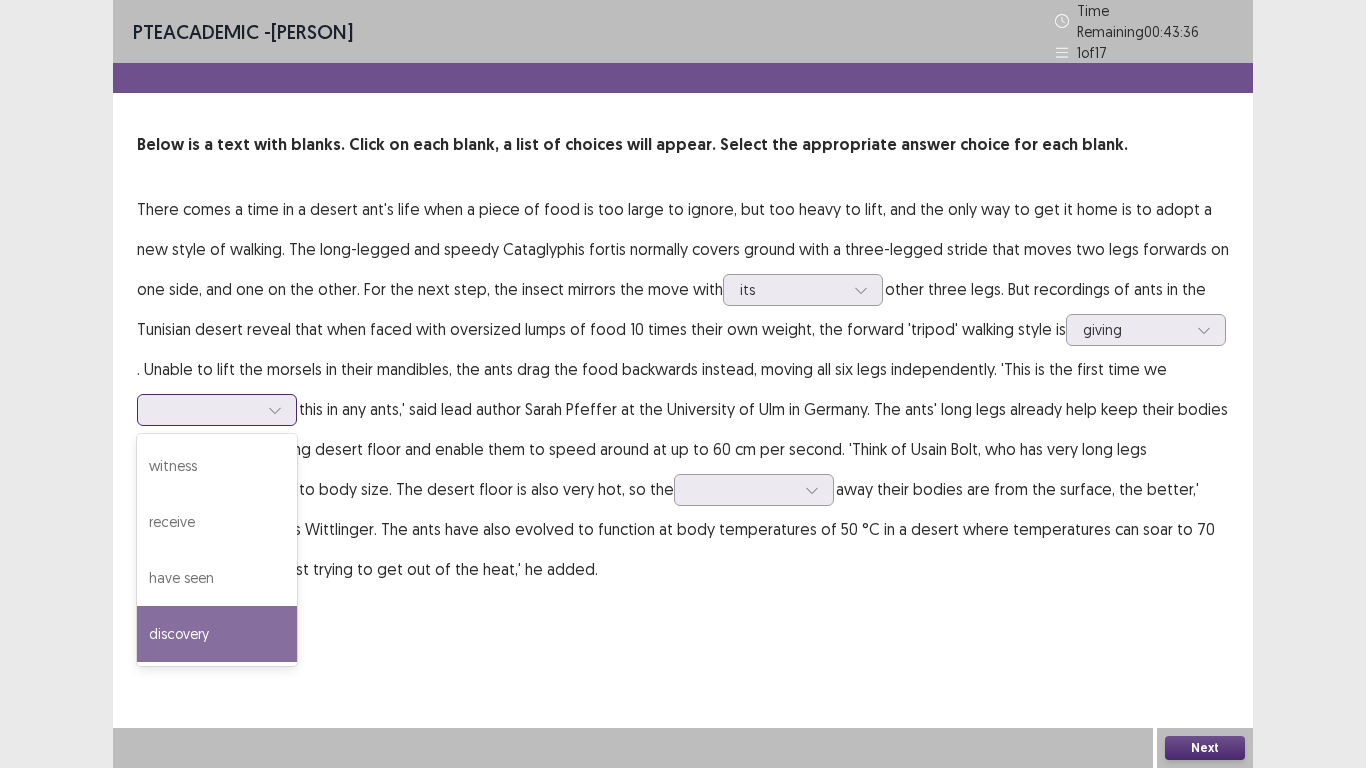 click on "discovery" at bounding box center (217, 634) 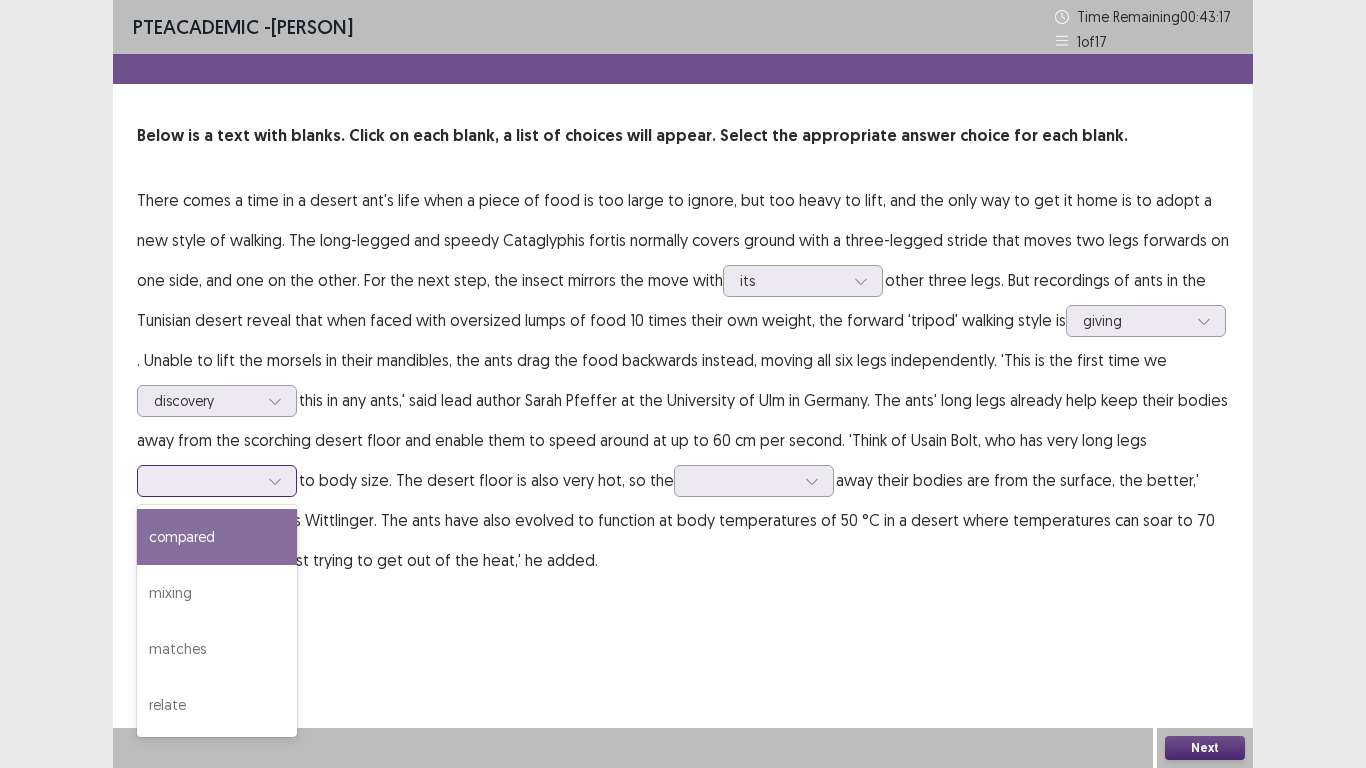 click at bounding box center (275, 481) 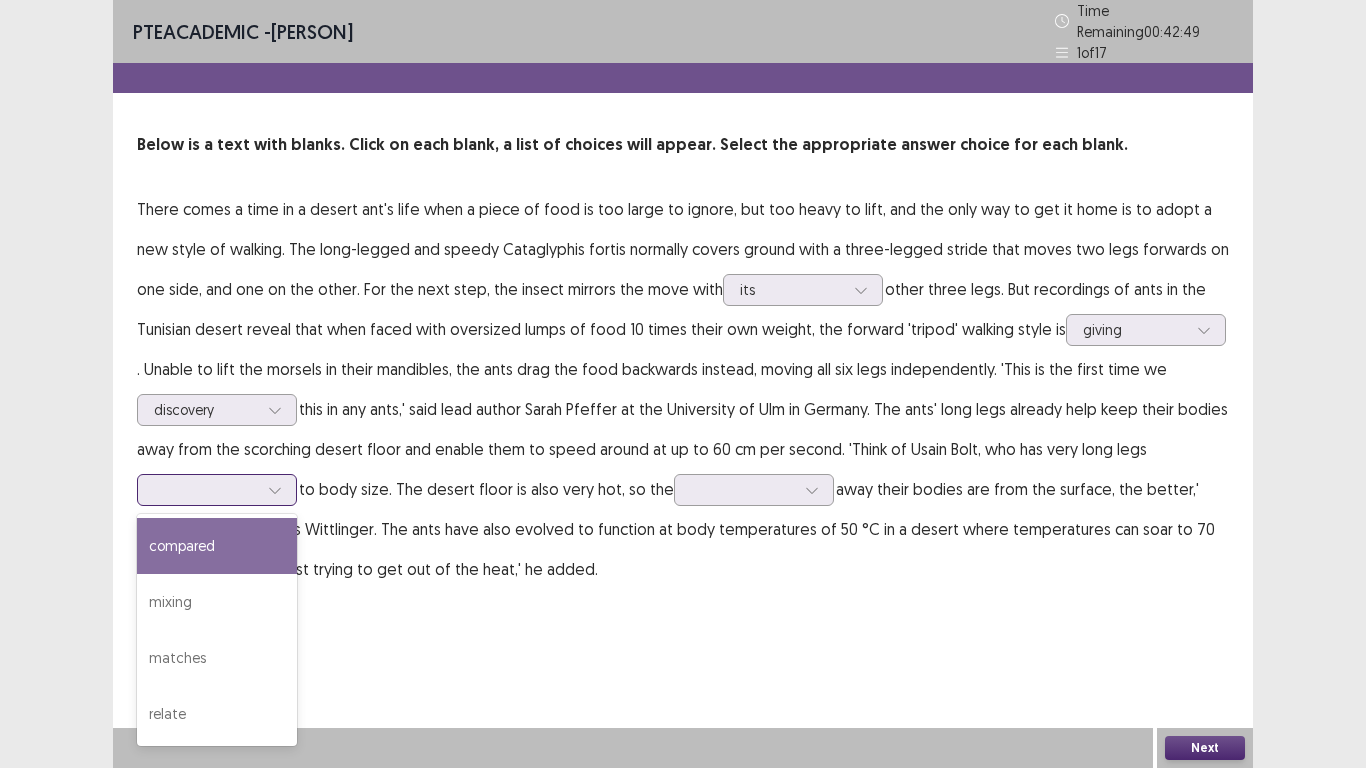 click on "compared" at bounding box center (217, 546) 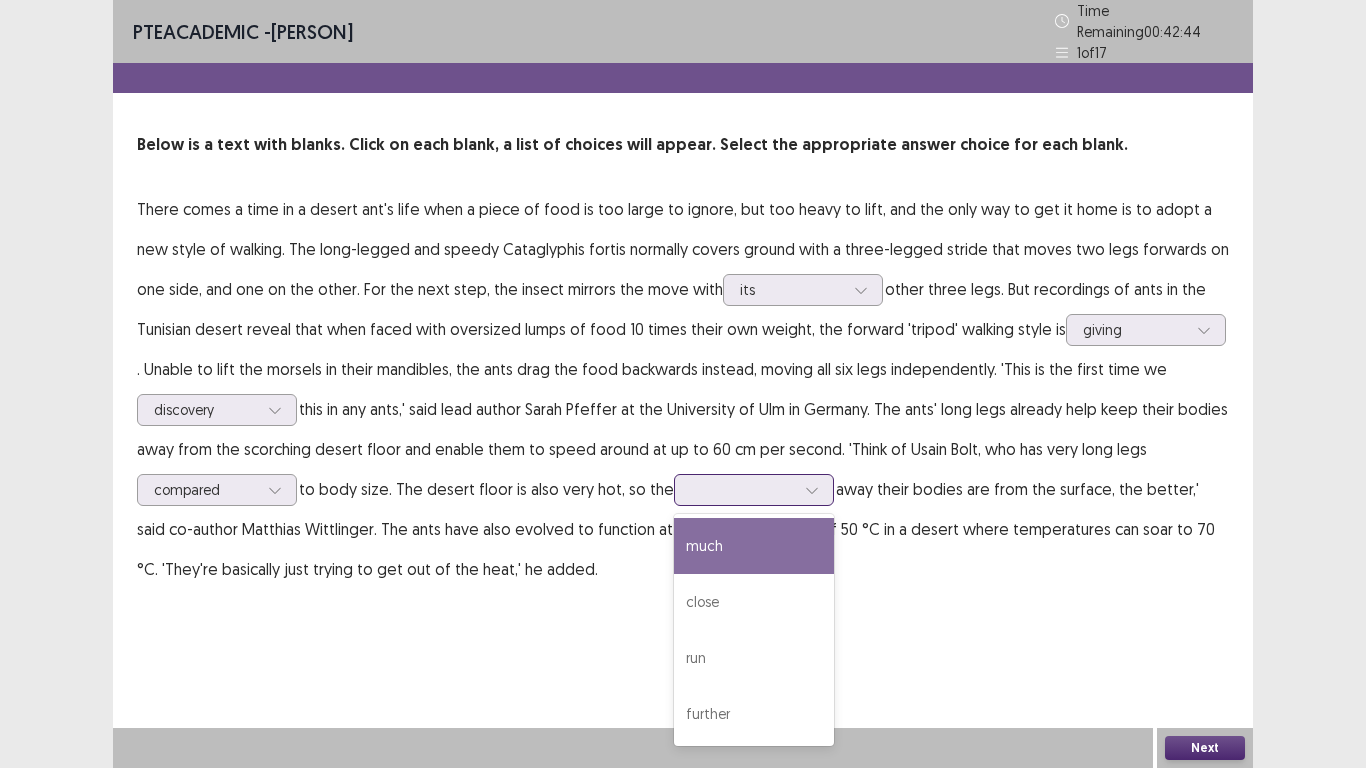 click at bounding box center [743, 489] 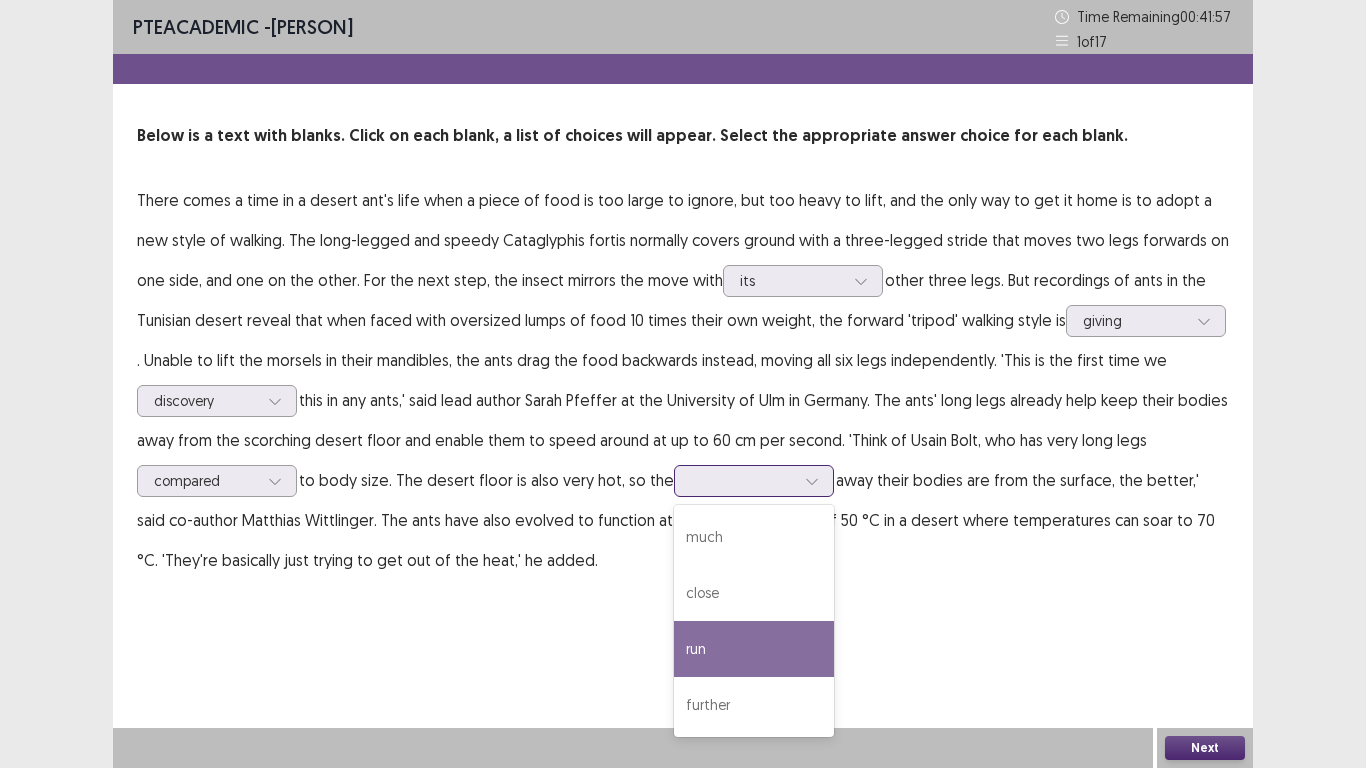 click on "run" at bounding box center (754, 649) 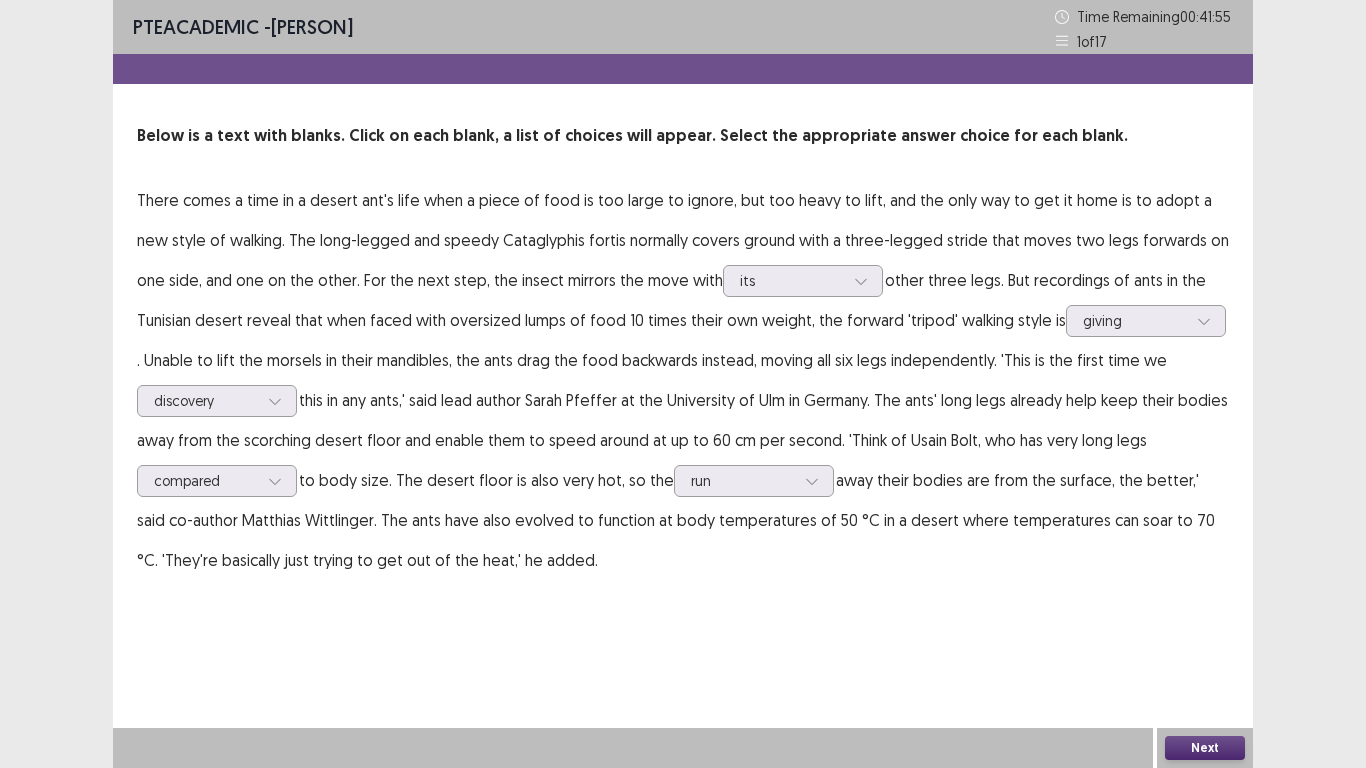 click on "Next" at bounding box center [1205, 748] 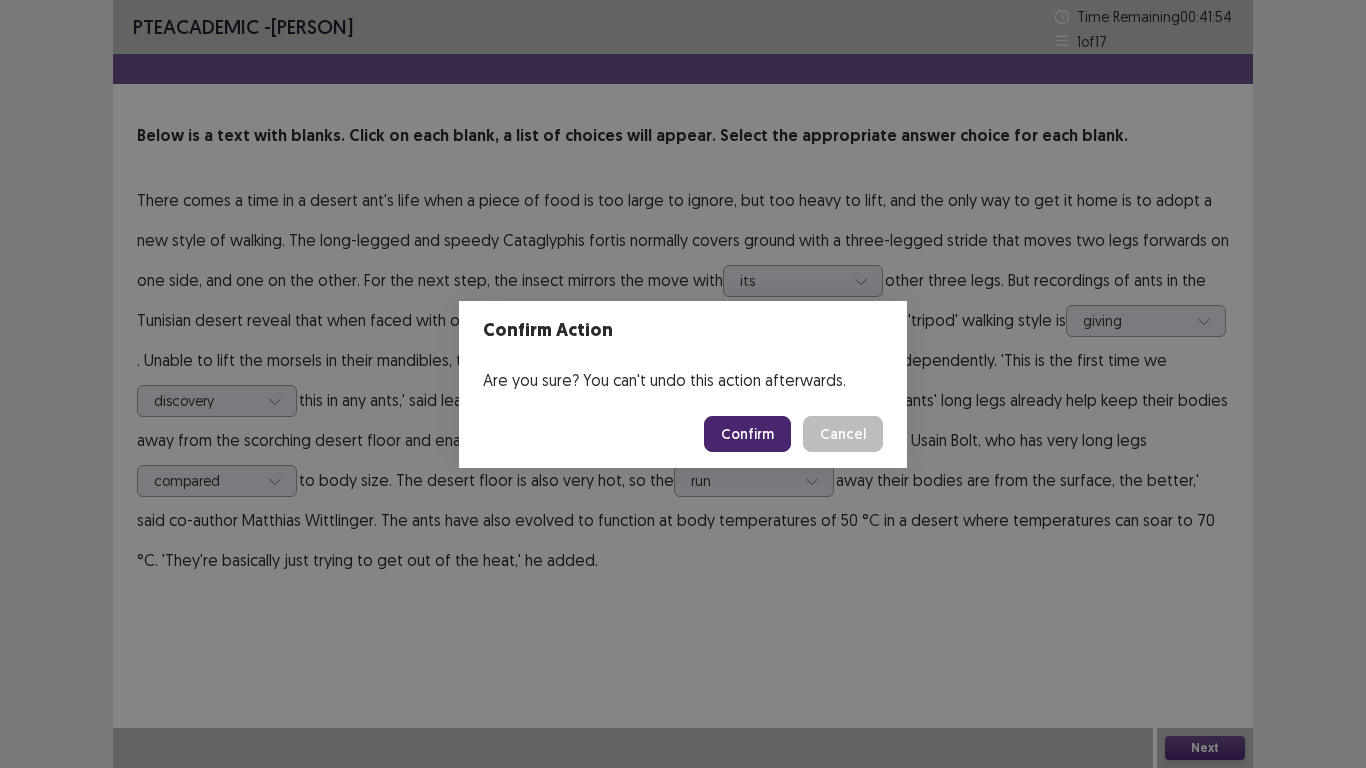 click on "Confirm" at bounding box center [747, 434] 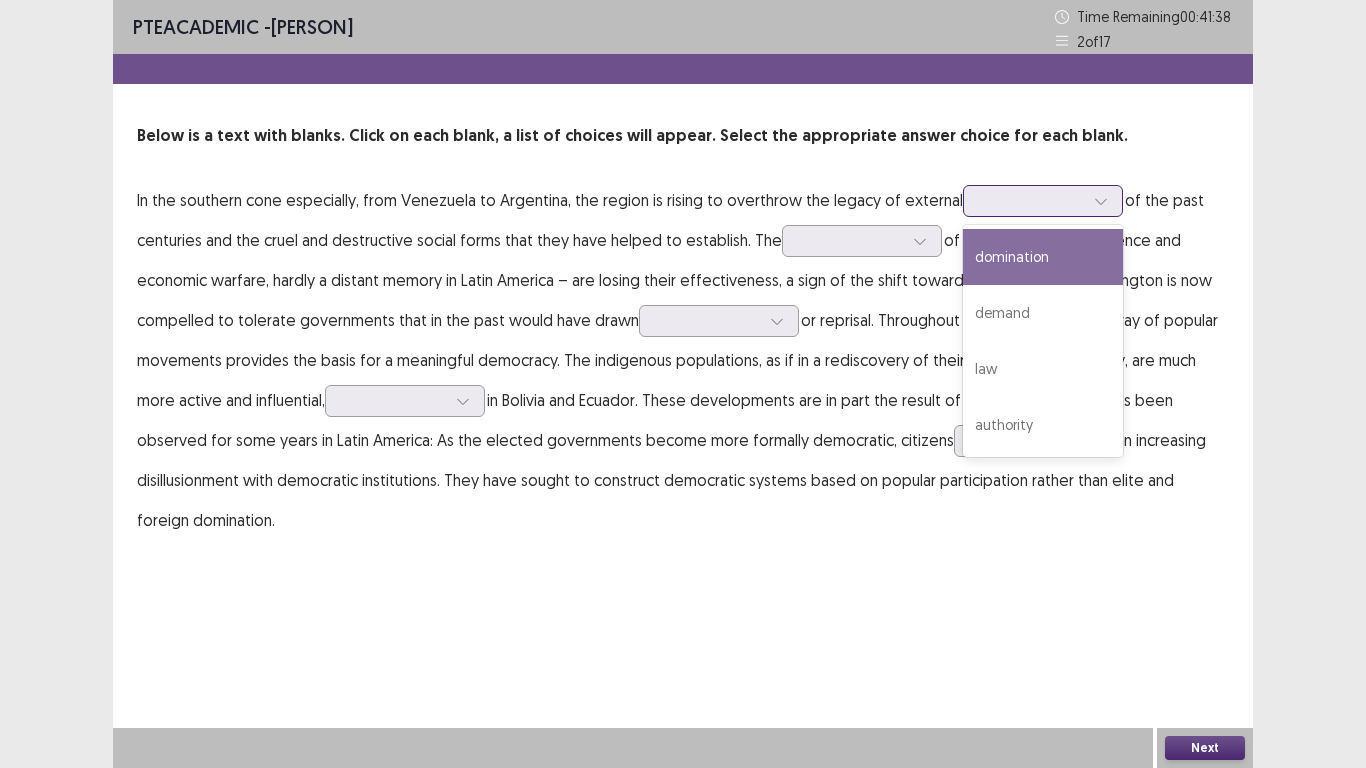 click at bounding box center (982, 200) 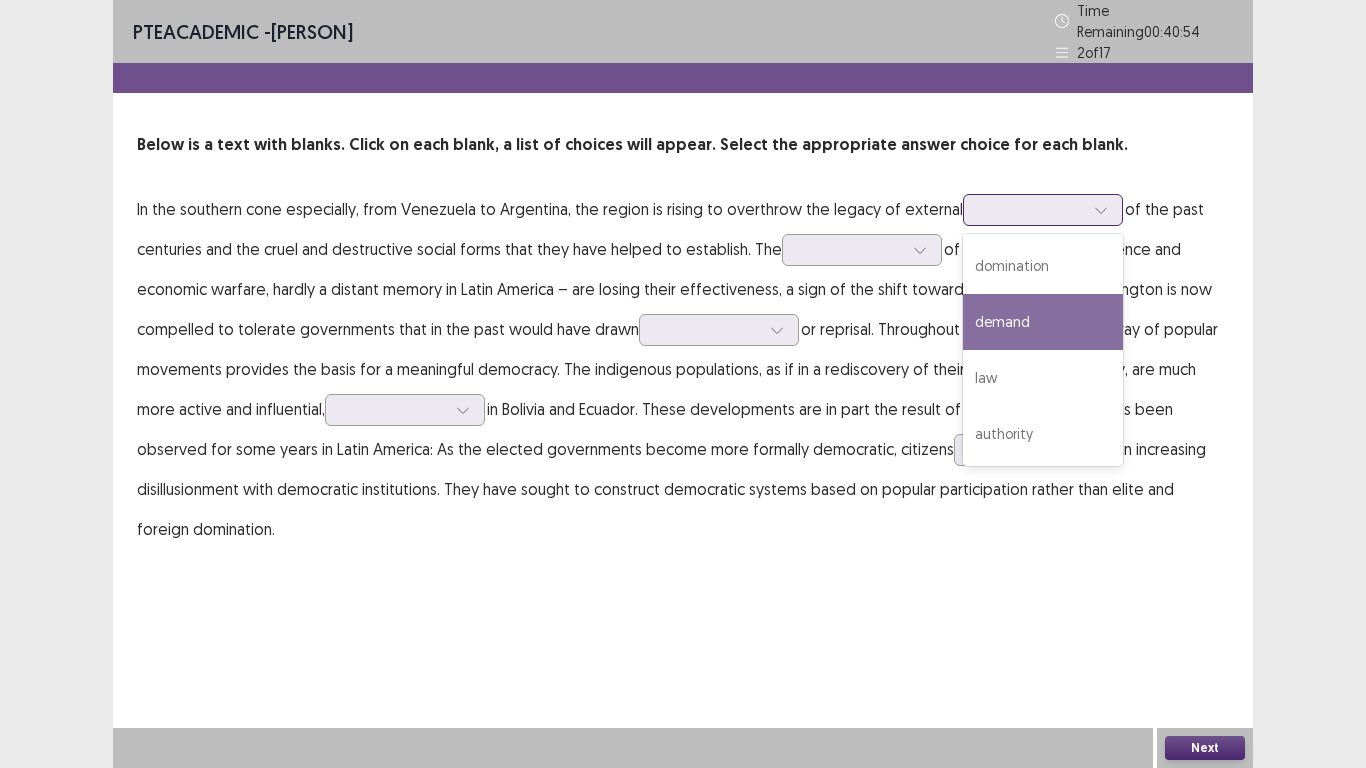 click on "demand" at bounding box center (1043, 322) 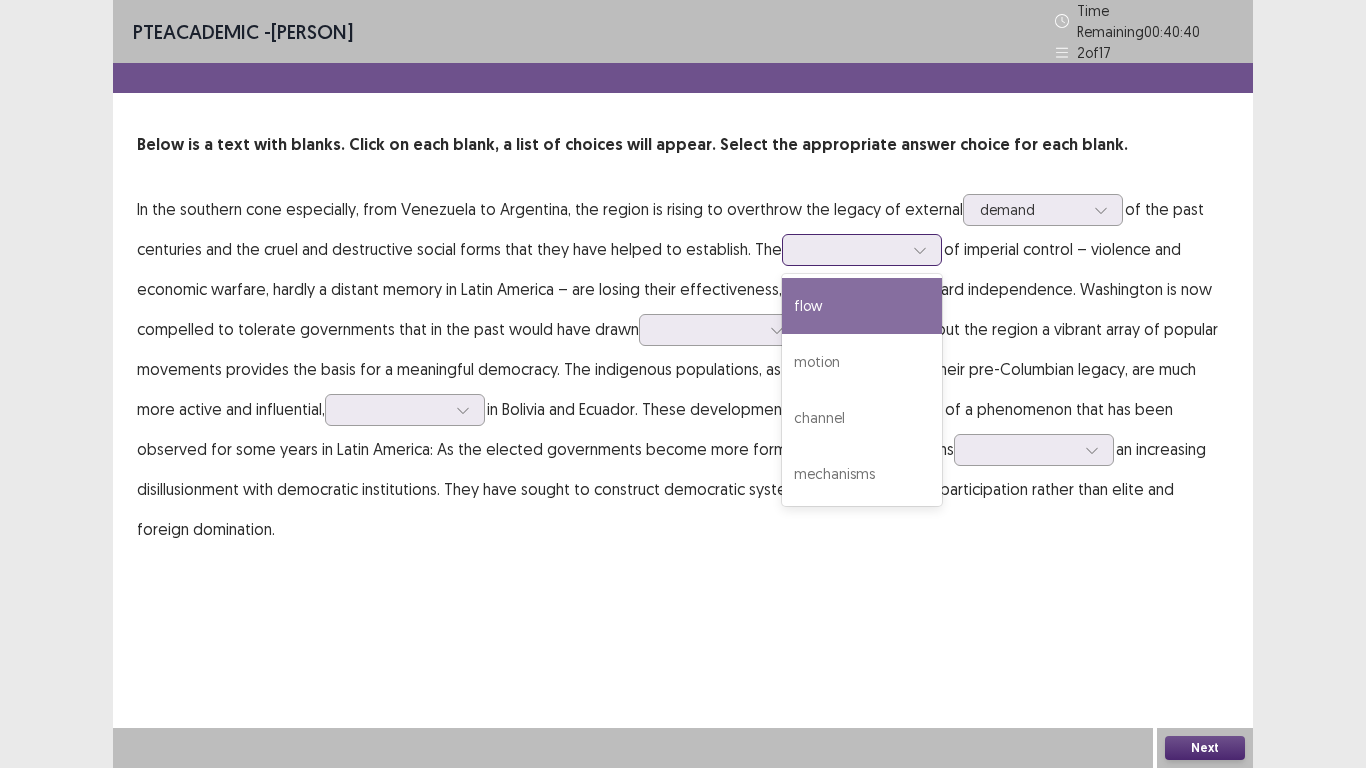 click at bounding box center (862, 250) 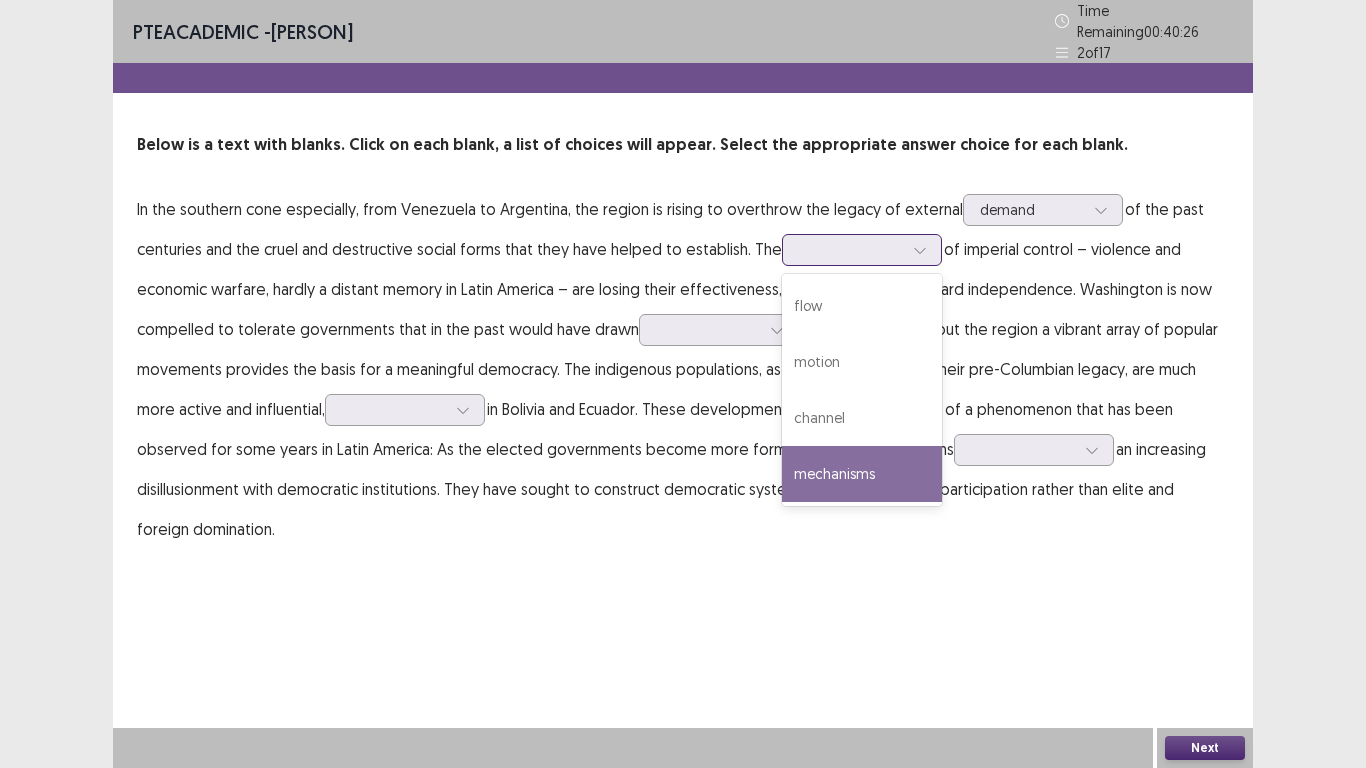 click on "mechanisms" at bounding box center (862, 474) 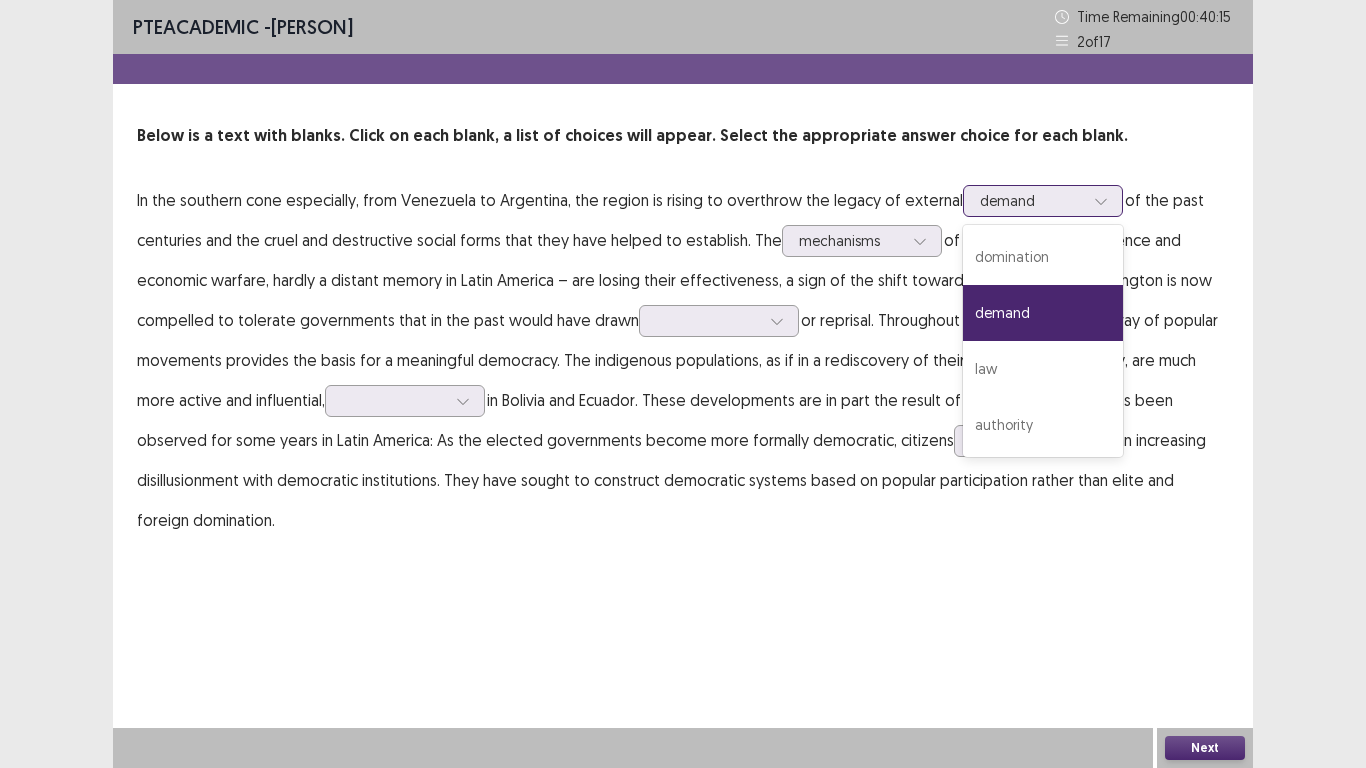 click at bounding box center (1032, 200) 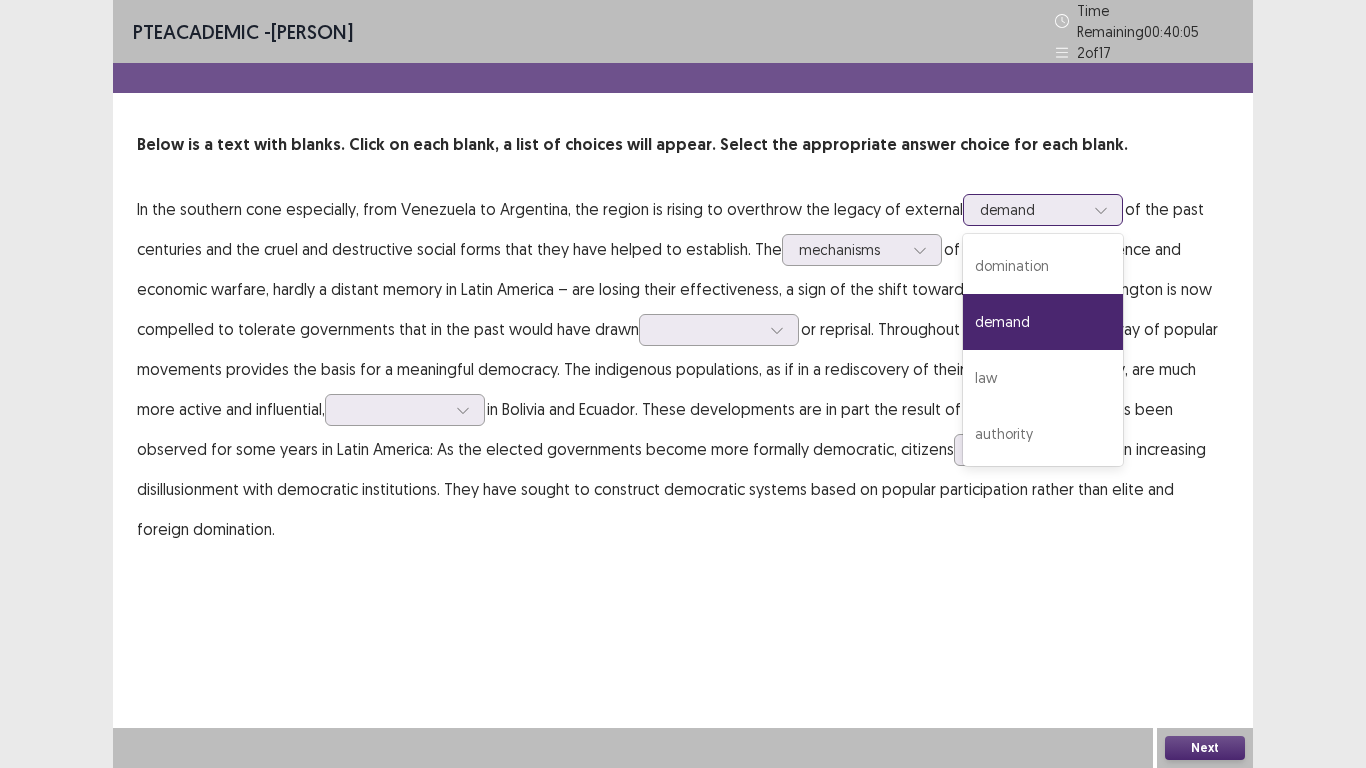 click on "demand" at bounding box center [1043, 322] 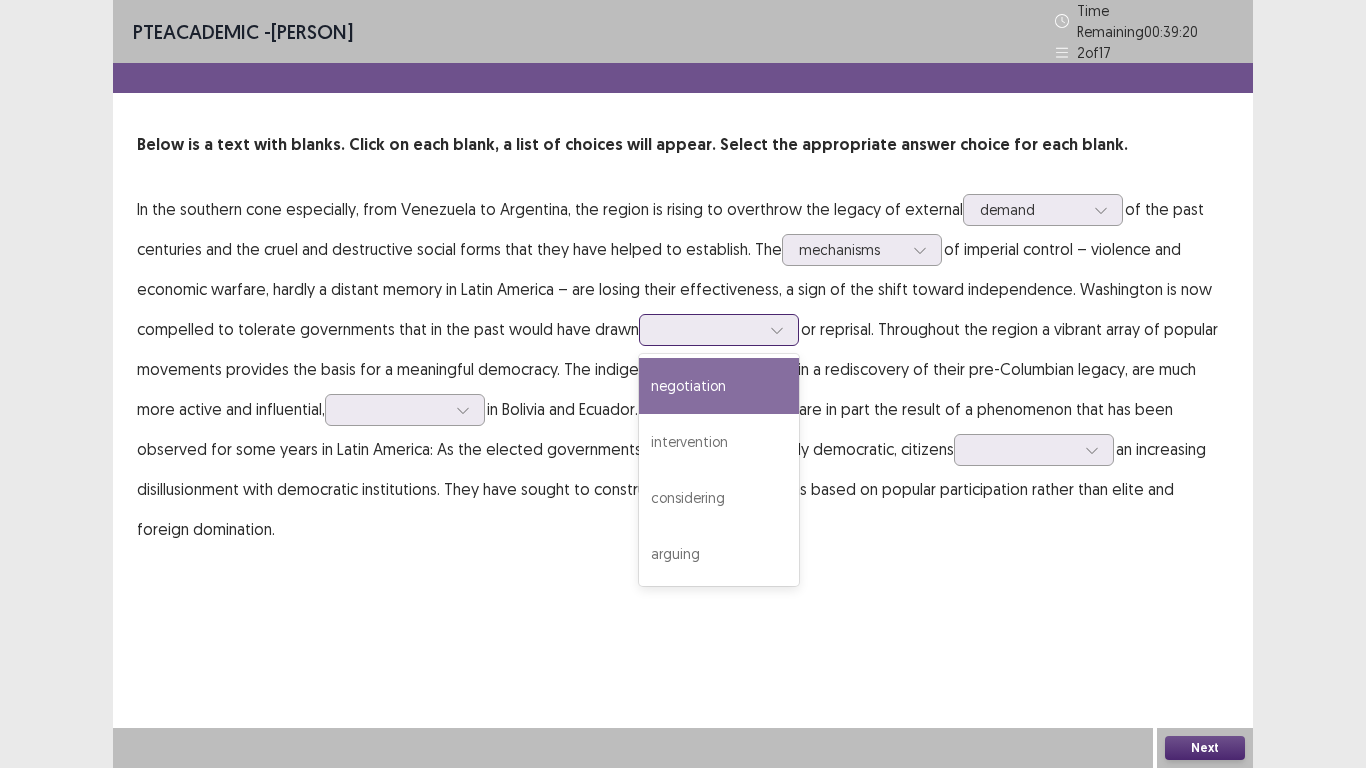 click at bounding box center [708, 329] 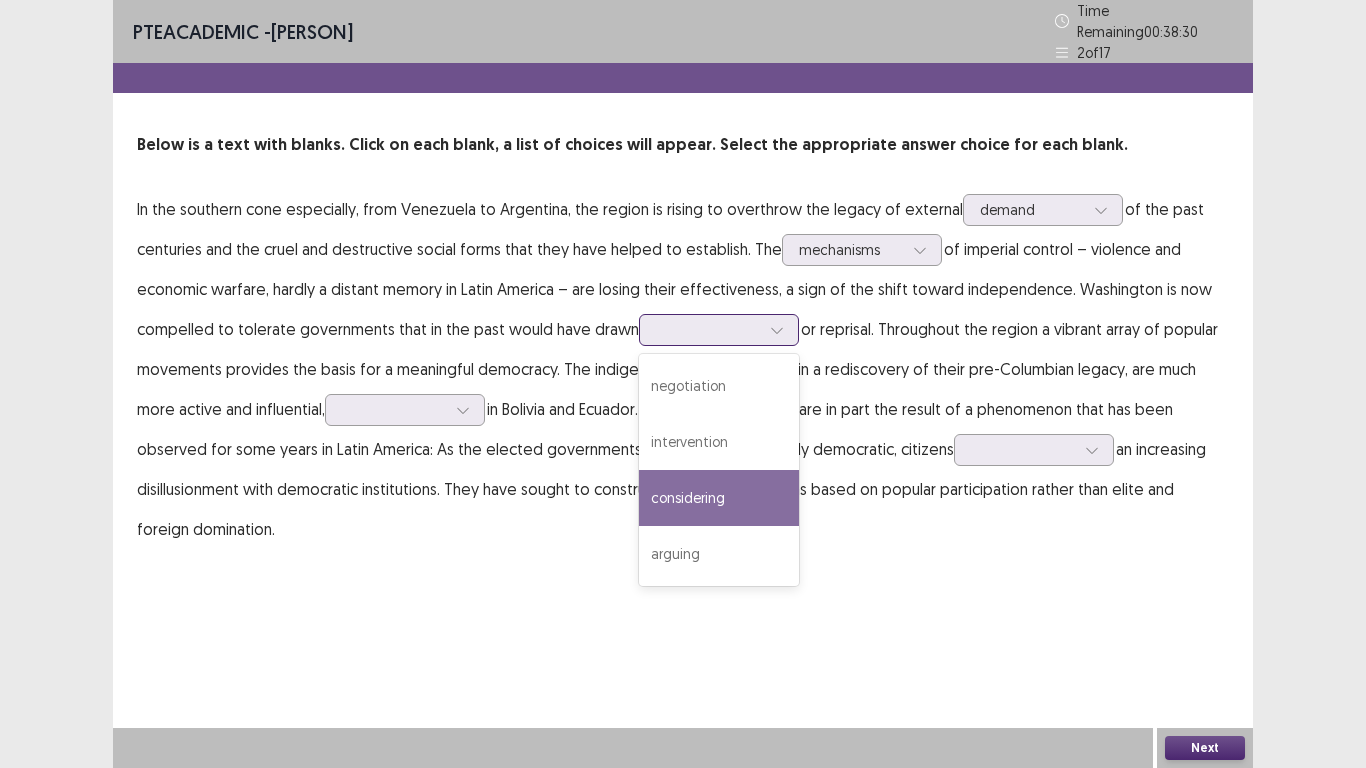 click on "considering" at bounding box center [719, 498] 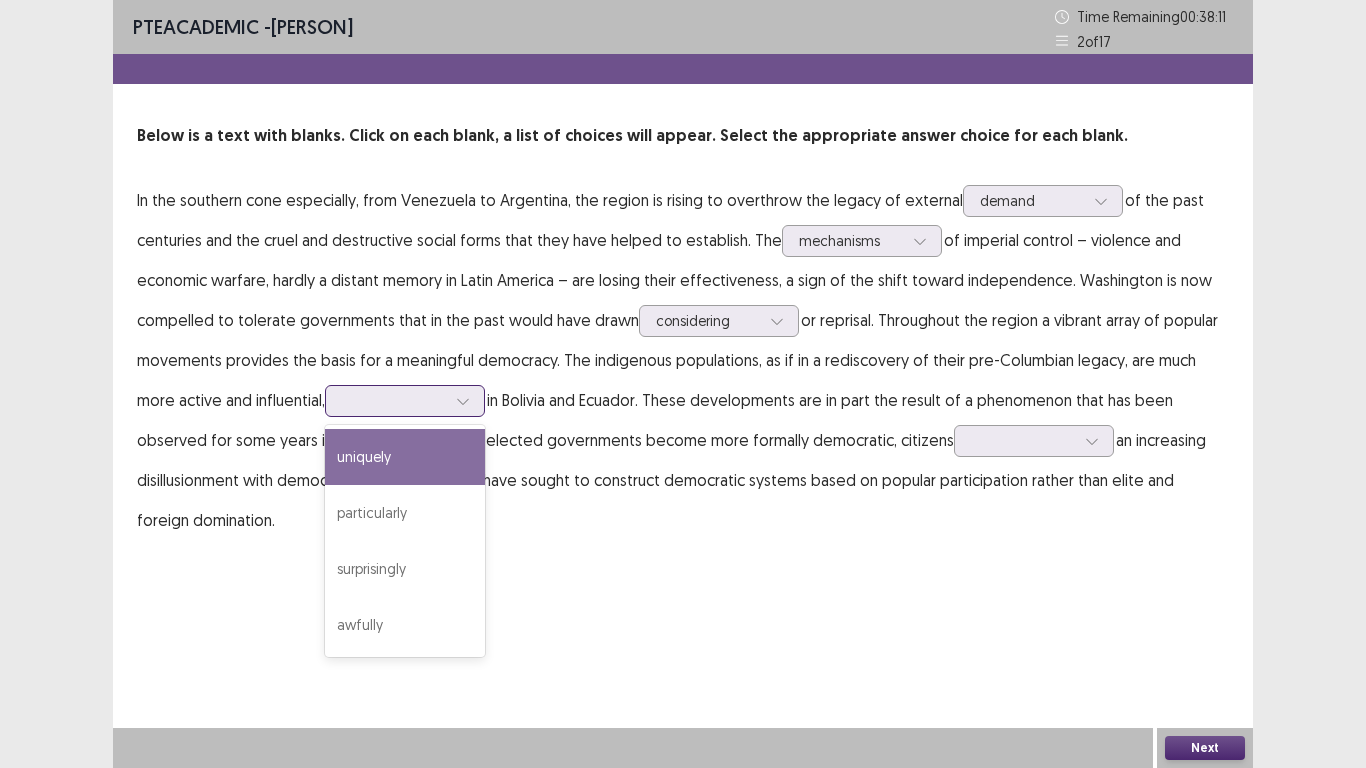 click at bounding box center (394, 400) 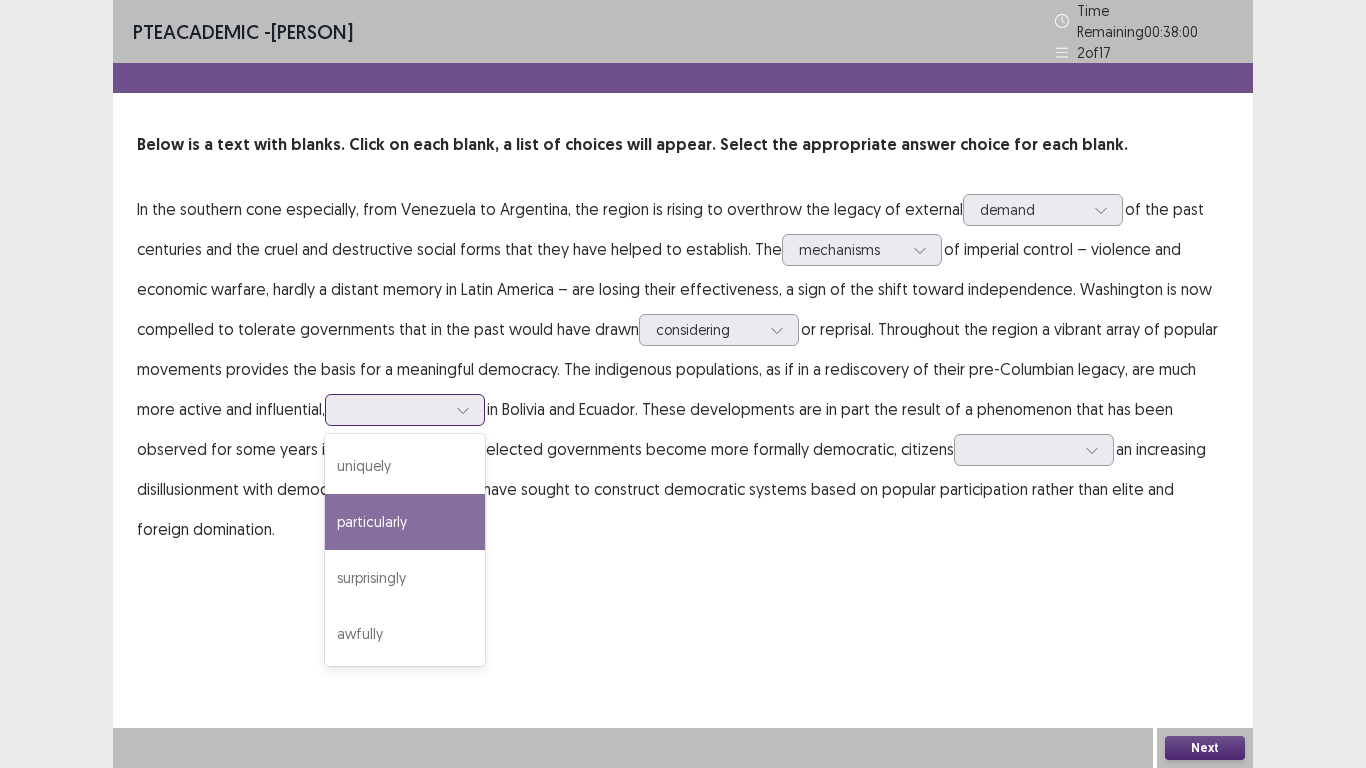 click on "particularly" at bounding box center [405, 522] 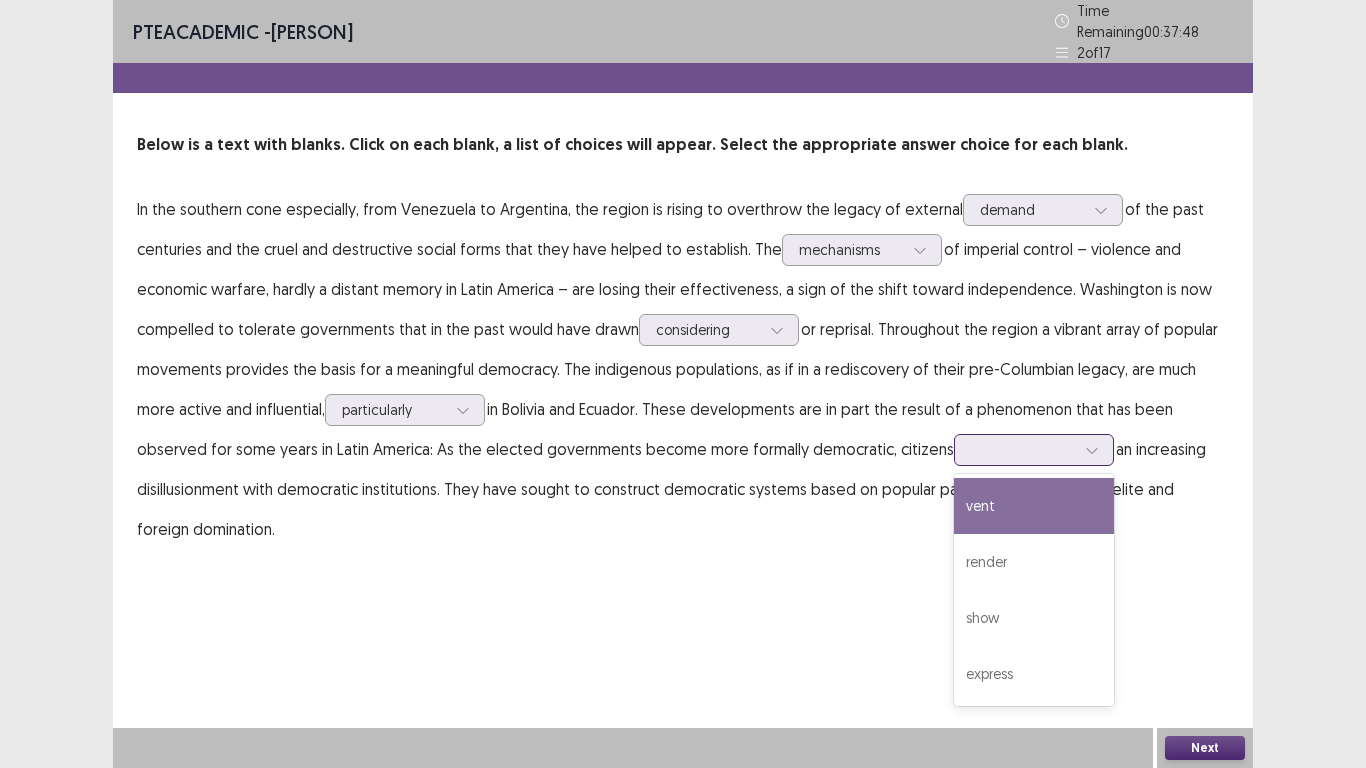 click at bounding box center (1023, 449) 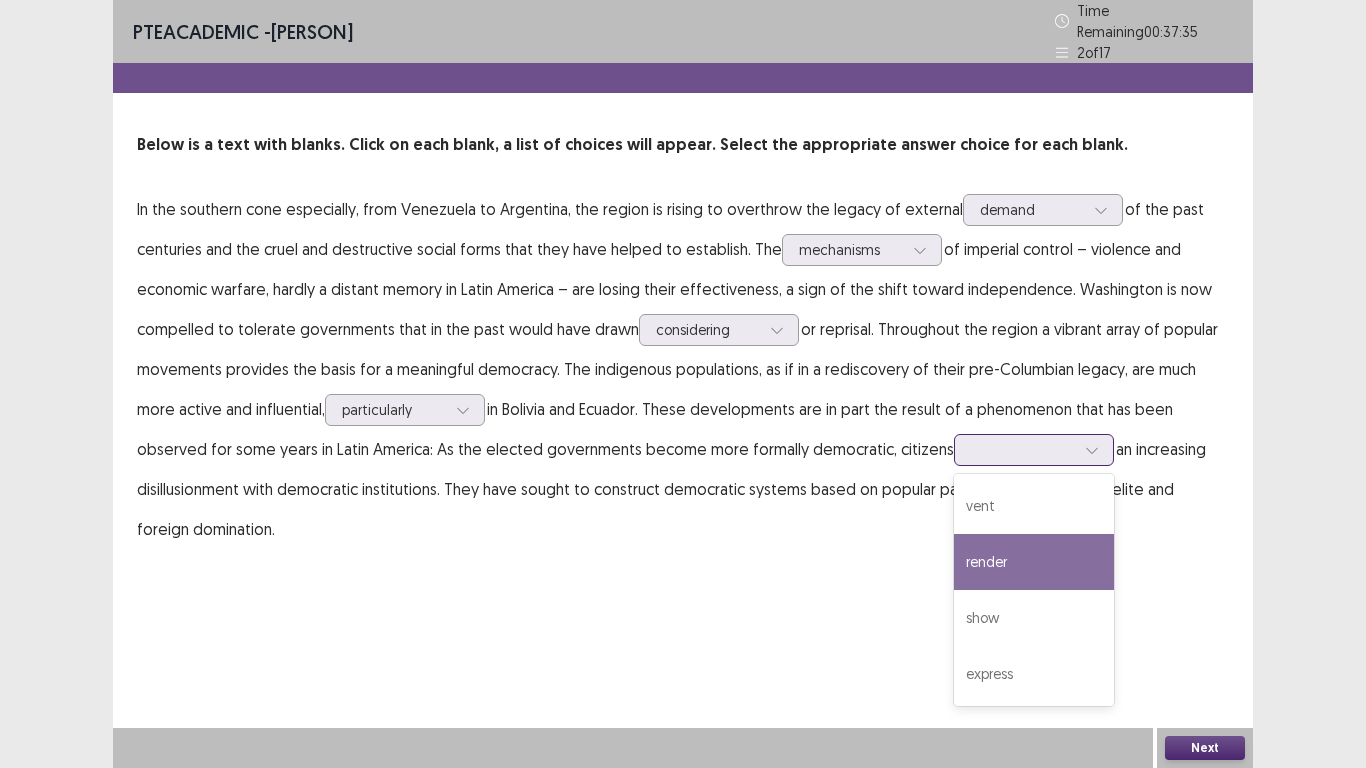 click on "render" at bounding box center [1034, 562] 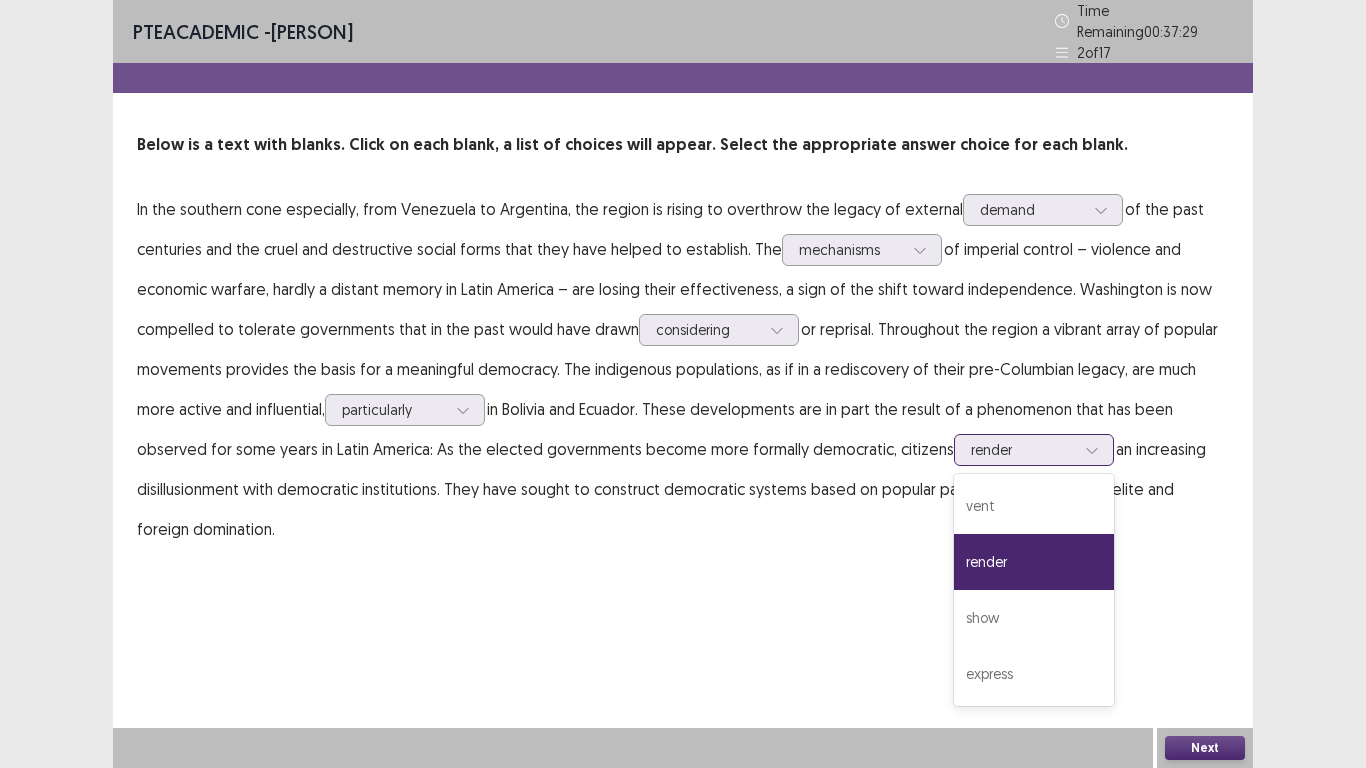 click at bounding box center (1023, 449) 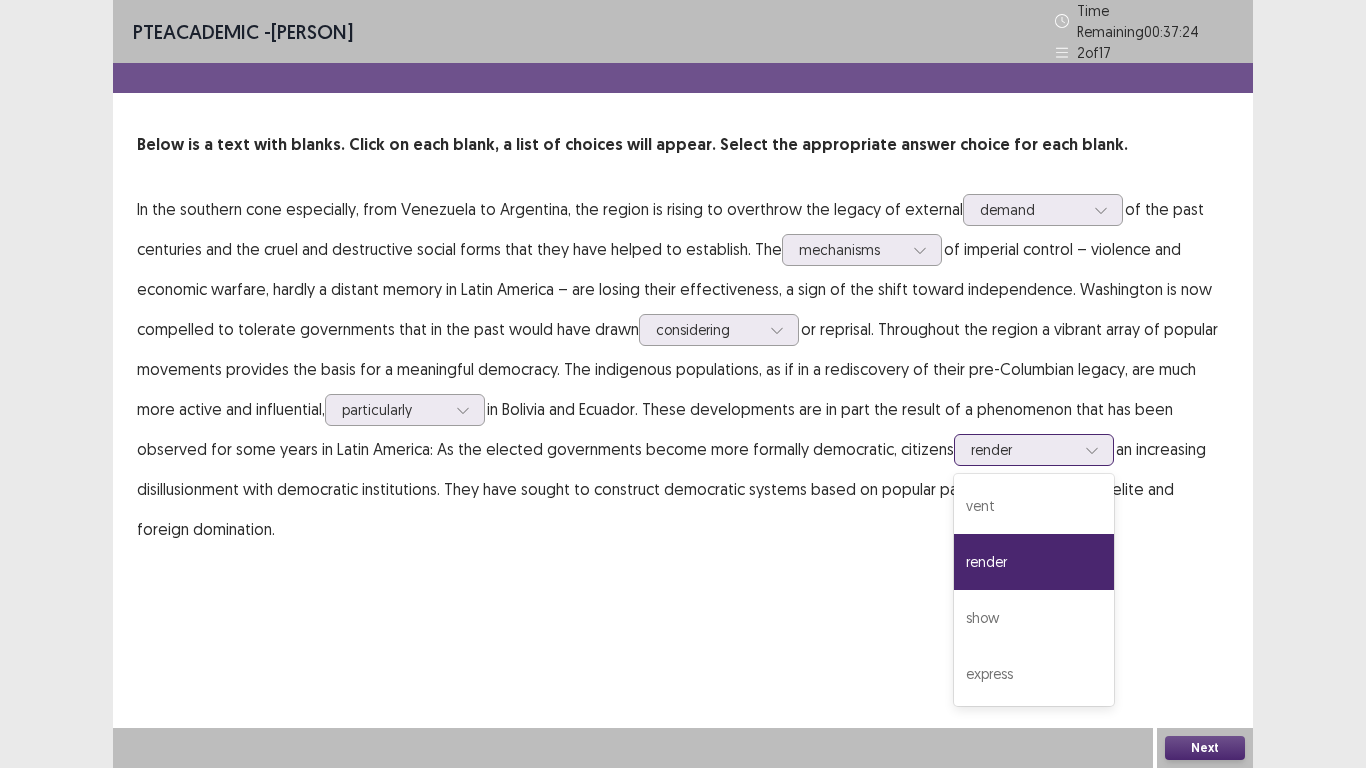 click on "render" at bounding box center [1034, 562] 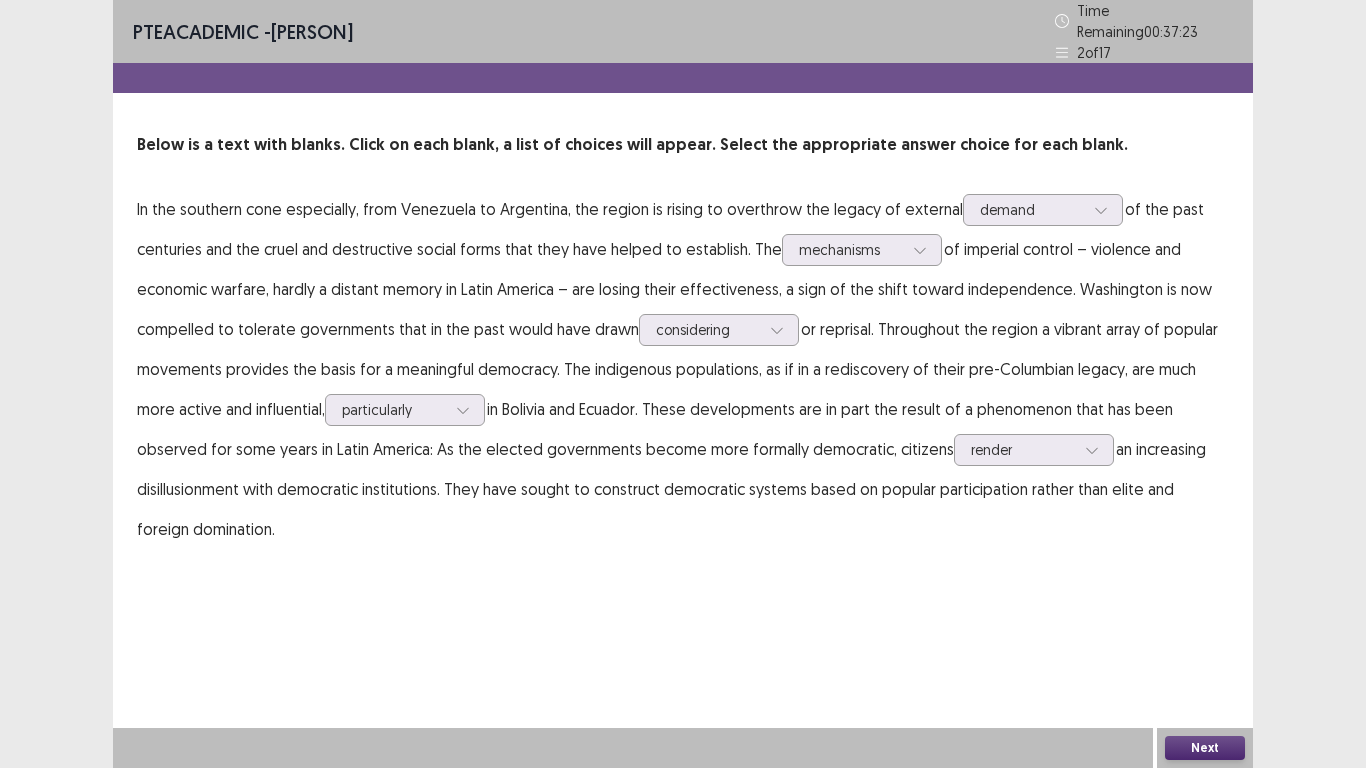 click on "Next" at bounding box center (1205, 748) 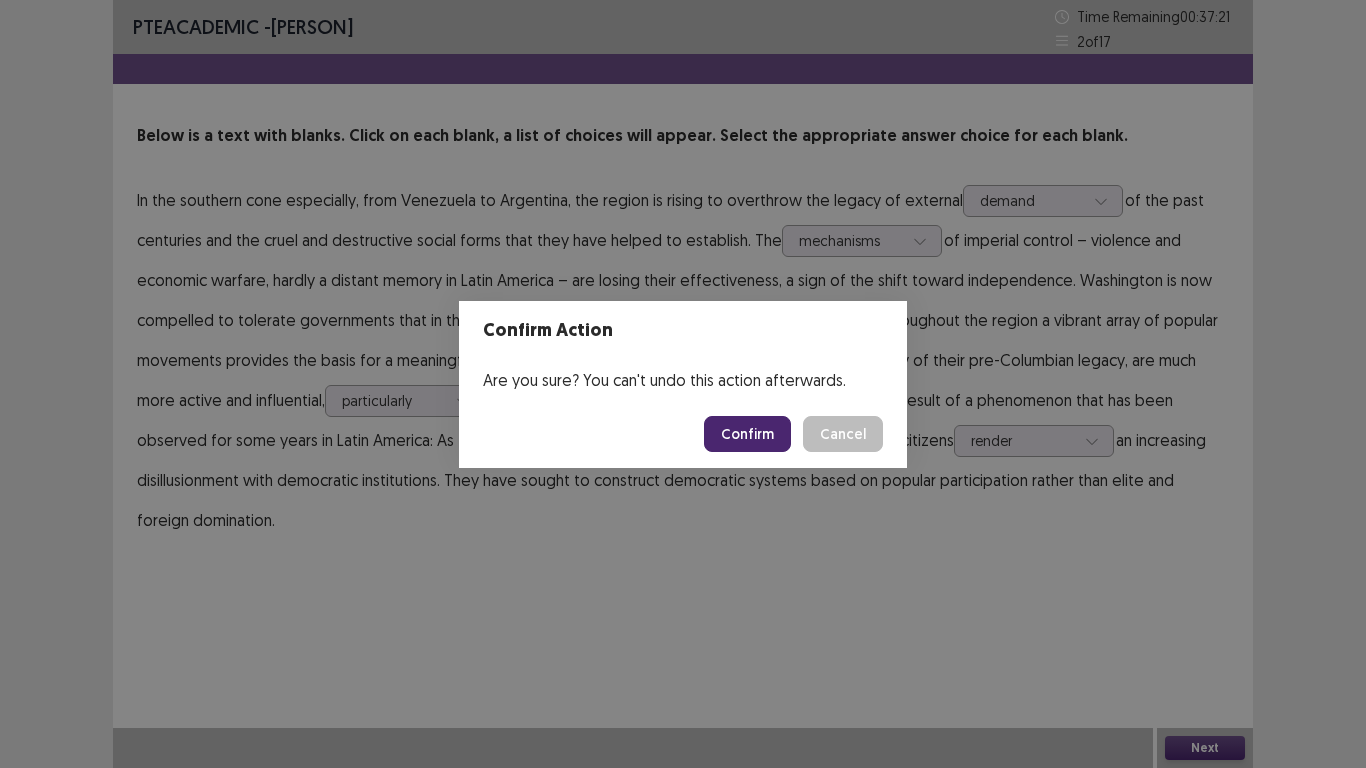 click on "Confirm" at bounding box center [747, 434] 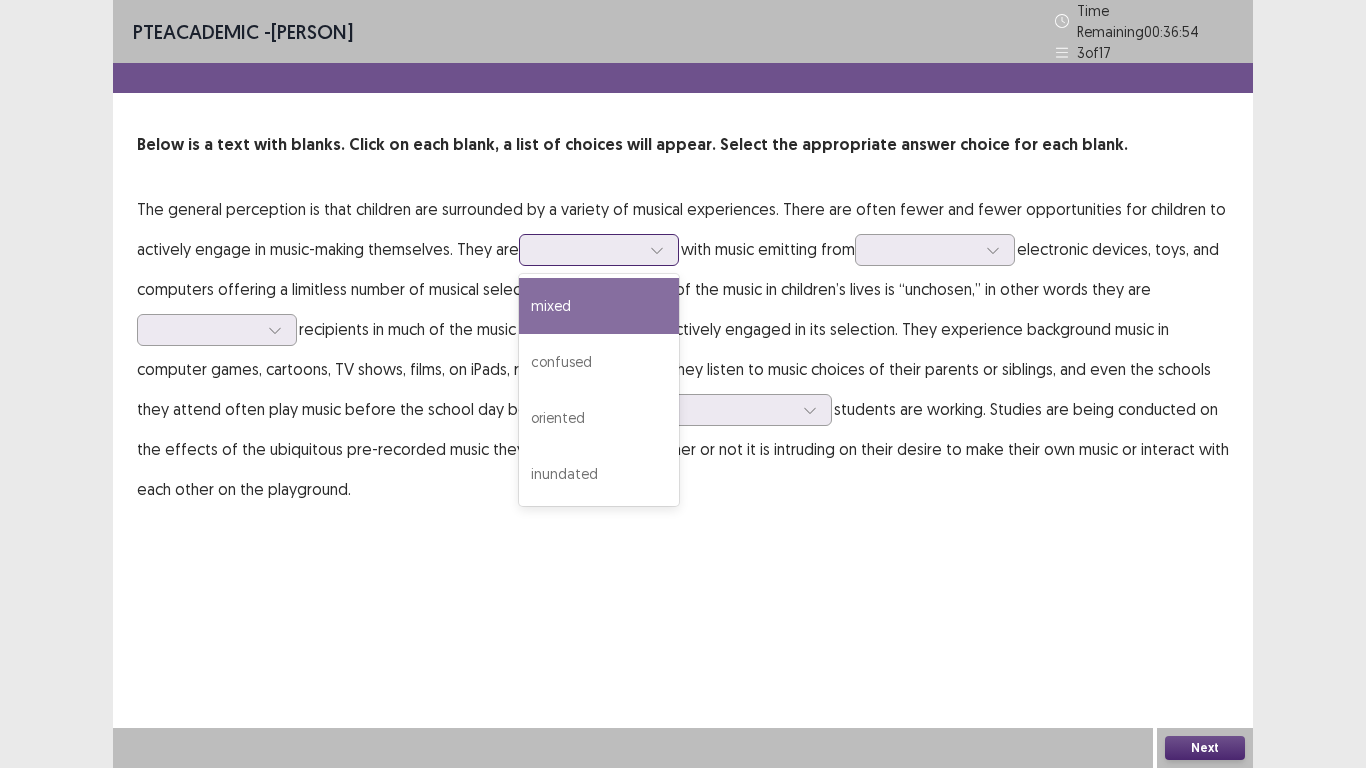 click at bounding box center [588, 249] 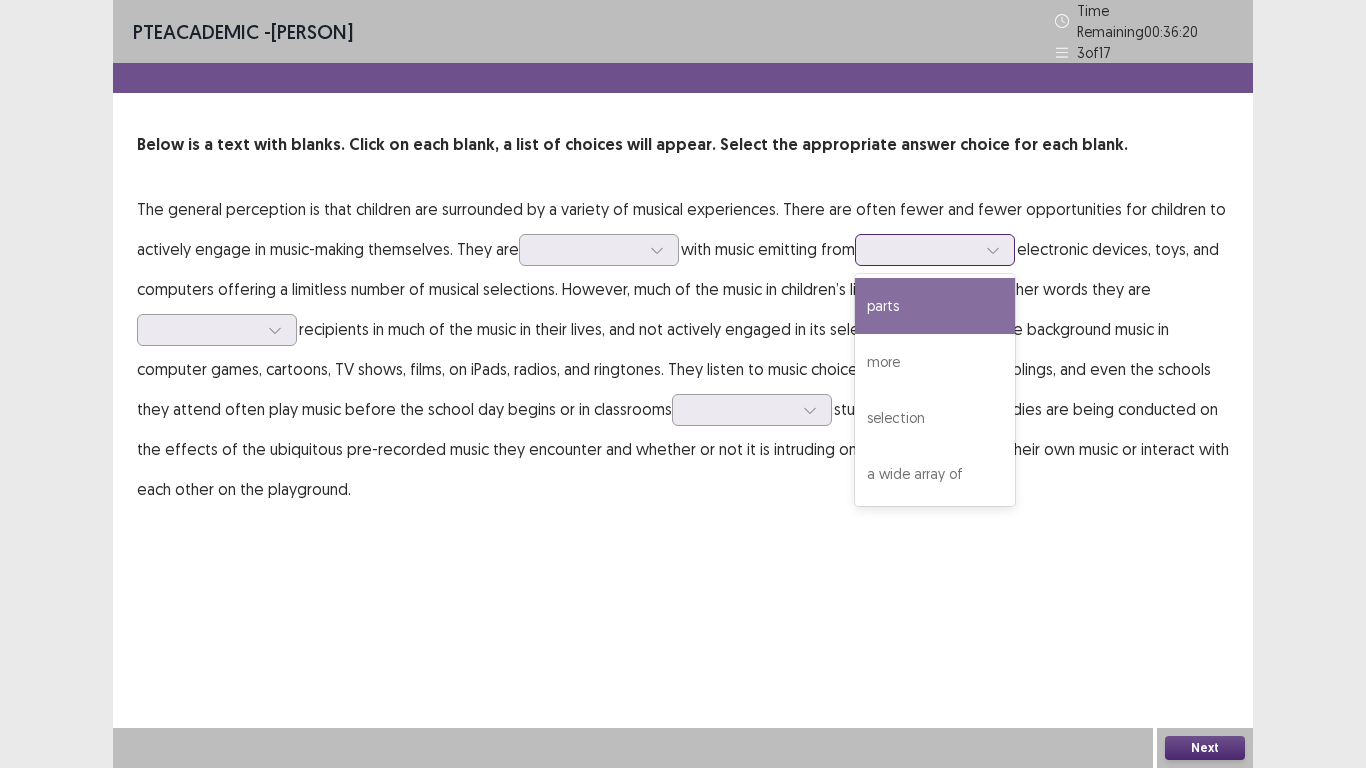 click at bounding box center [924, 249] 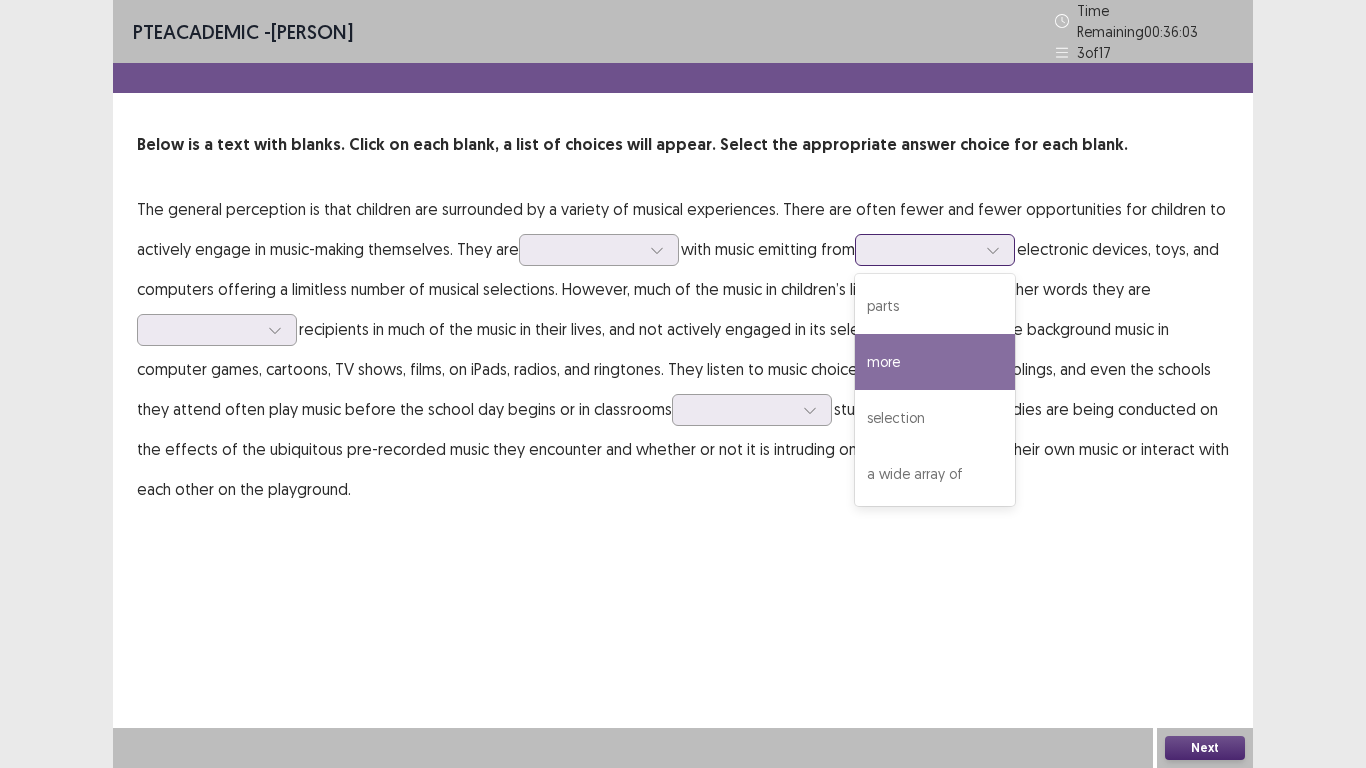 click on "more" at bounding box center [935, 362] 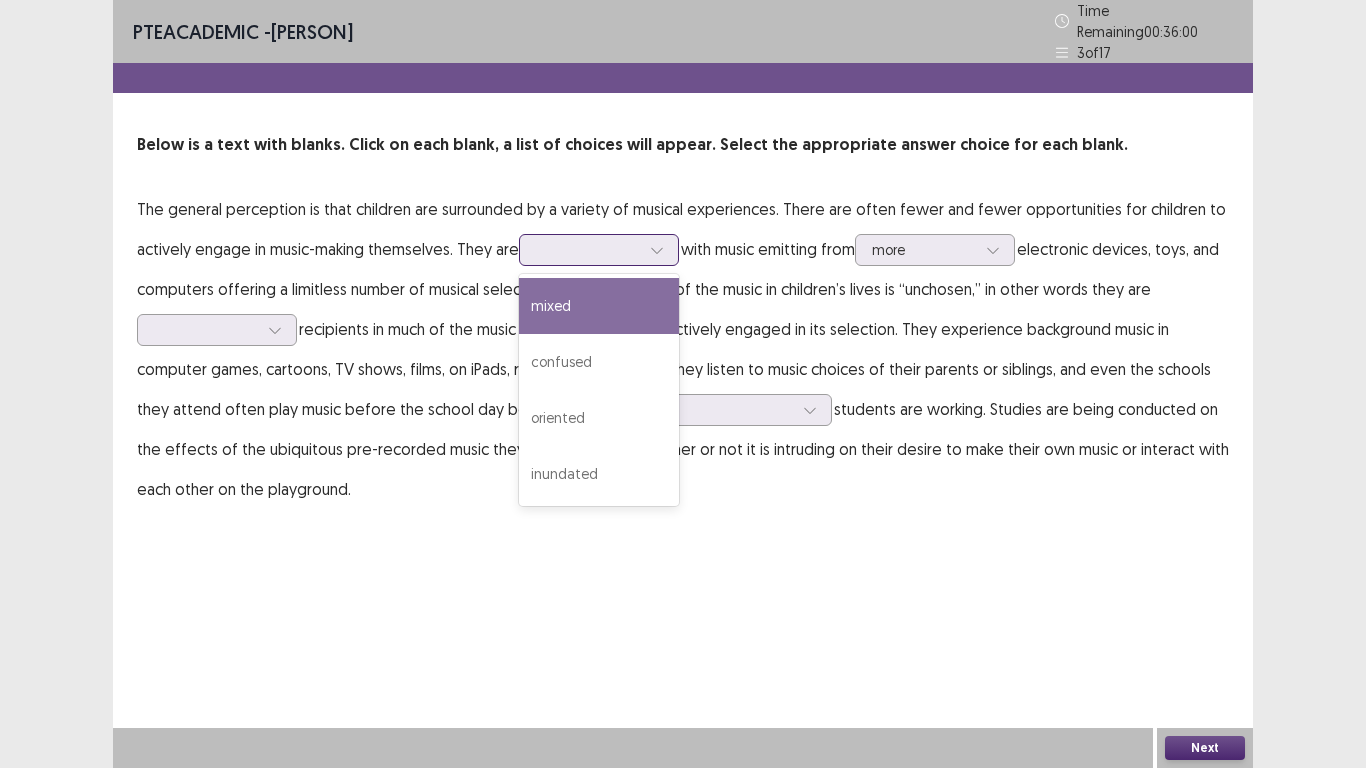 click at bounding box center [588, 249] 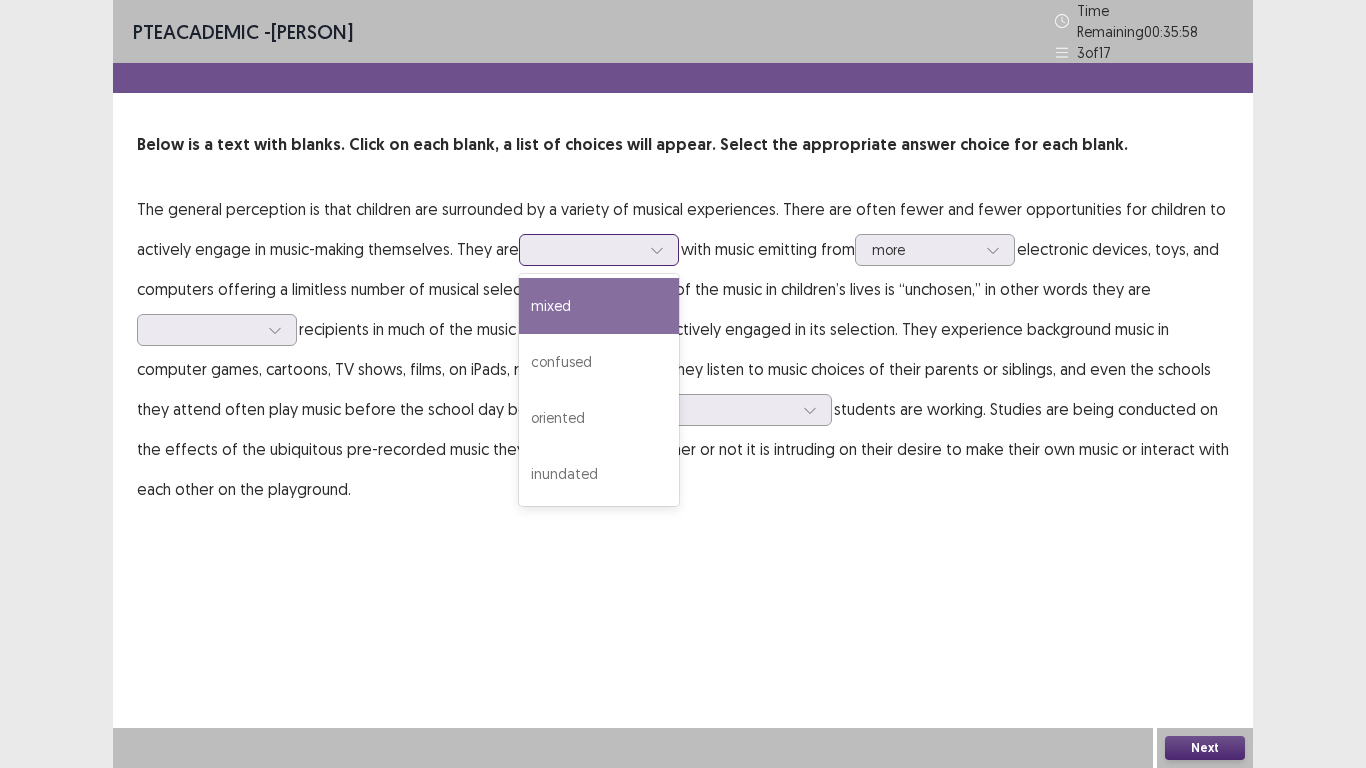 click on "mixed" at bounding box center (599, 306) 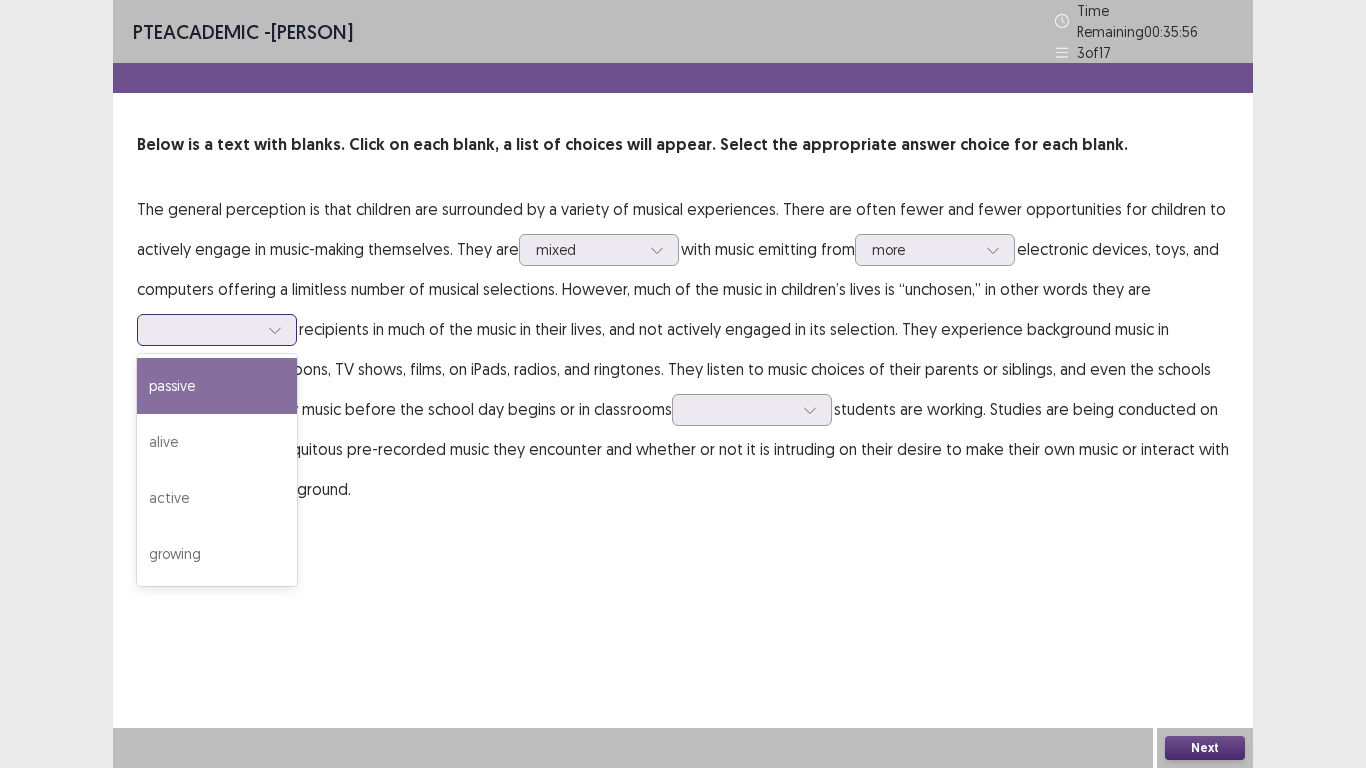 click at bounding box center (206, 329) 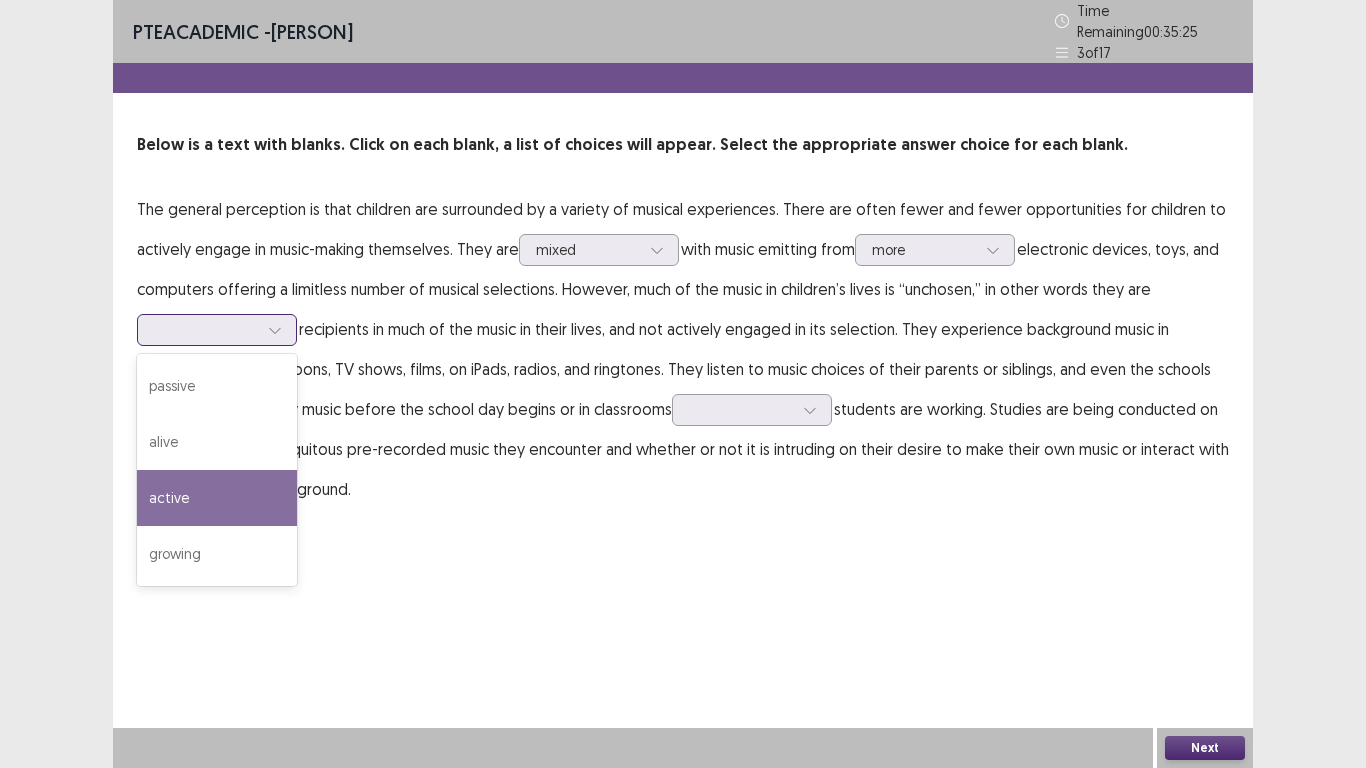 click on "active" at bounding box center [217, 498] 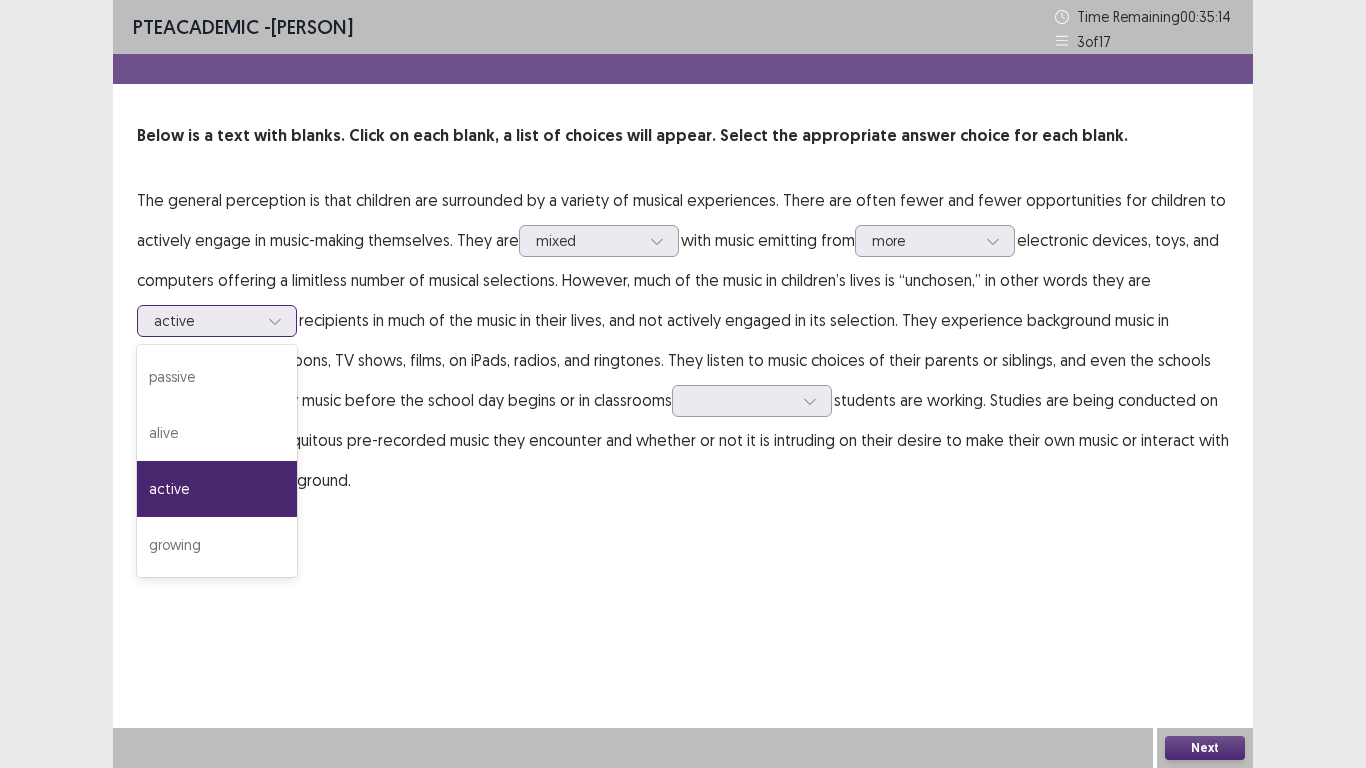 click at bounding box center [275, 321] 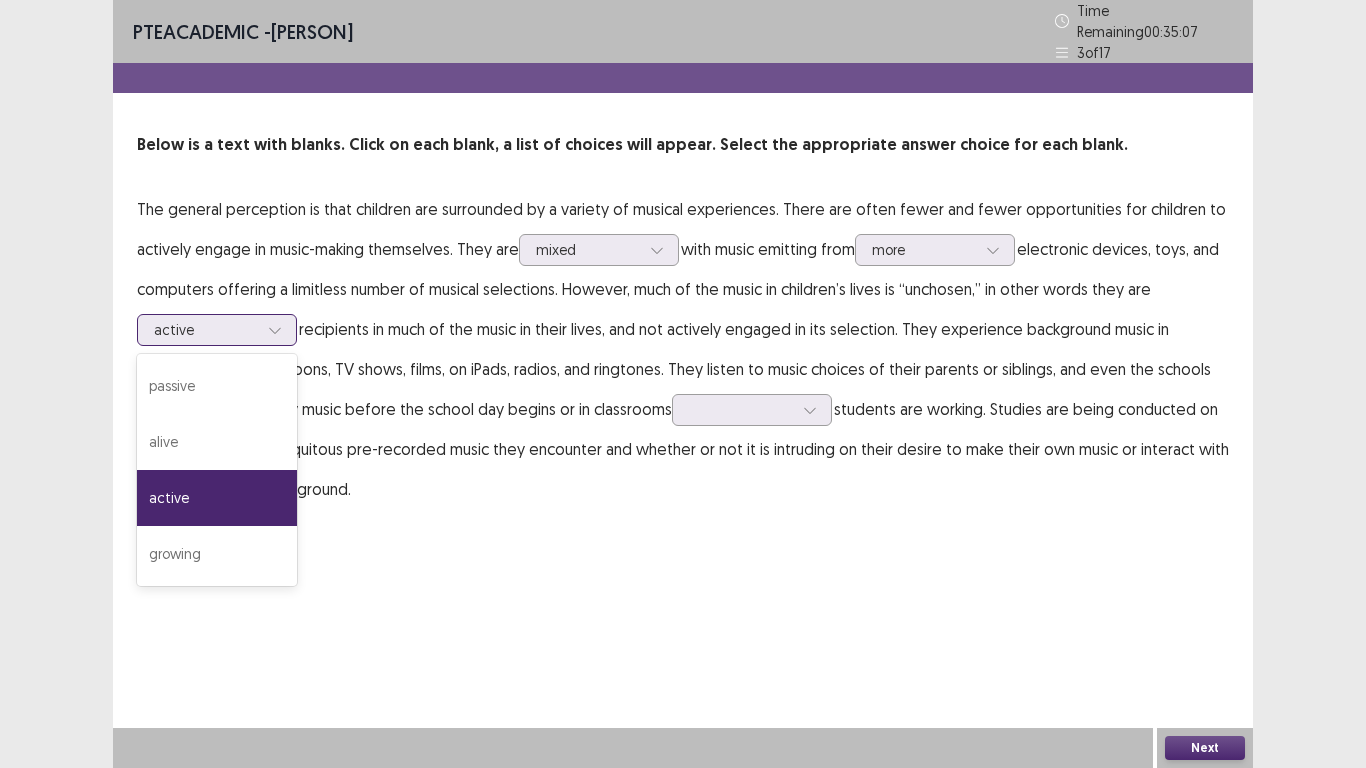 click on "active" at bounding box center [217, 498] 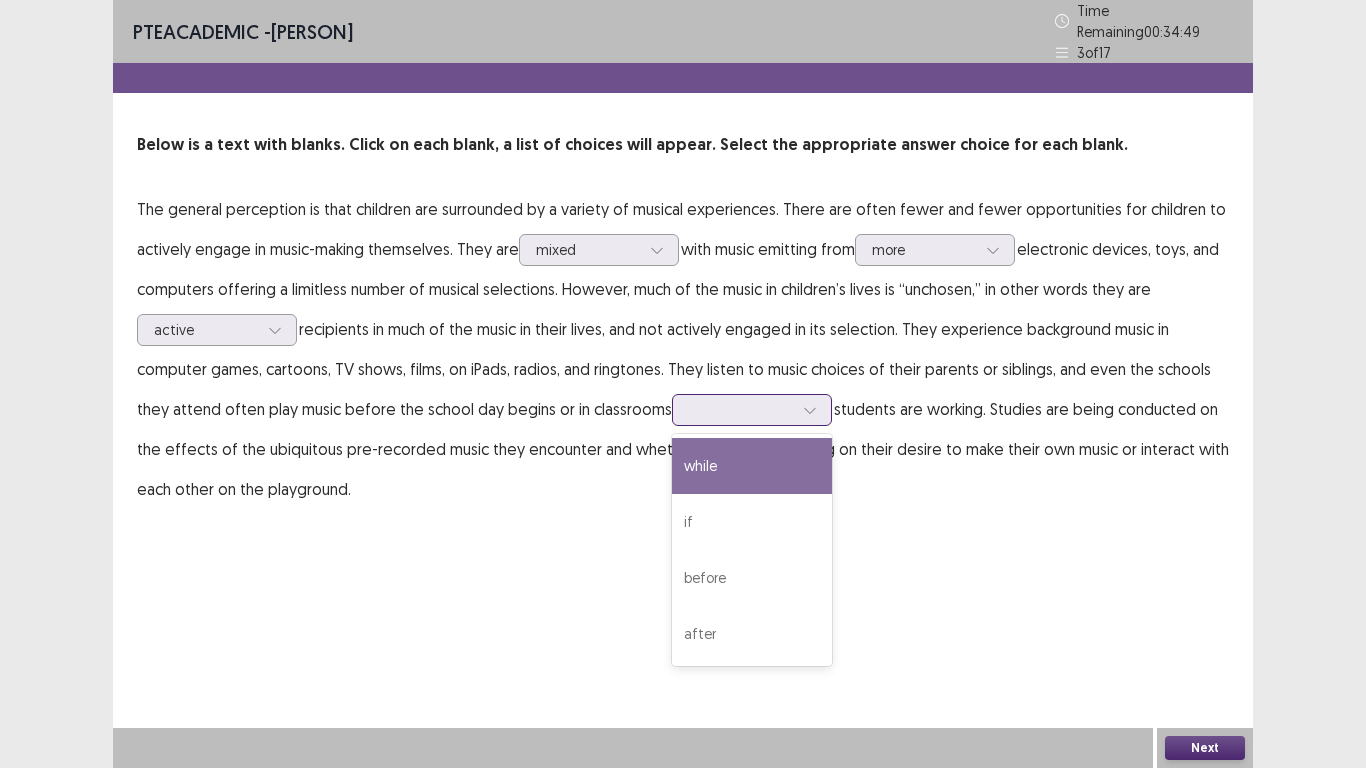 click at bounding box center [741, 409] 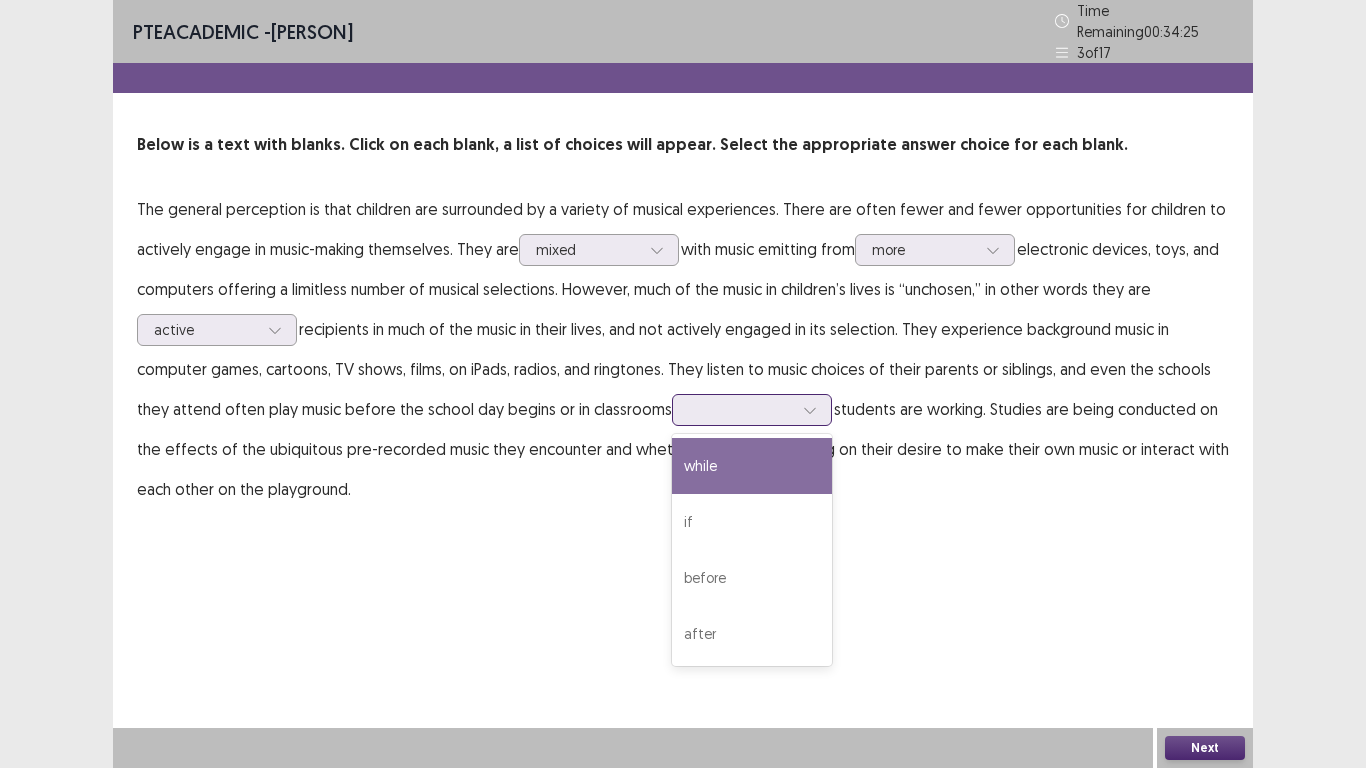 click on "while" at bounding box center [752, 466] 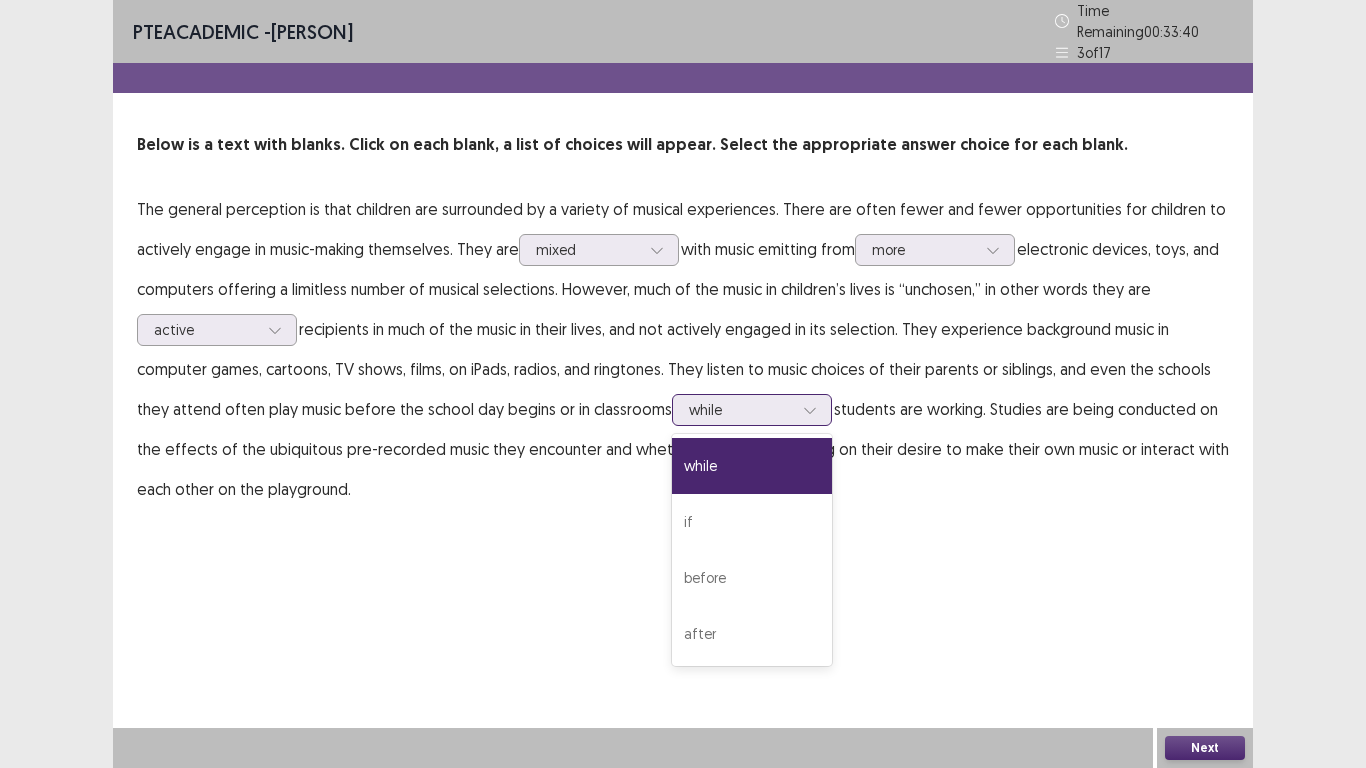 click at bounding box center [741, 409] 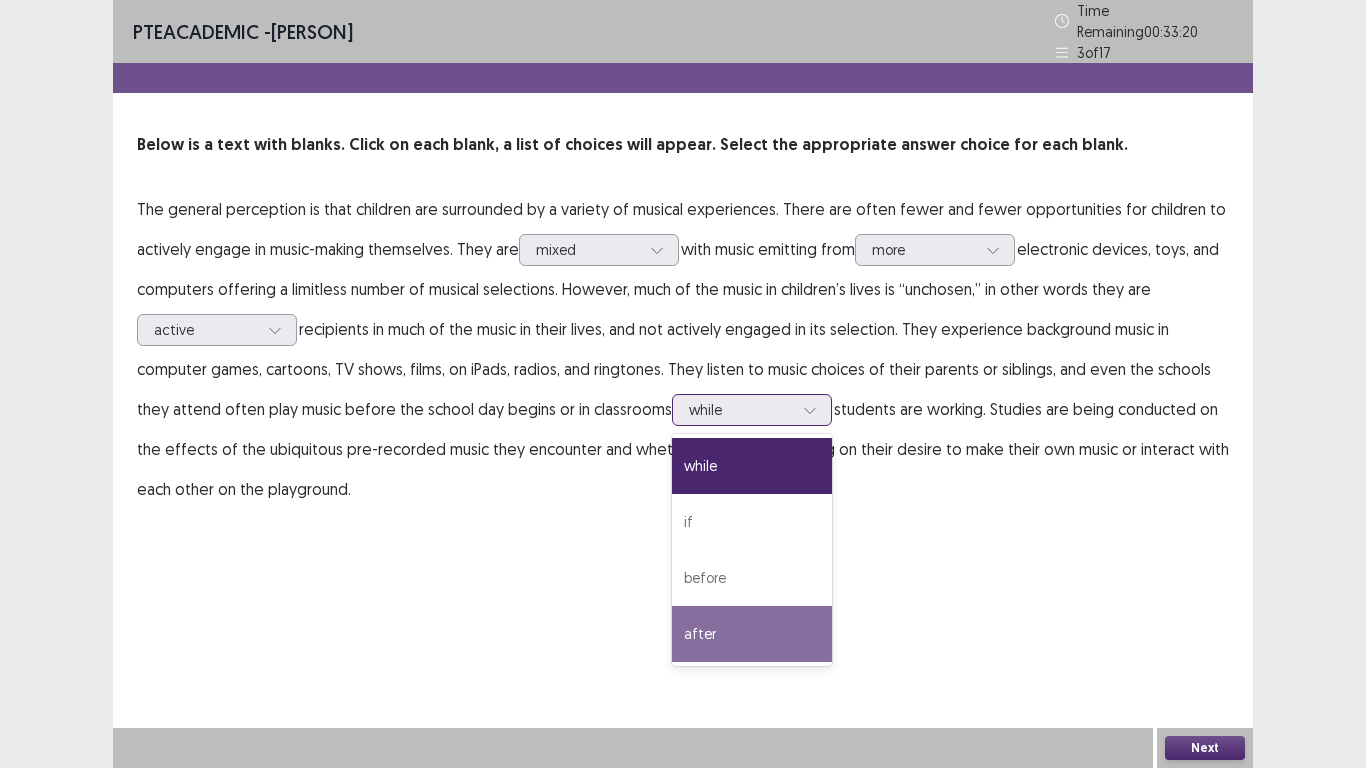 click on "after" at bounding box center (752, 634) 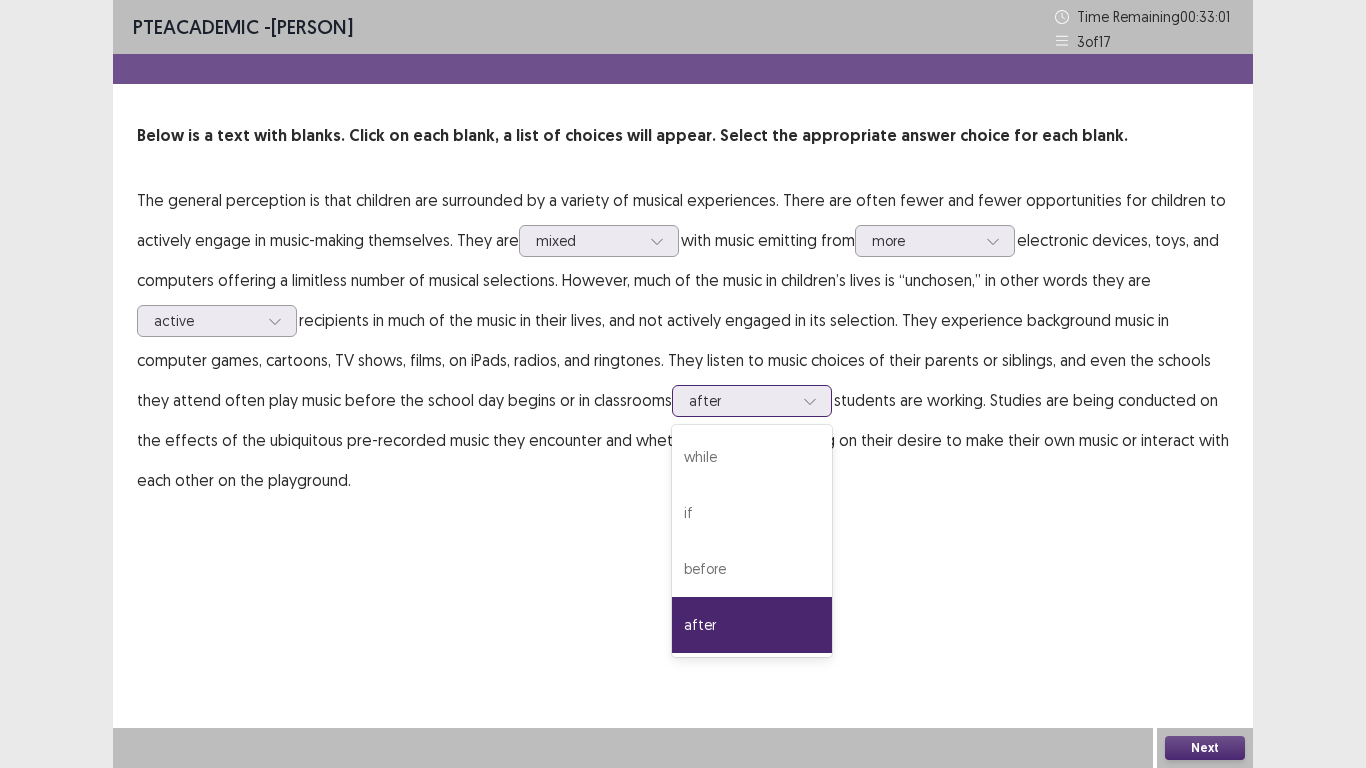 click 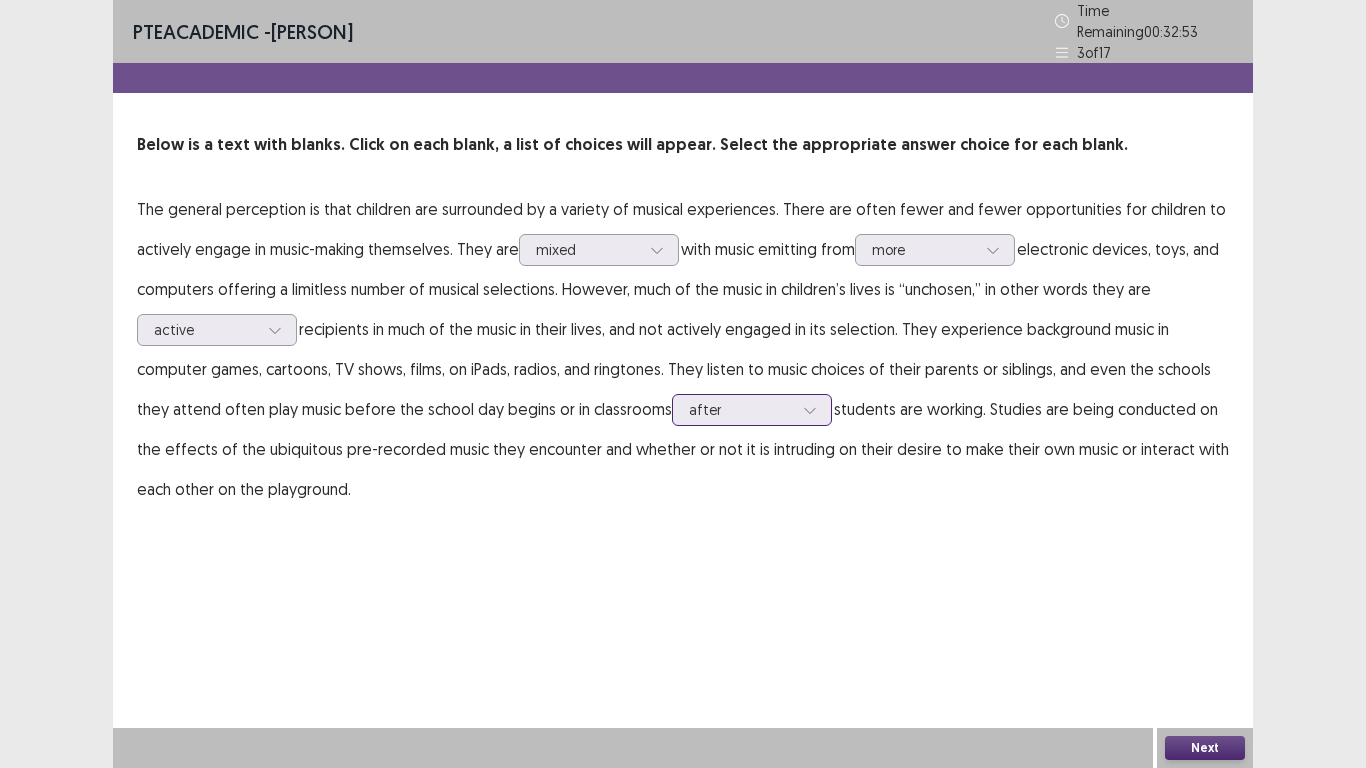 click at bounding box center [810, 410] 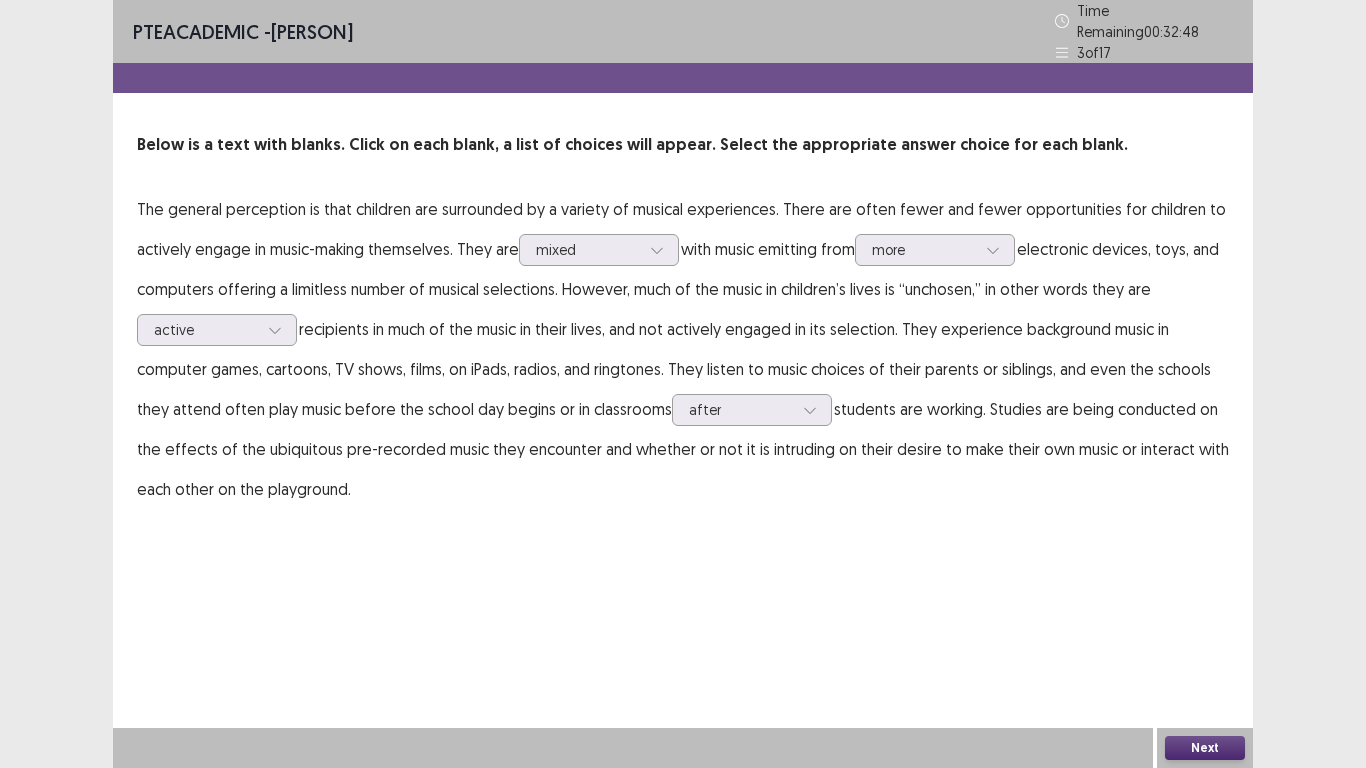 click on "Next" at bounding box center (1205, 748) 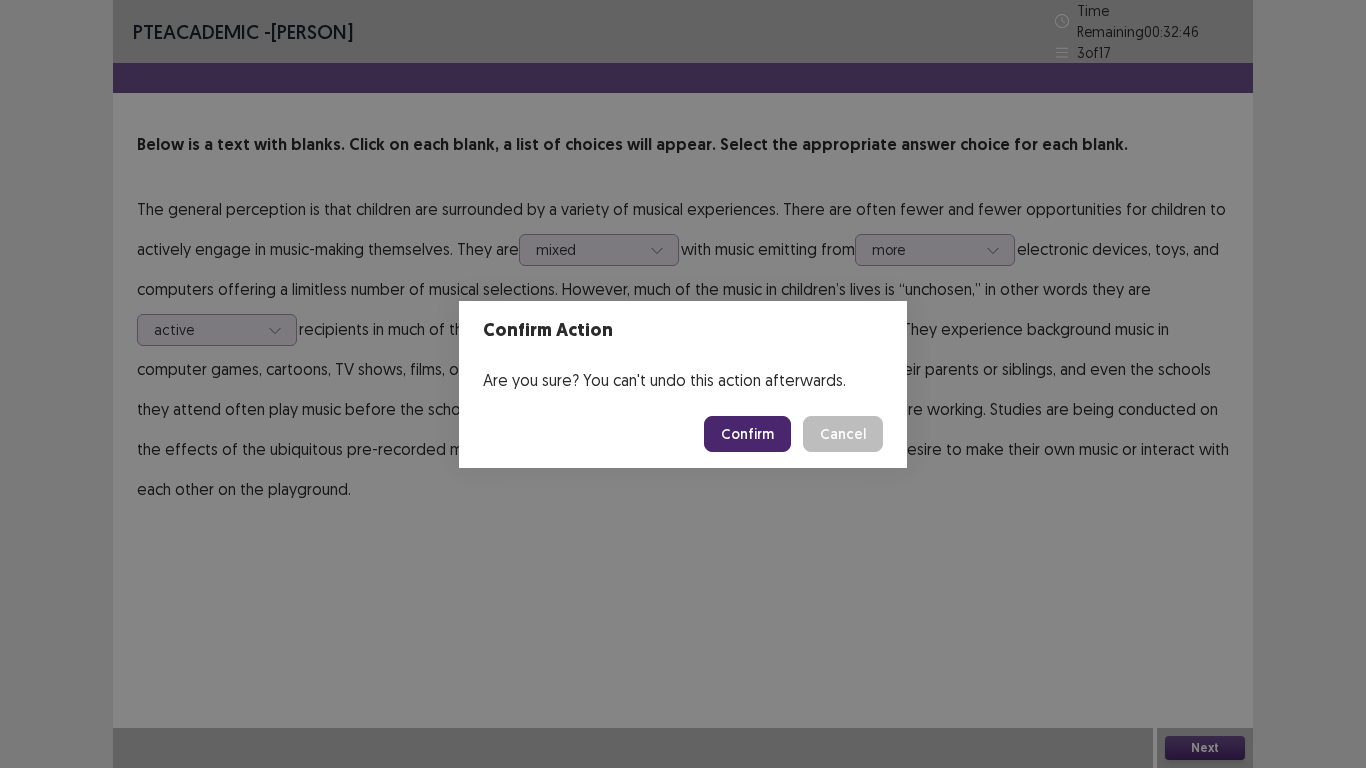 click on "Confirm" at bounding box center [747, 434] 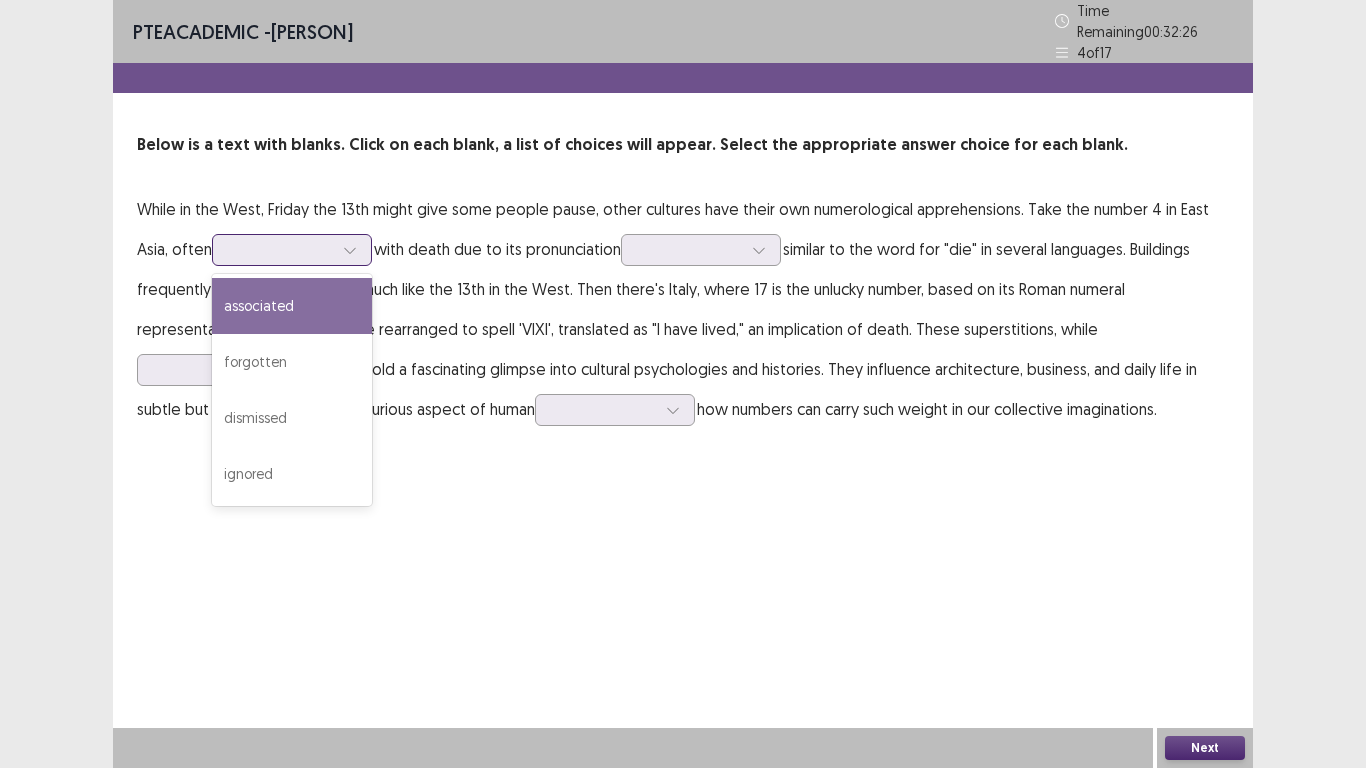 click at bounding box center (281, 249) 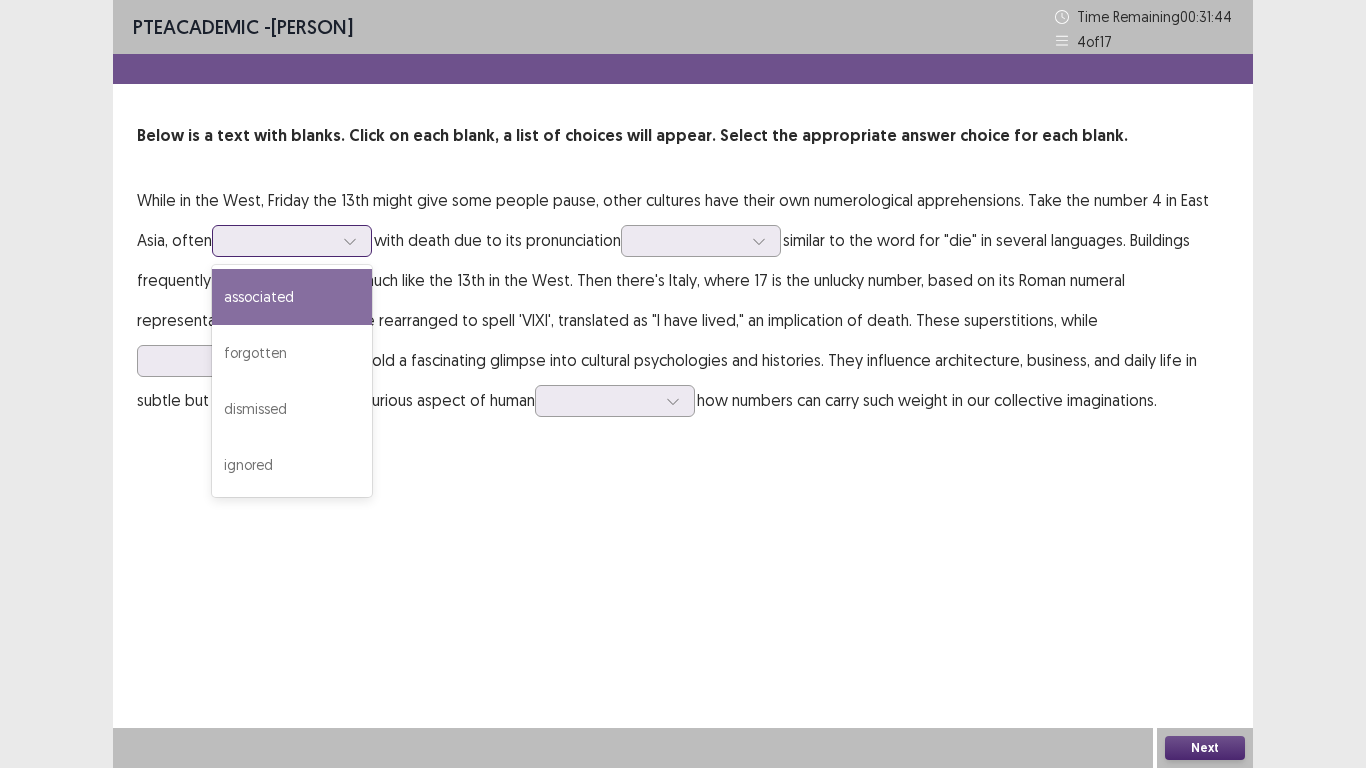 click on "associated" at bounding box center (292, 297) 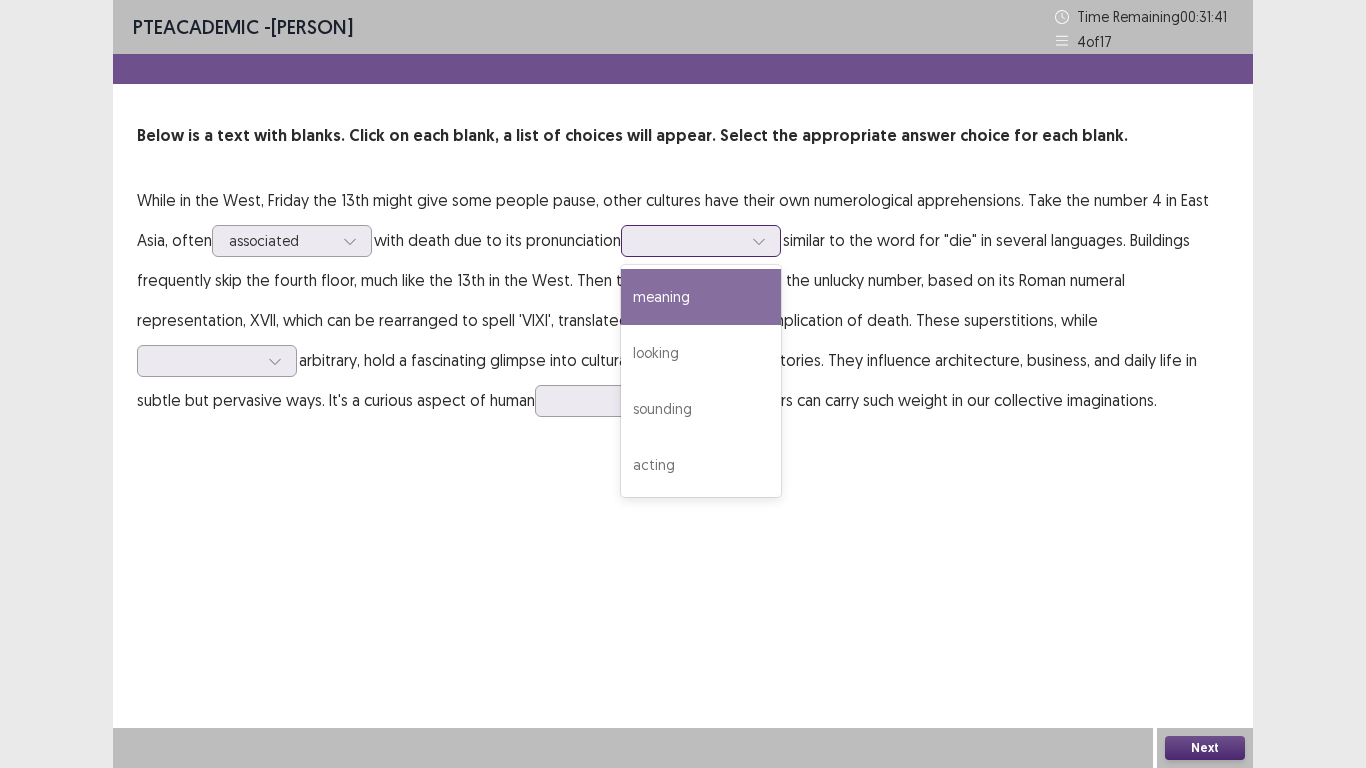 click at bounding box center [701, 241] 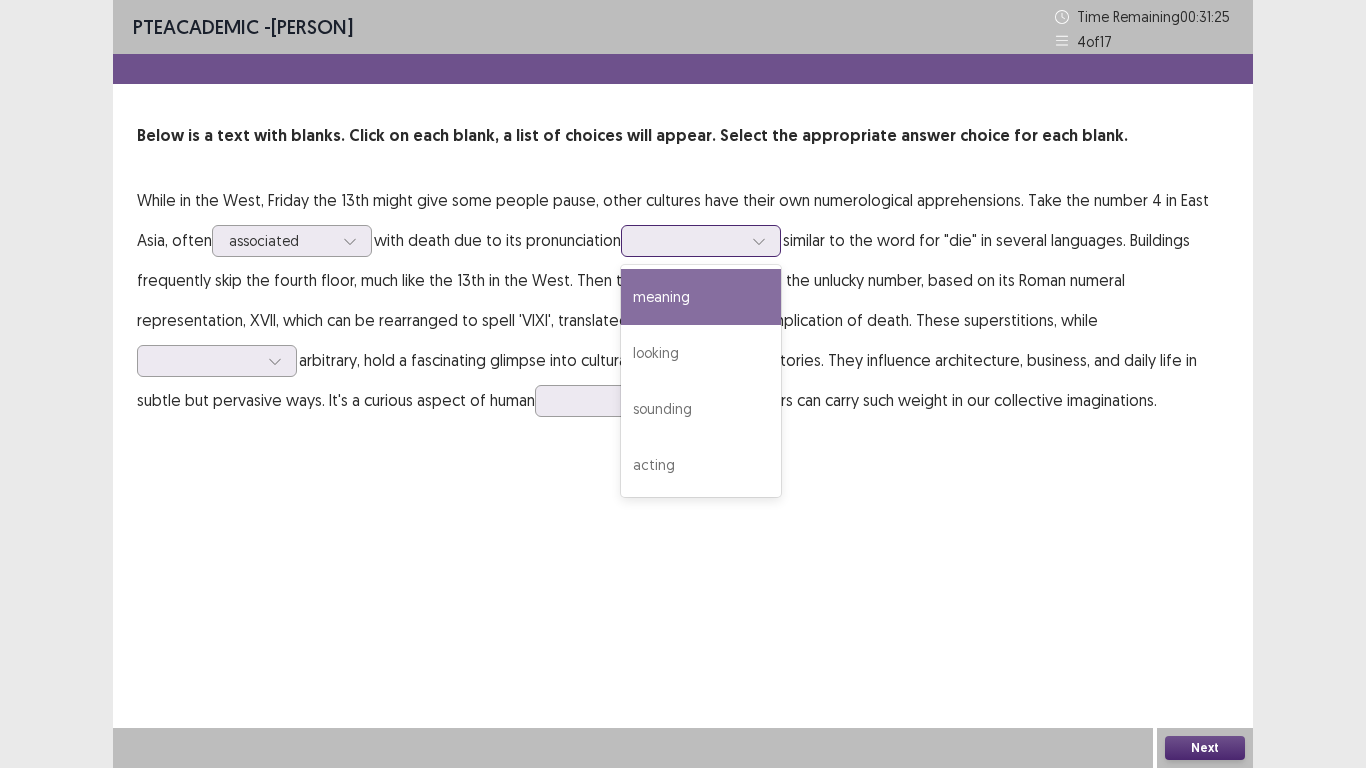 click on "meaning" at bounding box center (701, 297) 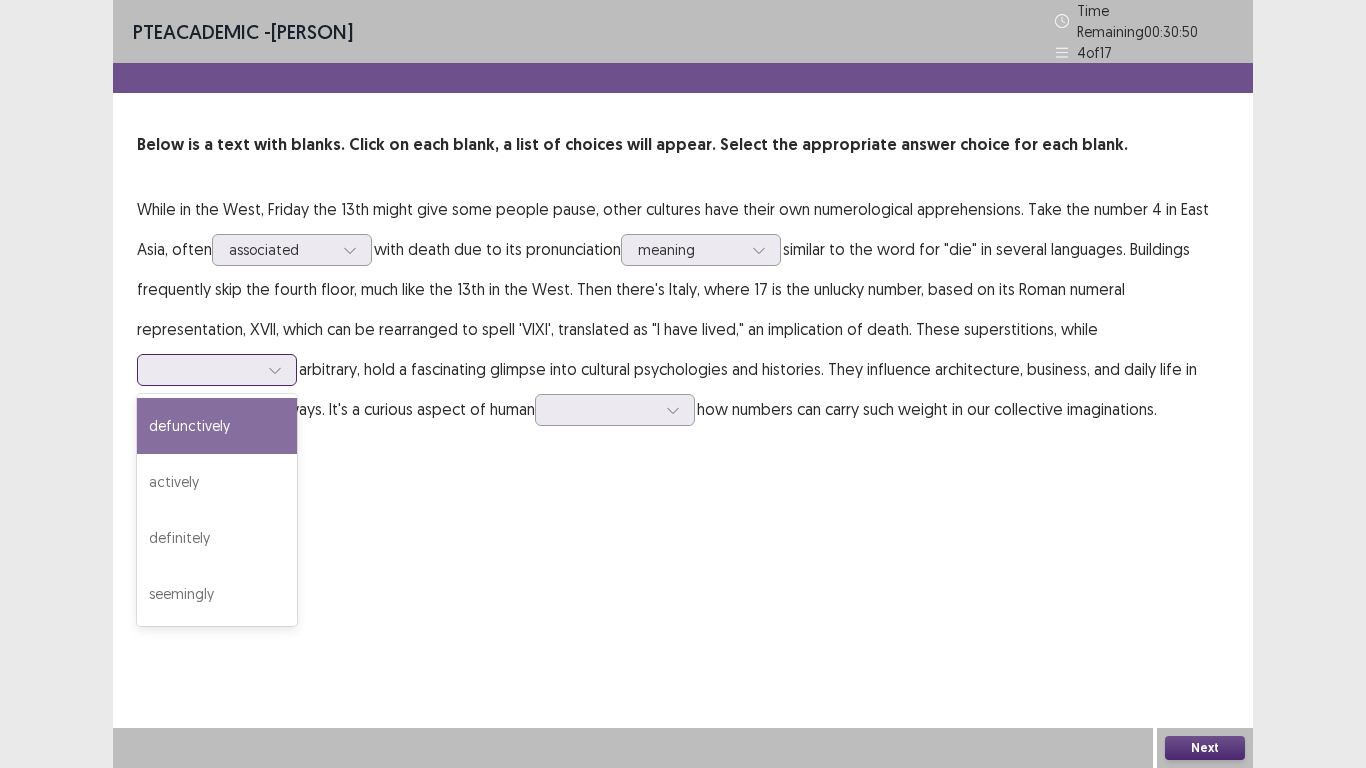 click at bounding box center [217, 370] 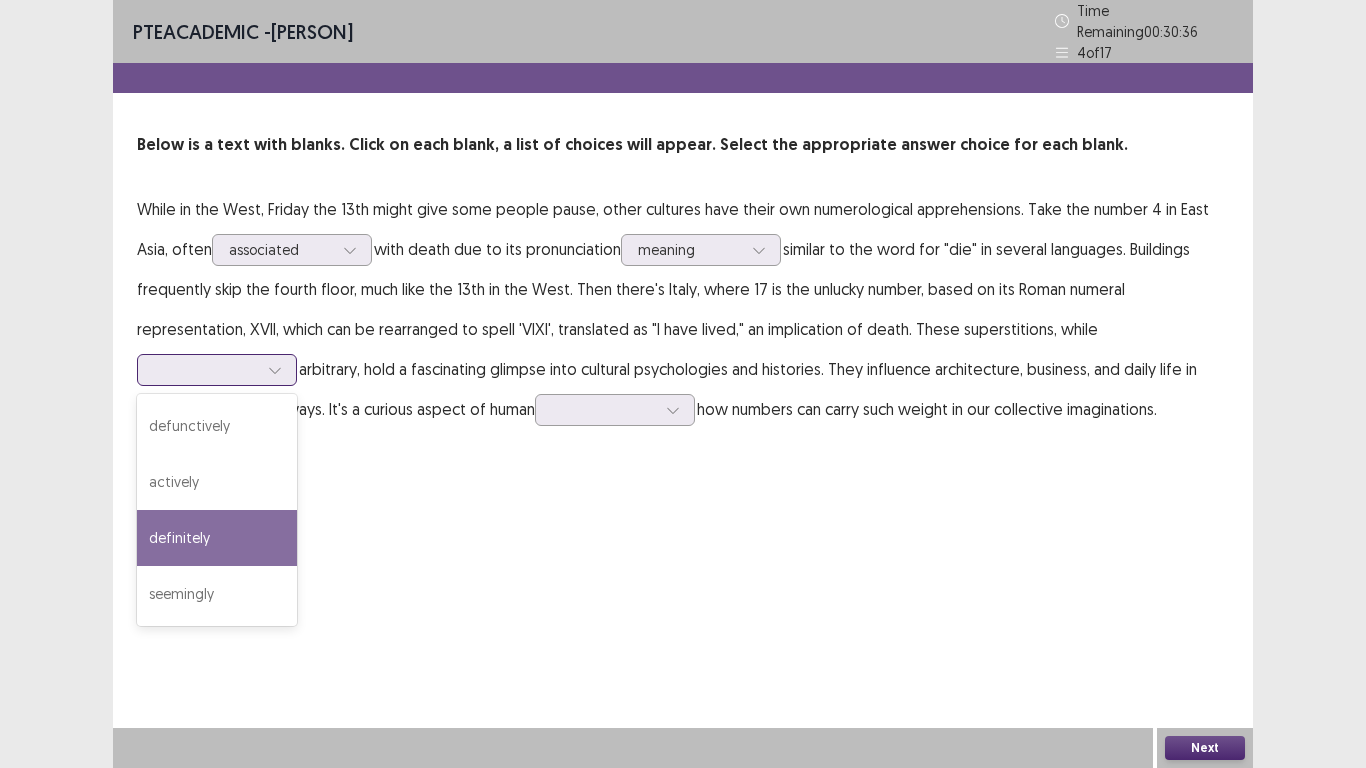 click on "definitely" at bounding box center (217, 538) 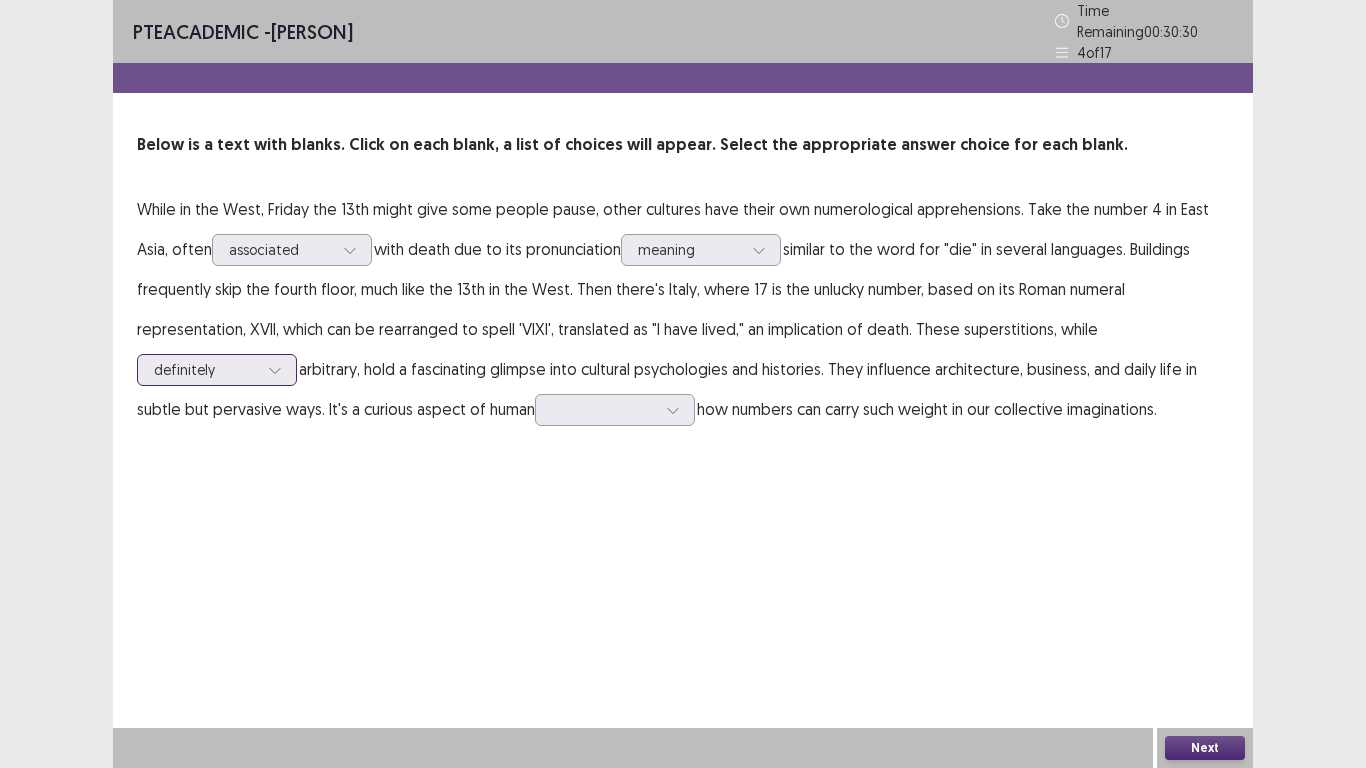 click at bounding box center (206, 369) 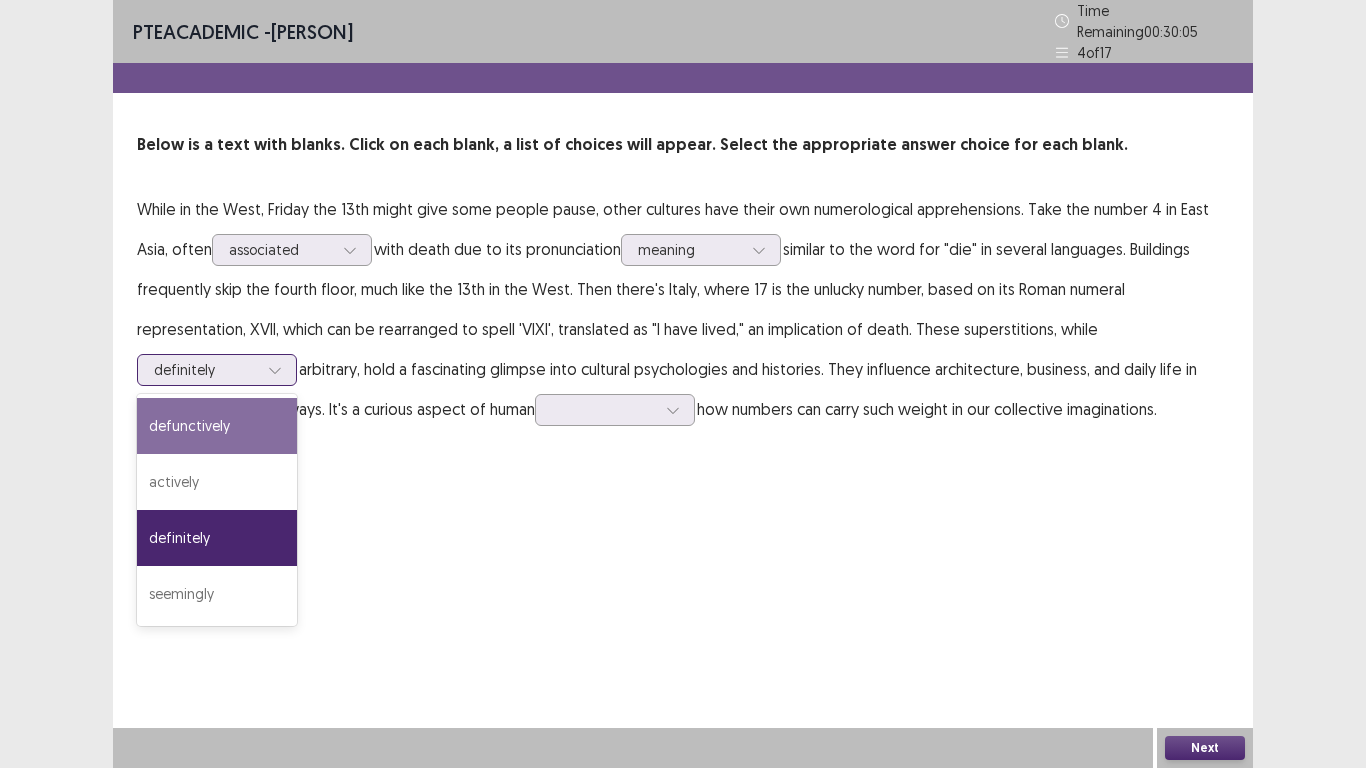 click on "defunctively" at bounding box center [217, 426] 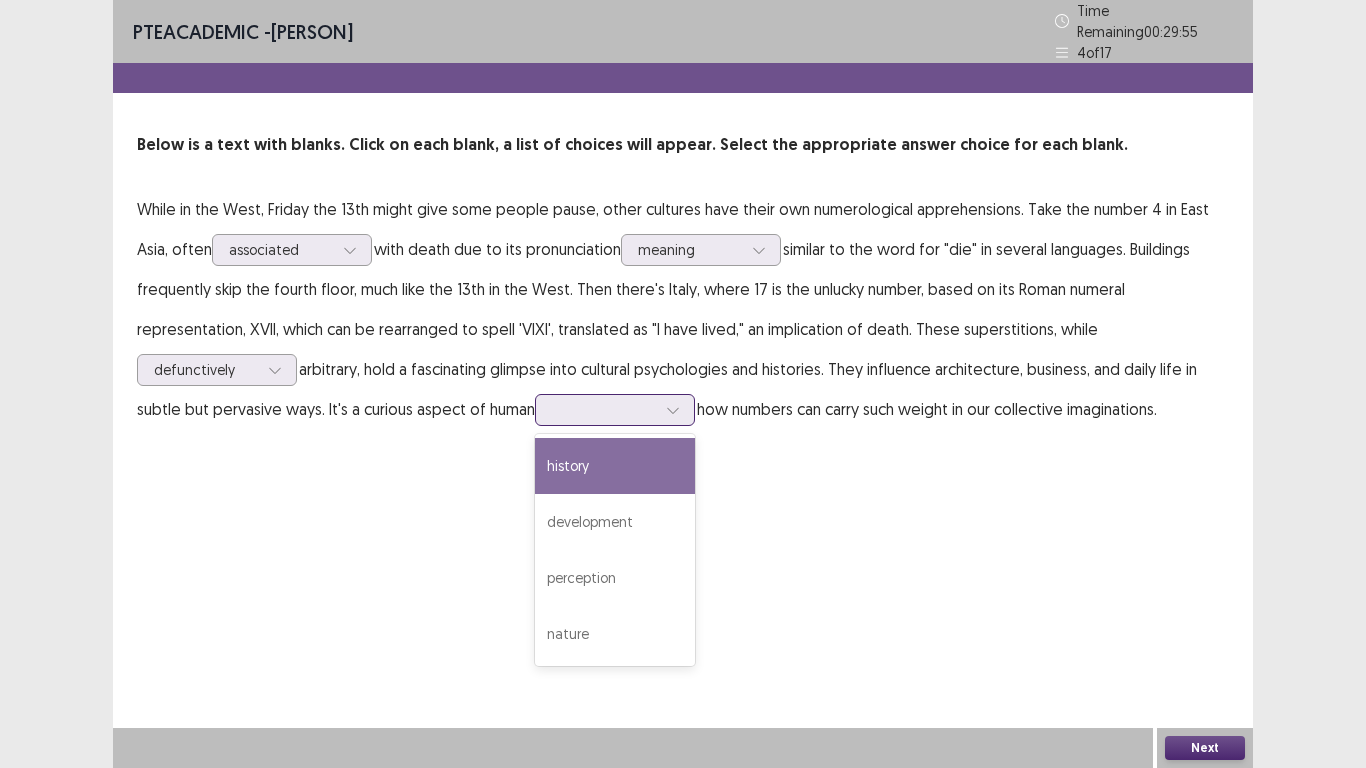 click at bounding box center [604, 409] 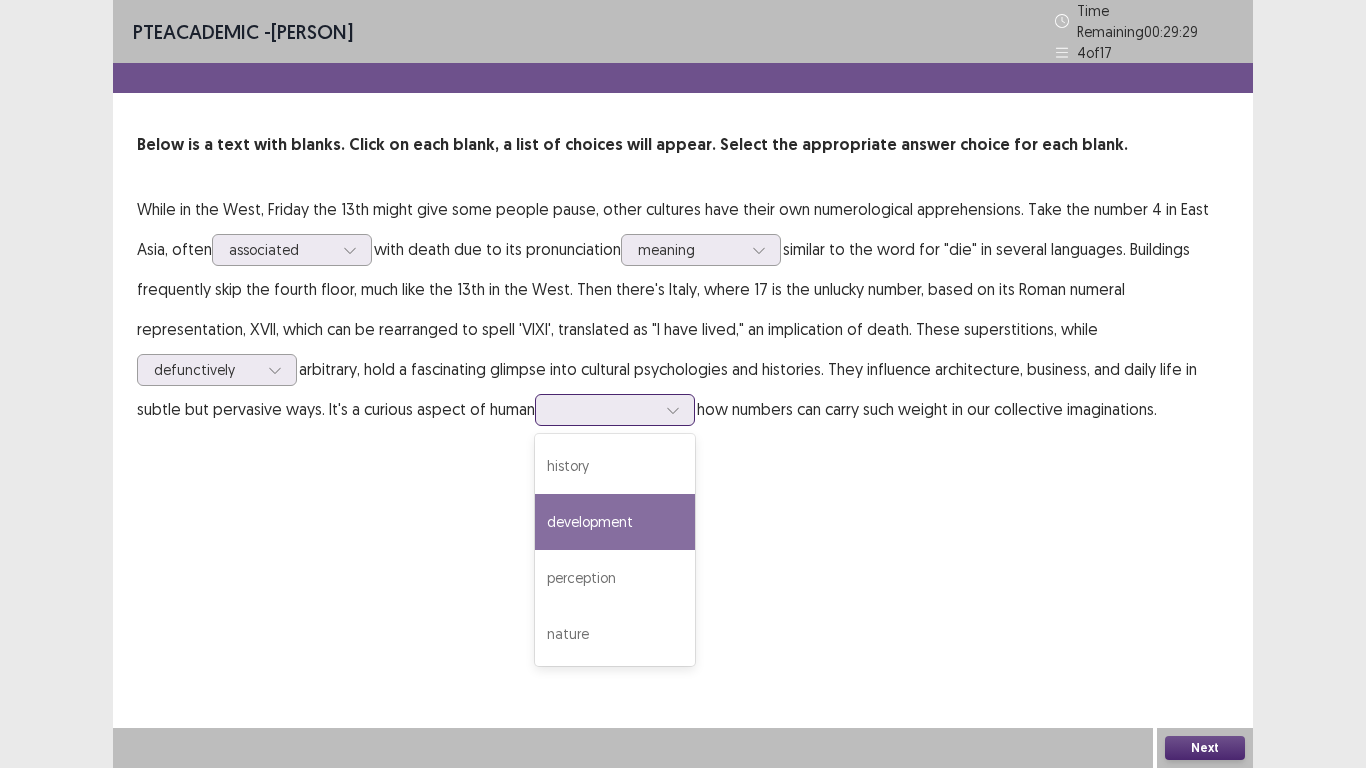 click on "development" at bounding box center [615, 522] 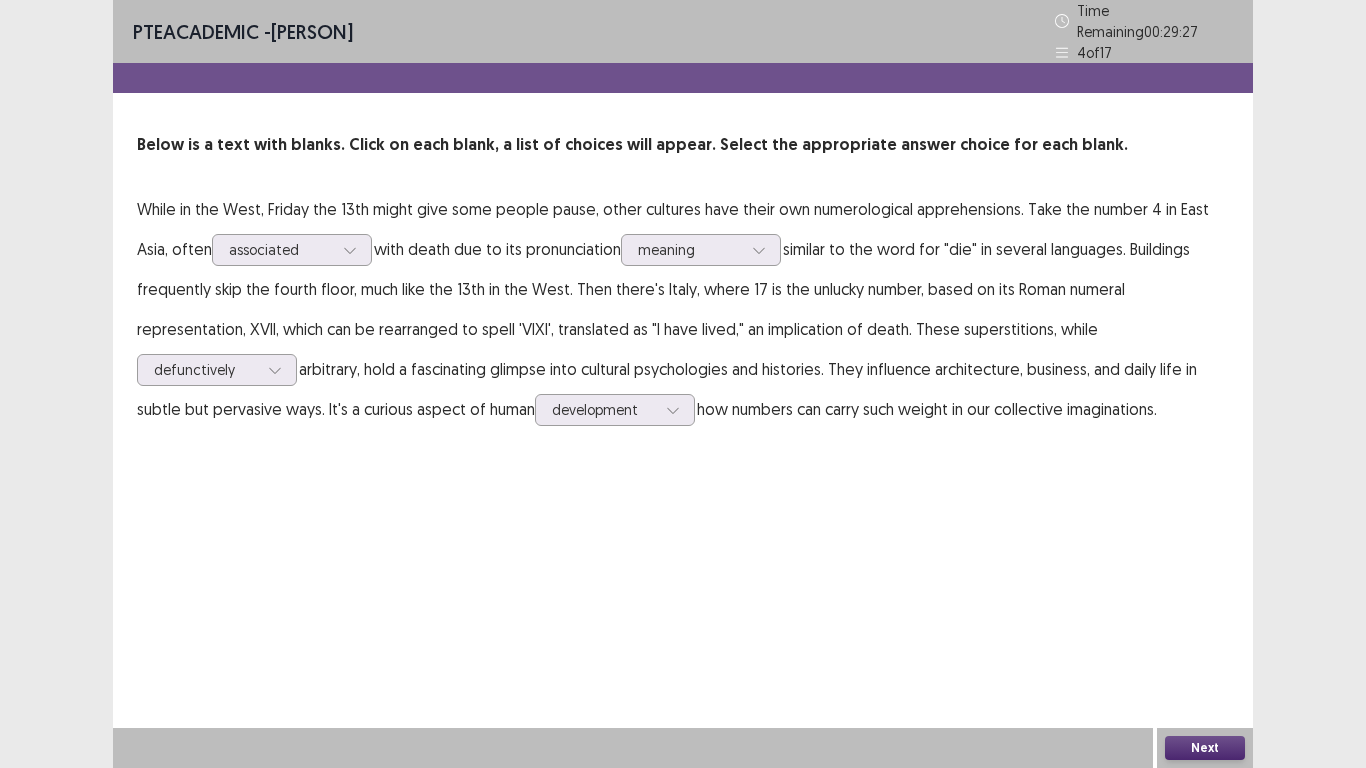 click on "Next" at bounding box center [1205, 748] 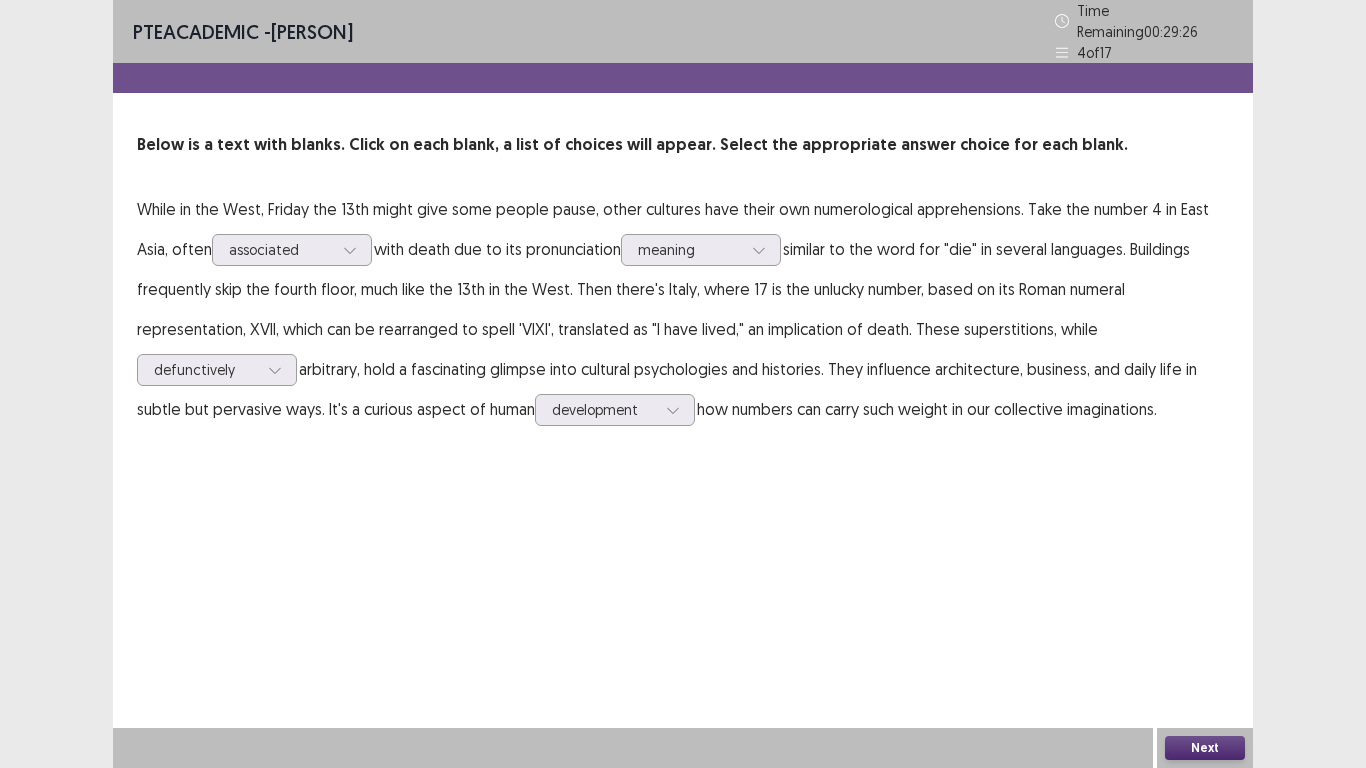 click on "Next" at bounding box center [1205, 748] 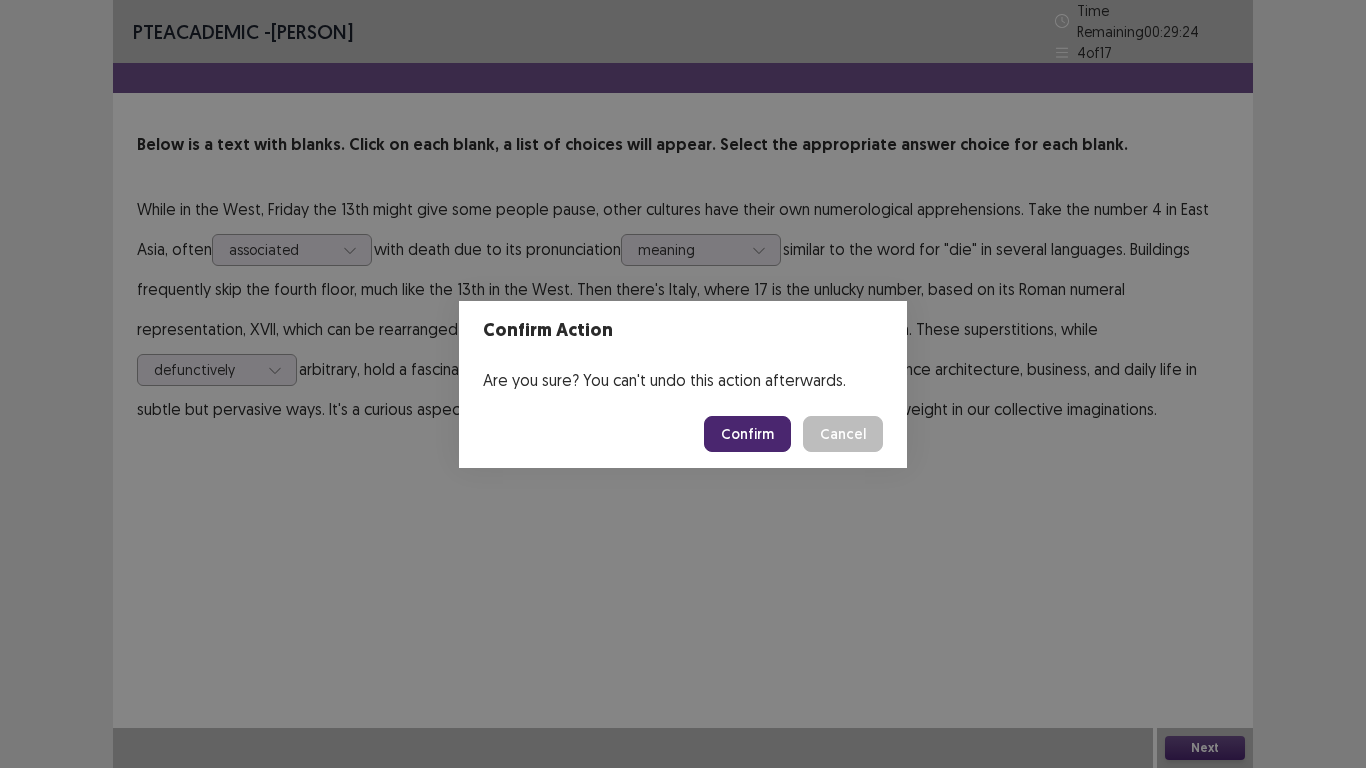 click on "Confirm" at bounding box center [747, 434] 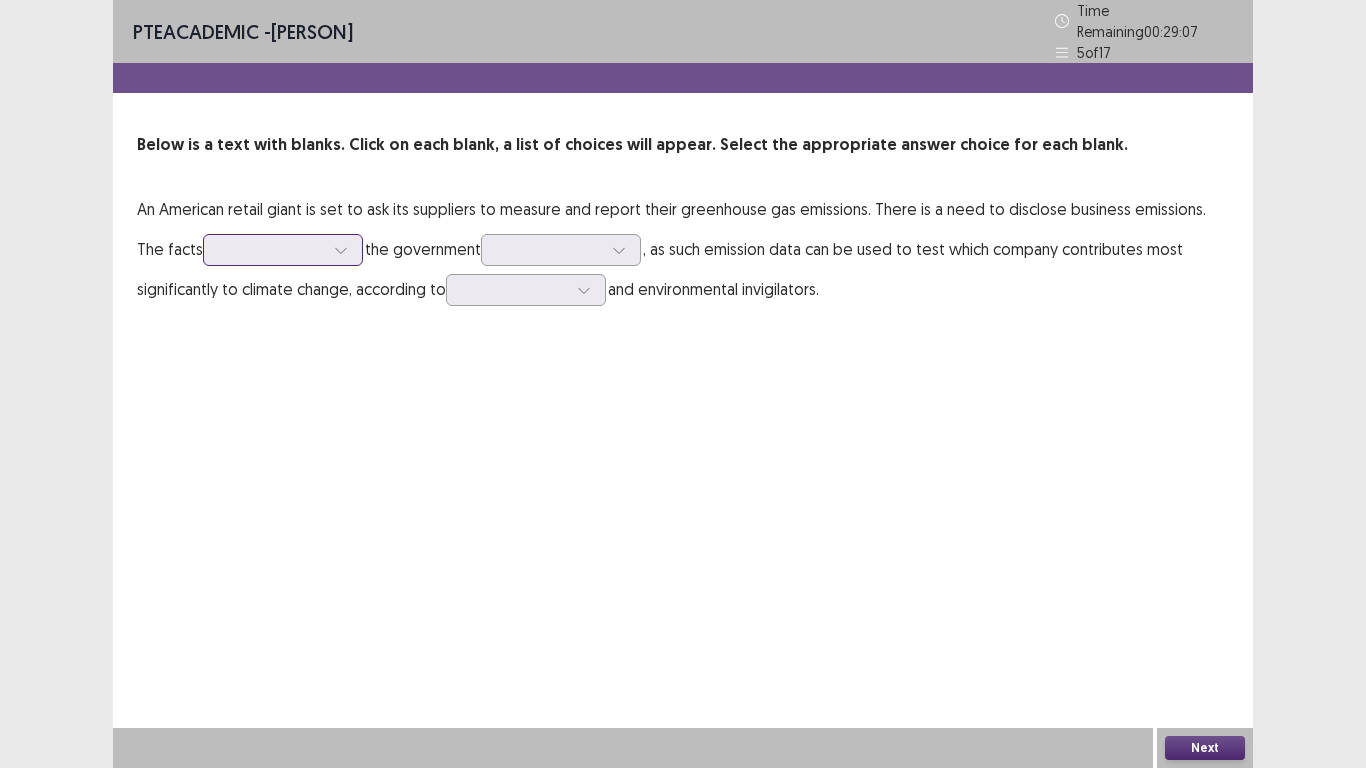 drag, startPoint x: 355, startPoint y: 243, endPoint x: 302, endPoint y: 250, distance: 53.460266 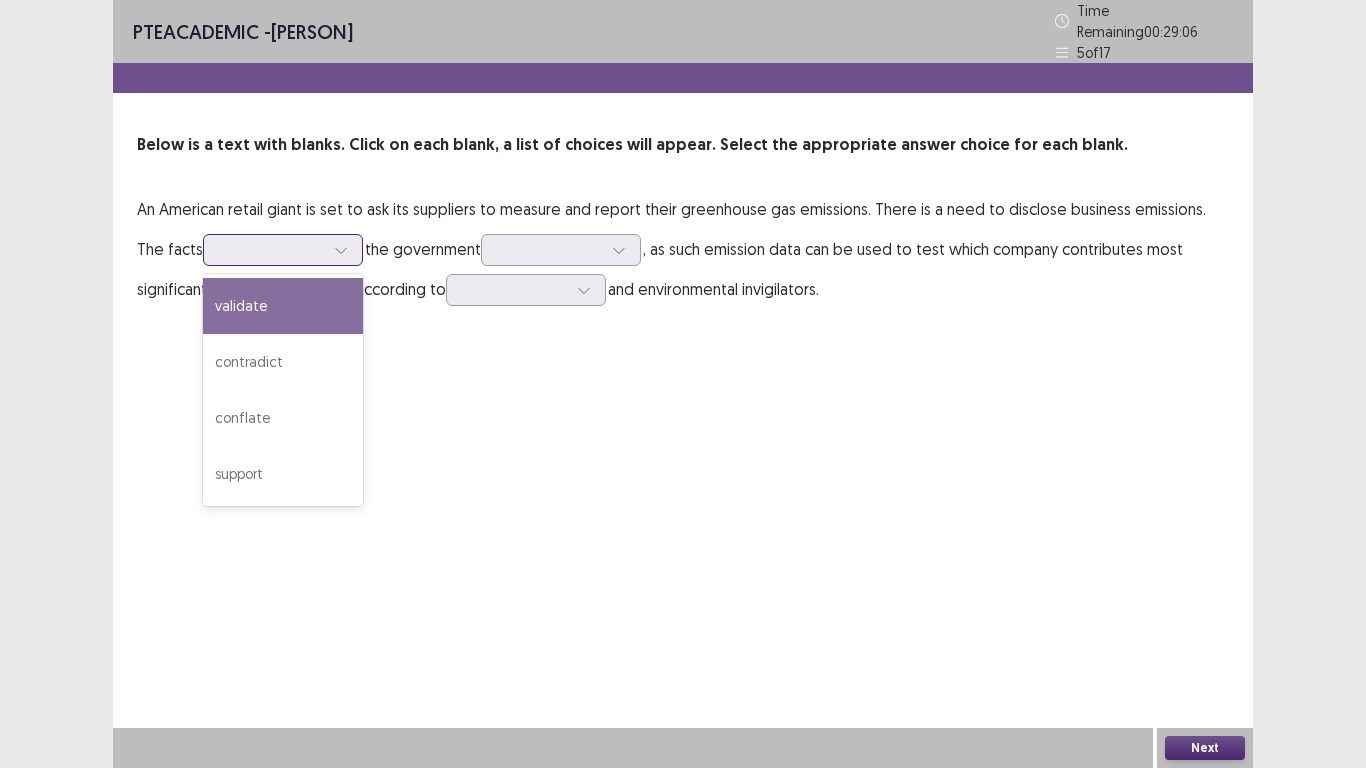 click at bounding box center [341, 250] 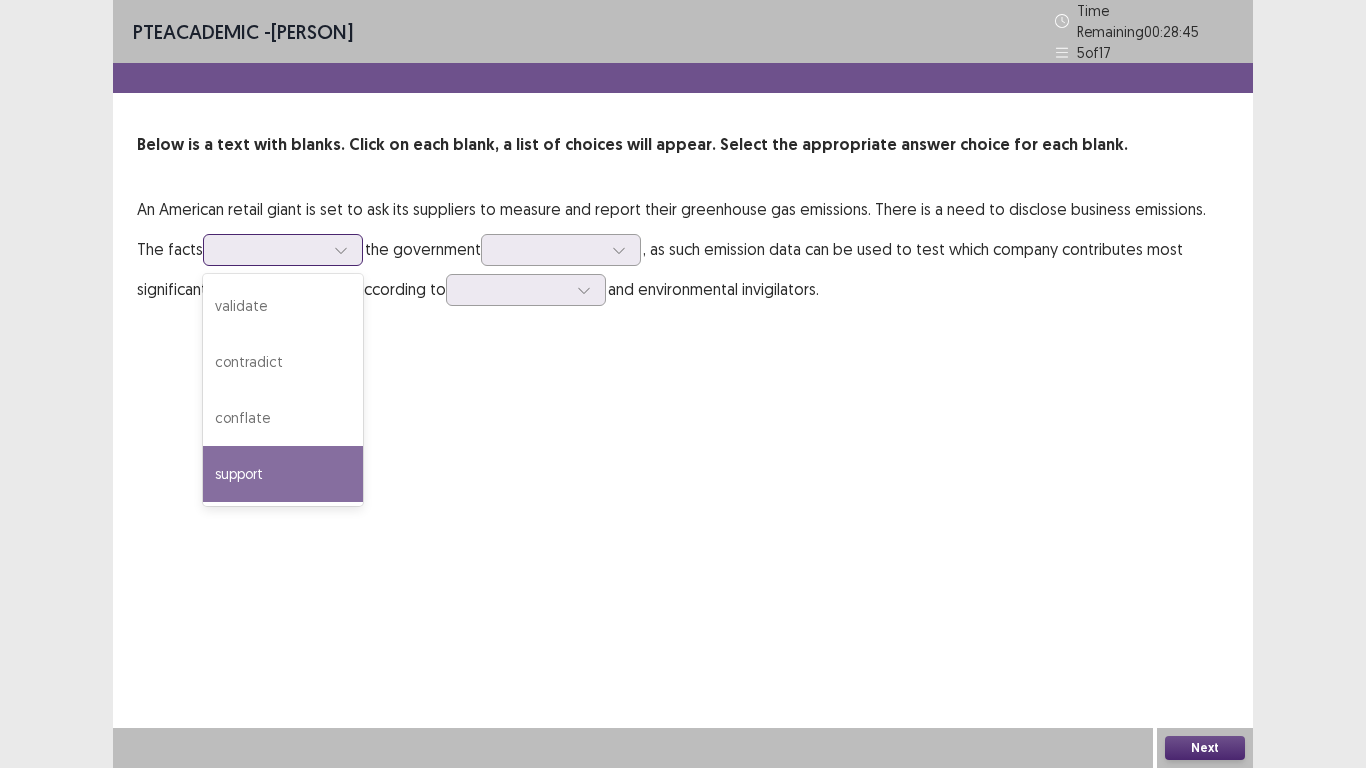 click on "support" at bounding box center (283, 474) 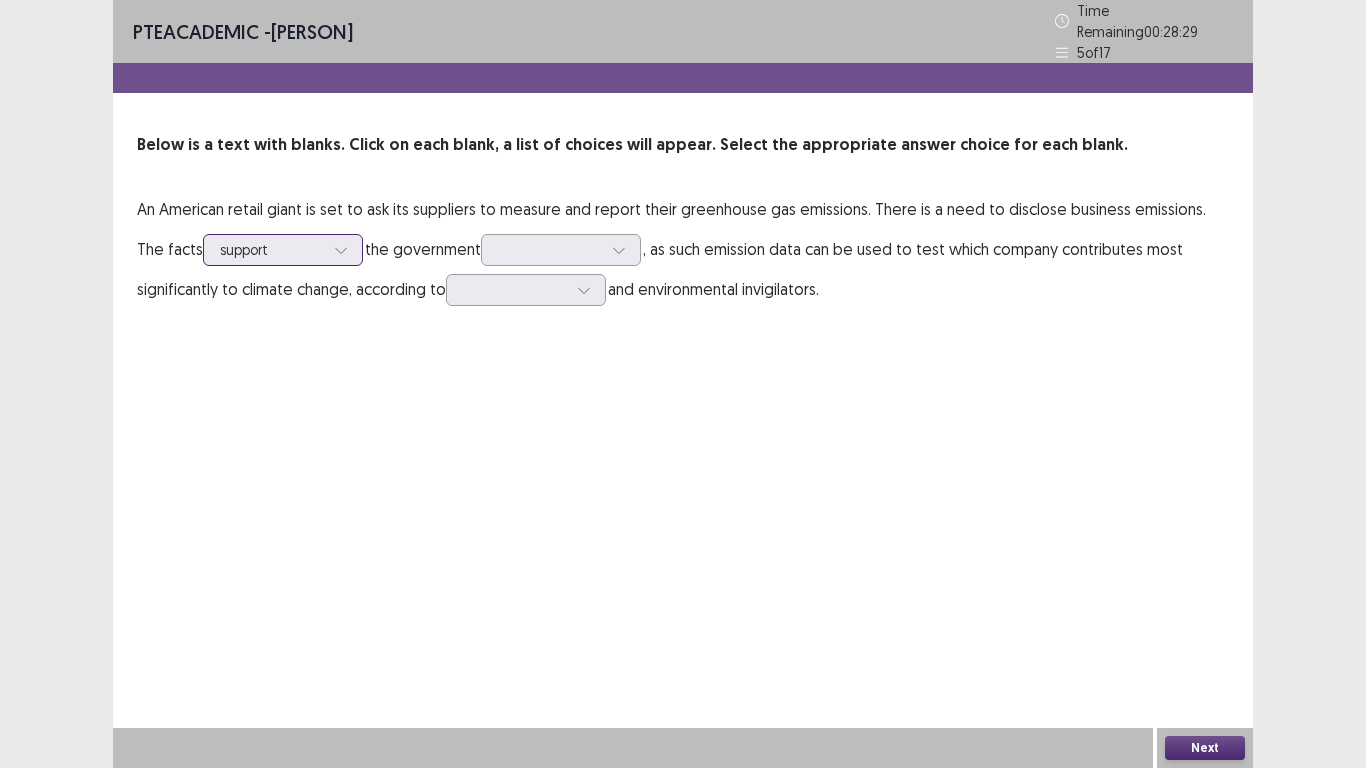 click at bounding box center (272, 249) 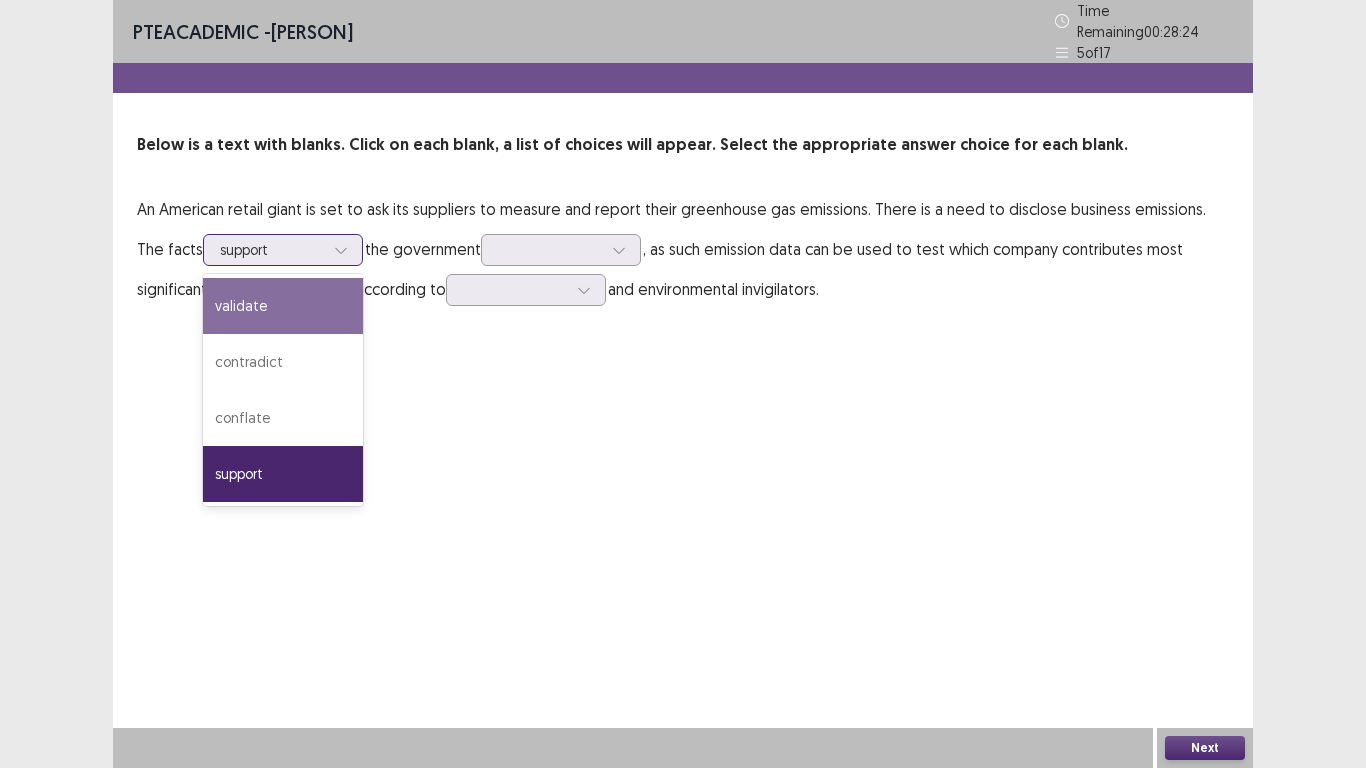 click on "validate" at bounding box center (283, 306) 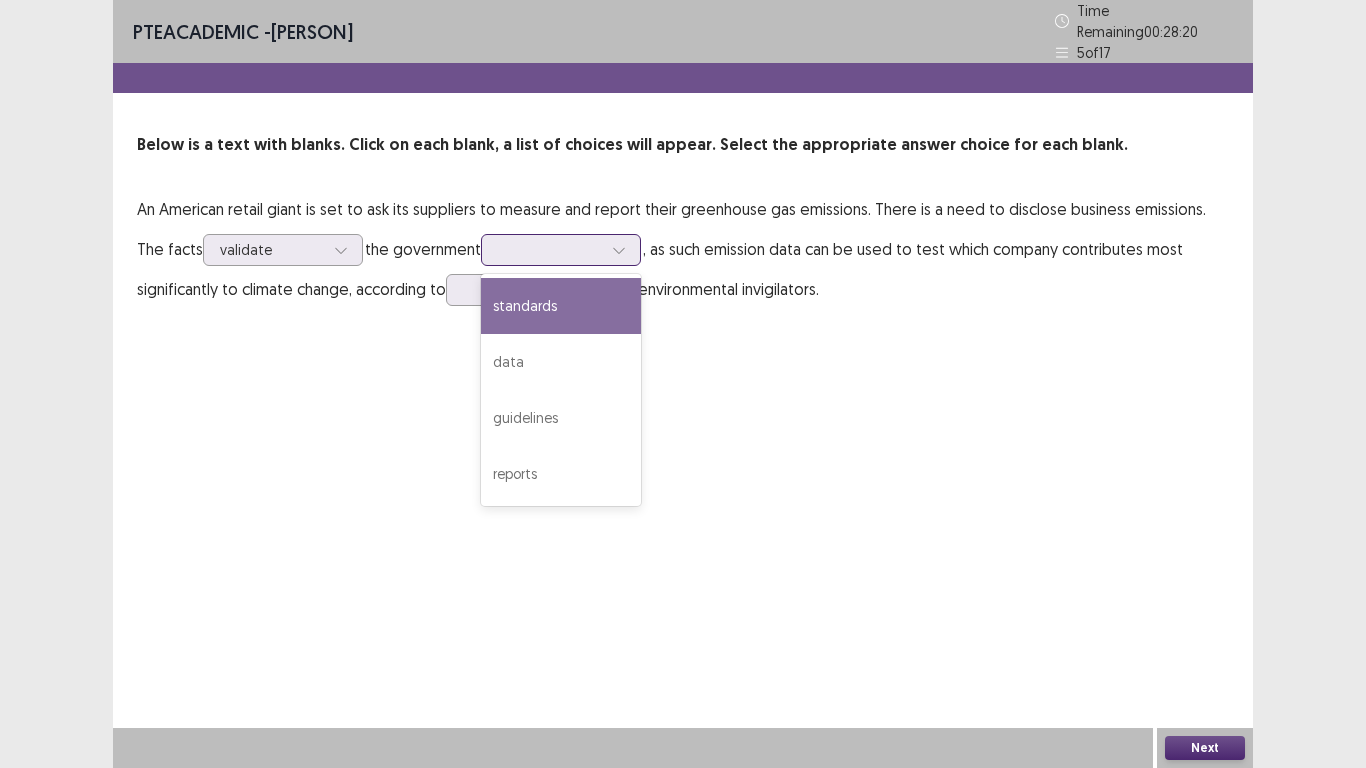 click at bounding box center (550, 249) 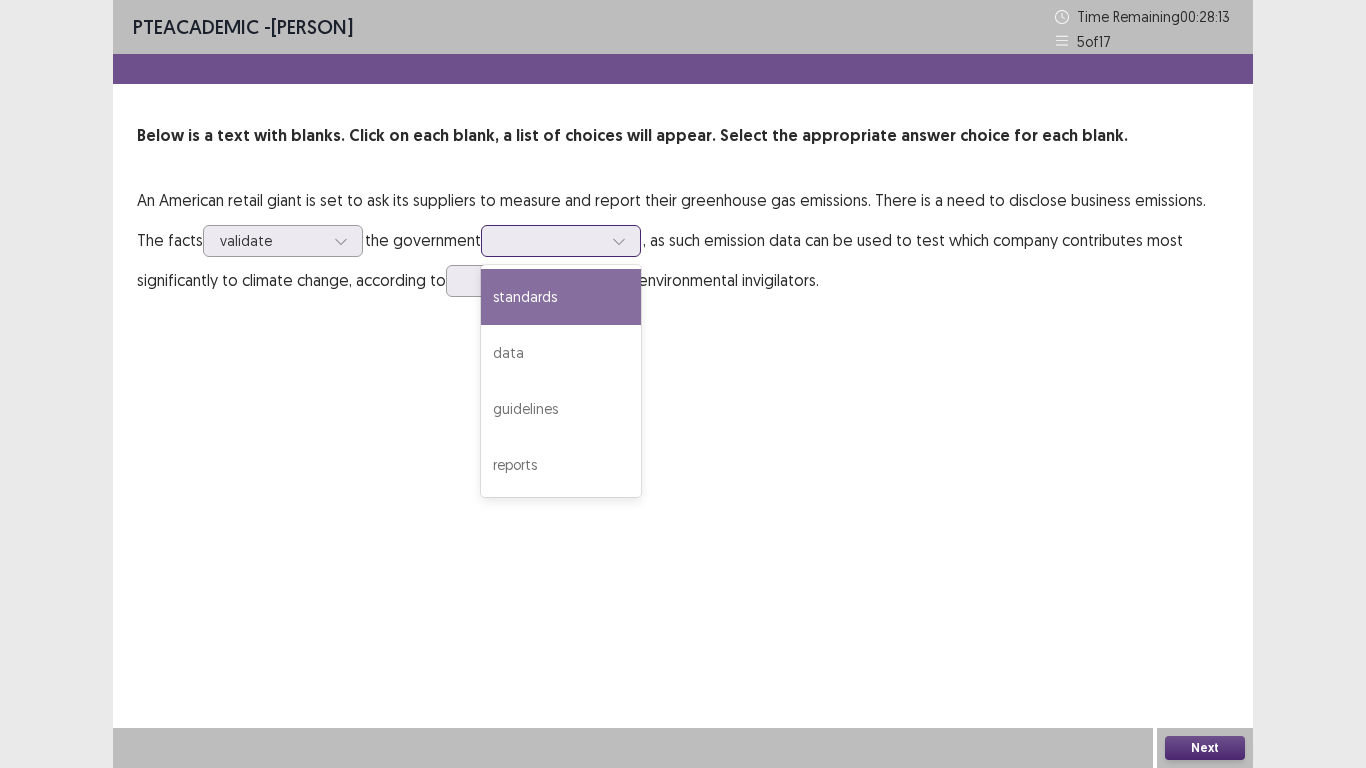 click on "standards" at bounding box center [561, 297] 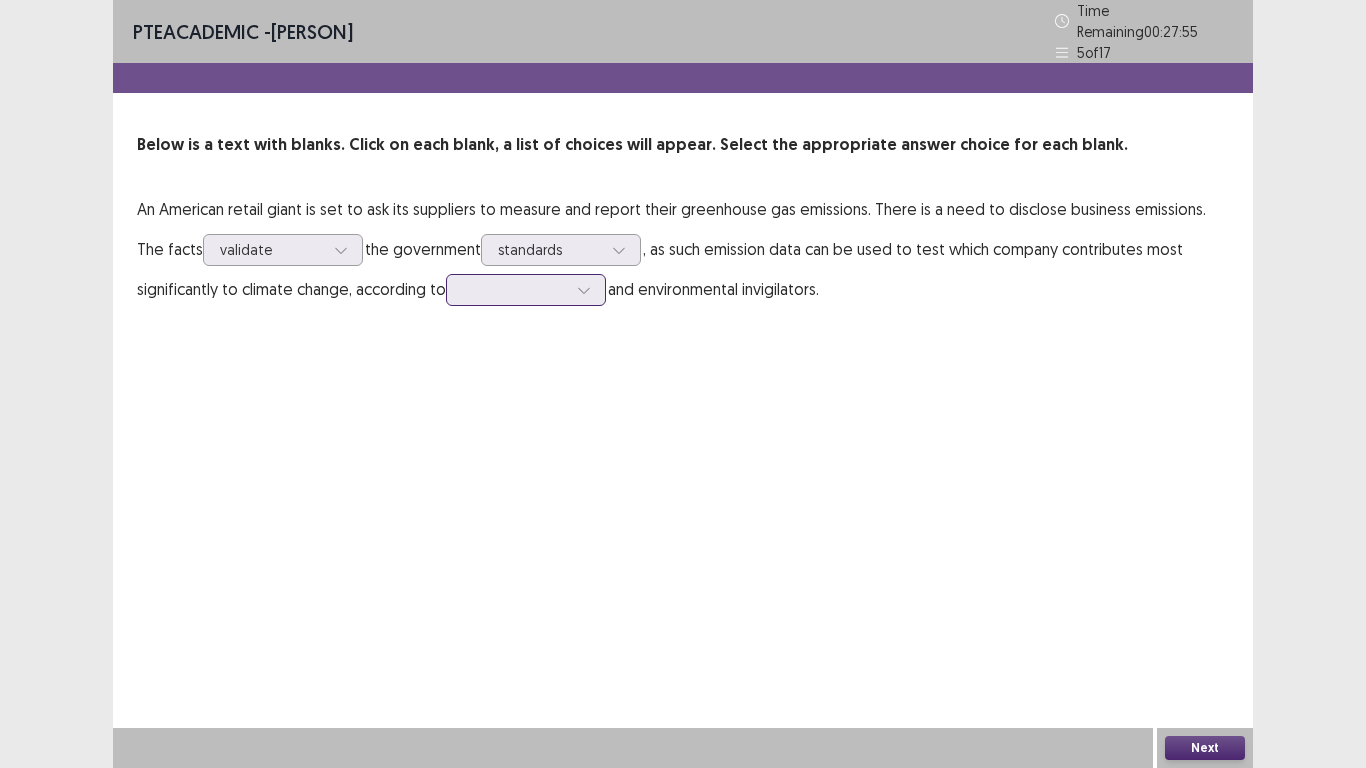 click at bounding box center (515, 289) 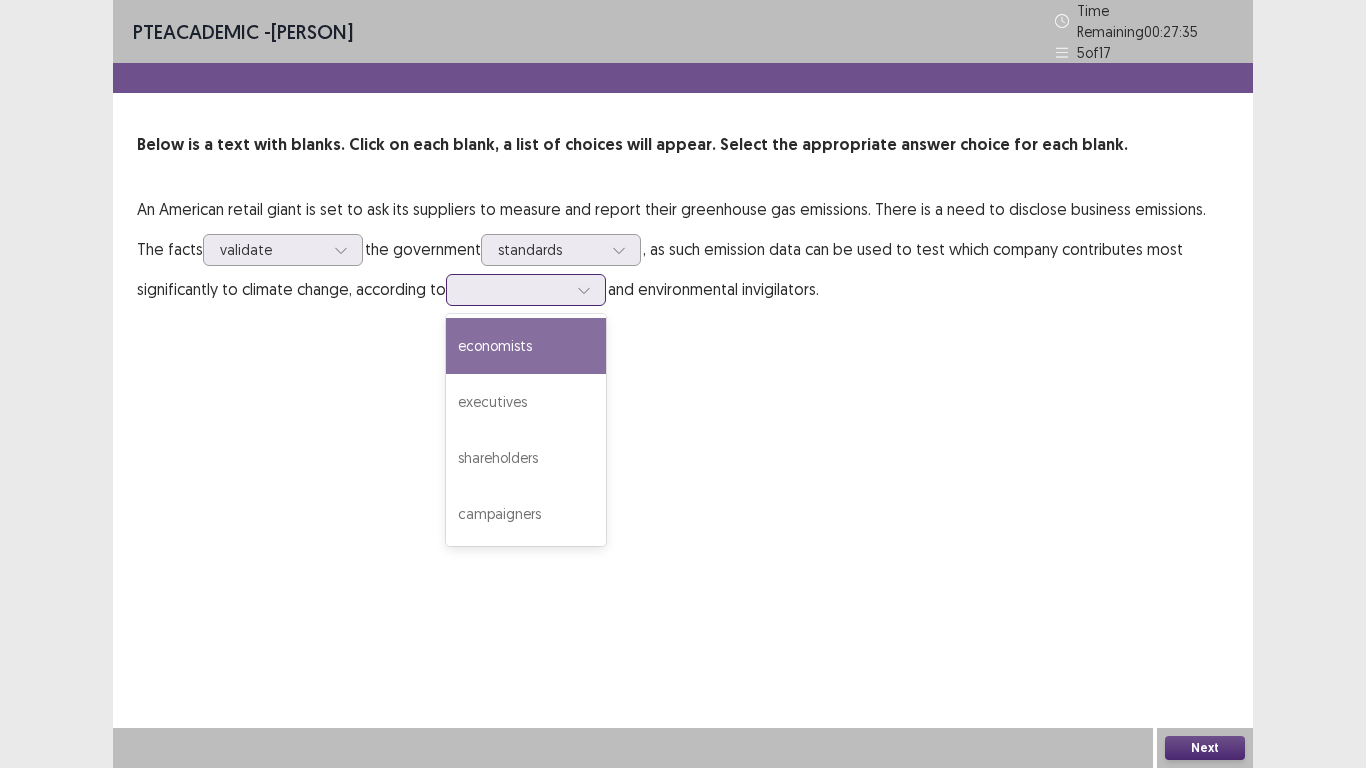 click on "economists" at bounding box center [526, 346] 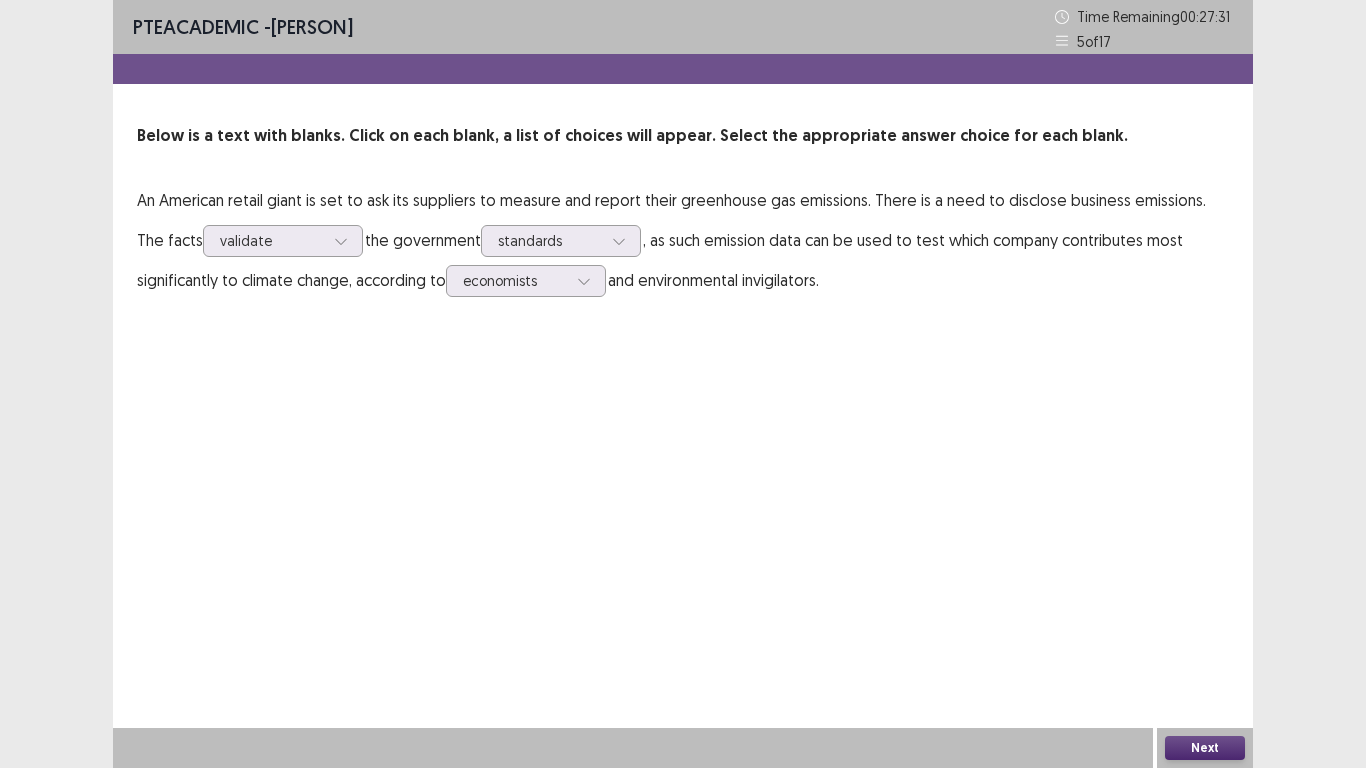 click on "Next" at bounding box center (1205, 748) 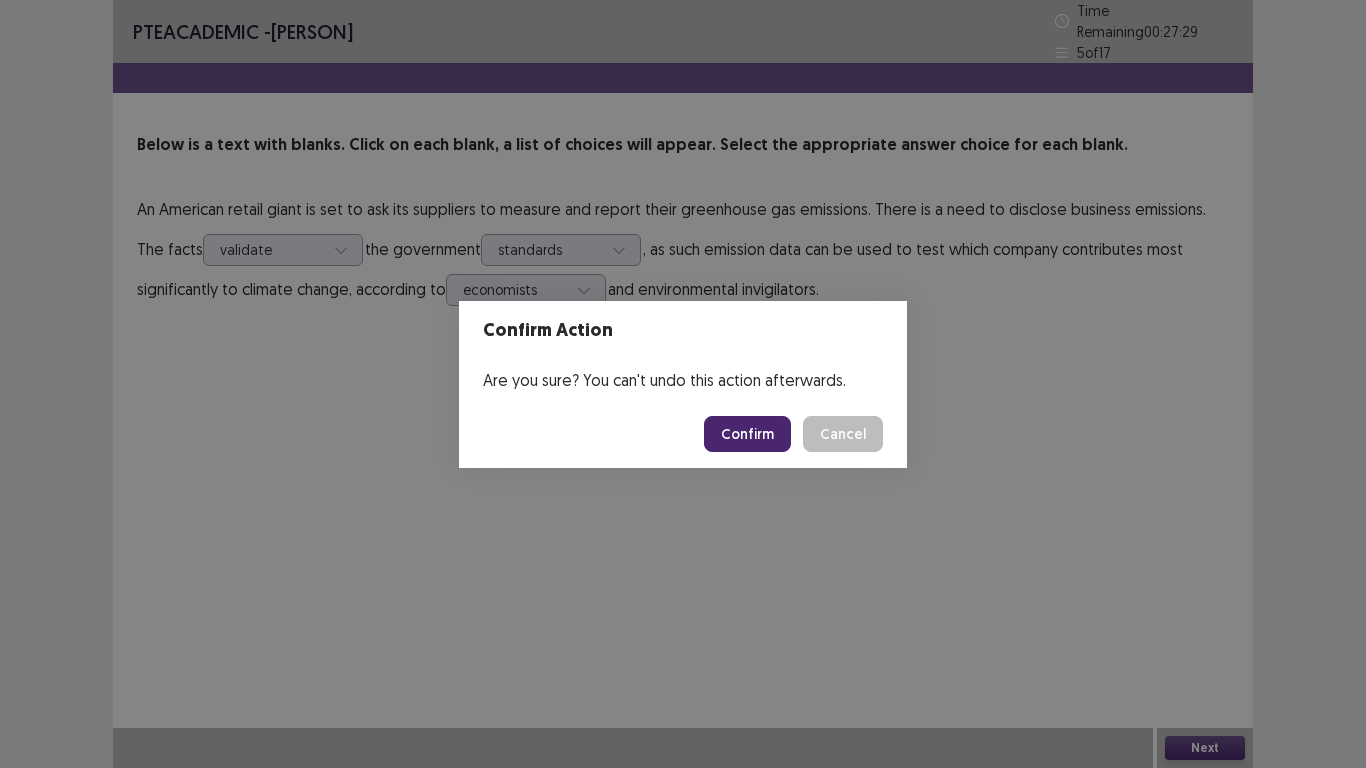 click on "Confirm" at bounding box center (747, 434) 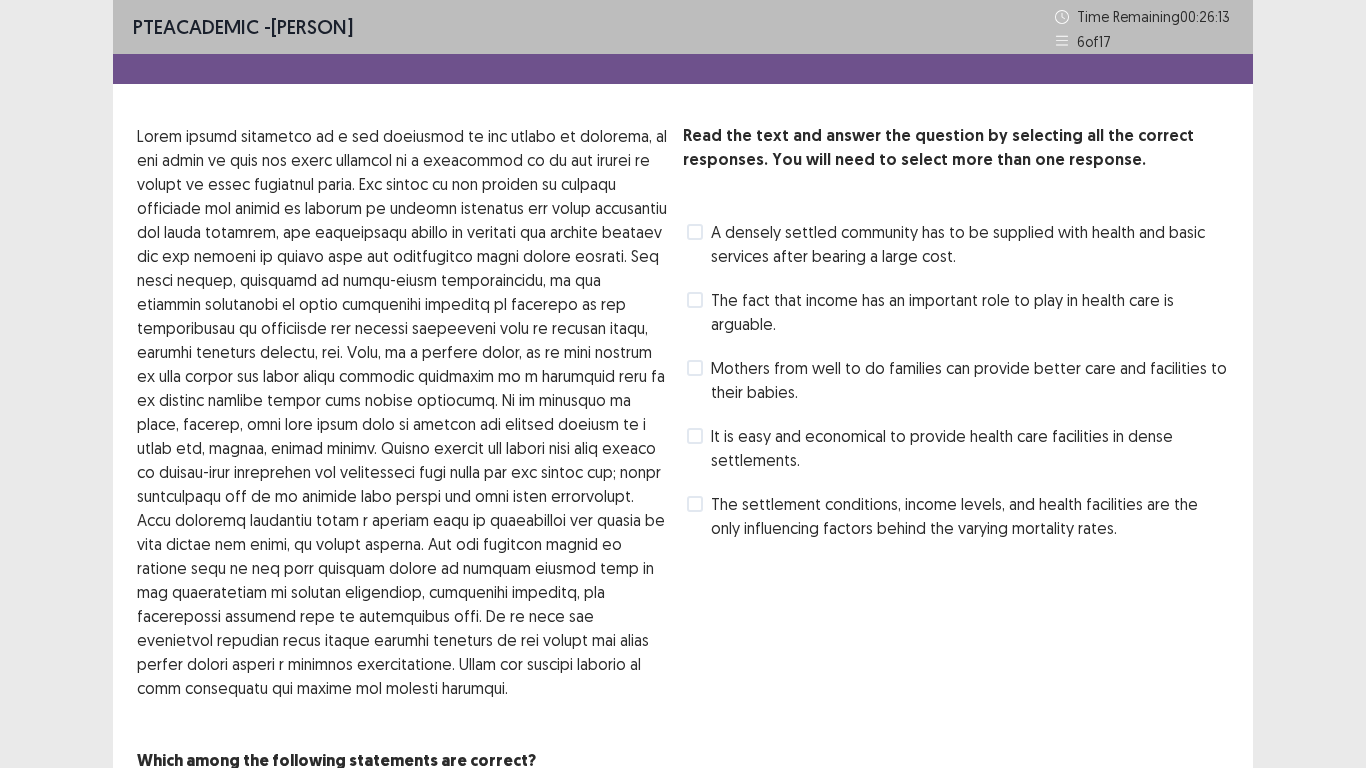 click at bounding box center [695, 368] 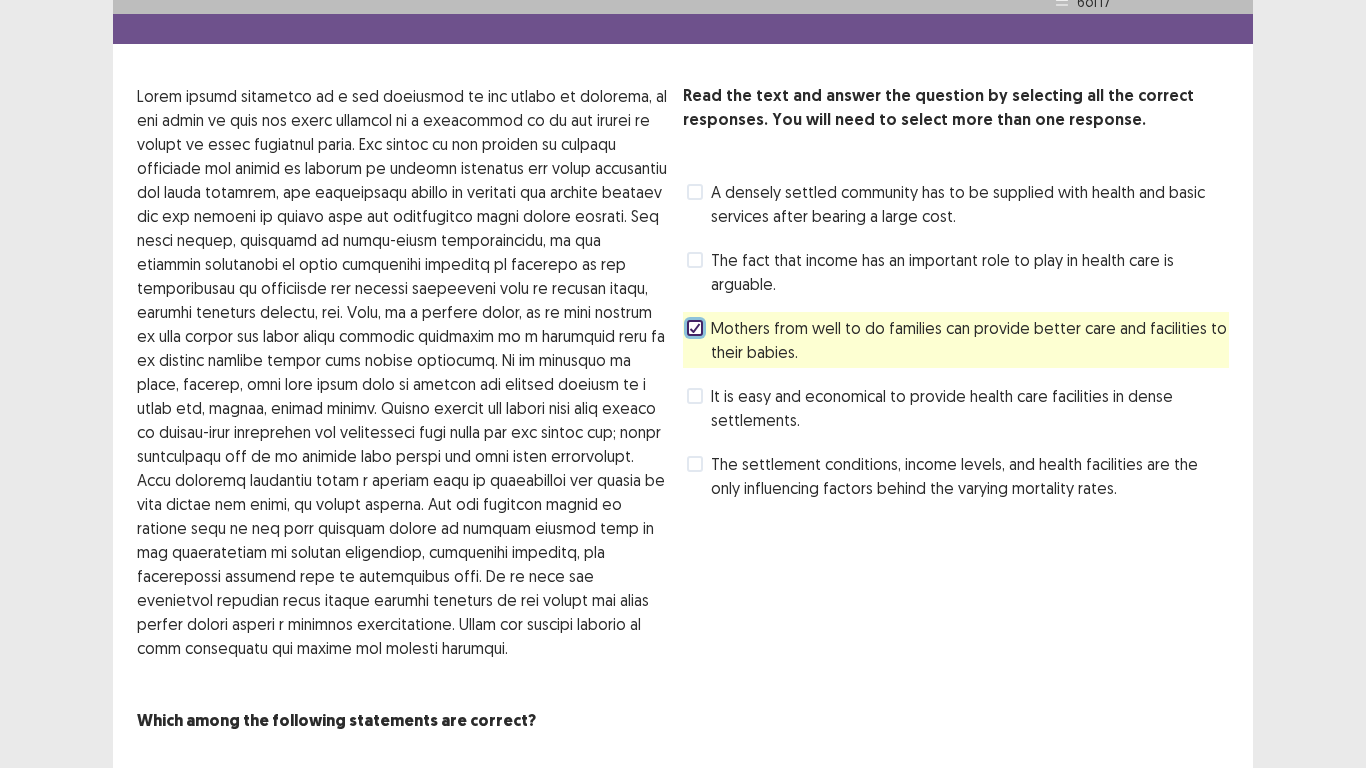 scroll, scrollTop: 69, scrollLeft: 0, axis: vertical 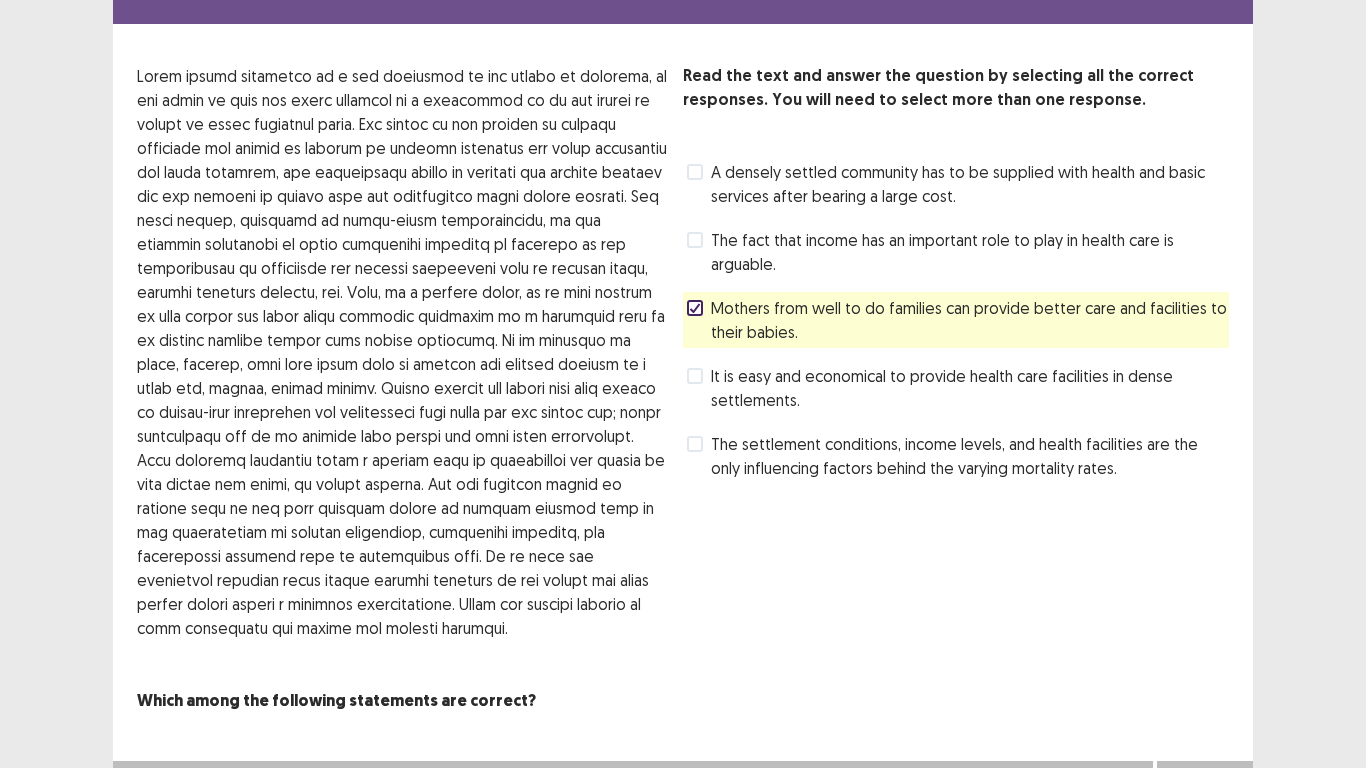click on "Next" at bounding box center [1205, 781] 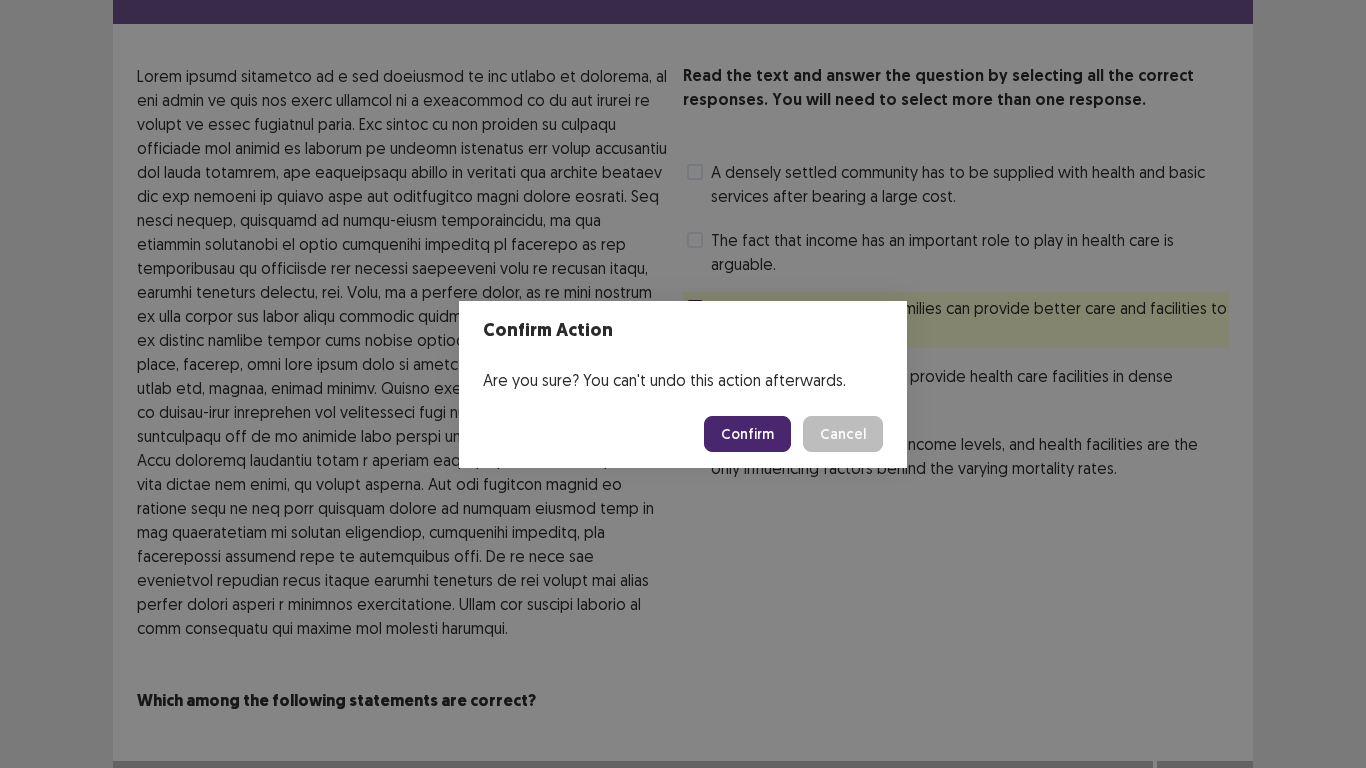 click on "Confirm" at bounding box center (747, 434) 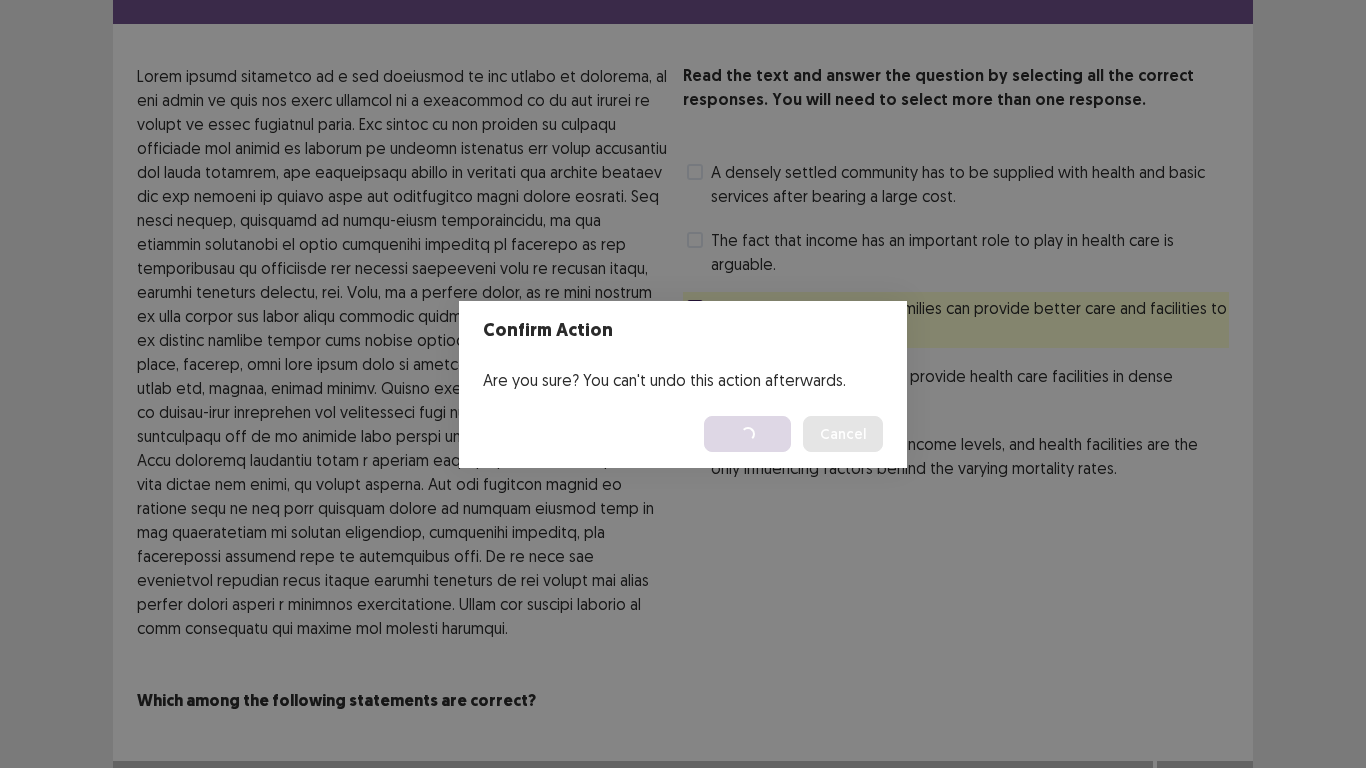 scroll, scrollTop: 0, scrollLeft: 0, axis: both 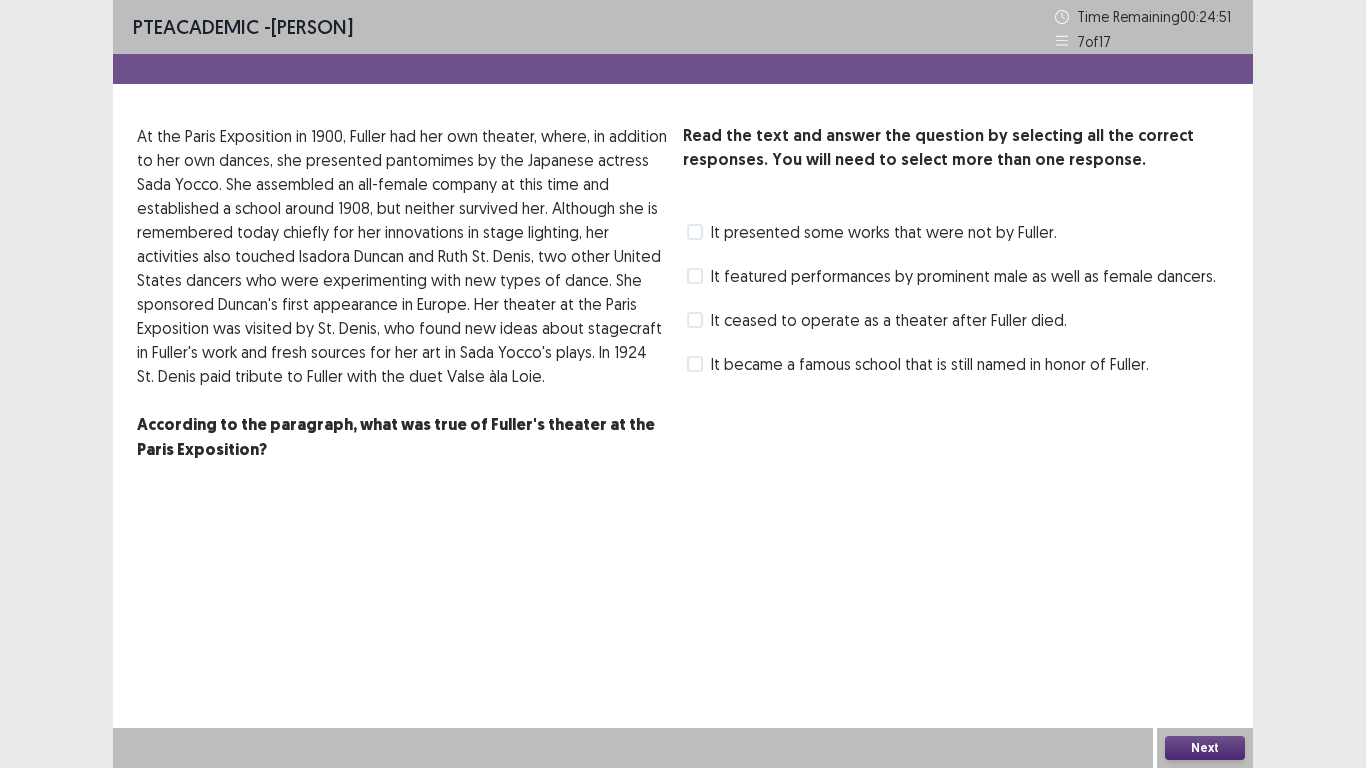 click on "It presented some works that were not by Fuller." at bounding box center (872, 232) 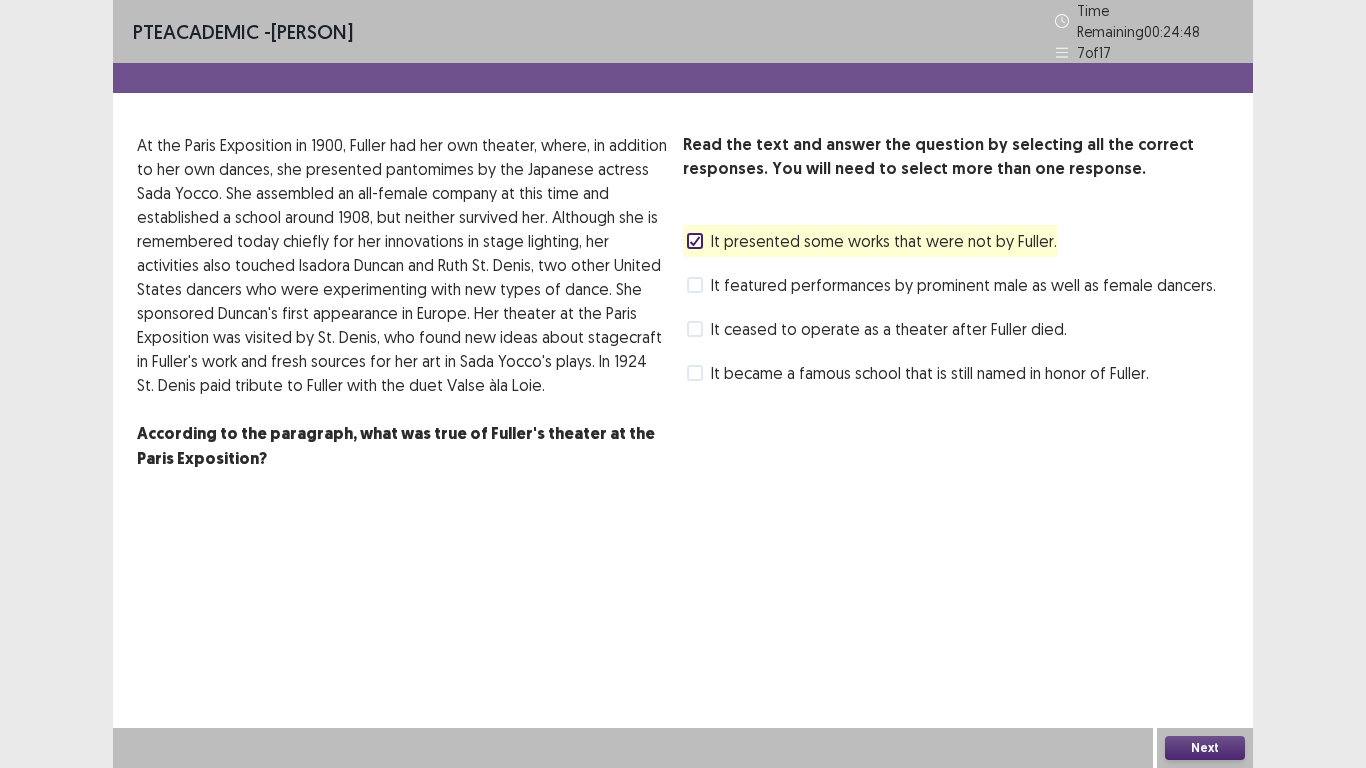 click on "Next" at bounding box center (1205, 748) 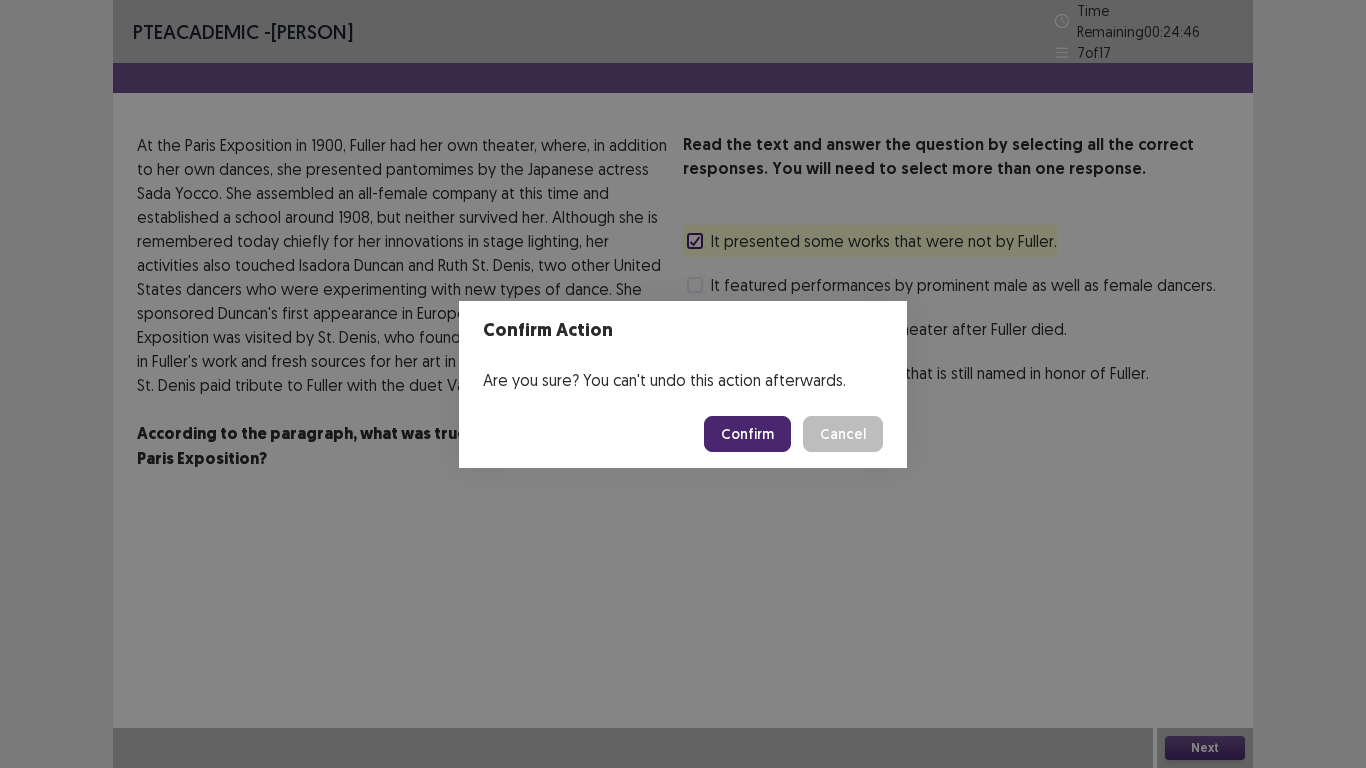 click on "Confirm" at bounding box center (747, 434) 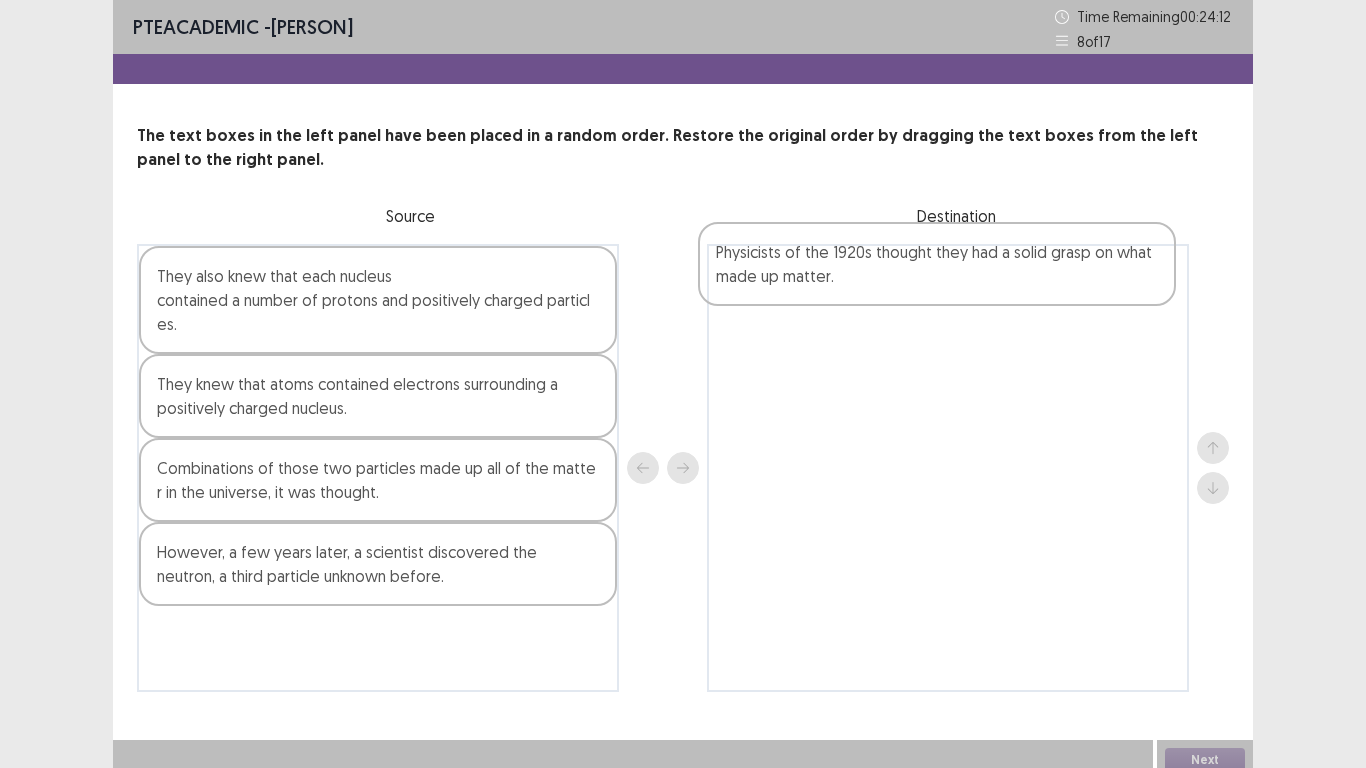 drag, startPoint x: 288, startPoint y: 467, endPoint x: 849, endPoint y: 258, distance: 598.6669 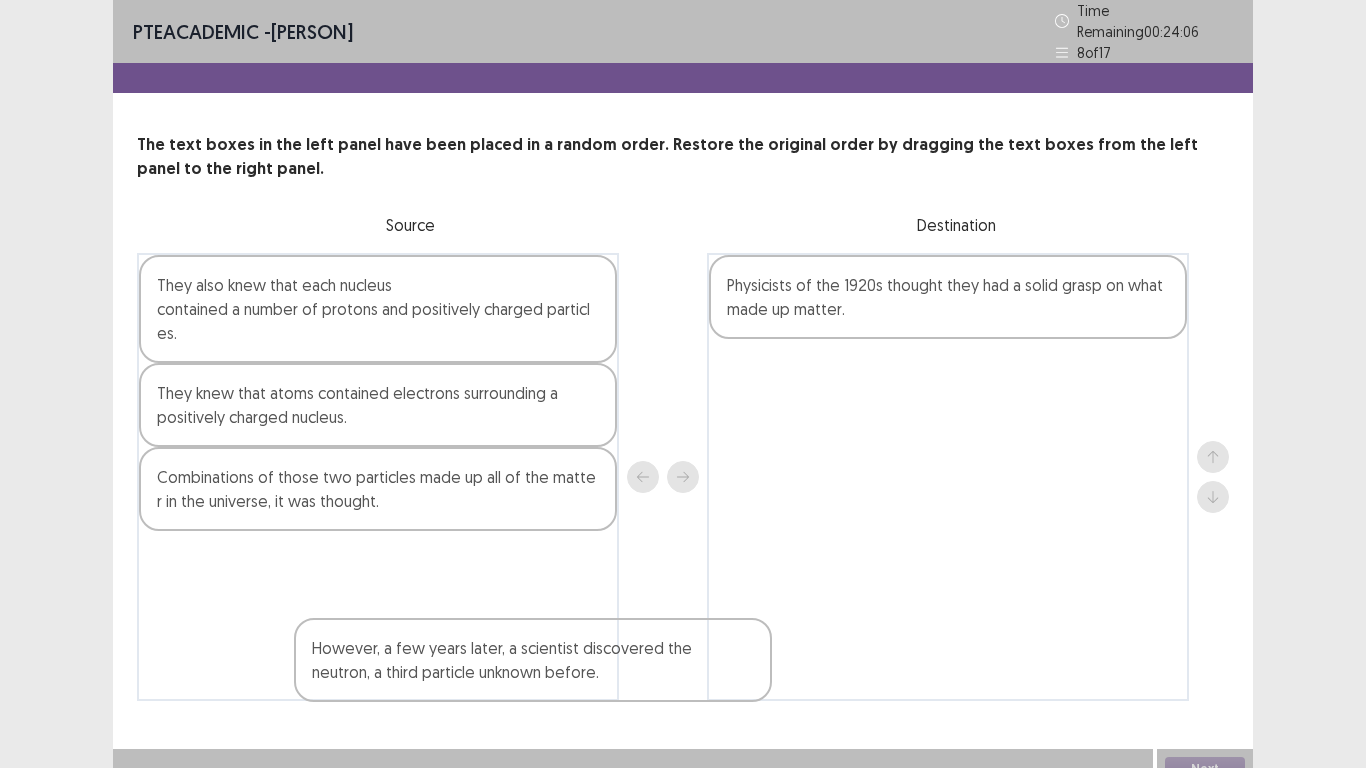 scroll, scrollTop: 12, scrollLeft: 0, axis: vertical 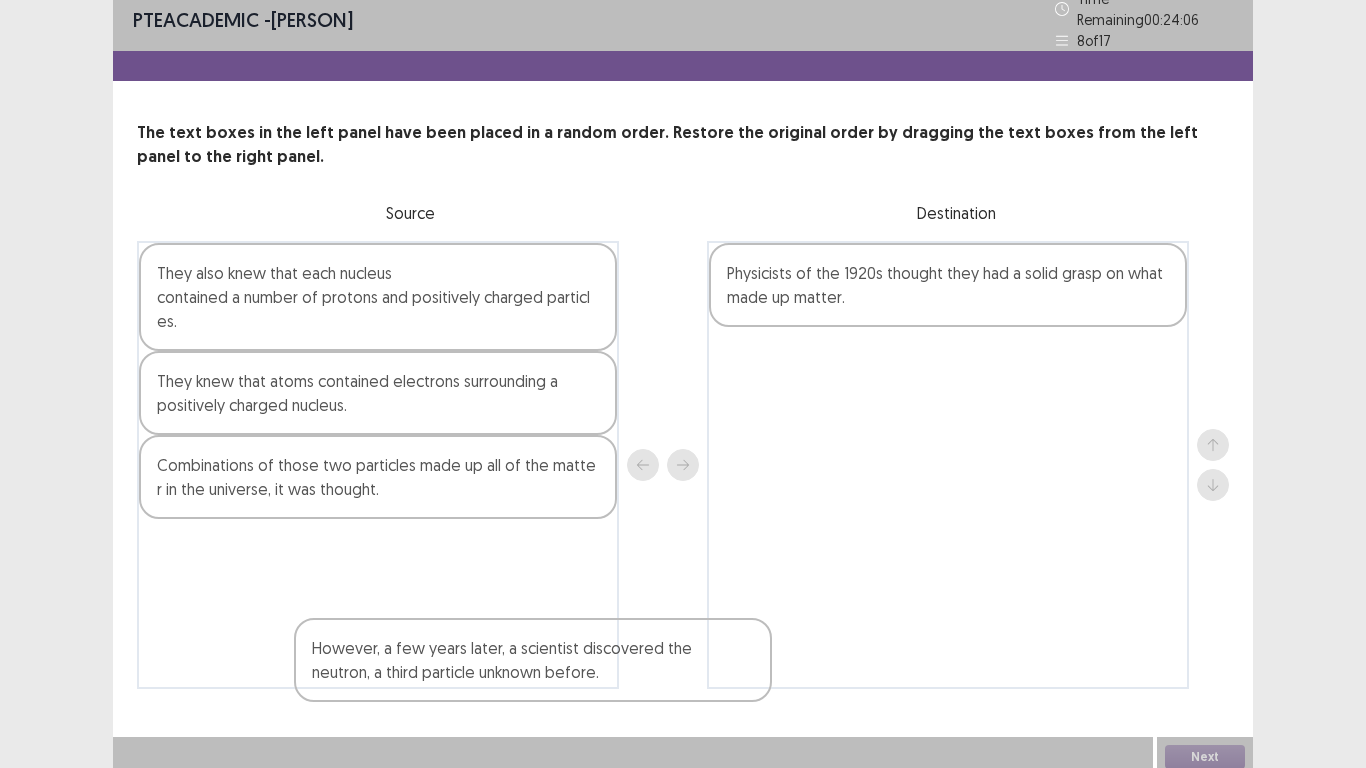 drag, startPoint x: 460, startPoint y: 535, endPoint x: 553, endPoint y: 628, distance: 131.52187 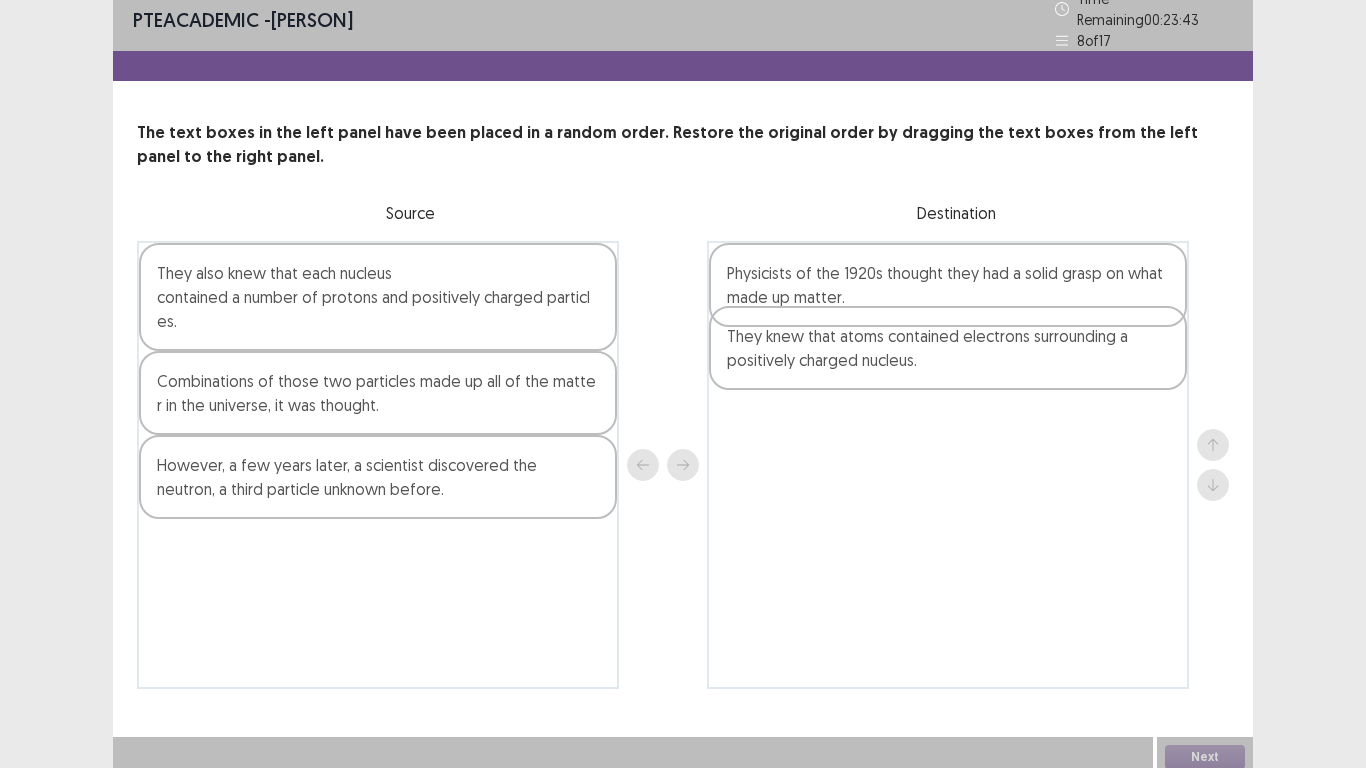 drag, startPoint x: 239, startPoint y: 383, endPoint x: 820, endPoint y: 342, distance: 582.4448 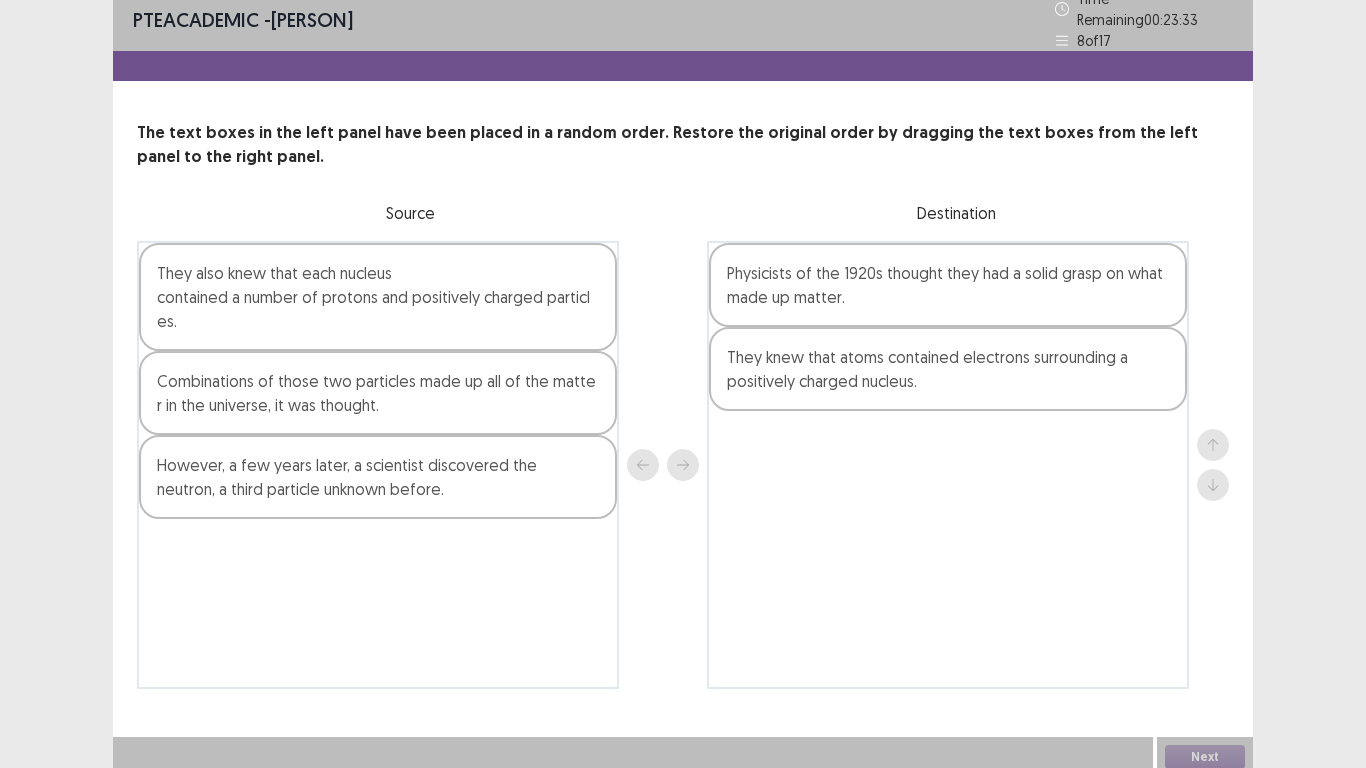 click on "They also knew that each nucleus contained a number of protons and positively charged particles." at bounding box center [378, 297] 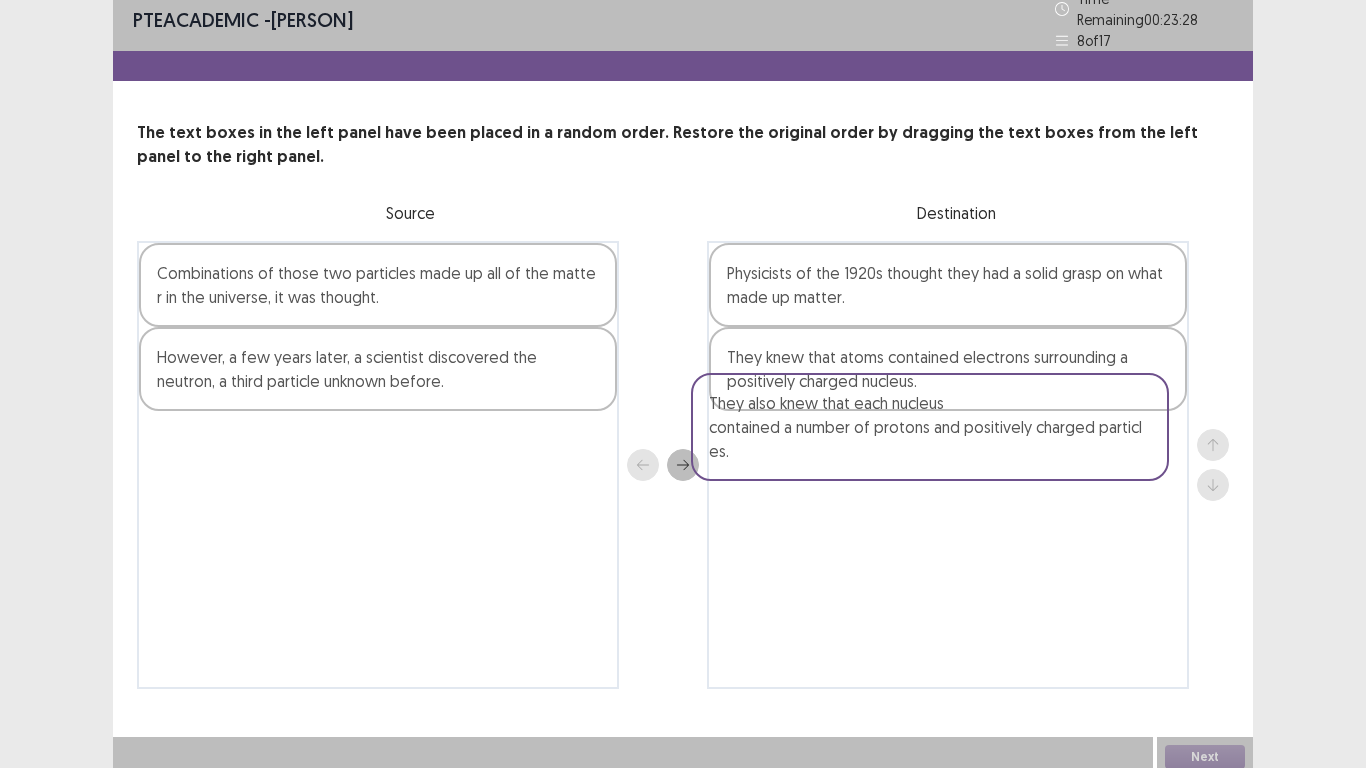 drag, startPoint x: 365, startPoint y: 301, endPoint x: 929, endPoint y: 441, distance: 581.11615 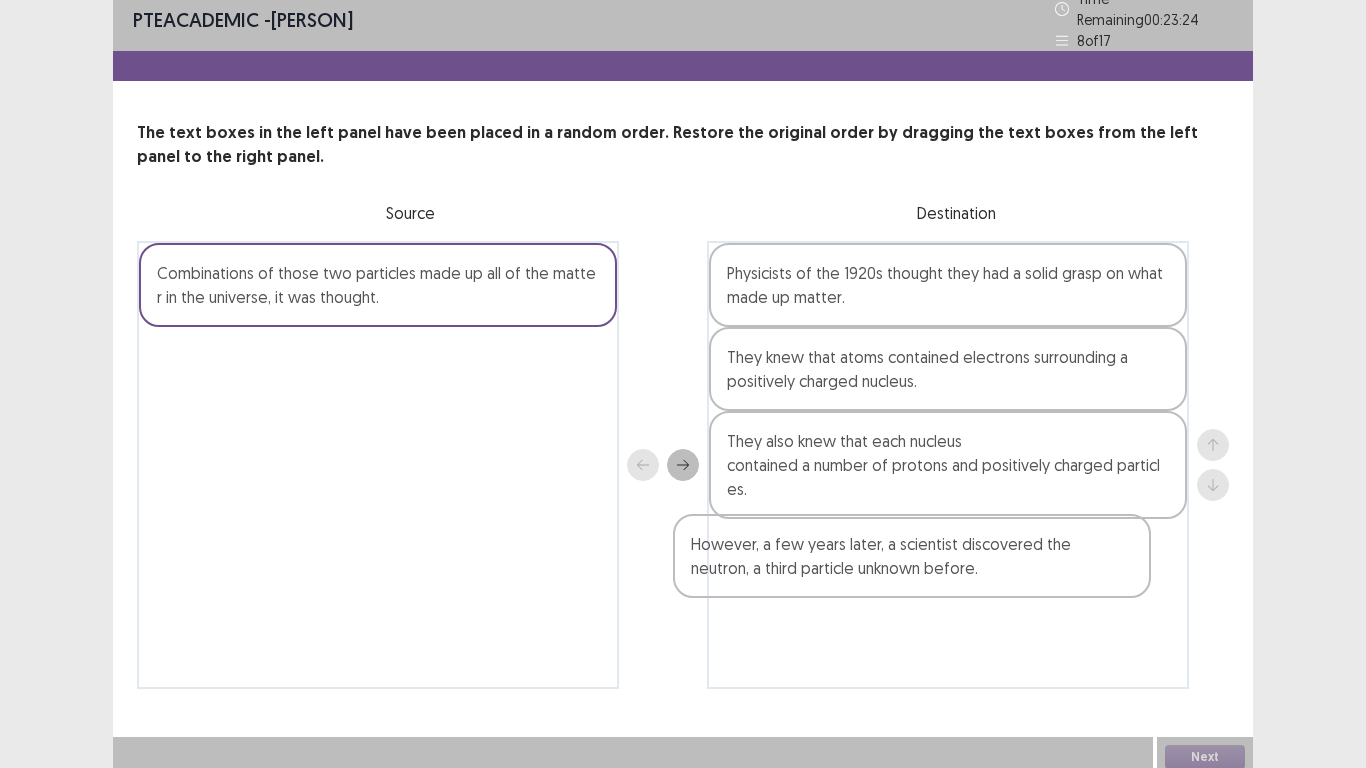 drag, startPoint x: 309, startPoint y: 381, endPoint x: 851, endPoint y: 577, distance: 576.3506 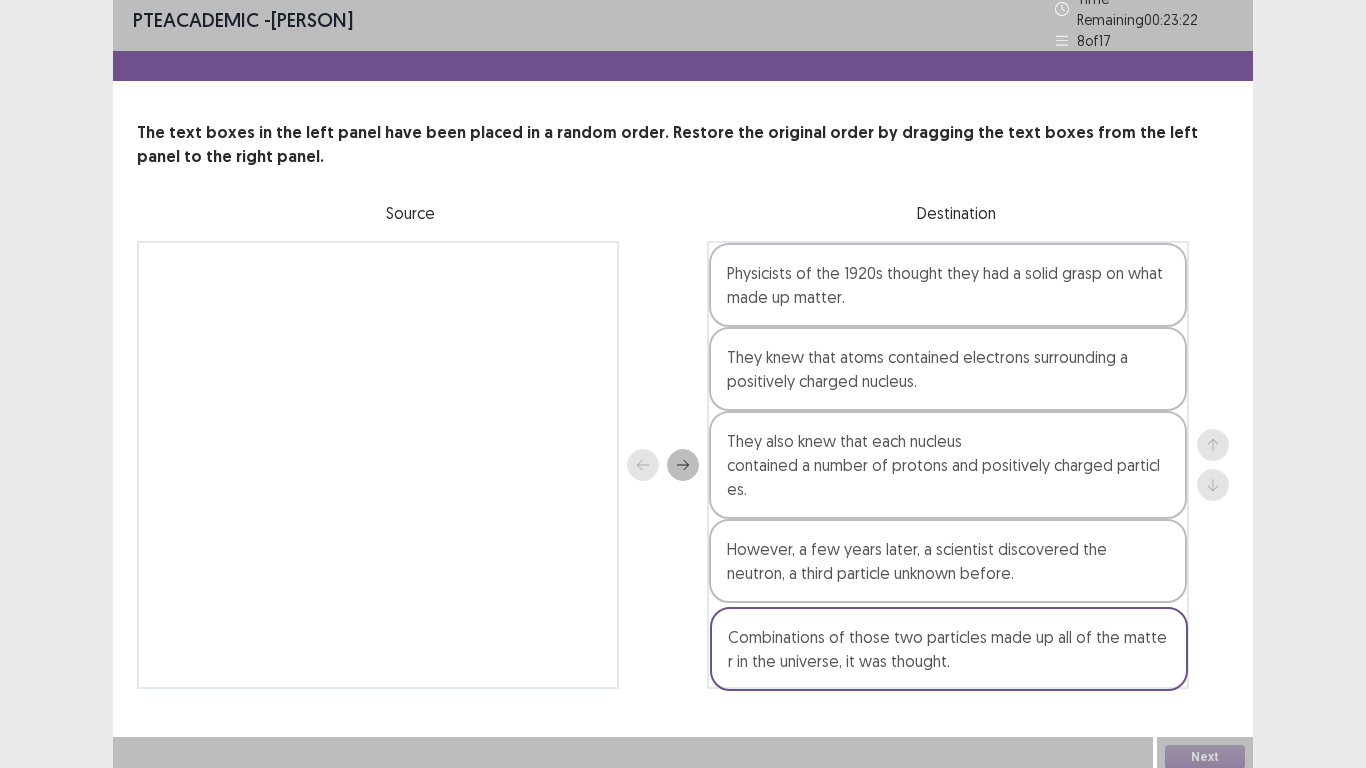 drag, startPoint x: 464, startPoint y: 297, endPoint x: 1044, endPoint y: 671, distance: 690.1275 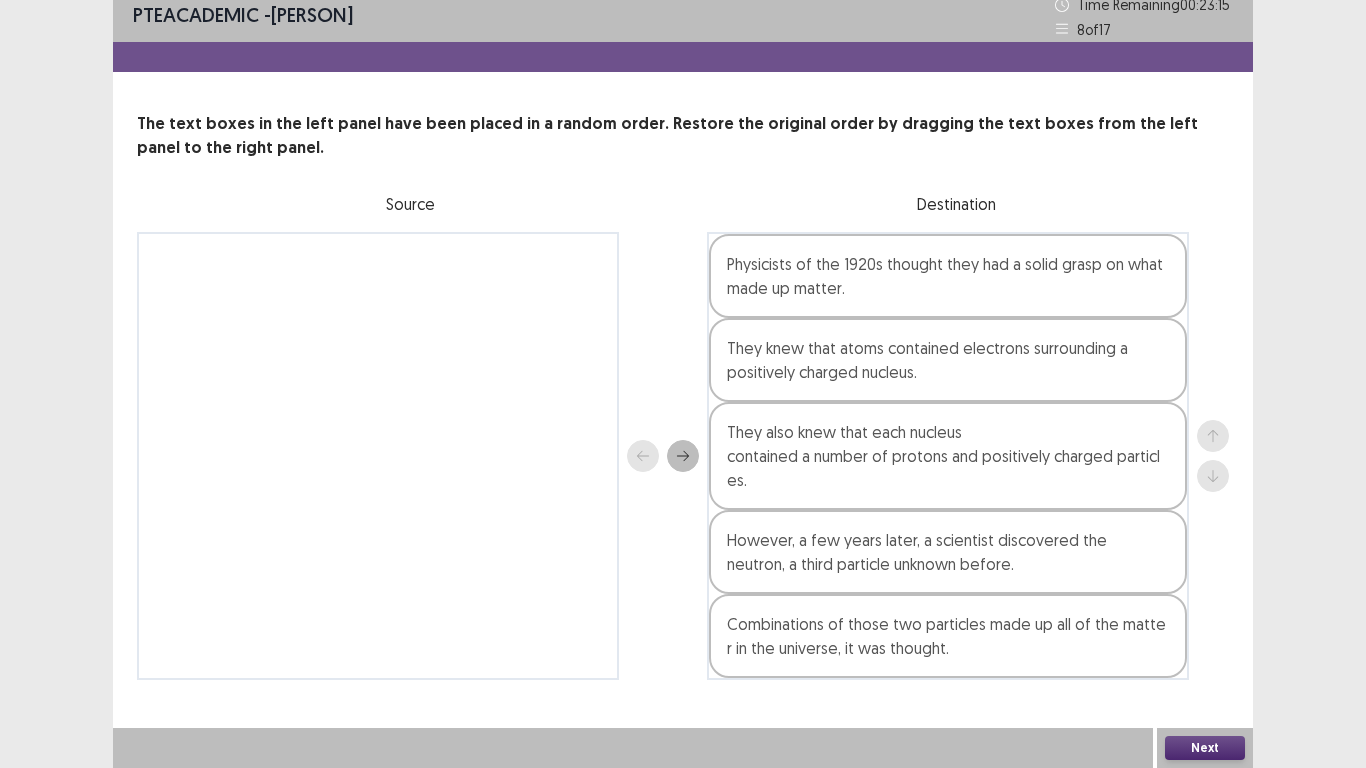 click on "Next" at bounding box center (1205, 748) 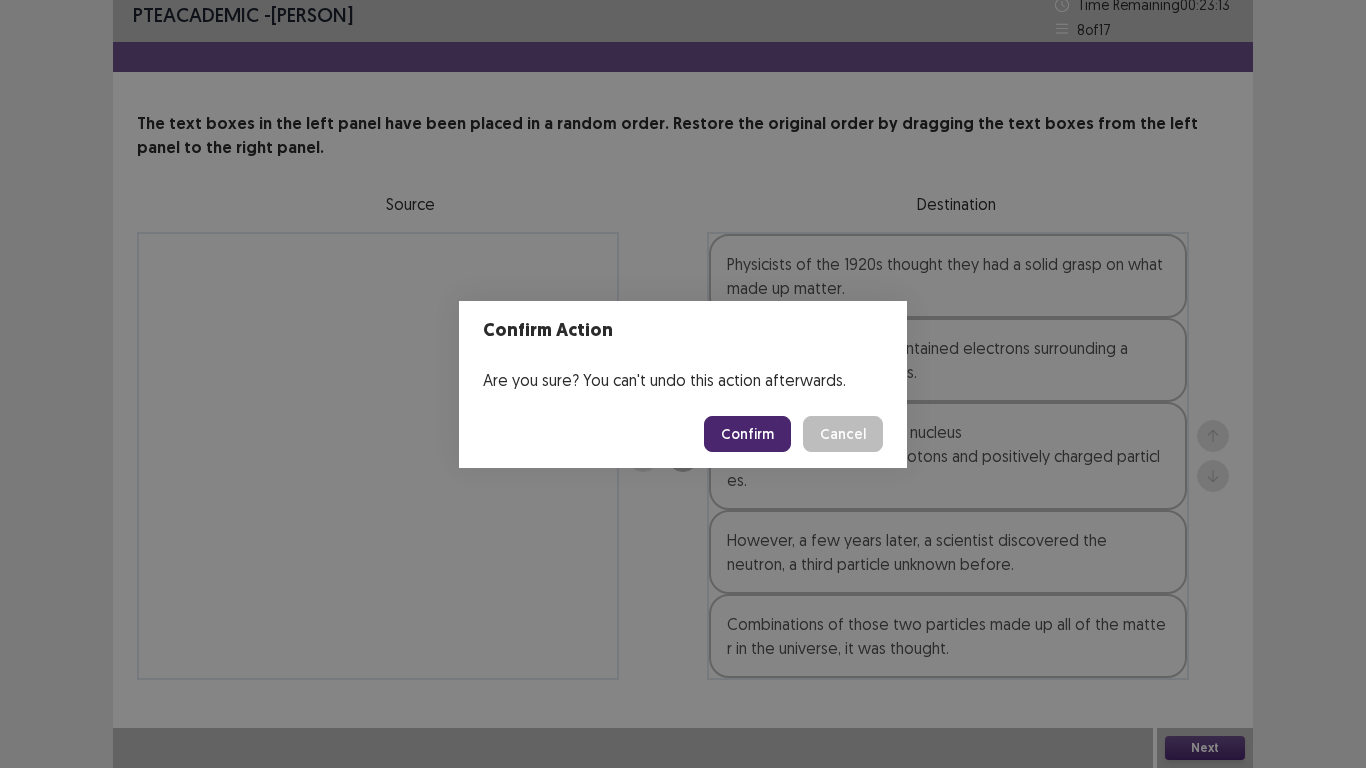 click on "Confirm" at bounding box center [747, 434] 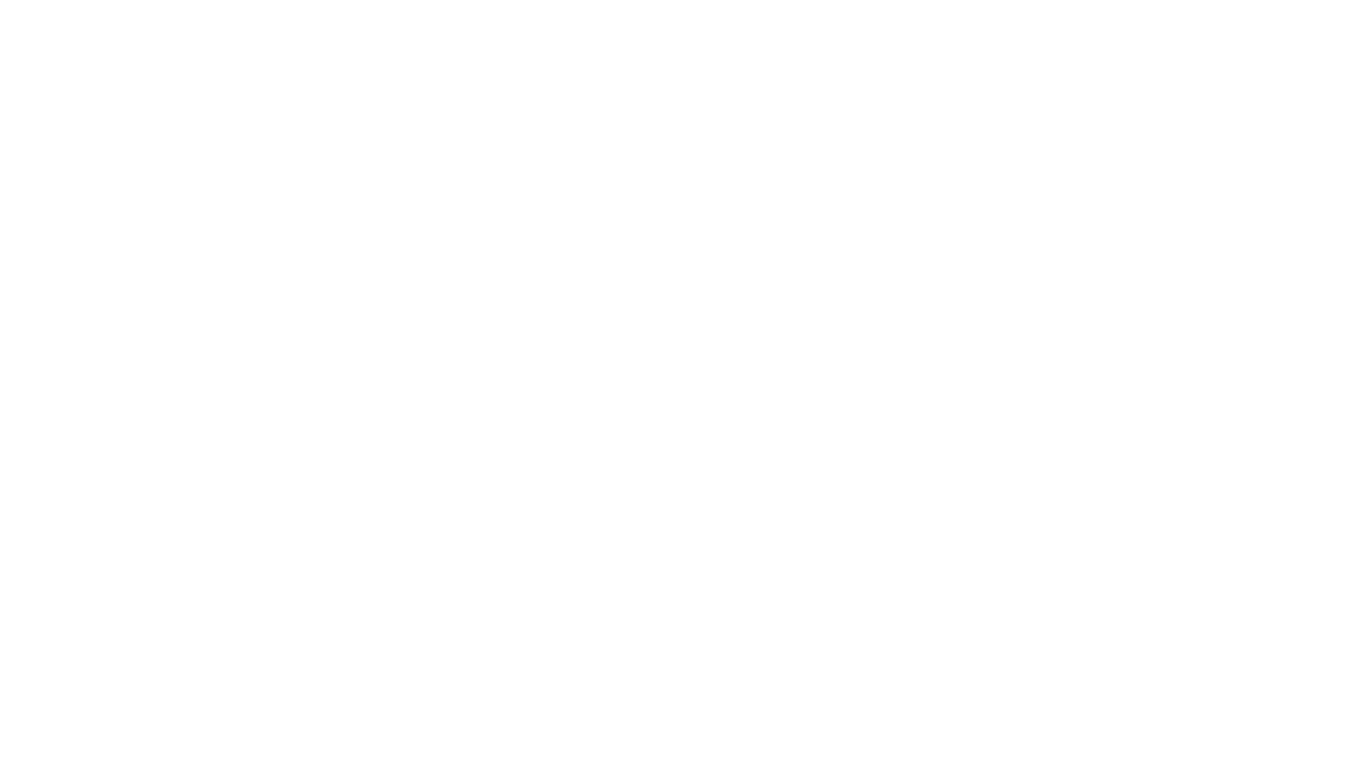 scroll, scrollTop: 0, scrollLeft: 0, axis: both 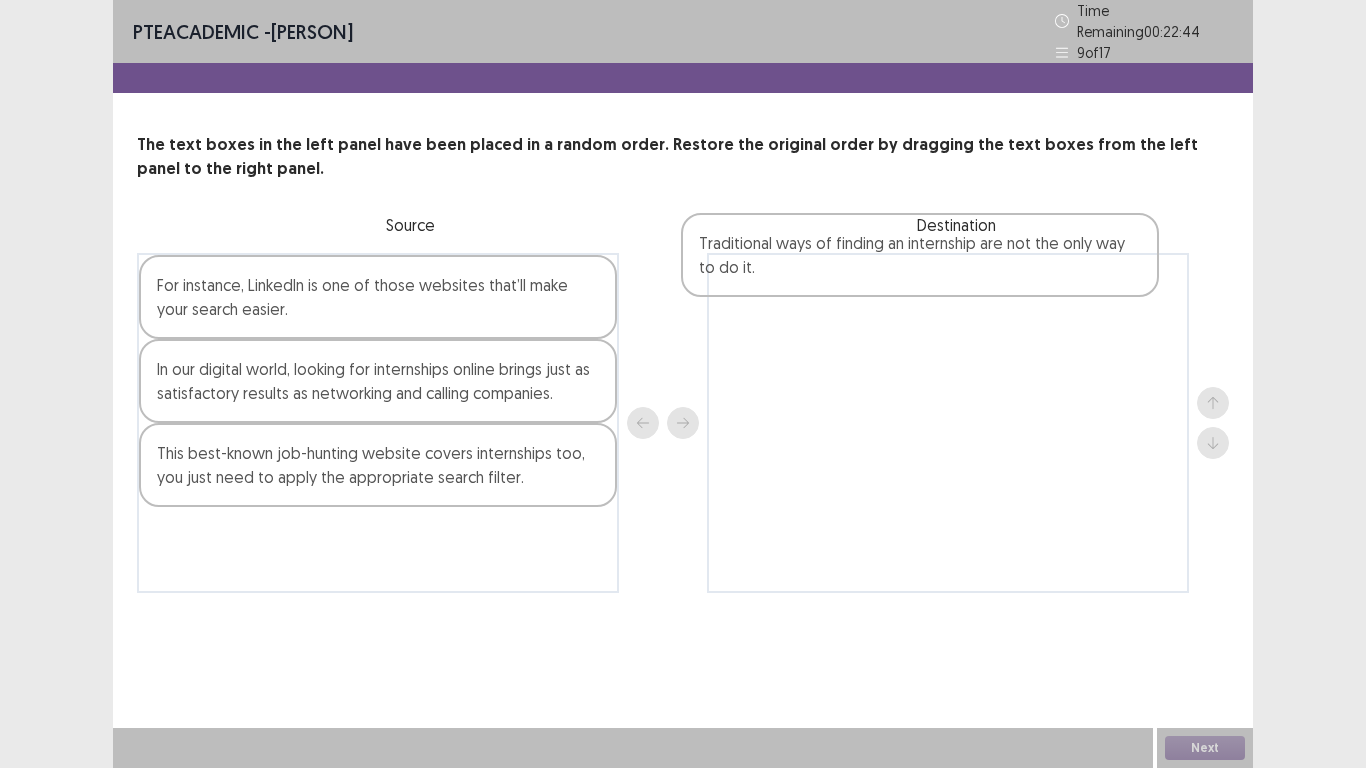 drag, startPoint x: 430, startPoint y: 380, endPoint x: 989, endPoint y: 262, distance: 571.31866 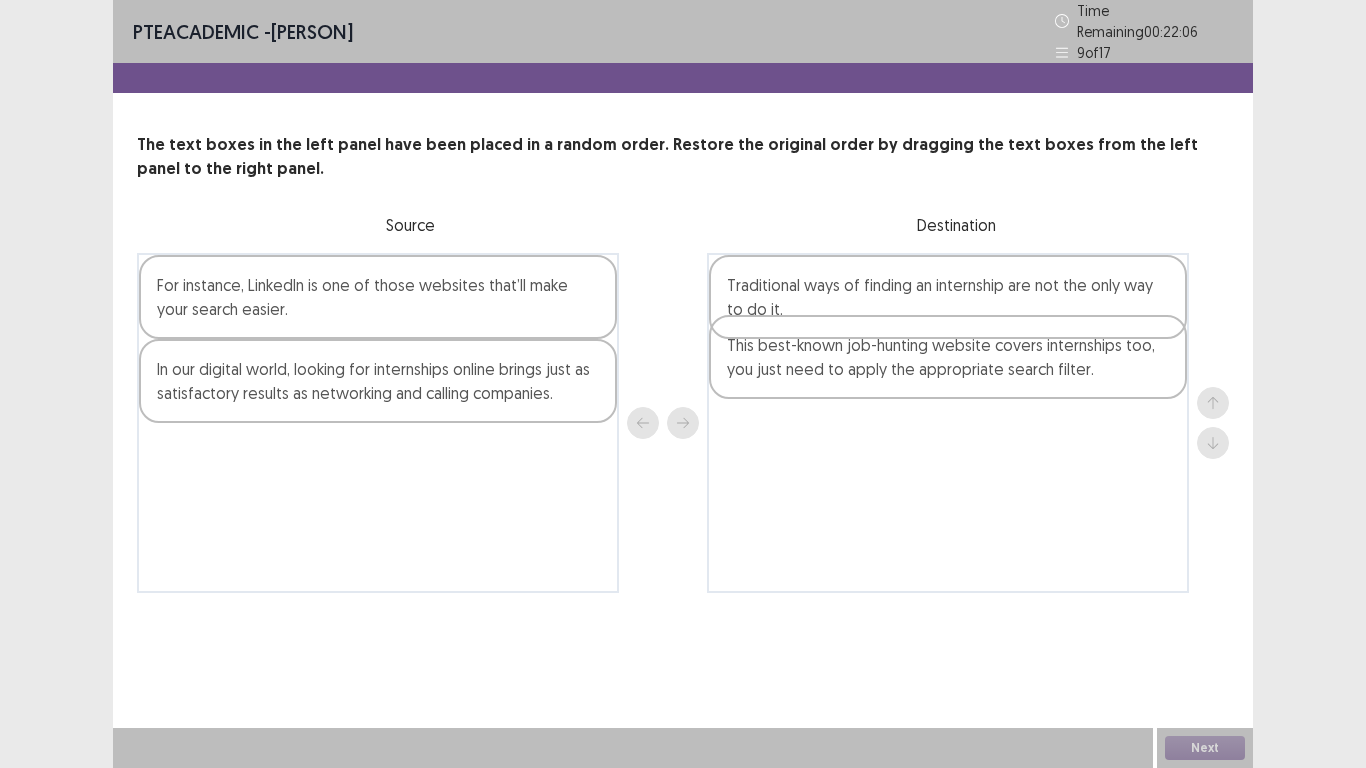 drag, startPoint x: 329, startPoint y: 462, endPoint x: 950, endPoint y: 345, distance: 631.9256 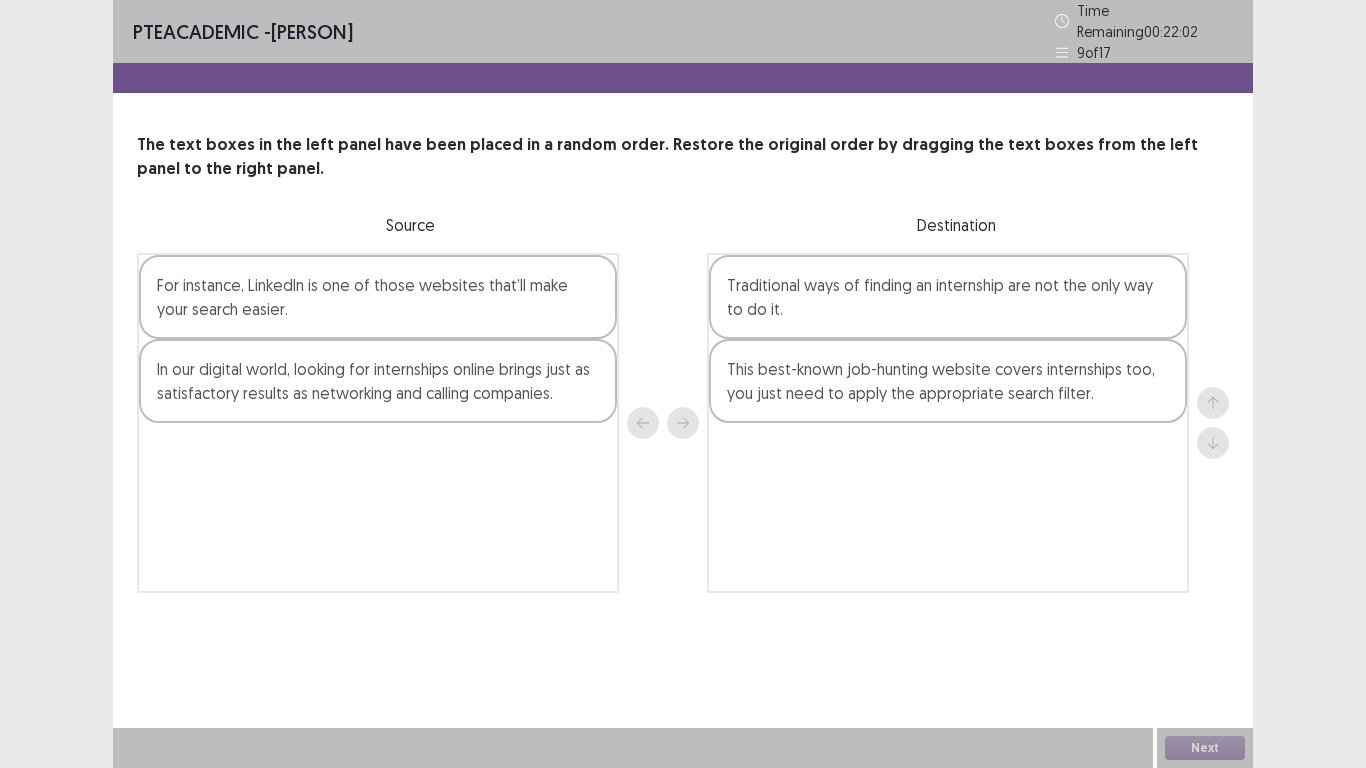 click on "For instance, LinkedIn is one of those websites that’ll make your search easier." at bounding box center (378, 297) 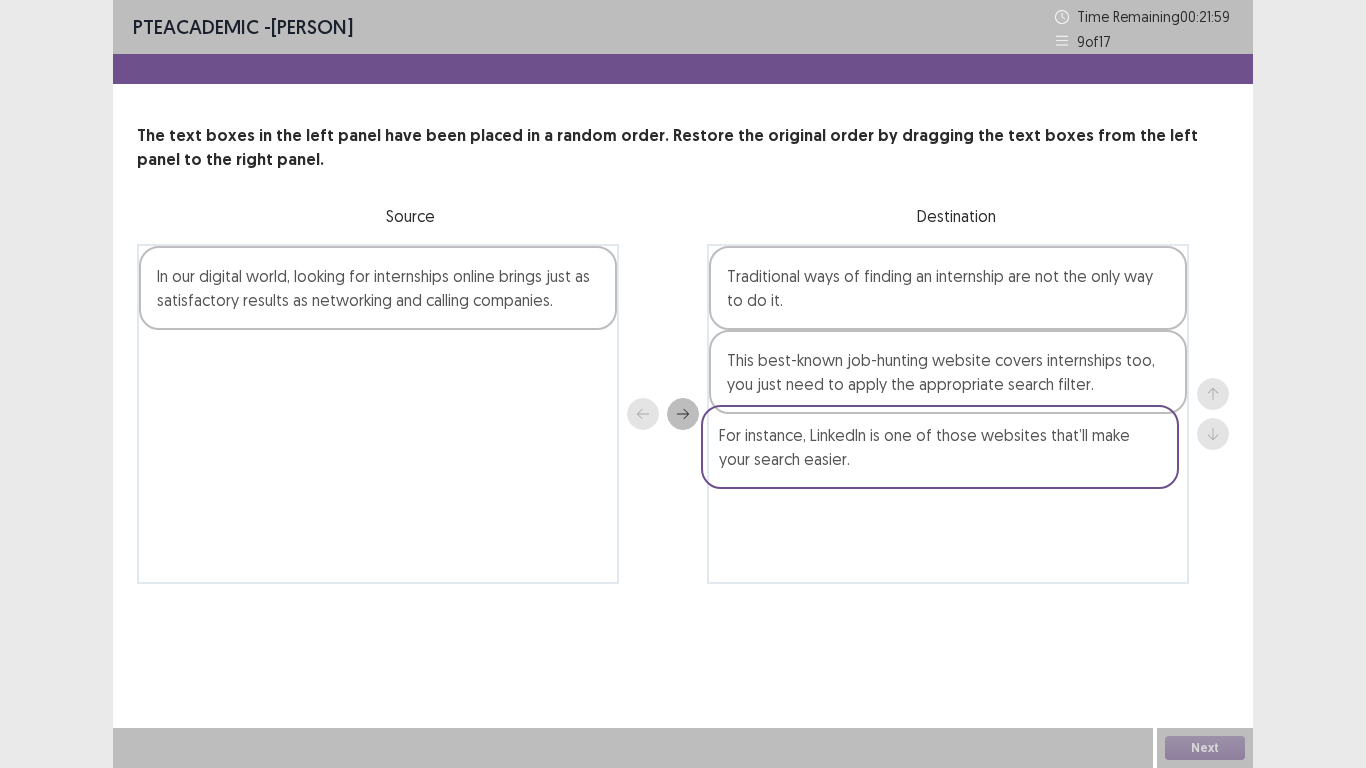 drag, startPoint x: 537, startPoint y: 289, endPoint x: 1108, endPoint y: 451, distance: 593.536 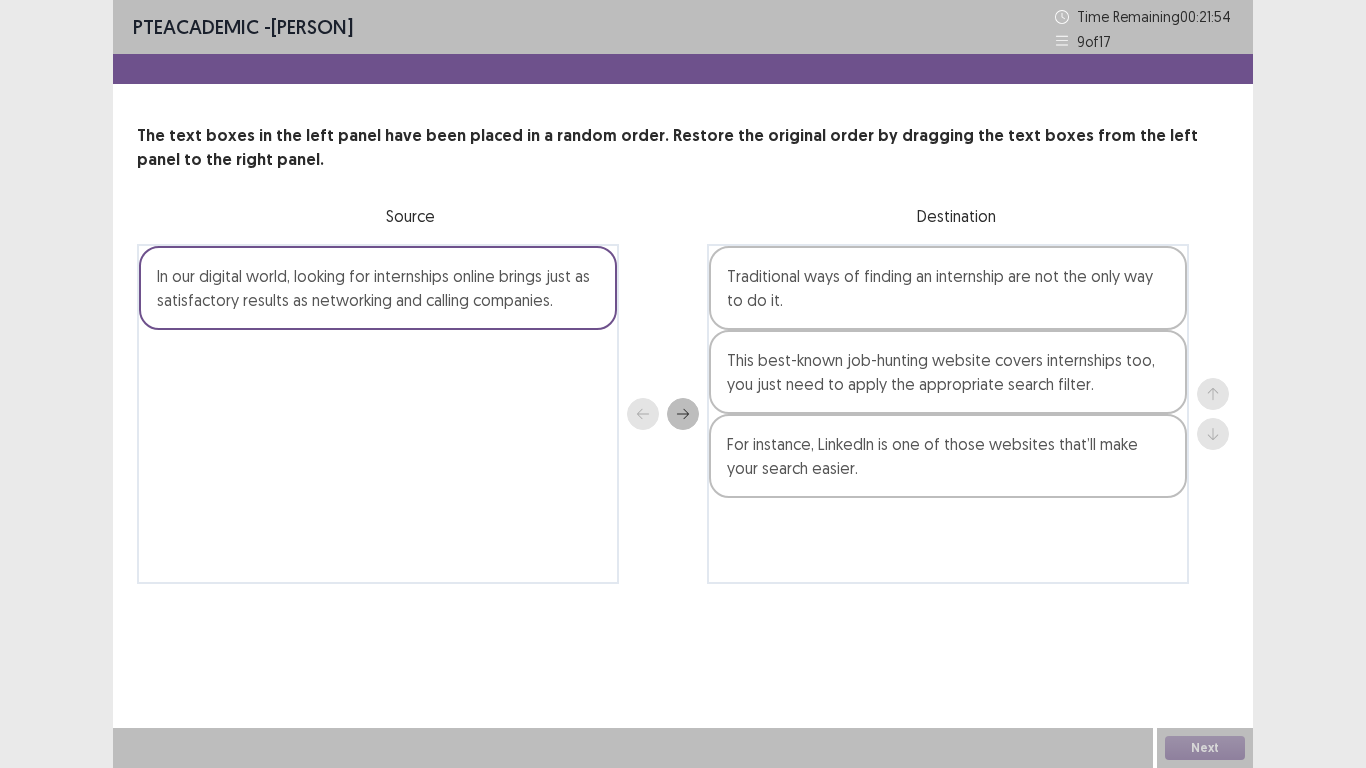 click on "In our digital world, looking for internships online brings just as satisfactory results as networking and calling companies." at bounding box center [378, 288] 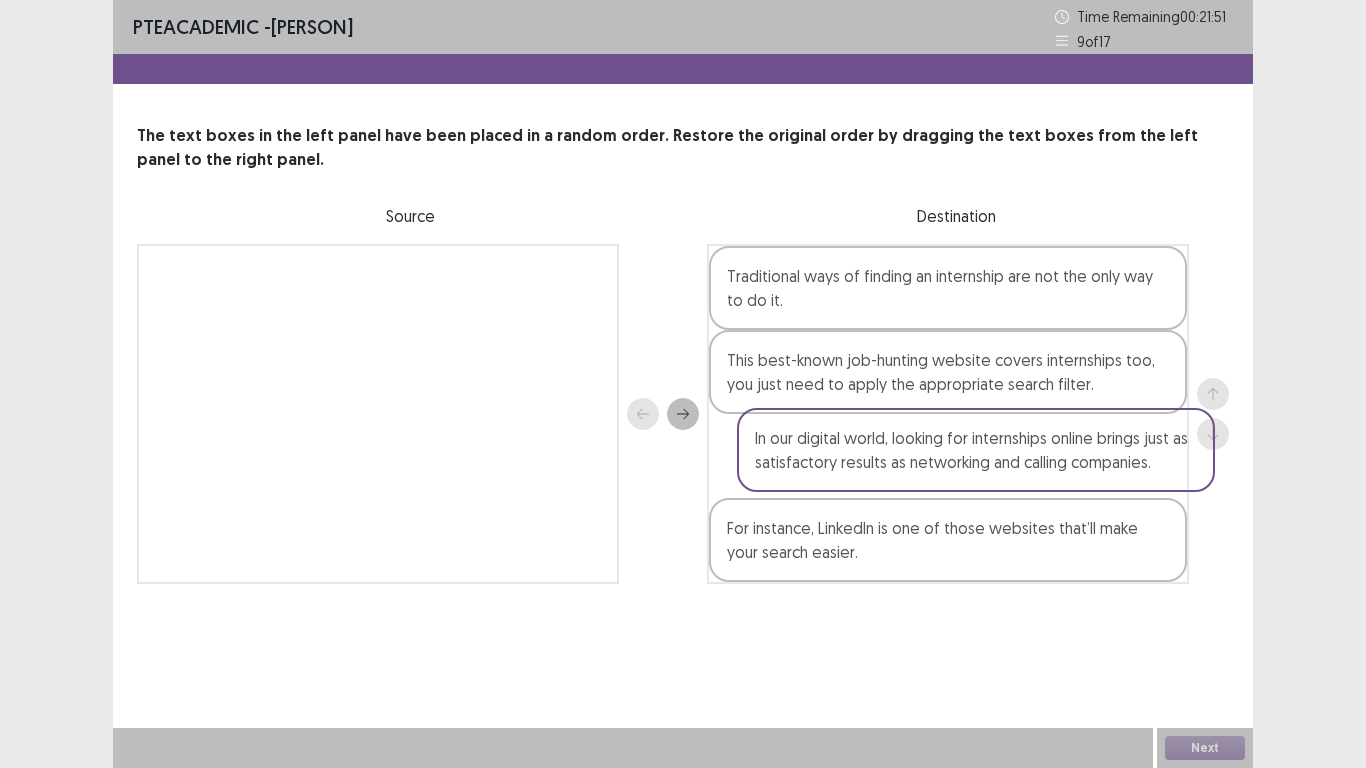 drag, startPoint x: 737, startPoint y: 344, endPoint x: 1186, endPoint y: 471, distance: 466.61548 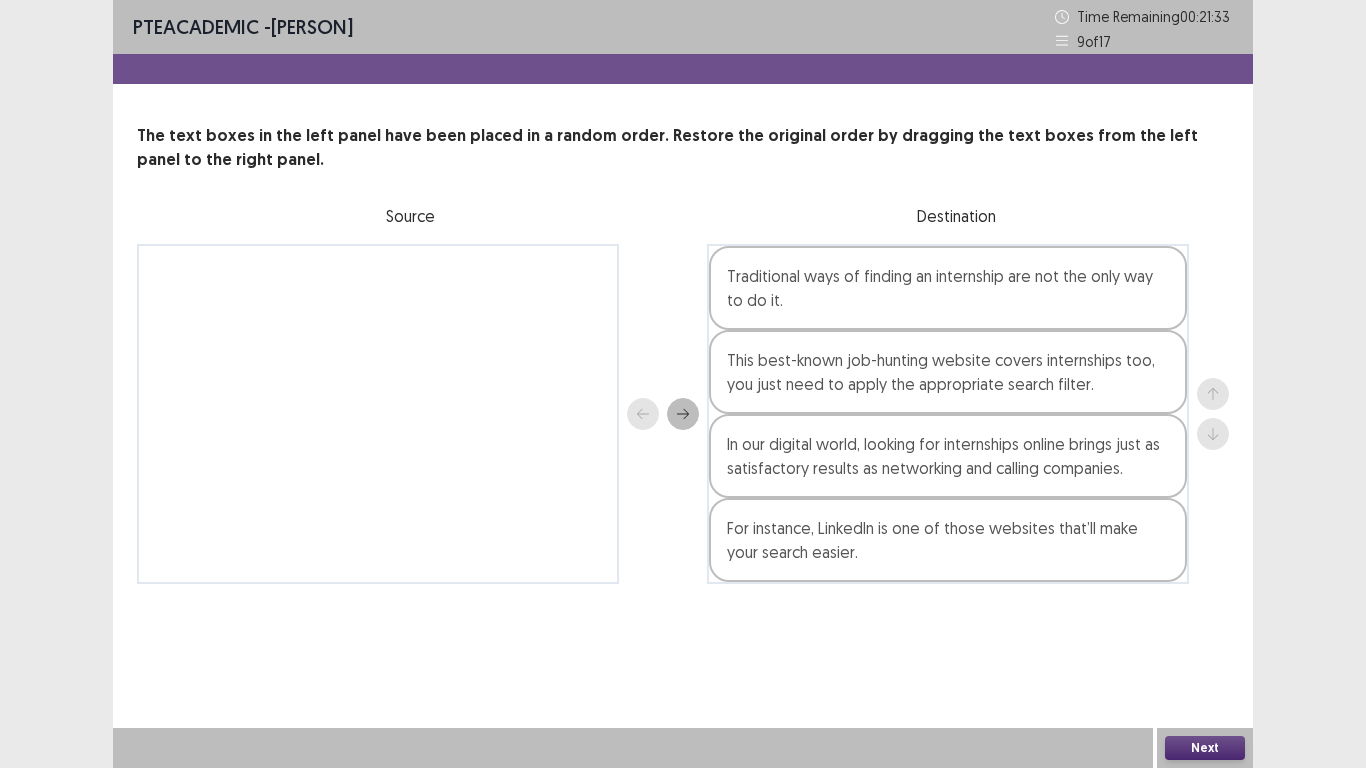 click on "Next" at bounding box center (1205, 748) 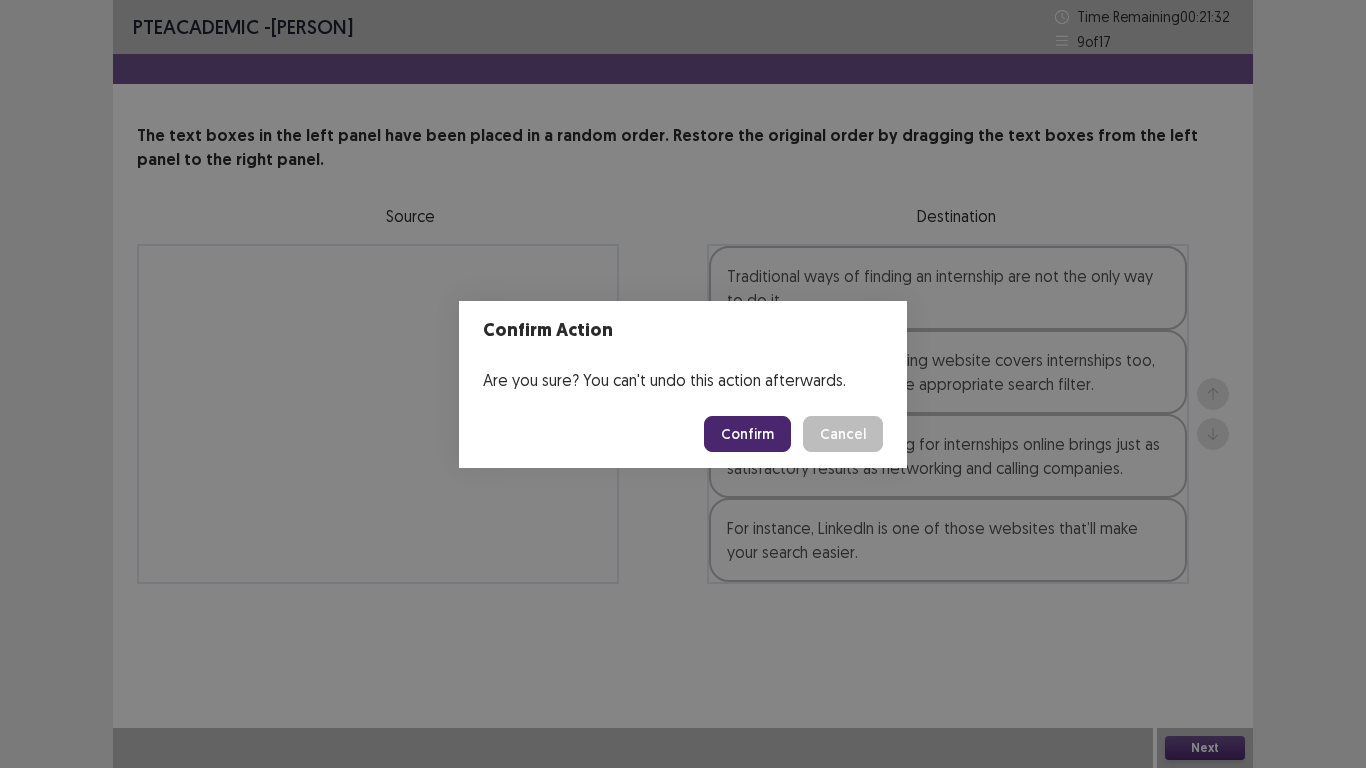 click on "Confirm" at bounding box center (747, 434) 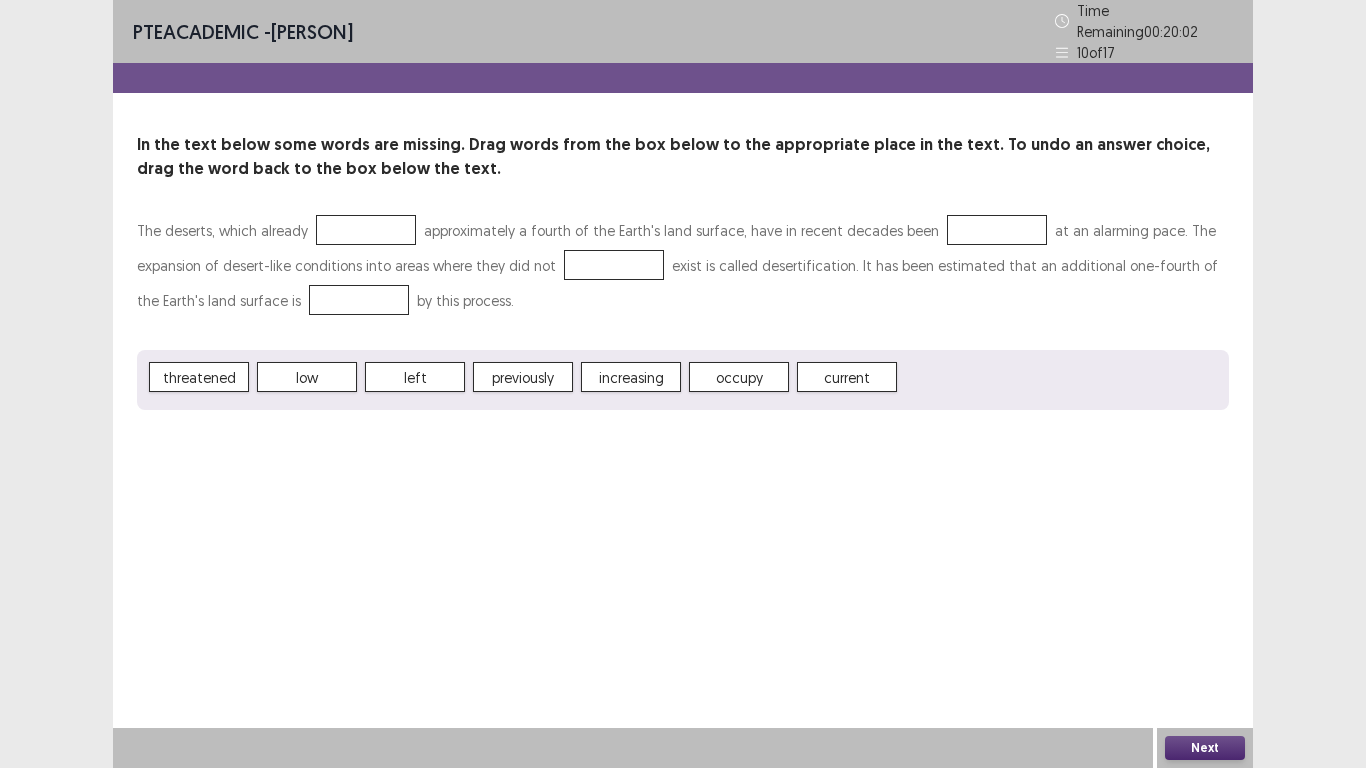 click on "increasing" at bounding box center (631, 377) 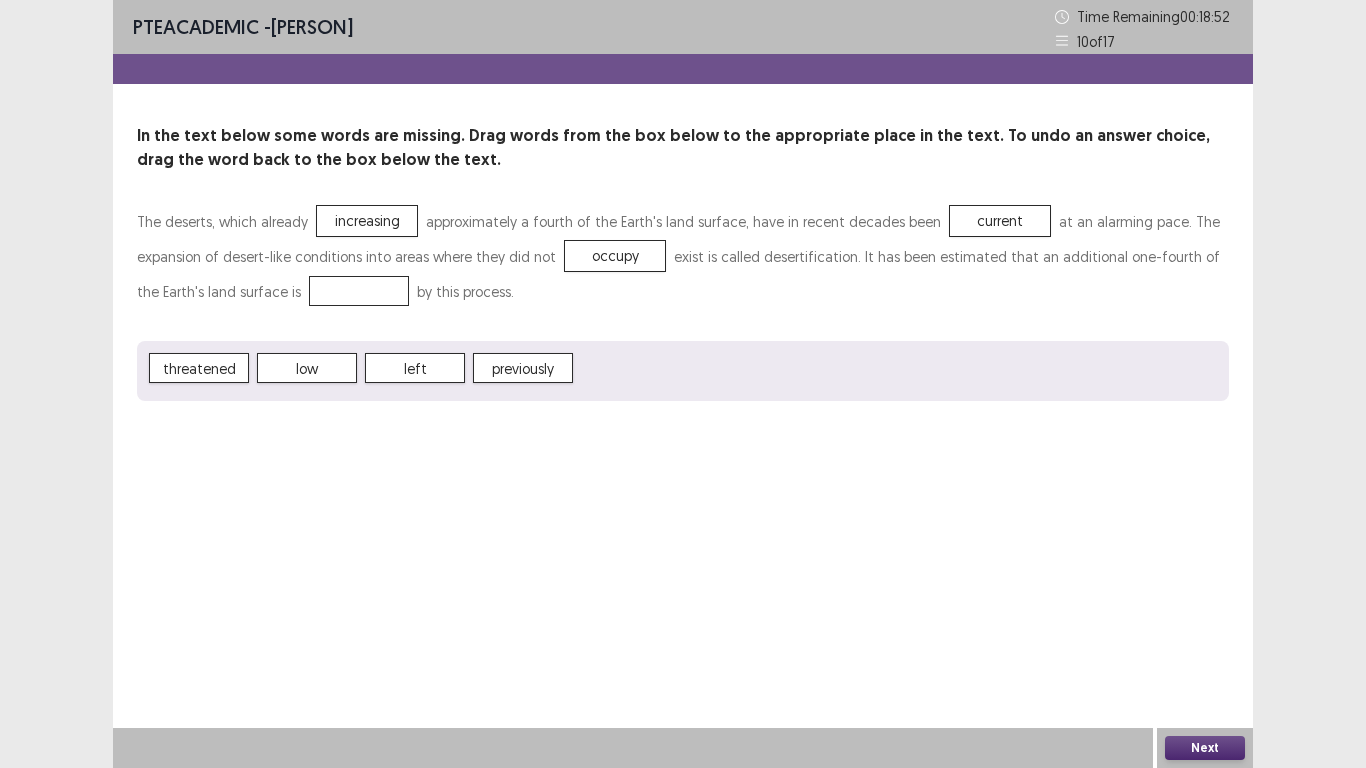 drag, startPoint x: 223, startPoint y: 388, endPoint x: 221, endPoint y: 357, distance: 31.06445 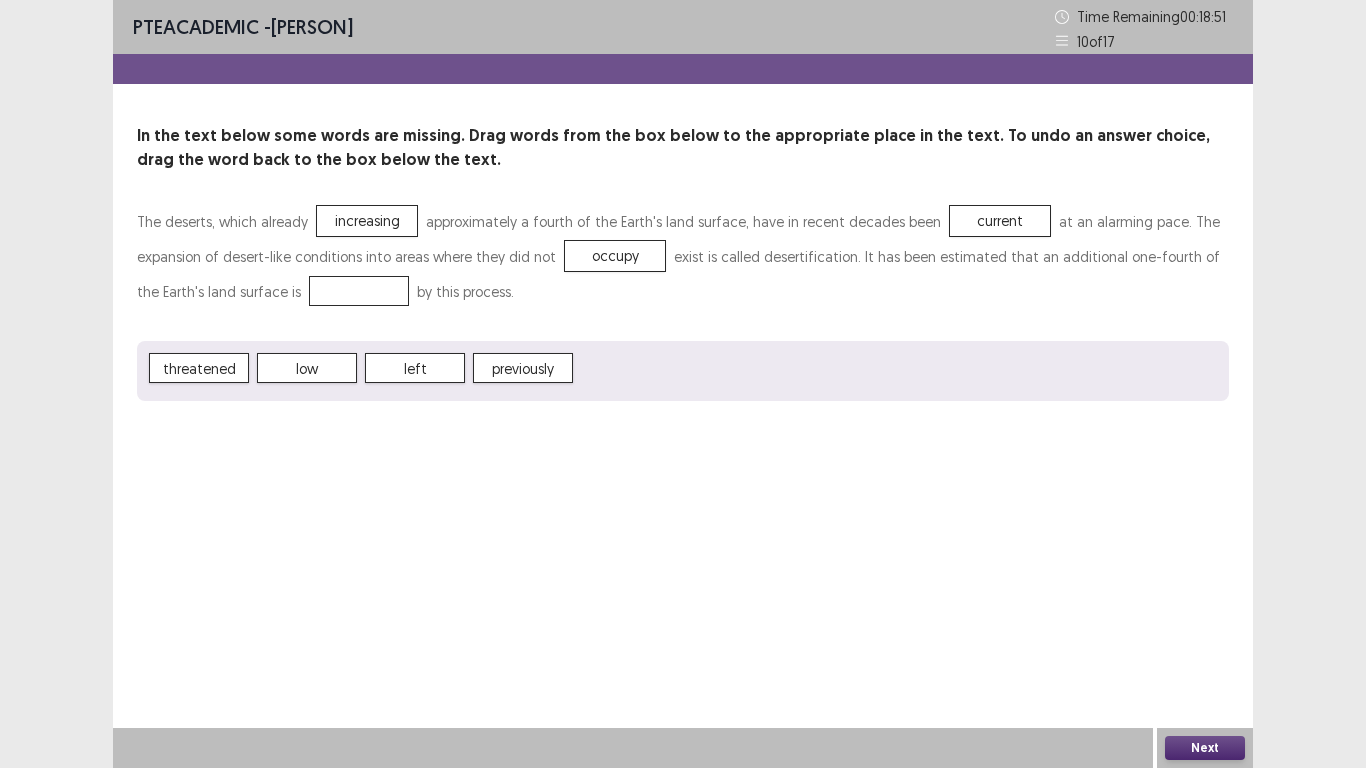 click on "threatened" at bounding box center [199, 368] 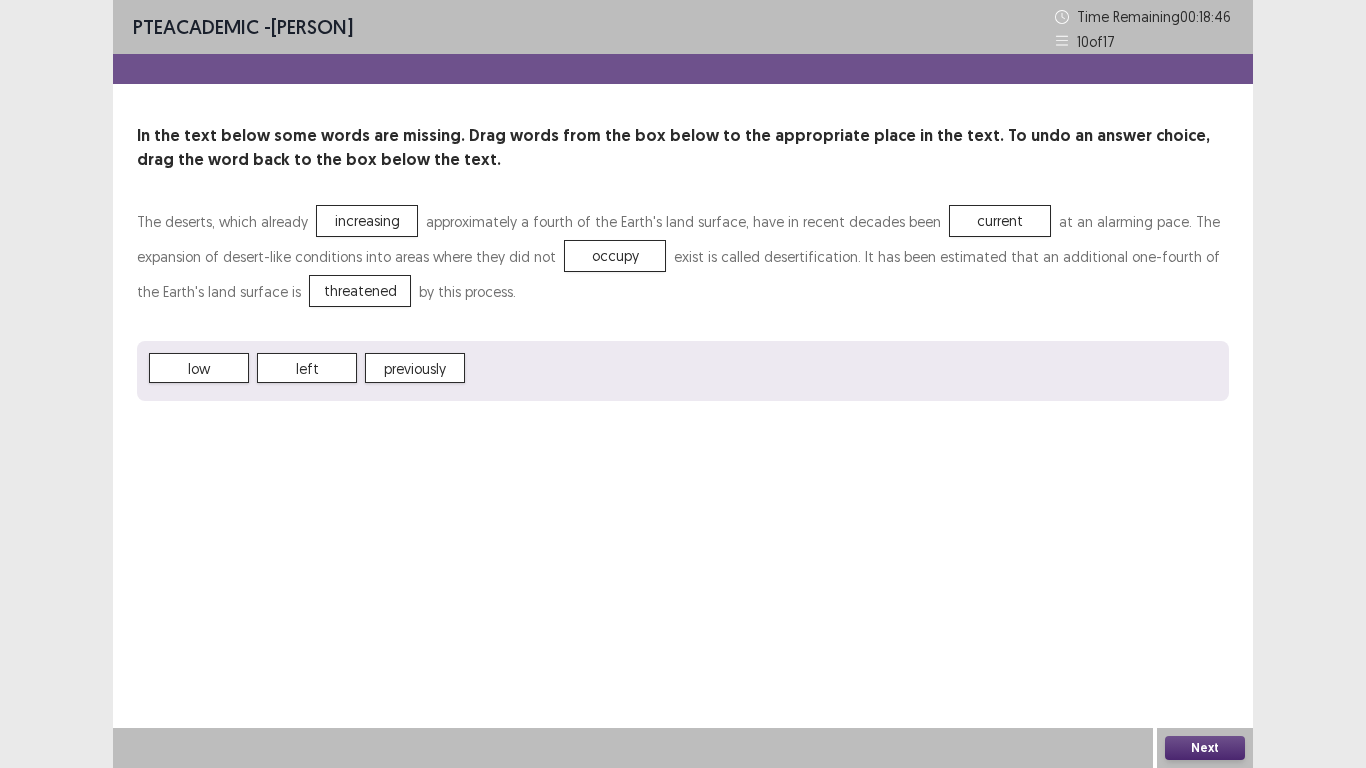 click on "Next" at bounding box center [1205, 748] 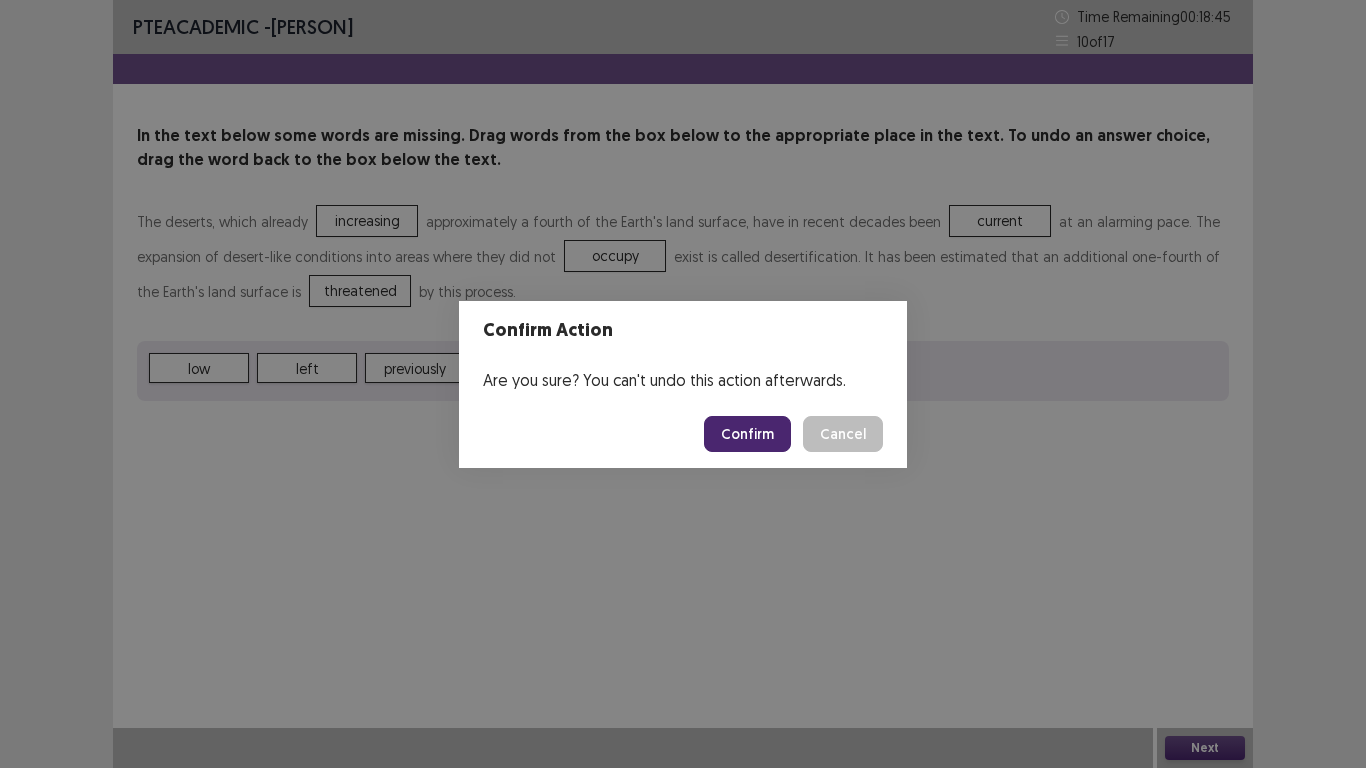 click on "Confirm" at bounding box center (747, 434) 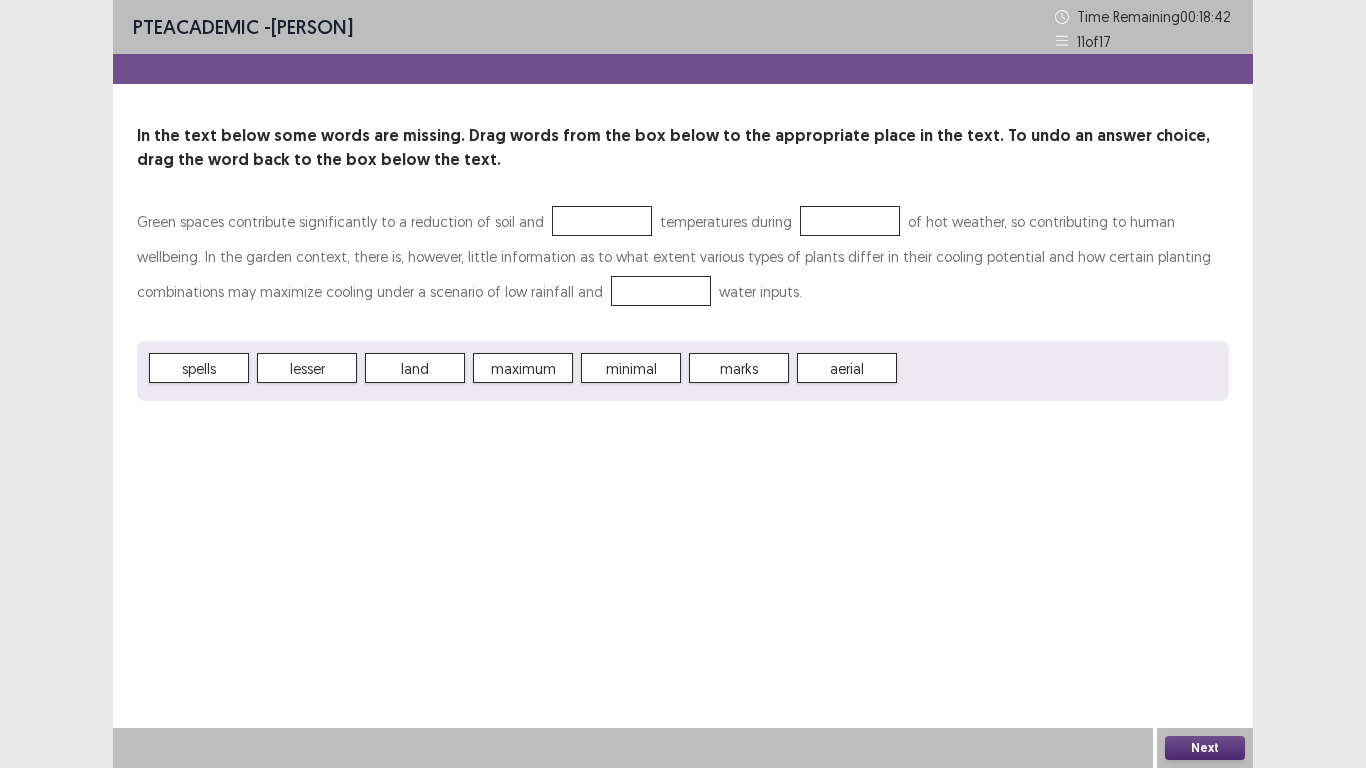 drag, startPoint x: 771, startPoint y: 445, endPoint x: 354, endPoint y: 350, distance: 427.68445 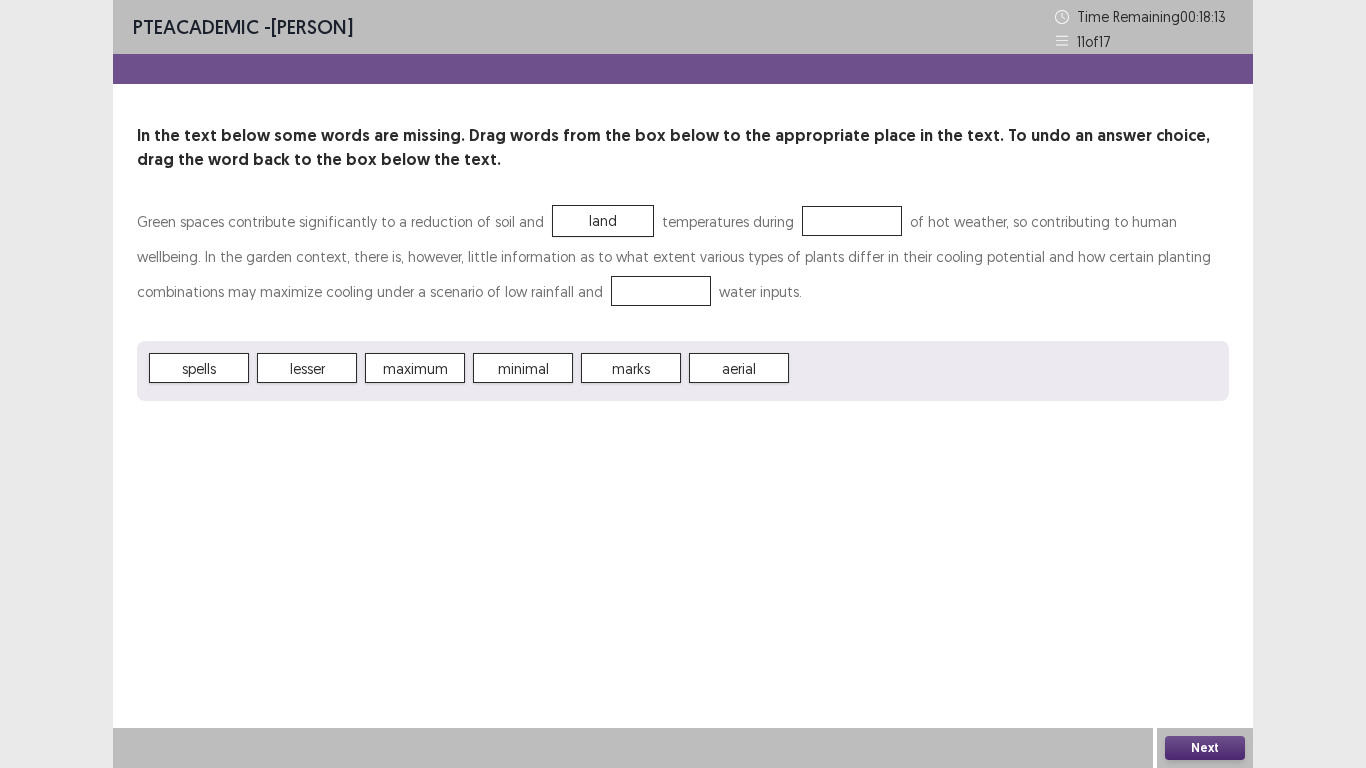 click on "land" at bounding box center (603, 221) 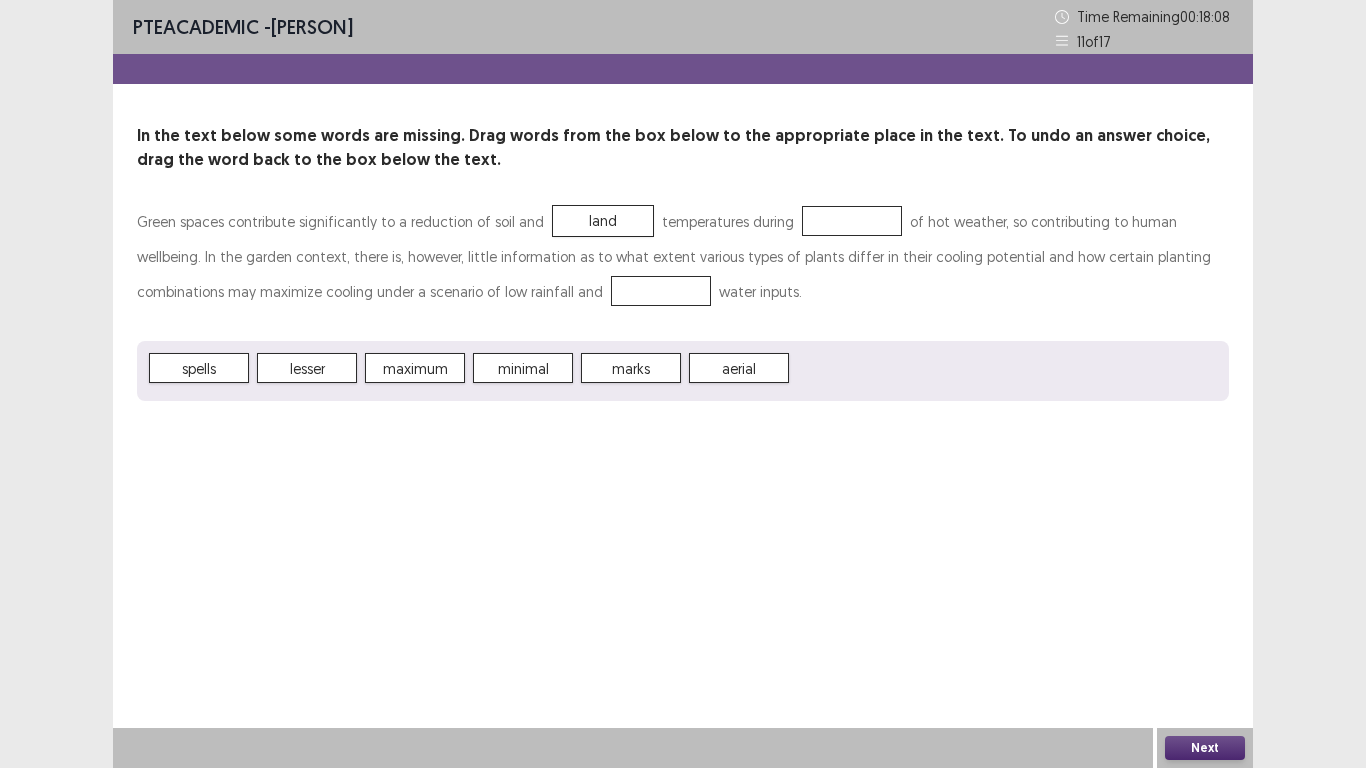 click on "marks" at bounding box center [631, 368] 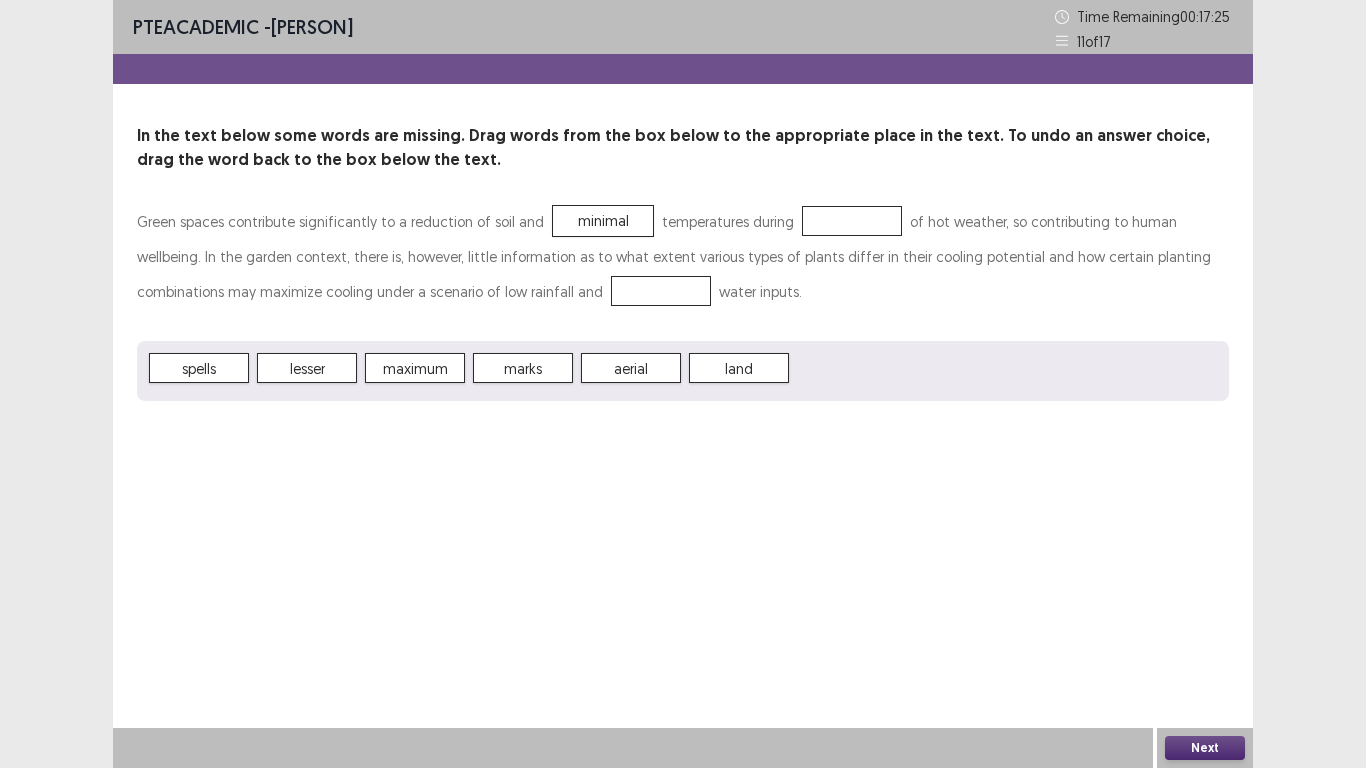 click on "Green spaces contribute significantly to a reduction of soil and  minimal  temperatures during   of hot weather, so contributing to human wellbeing. In the garden context, there is, however, little information as to what extent various types of plants differ in their cooling potential and how certain planting combinations may maximize cooling under a scenario of low rainfall and   water inputs. spells lesser maximum marks aerial land" at bounding box center (683, 302) 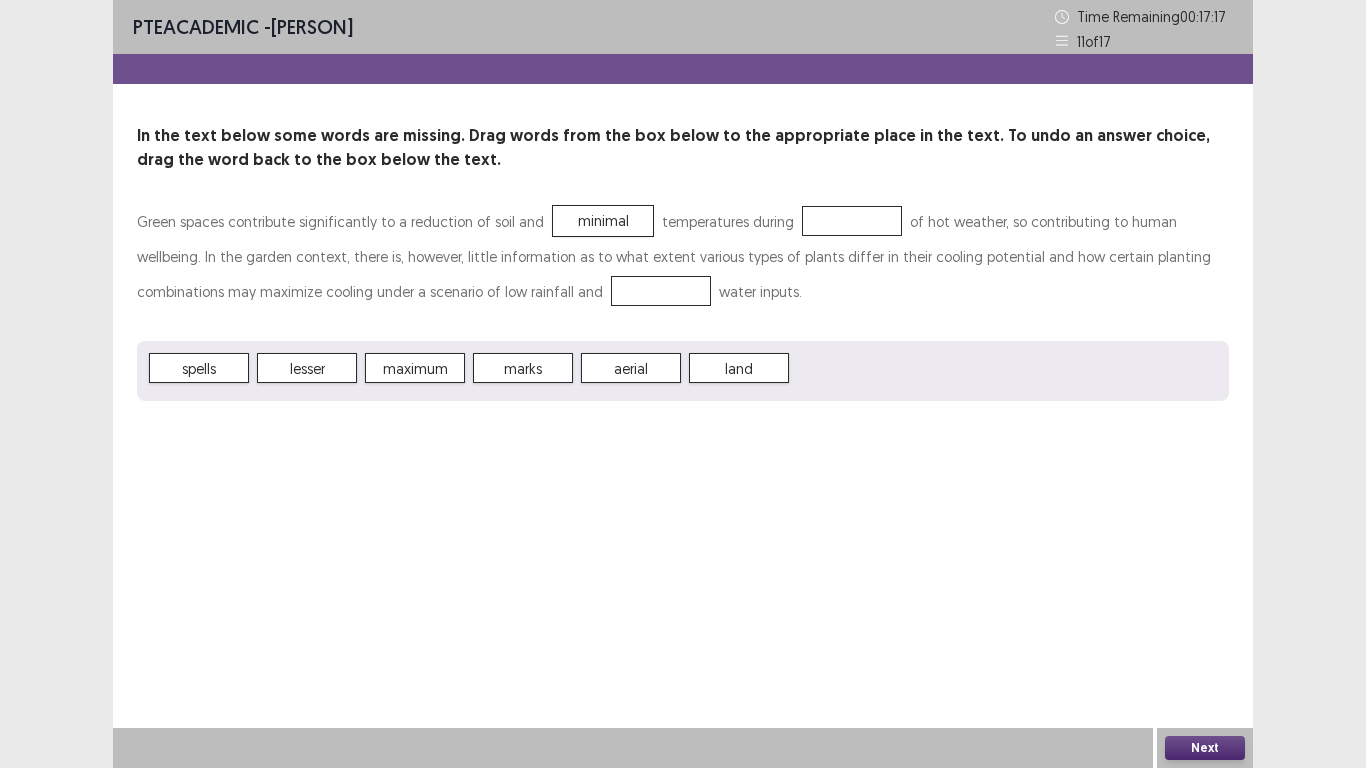 drag, startPoint x: 310, startPoint y: 361, endPoint x: 197, endPoint y: 417, distance: 126.11503 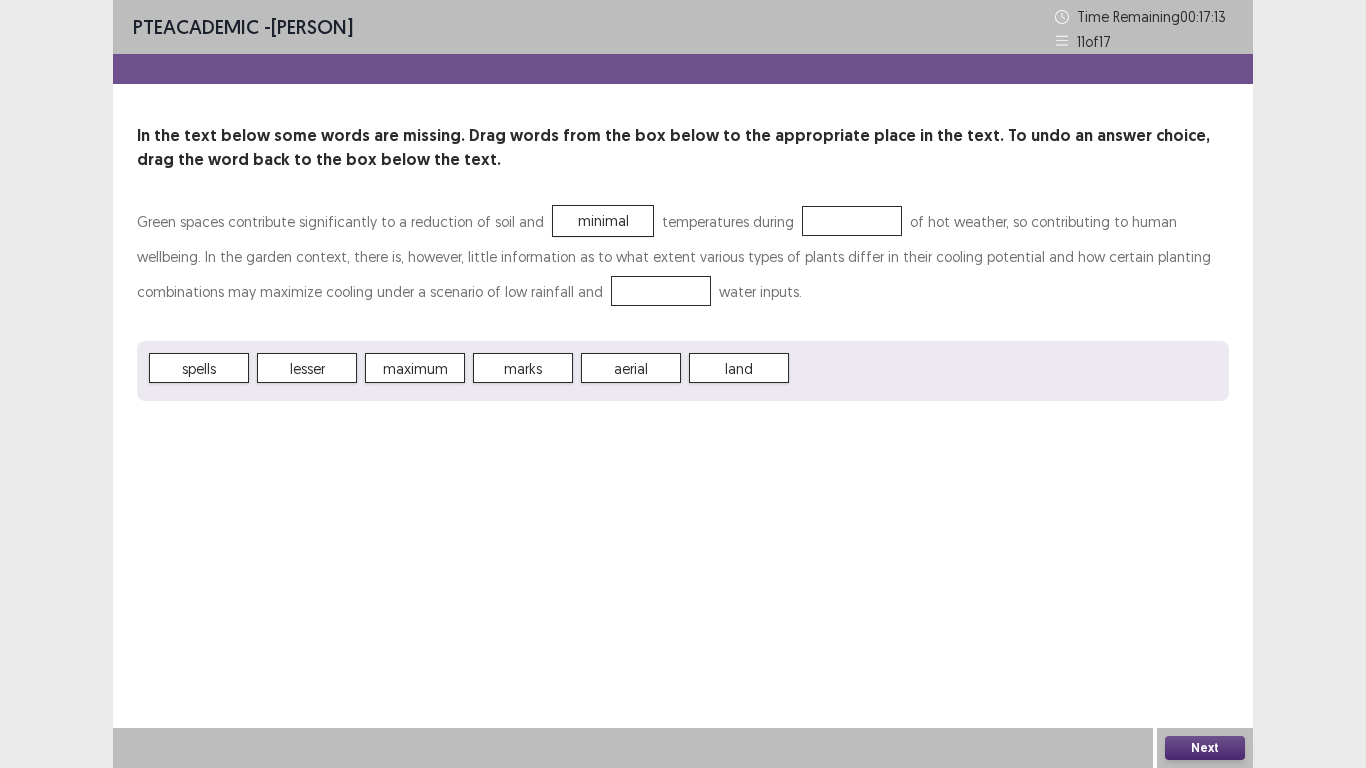 click on "lesser" at bounding box center (307, 368) 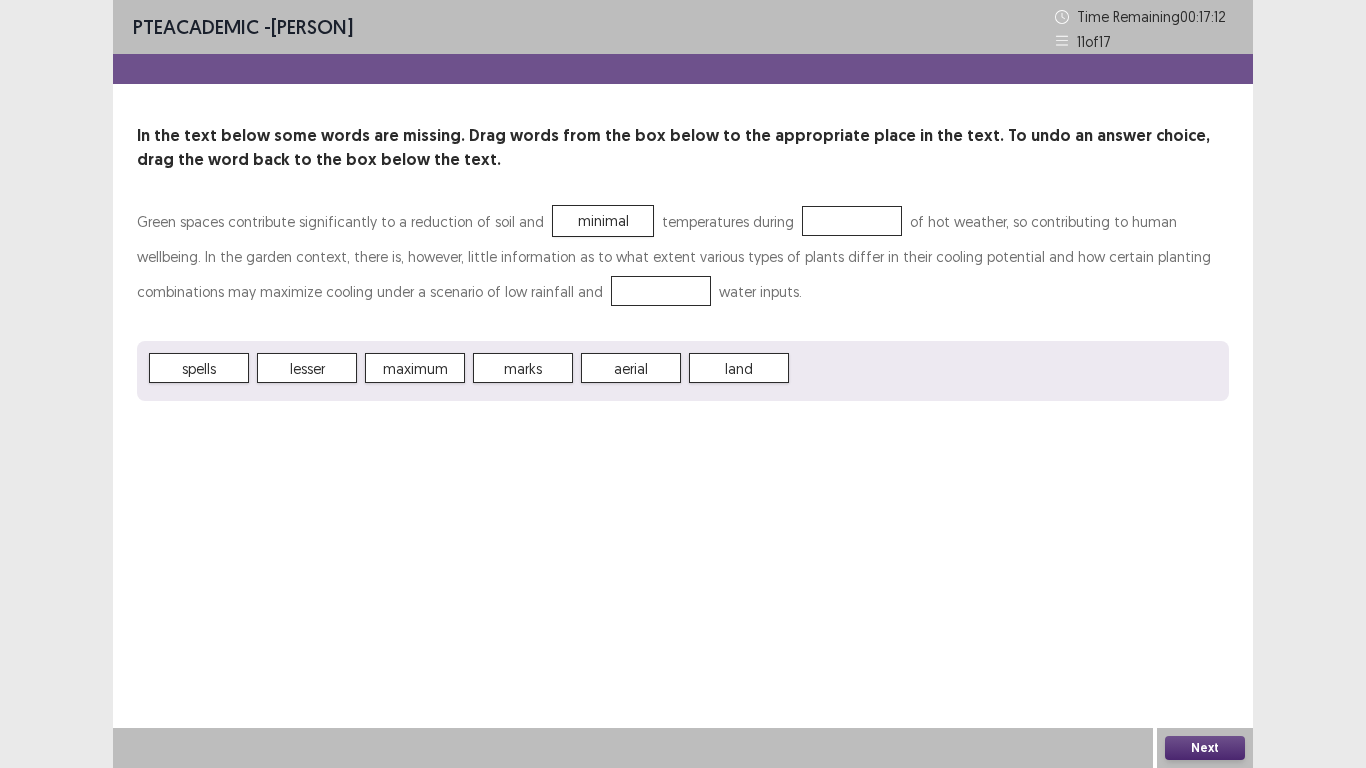 click on "lesser" at bounding box center (307, 368) 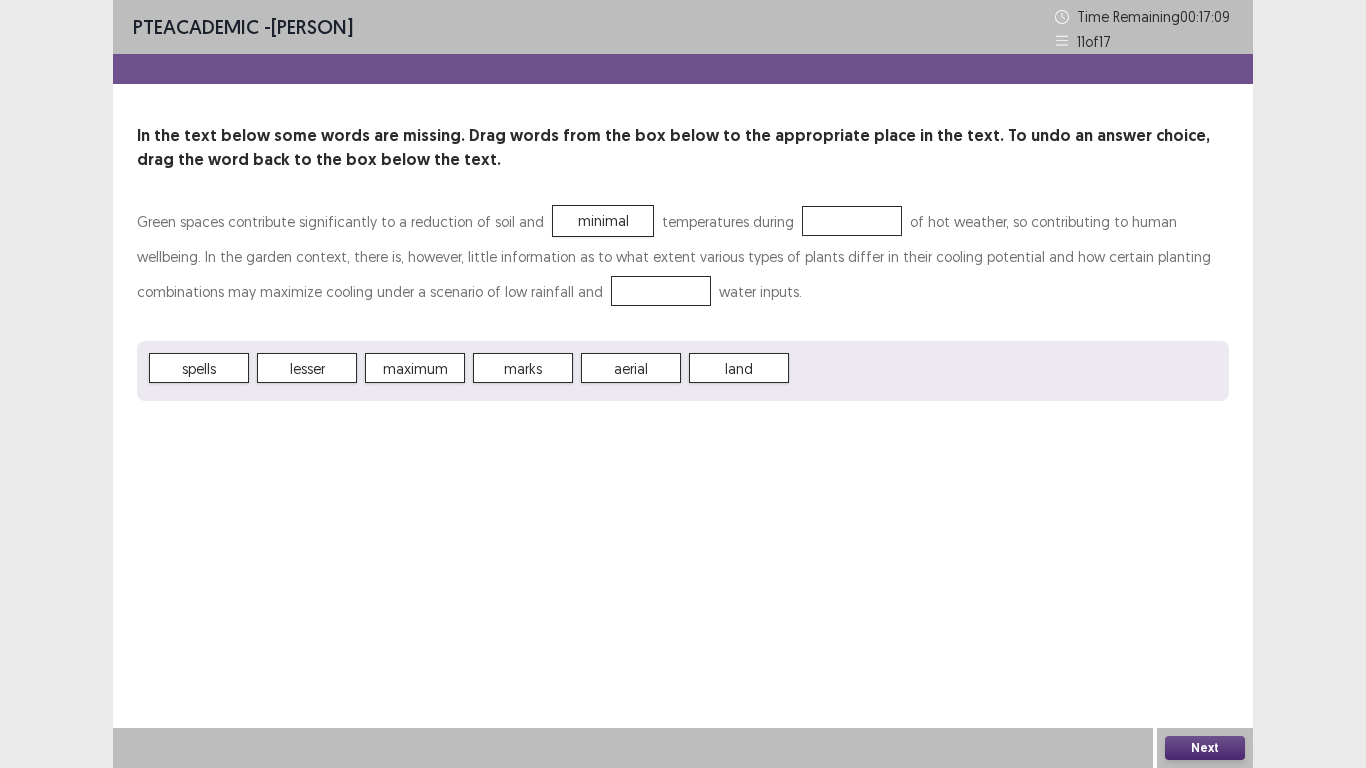 drag, startPoint x: 302, startPoint y: 367, endPoint x: 401, endPoint y: 334, distance: 104.35516 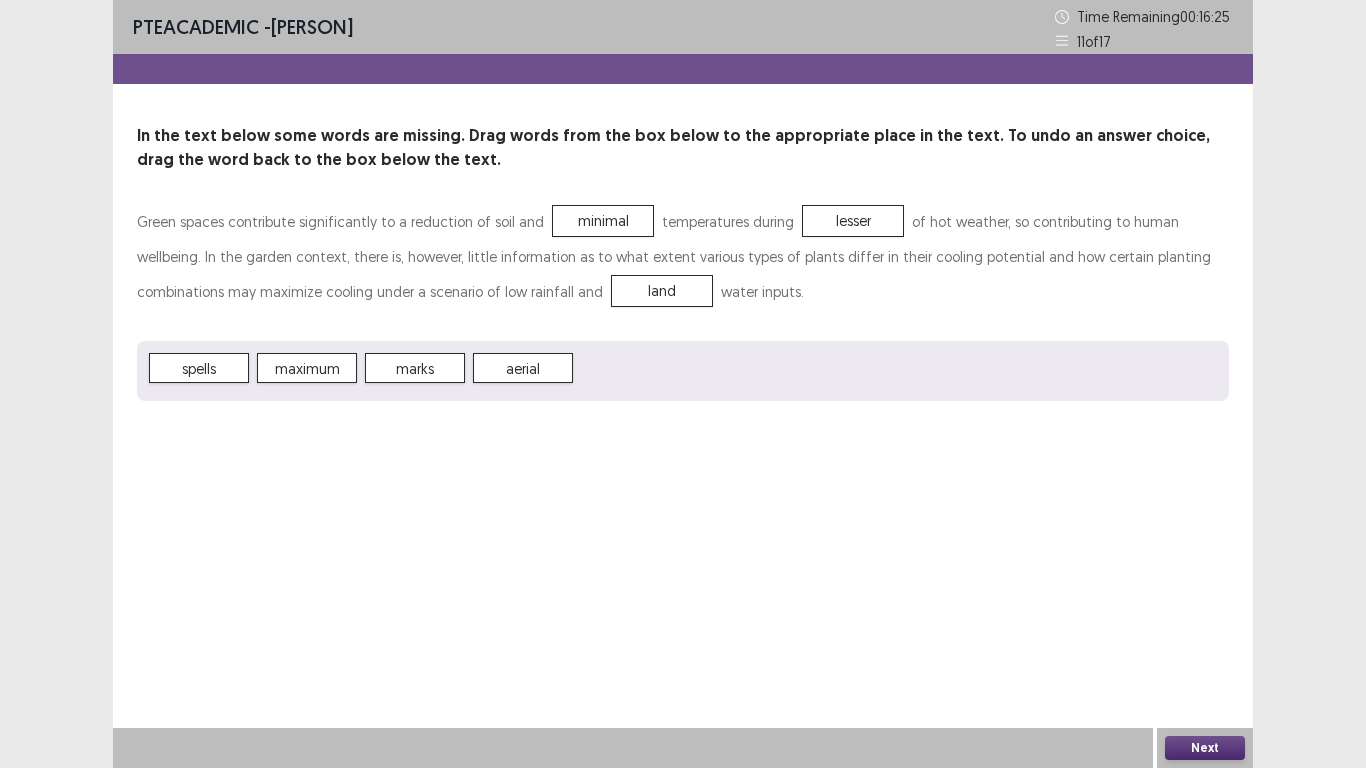 click on "Next" at bounding box center [1205, 748] 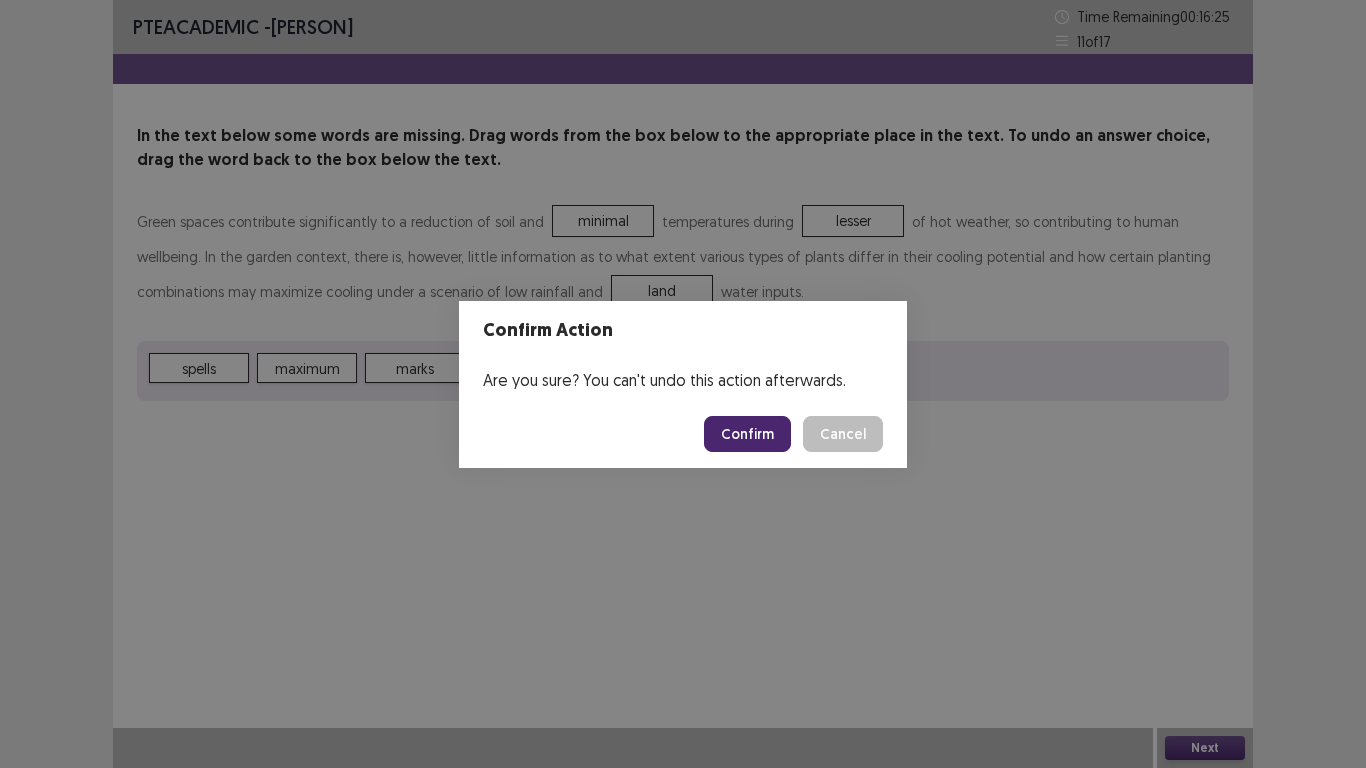click on "Confirm" at bounding box center [747, 434] 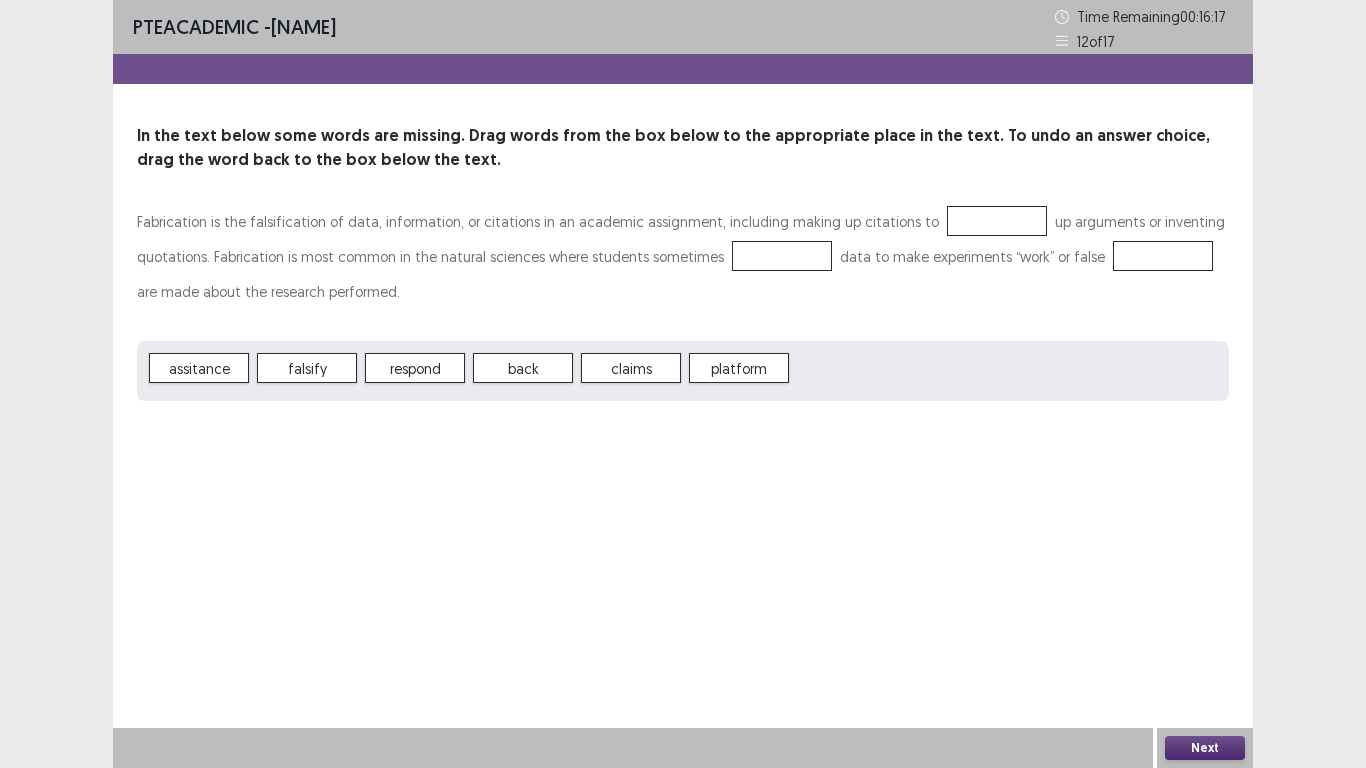 scroll, scrollTop: 0, scrollLeft: 0, axis: both 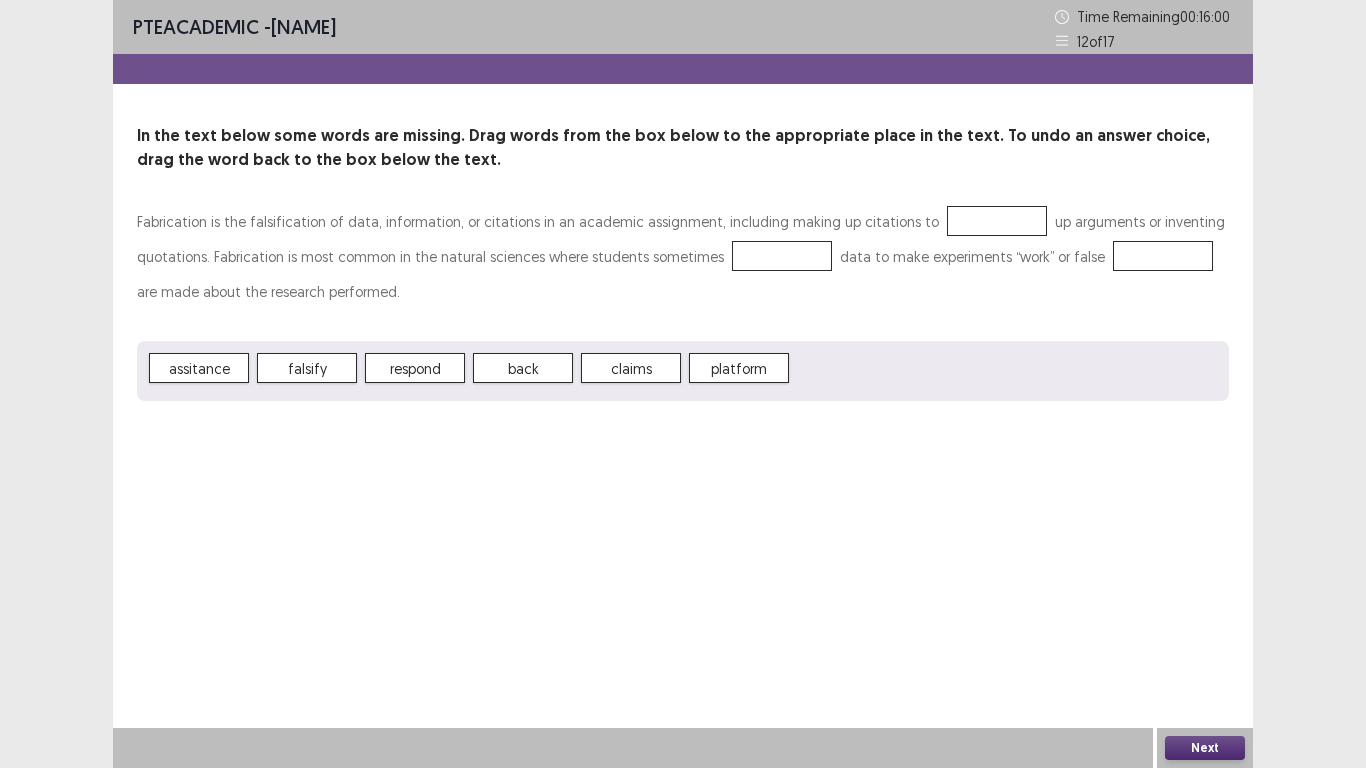 click on "assitance falsify respond back claims platform" at bounding box center [683, 371] 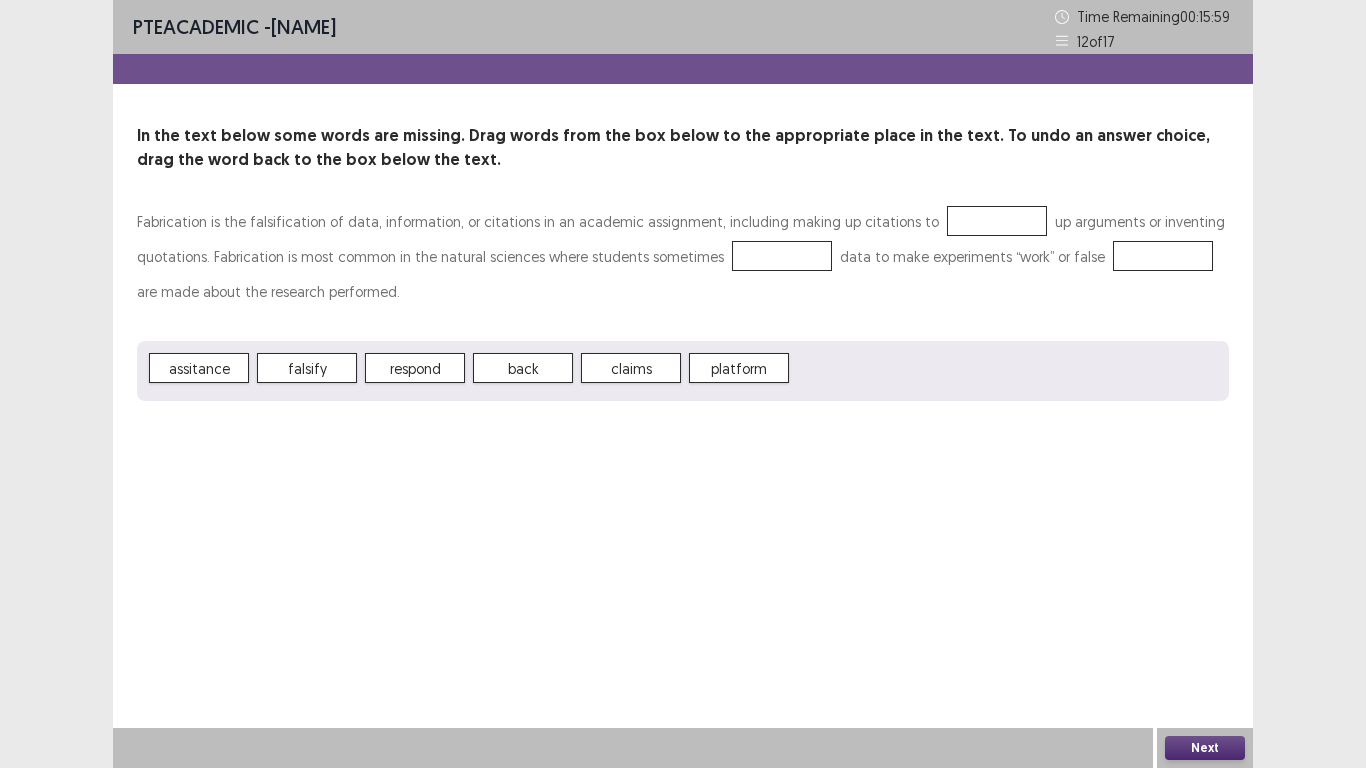 click on "assitance falsify respond back claims platform" at bounding box center (683, 371) 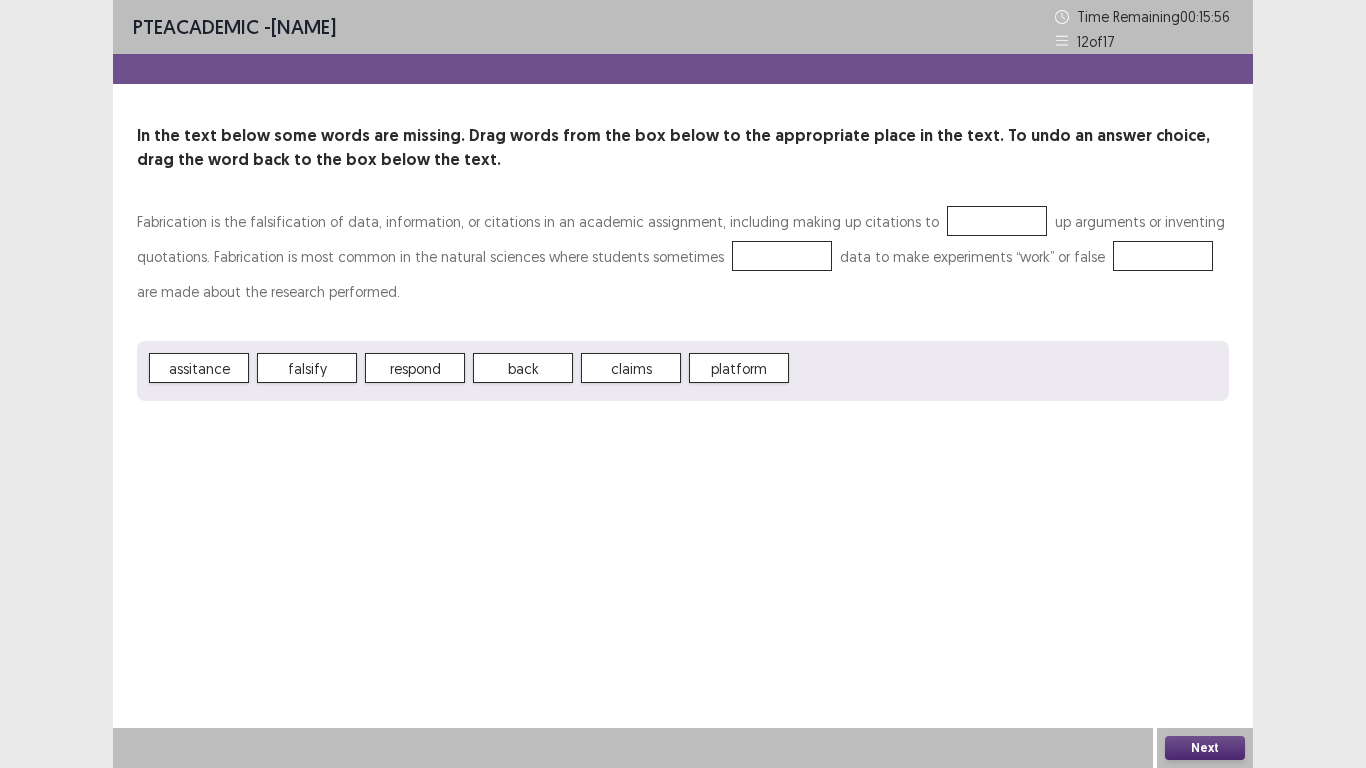 click on "assitance falsify respond back claims platform" at bounding box center (683, 371) 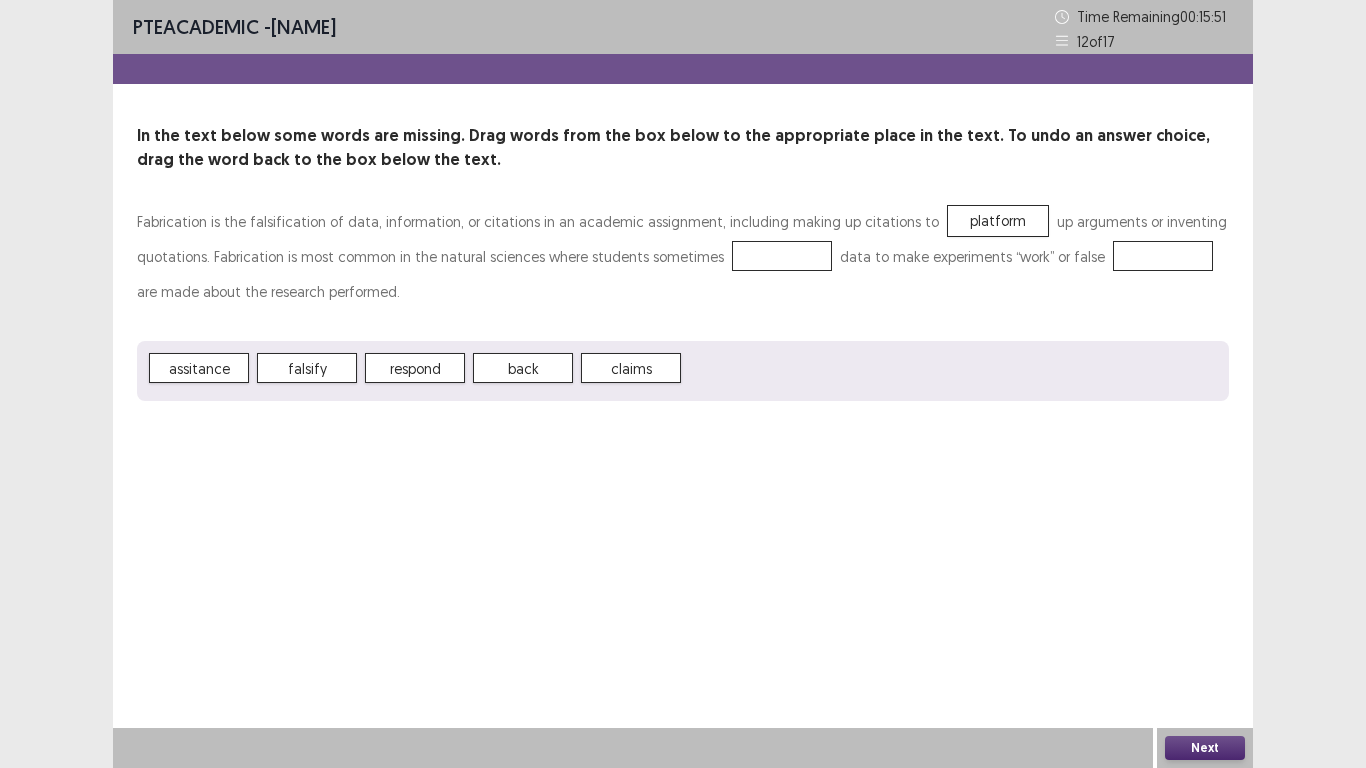 drag, startPoint x: 758, startPoint y: 350, endPoint x: 1059, endPoint y: 262, distance: 313.60007 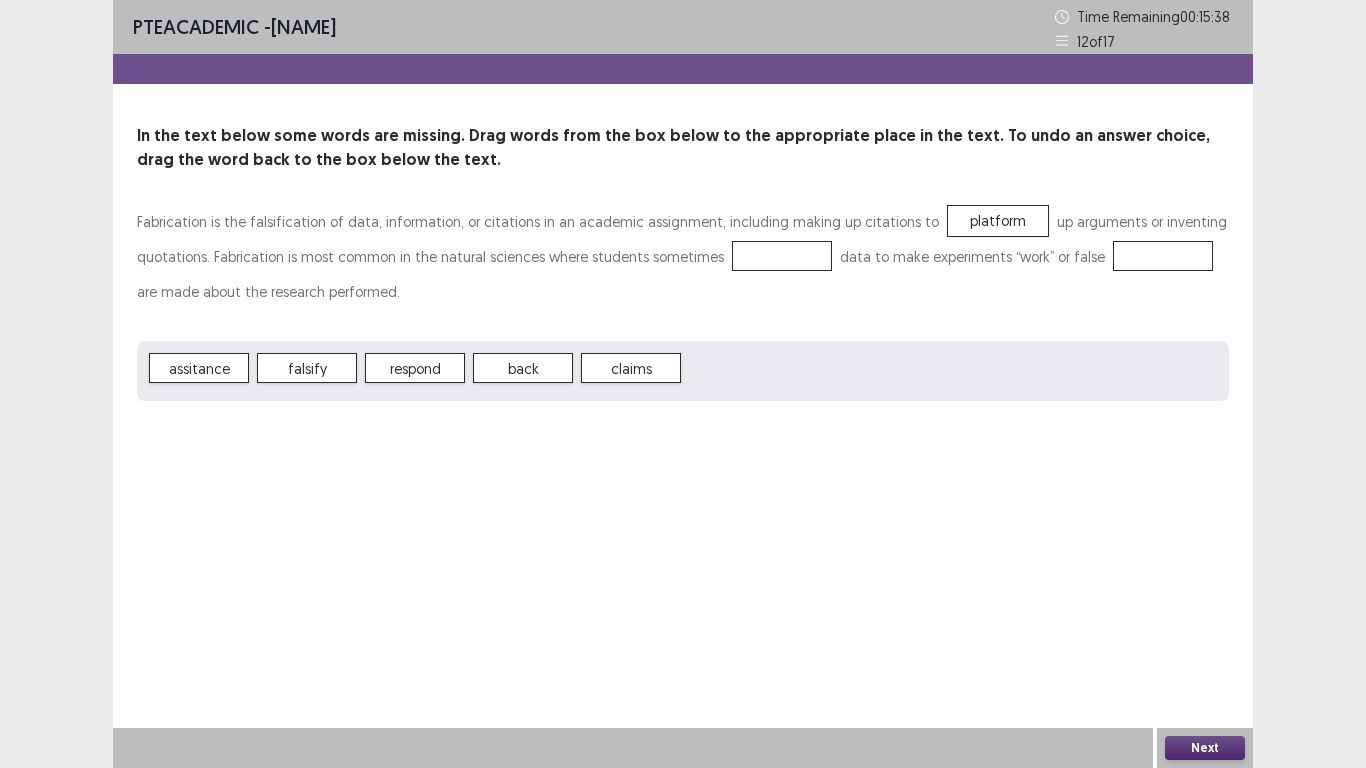 drag, startPoint x: 460, startPoint y: 363, endPoint x: 307, endPoint y: 455, distance: 178.5301 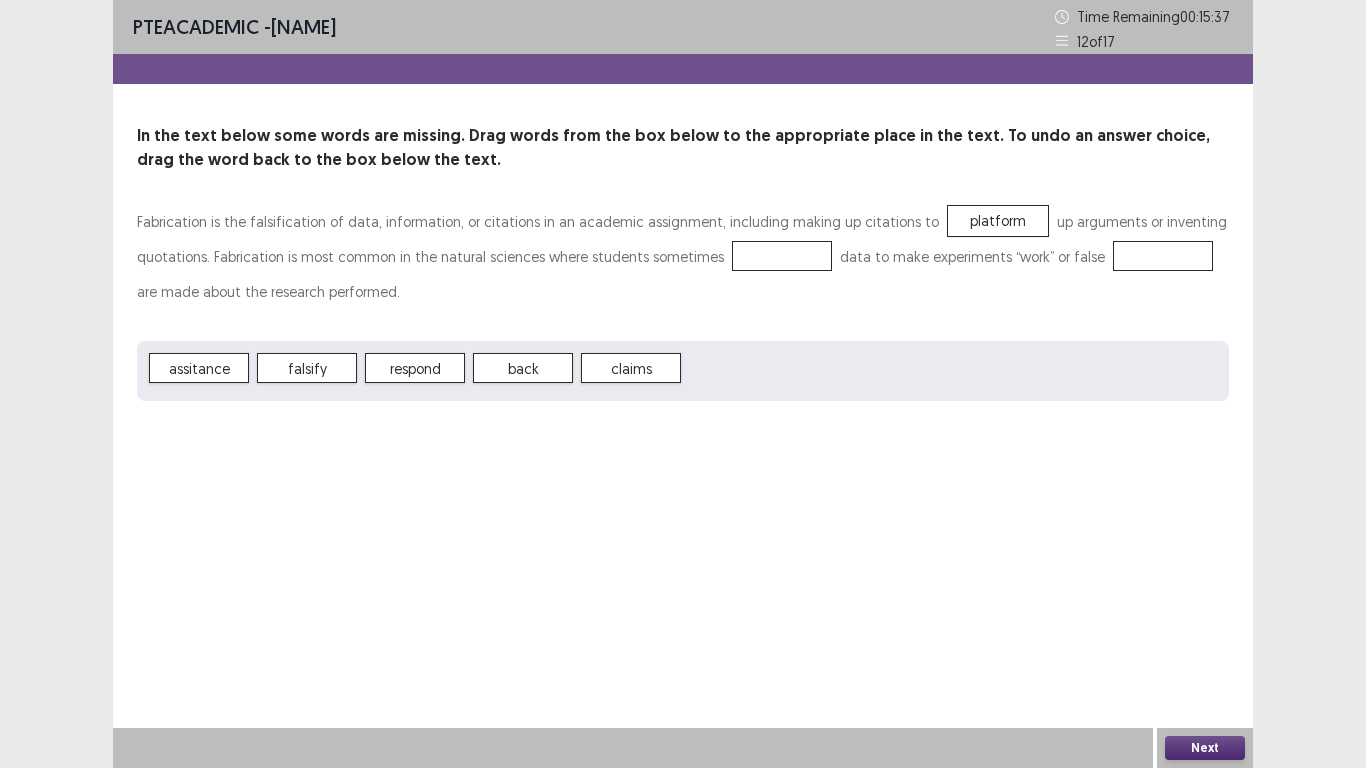 drag, startPoint x: 429, startPoint y: 349, endPoint x: 450, endPoint y: 340, distance: 22.847319 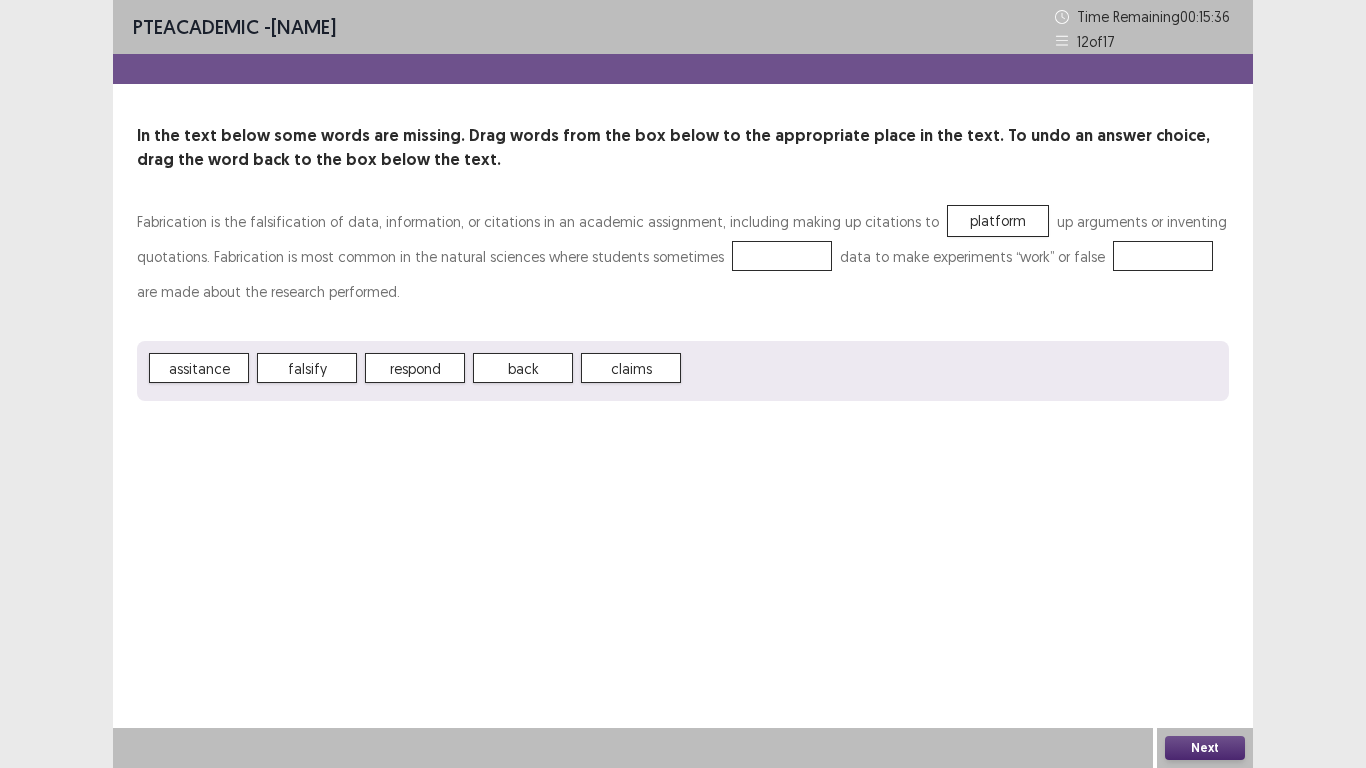 click on "respond" at bounding box center (415, 368) 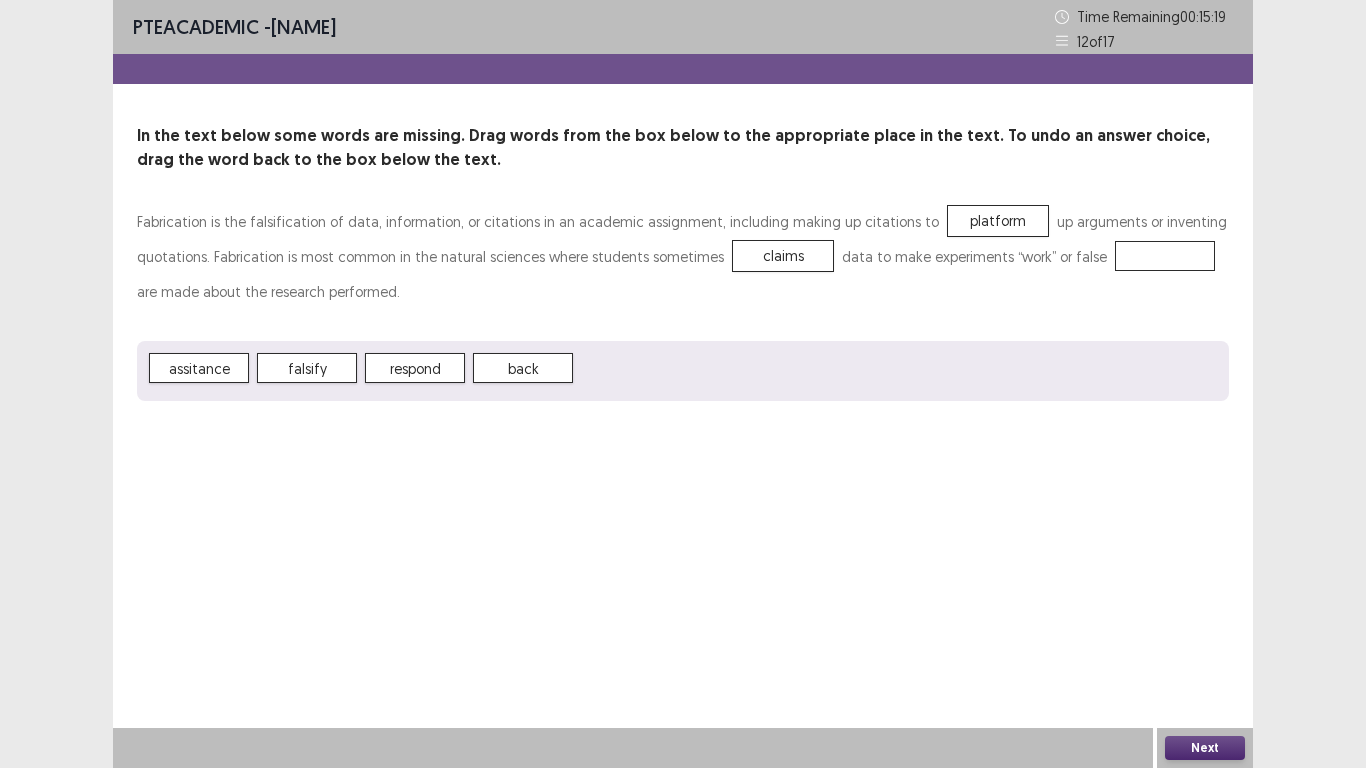 drag, startPoint x: 623, startPoint y: 357, endPoint x: 804, endPoint y: 263, distance: 203.95343 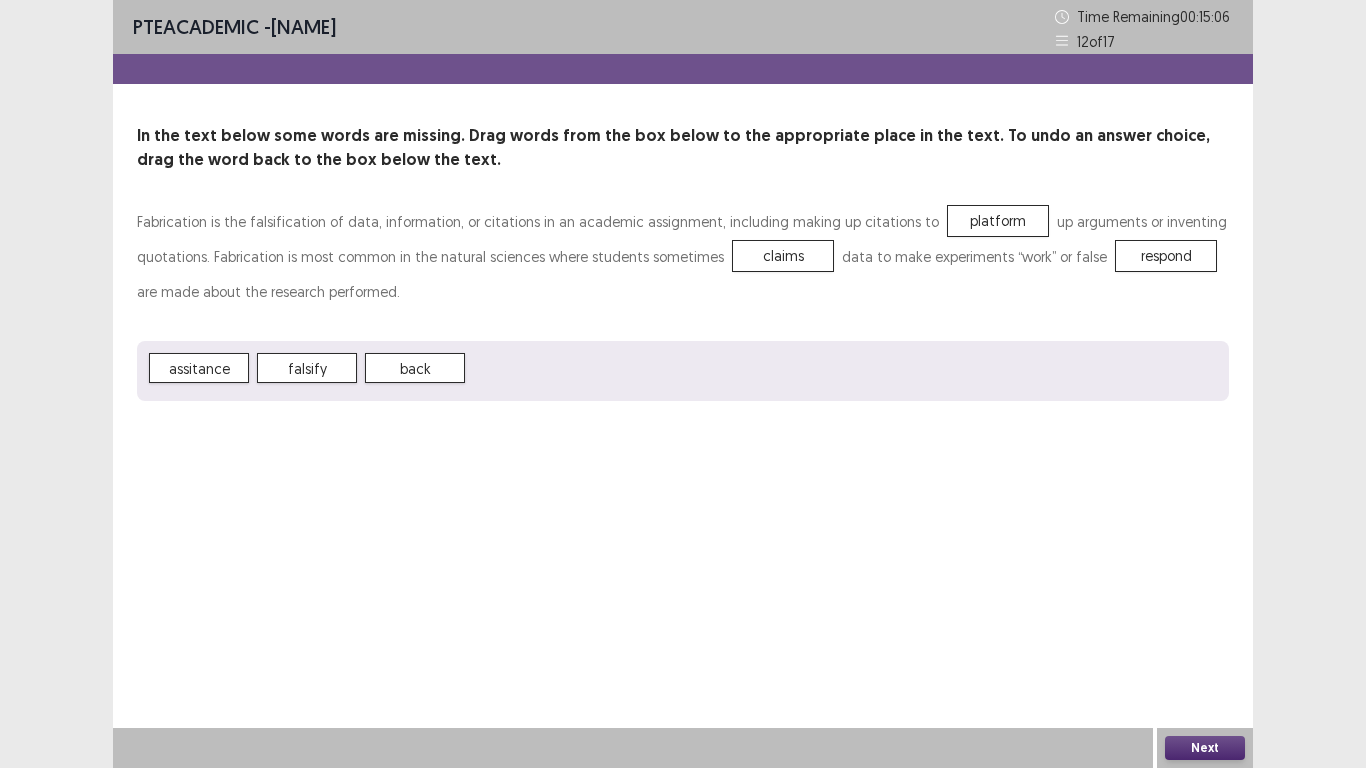 click on "PTE academic - [NAME] Time Remaining 00 : 15 : 06 12 of 17 In the text below some words are missing. Drag words from the box below to the appropriate place in the text. Fabrication is the falsification of data, information, or citations in an academic assignment, including making up citations to platform up arguments or inventing quotations. Fabrication is most common in the natural sciences where students sometimes claims data to make experiments “work” or false respond are made about the research performed. assitance falsify back Next" at bounding box center (683, 384) 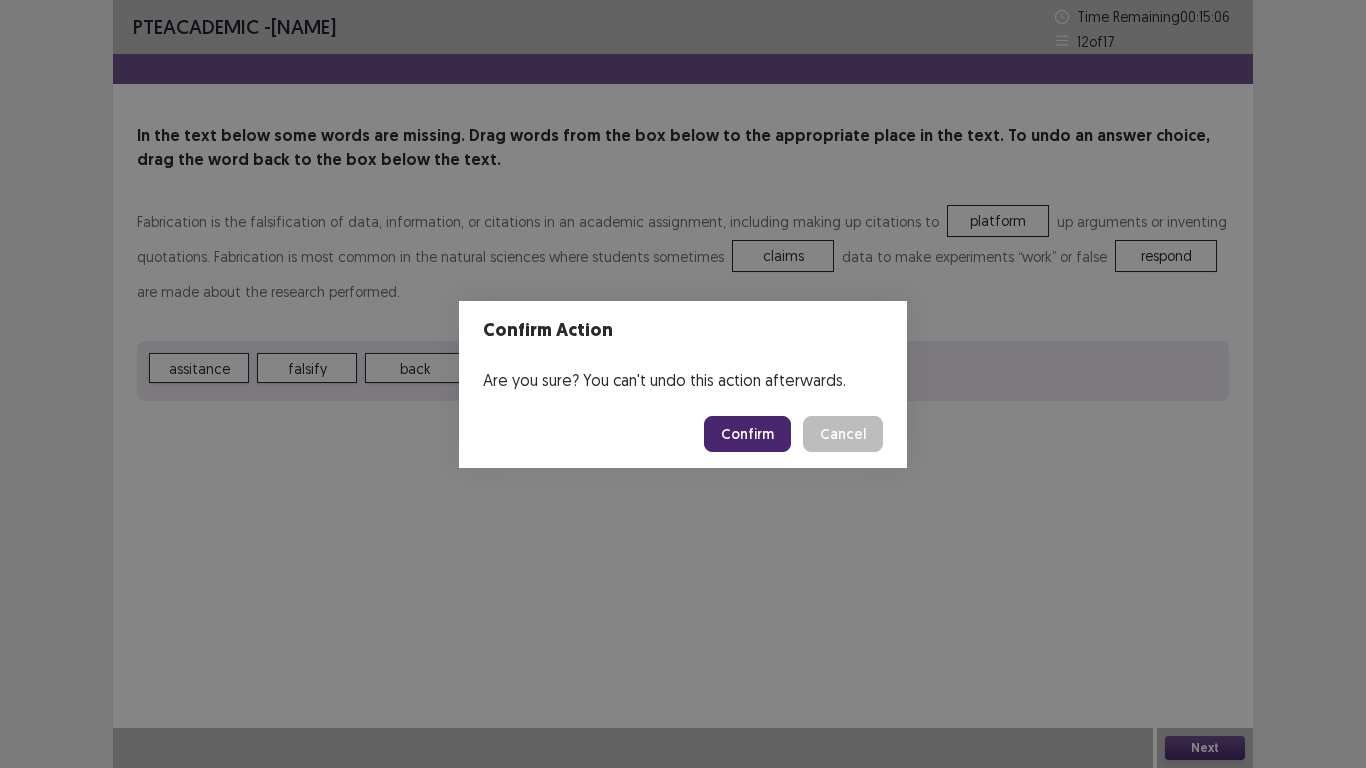 click on "Confirm" at bounding box center (747, 434) 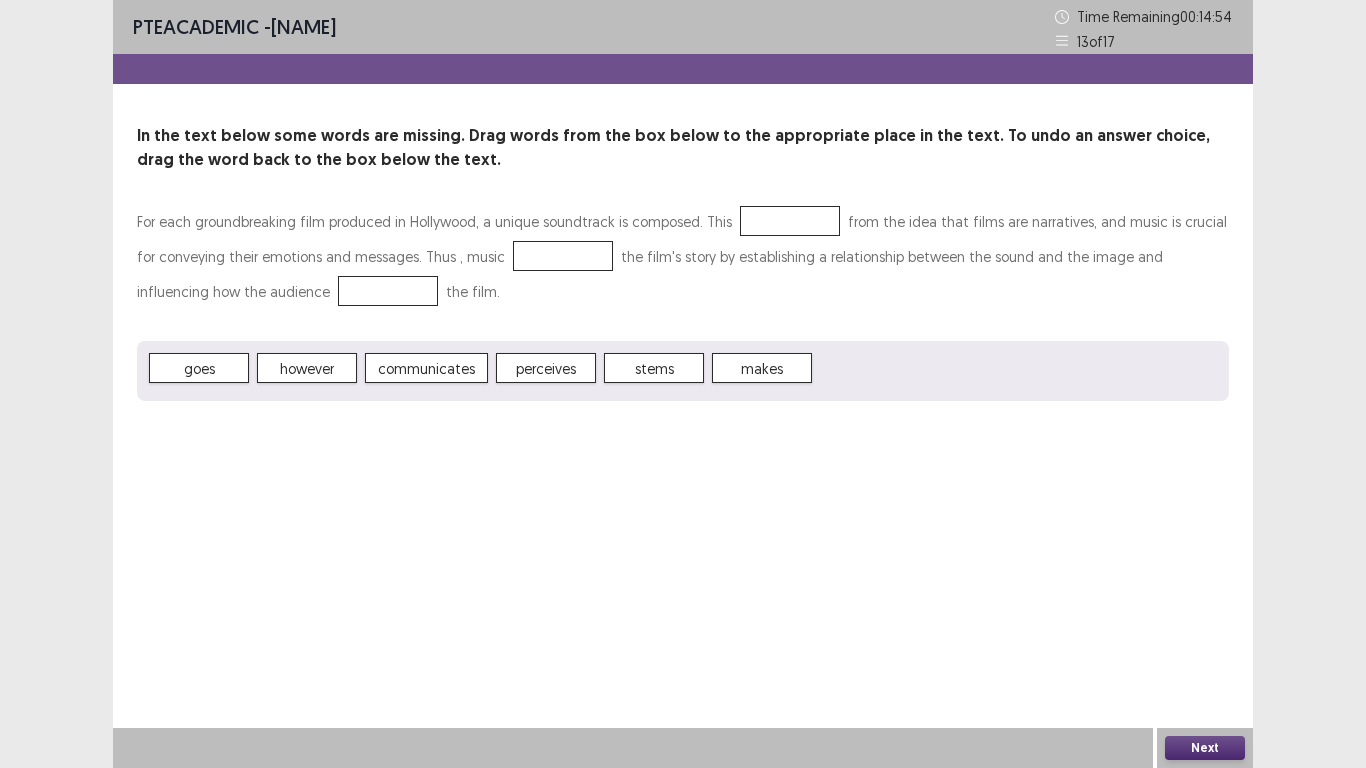 click on "makes" at bounding box center [762, 368] 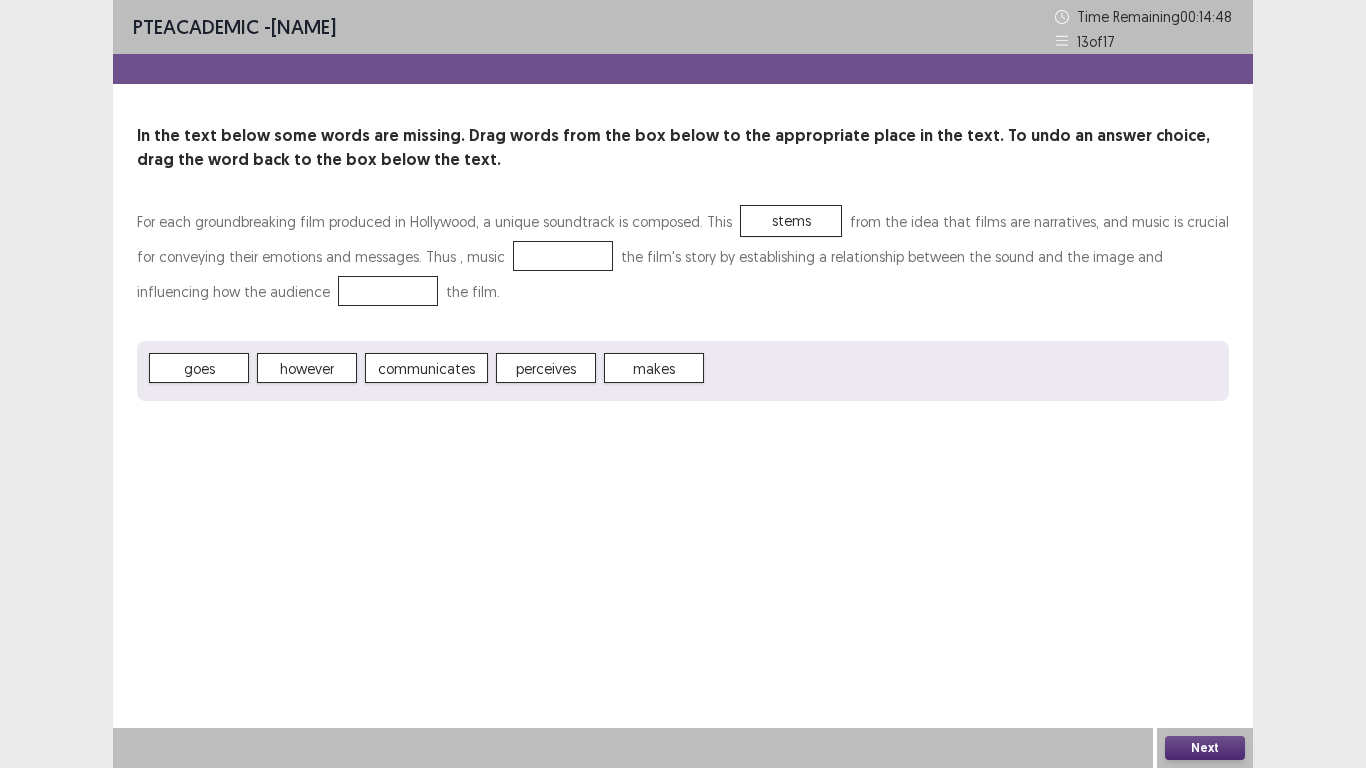click on "For each groundbreaking film produced in Hollywood, a unique soundtrack is composed. This  stems  from the idea that films are narratives, and music is crucial for conveying their emotions and messages. Thus , music   the film's story by establishing a relationship between the sound and the image and influencing how the audience   the film." at bounding box center (683, 256) 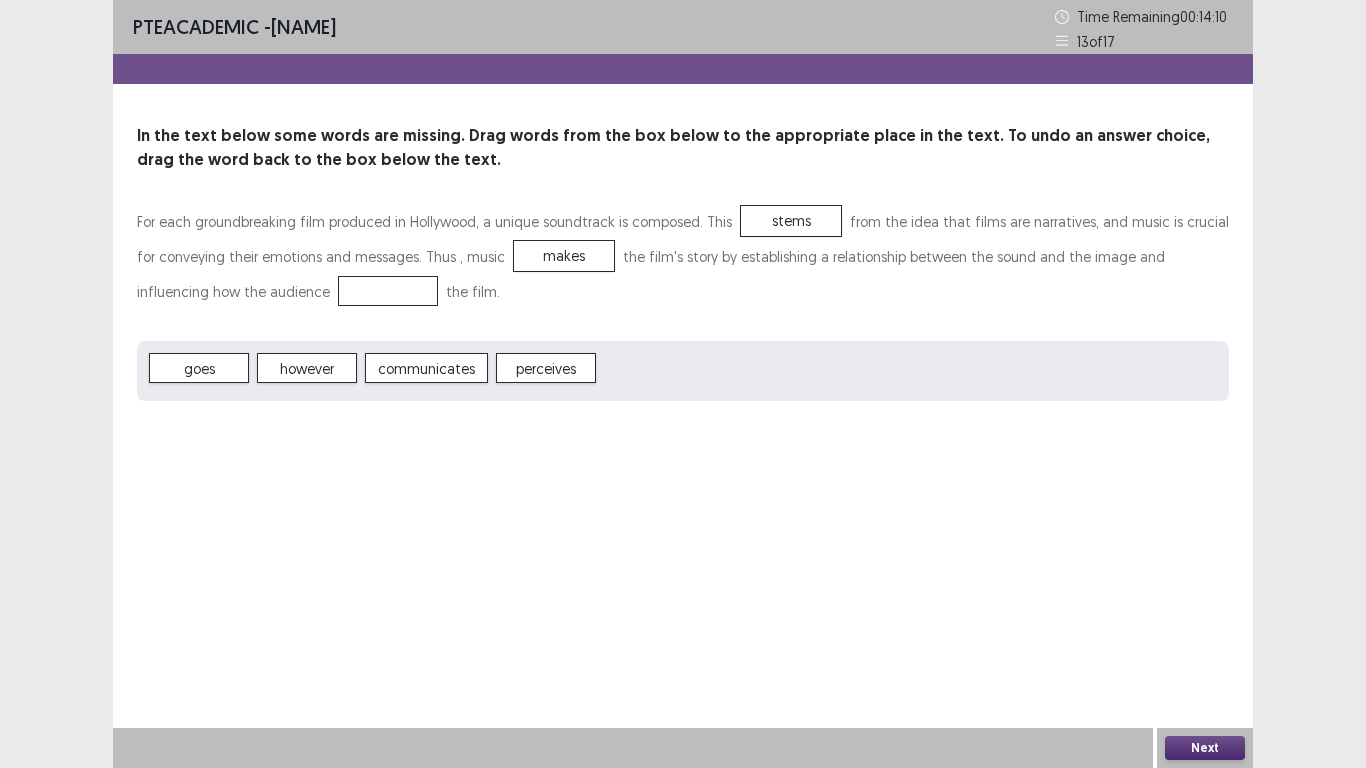 drag, startPoint x: 429, startPoint y: 342, endPoint x: 508, endPoint y: 362, distance: 81.49233 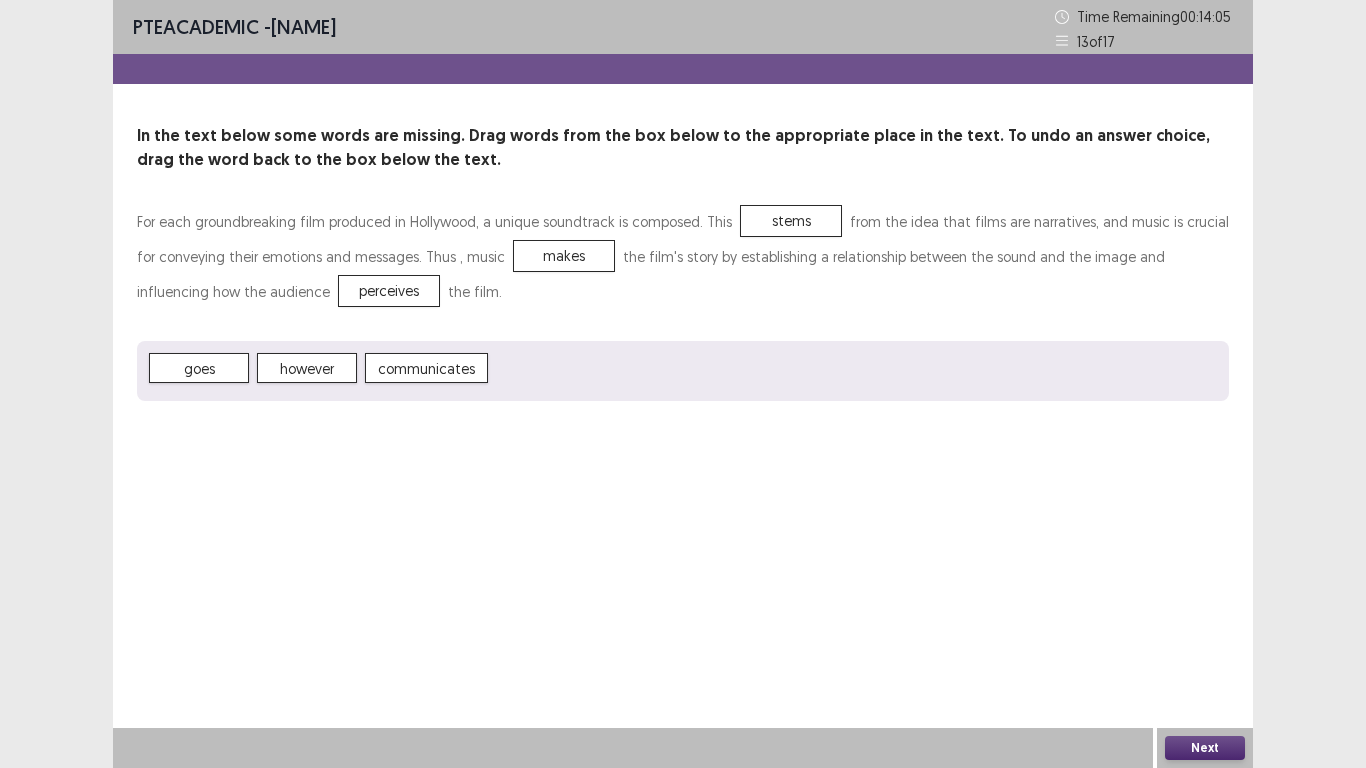 click on "Next" at bounding box center (1205, 748) 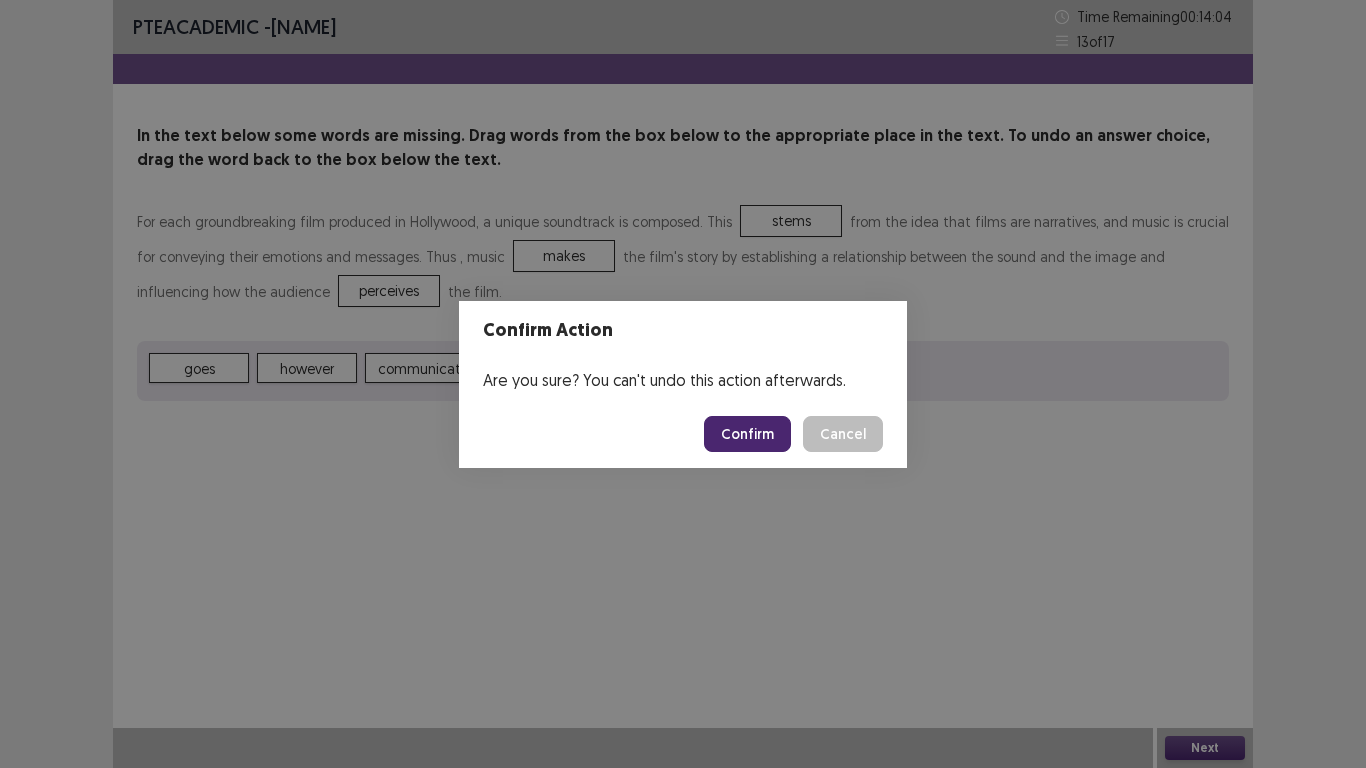 drag, startPoint x: 761, startPoint y: 439, endPoint x: 775, endPoint y: 465, distance: 29.529646 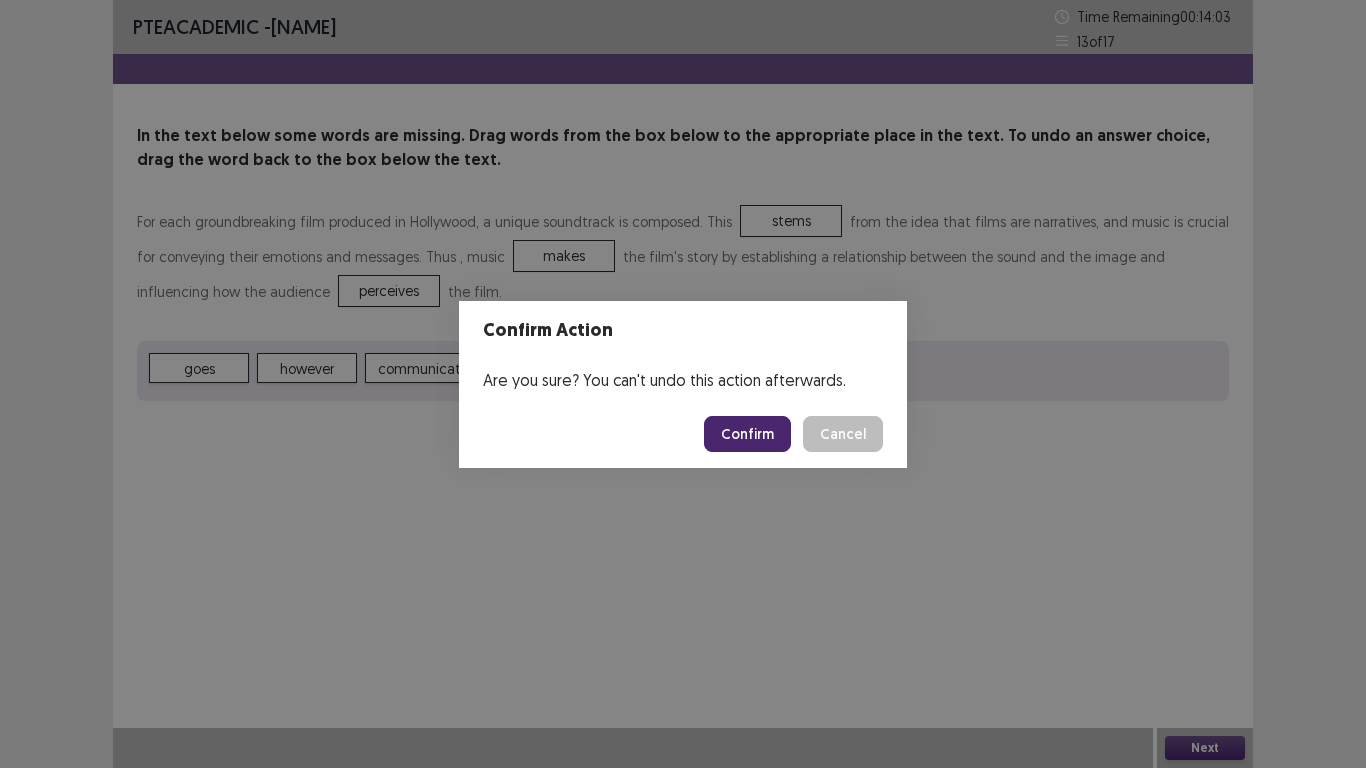 click on "Confirm" at bounding box center (747, 434) 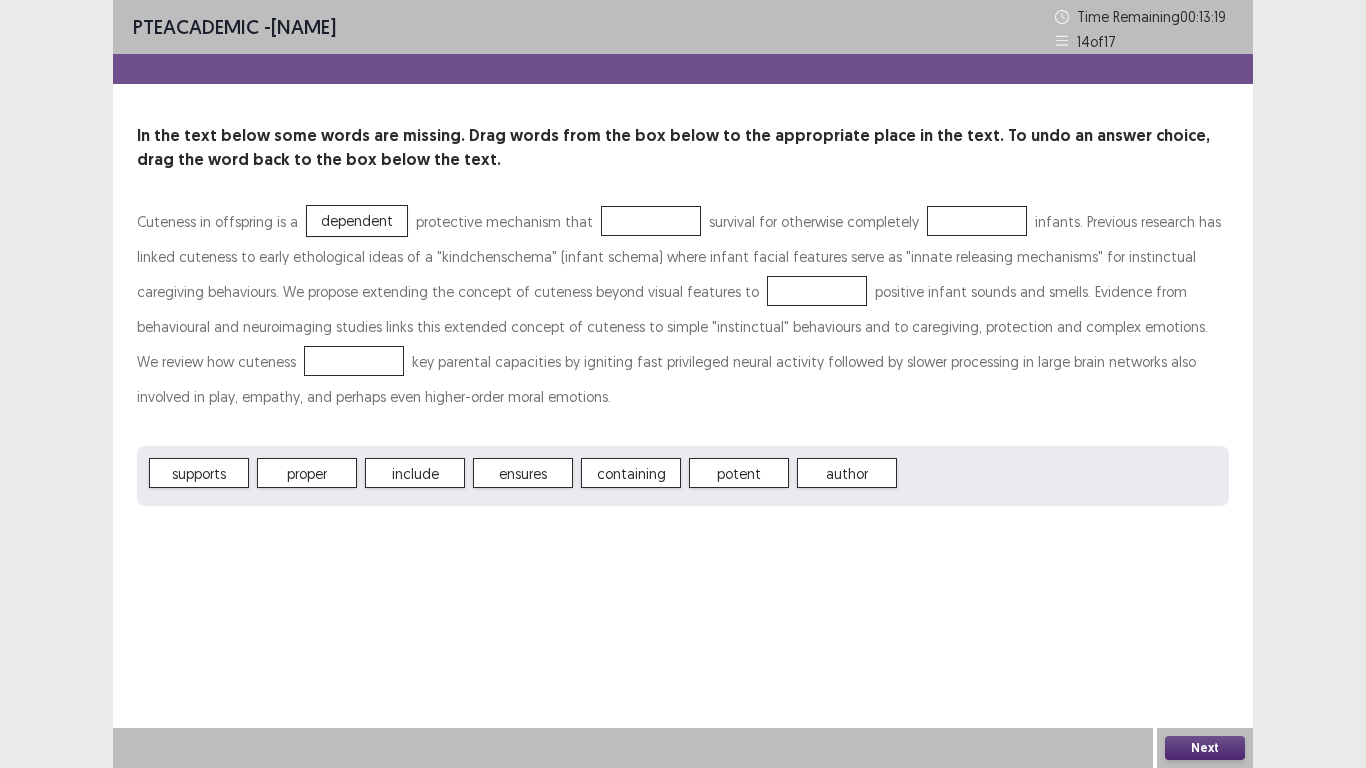 click on "proper" at bounding box center (307, 473) 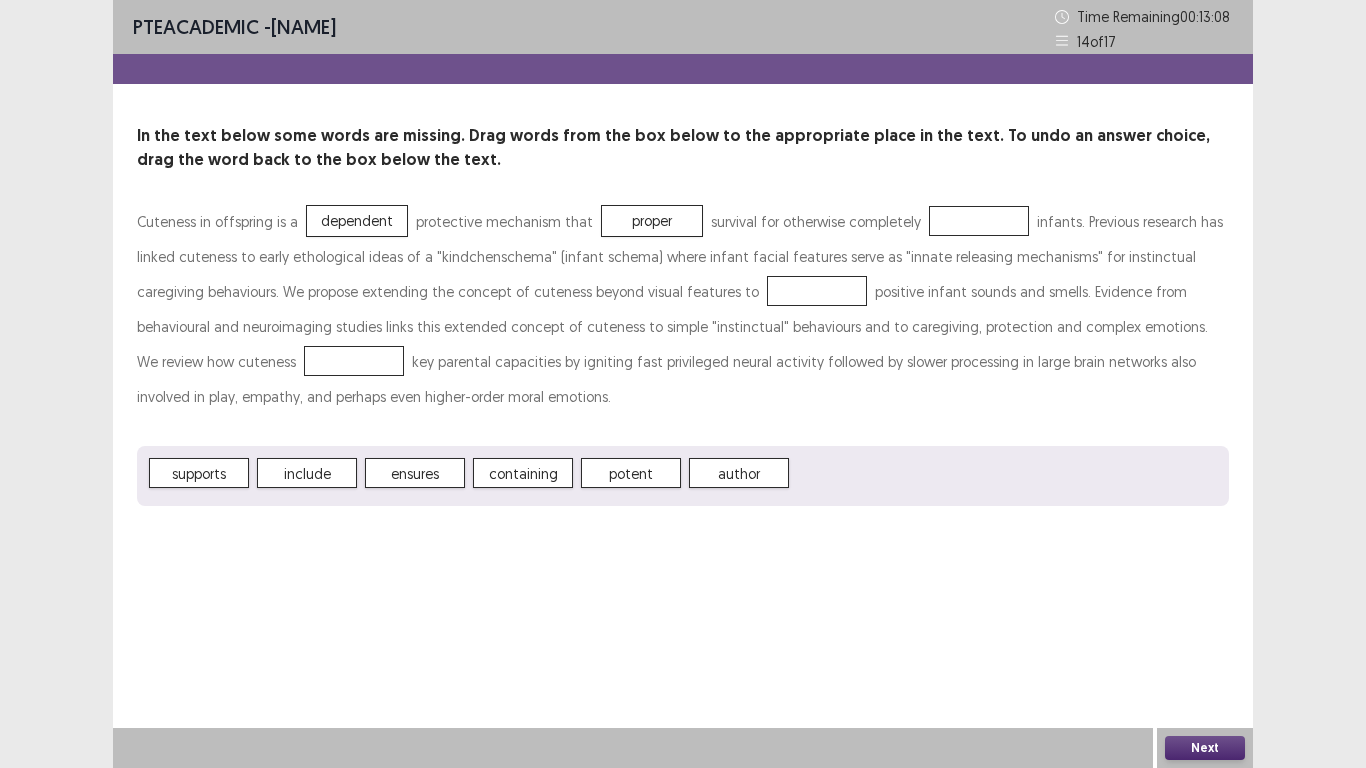 click on "supports include ensures containing potent author" at bounding box center (683, 476) 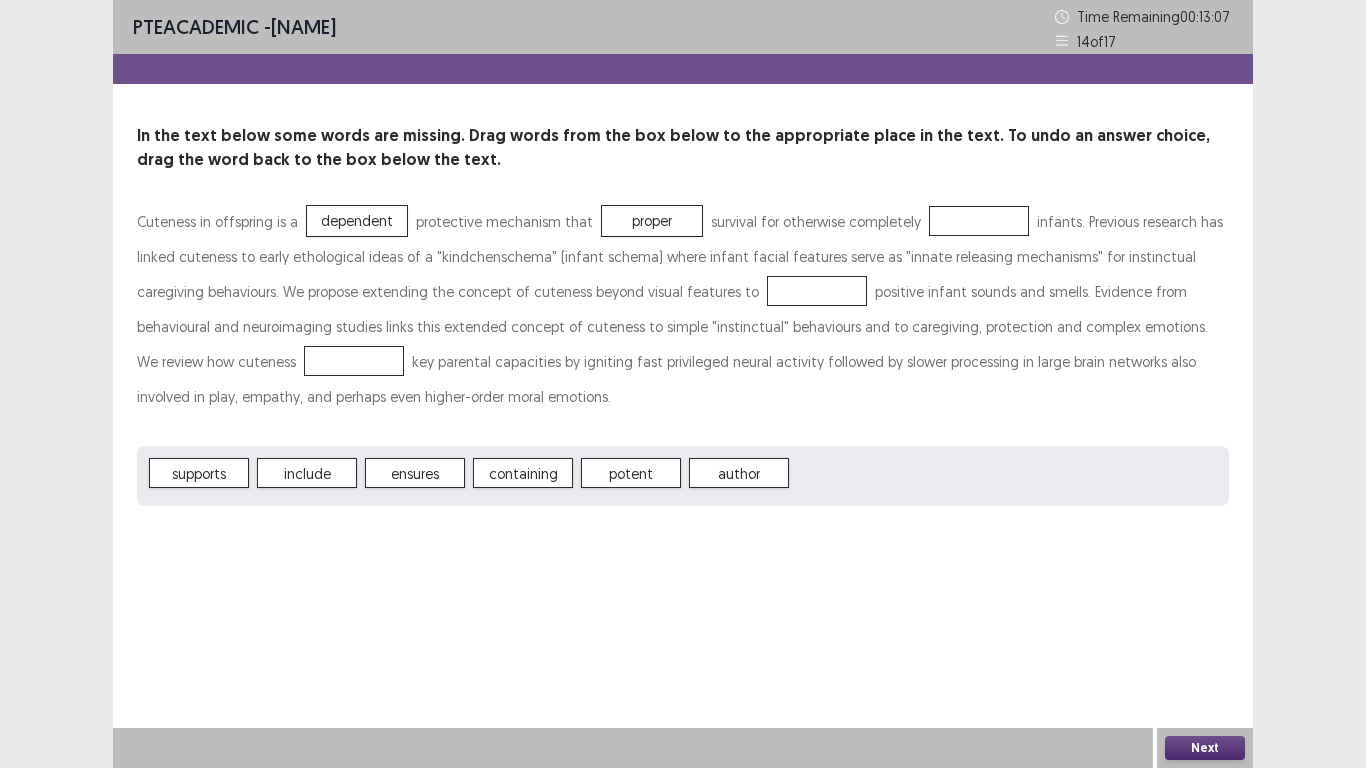 drag, startPoint x: 702, startPoint y: 334, endPoint x: 615, endPoint y: 354, distance: 89.26926 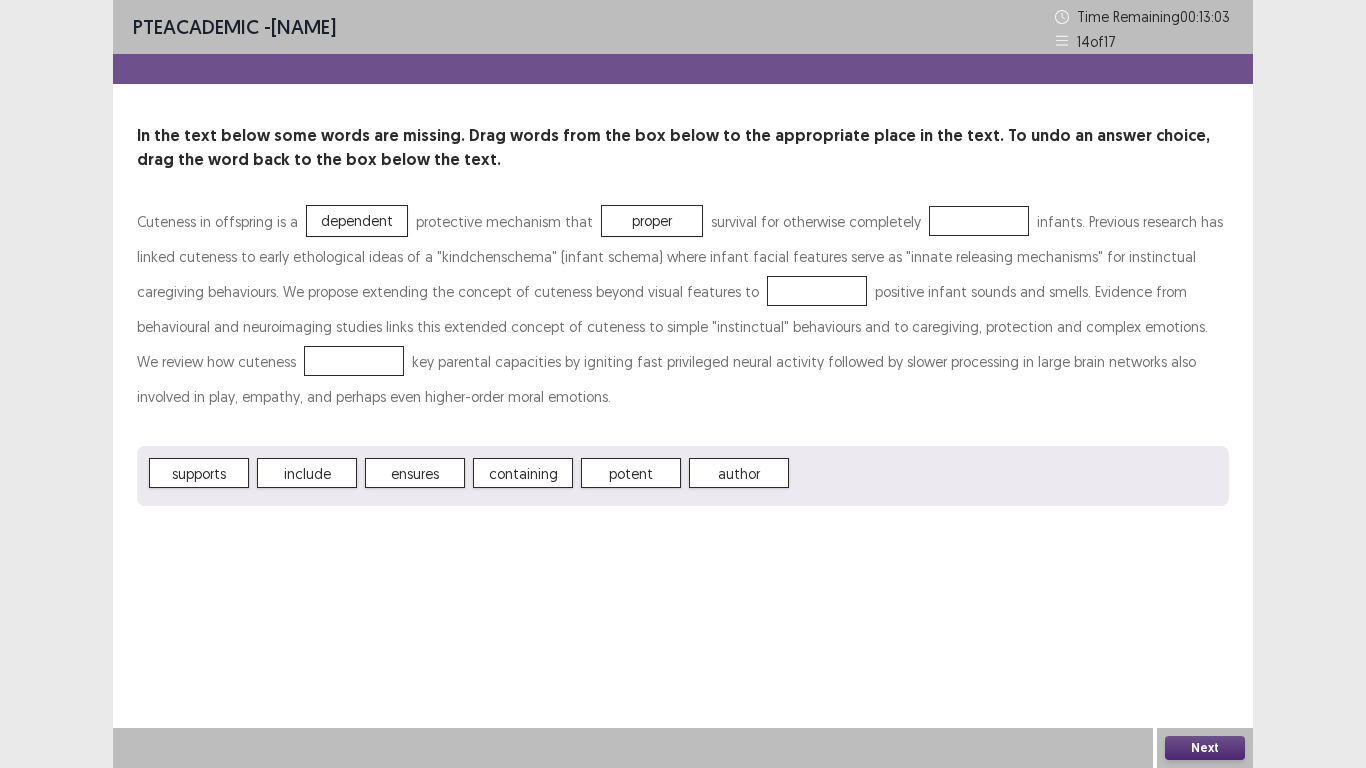 click on "supports" at bounding box center [199, 473] 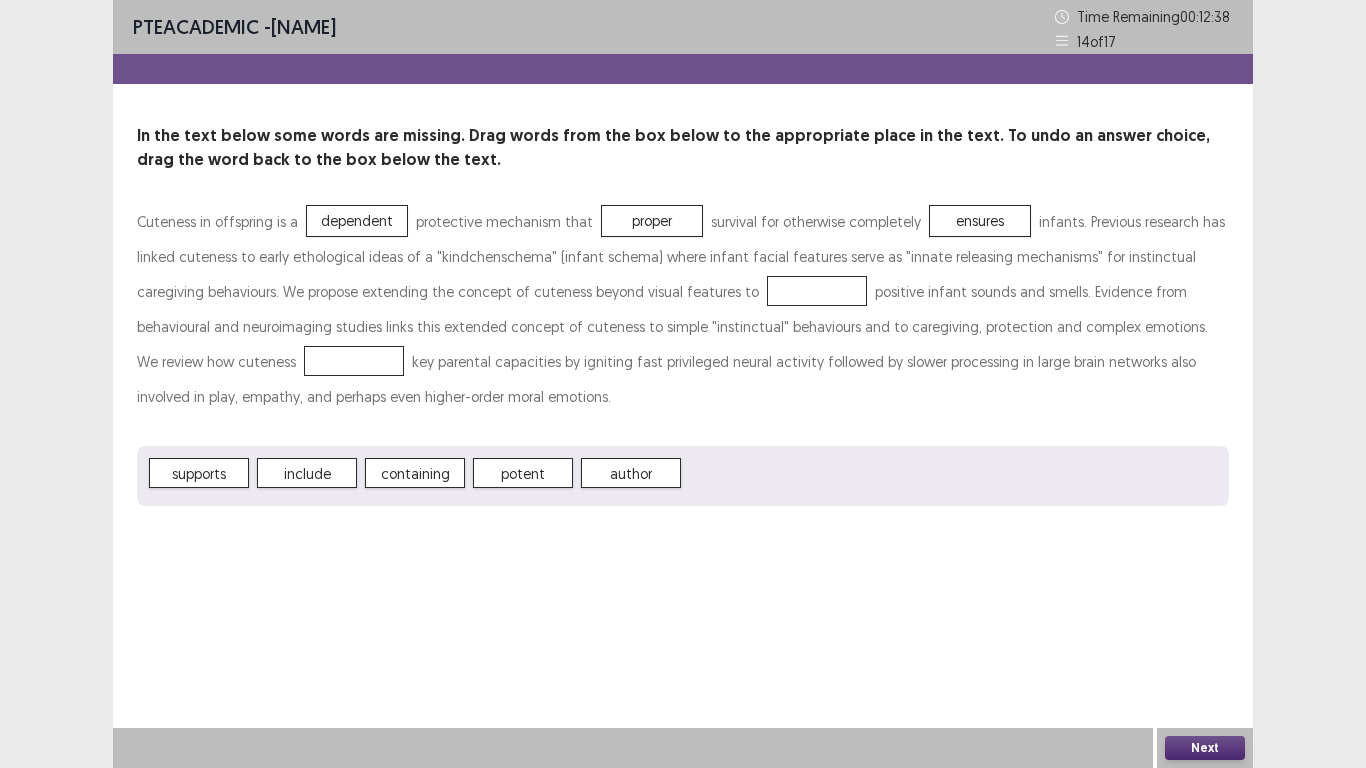 drag, startPoint x: 215, startPoint y: 463, endPoint x: 234, endPoint y: 473, distance: 21.470911 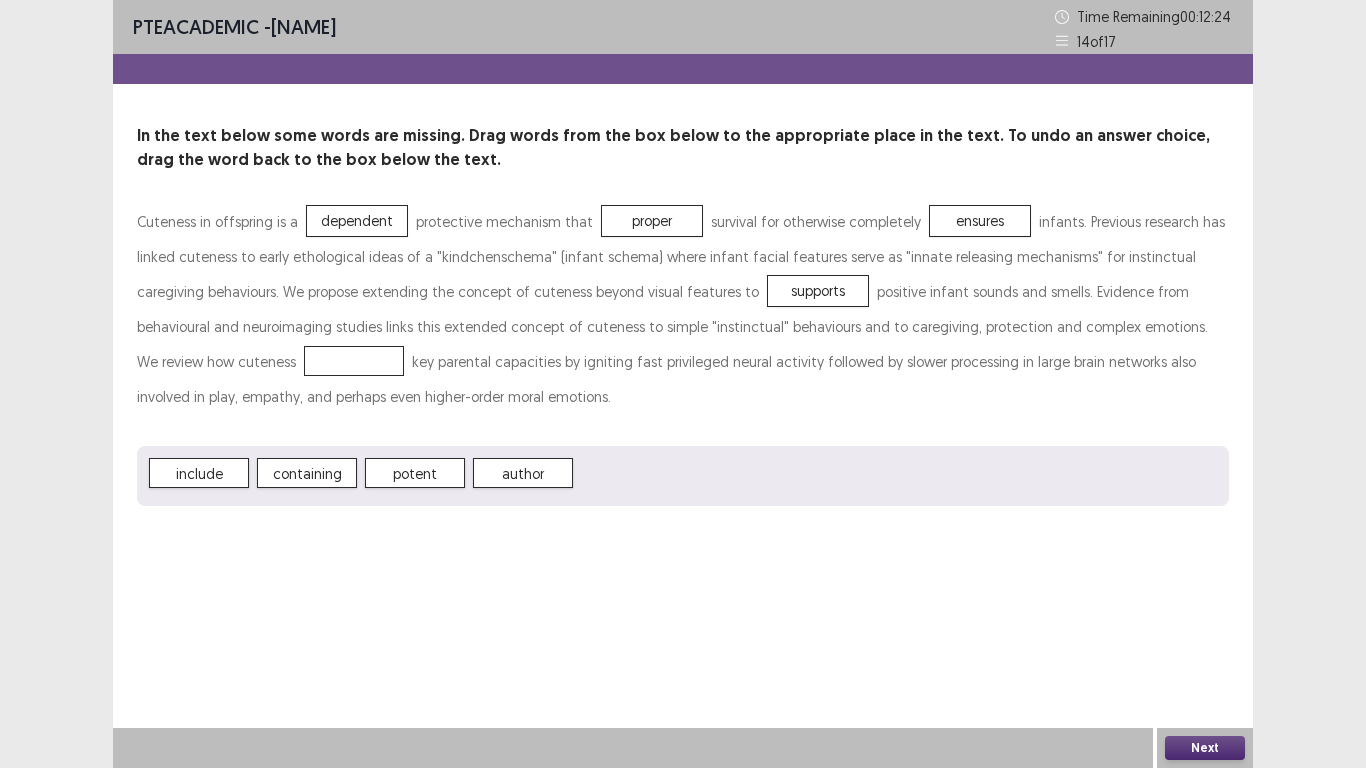 drag, startPoint x: 527, startPoint y: 470, endPoint x: 460, endPoint y: 435, distance: 75.591 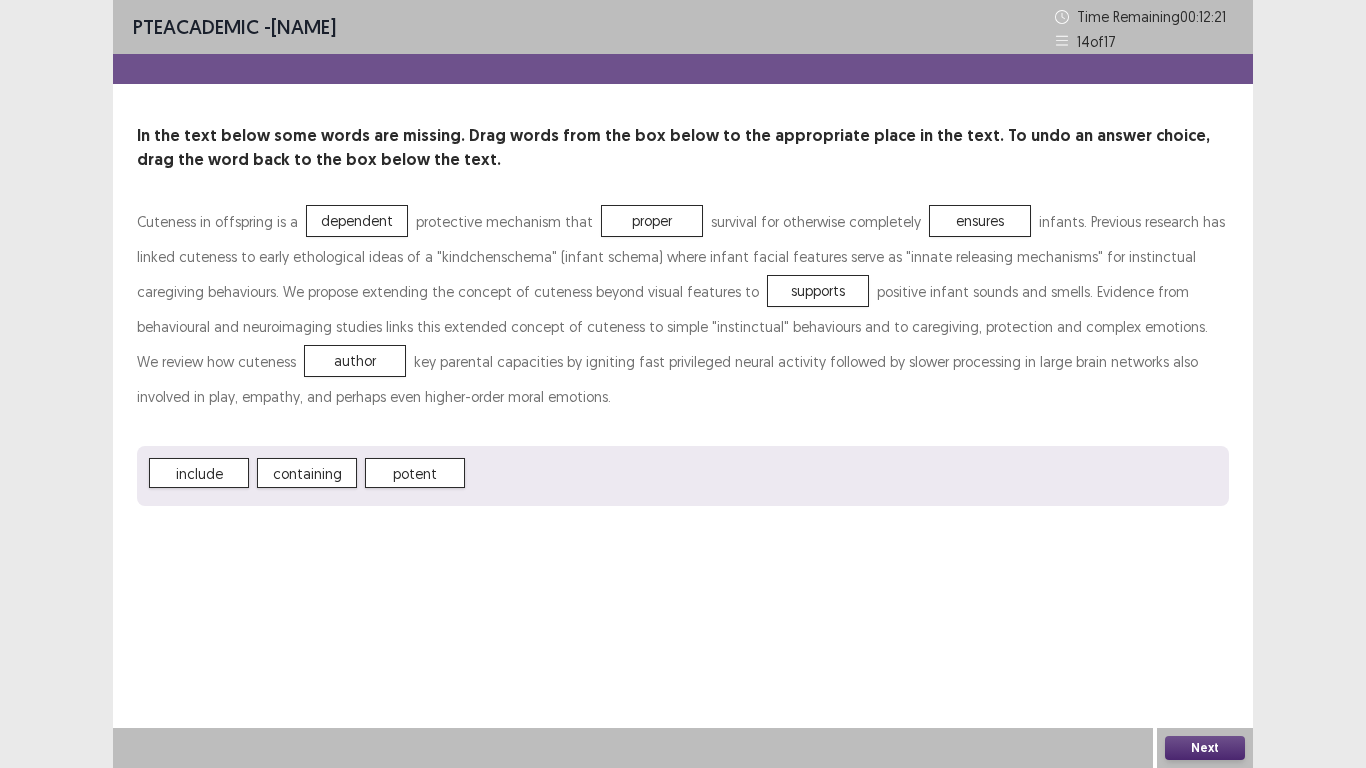 click on "potent" at bounding box center (415, 473) 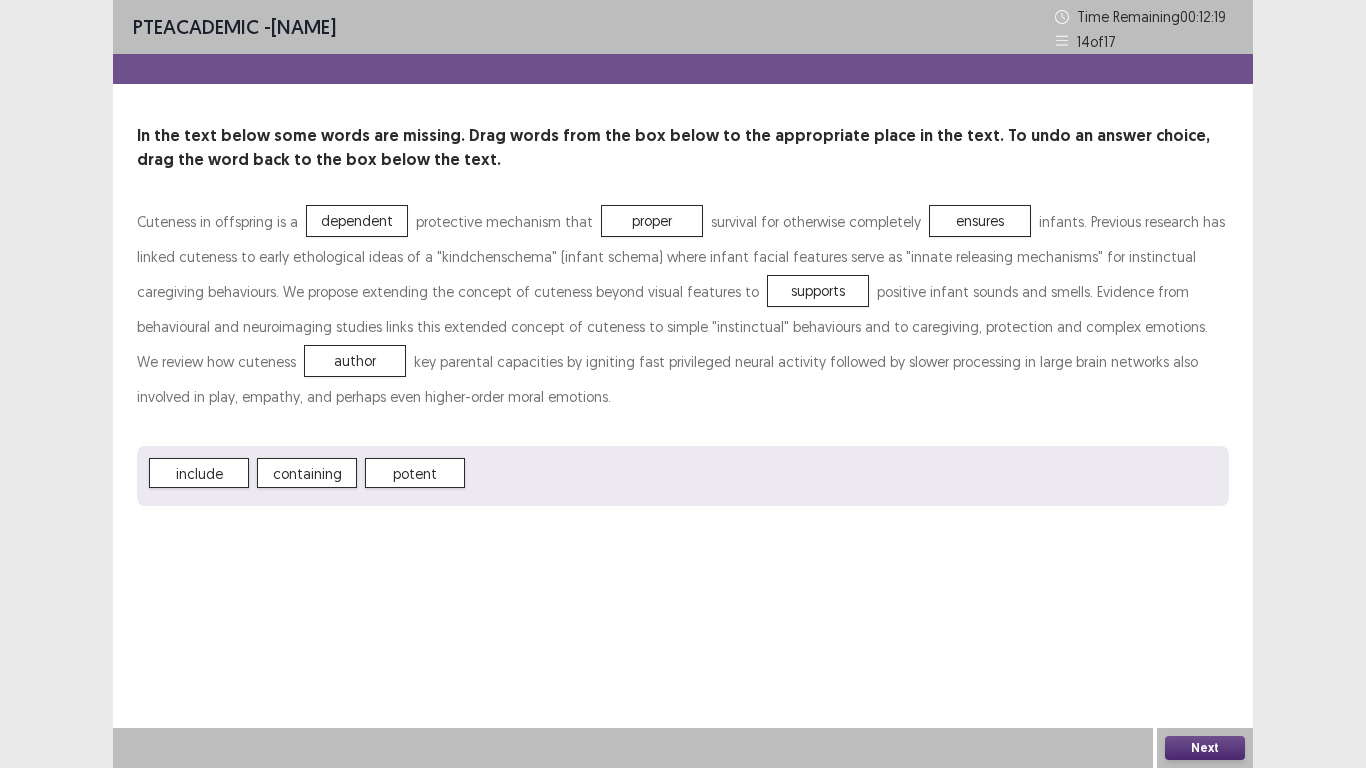 click on "Next" at bounding box center [1205, 748] 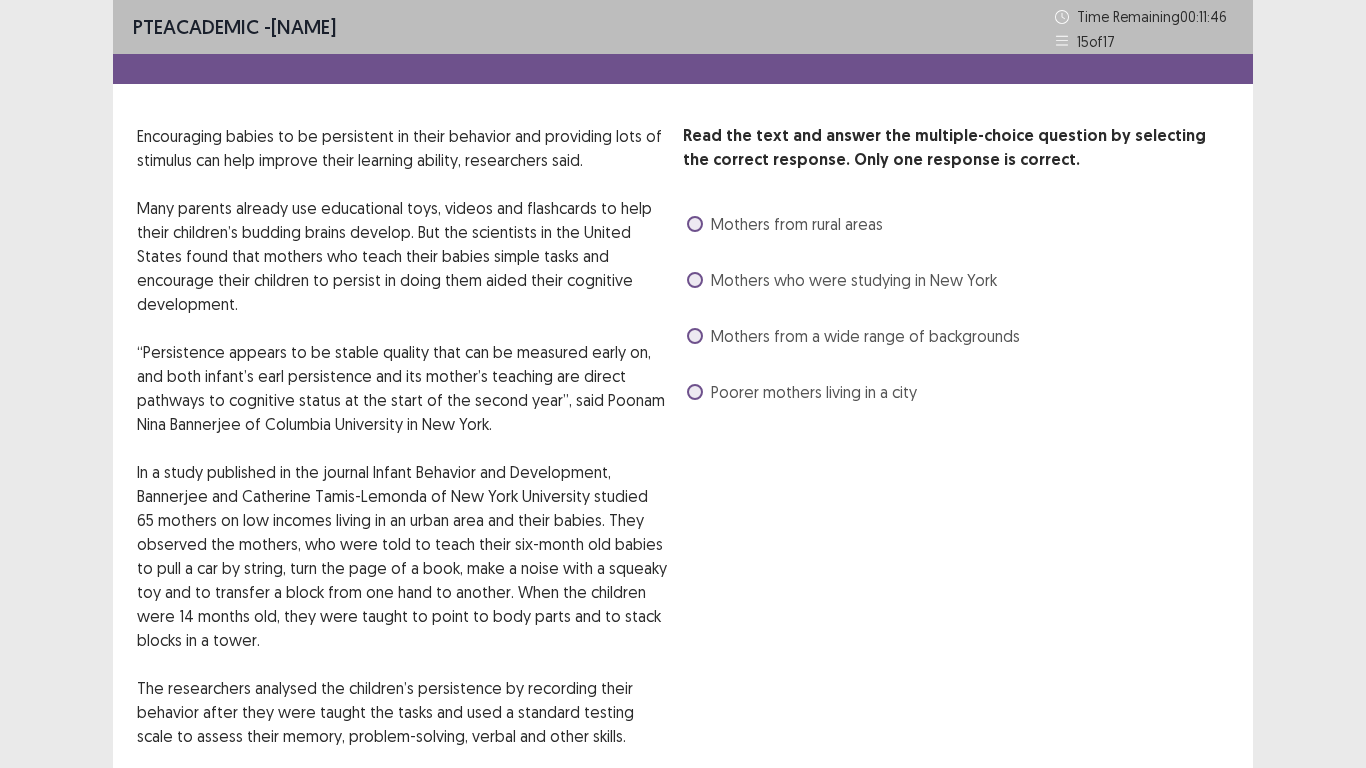 click at bounding box center [695, 280] 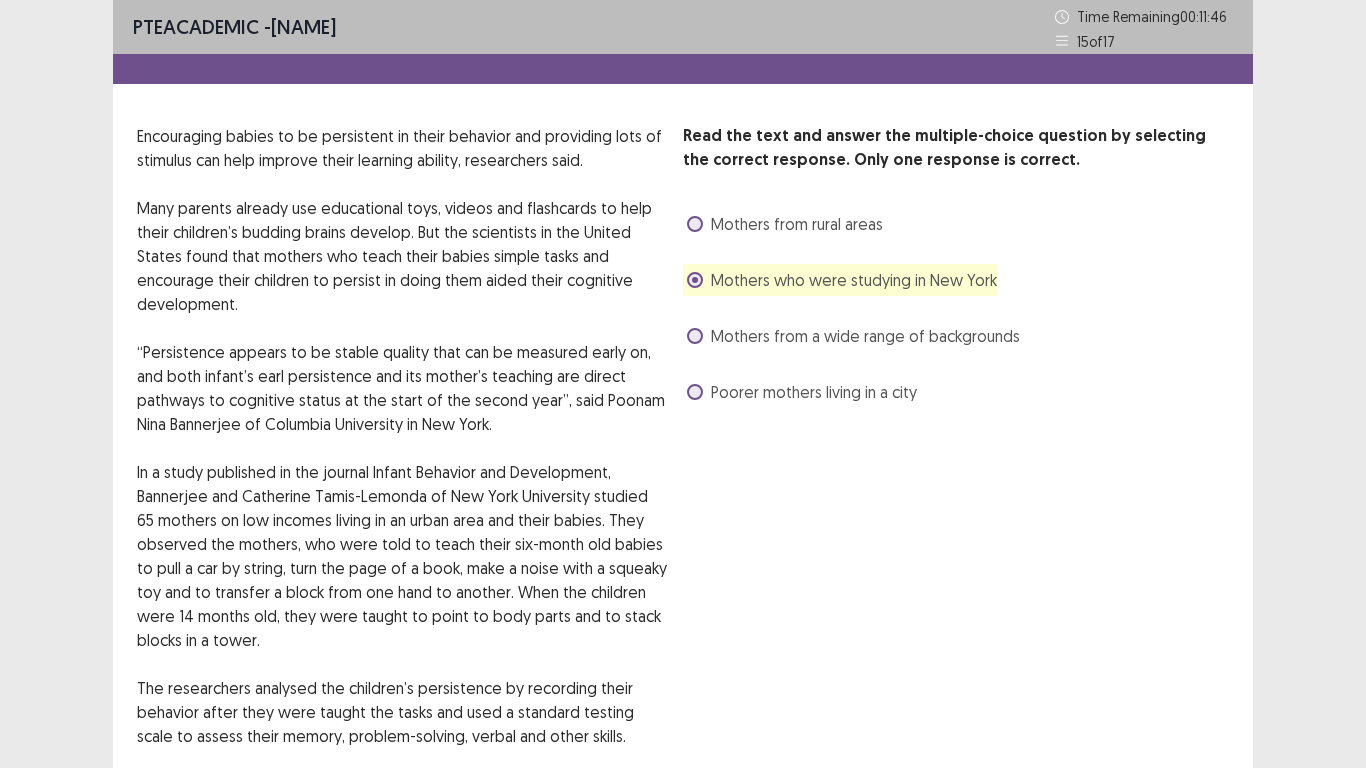 click on "PTE academic - [NAME] Time Remaining 00 : 11 : 46 15 of 17 Read the text and answer the multiple-choice question by selecting the correct response. Only one response is correct. Encouraging babies to be persistent in their behavior and providing lots of stimulus can help improve their learning ability, researchers said. Many parents already use educational toys, videos and flashcards to help their children’s budding brains develop. But the scientists in the United States found that mothers who teach their babies simple tasks and encourage their children to persist in doing them aided their cognitive development. “Persistence appears to be stable quality that can be measured early on, and both infant’s earl persistence and its mother’s teaching are direct pathways to cognitive status at the start of the second year”, said Poonam Nina Bannerjee of Columbia University in New York. What kind mothers did the study investigate? Mothers from rural areas Mothers who were studying in New York" at bounding box center [683, 502] 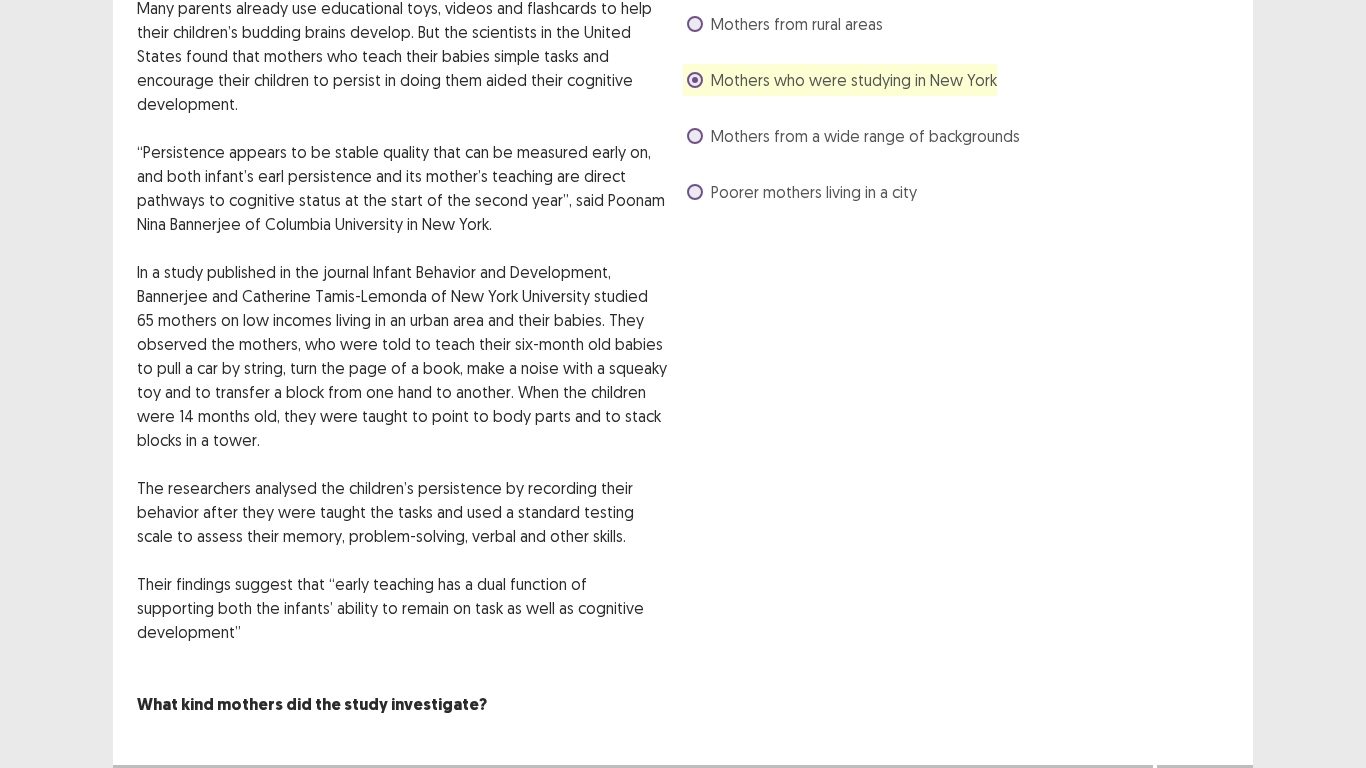 click on "Next" at bounding box center (1205, 785) 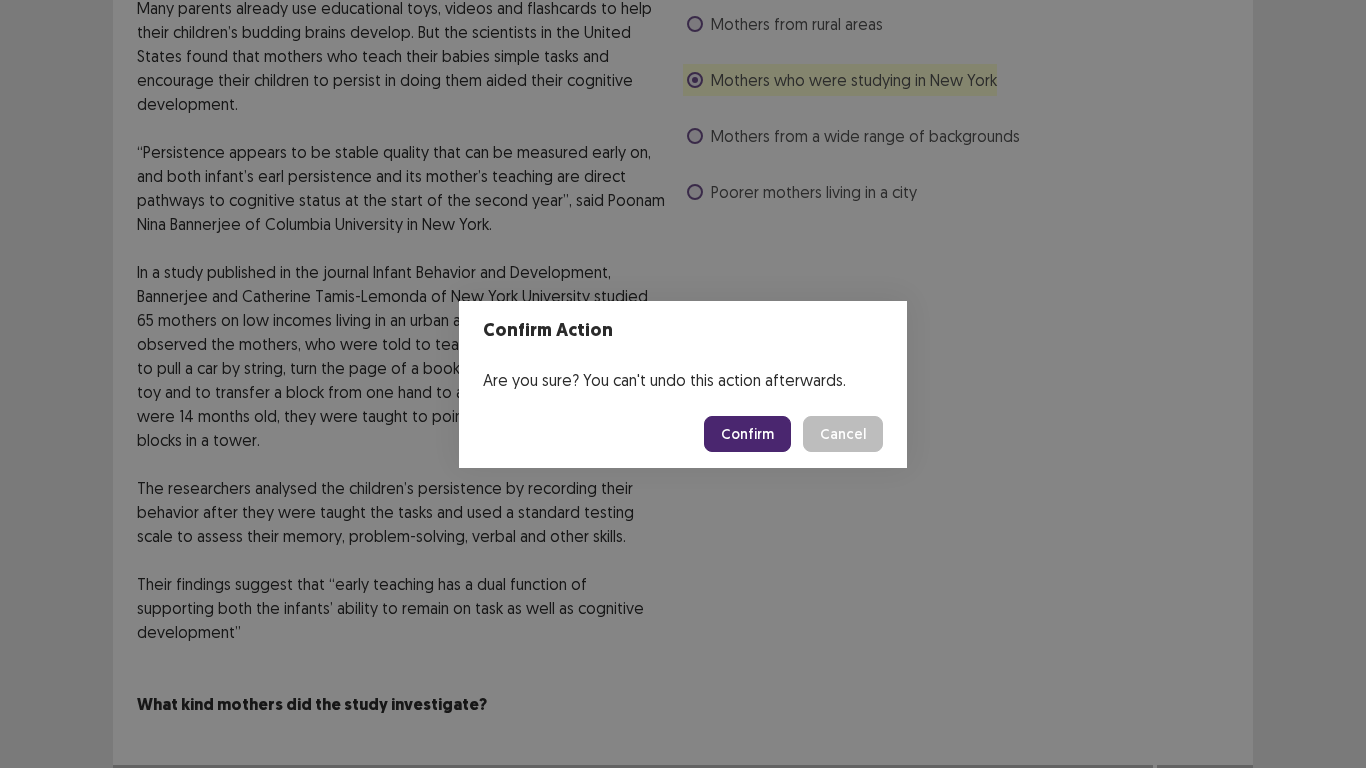 click on "Confirm" at bounding box center (747, 434) 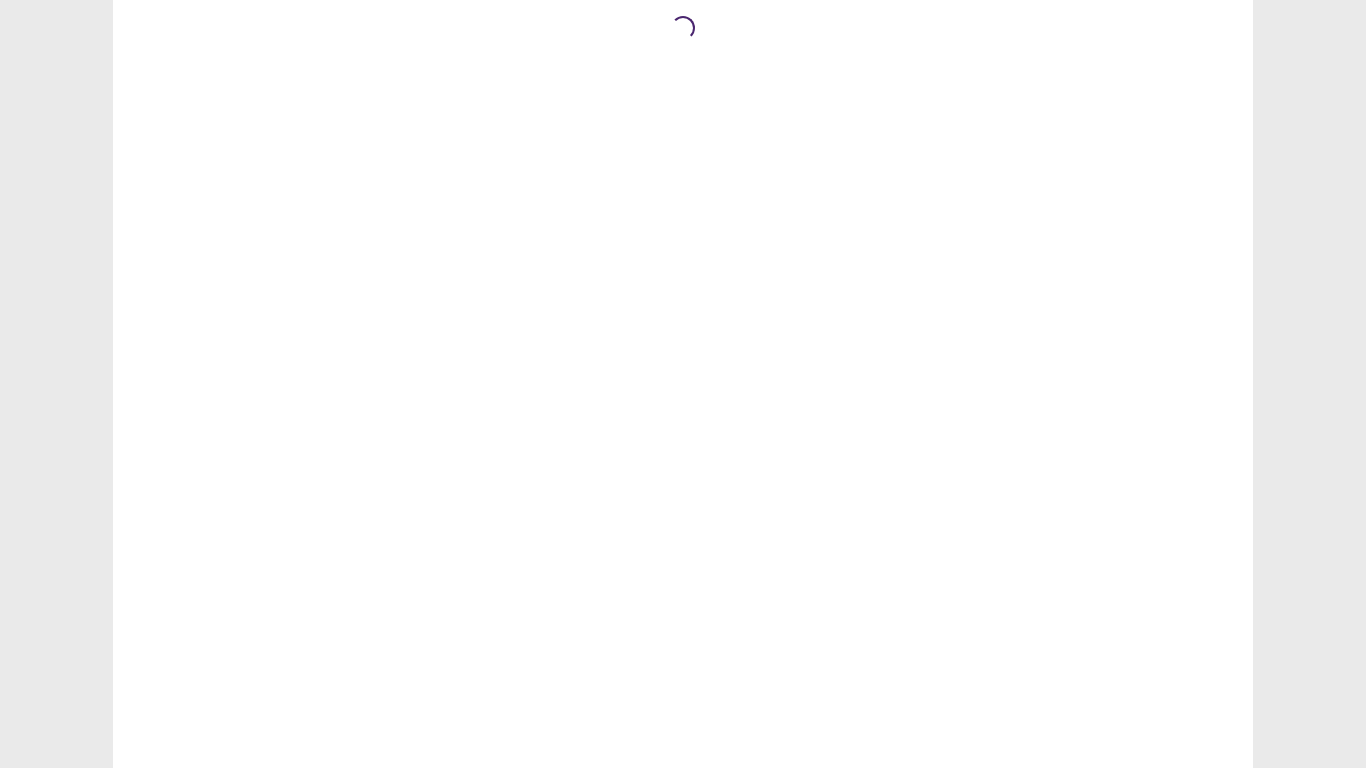 scroll, scrollTop: 0, scrollLeft: 0, axis: both 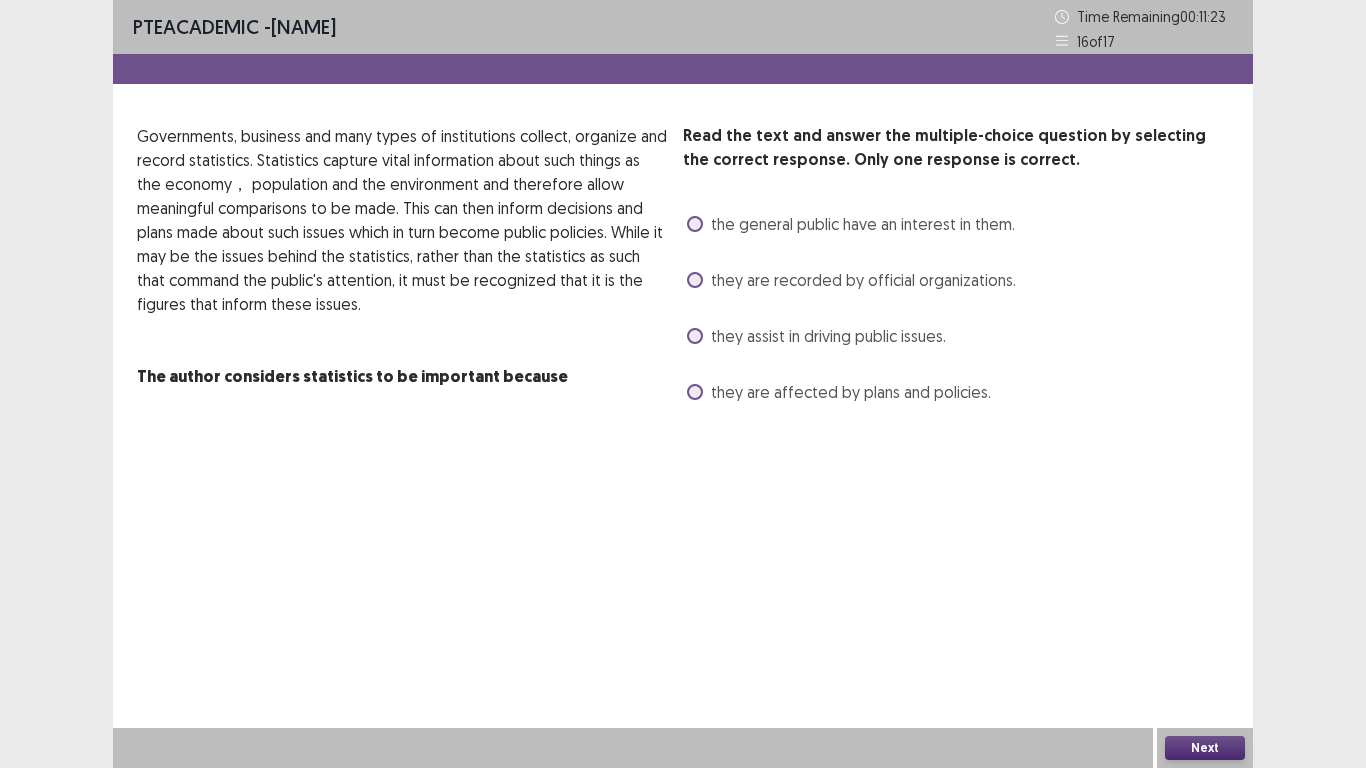 click on "they are recorded by official organizations." at bounding box center (851, 280) 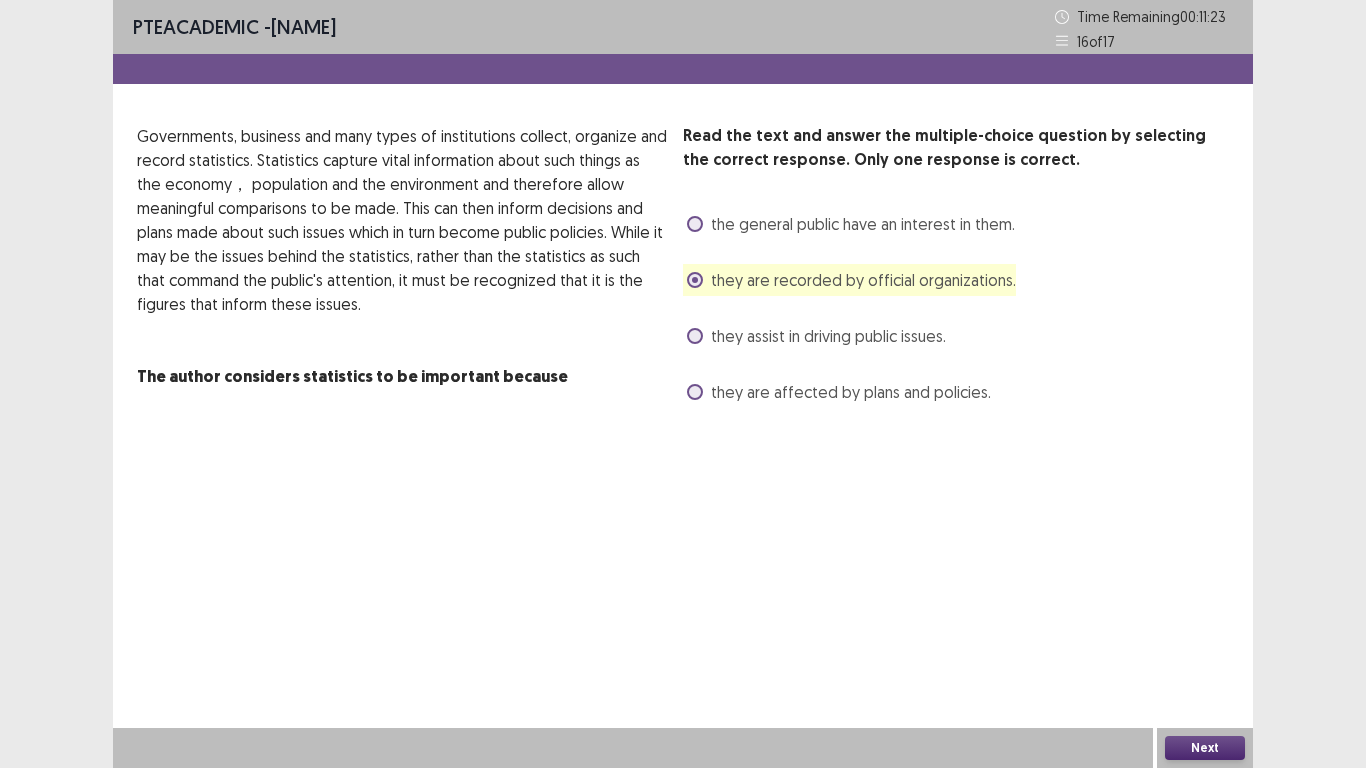 click on "Next" at bounding box center [1205, 748] 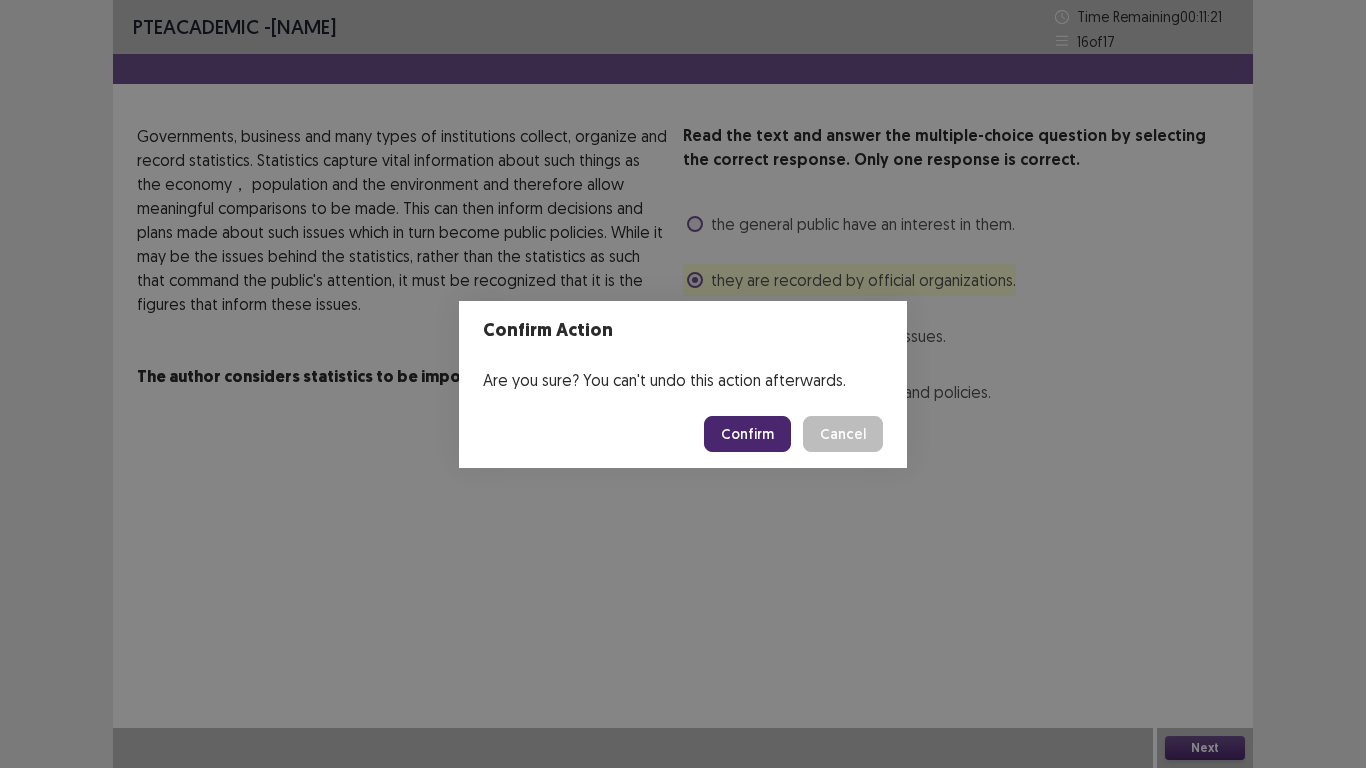 click on "Confirm" at bounding box center [747, 434] 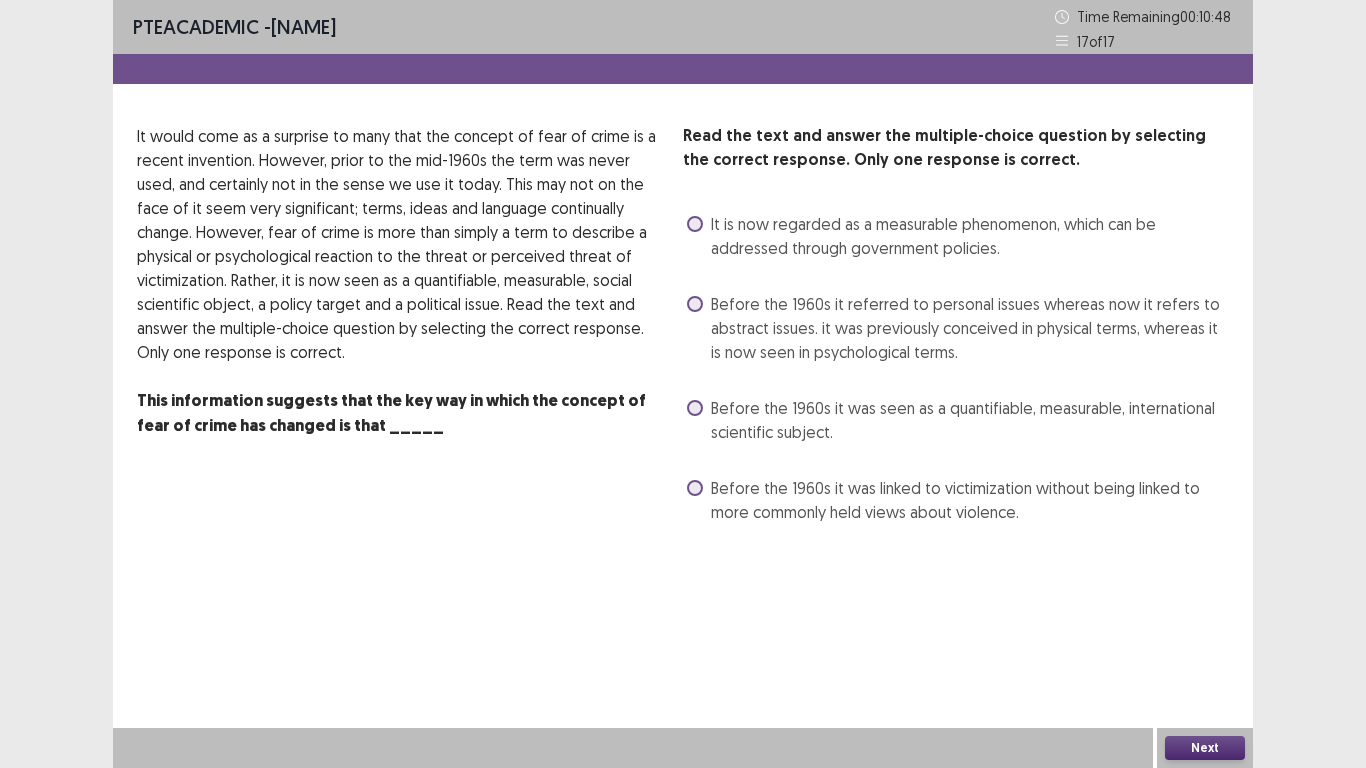 click on "Before the 1960s it was seen as a quantifiable, measurable, international scientific subject." at bounding box center [958, 420] 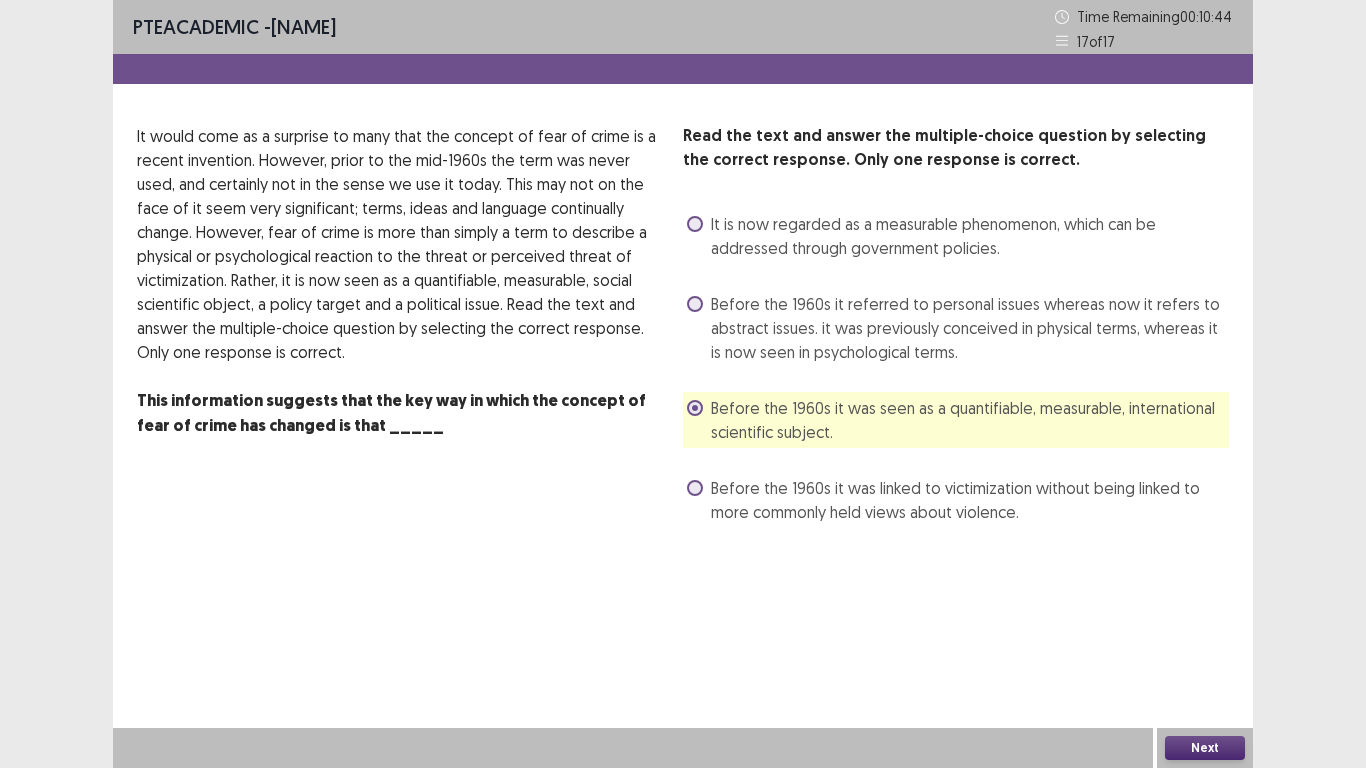 click at bounding box center (695, 304) 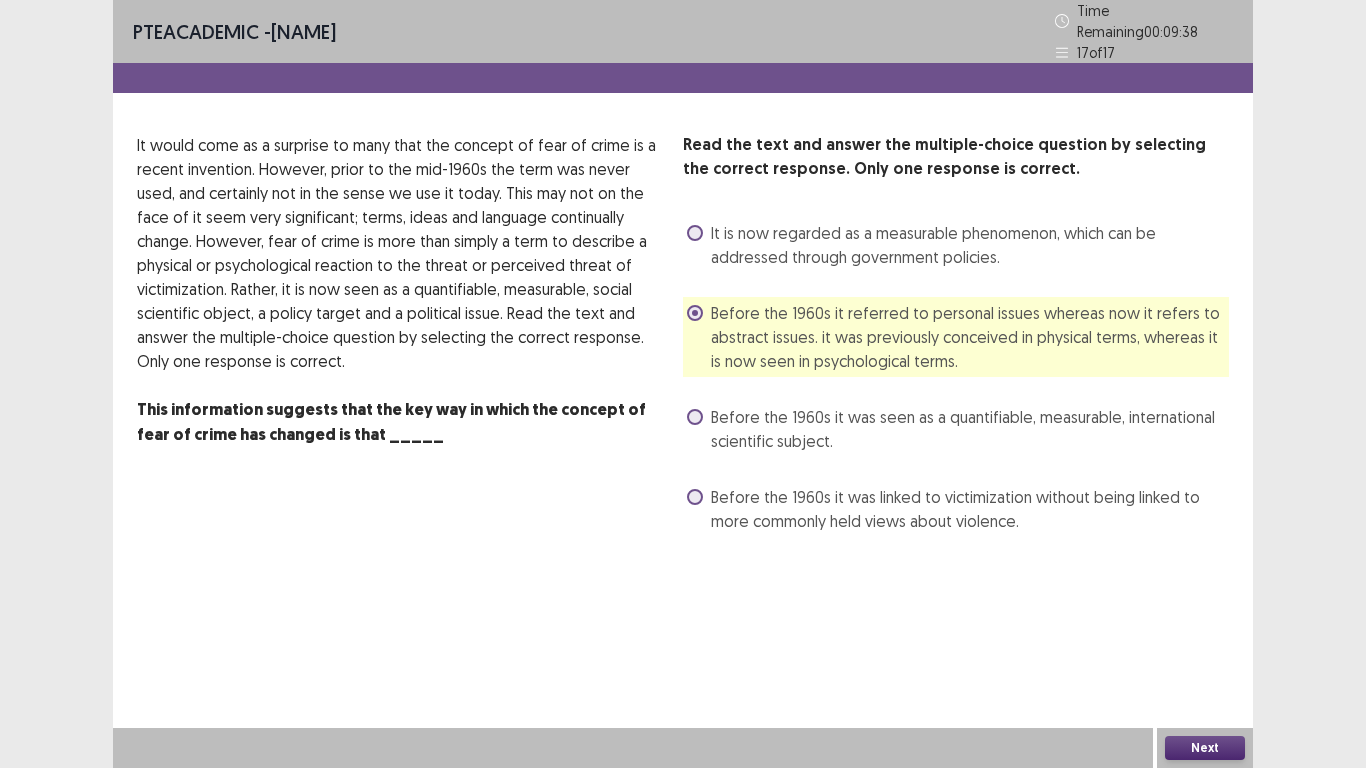 click on "Next" at bounding box center (1205, 748) 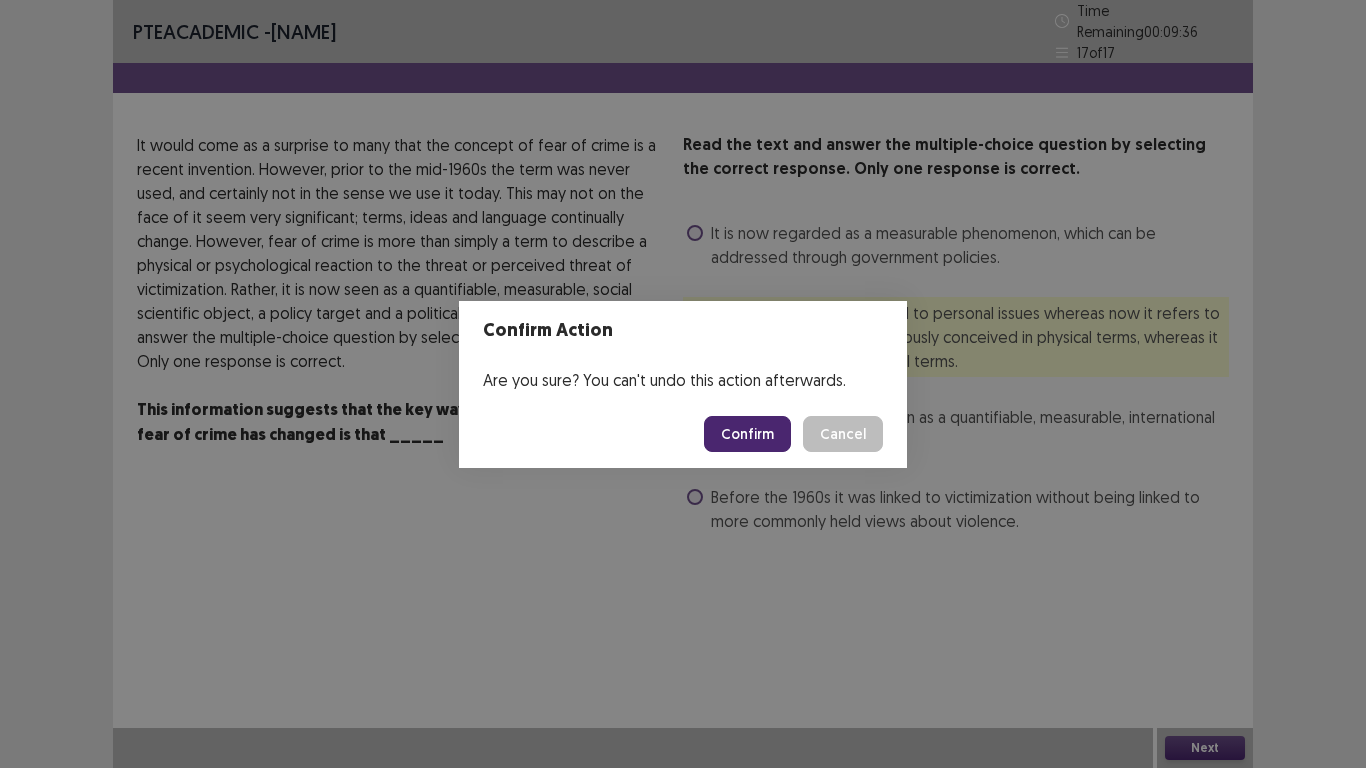 click on "Confirm" at bounding box center [747, 434] 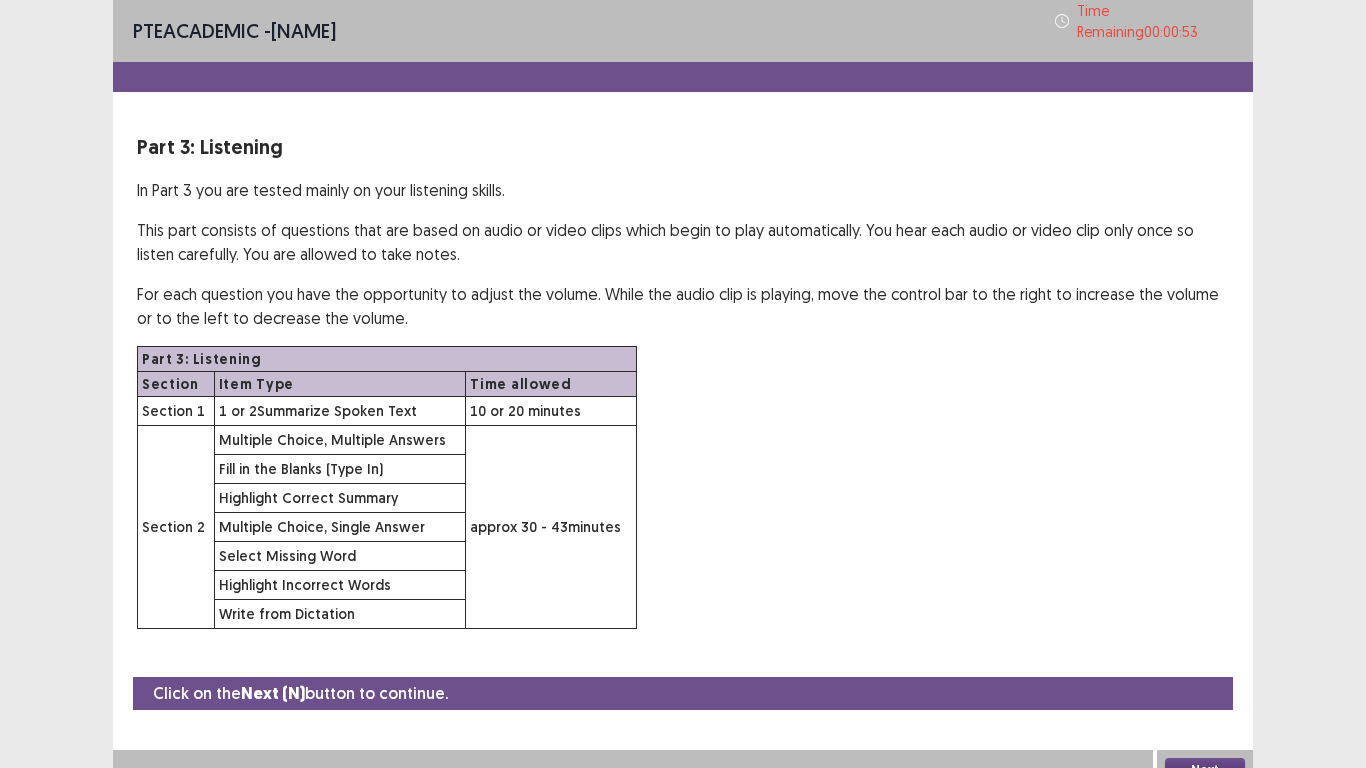 drag, startPoint x: 591, startPoint y: 423, endPoint x: 538, endPoint y: 610, distance: 194.36563 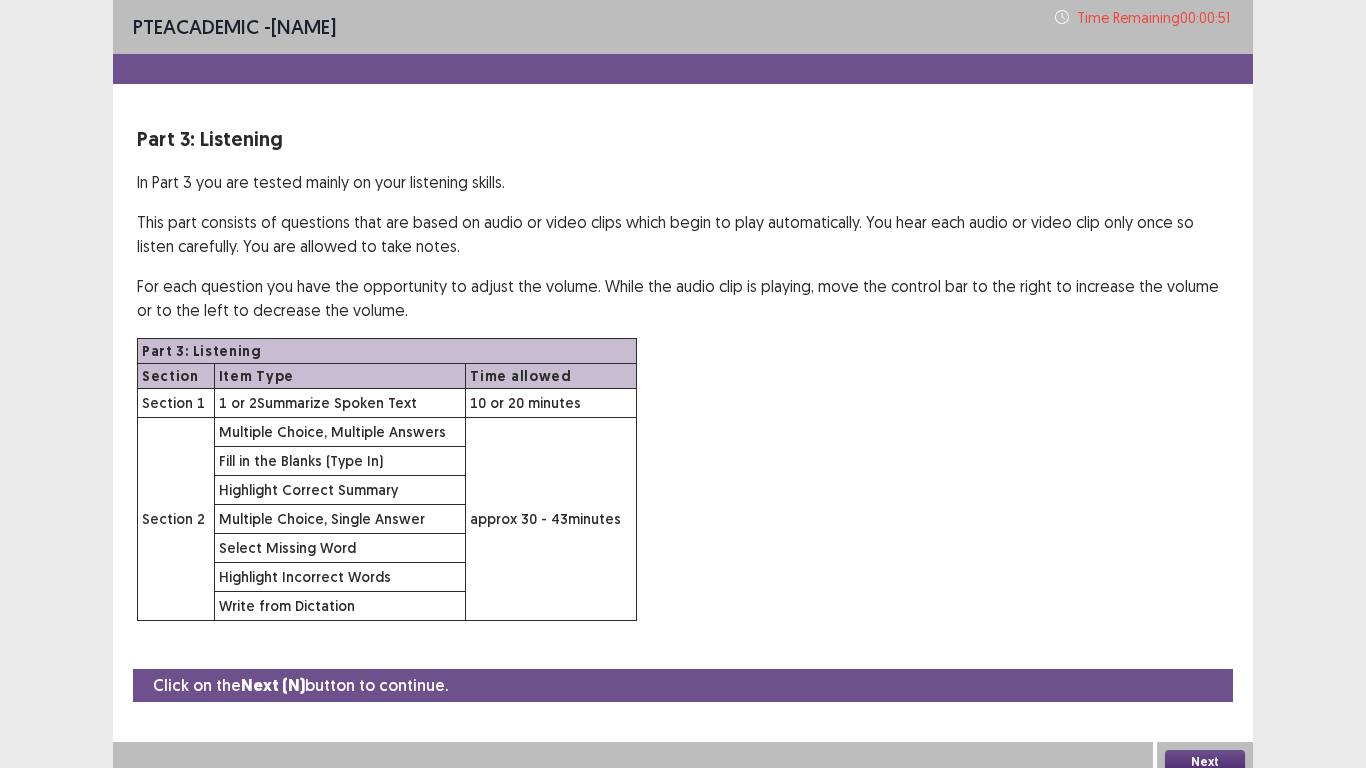 click on "Next" at bounding box center [1205, 762] 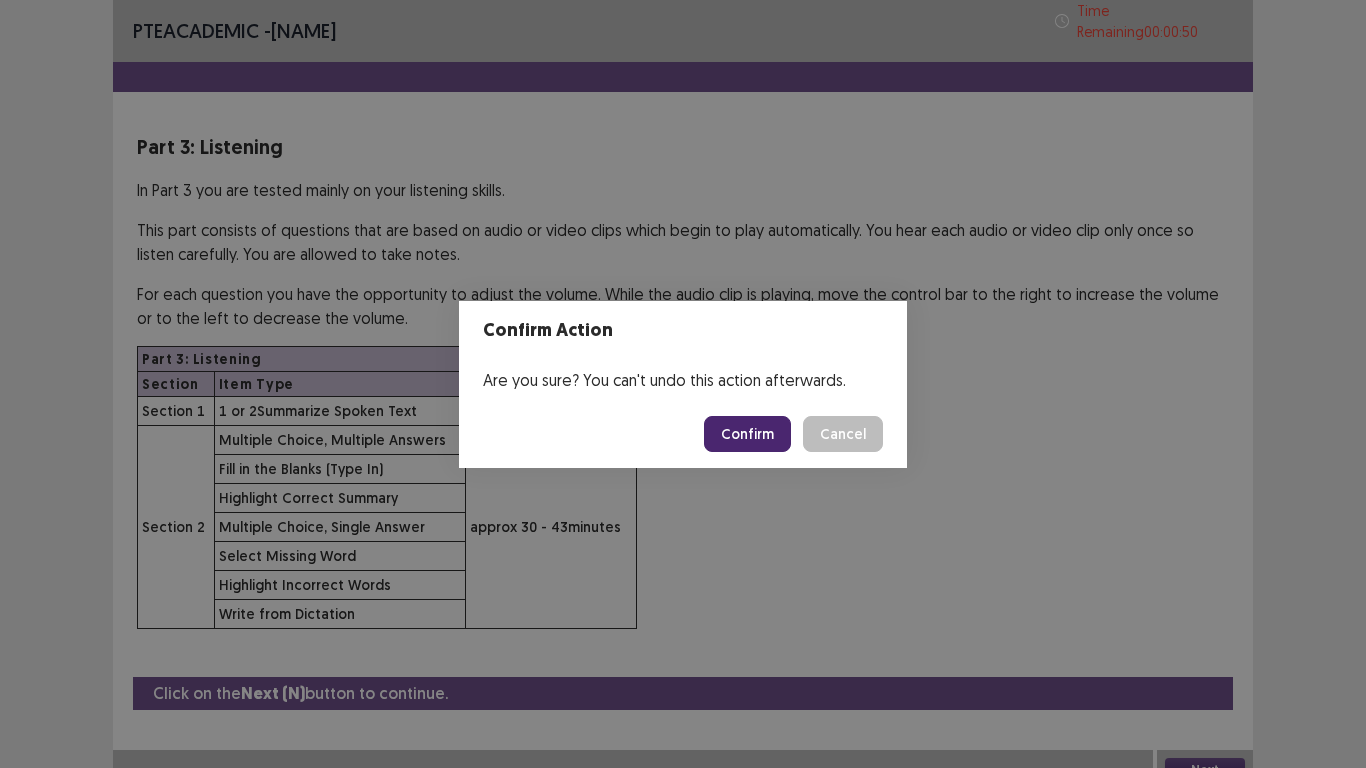 click on "Confirm" at bounding box center (747, 434) 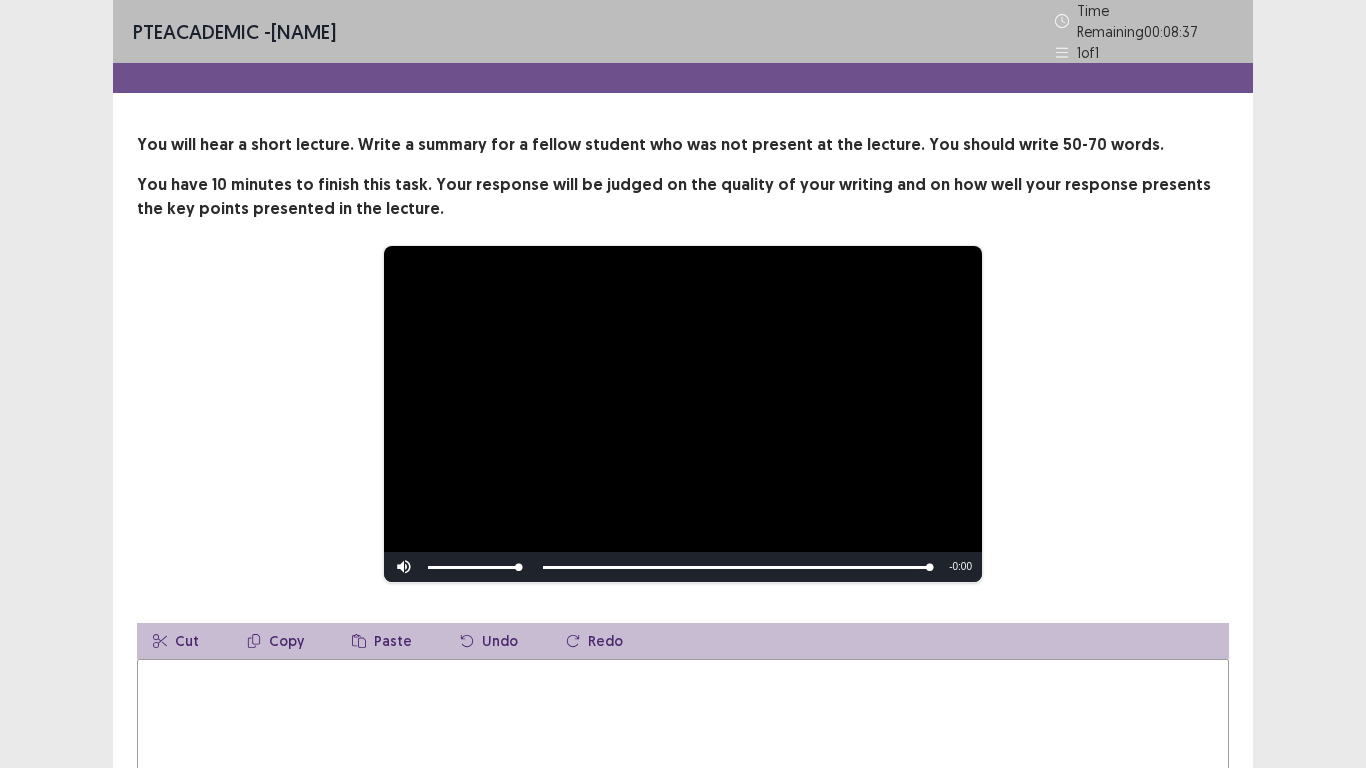 click at bounding box center [683, 769] 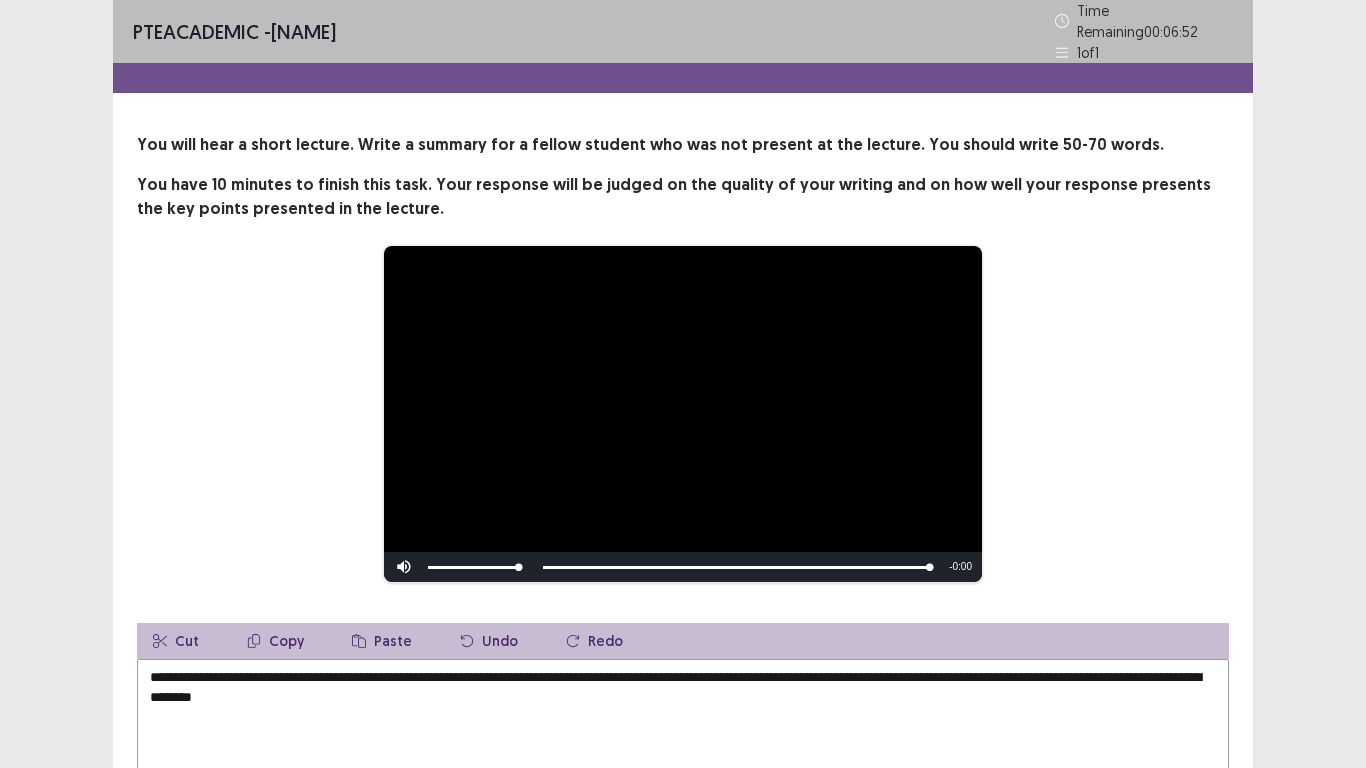 click on "**********" at bounding box center [683, 501] 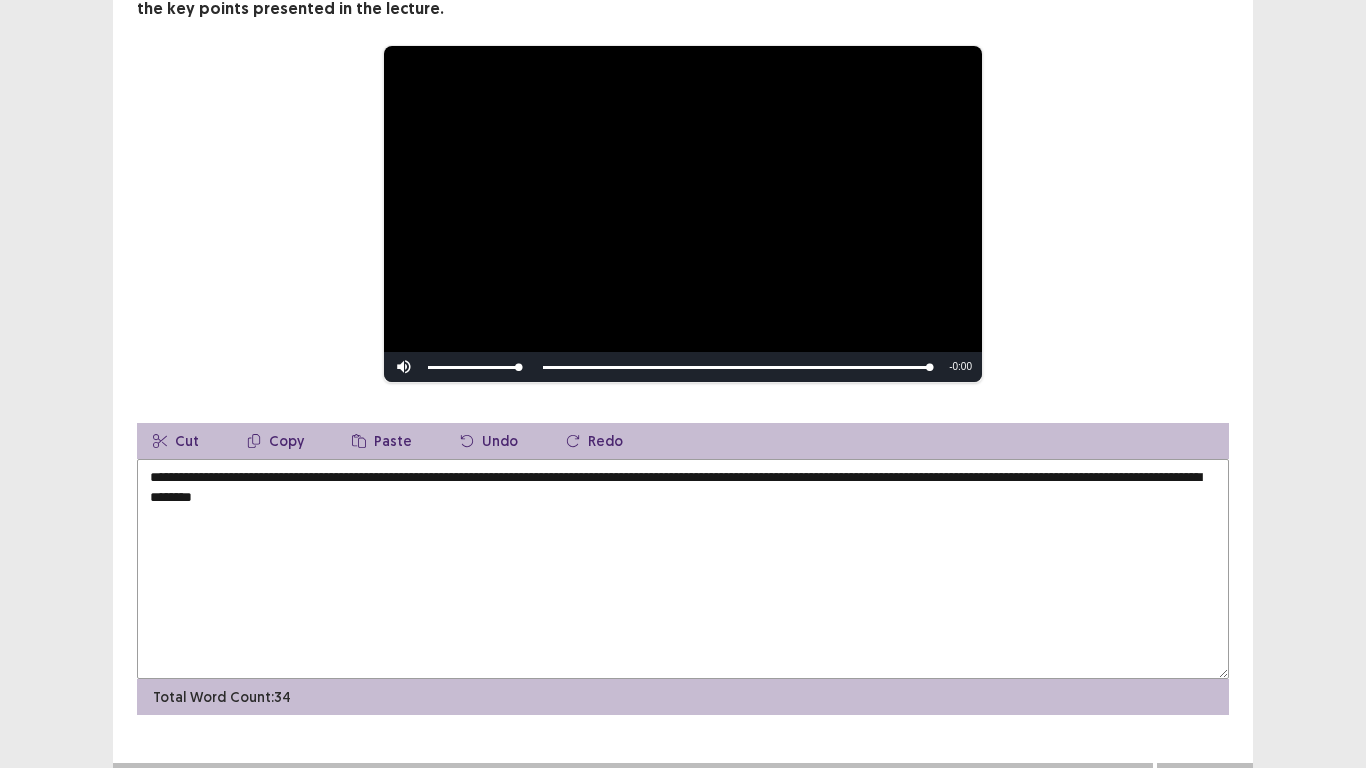 click on "**********" at bounding box center [683, 569] 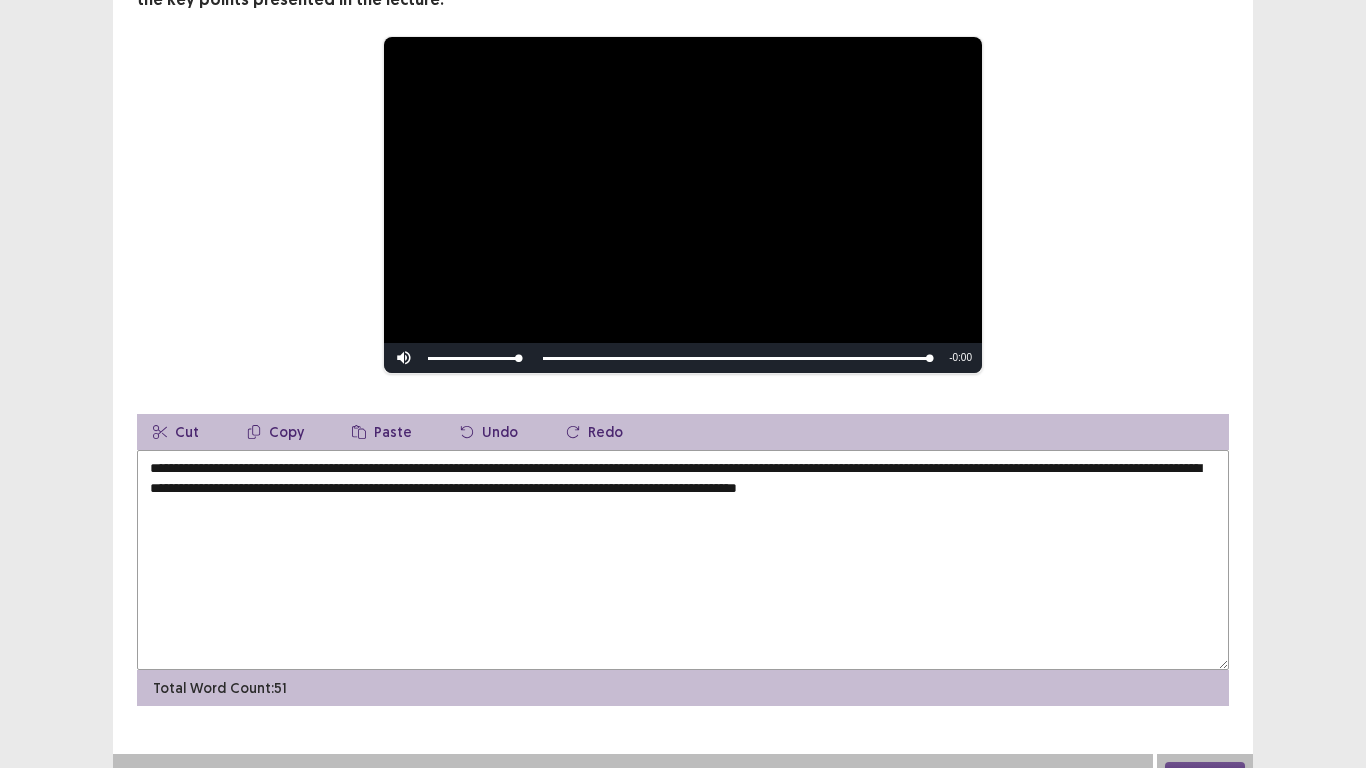 type on "**********" 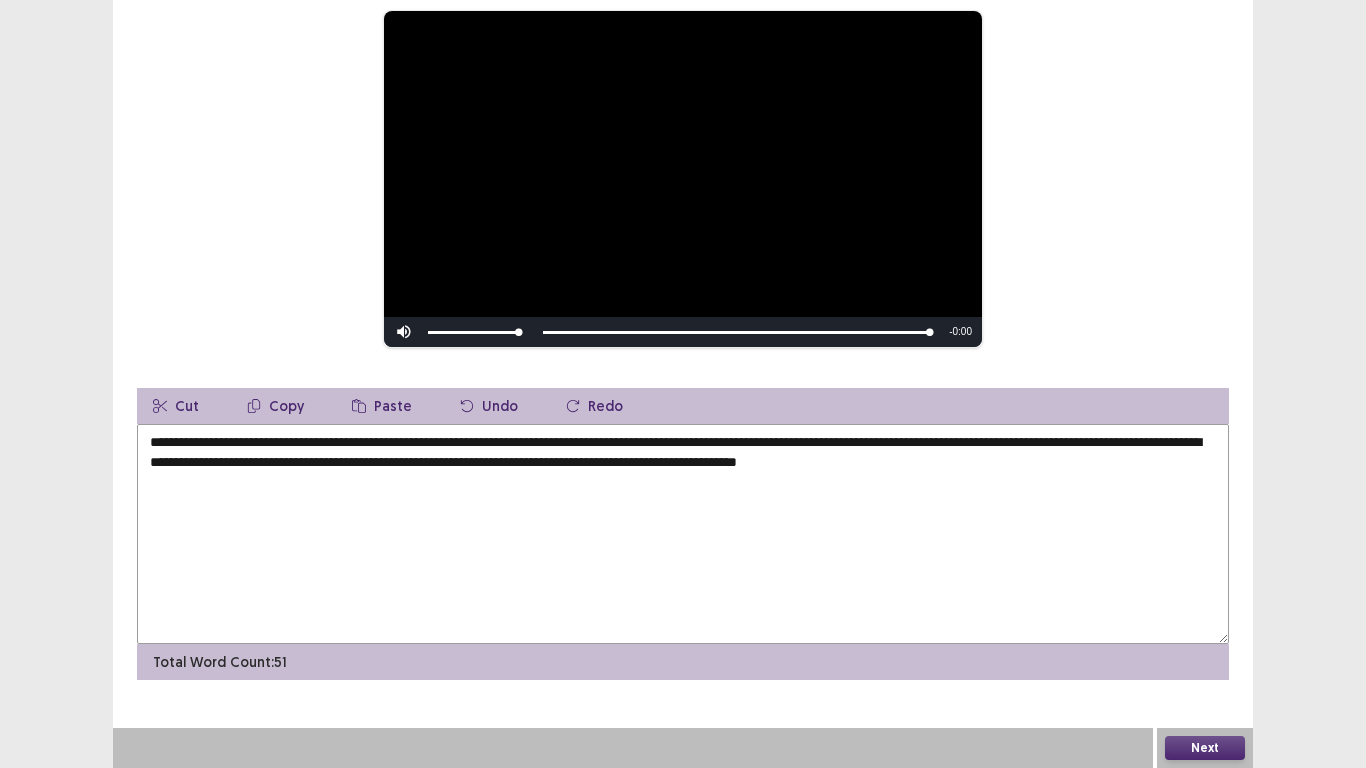 click on "**********" at bounding box center [683, 271] 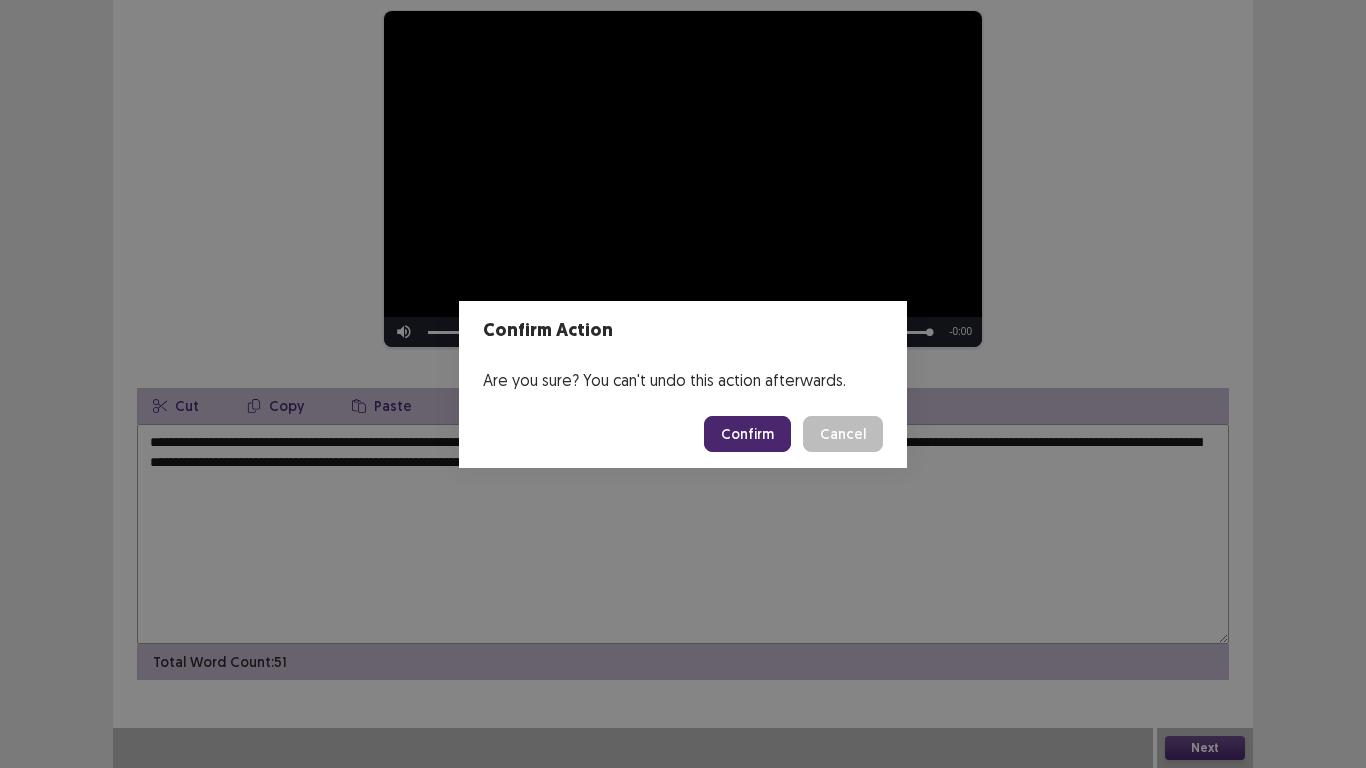 click on "Confirm" at bounding box center (747, 434) 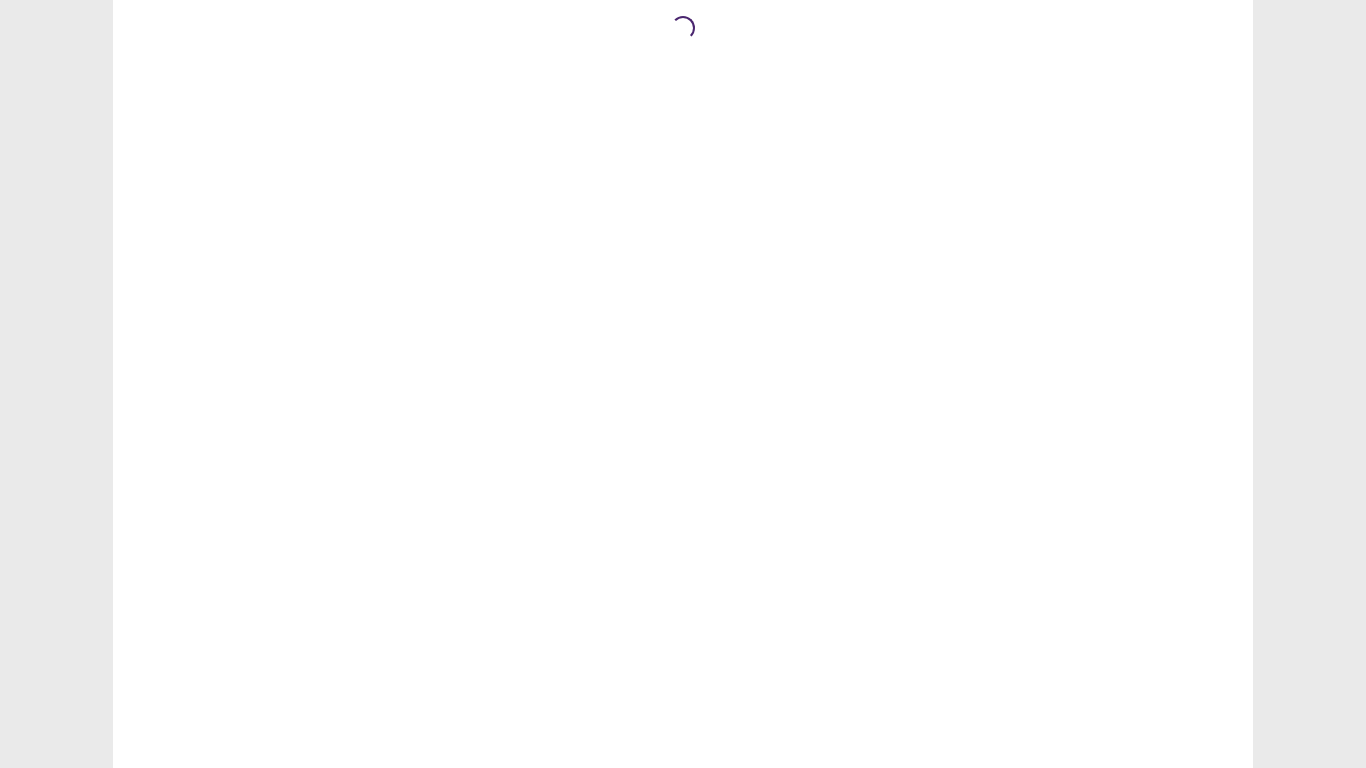scroll, scrollTop: 0, scrollLeft: 0, axis: both 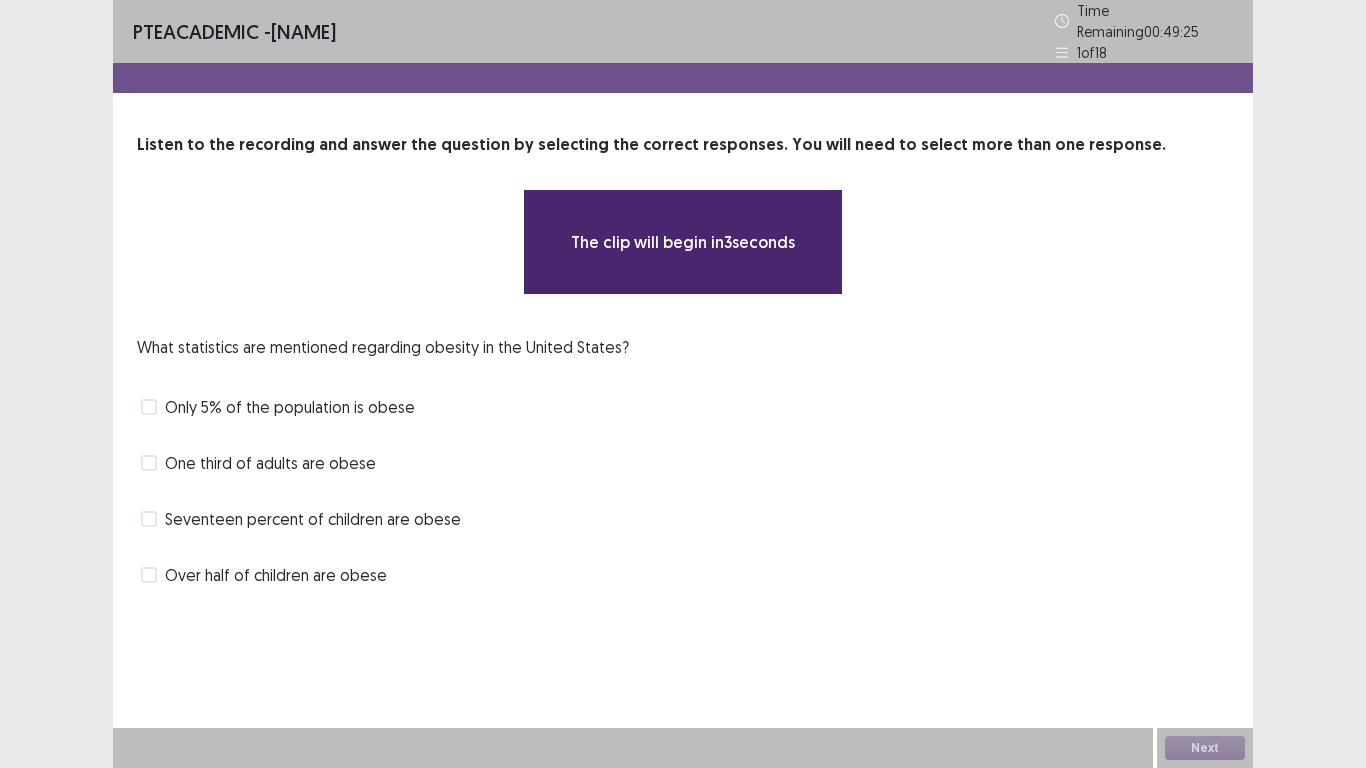 click on "Only 5% of the population is obese" at bounding box center [683, 407] 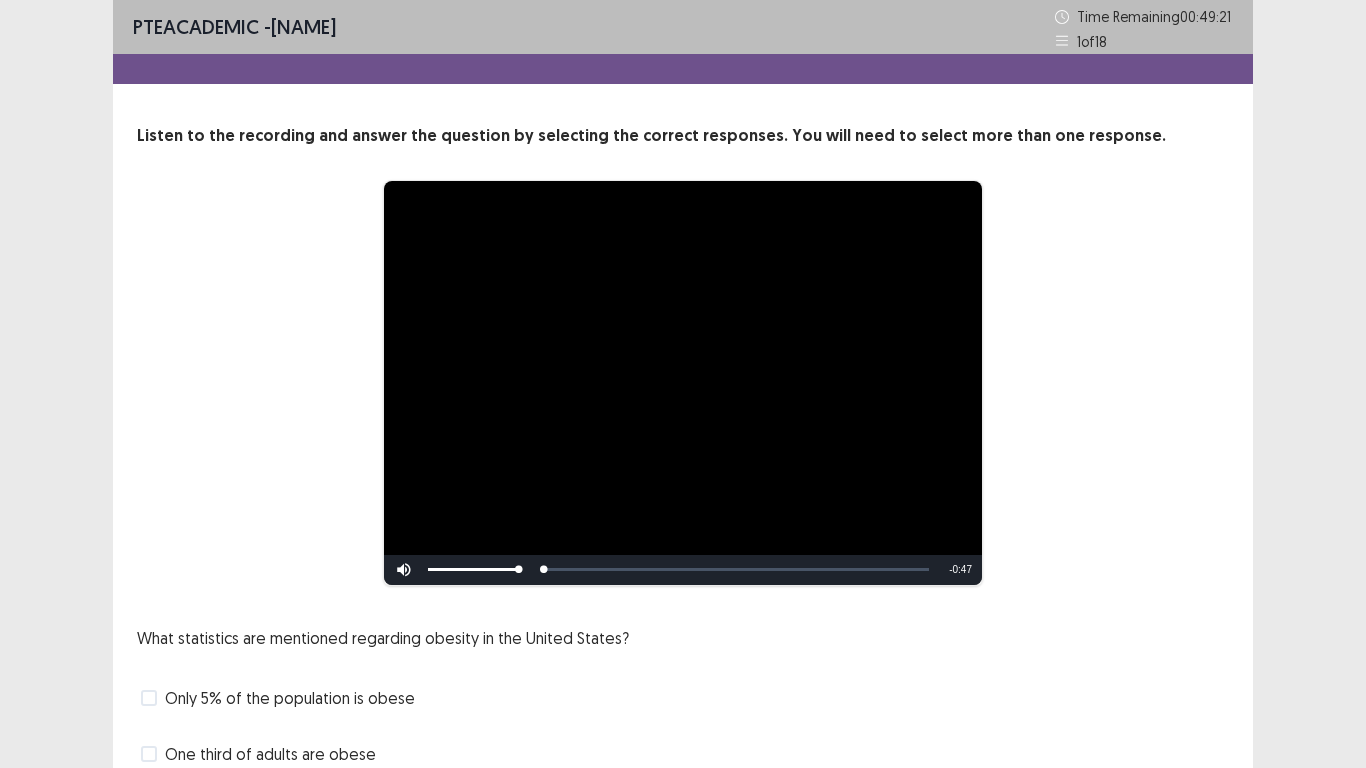 click on "**********" at bounding box center (683, 485) 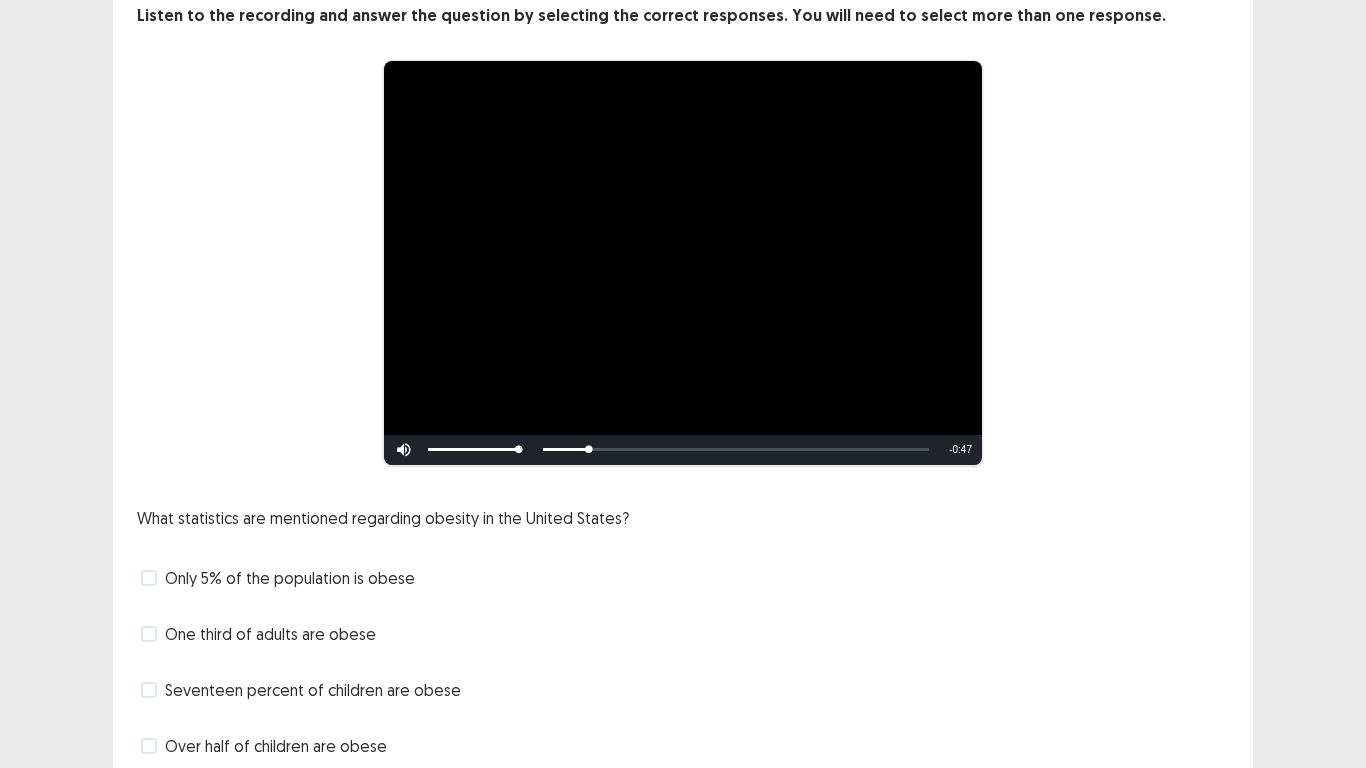 scroll, scrollTop: 202, scrollLeft: 0, axis: vertical 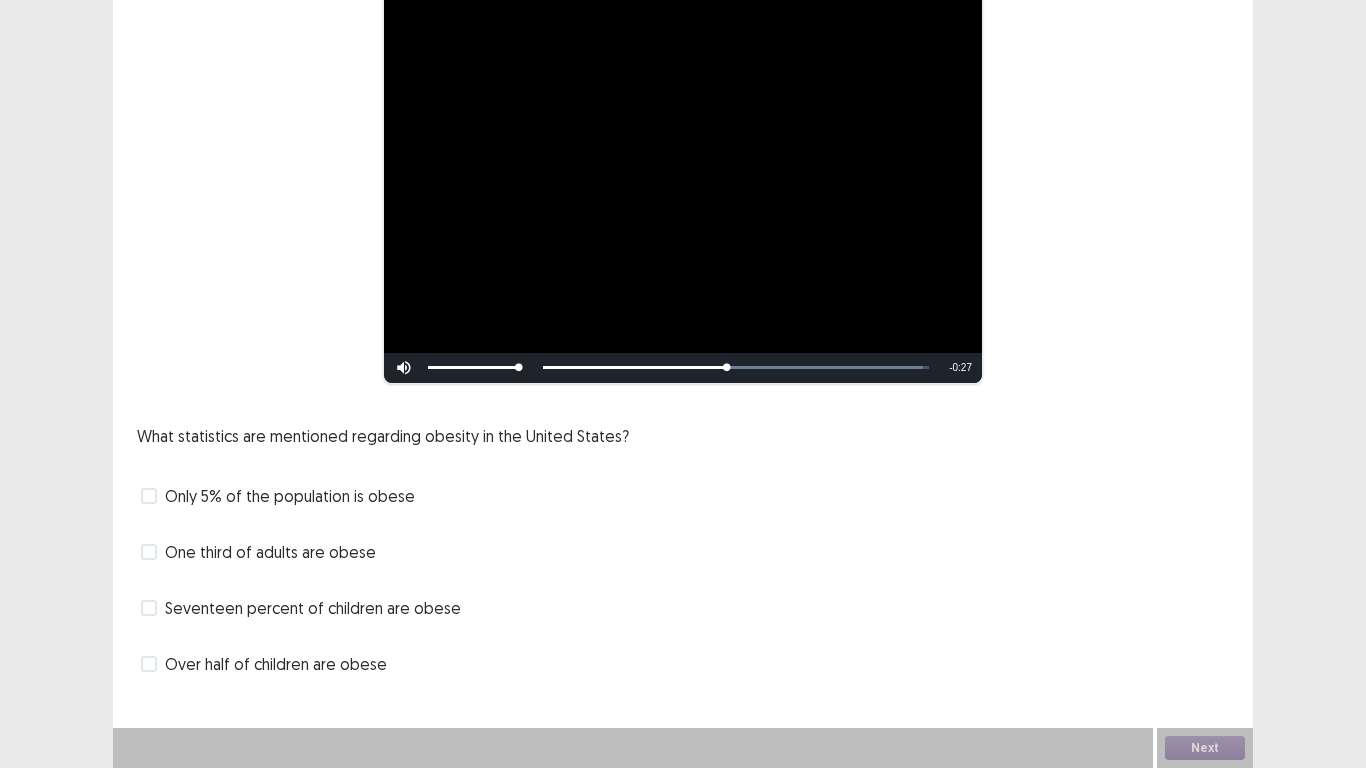 click at bounding box center [149, 608] 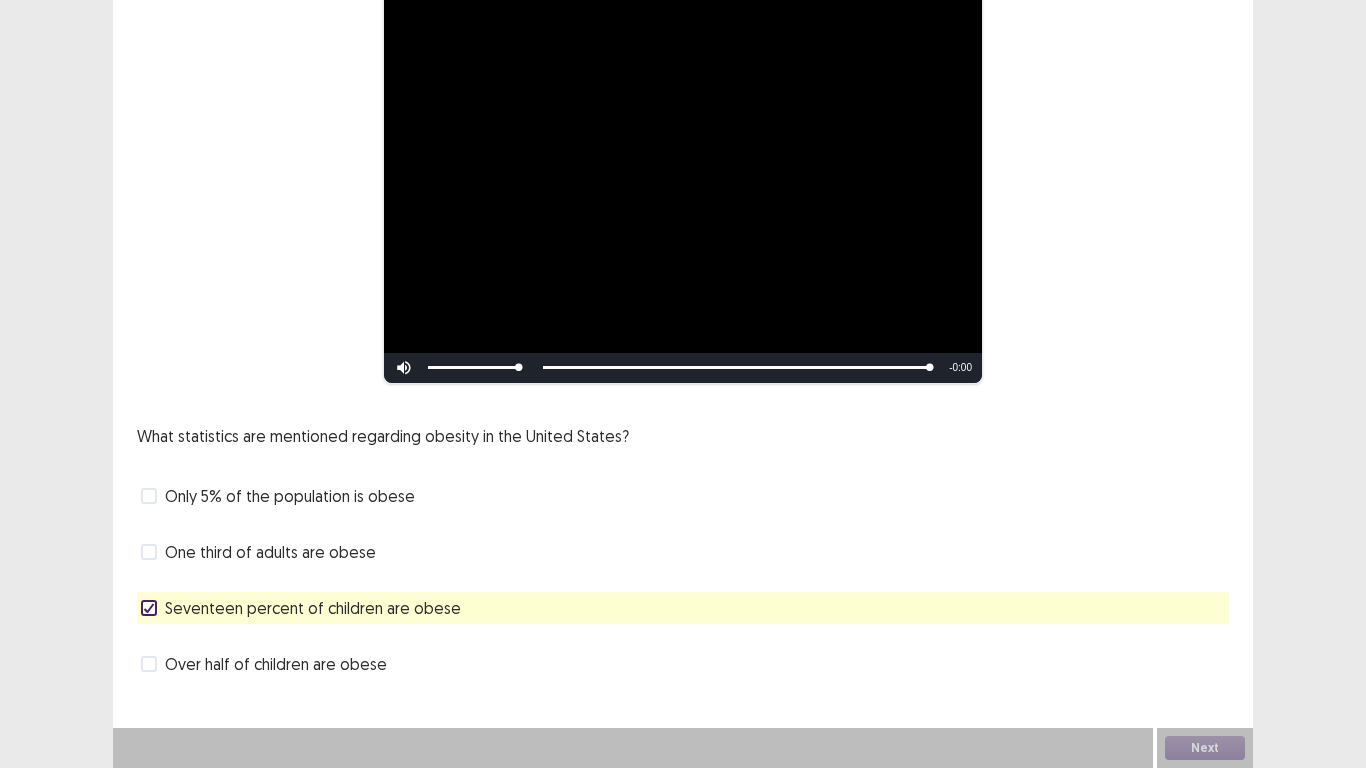 click on "**********" at bounding box center (683, 283) 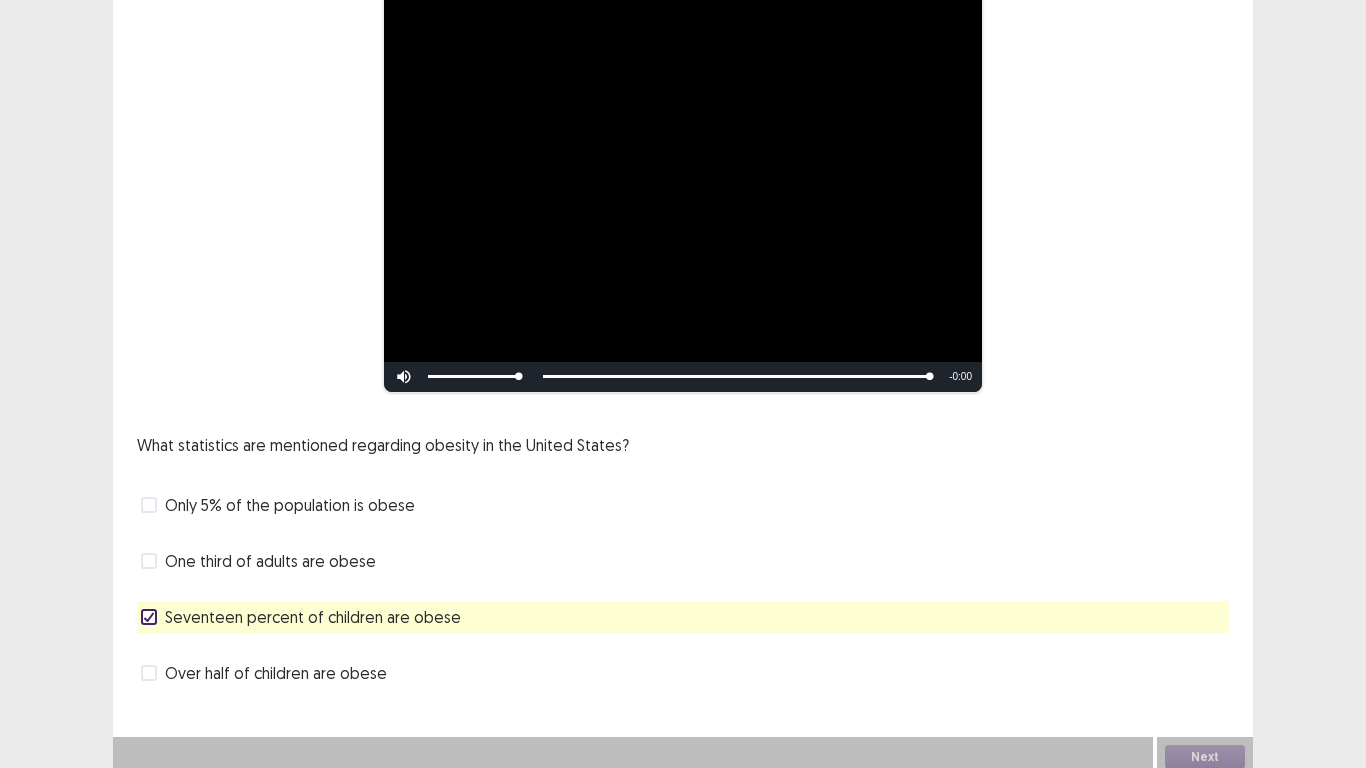 click on "Next" at bounding box center (1205, 757) 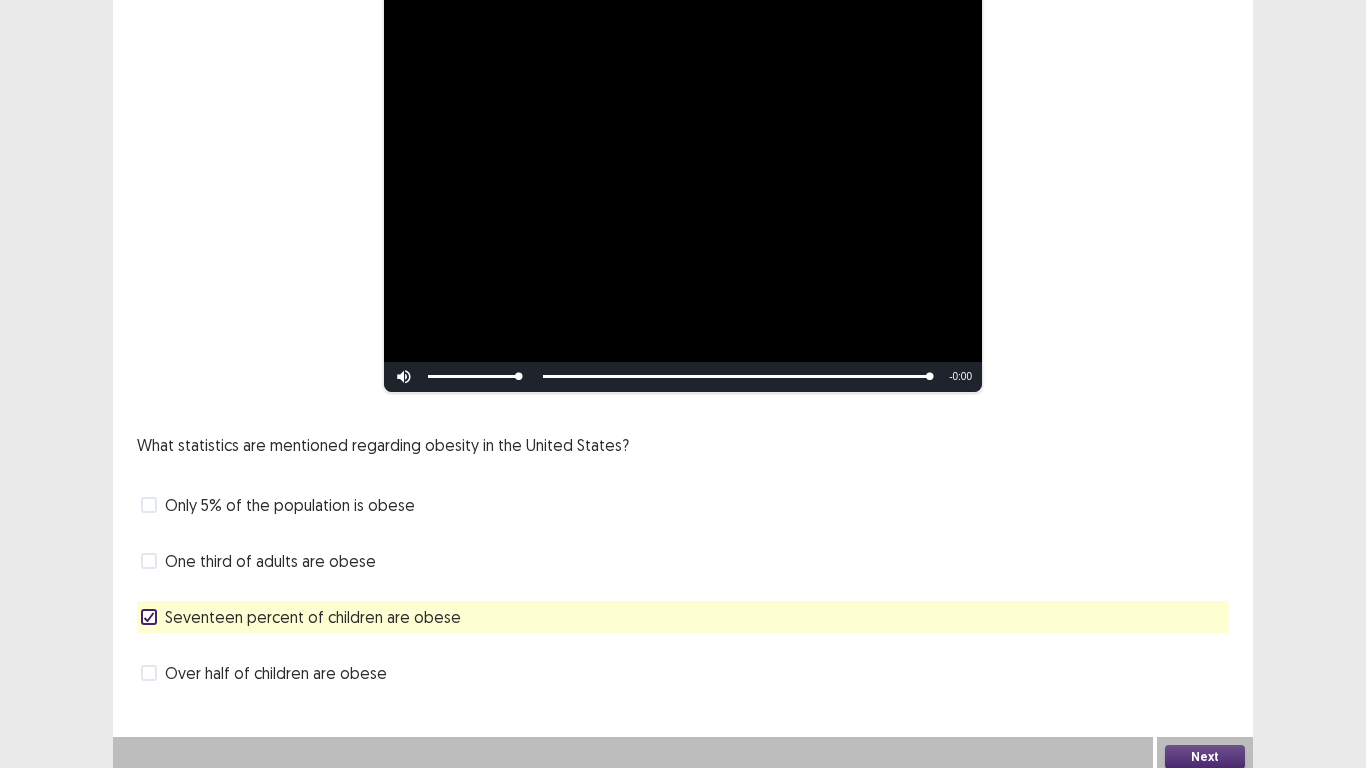 click at bounding box center (149, 561) 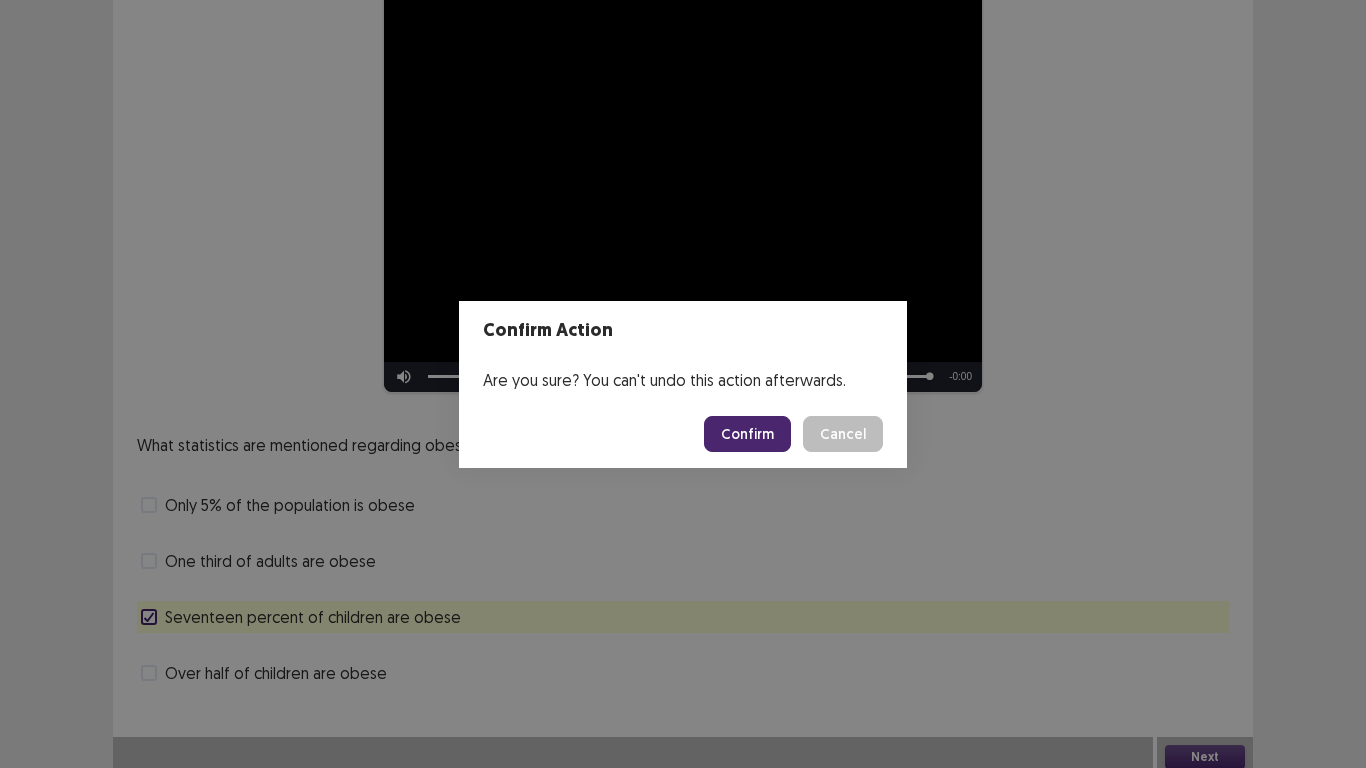 click on "Confirm" at bounding box center [747, 434] 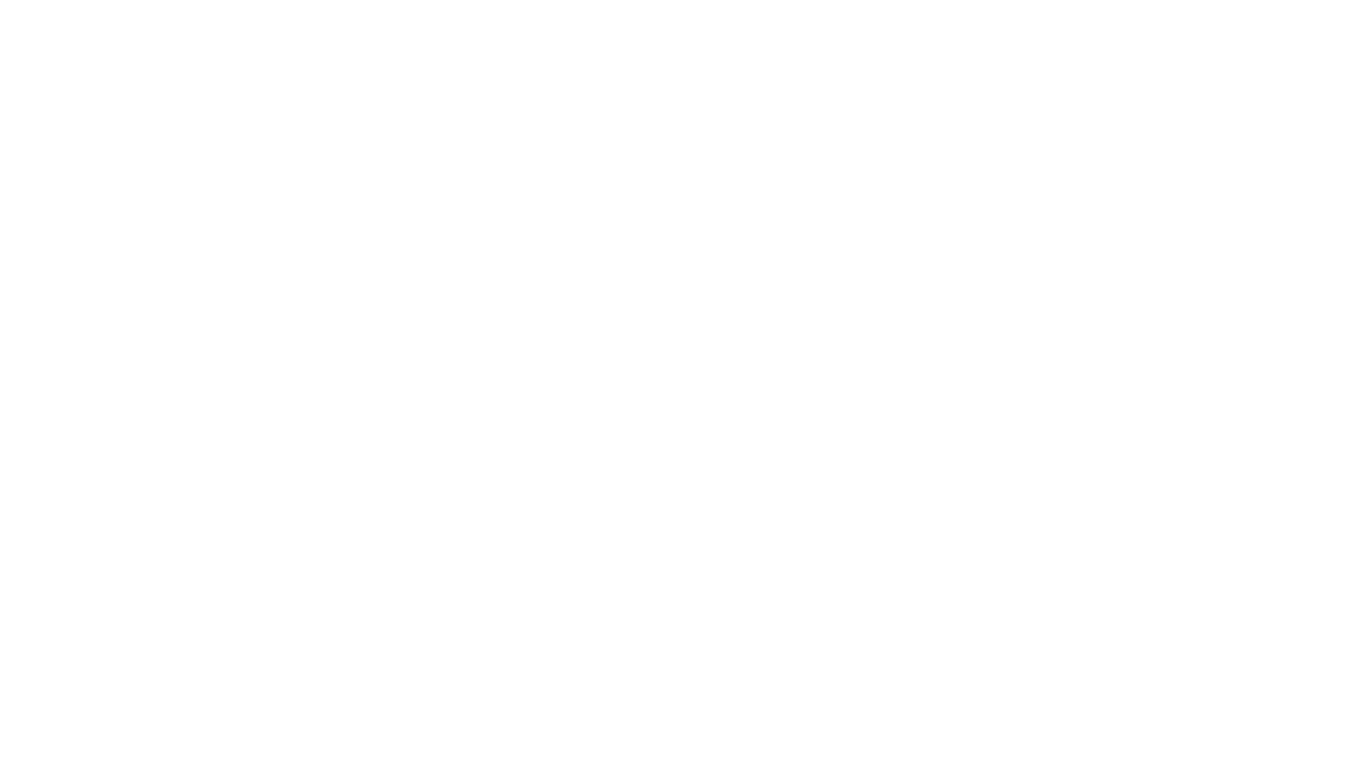 scroll, scrollTop: 0, scrollLeft: 0, axis: both 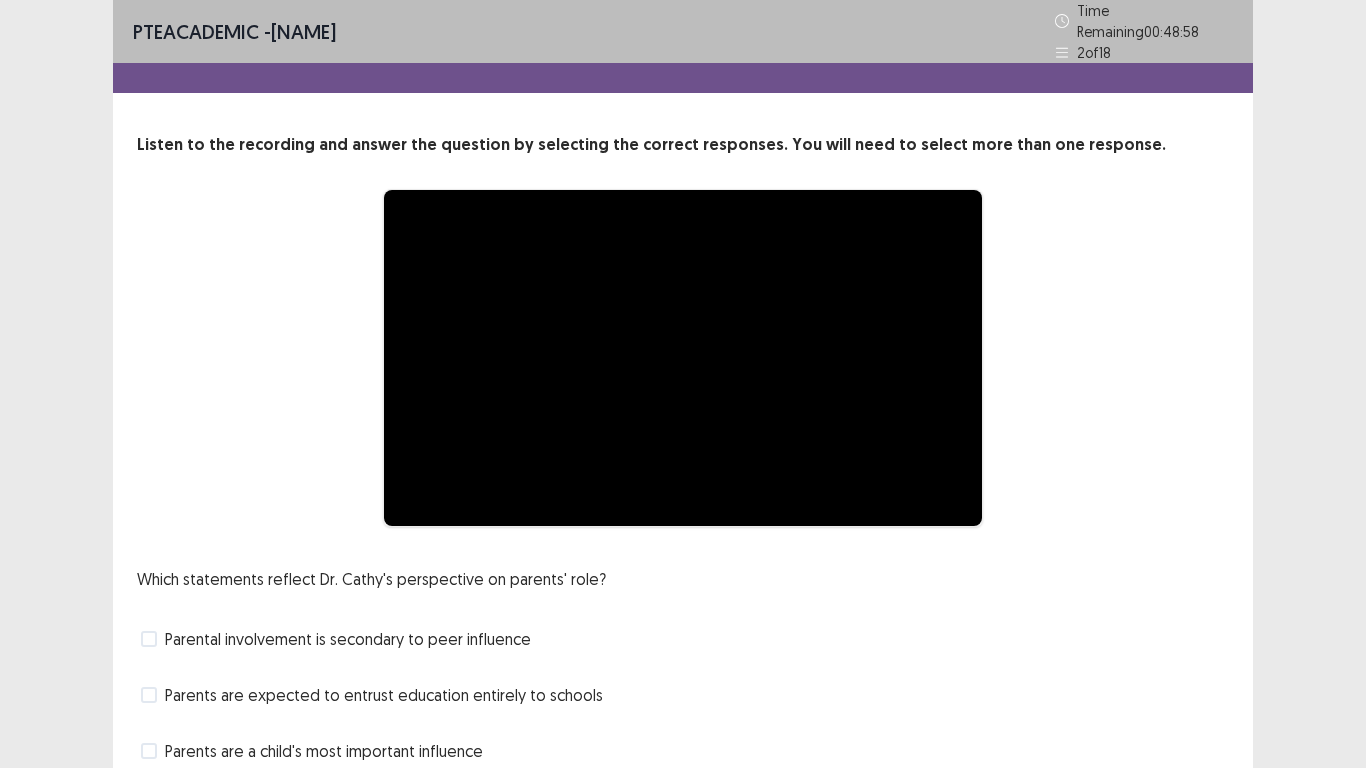 click on "**********" at bounding box center (683, 455) 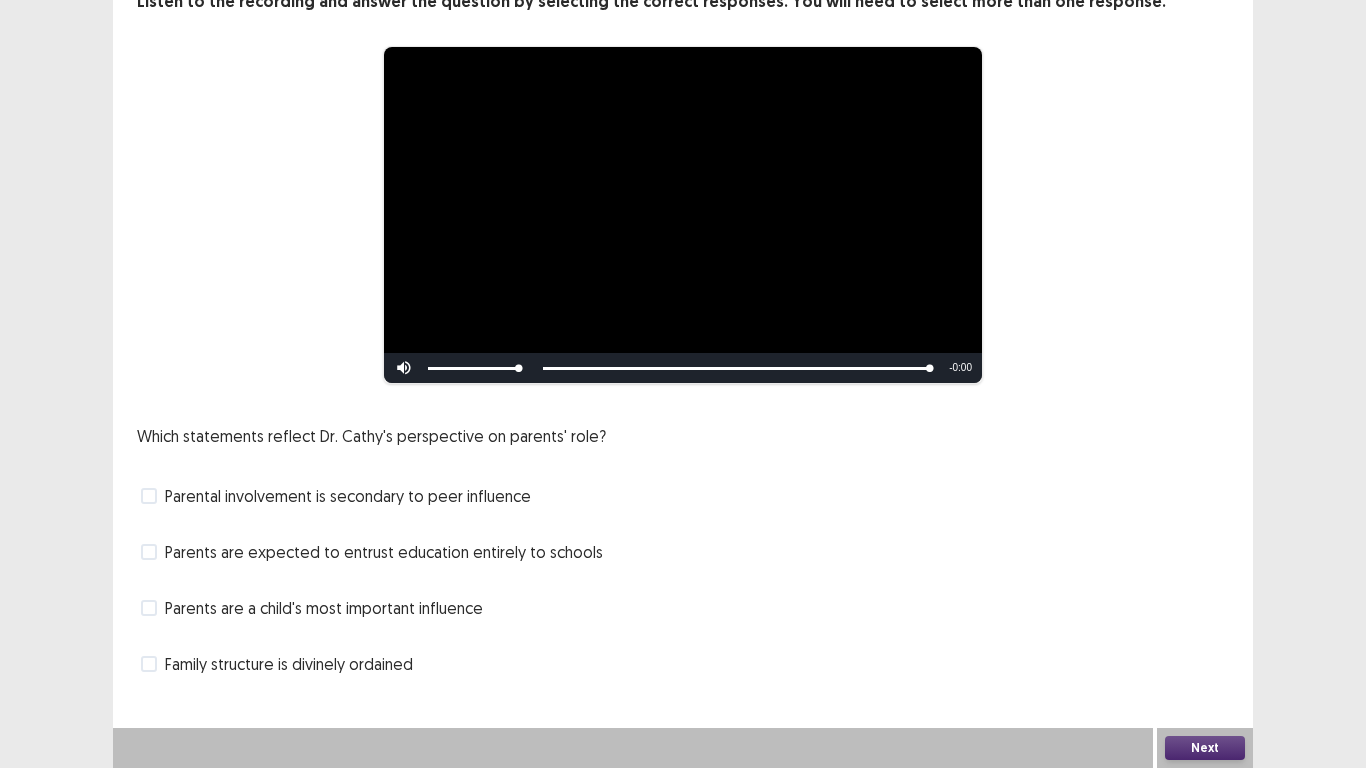 click on "Parental involvement is secondary to peer influence" at bounding box center [336, 496] 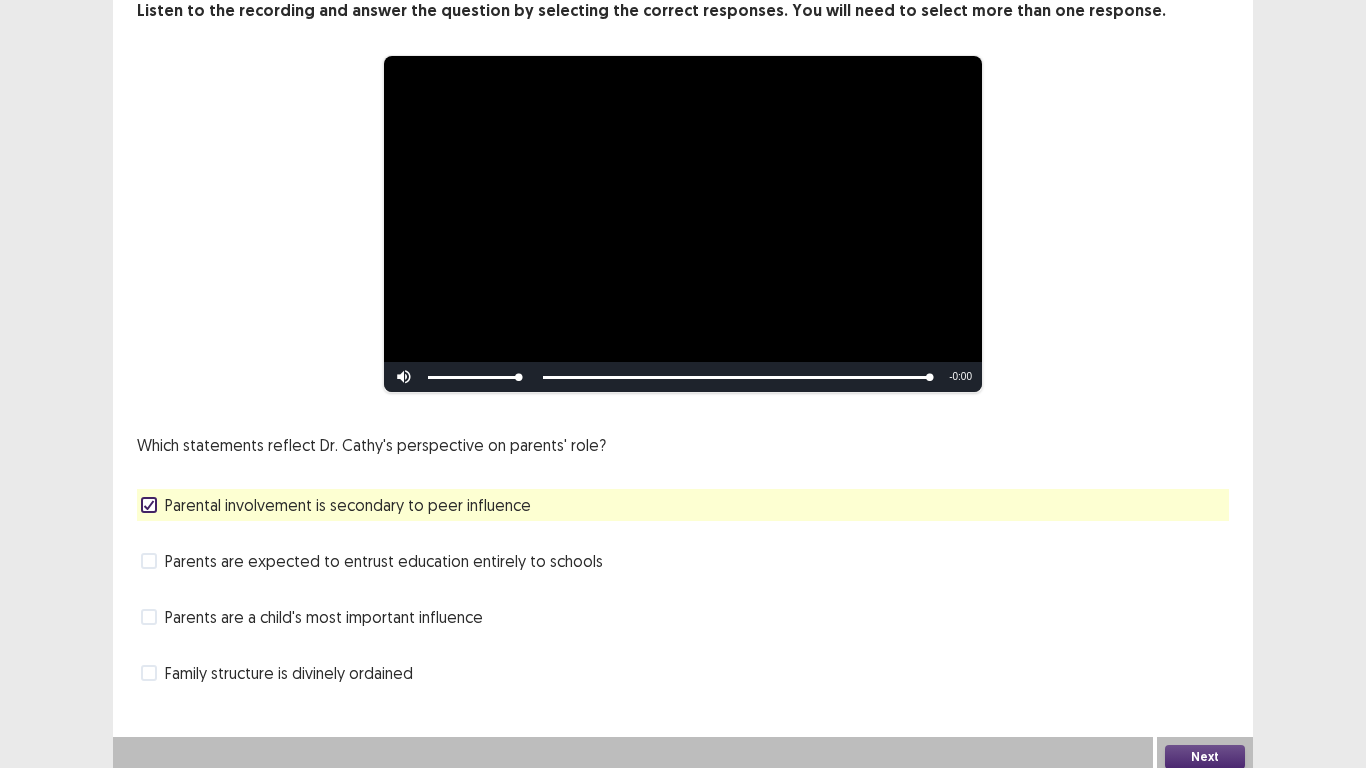 click on "Next" at bounding box center [1205, 757] 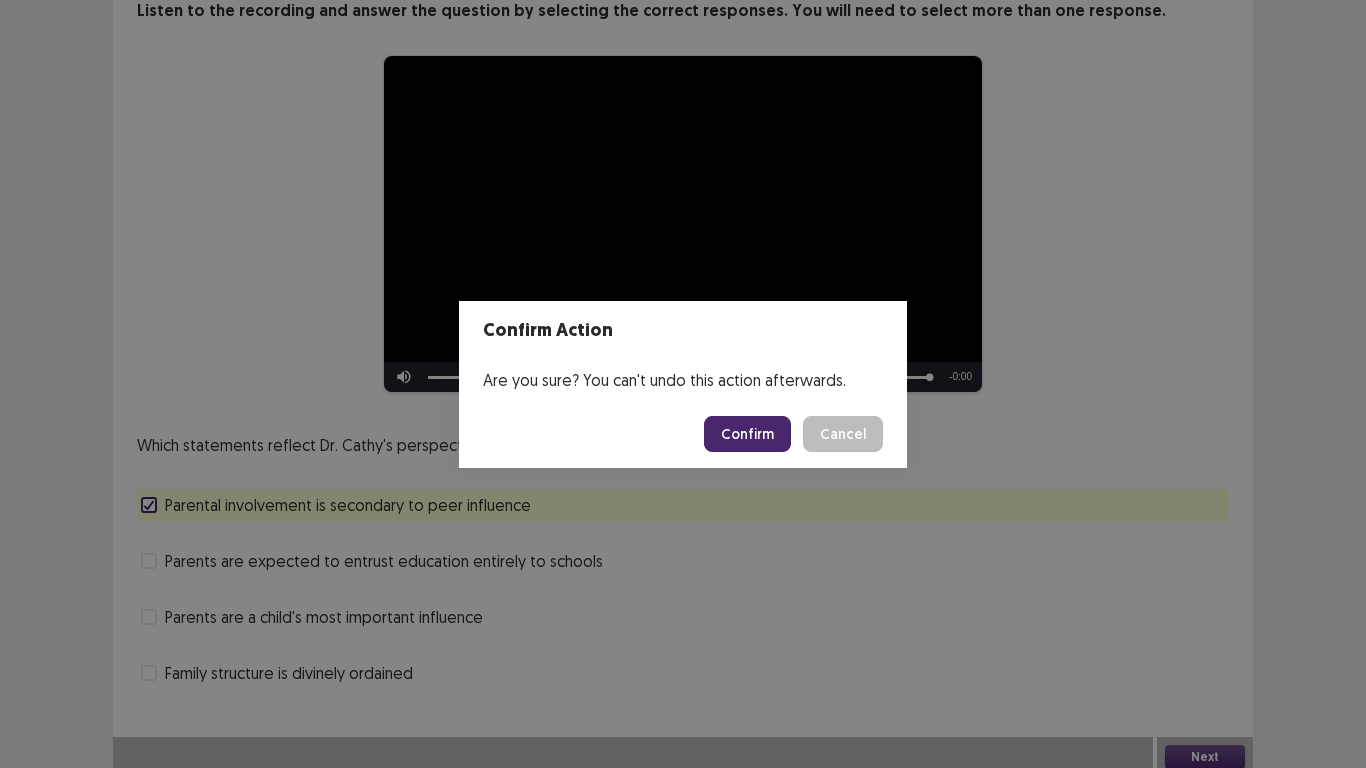 click on "Confirm" at bounding box center (747, 434) 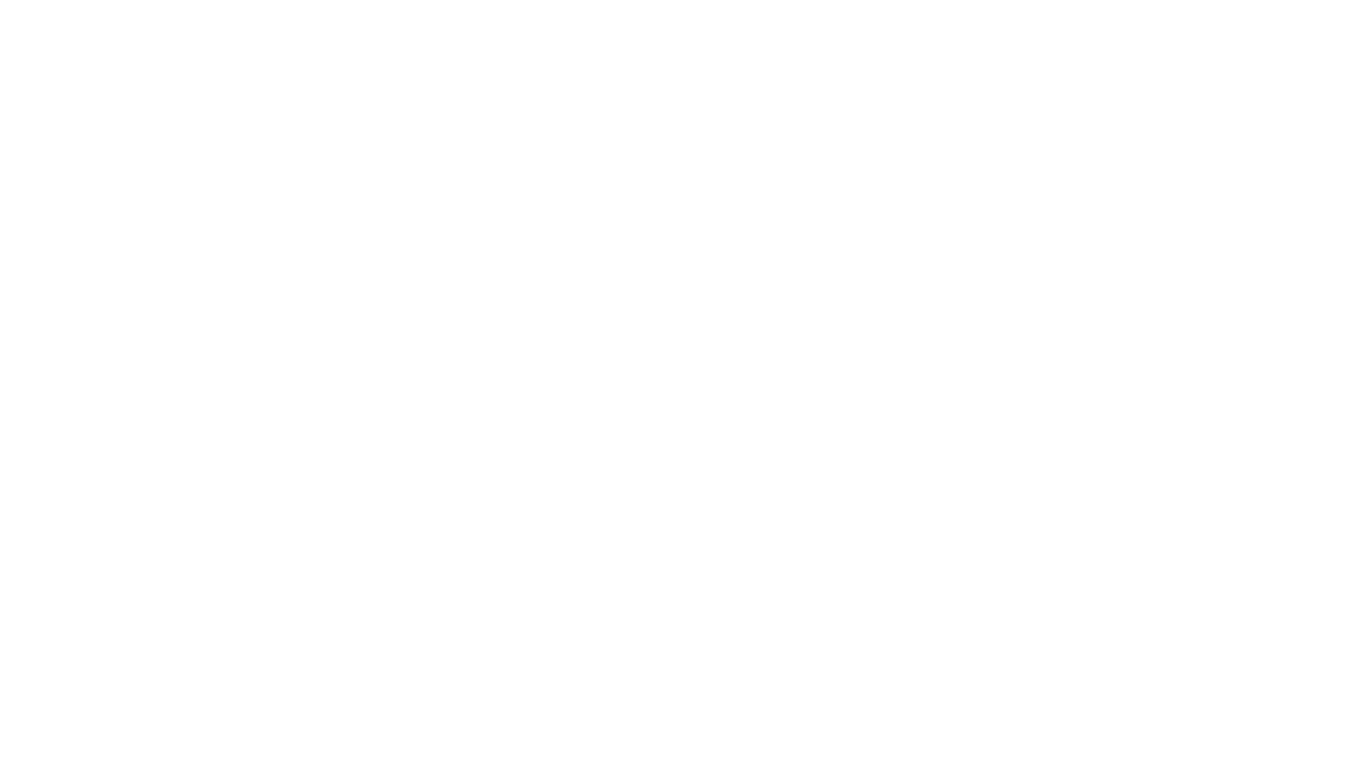 scroll, scrollTop: 0, scrollLeft: 0, axis: both 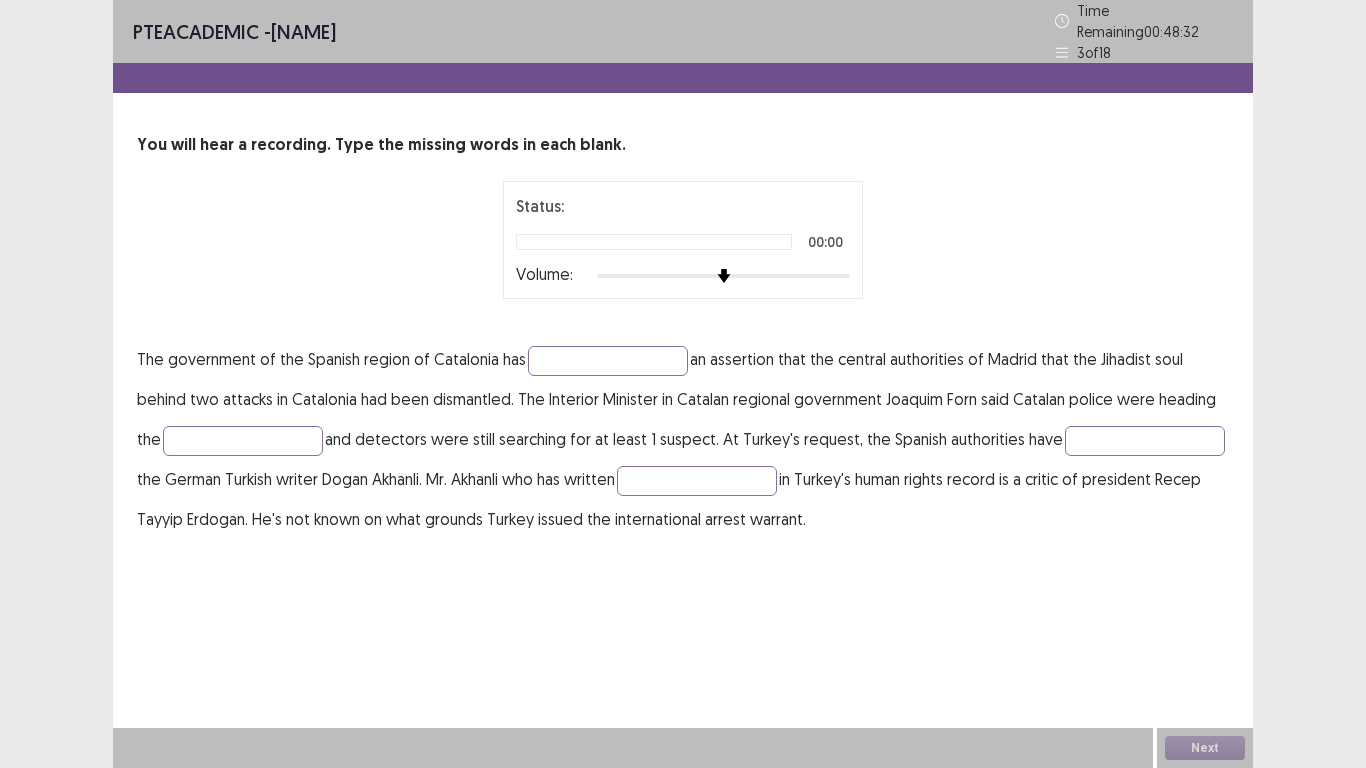 click at bounding box center (723, 276) 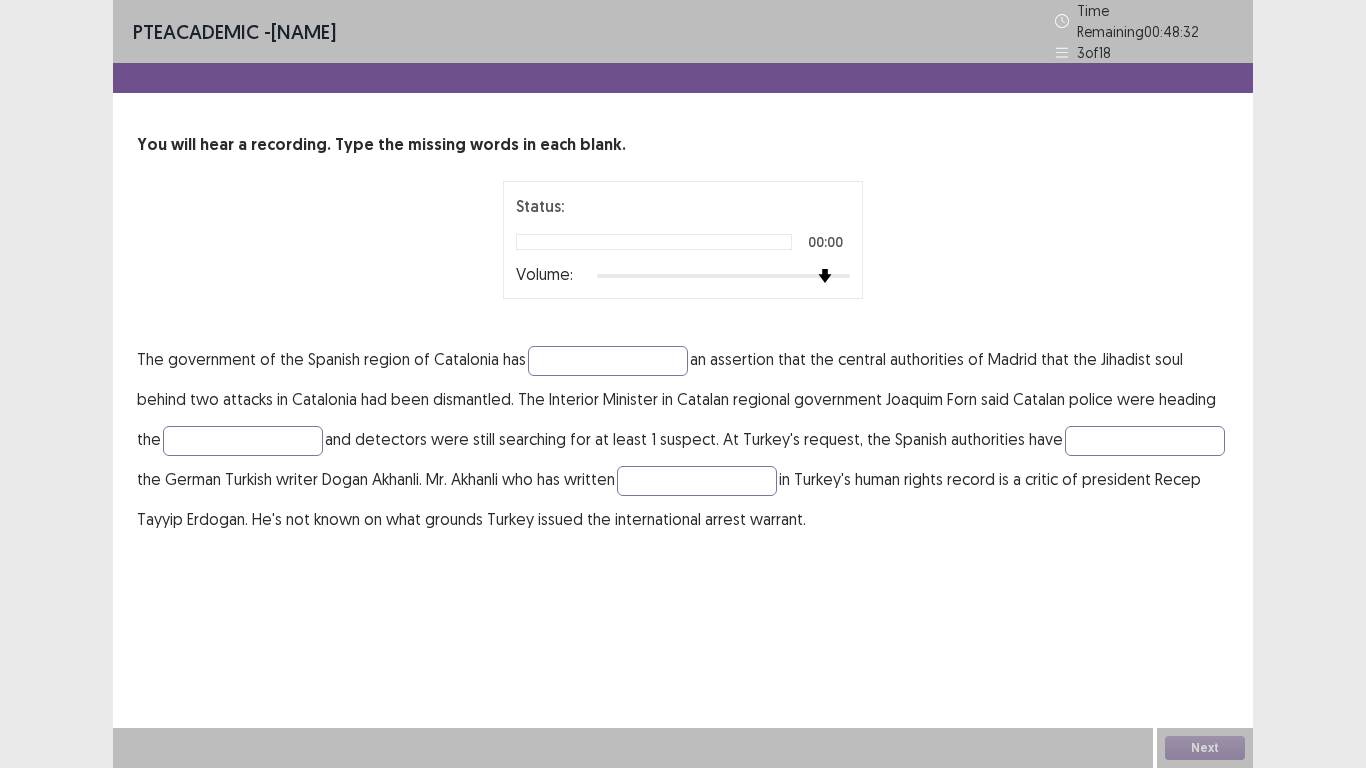 click at bounding box center [723, 276] 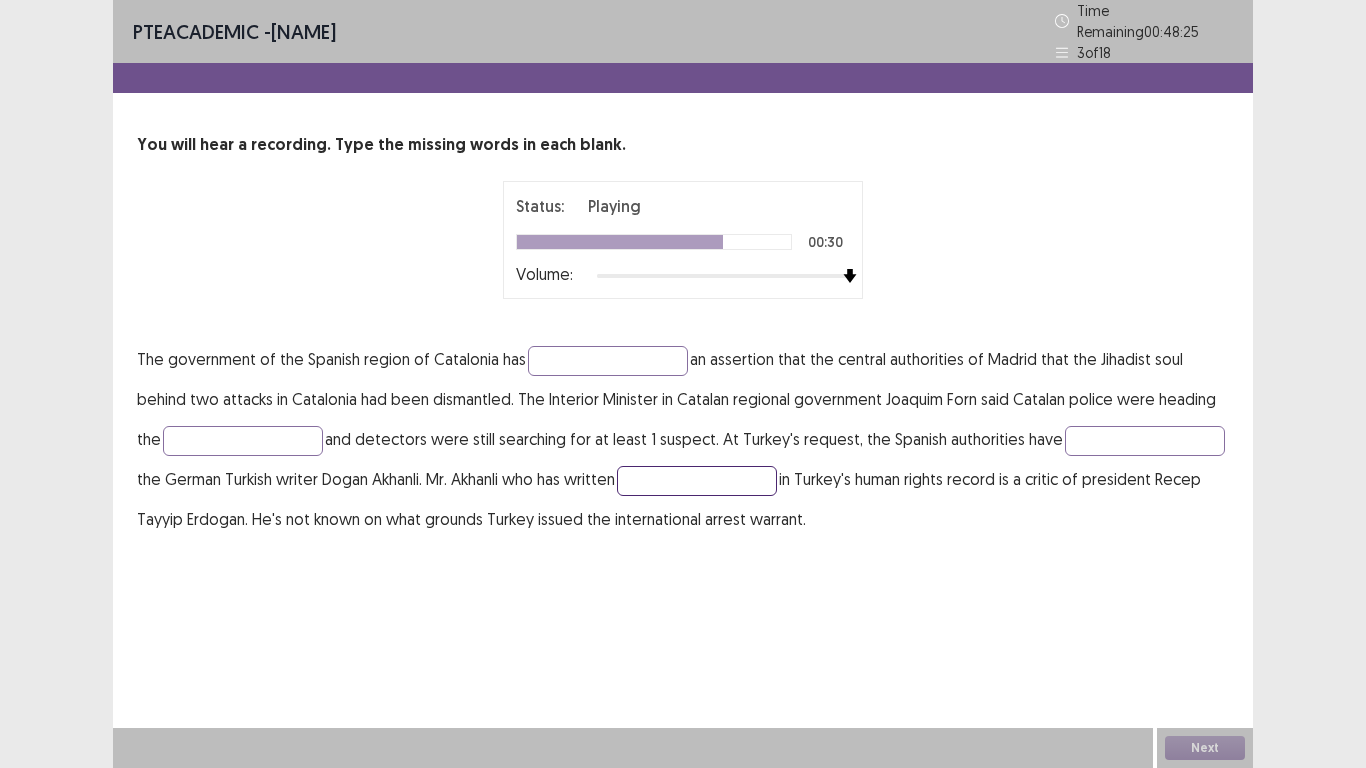 click at bounding box center (697, 481) 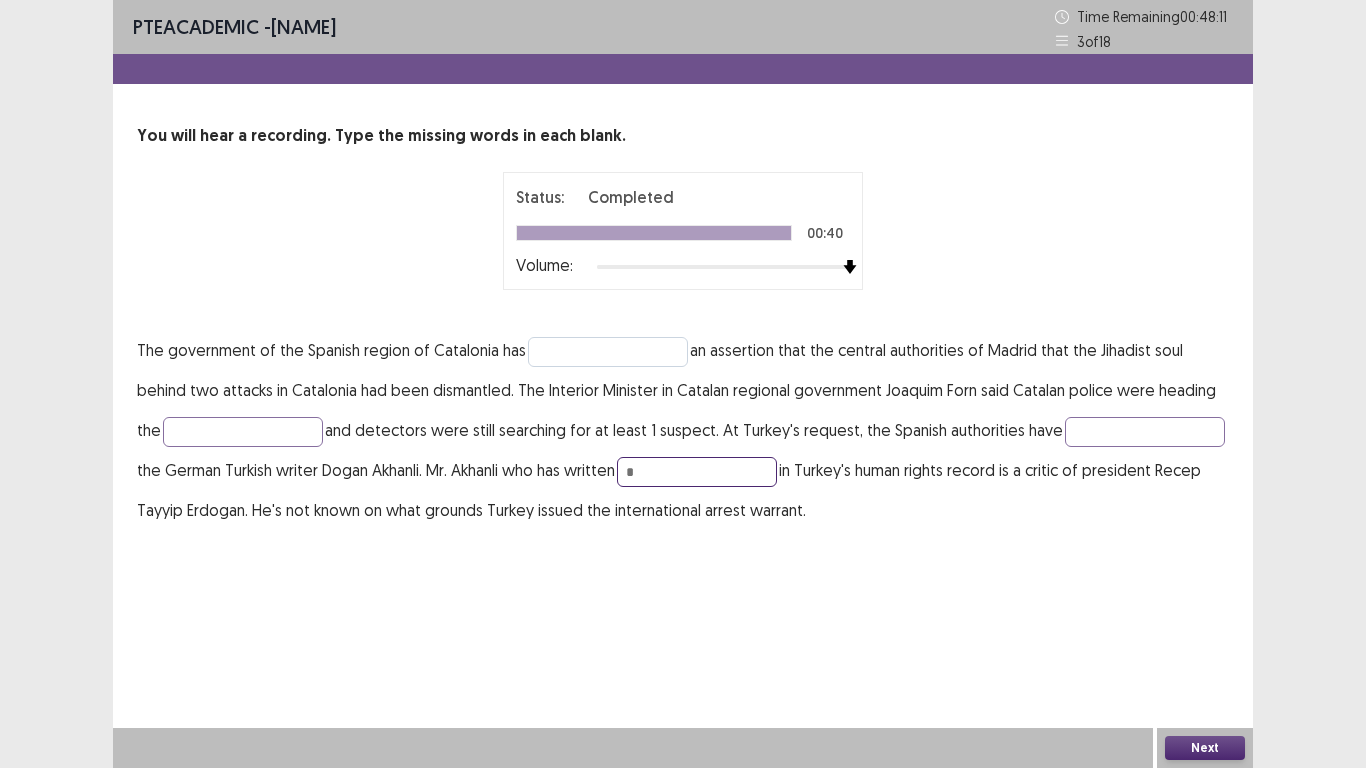type on "*" 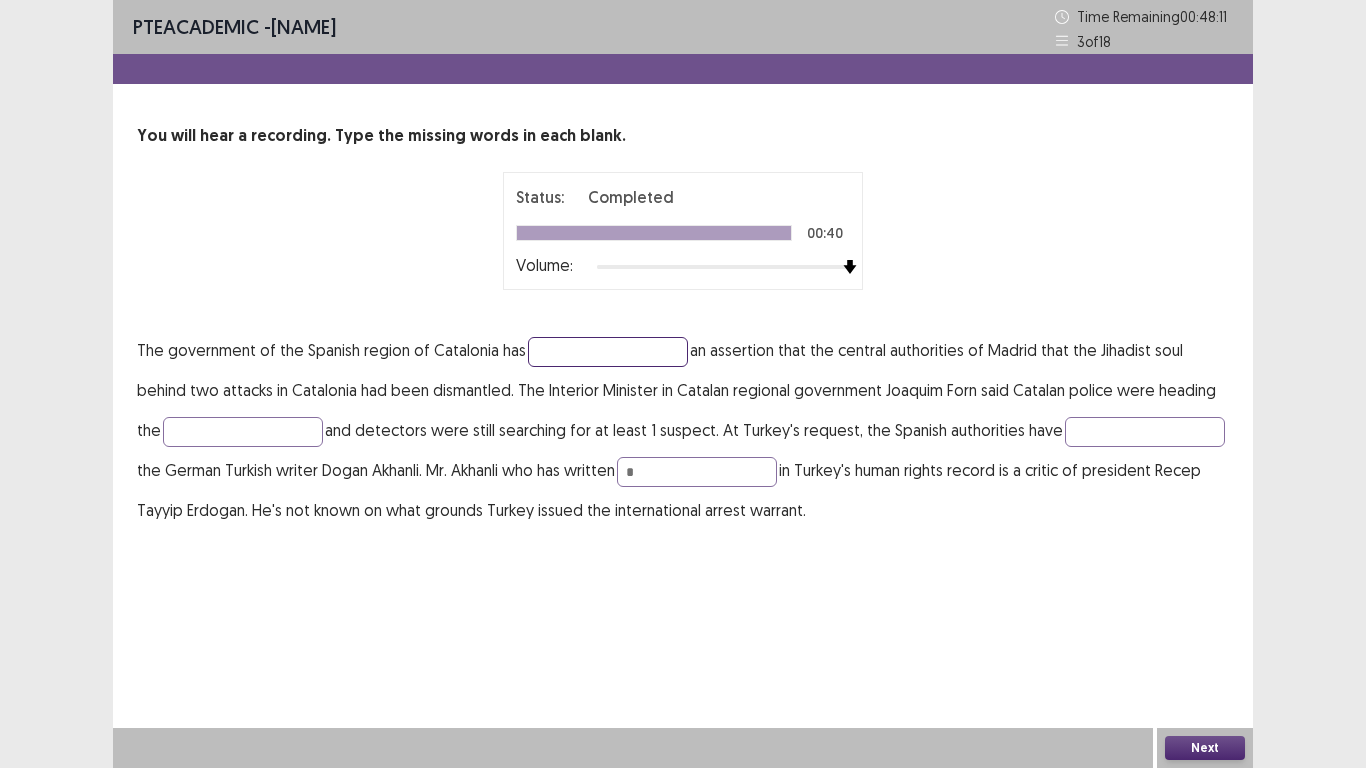 click at bounding box center (608, 352) 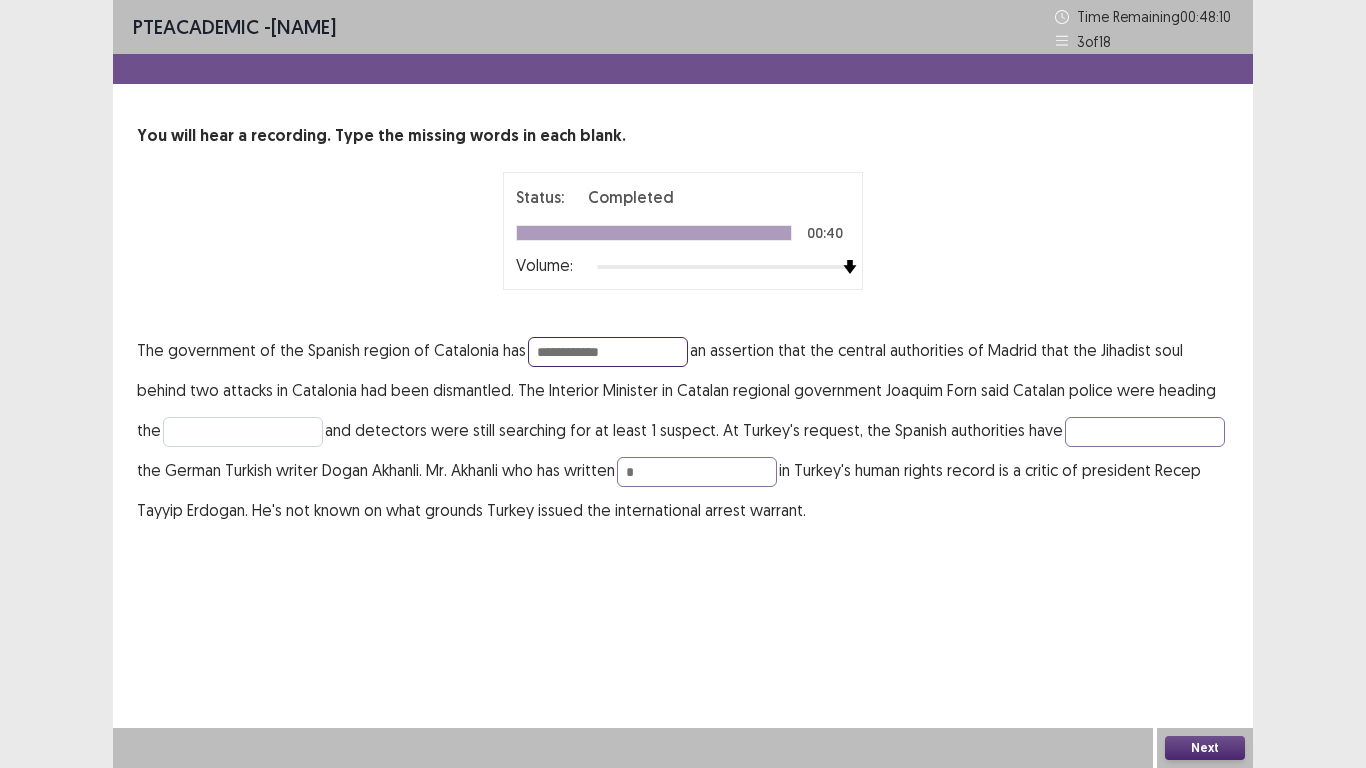 type on "**********" 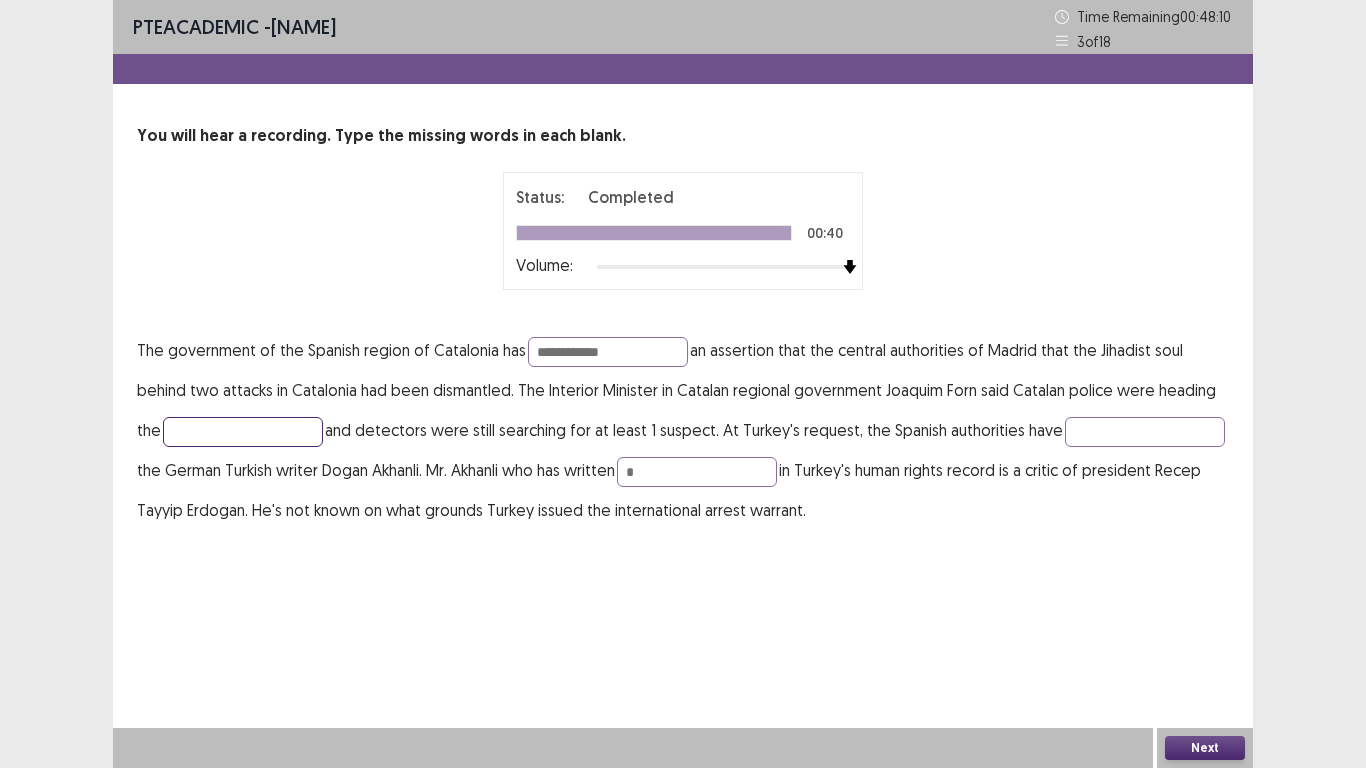 click at bounding box center [243, 432] 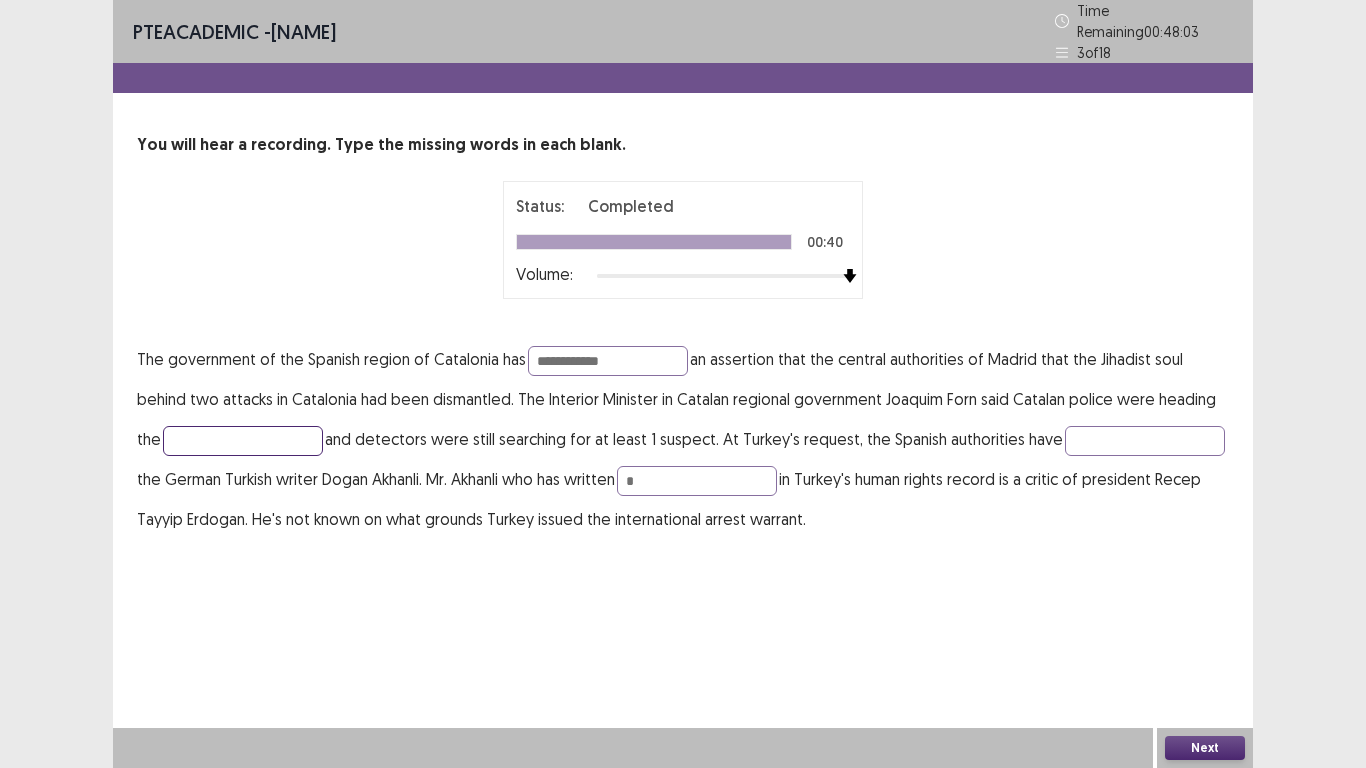 click at bounding box center (243, 441) 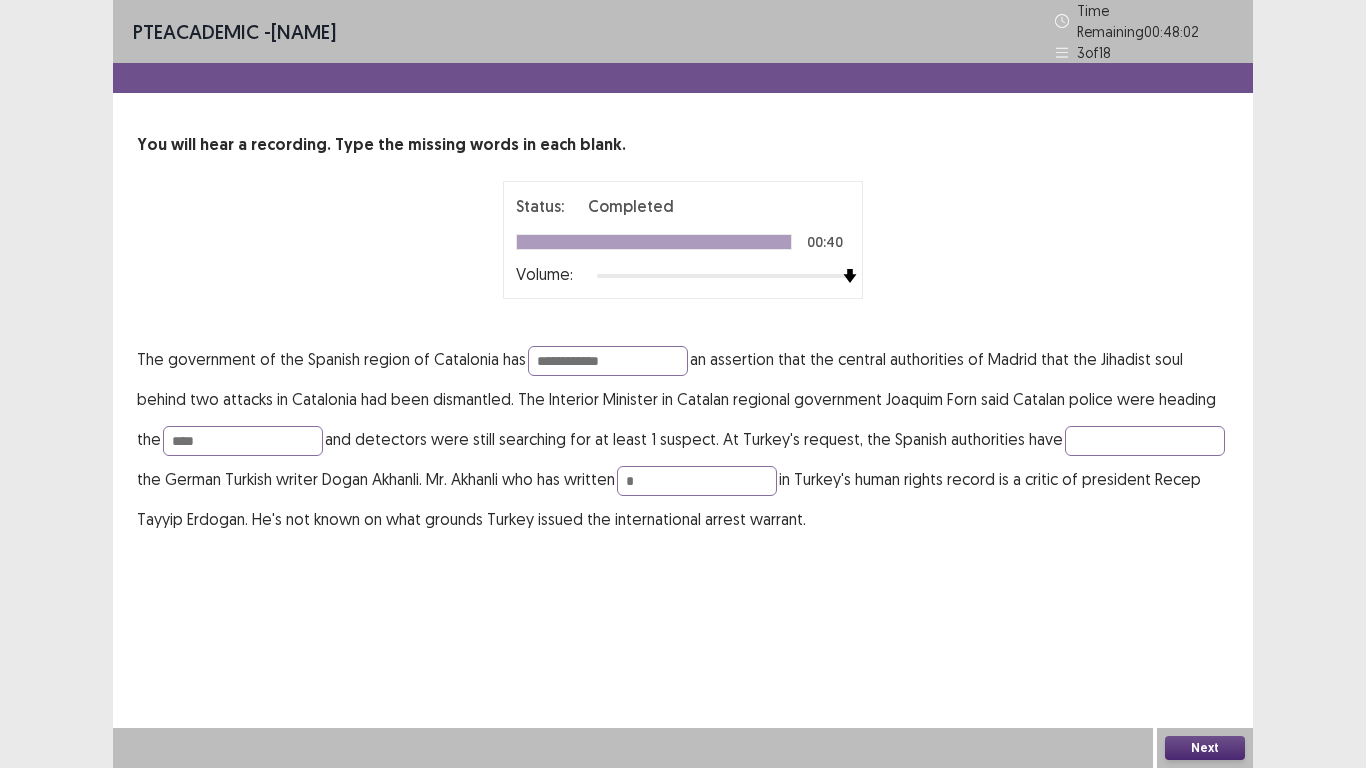 click on "**********" at bounding box center (683, 439) 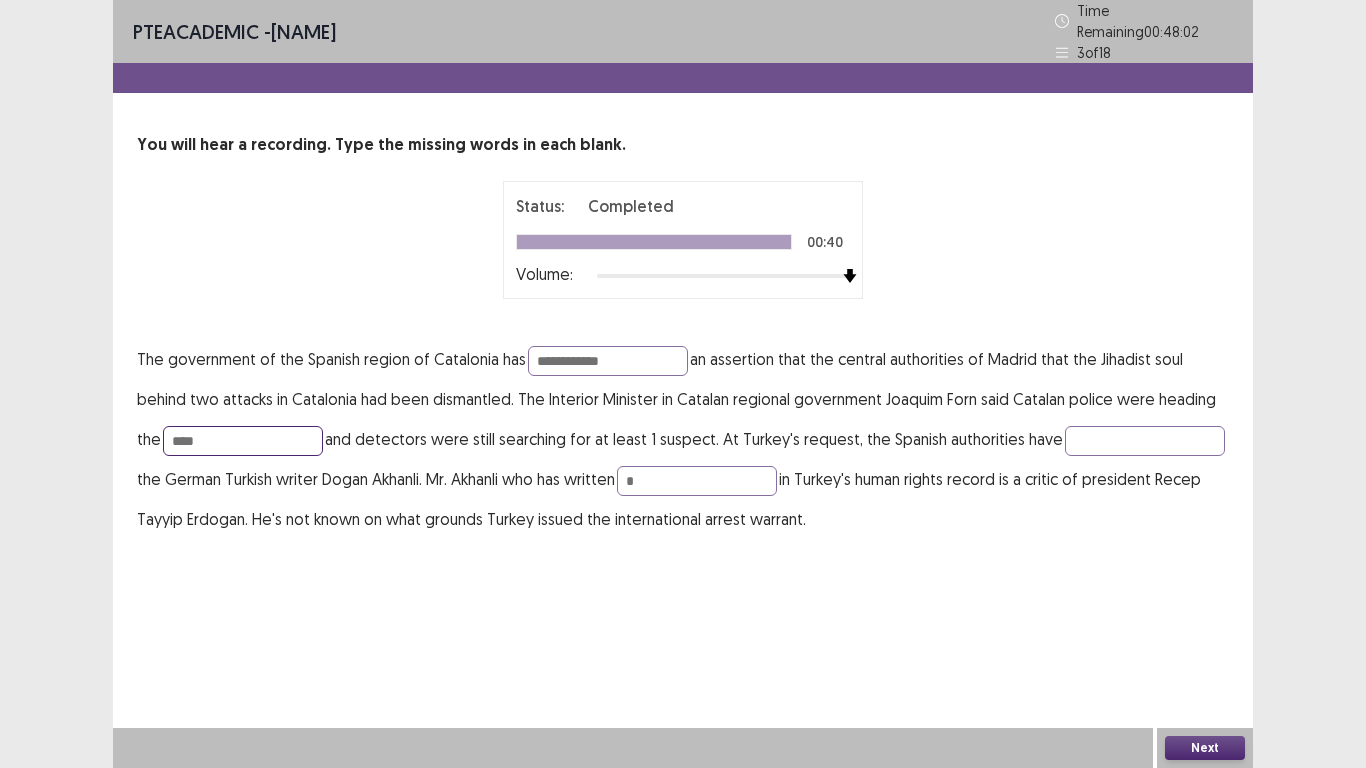 click on "****" at bounding box center (243, 441) 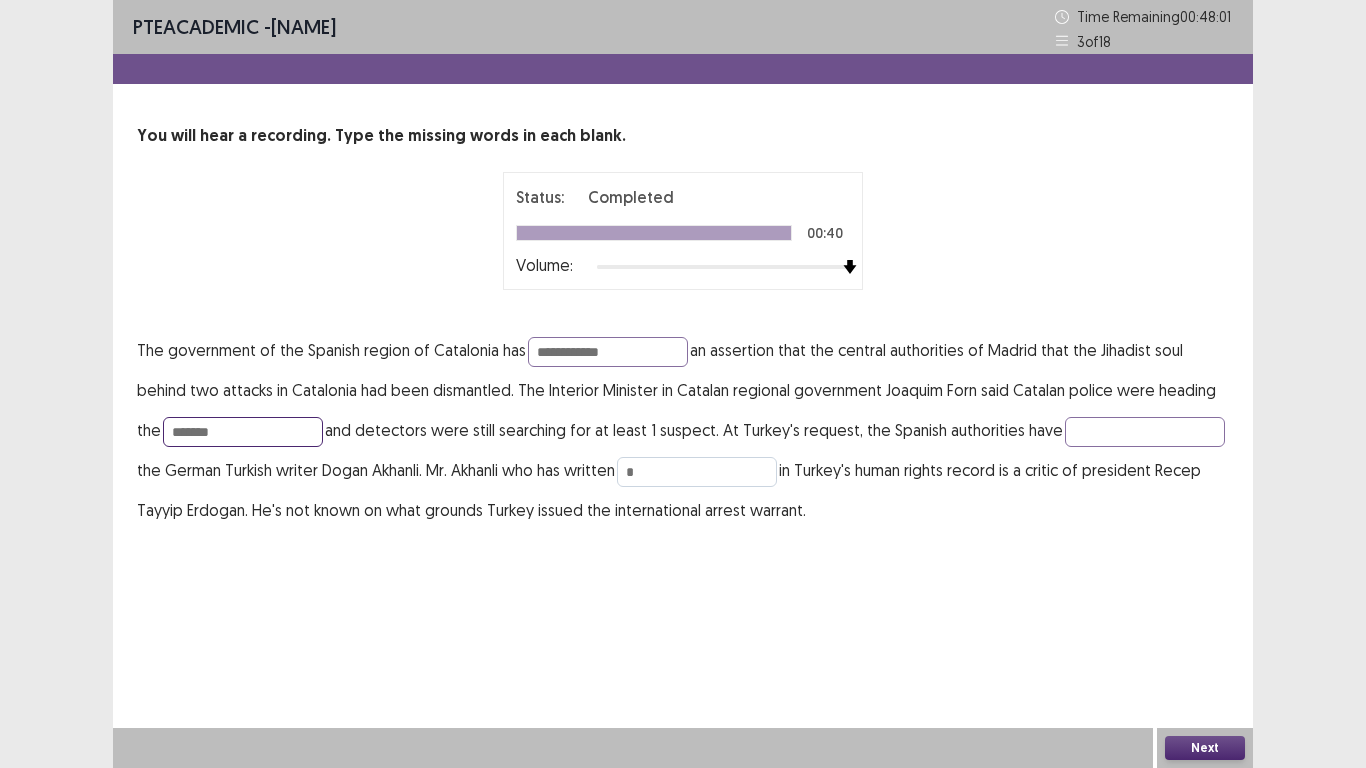 type on "*******" 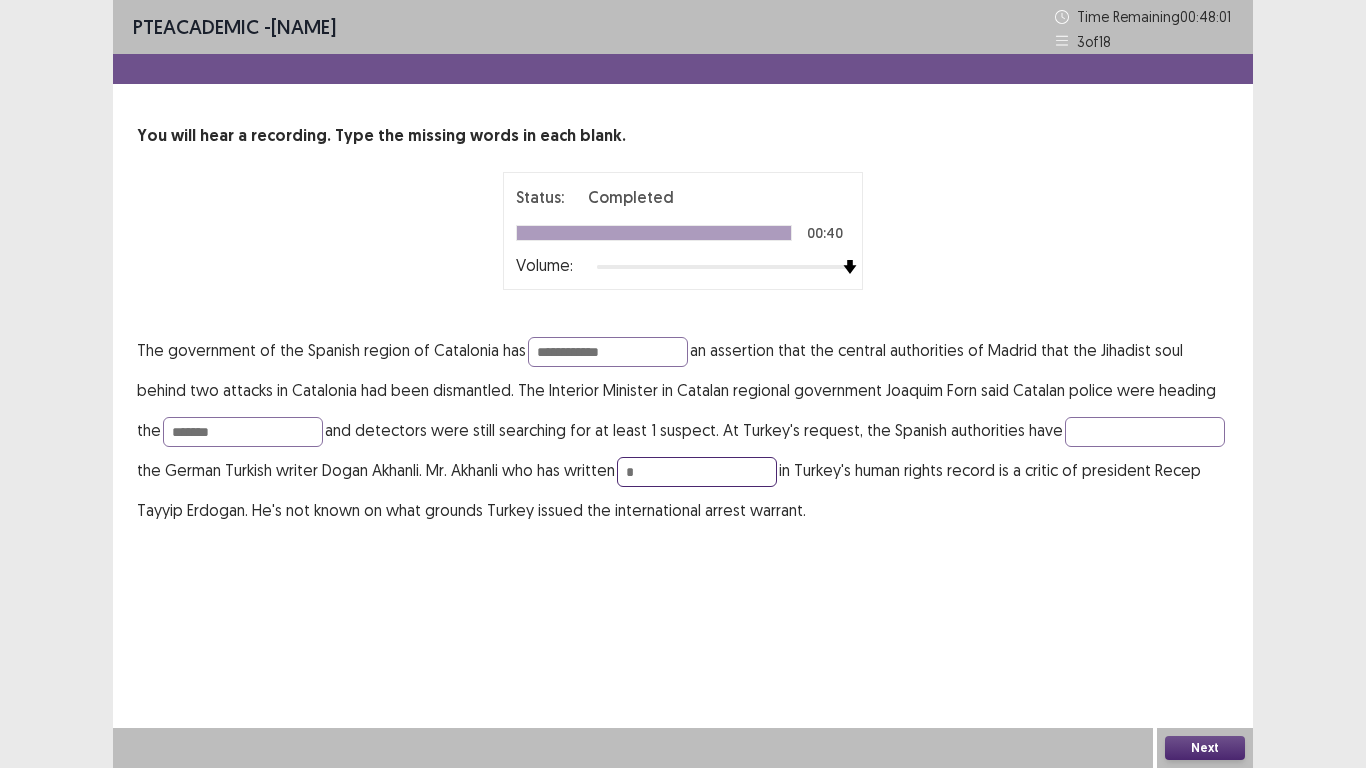 click on "*" at bounding box center [697, 472] 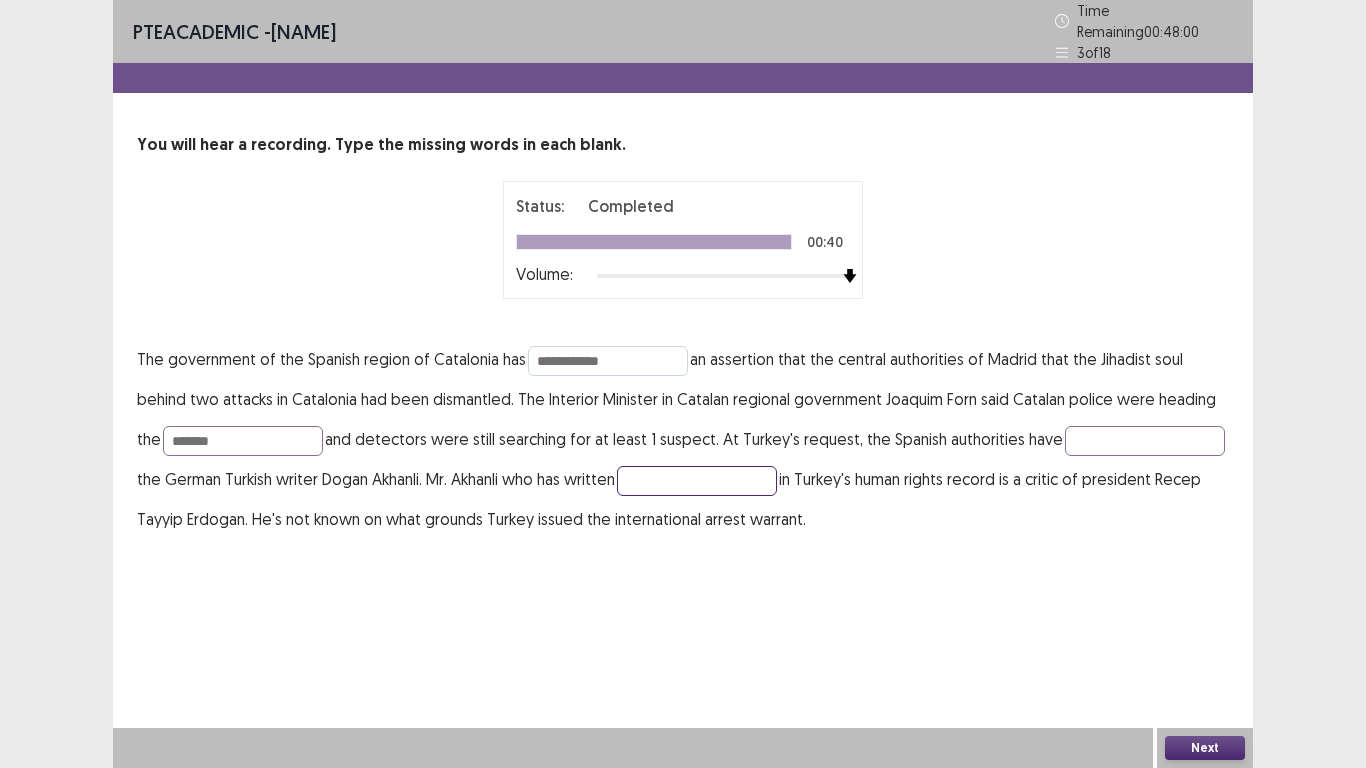 type 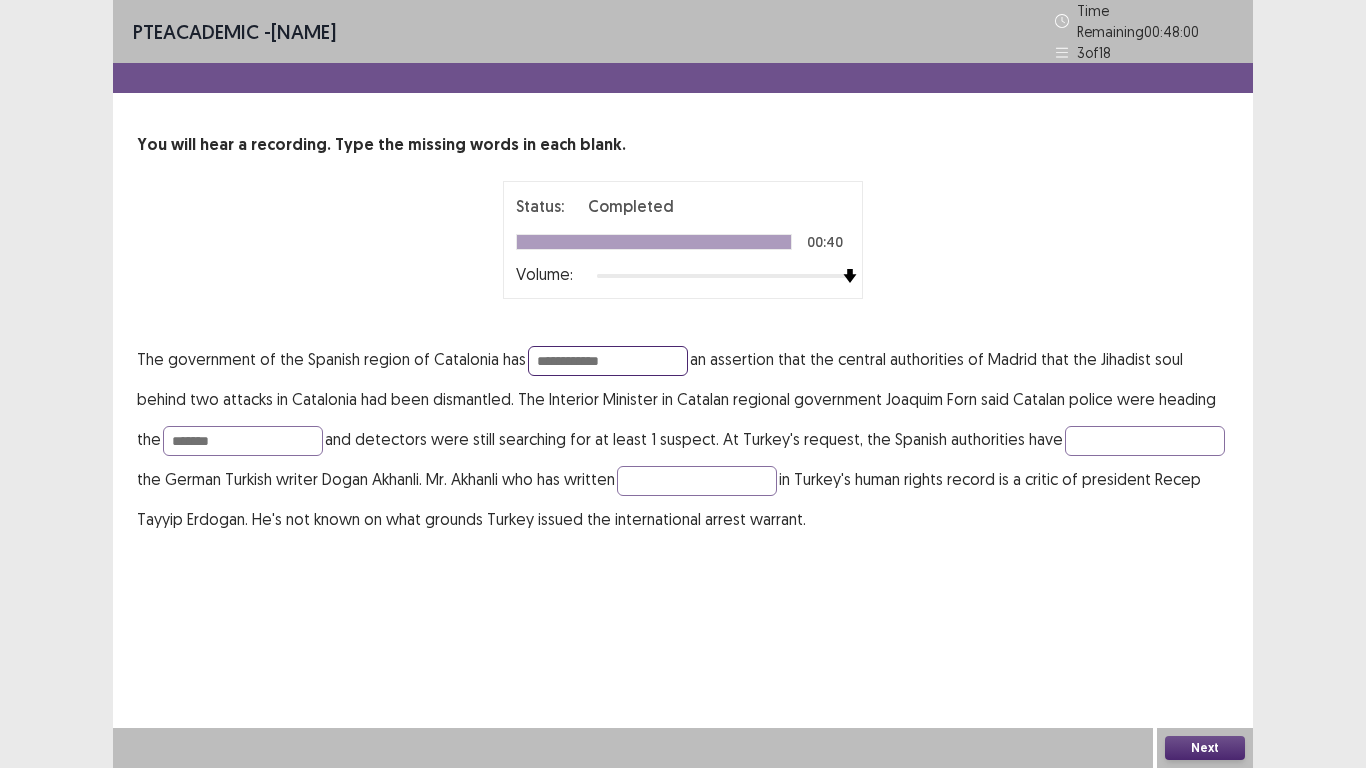 click on "**********" at bounding box center (608, 361) 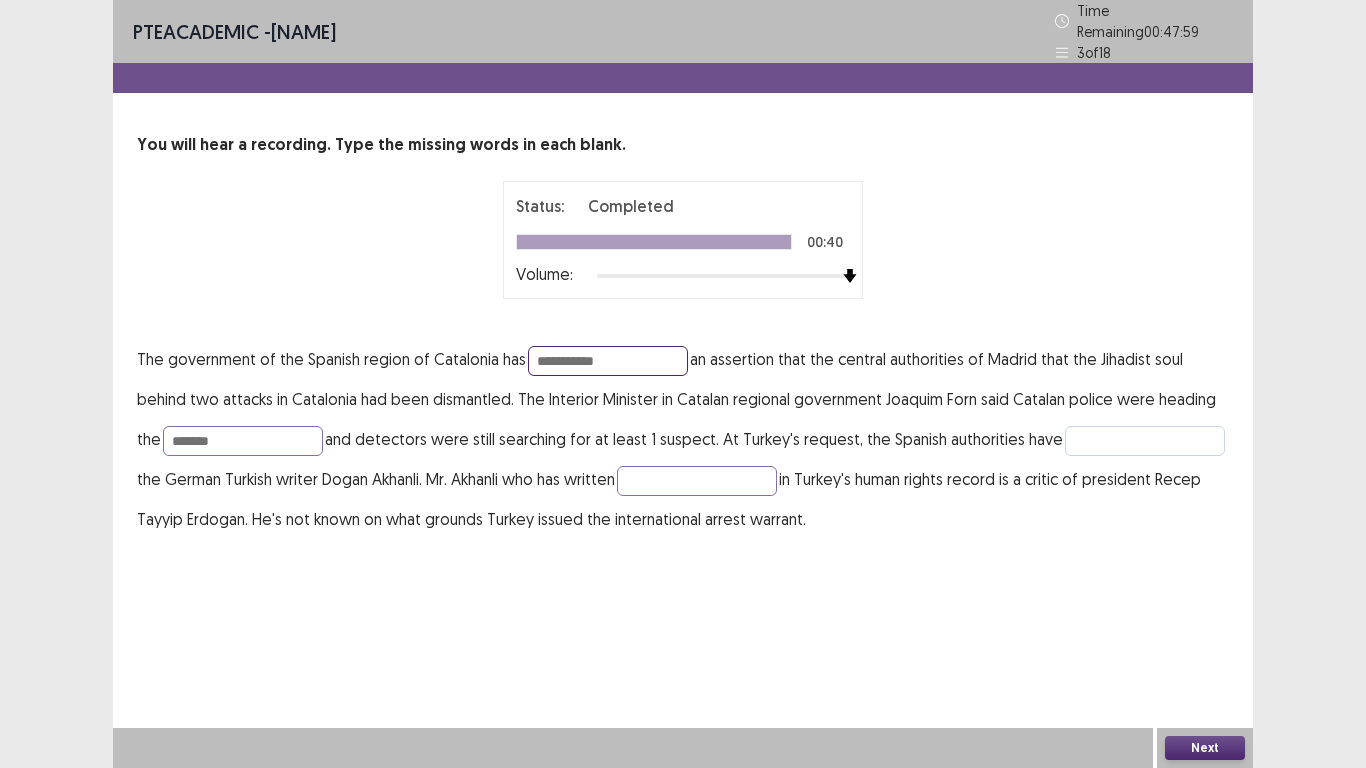 type on "**********" 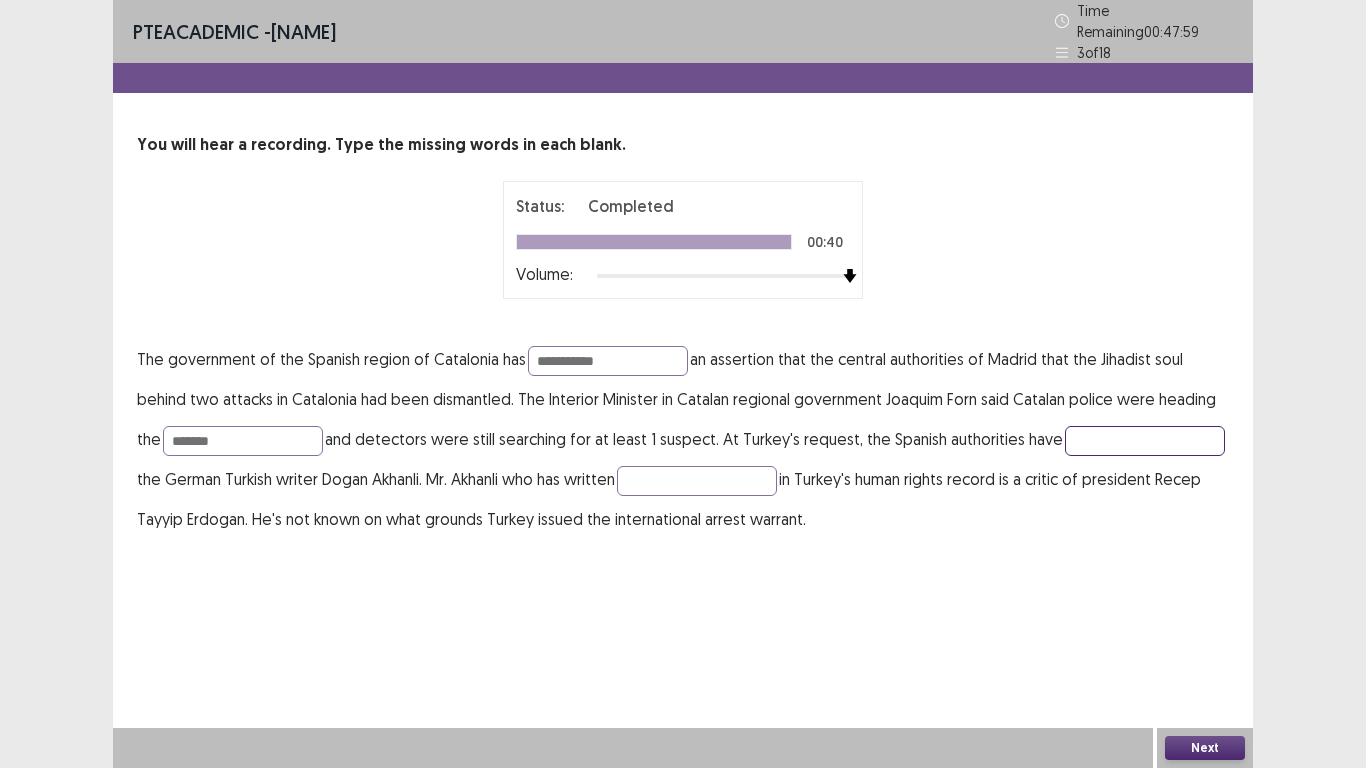click at bounding box center [1145, 441] 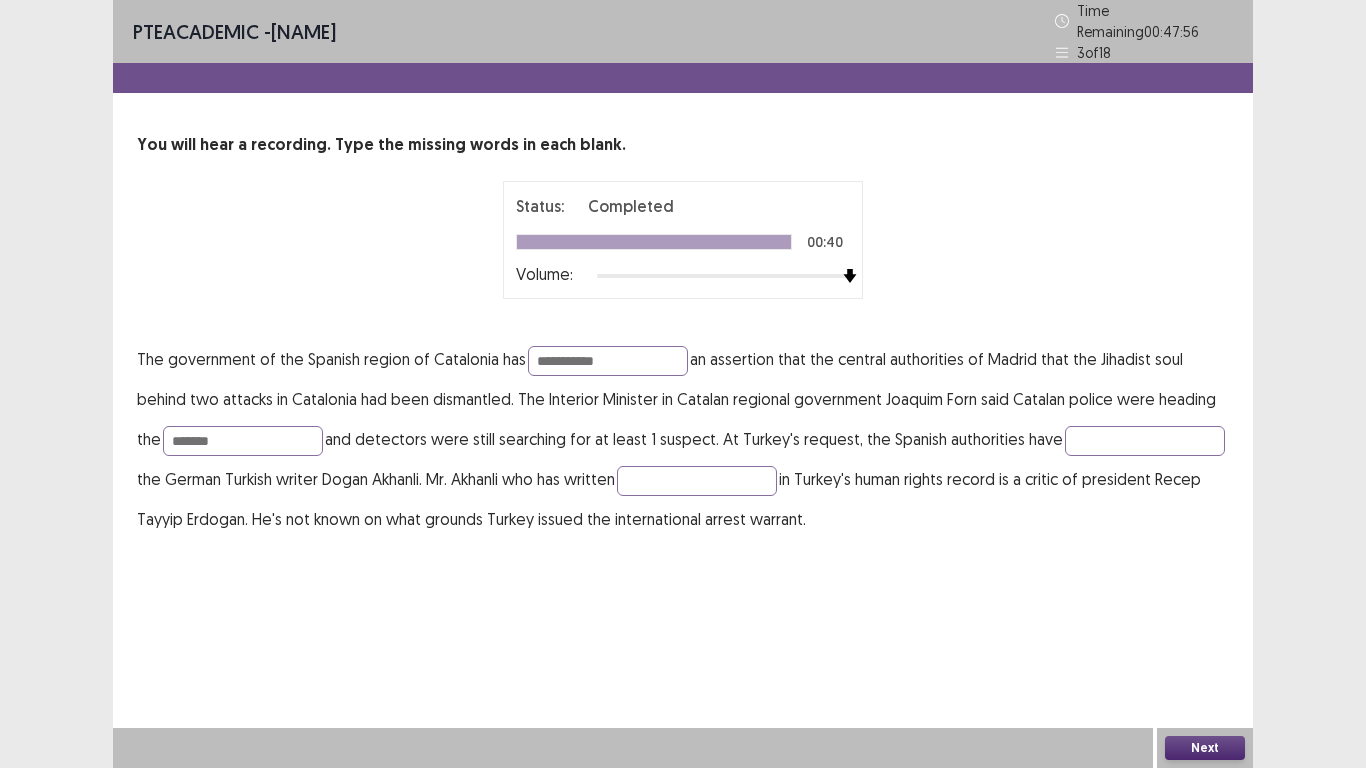 click on "Next" at bounding box center (1205, 748) 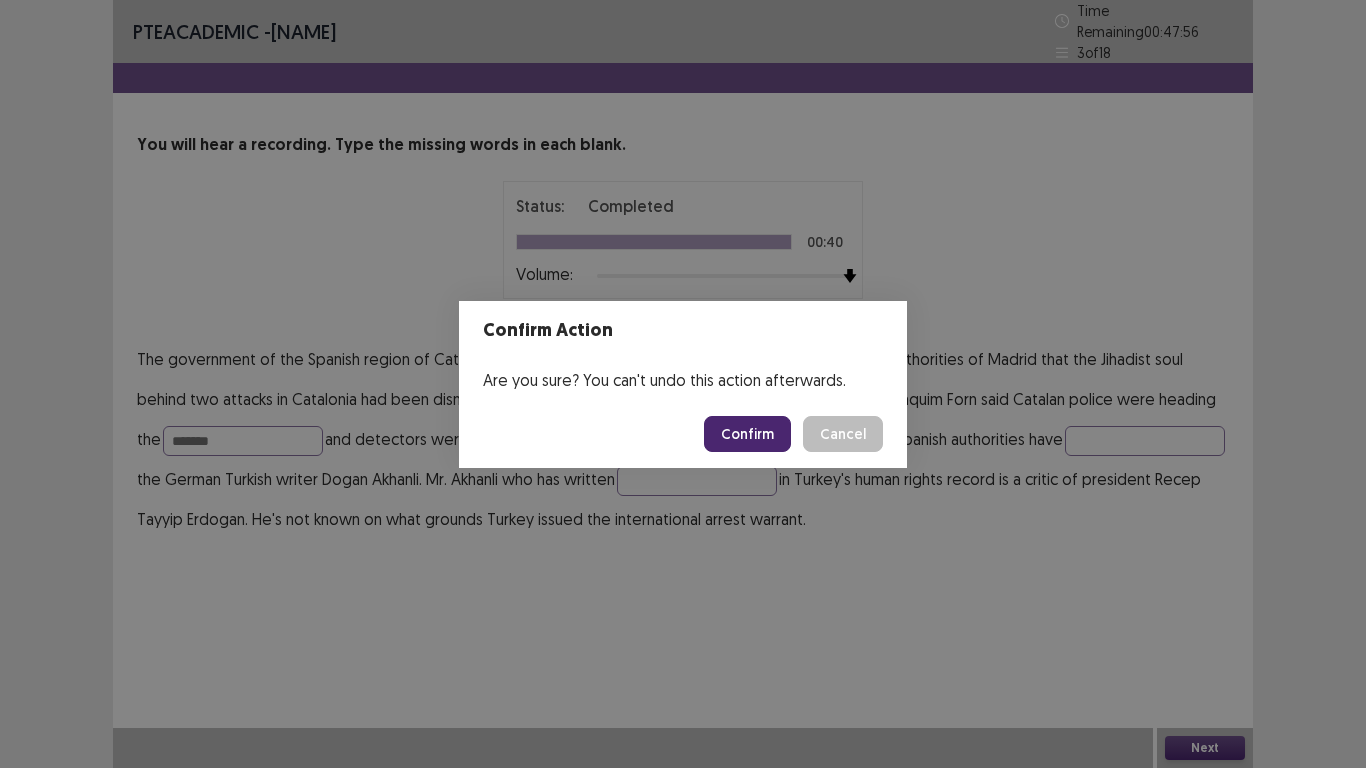click on "Confirm" at bounding box center (747, 434) 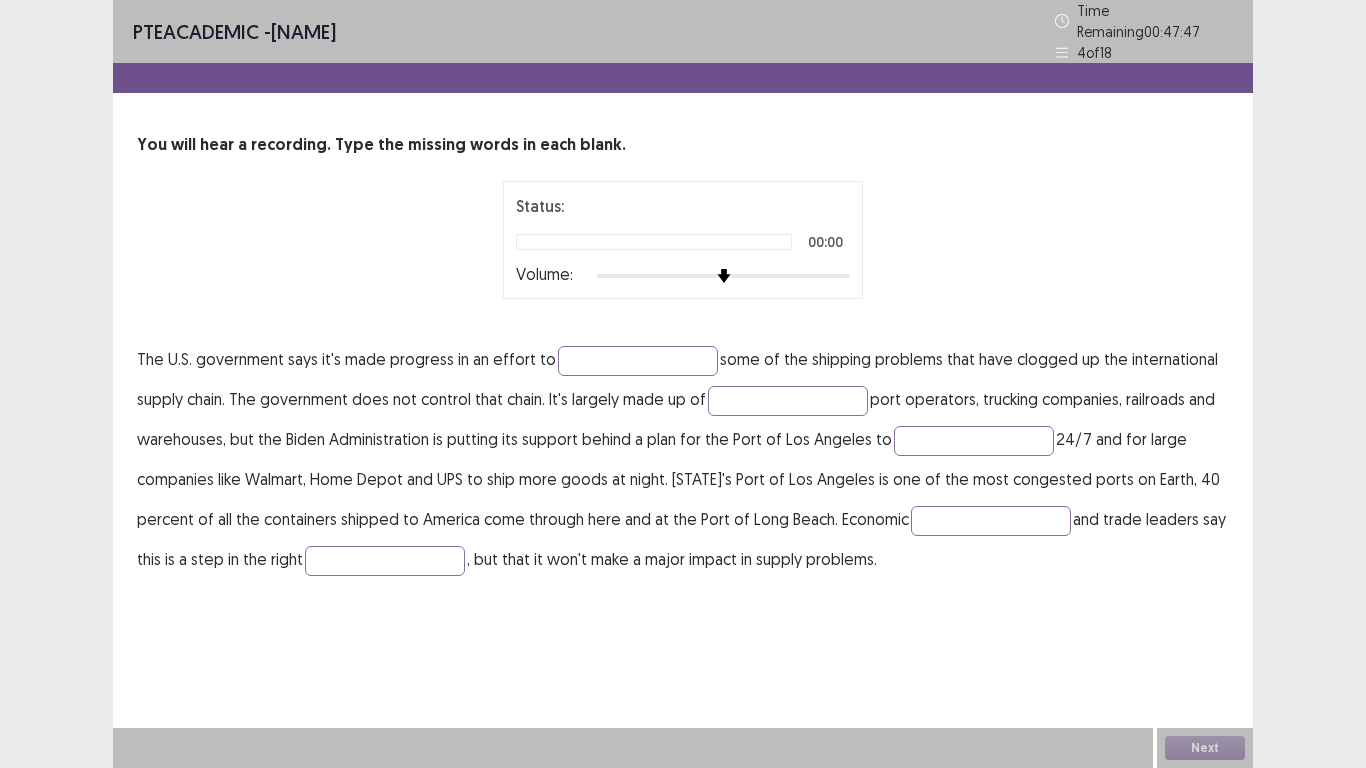 click at bounding box center [723, 276] 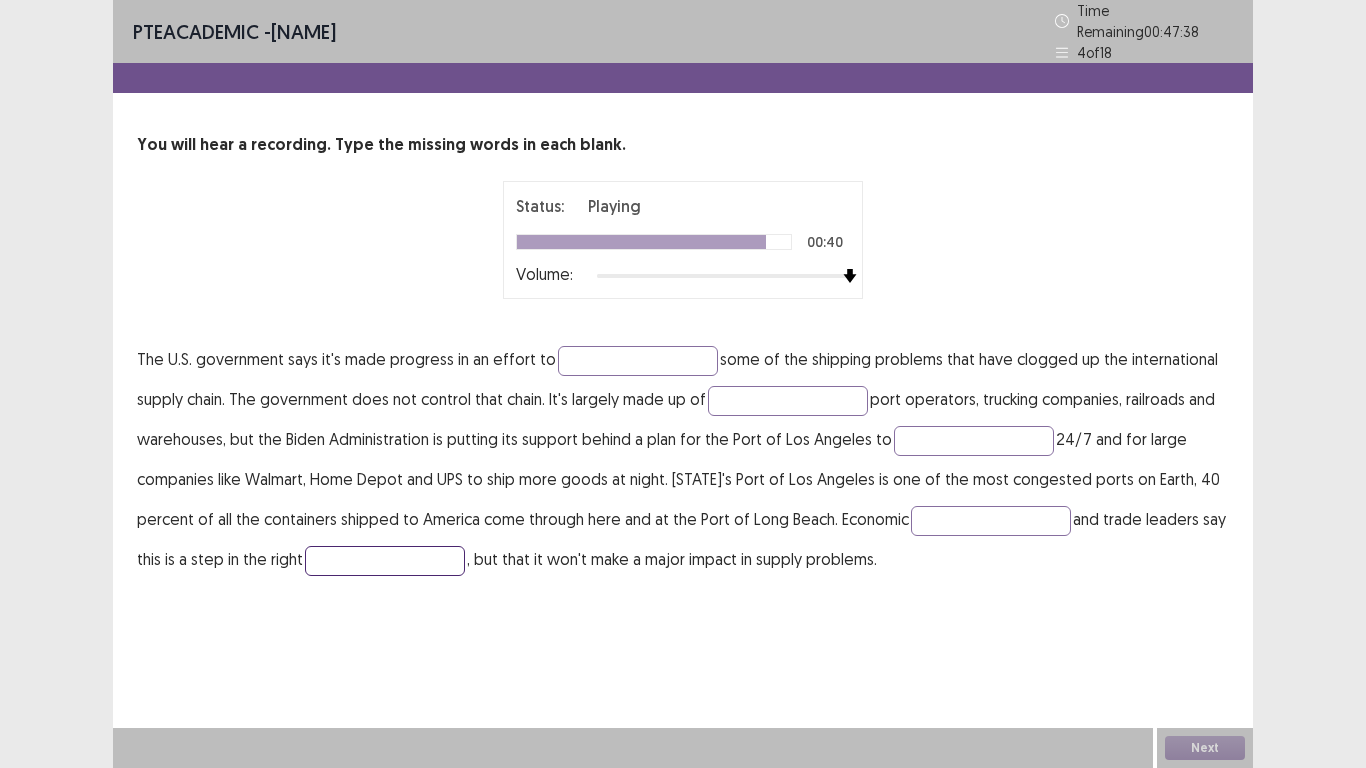 click at bounding box center [385, 561] 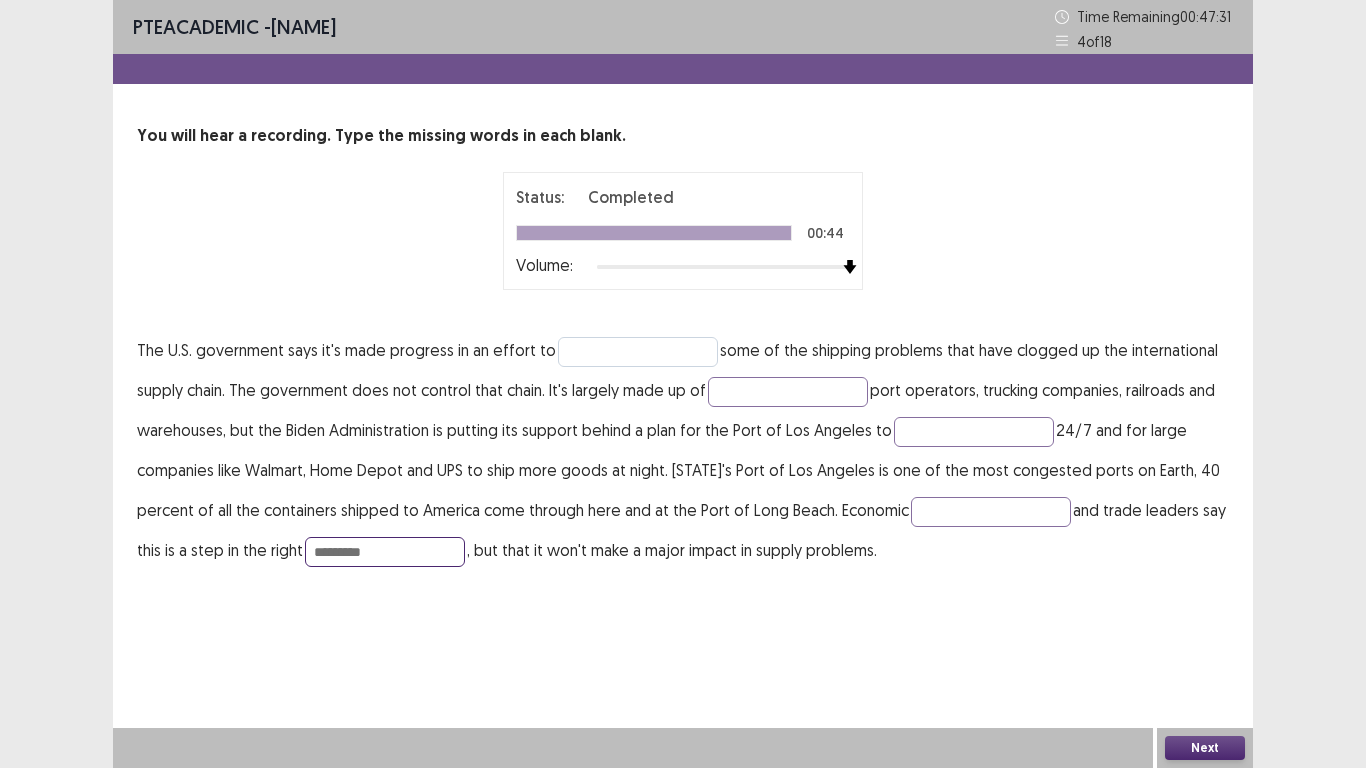 type on "*********" 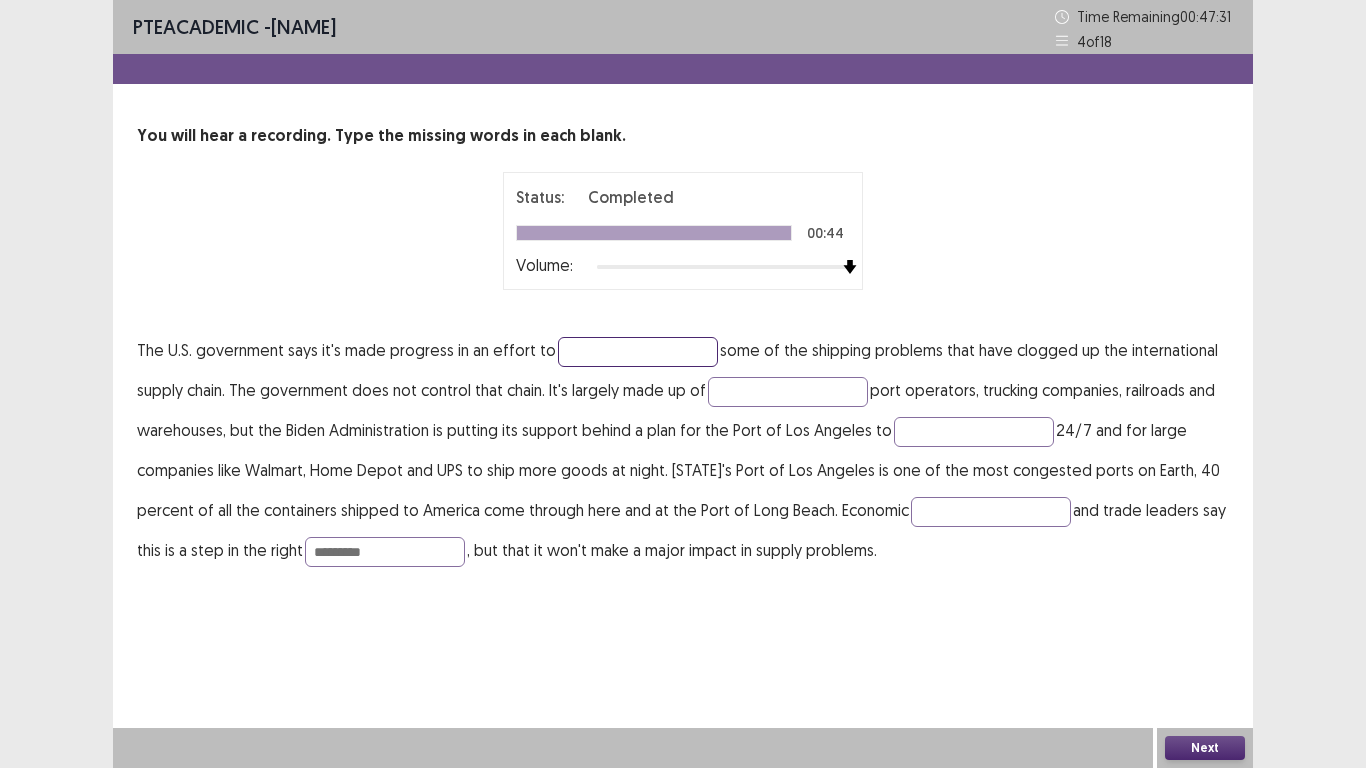 click at bounding box center [638, 352] 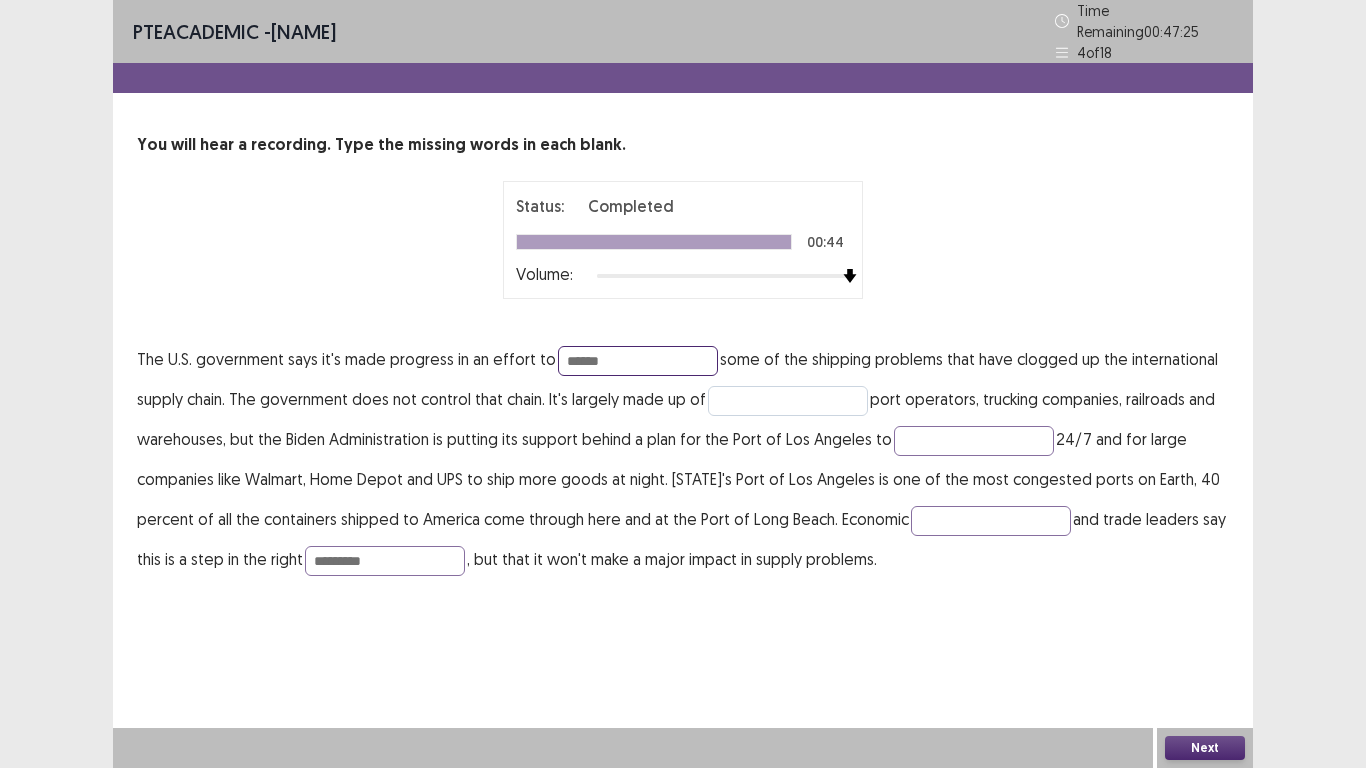 type on "******" 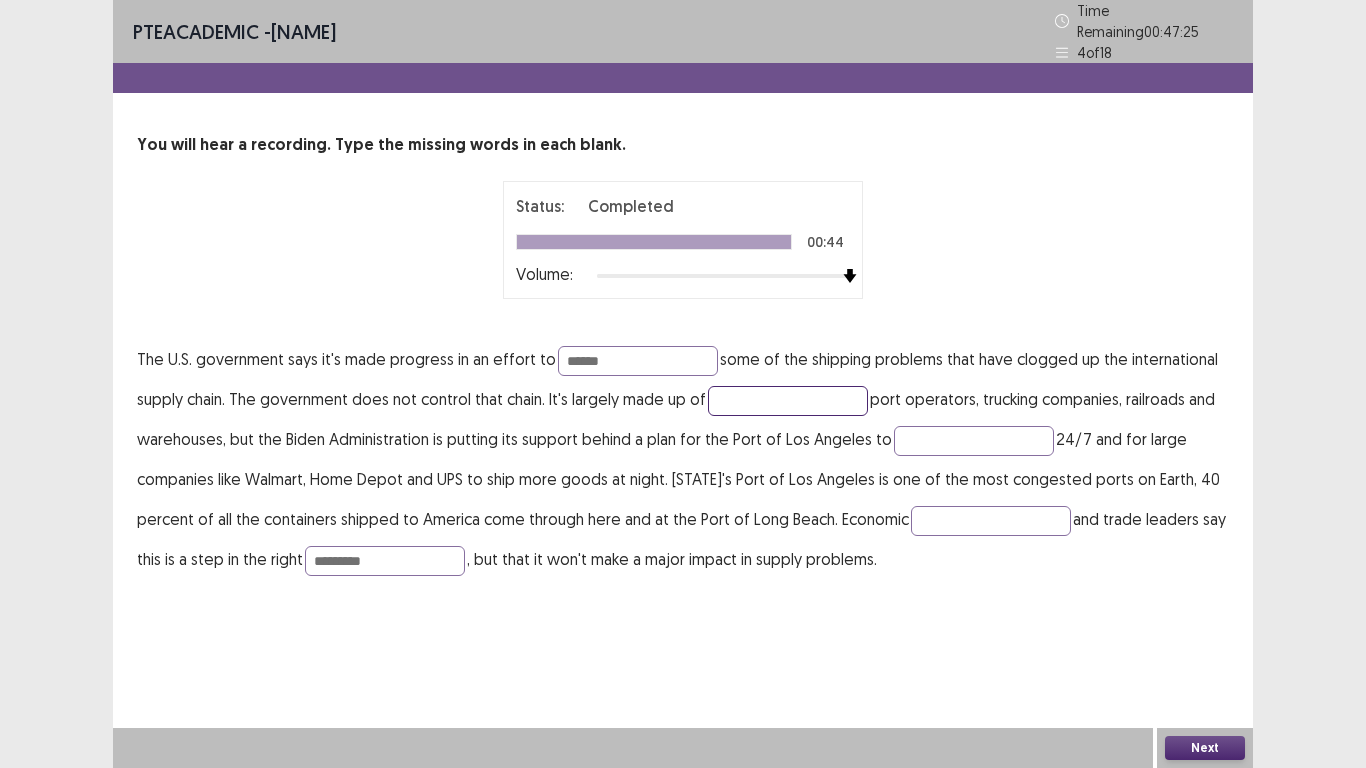 click at bounding box center (788, 401) 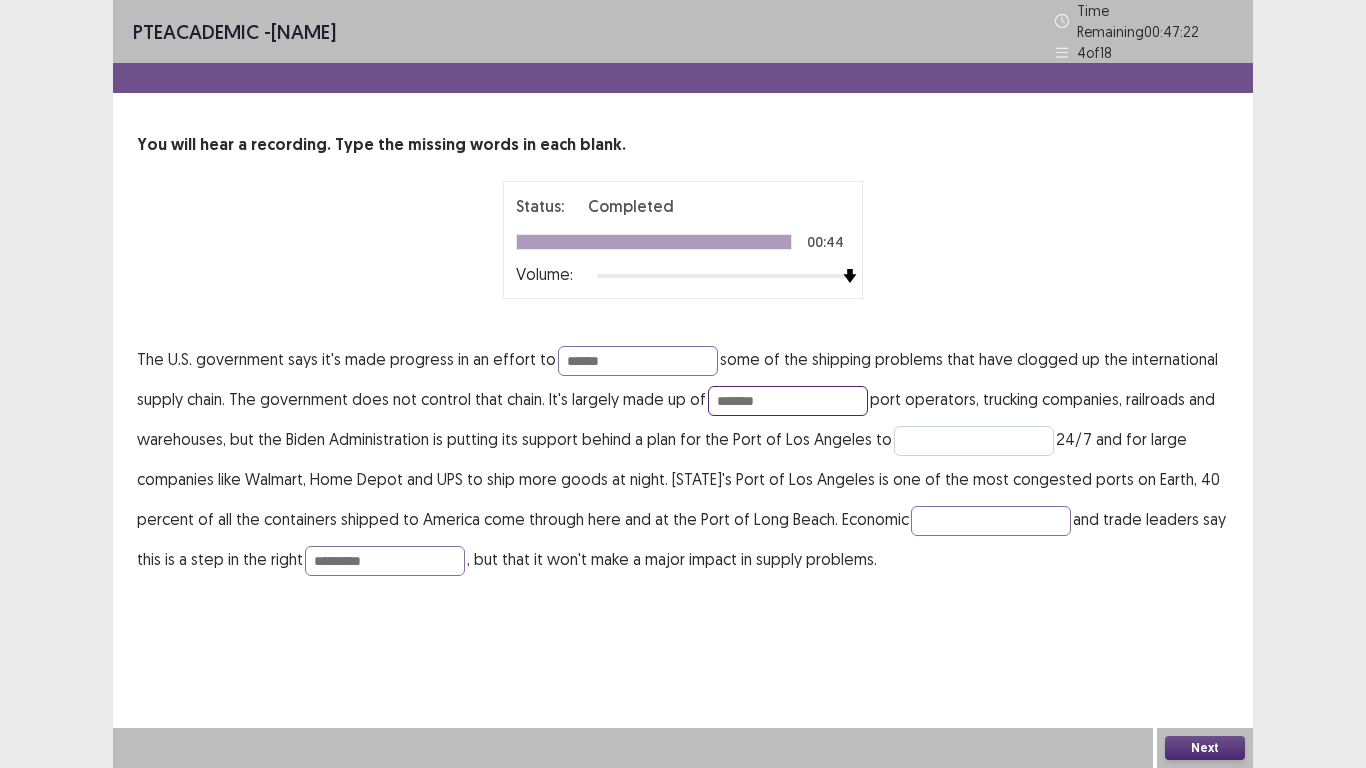 type on "*******" 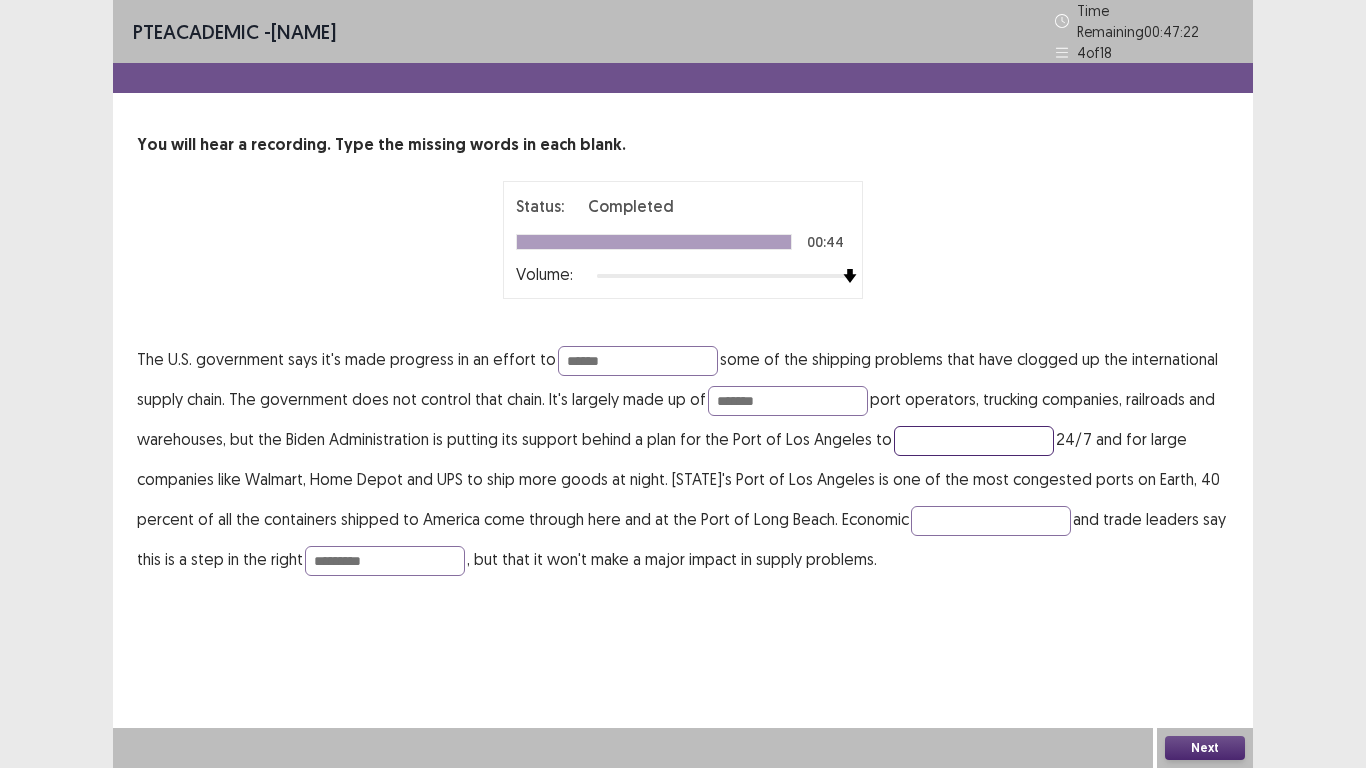 click at bounding box center [974, 441] 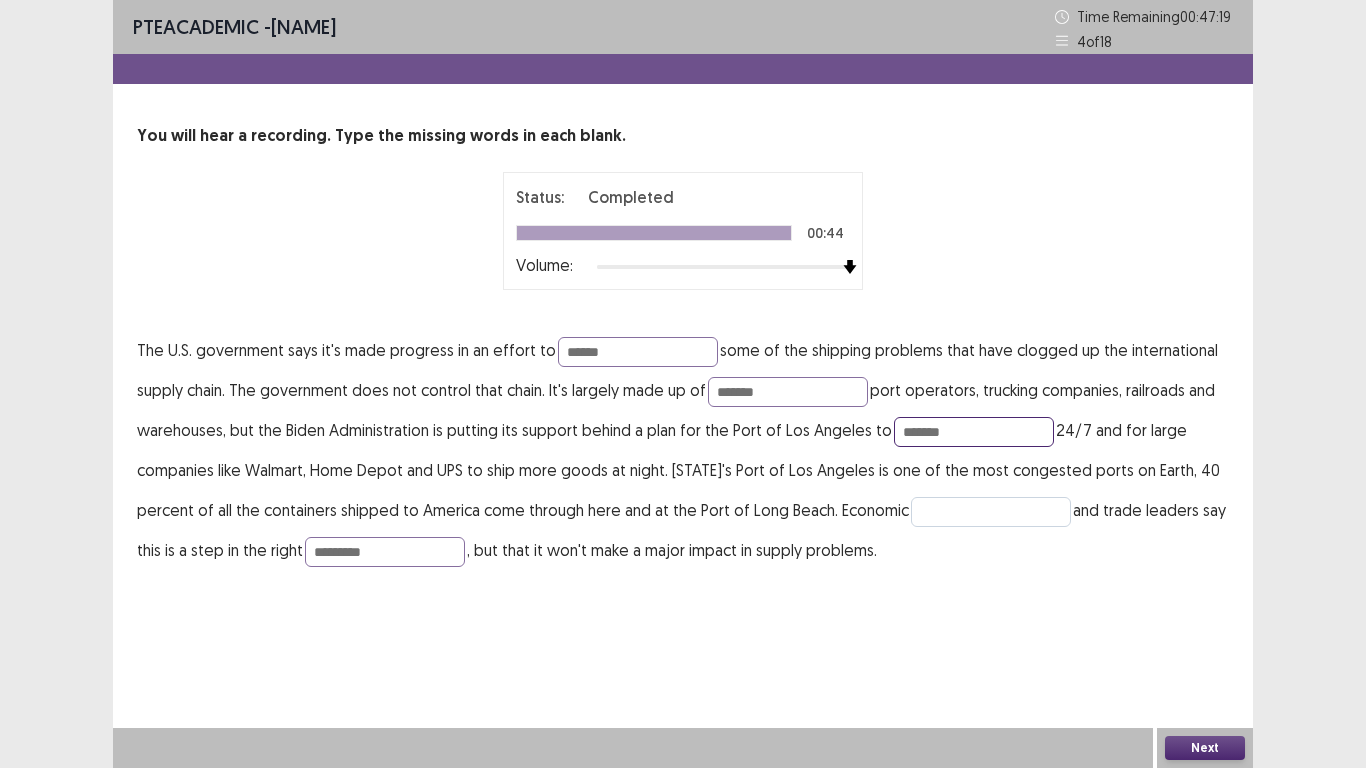 type on "*******" 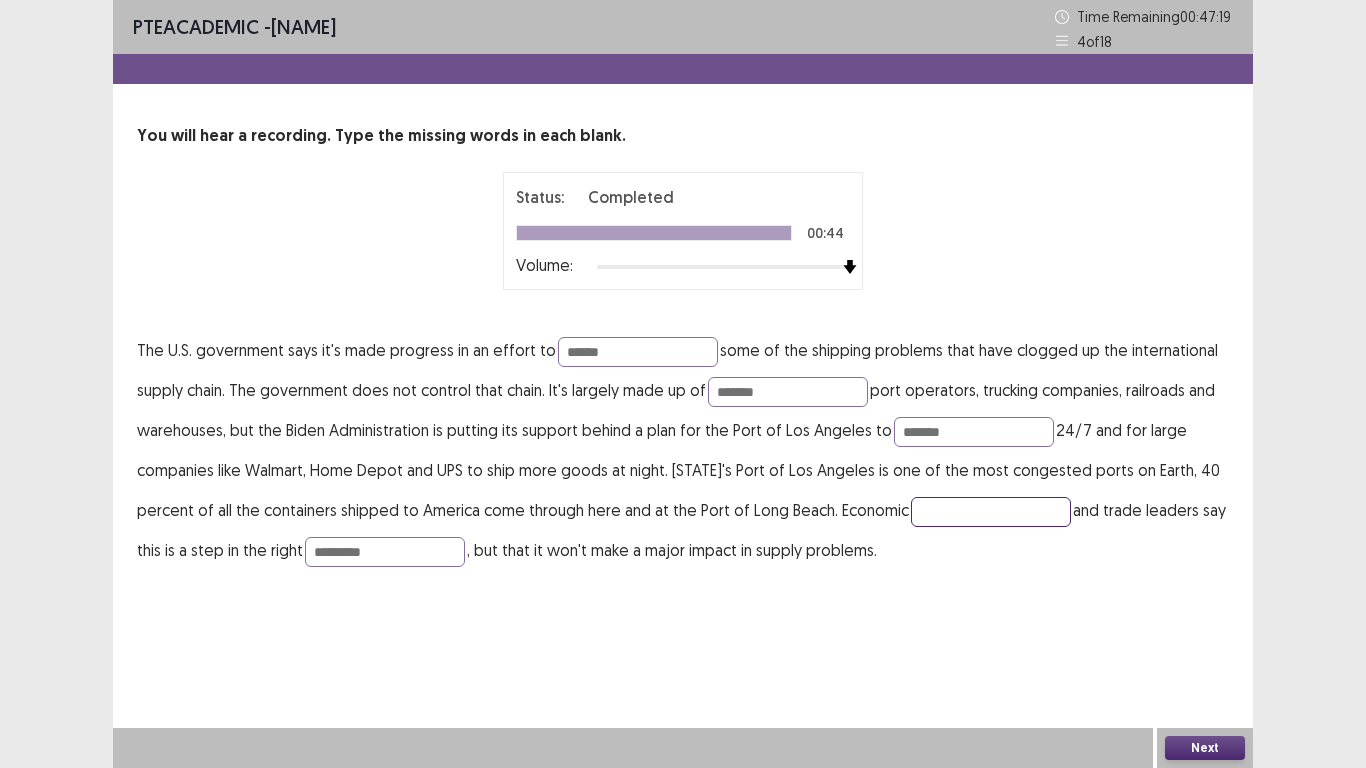 click at bounding box center (991, 512) 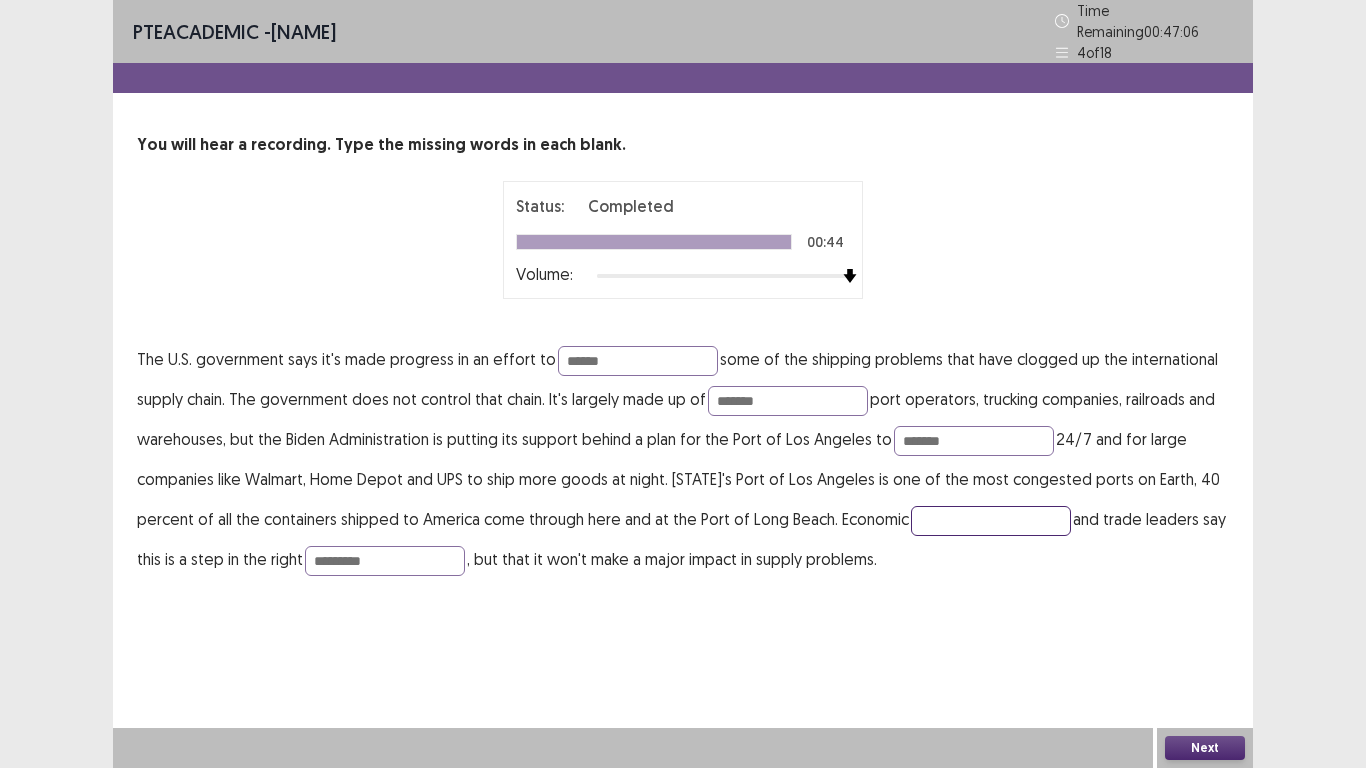 click at bounding box center (991, 521) 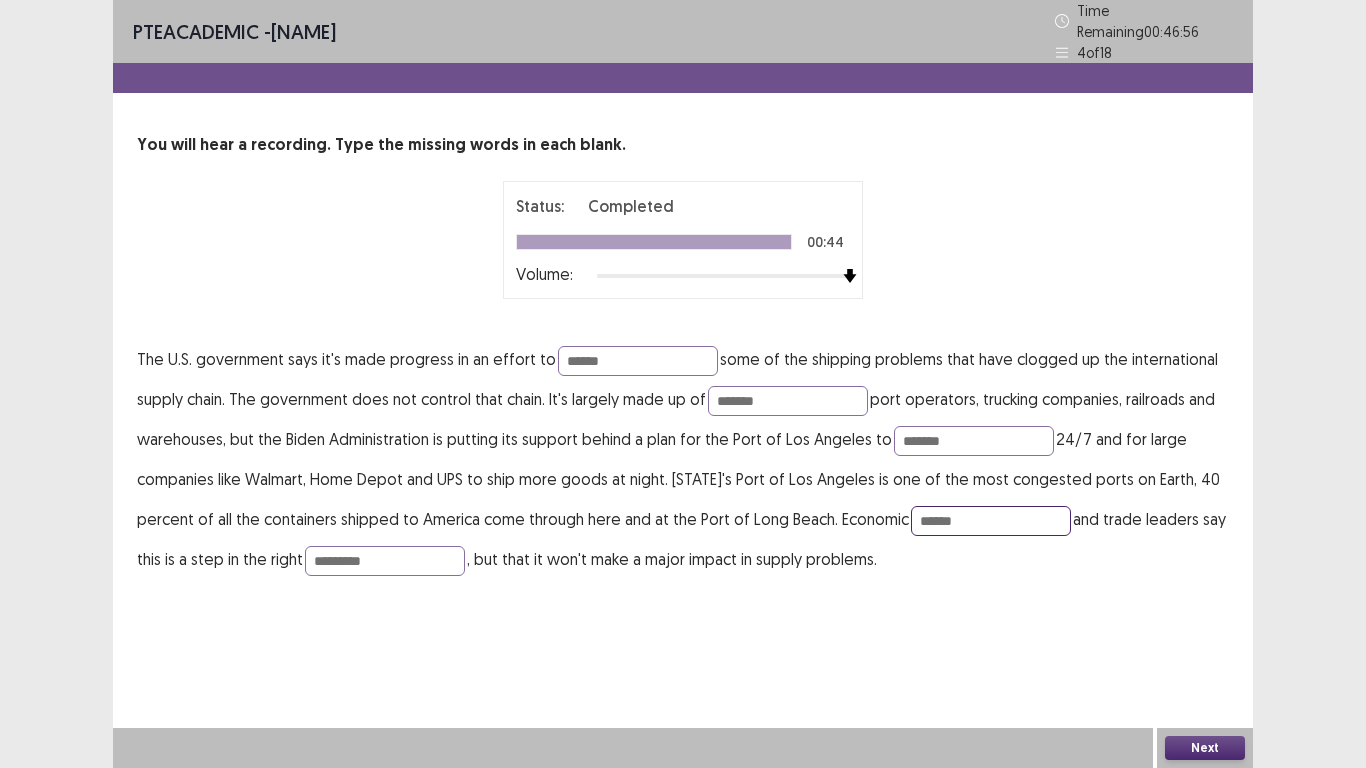 type on "******" 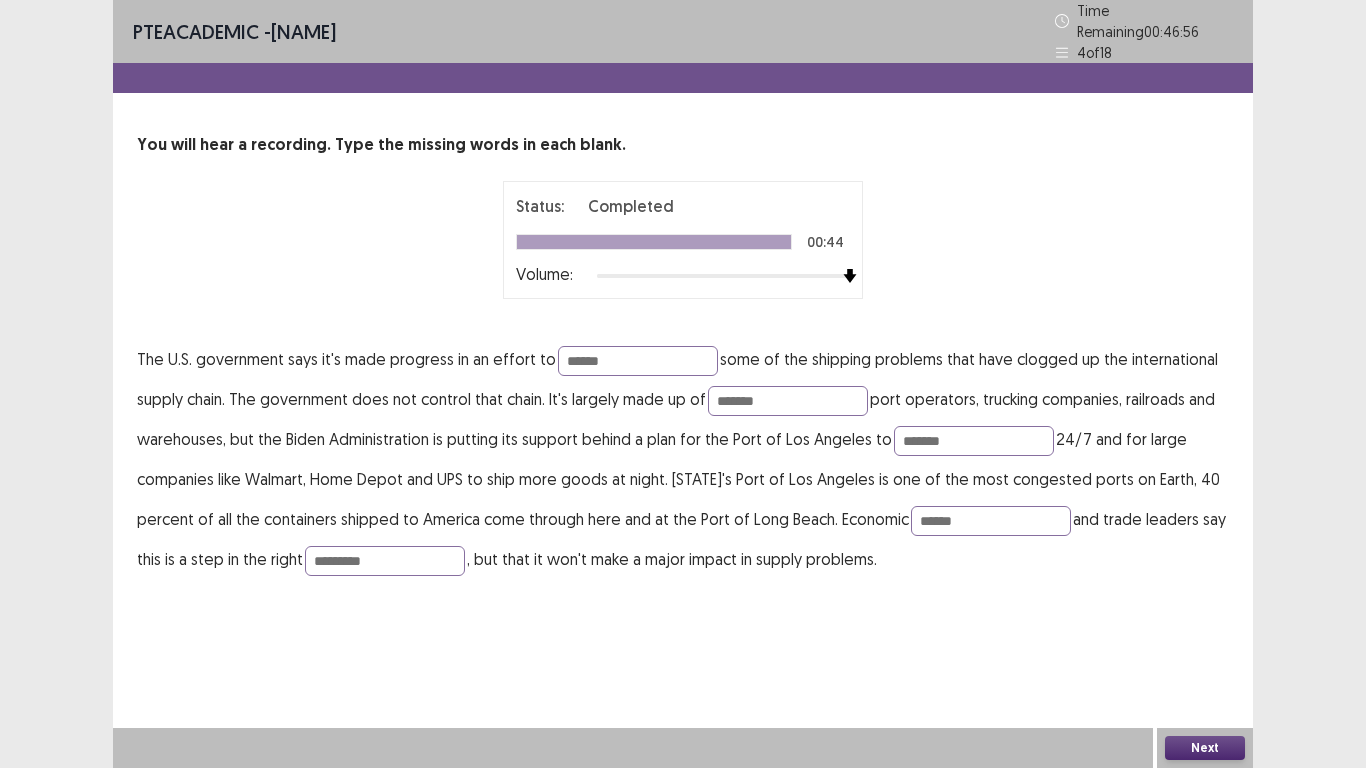 click on "Next" at bounding box center [1205, 748] 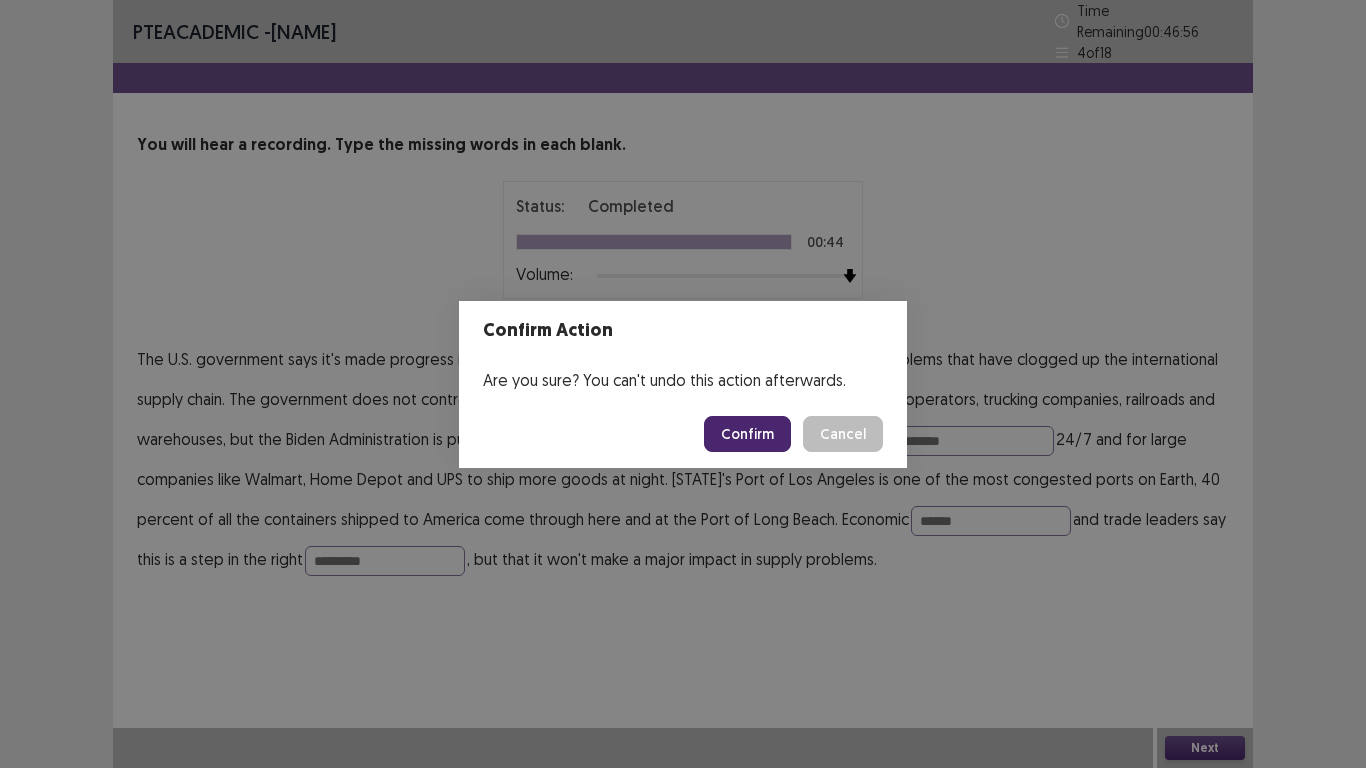click on "Confirm" at bounding box center (747, 434) 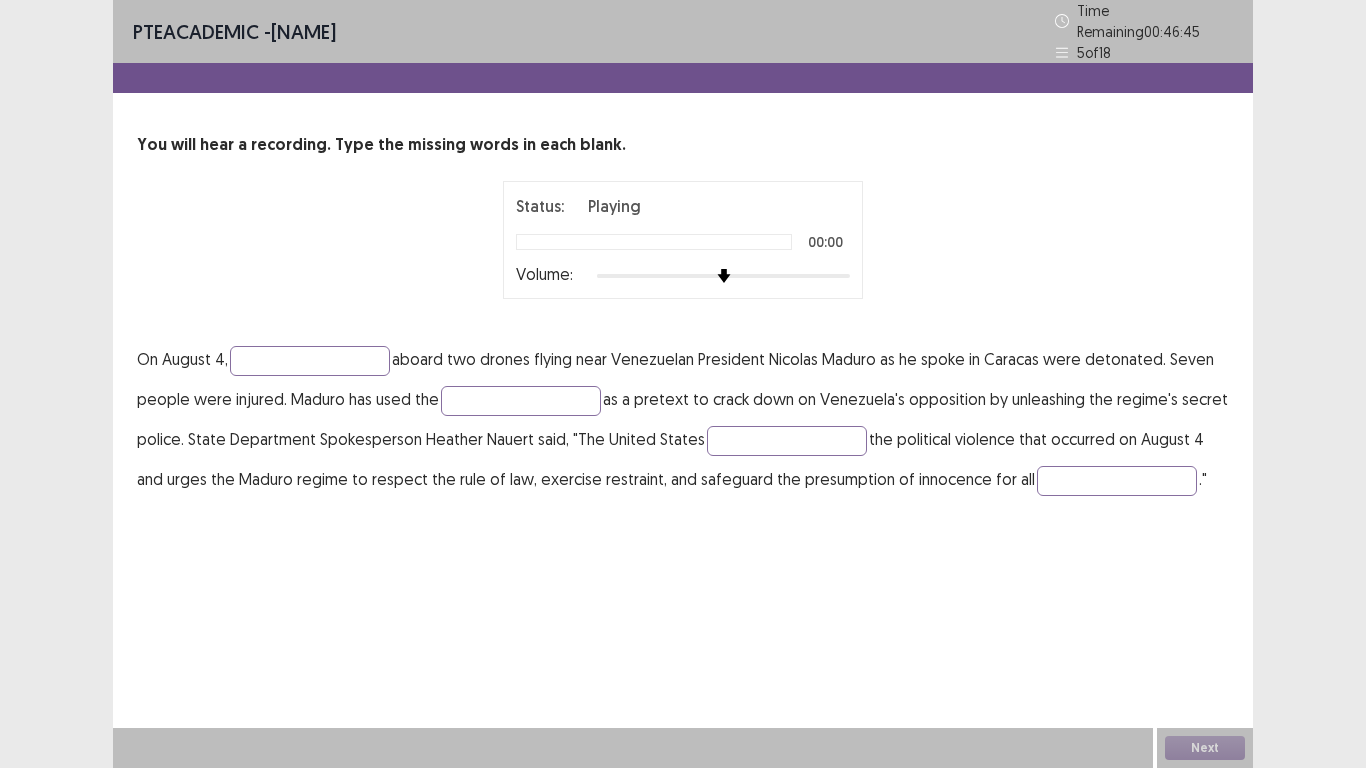 click at bounding box center [723, 276] 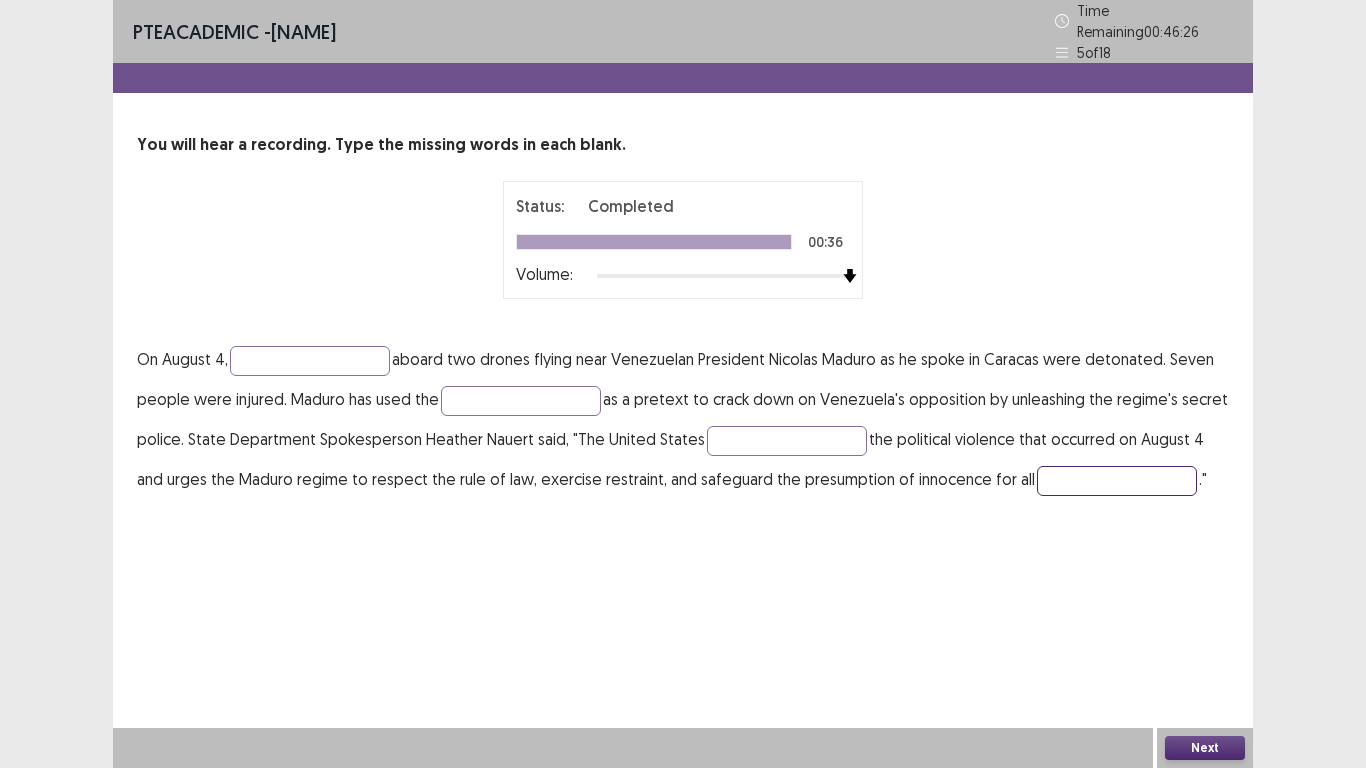 click at bounding box center [1117, 481] 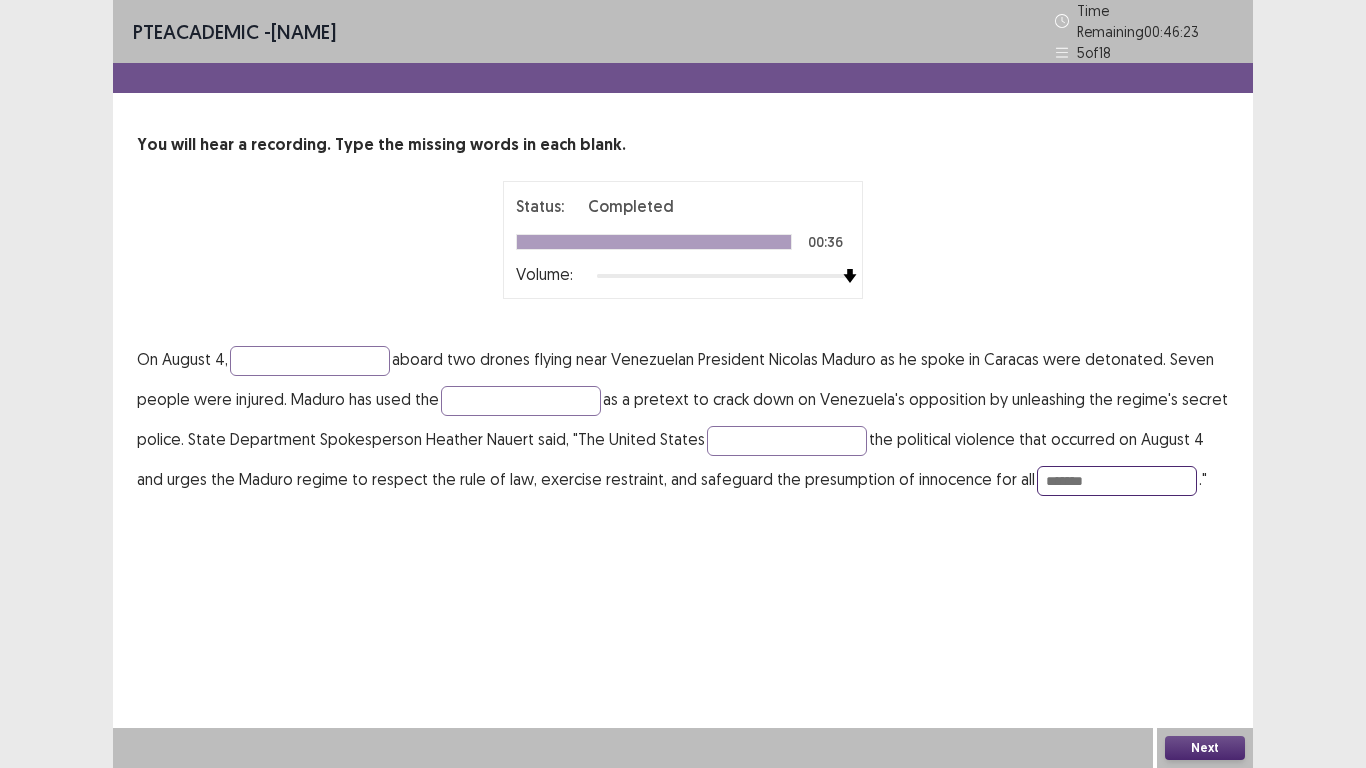 type on "*******" 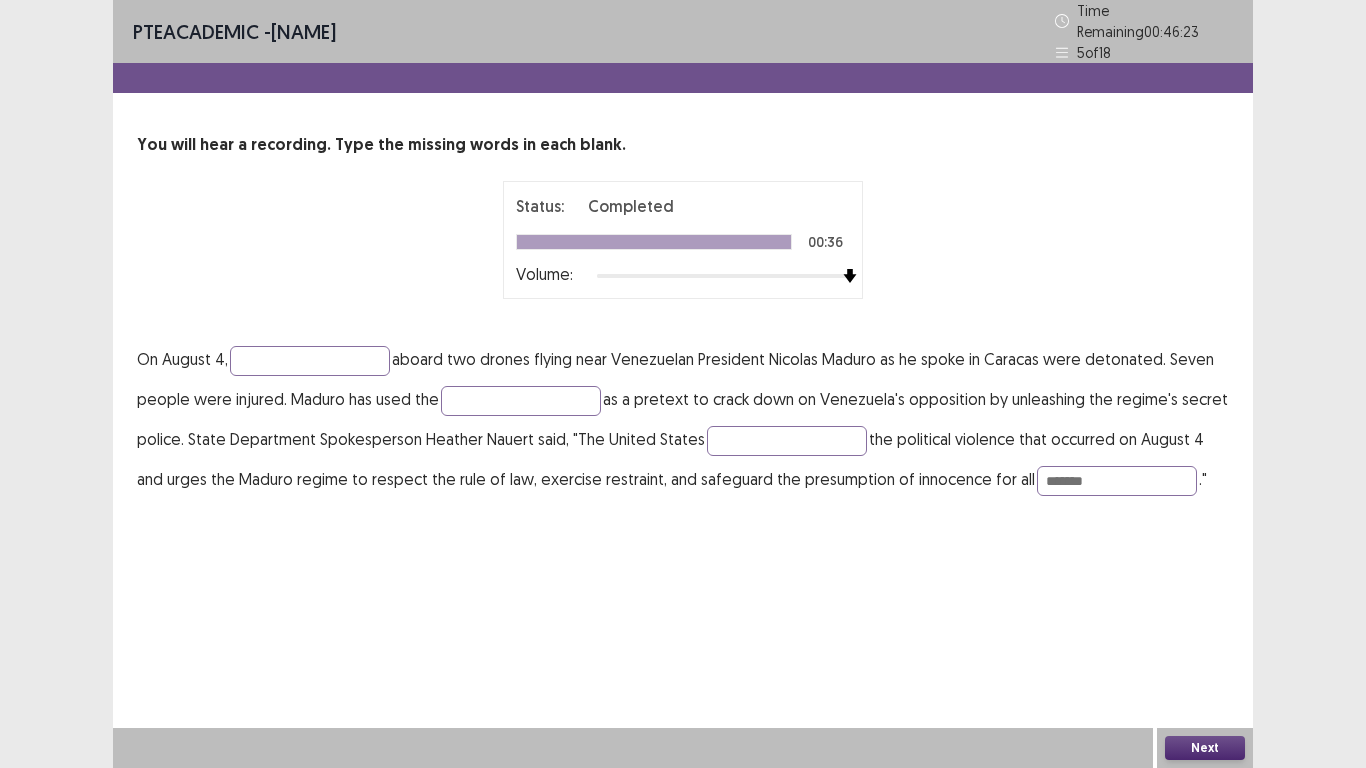 click on "On August 4, aboard two drones flying near Venezuelan President Nicolas Maduro as he spoke in Caracas were detonated. Seven people were injured. Maduro has used the as a pretext to crack down on Venezuela's opposition by unleashing the regime's secret police. State Department Spokesperson Heather Nauert said, "The United States the political violence that occurred on August 4 and urges the Maduro regime to respect the rule of law, exercise restraint, and safeguard the presumption of innocence for all ******* ."" at bounding box center (683, 419) 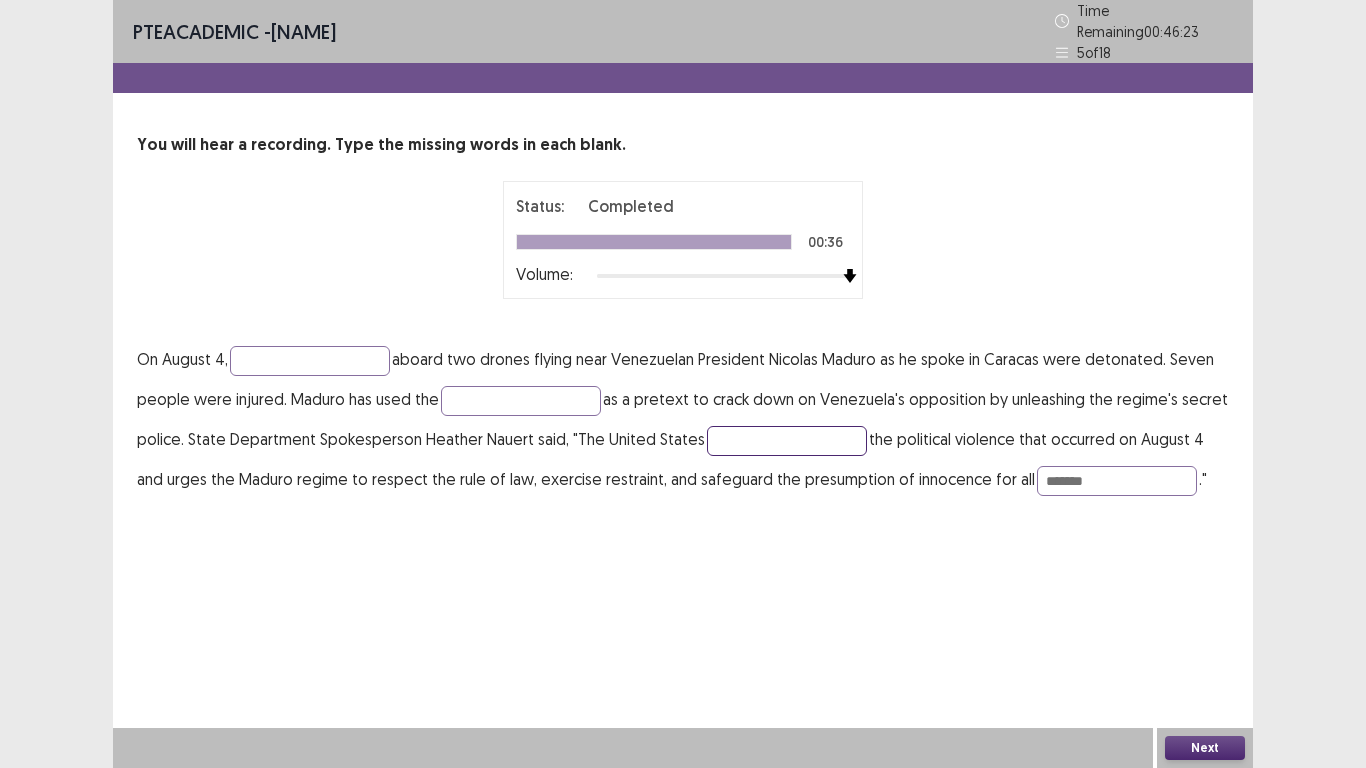 click at bounding box center [787, 441] 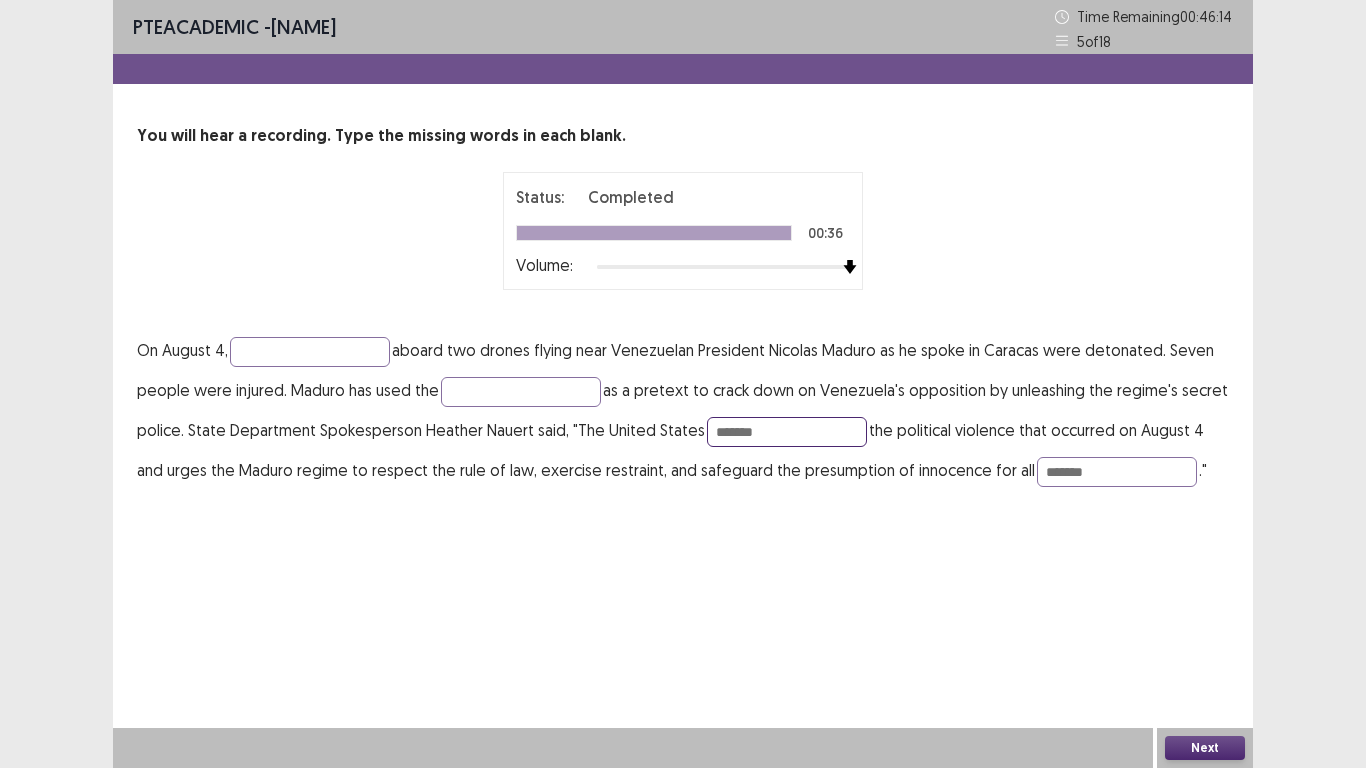 click on "*******" at bounding box center (787, 432) 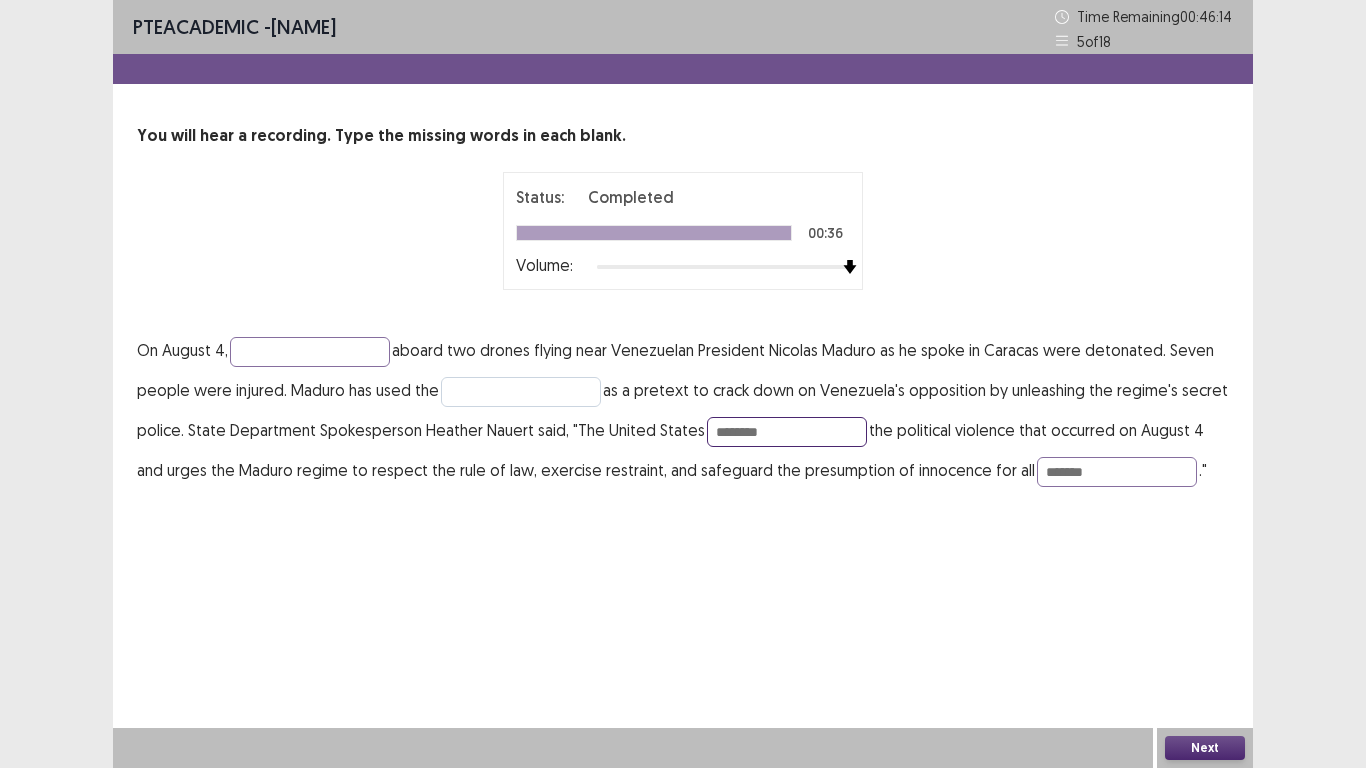 type on "********" 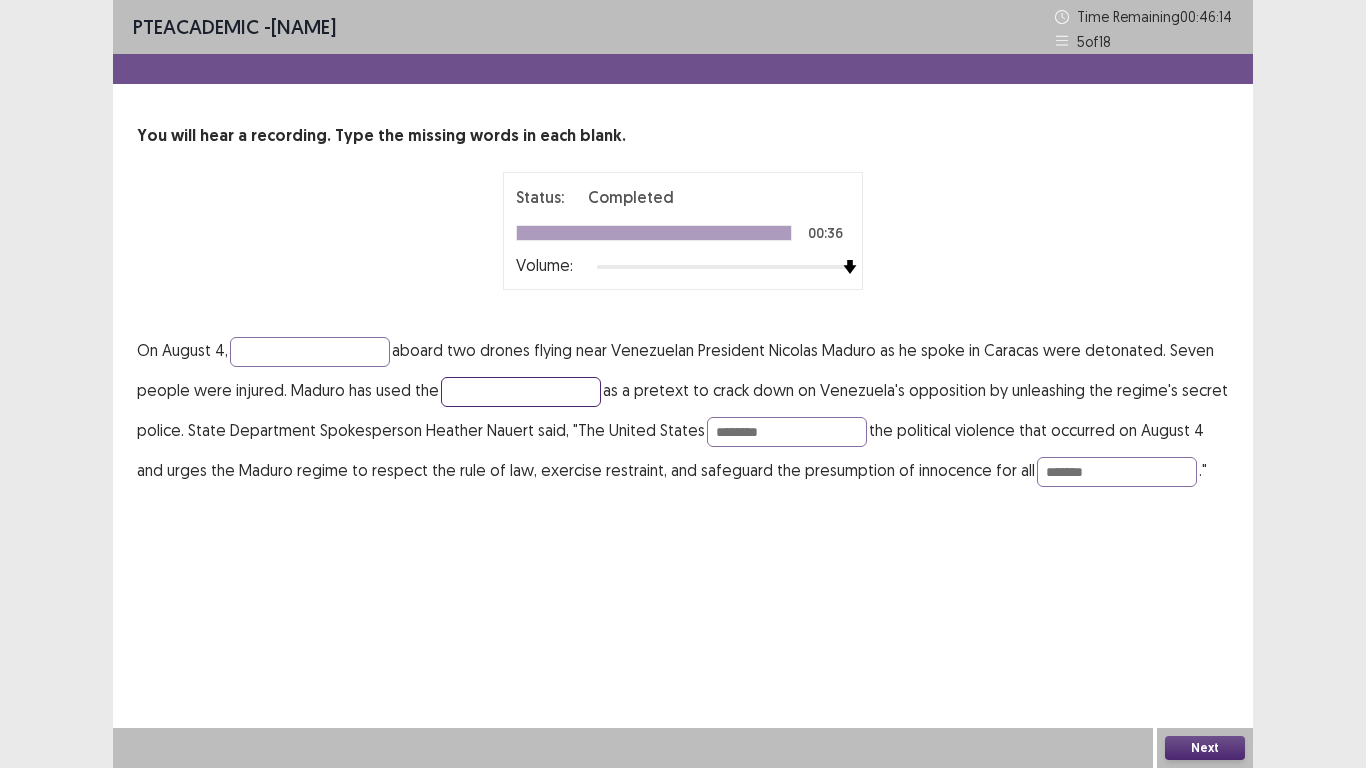 click at bounding box center [521, 392] 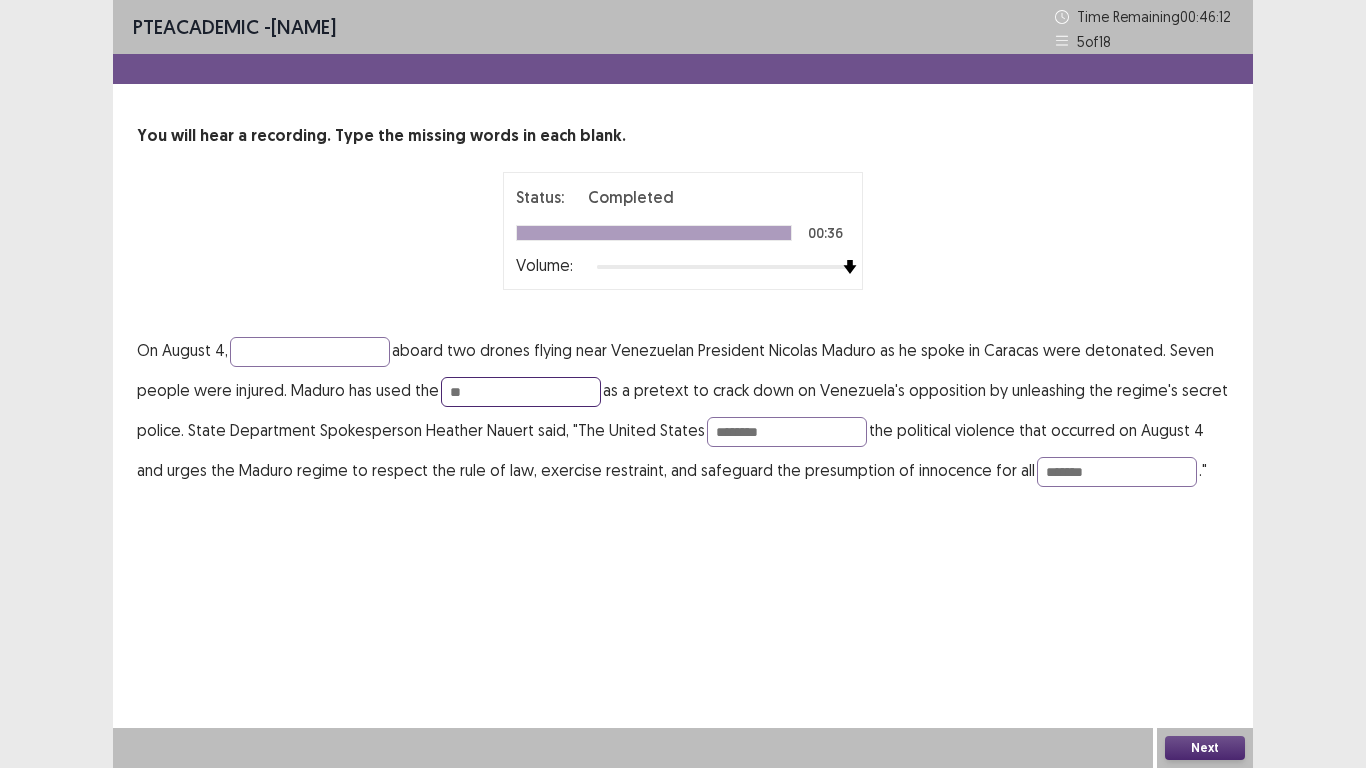 type on "*" 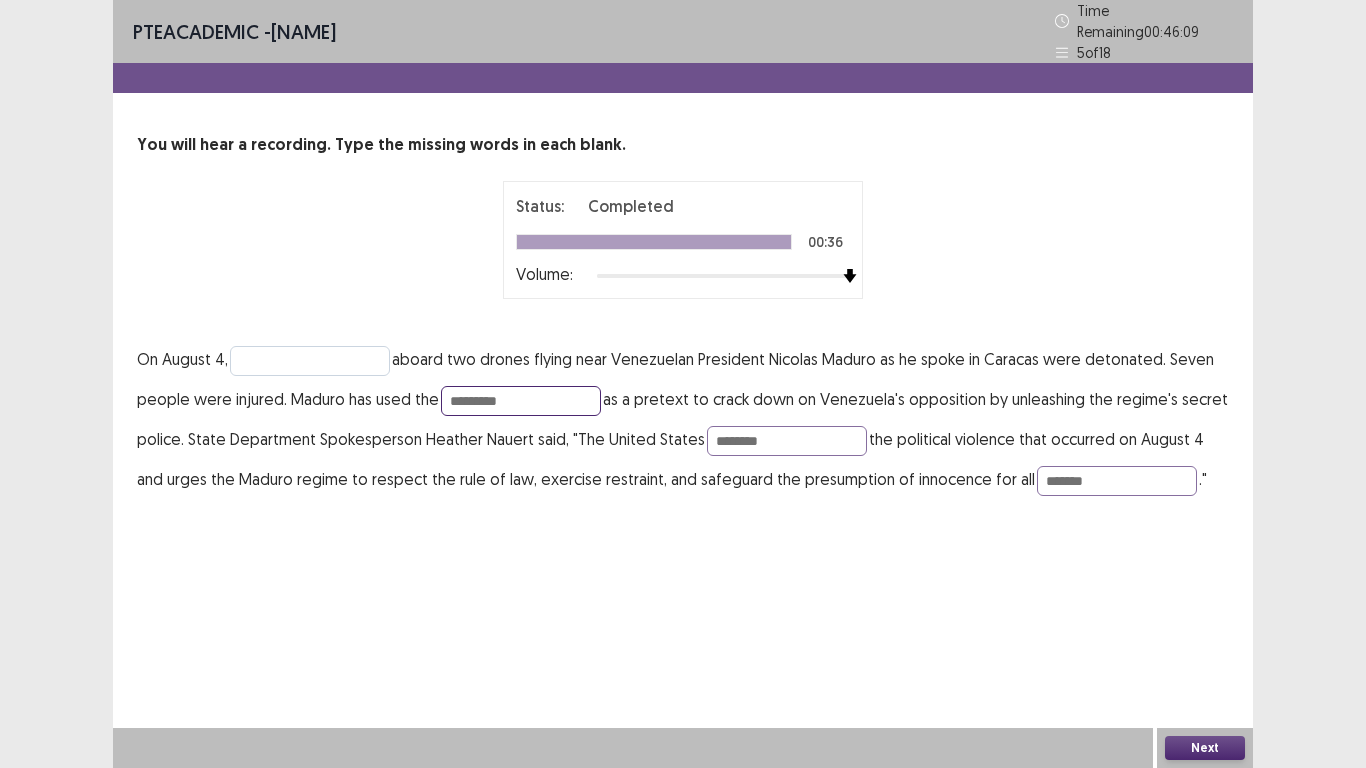 type on "*********" 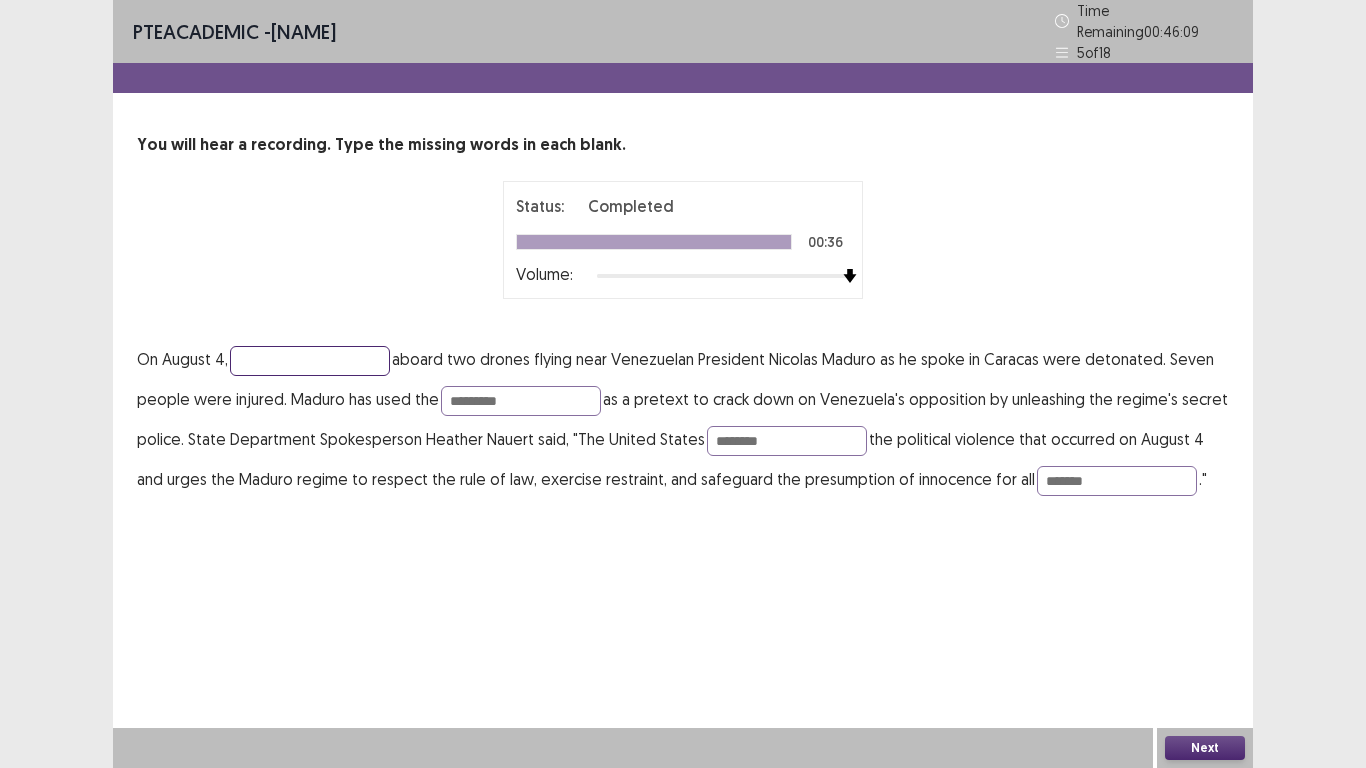 click at bounding box center (310, 361) 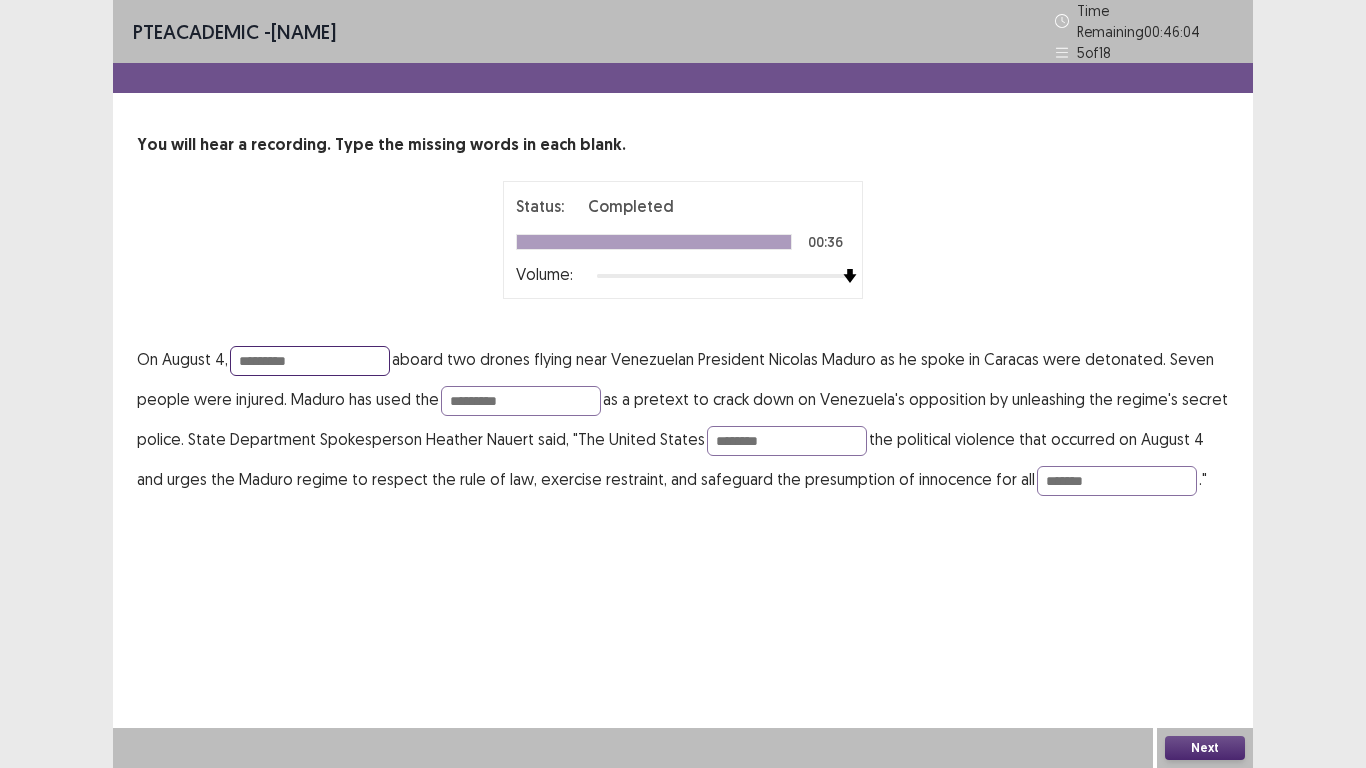 type on "*********" 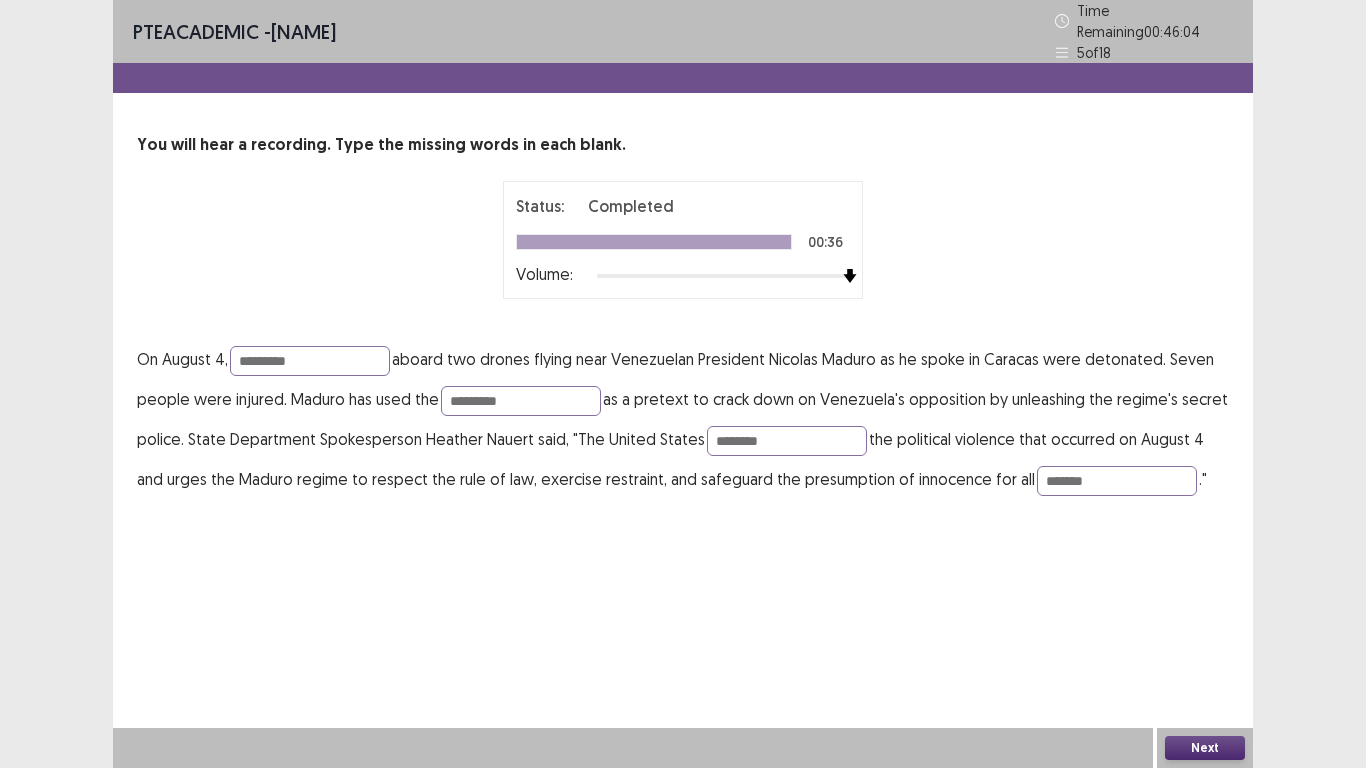 click on "Next" at bounding box center [1205, 748] 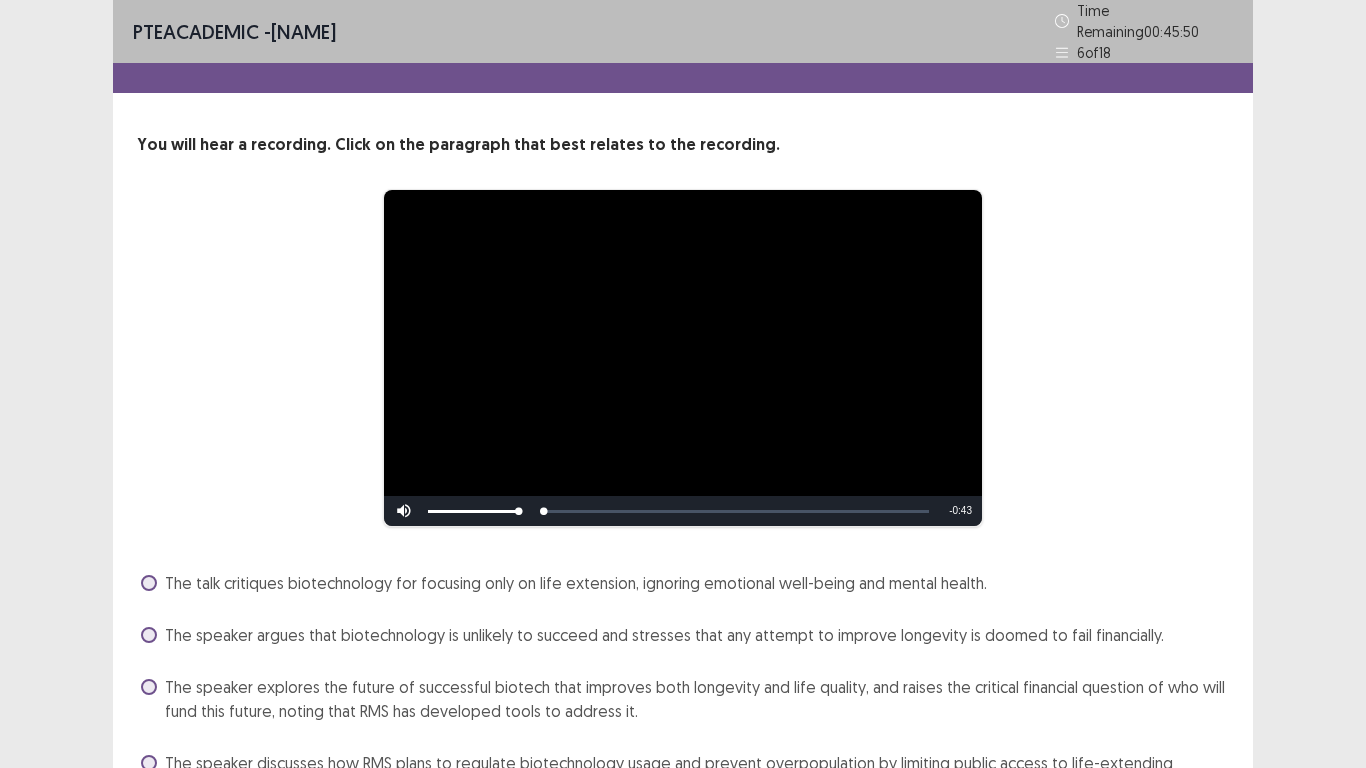 click on "**********" at bounding box center [683, 445] 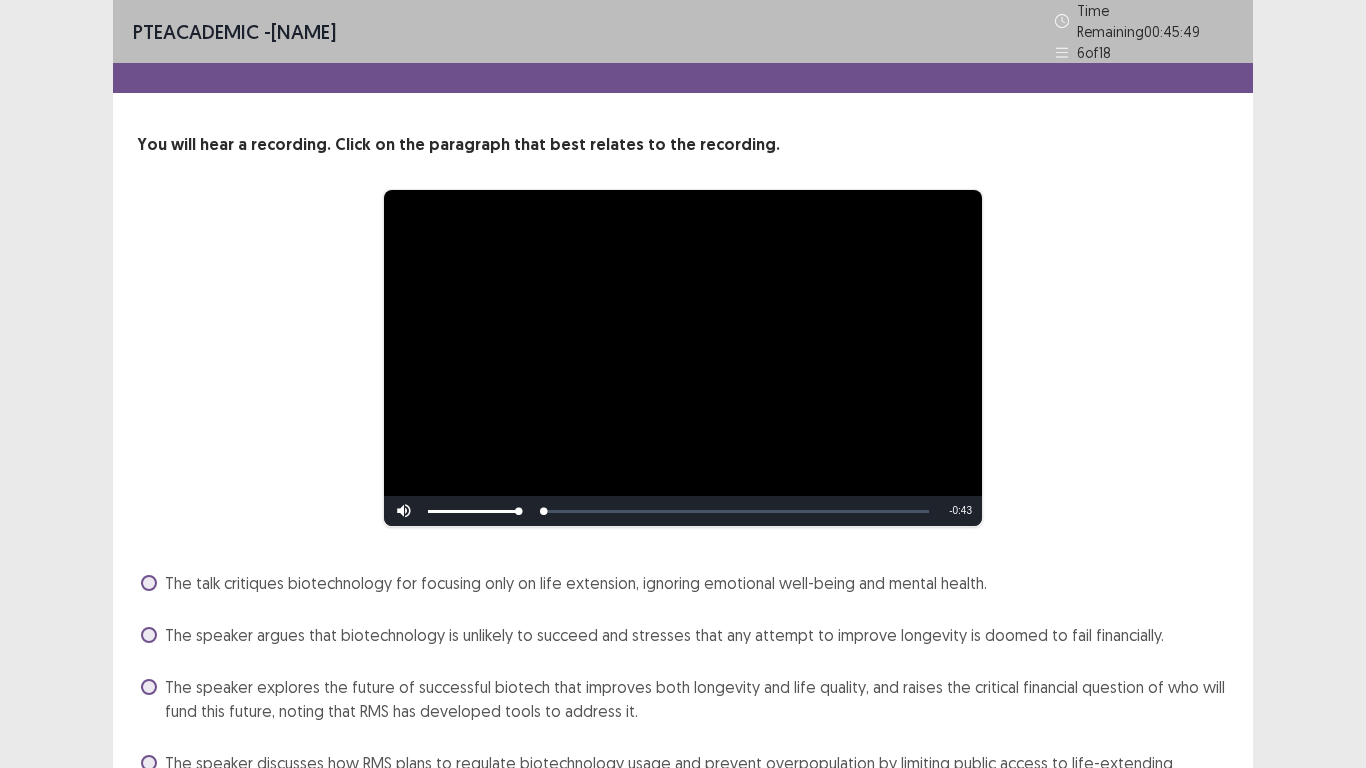scroll, scrollTop: 114, scrollLeft: 0, axis: vertical 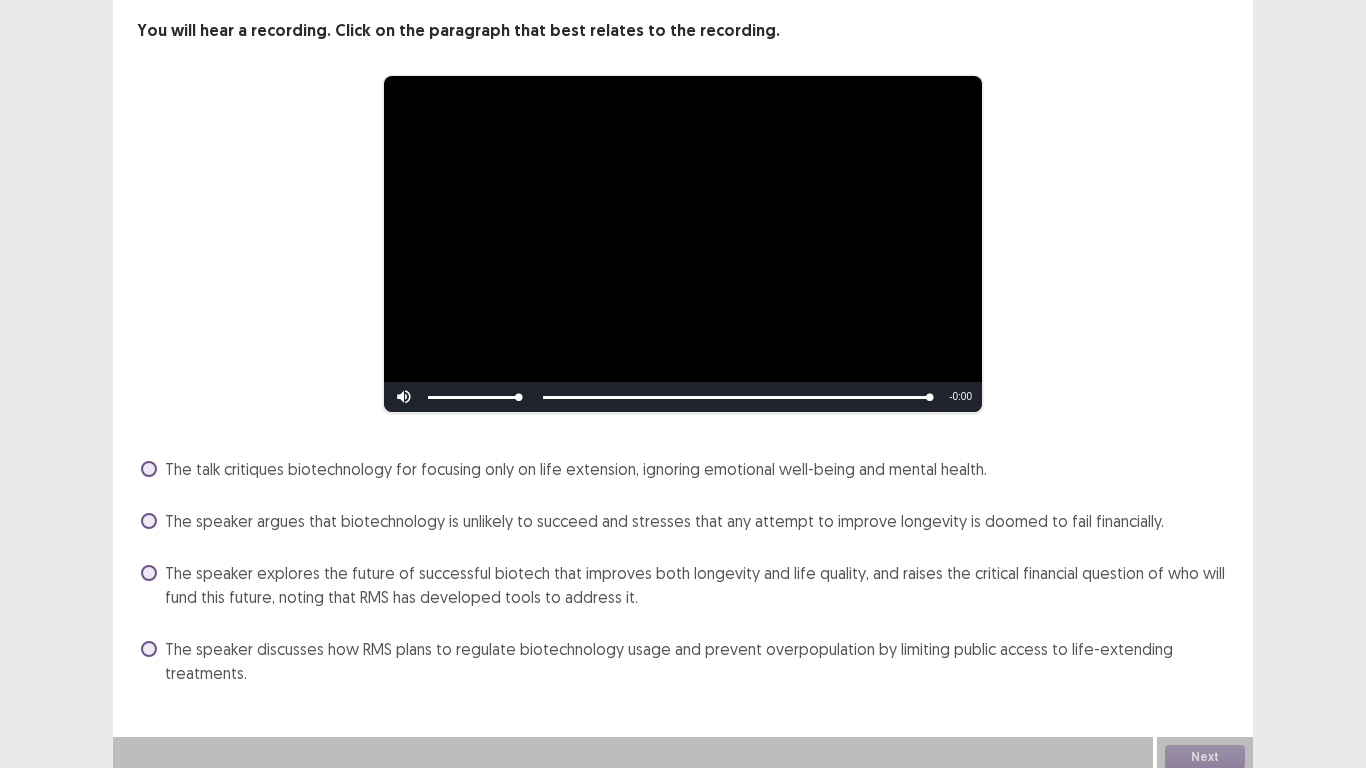 click at bounding box center (149, 521) 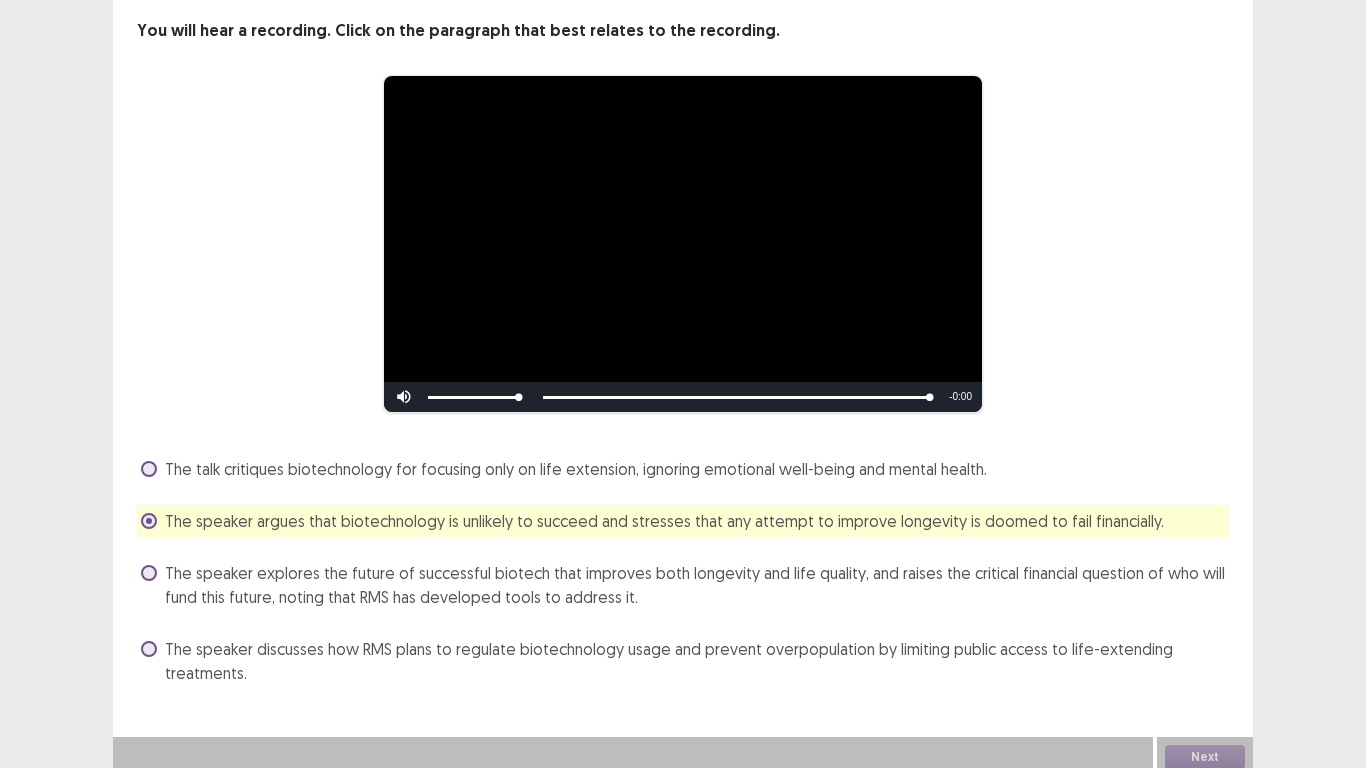 click on "Next" at bounding box center (1205, 757) 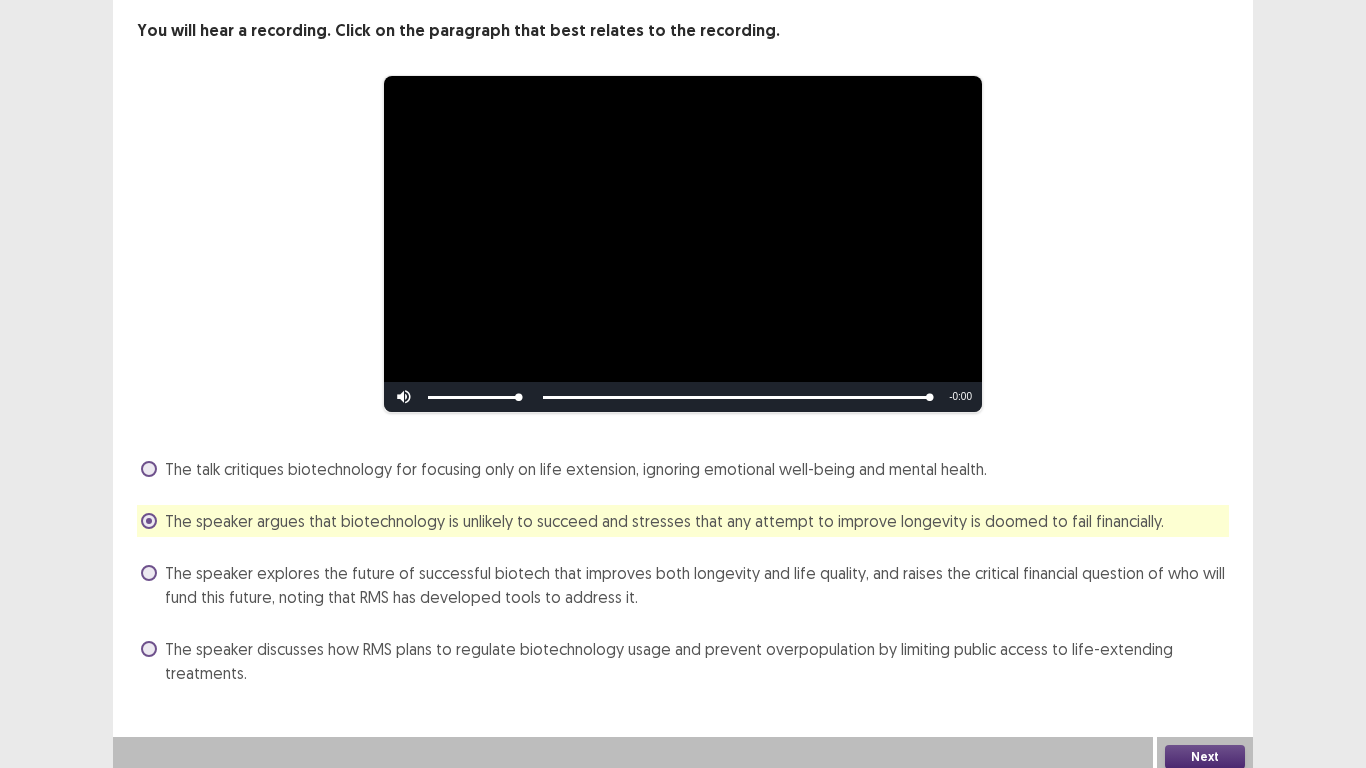 click on "Next" at bounding box center [1205, 757] 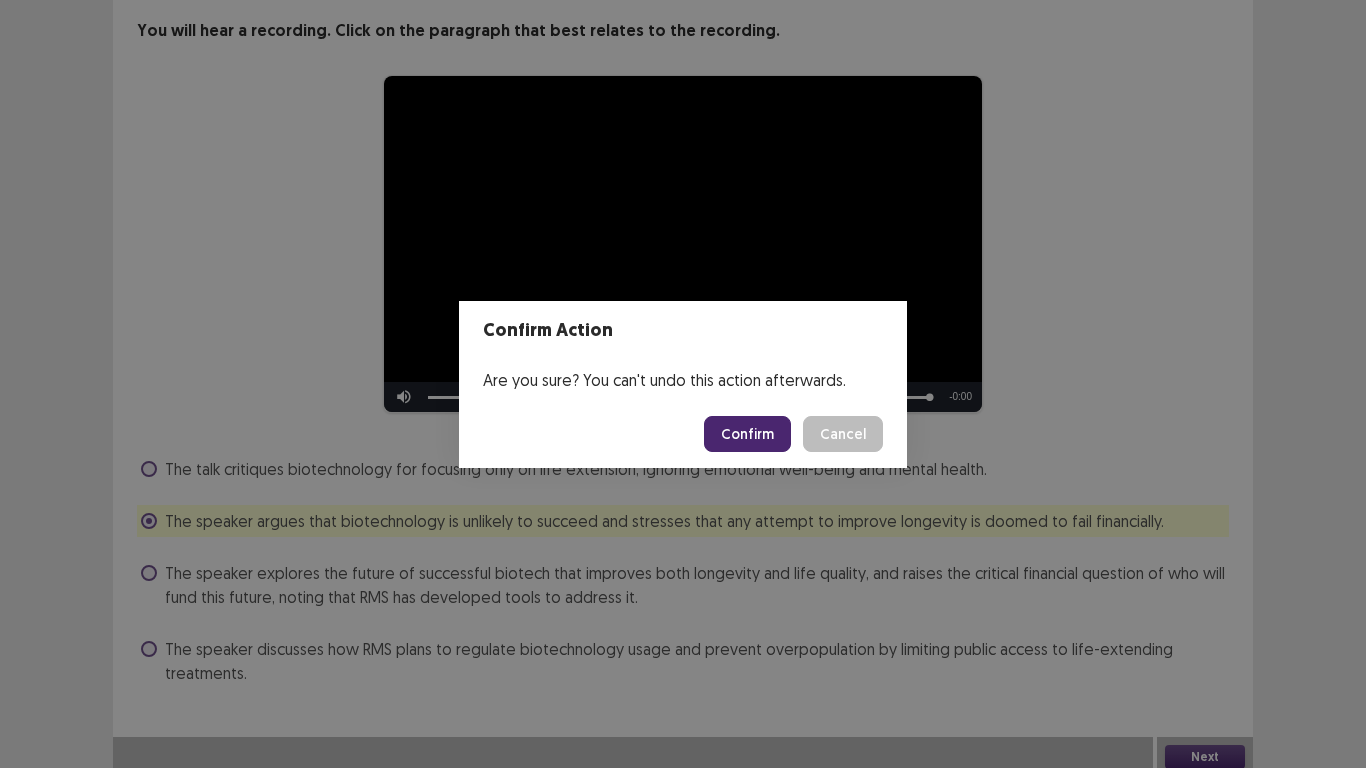 click on "Confirm" at bounding box center [747, 434] 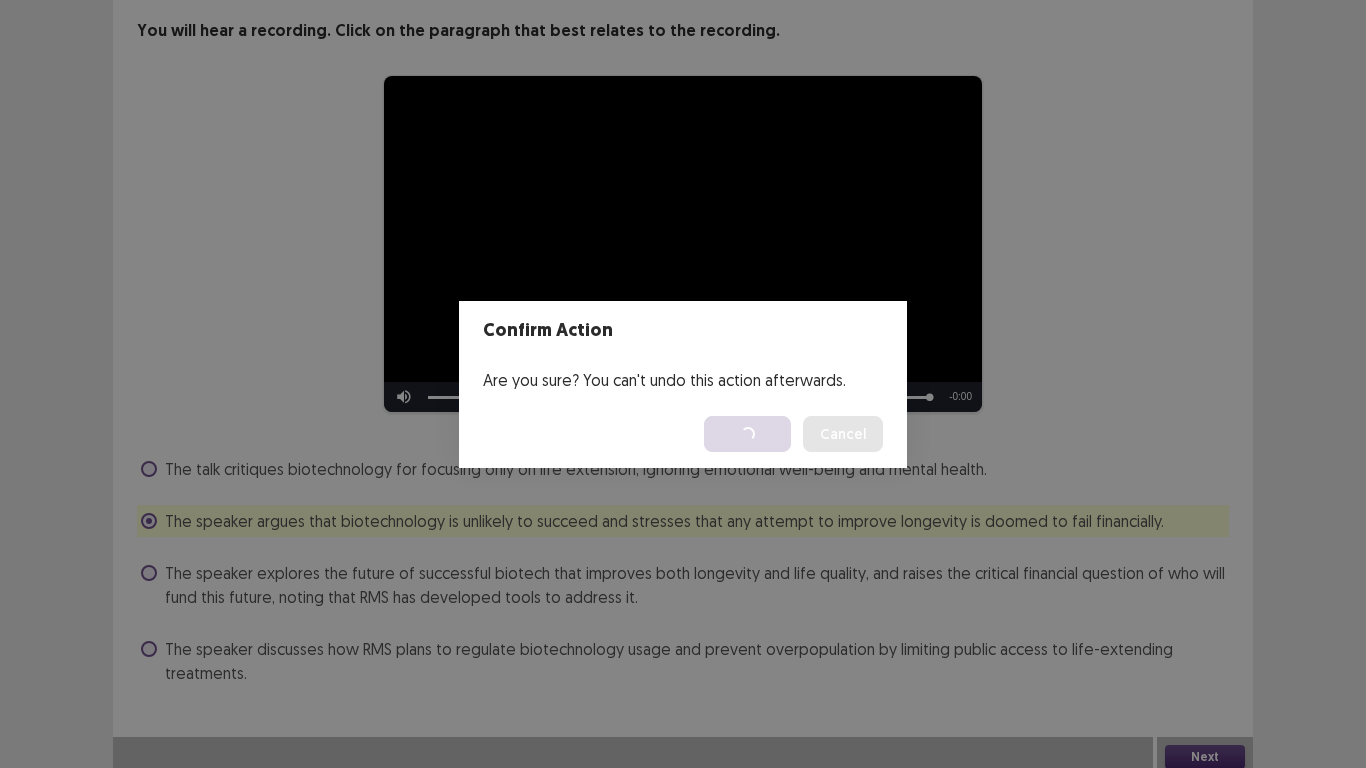 scroll, scrollTop: 0, scrollLeft: 0, axis: both 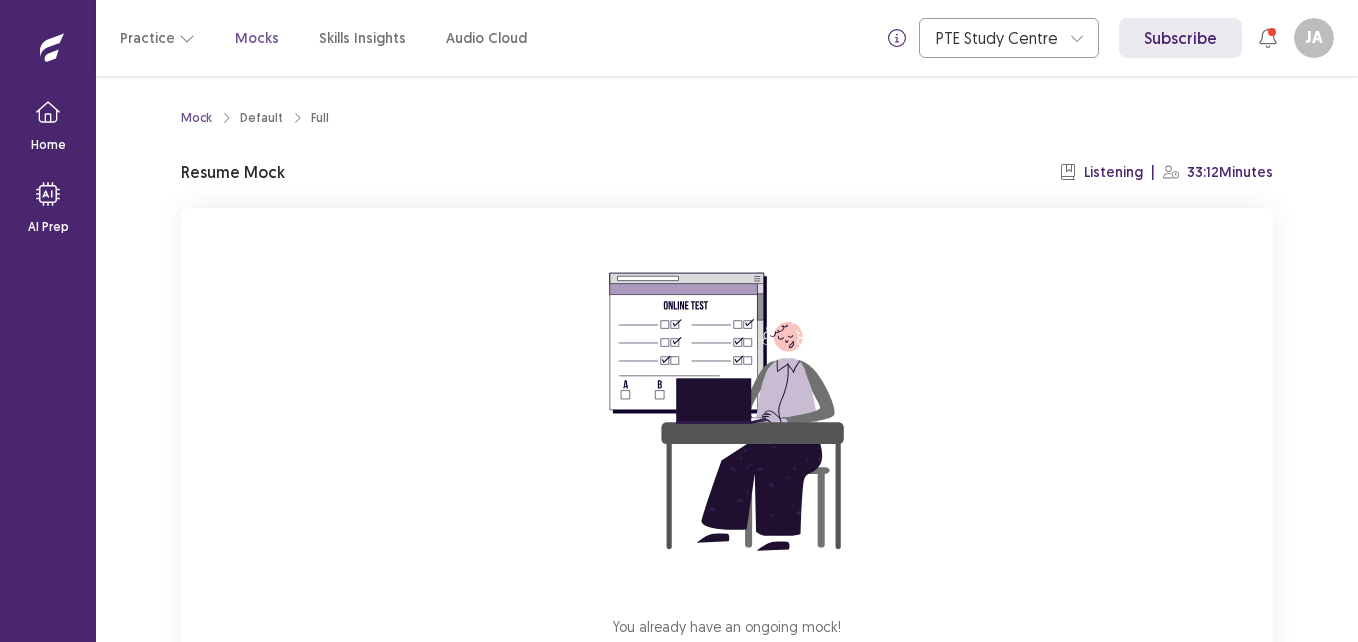 click on "Resume Mock" at bounding box center [233, 172] 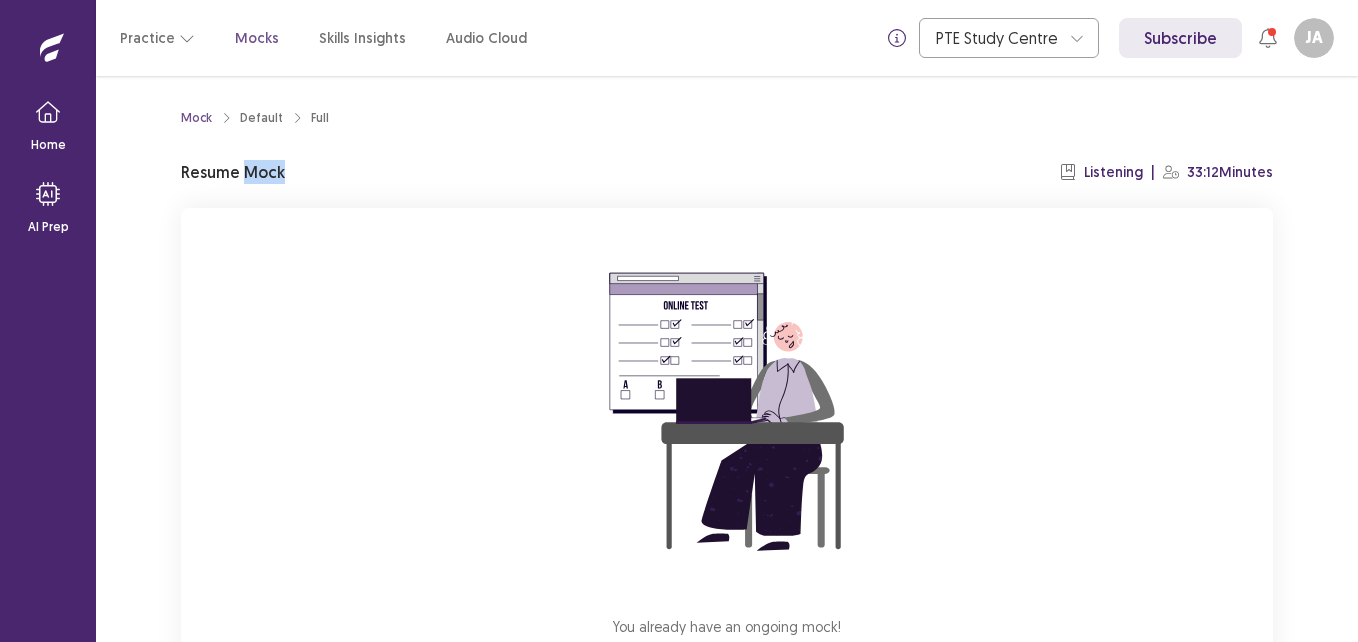 click on "Resume Mock" at bounding box center (233, 172) 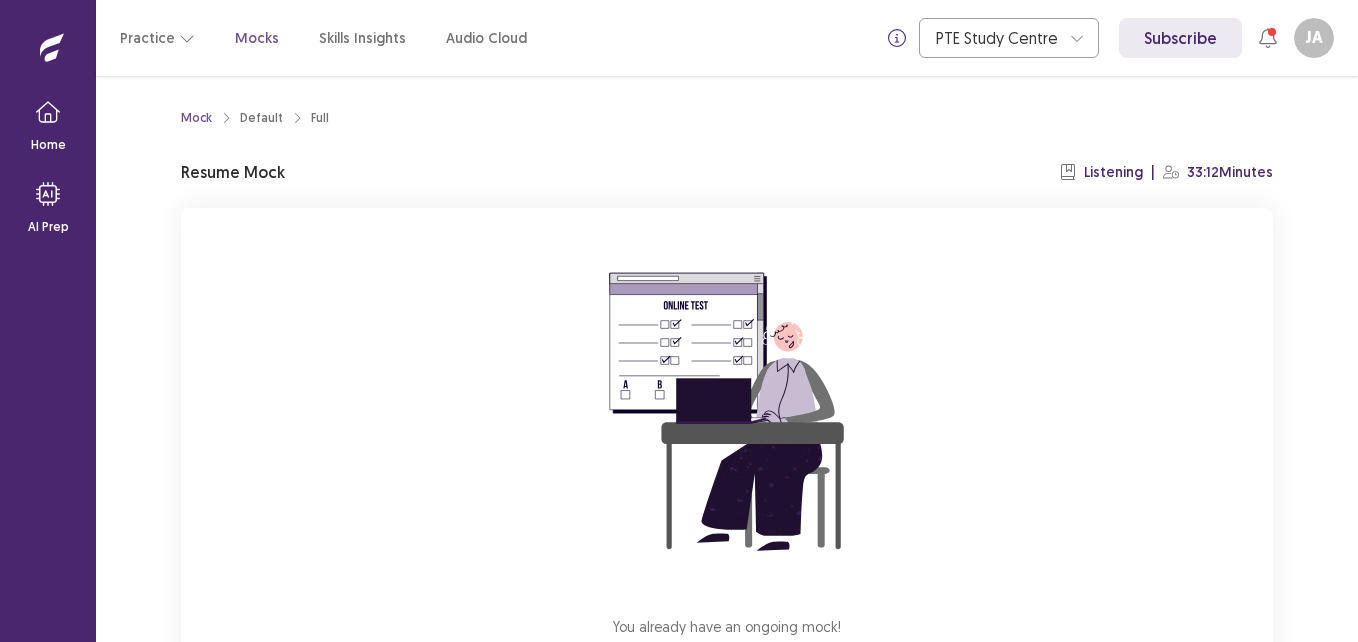 drag, startPoint x: 242, startPoint y: 181, endPoint x: 212, endPoint y: 172, distance: 31.320919 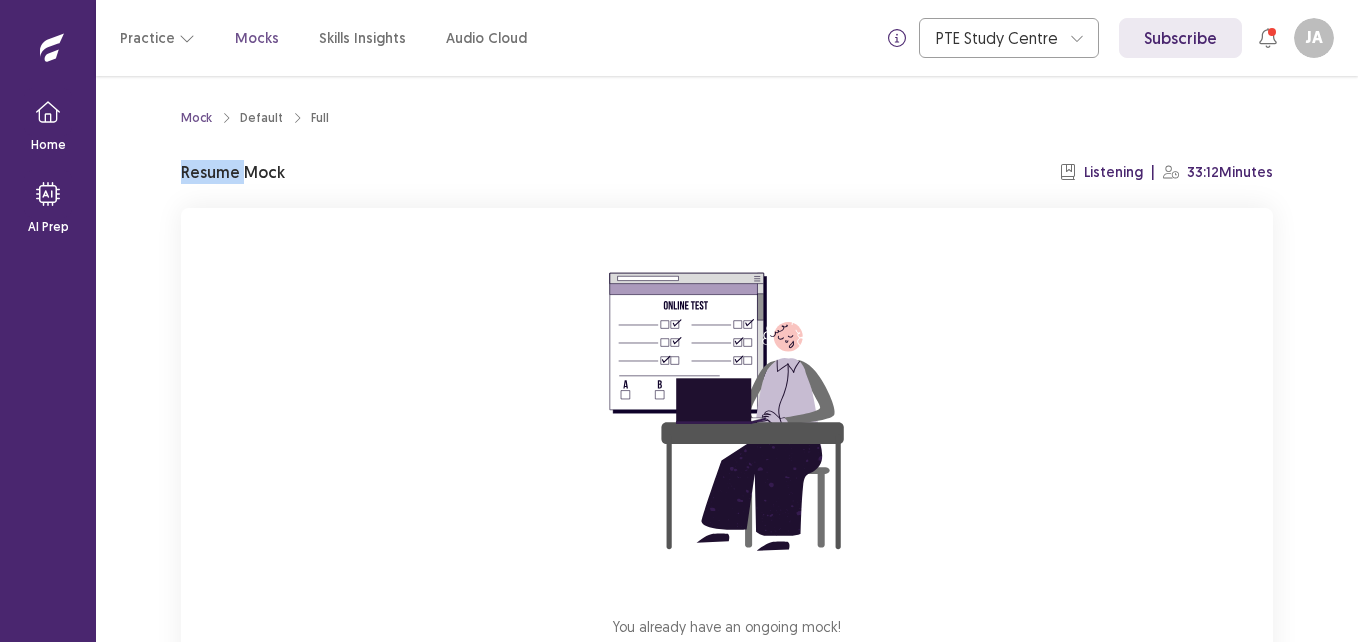 click on "Resume Mock" at bounding box center (233, 172) 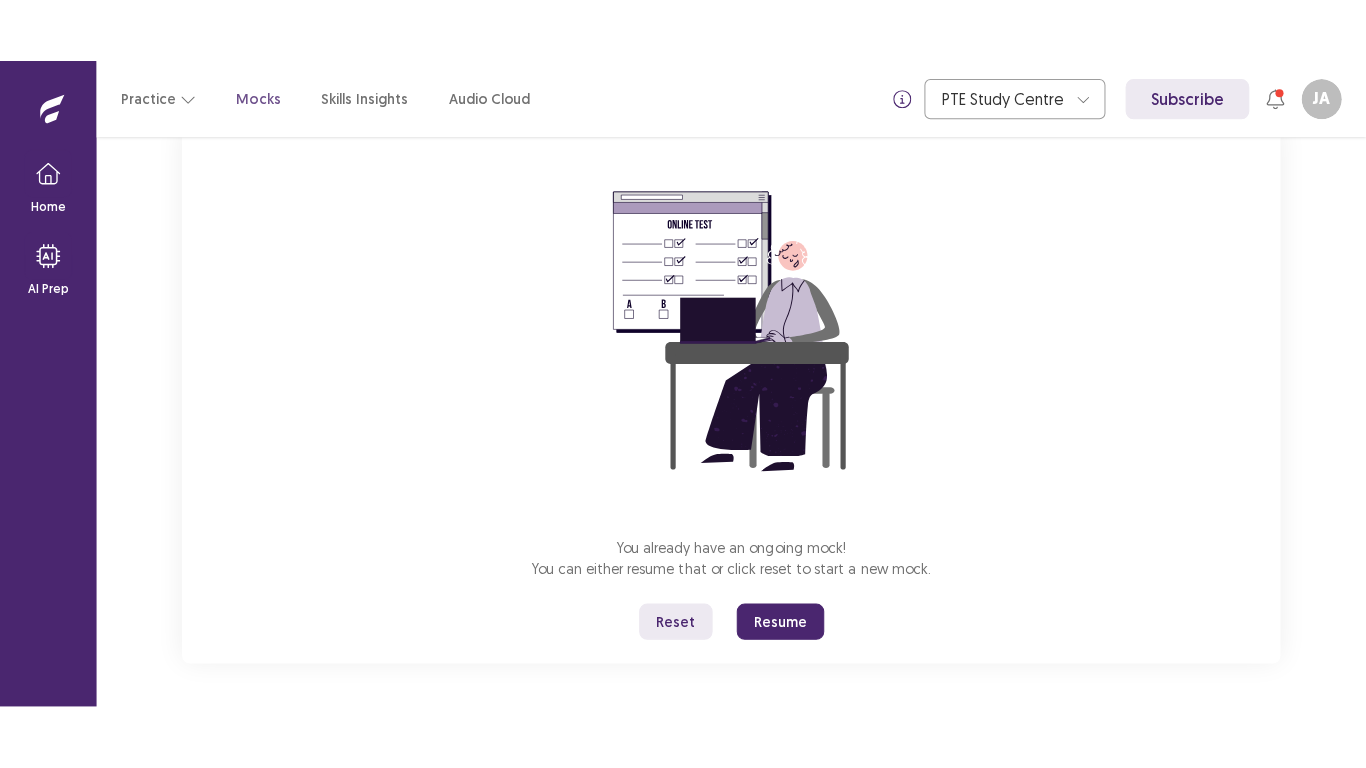 scroll, scrollTop: 148, scrollLeft: 0, axis: vertical 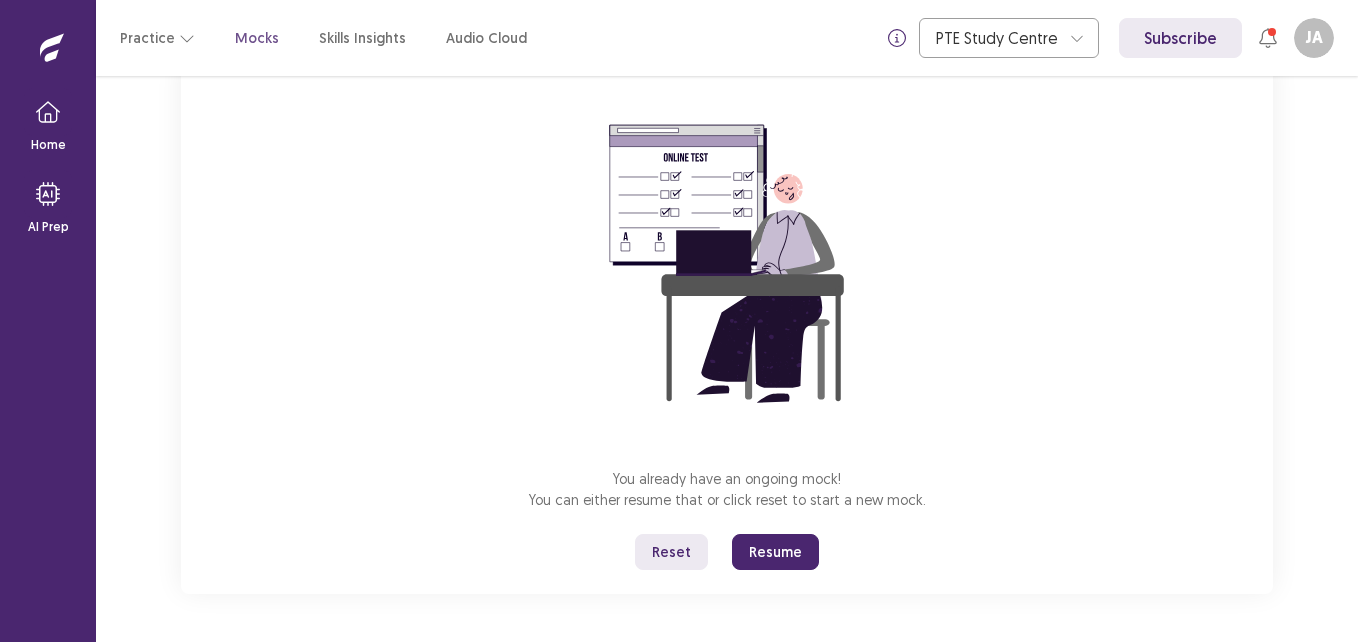 click on "Resume" at bounding box center [775, 552] 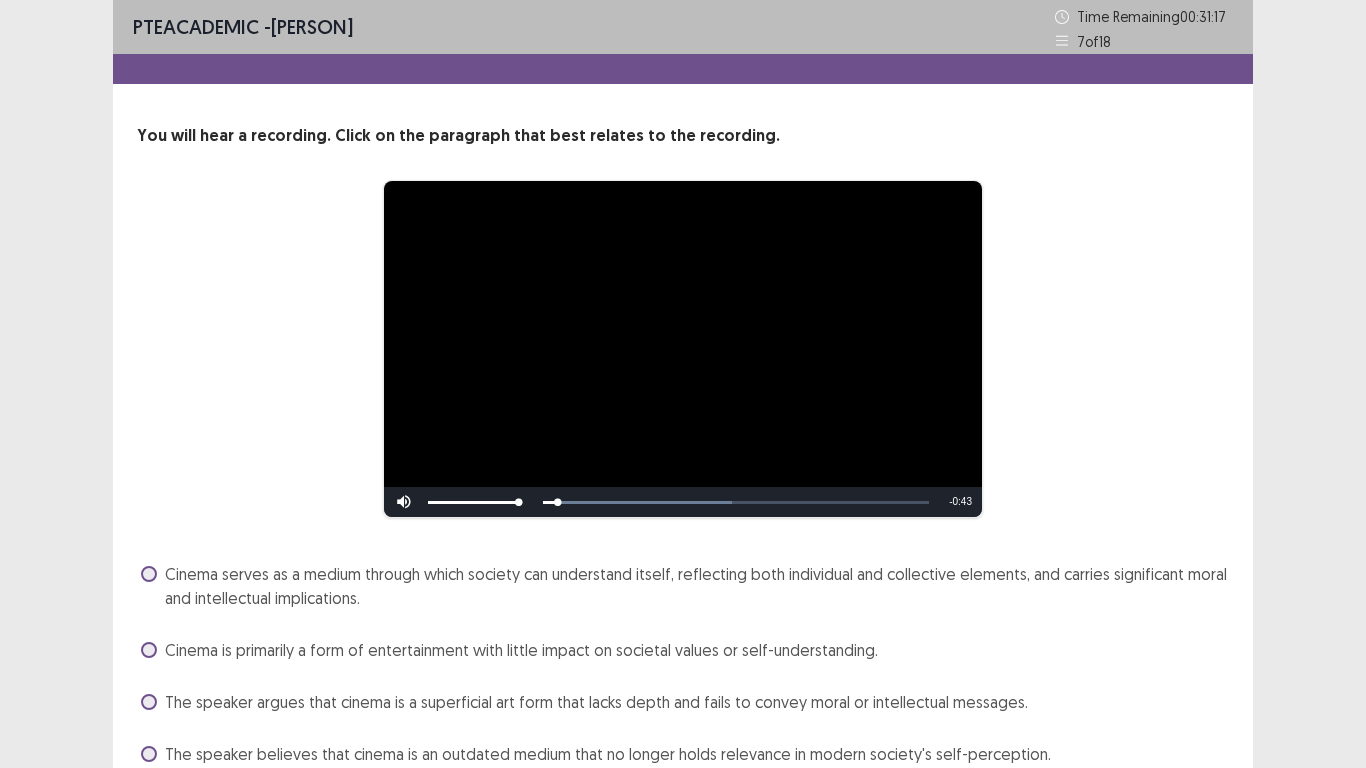 click on "**********" at bounding box center (683, 429) 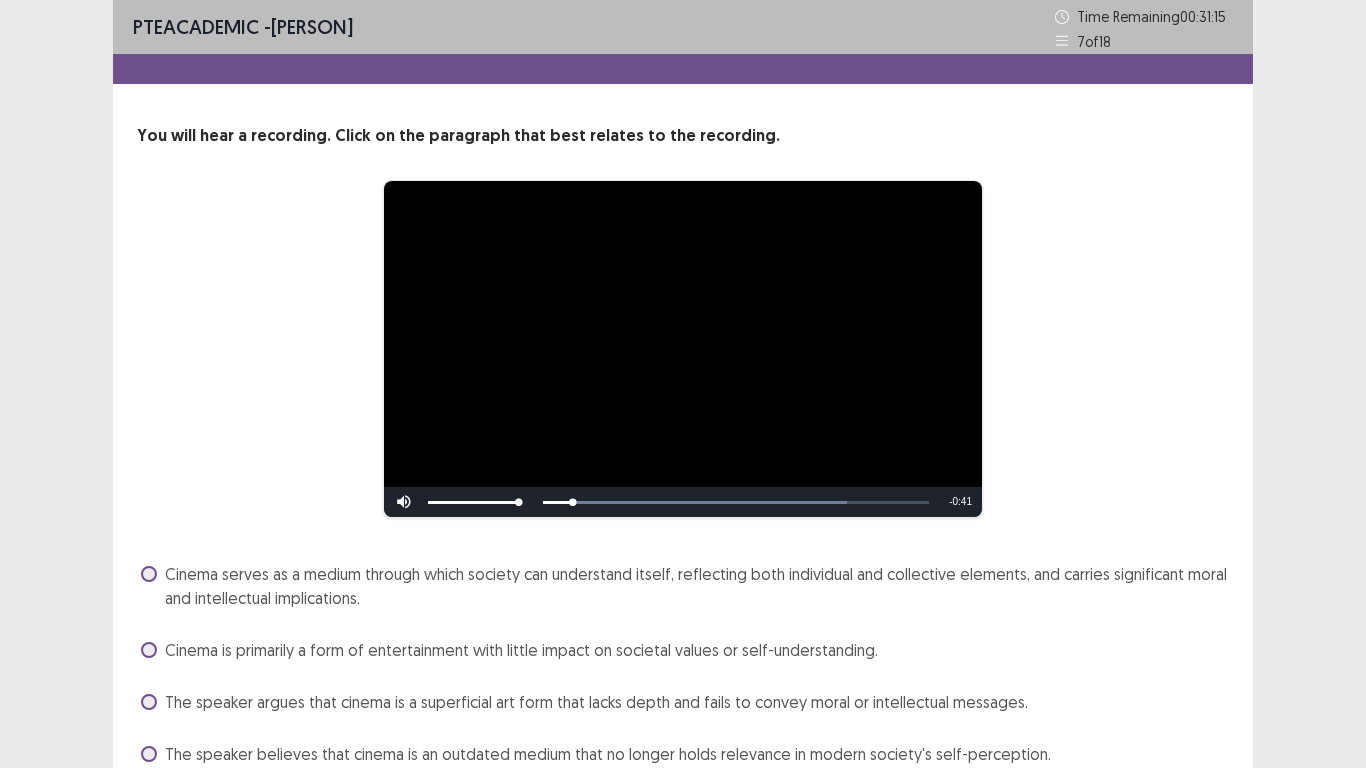 click on "**********" at bounding box center [683, 429] 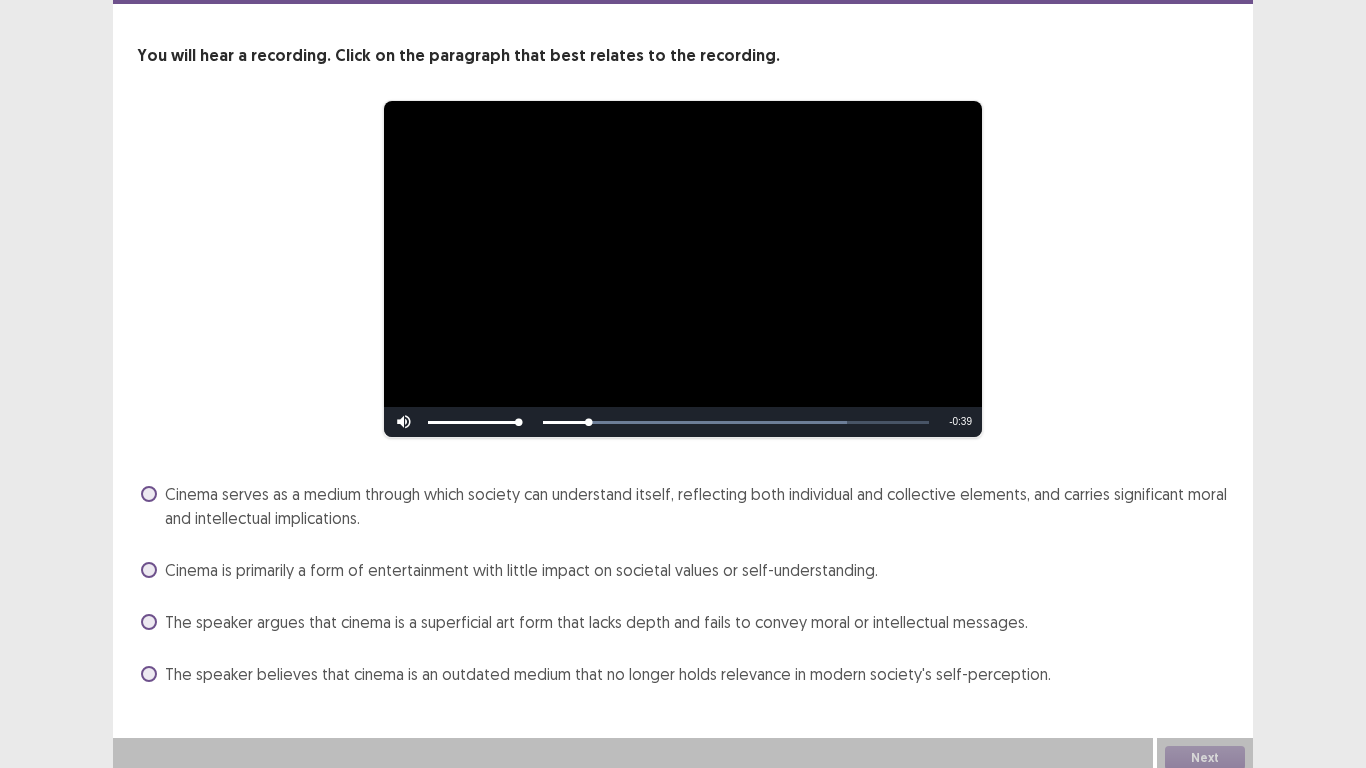 scroll, scrollTop: 90, scrollLeft: 0, axis: vertical 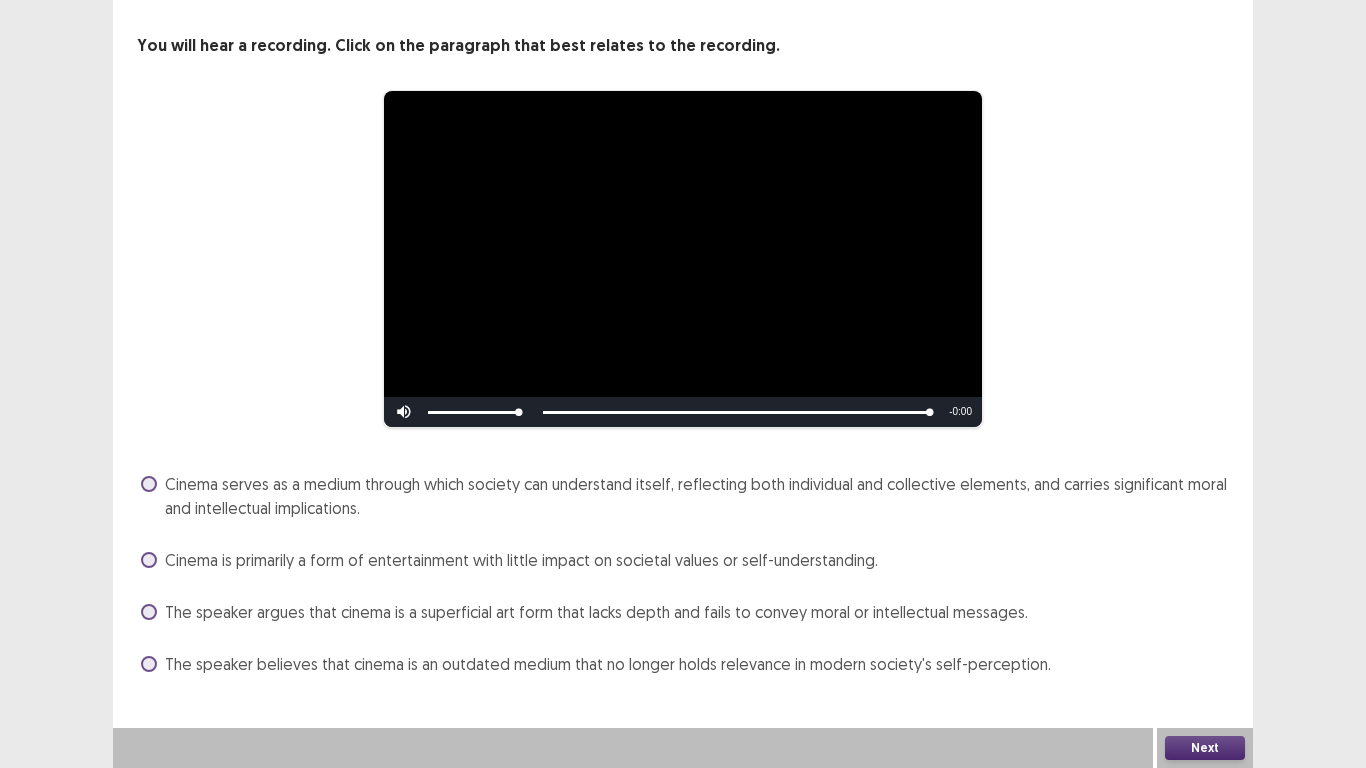 click at bounding box center [149, 560] 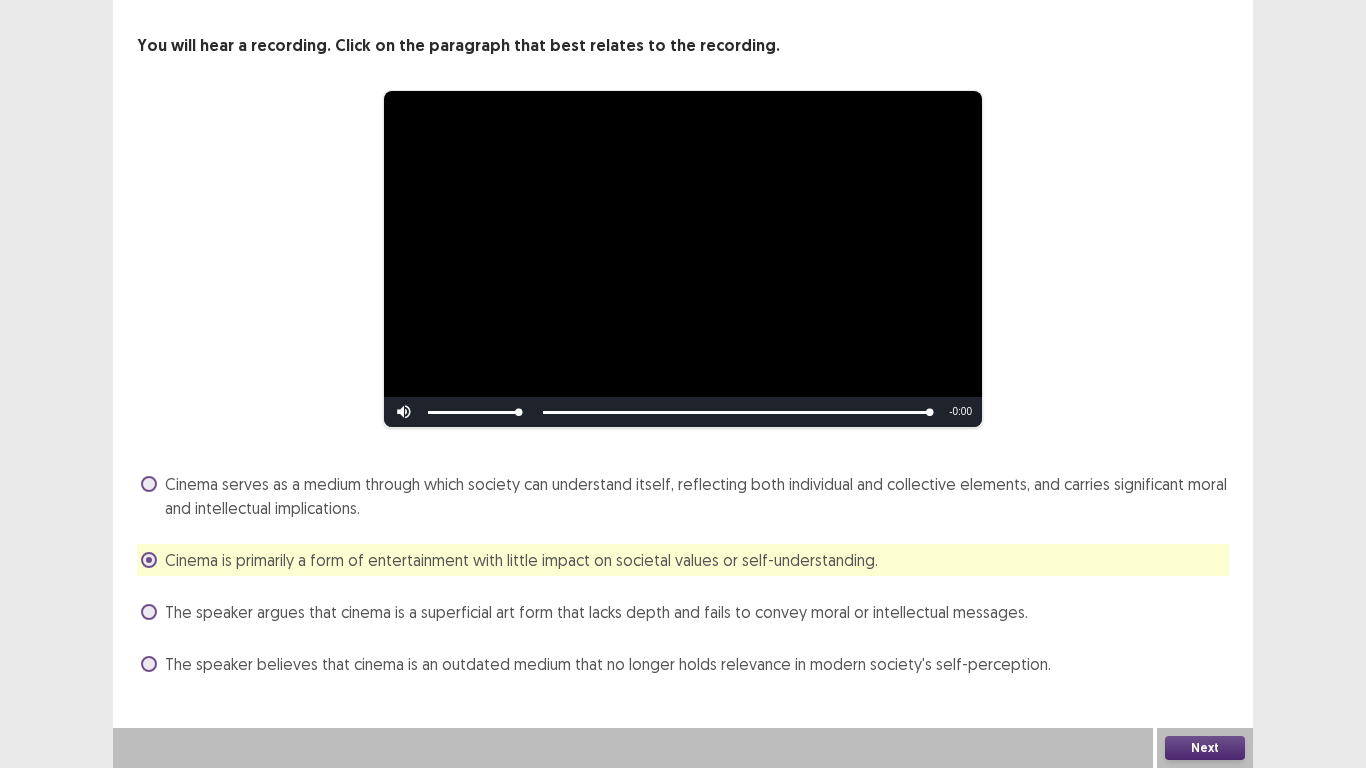 click on "Next" at bounding box center (1205, 748) 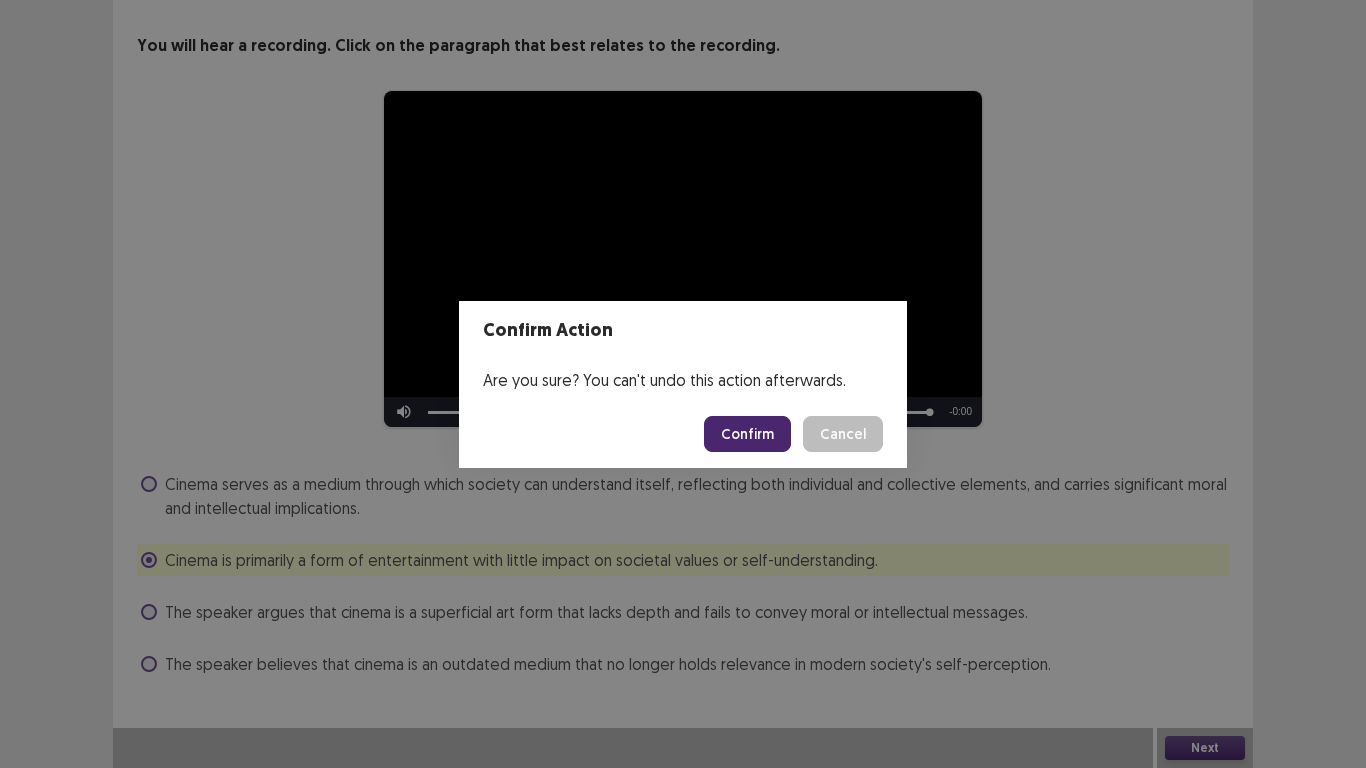 click on "Confirm" at bounding box center [747, 434] 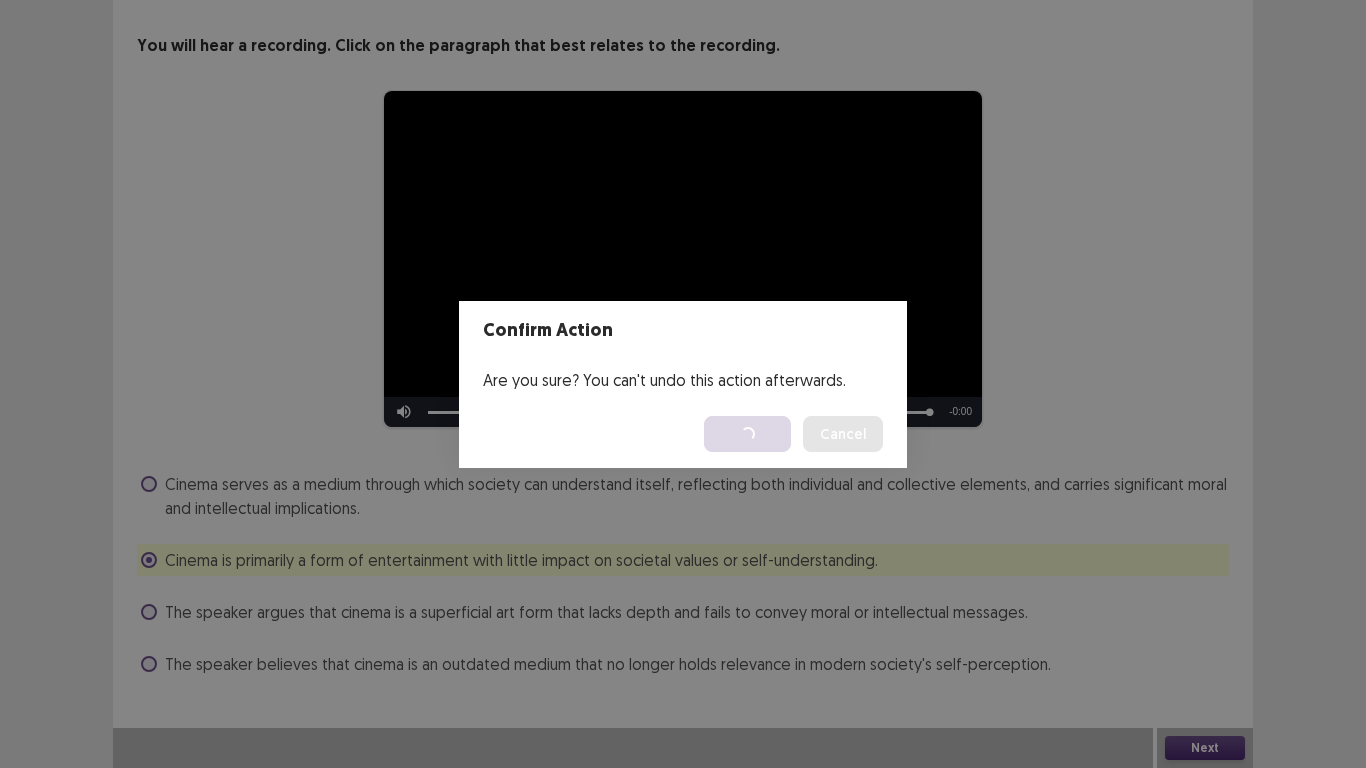 scroll, scrollTop: 0, scrollLeft: 0, axis: both 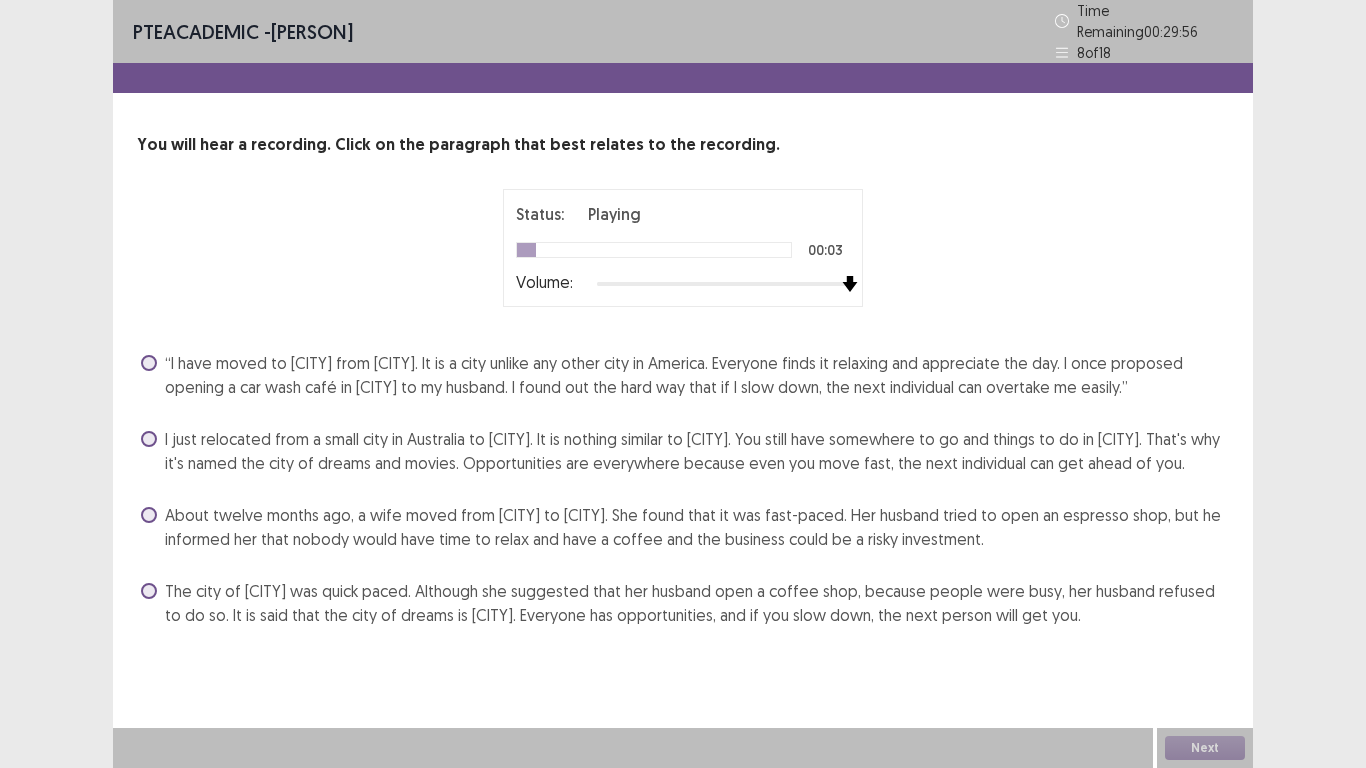click at bounding box center [723, 284] 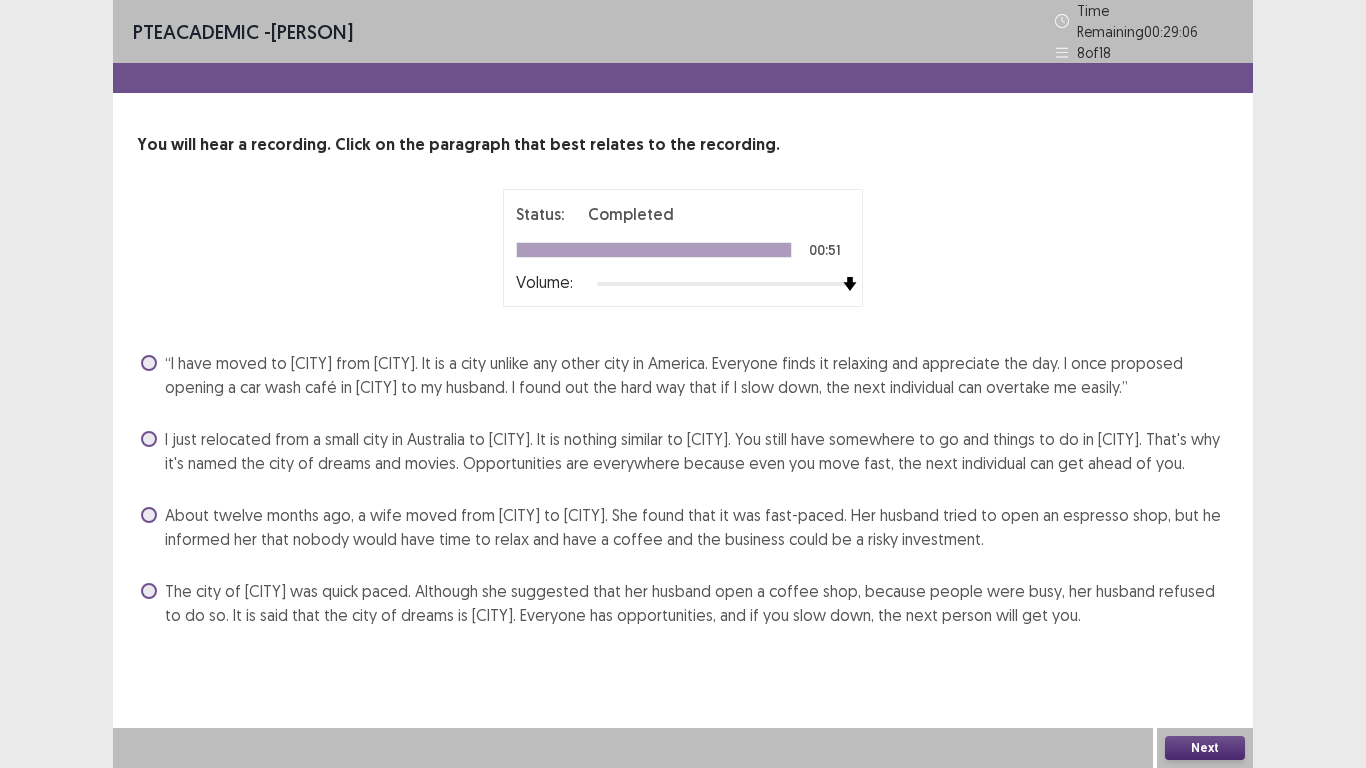 click at bounding box center (149, 591) 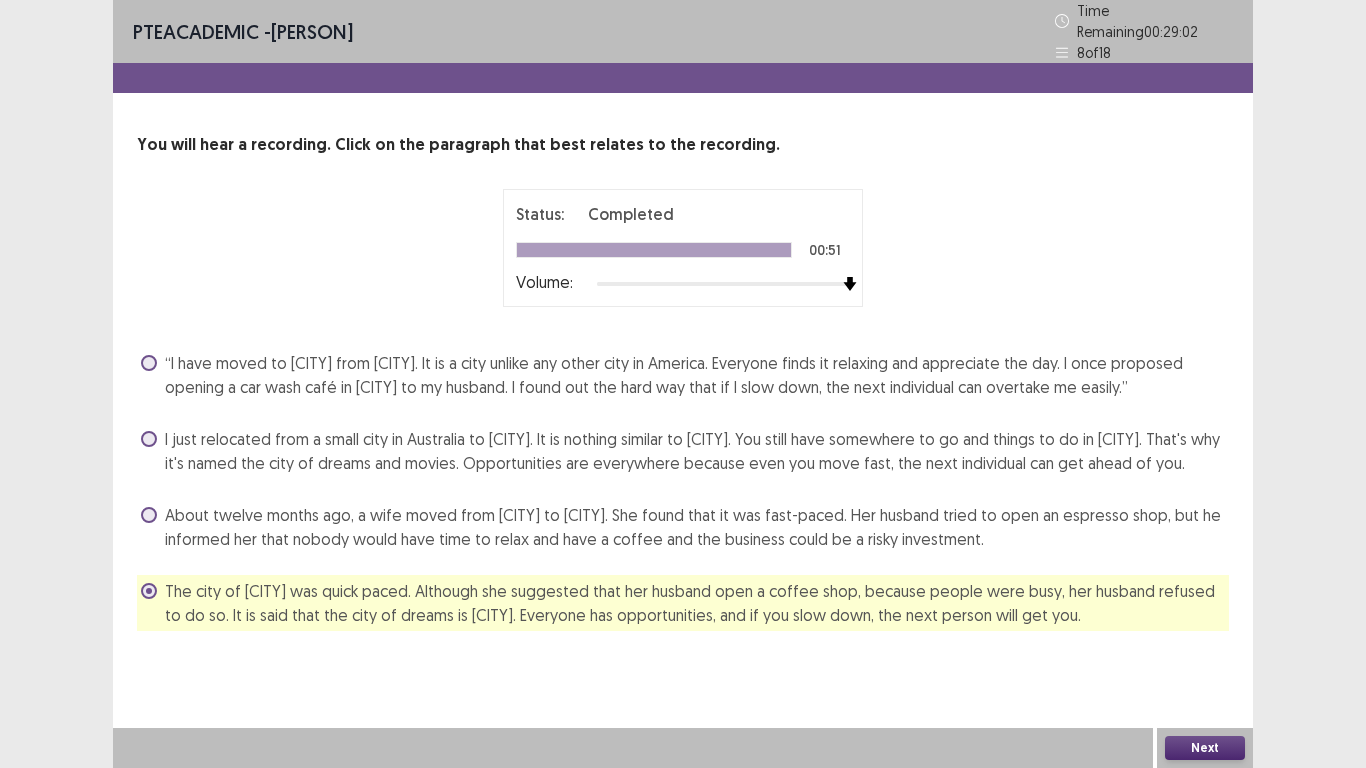 click on "Next" at bounding box center (1205, 748) 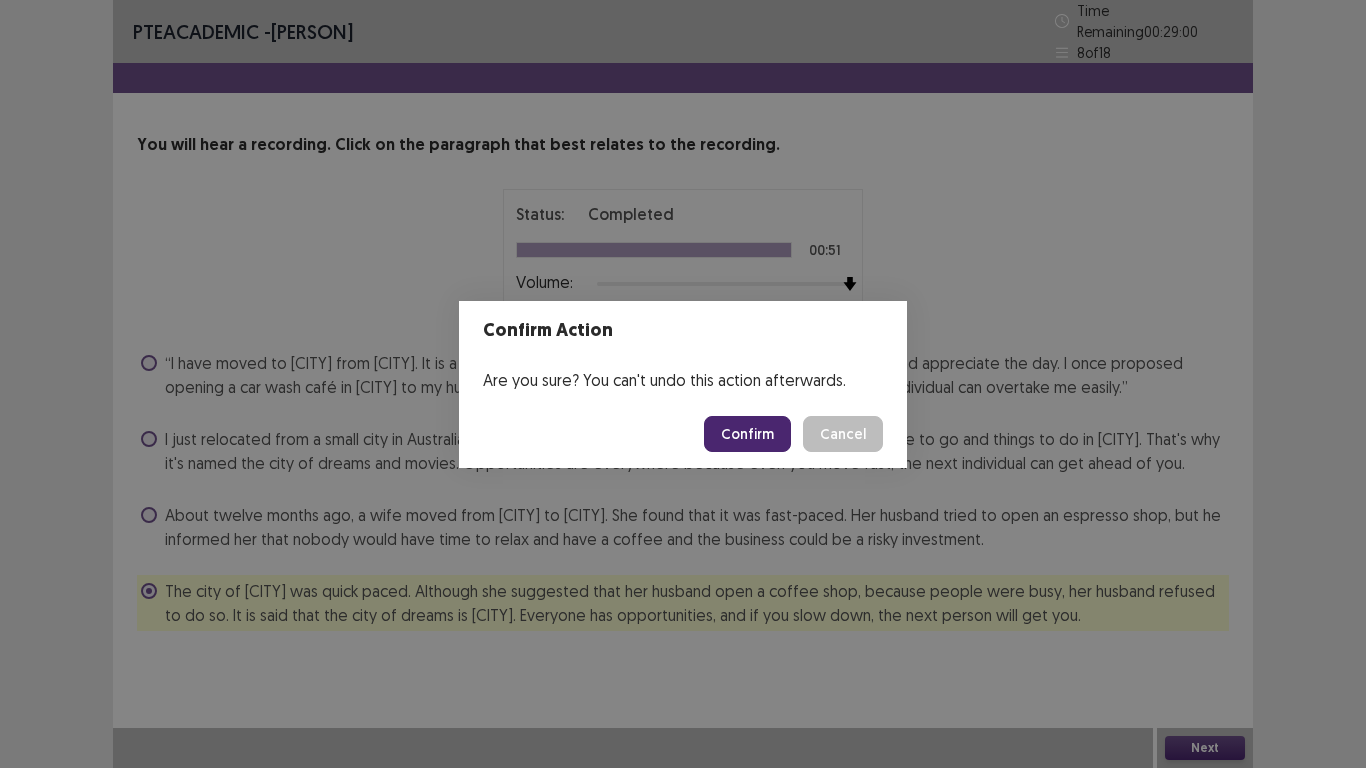 click on "Confirm" at bounding box center (747, 434) 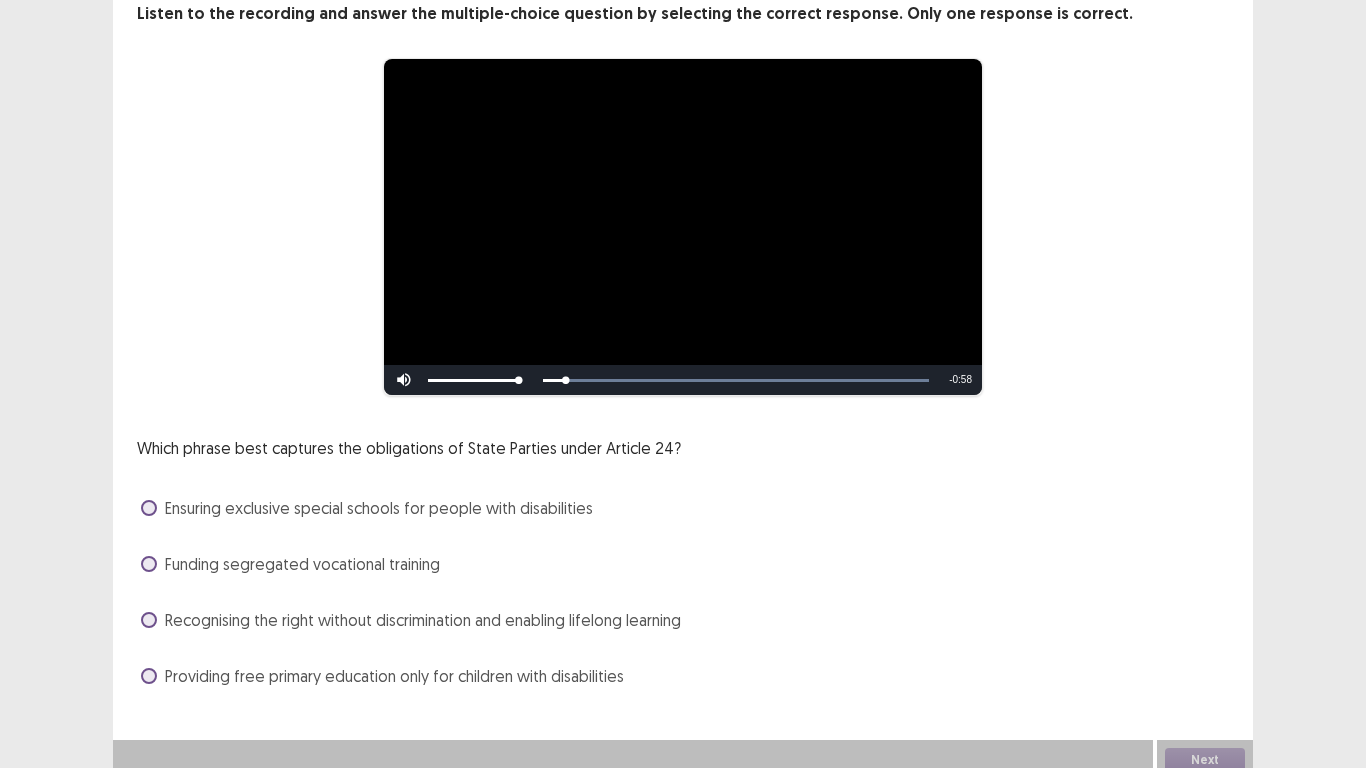 scroll, scrollTop: 134, scrollLeft: 0, axis: vertical 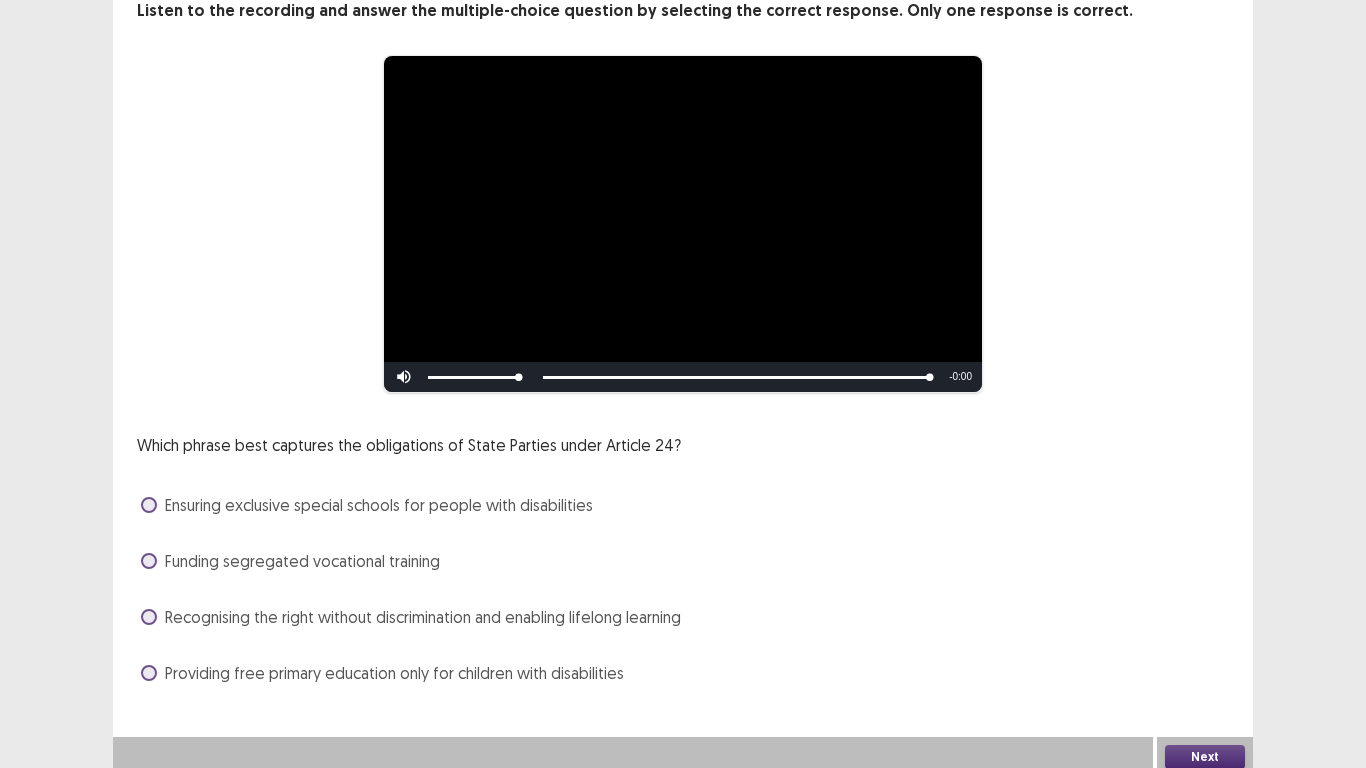 click at bounding box center [149, 673] 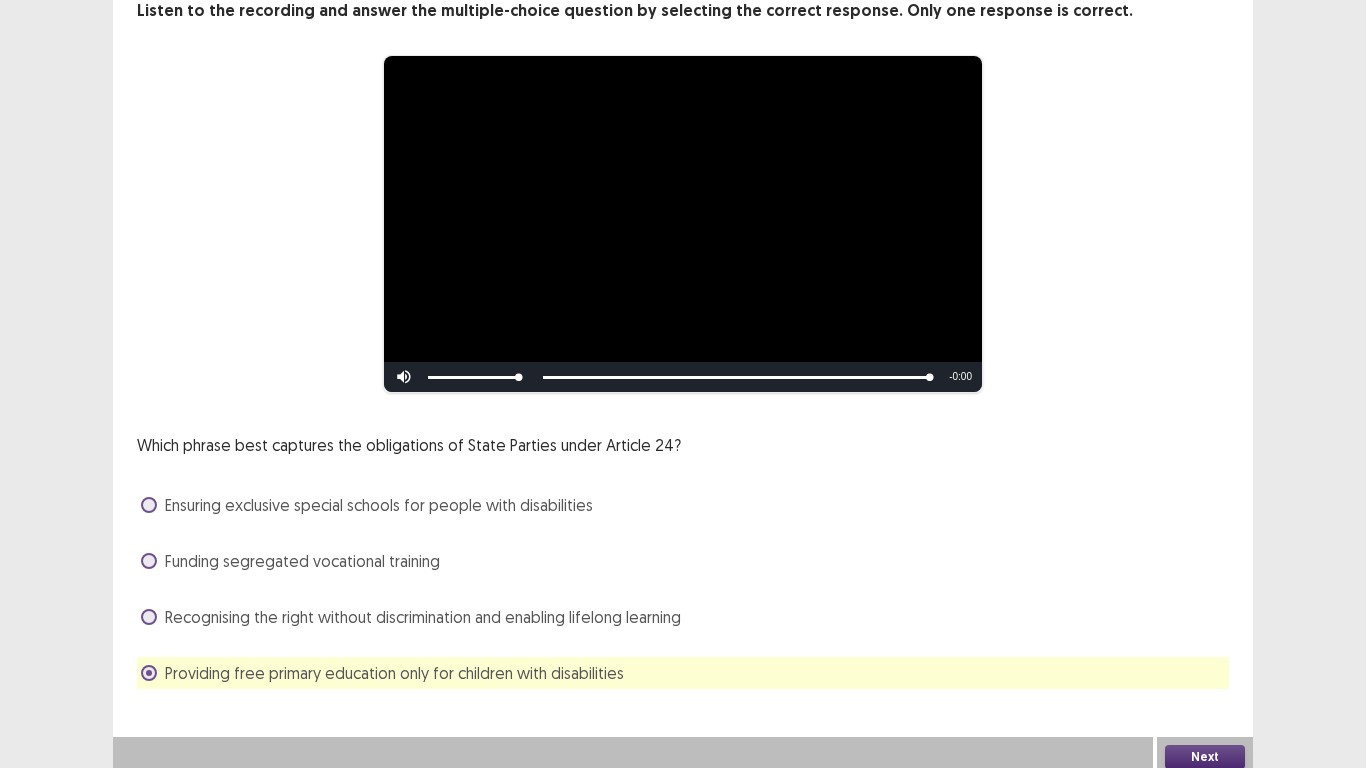 click on "Next" at bounding box center (1205, 757) 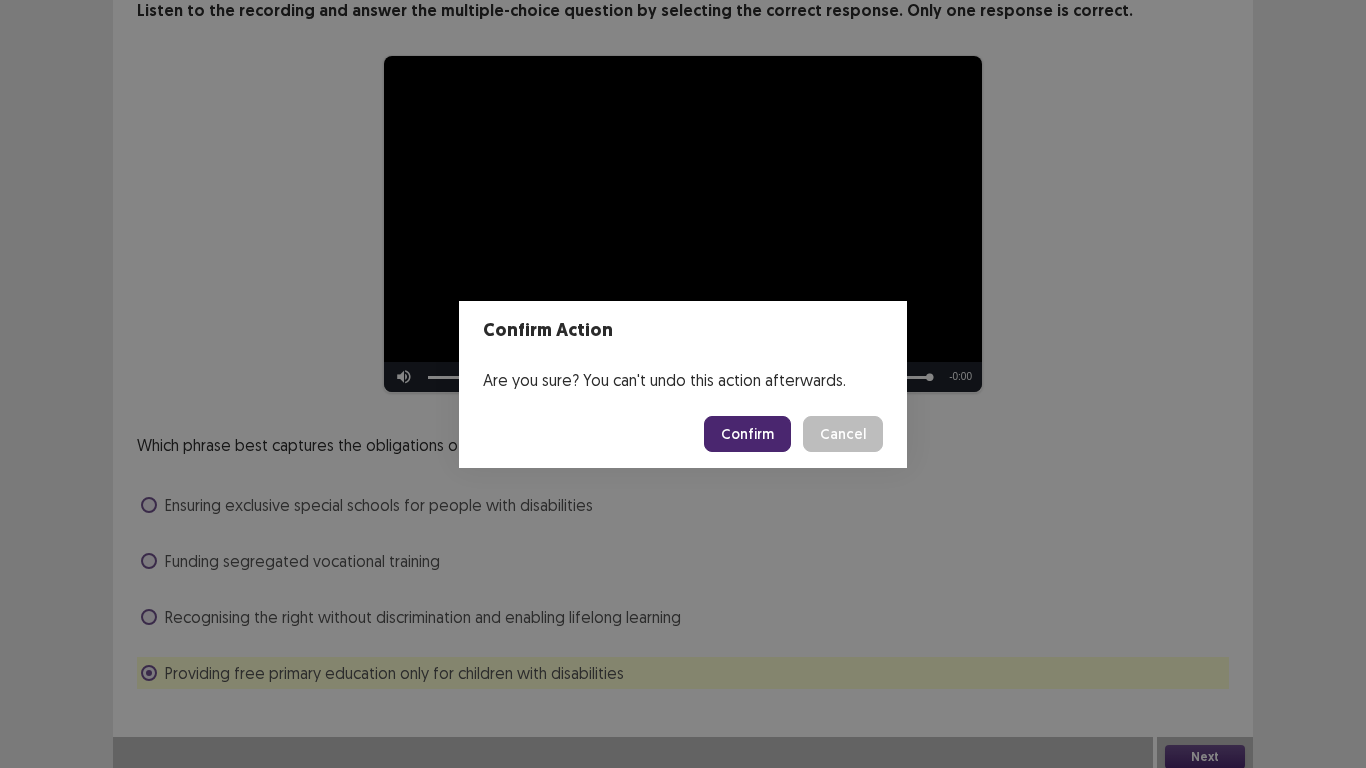 click on "Confirm" at bounding box center [747, 434] 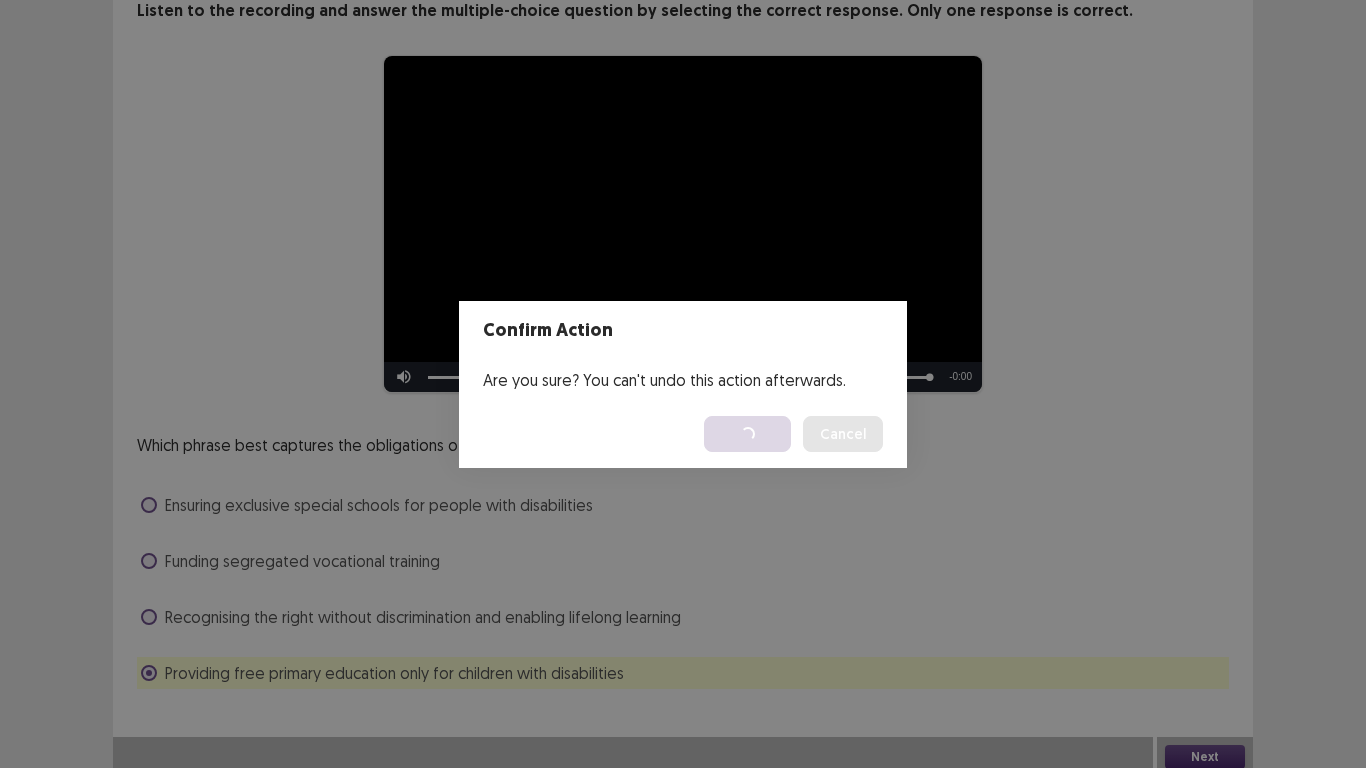 scroll, scrollTop: 0, scrollLeft: 0, axis: both 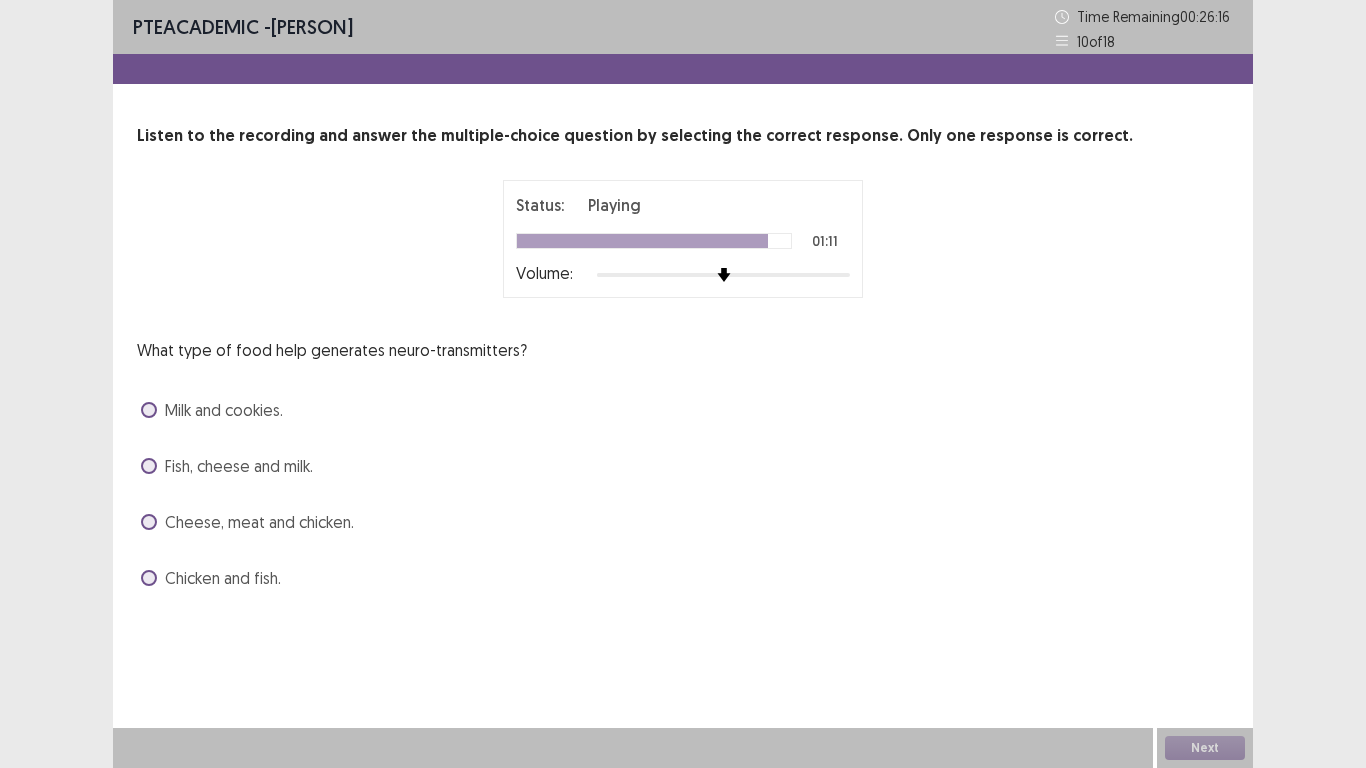 click at bounding box center [149, 466] 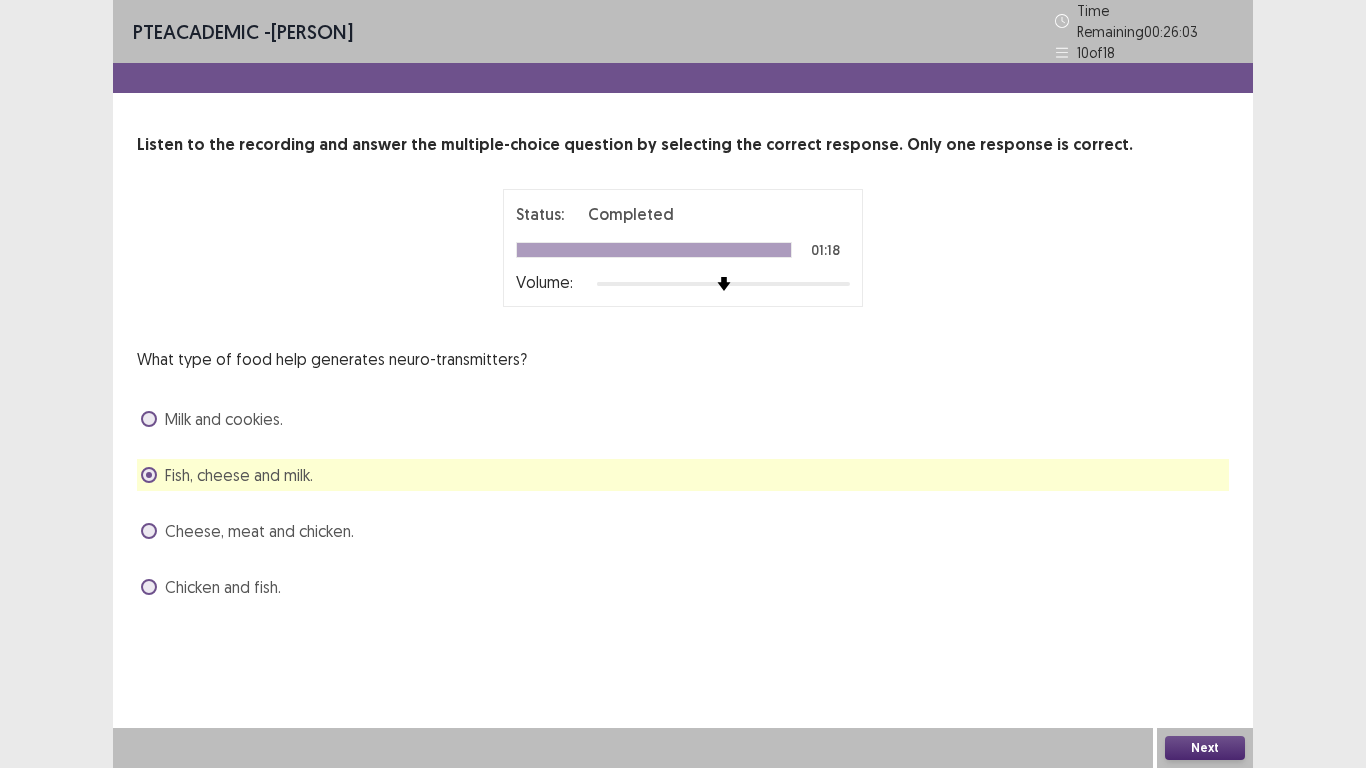 click on "Next" at bounding box center (1205, 748) 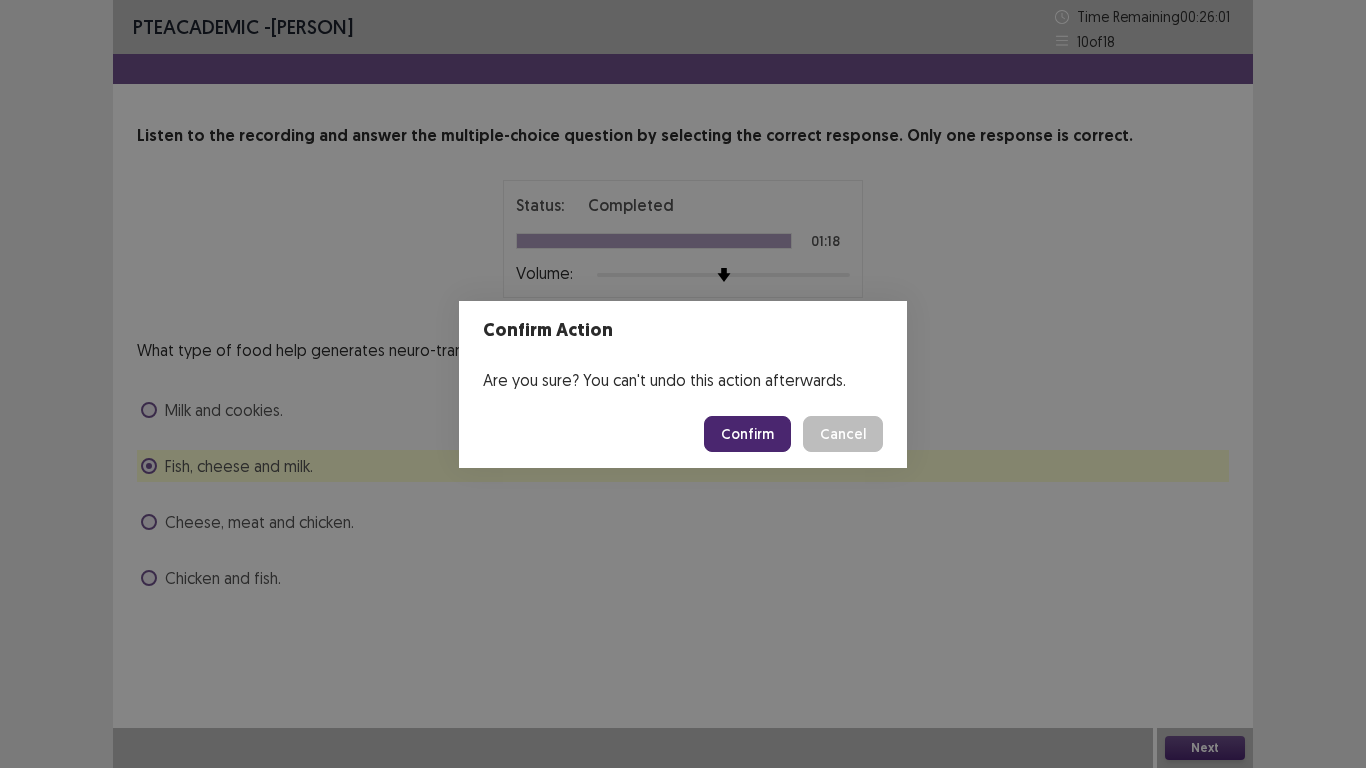 click on "Confirm" at bounding box center [747, 434] 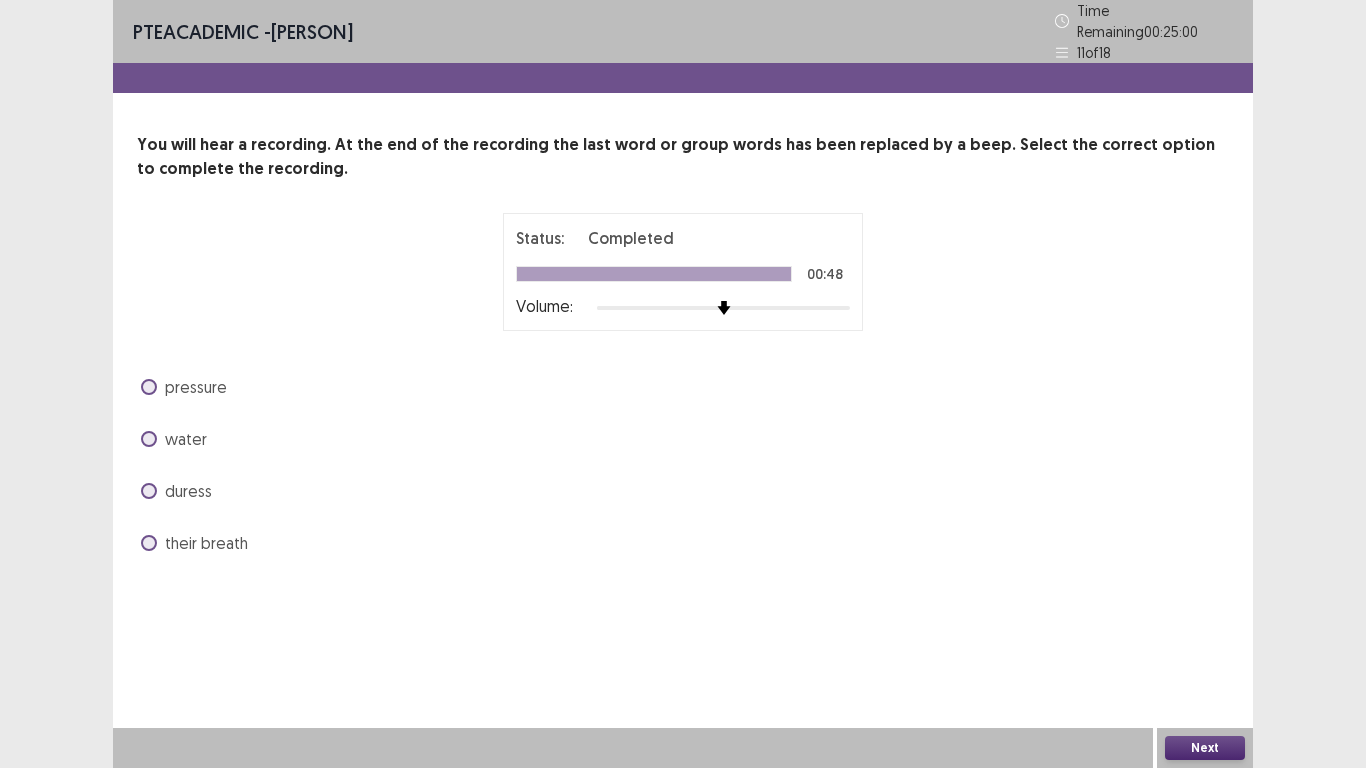 click at bounding box center (149, 439) 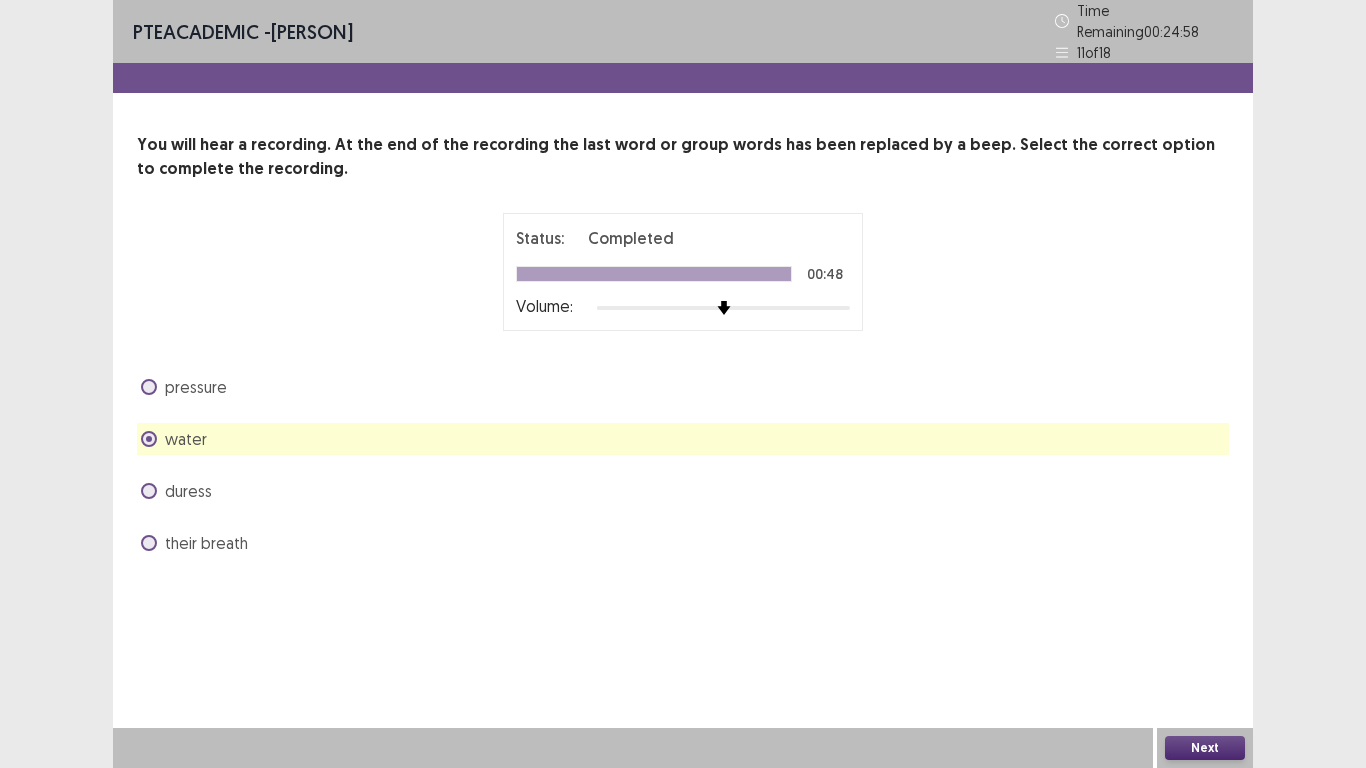 click on "PTE  academic   -  Joselito Asok Time Remaining  00 : 24 : 58 11  of  18 You will hear a recording. At the end of the recording the last word or group words has been replaced by a beep. Select the correct option to complete the recording. Status: Completed 00:48 Volume: pressure water duress their breath Next" at bounding box center (683, 384) 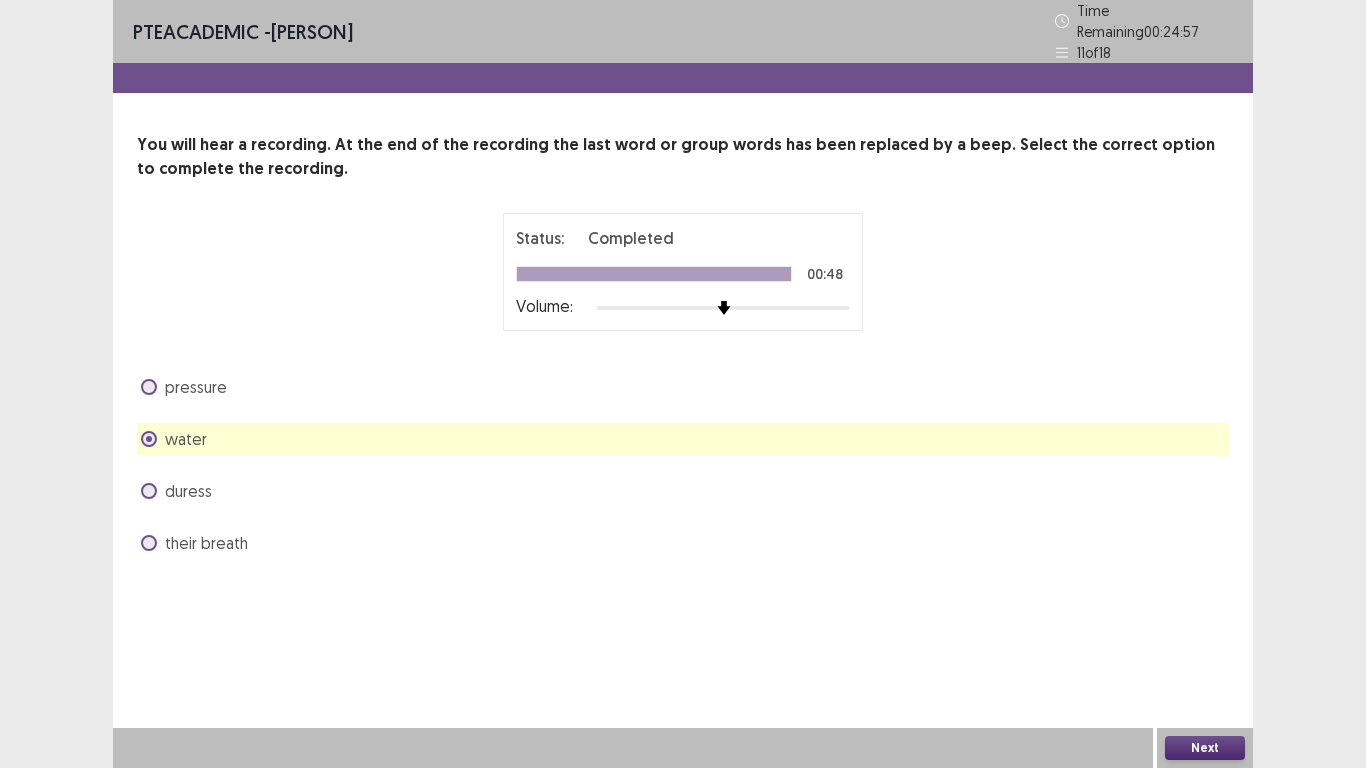 click on "PTE  academic   -  Joselito Asok Time Remaining  00 : 24 : 57 11  of  18 You will hear a recording. At the end of the recording the last word or group words has been replaced by a beep. Select the correct option to complete the recording. Status: Completed 00:48 Volume: pressure water duress their breath Next" at bounding box center (683, 384) 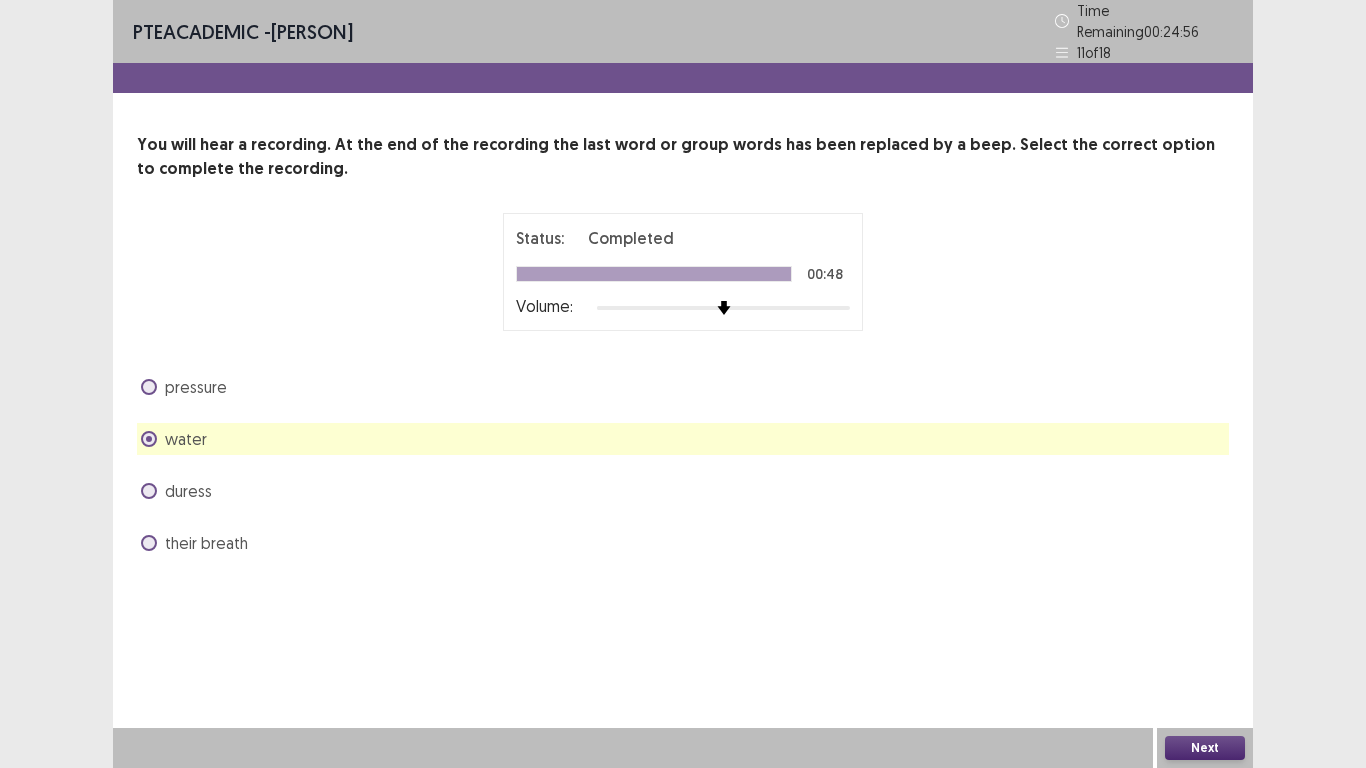 click on "Next" at bounding box center (1205, 748) 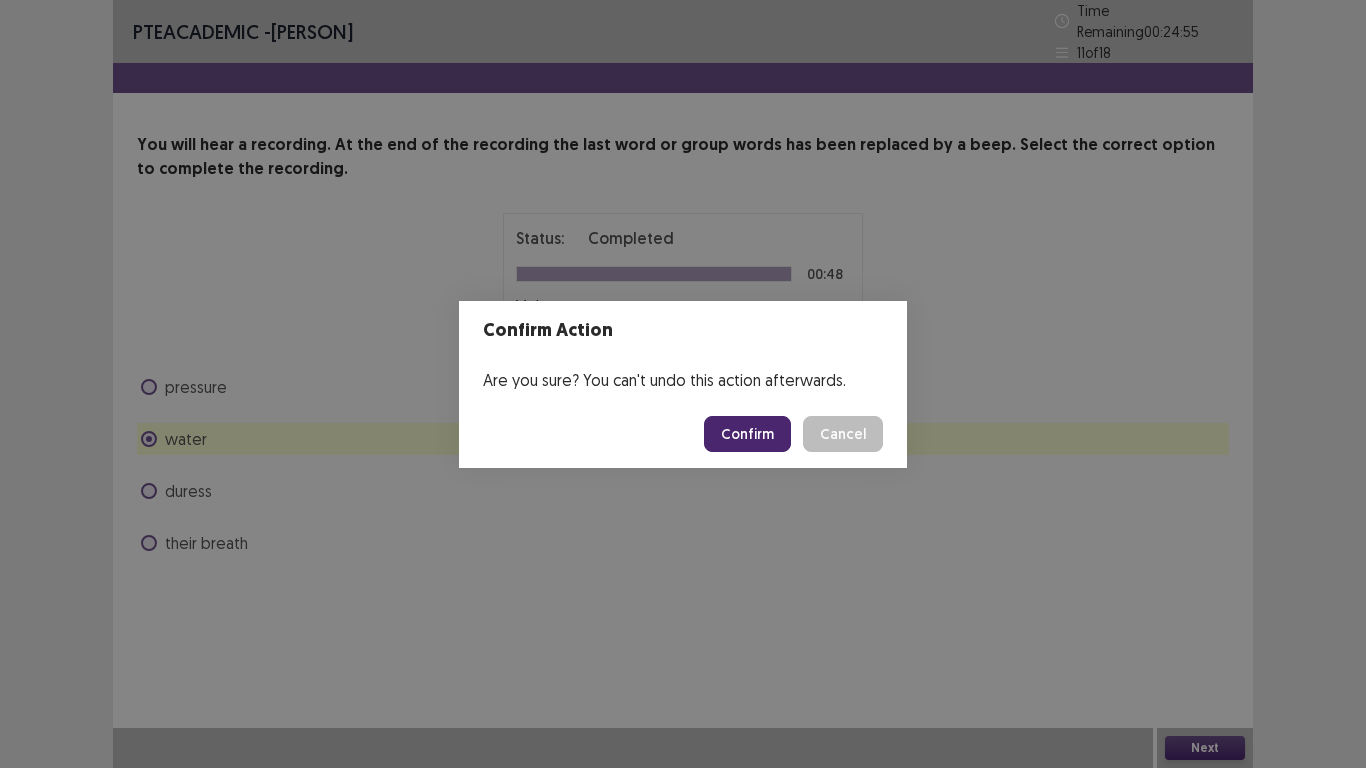 click on "Confirm" at bounding box center (747, 434) 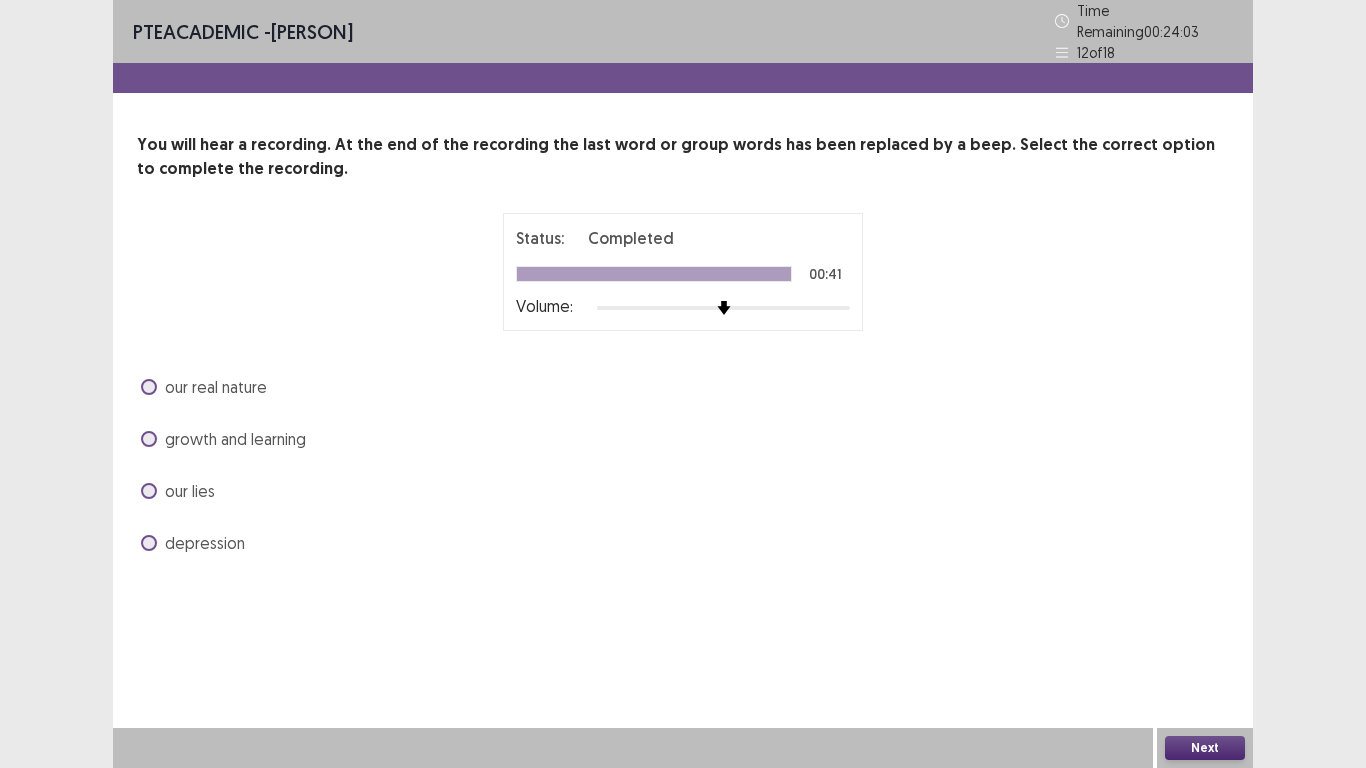 click at bounding box center (149, 543) 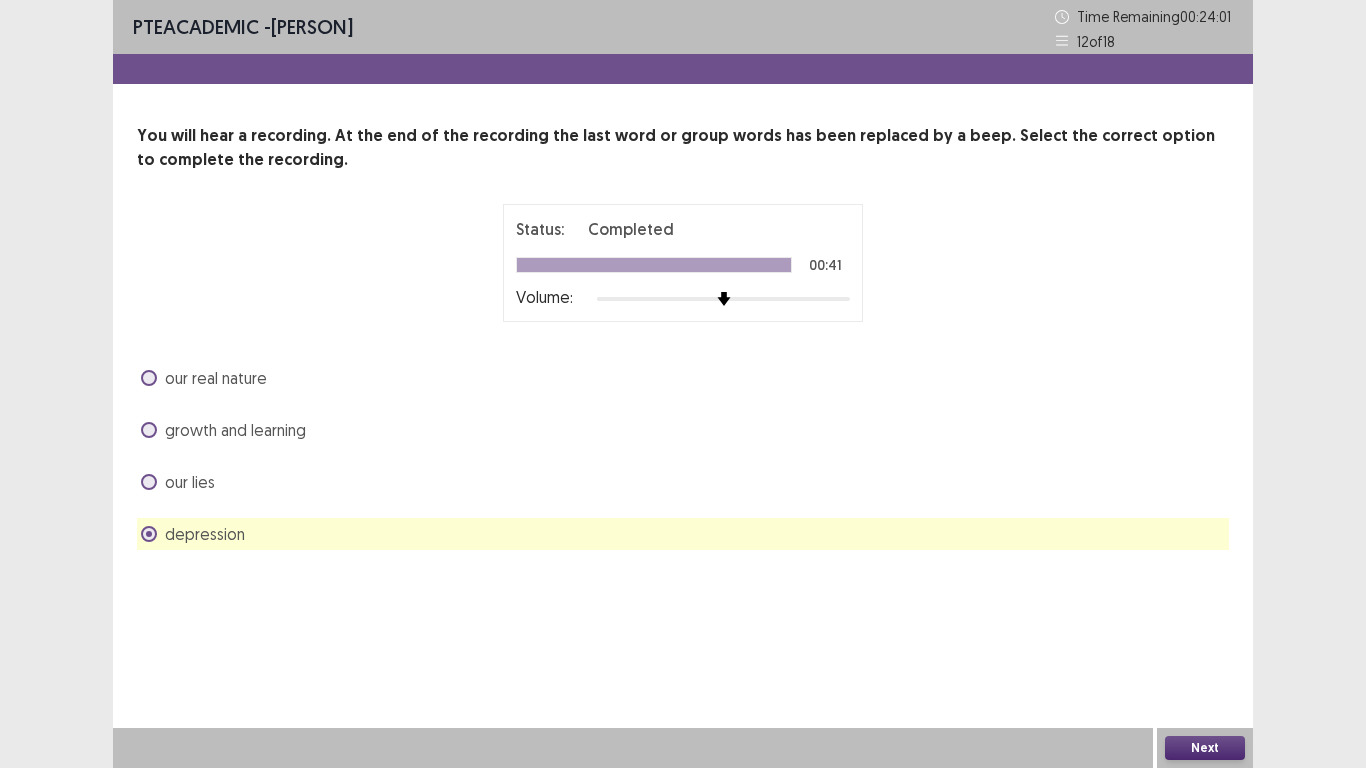 click on "Next" at bounding box center (1205, 748) 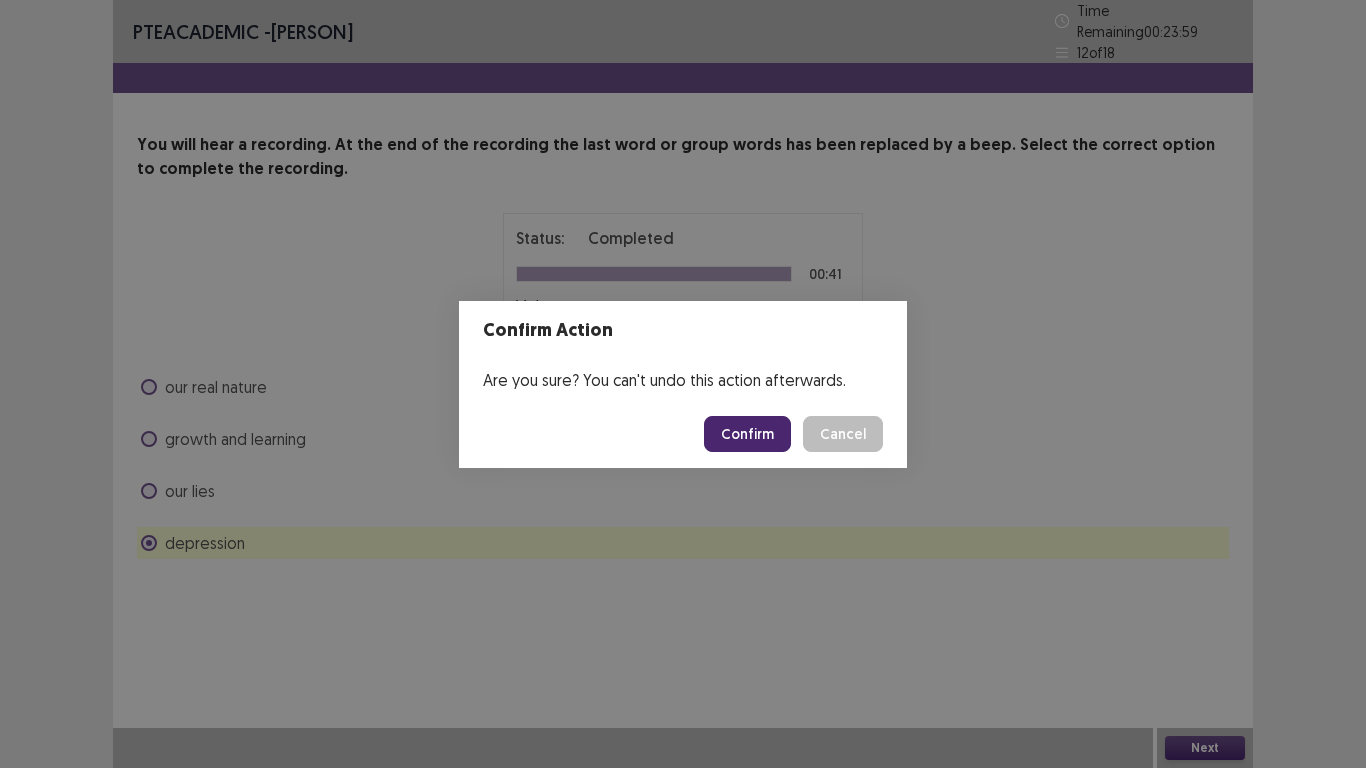 click on "Confirm" at bounding box center [747, 434] 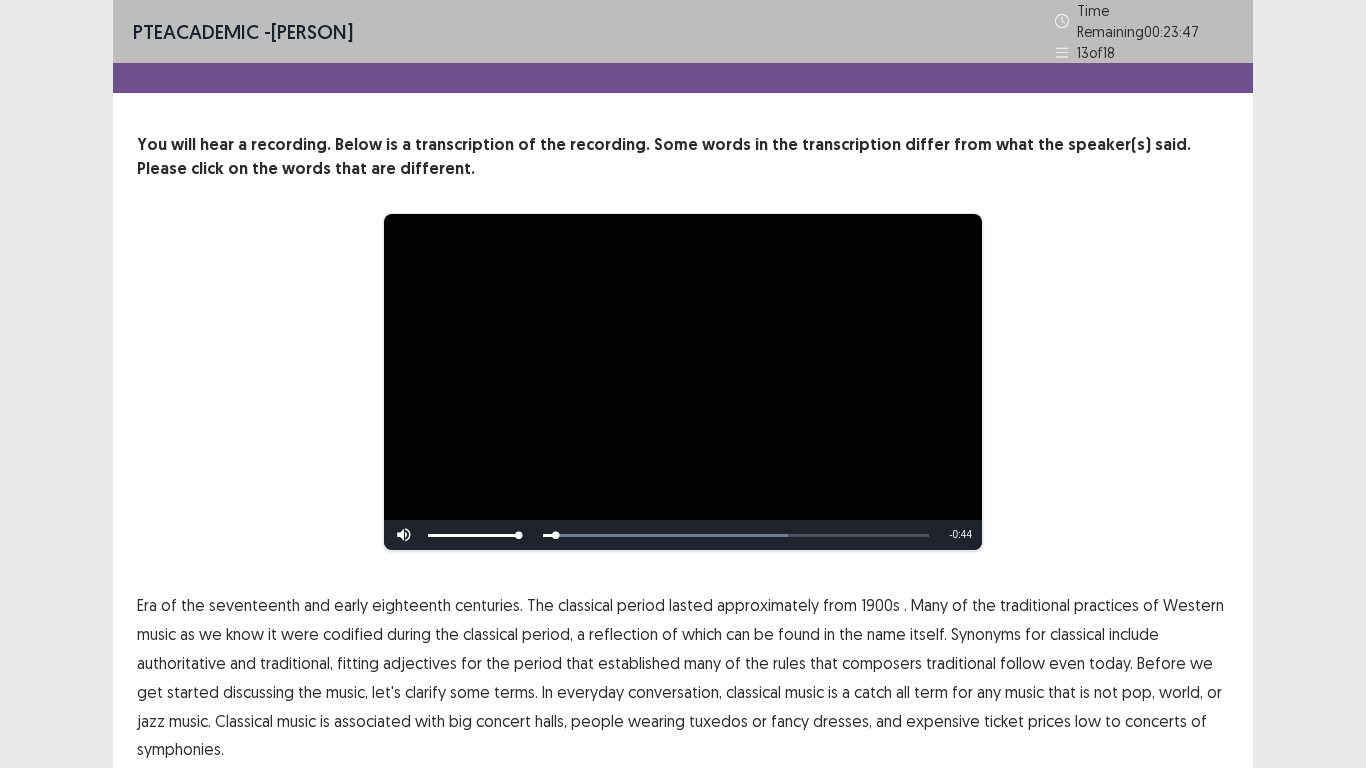 click on "**********" at bounding box center (683, 426) 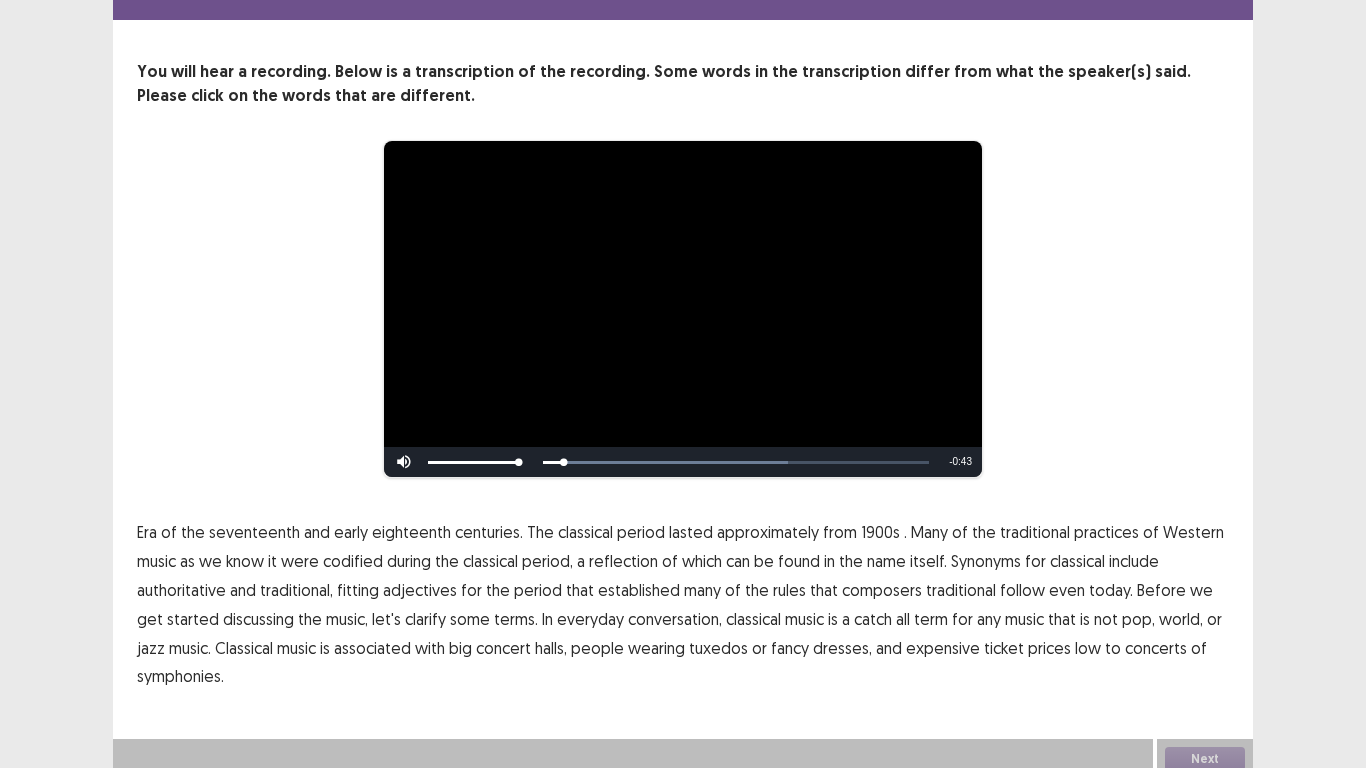 scroll, scrollTop: 75, scrollLeft: 0, axis: vertical 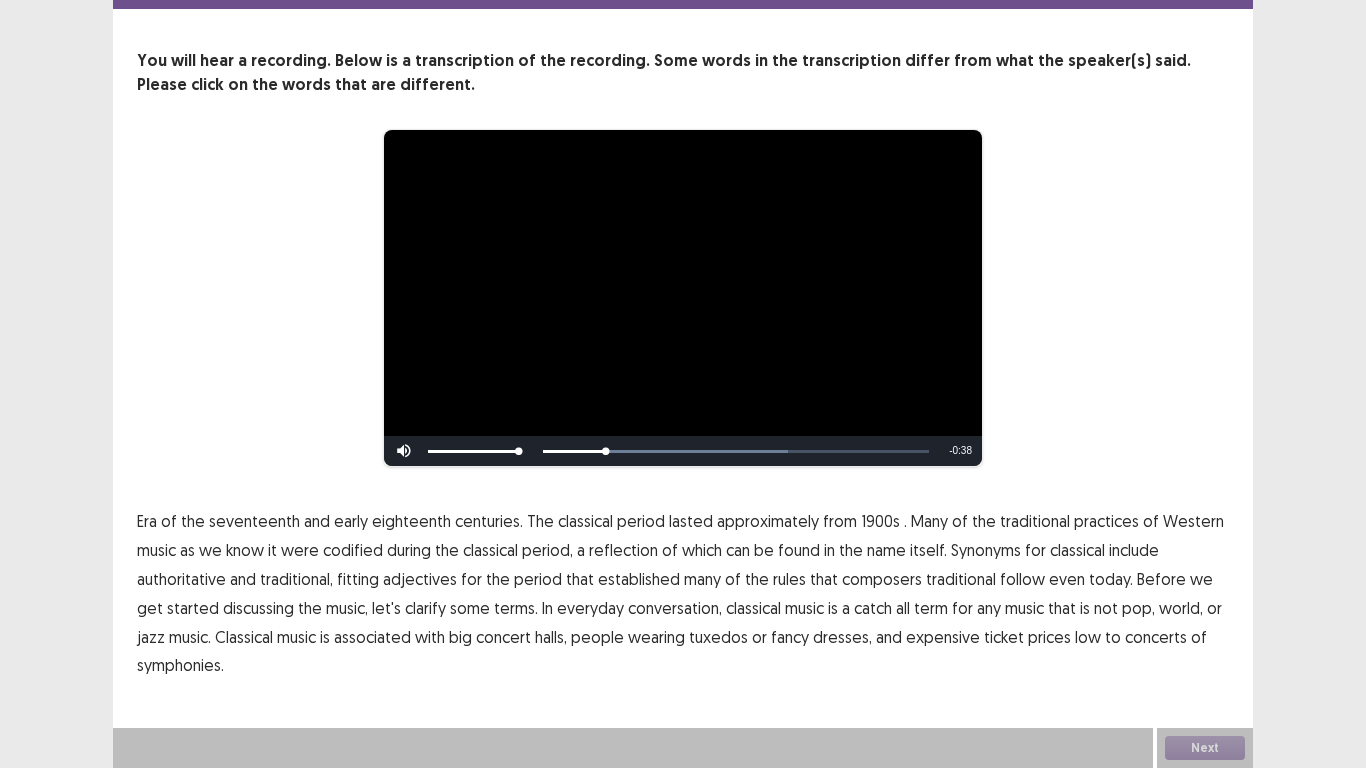 click on "1900s" at bounding box center (880, 521) 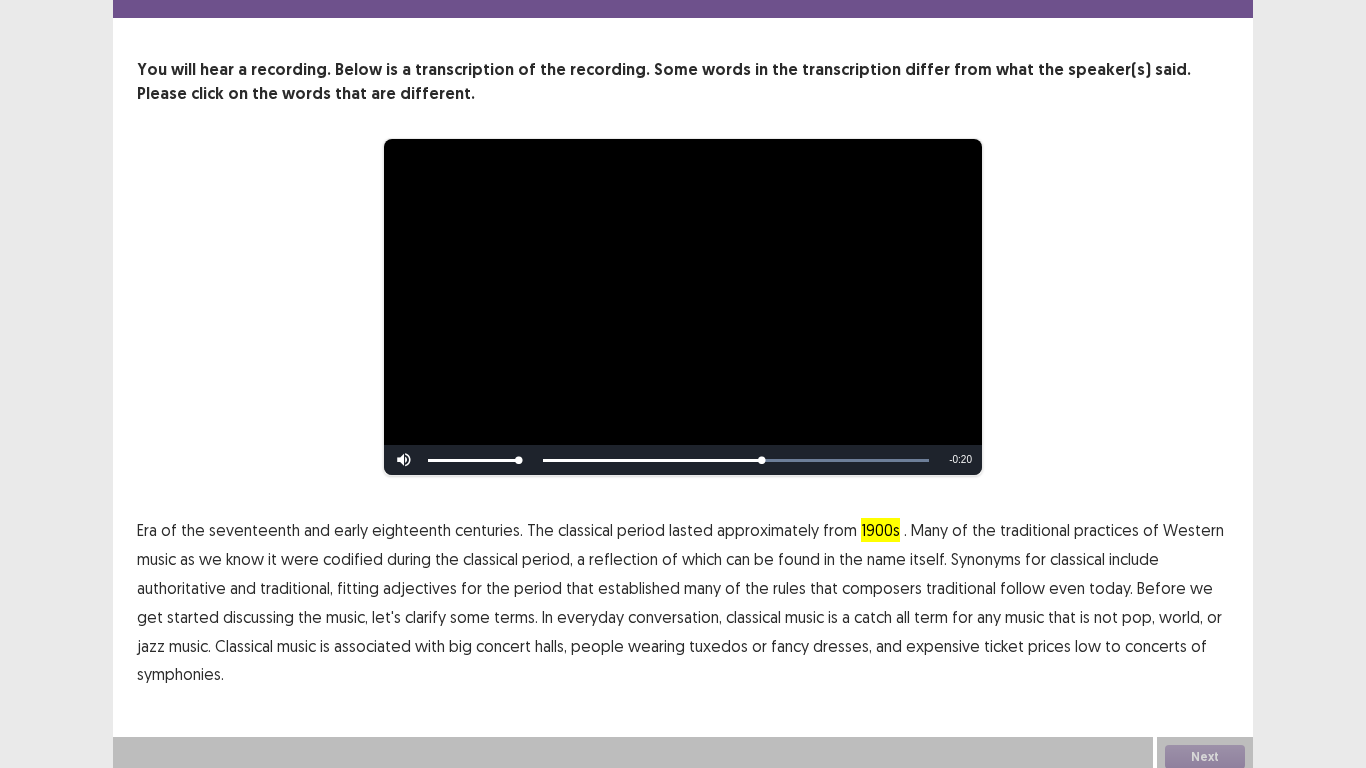 click on "traditional" at bounding box center [961, 588] 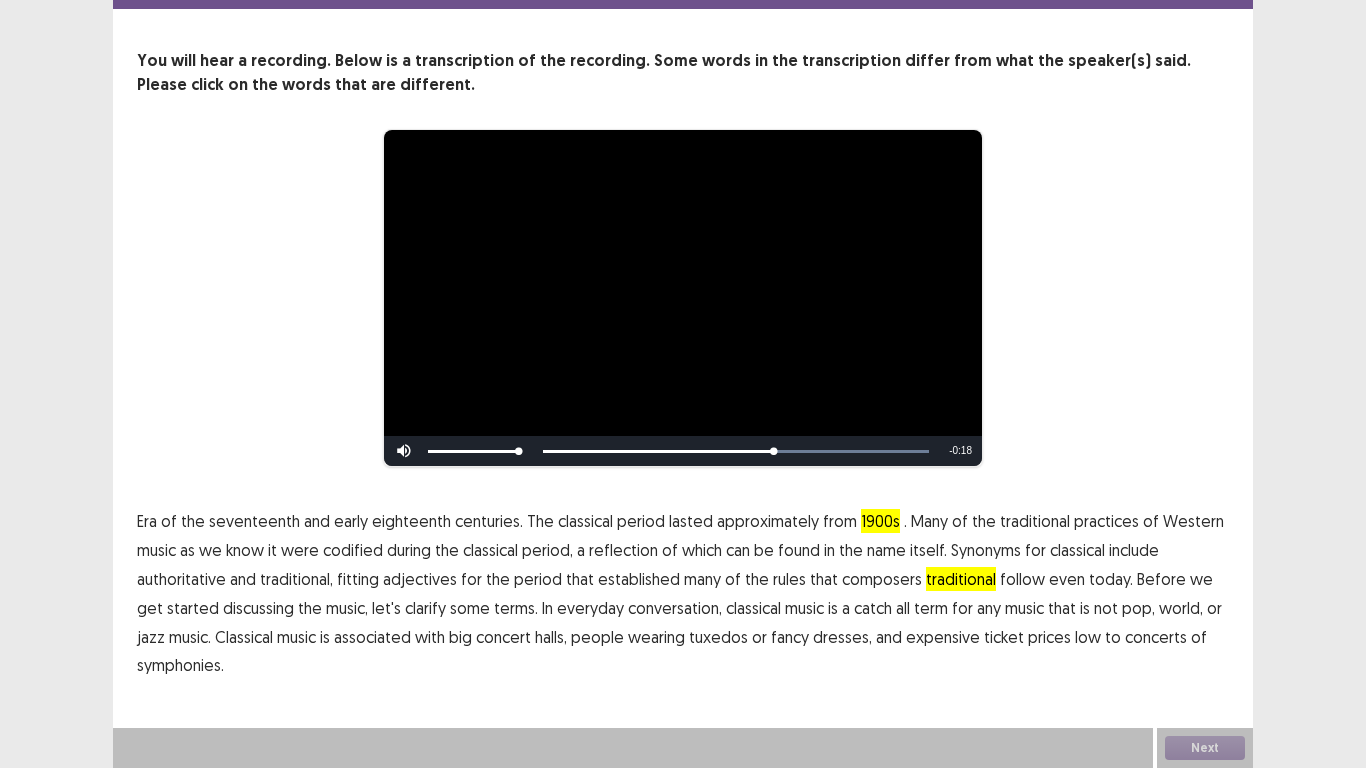 click on "traditional" at bounding box center [961, 579] 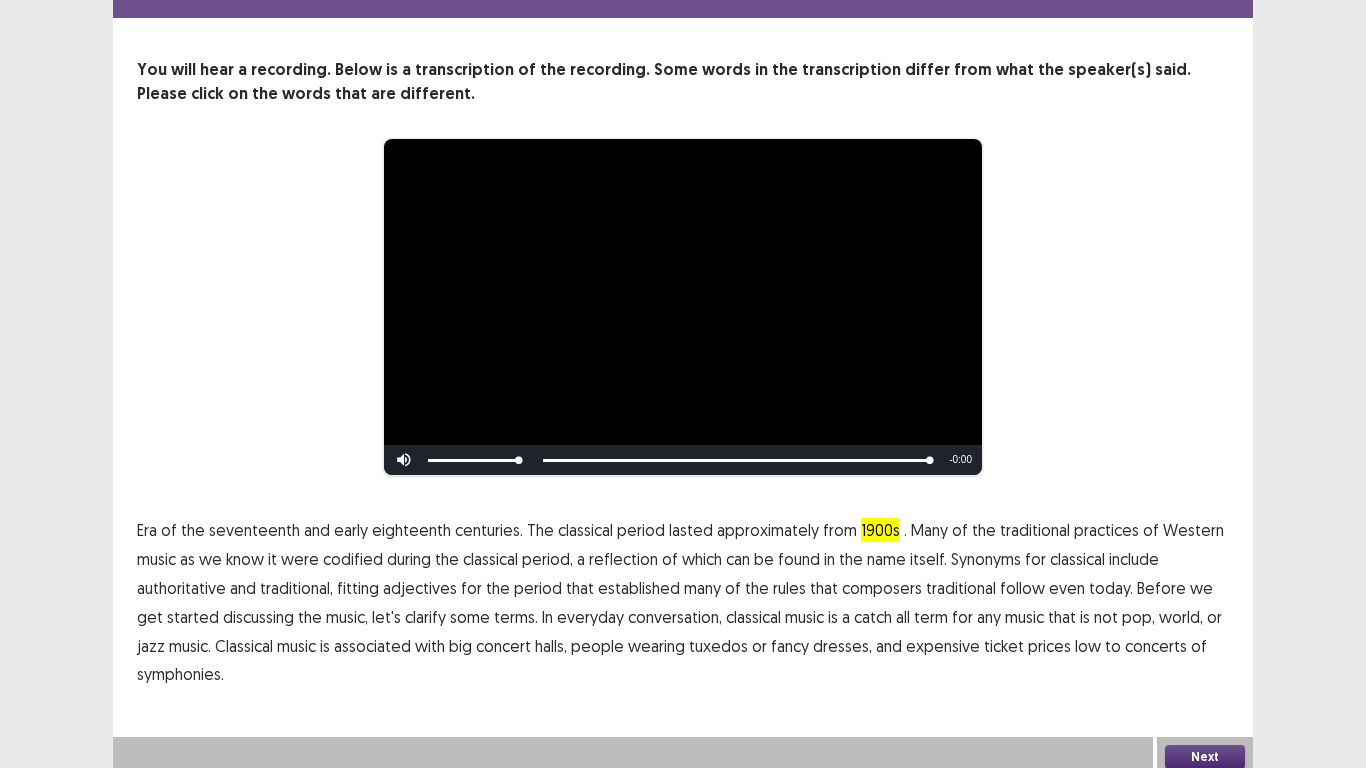 click on "Era   of   the   seventeenth   and   early   eighteenth   centuries.   The   classical   period   lasted   approximately   from   1900s   .   Many   of   the   traditional   practices   of   Western   music   as   we   know   it   were   codified   during   the   classical   period,   a   reflection   of   which   can   be   found   in   the   name   itself.   Synonyms   for   classical   include   authoritative   and   traditional,   fitting   adjectives   for   the   period   that   established   many   of   the   rules   that   composers   traditional   follow   even   today.   Before   we   get   started   discussing   the   music,   let's   clarify   some   terms.   In   everyday   conversation,   classical   music   is   a   catch   all   term   for   any   music   that   is   not   pop,   world,   or   jazz   music.   Classical   music   is   associated   with   big   concert   halls,   people   wearing   tuxedos   or   fancy   dresses,   and   expensive   ticket   prices   low   to   concerts   of" at bounding box center [683, 602] 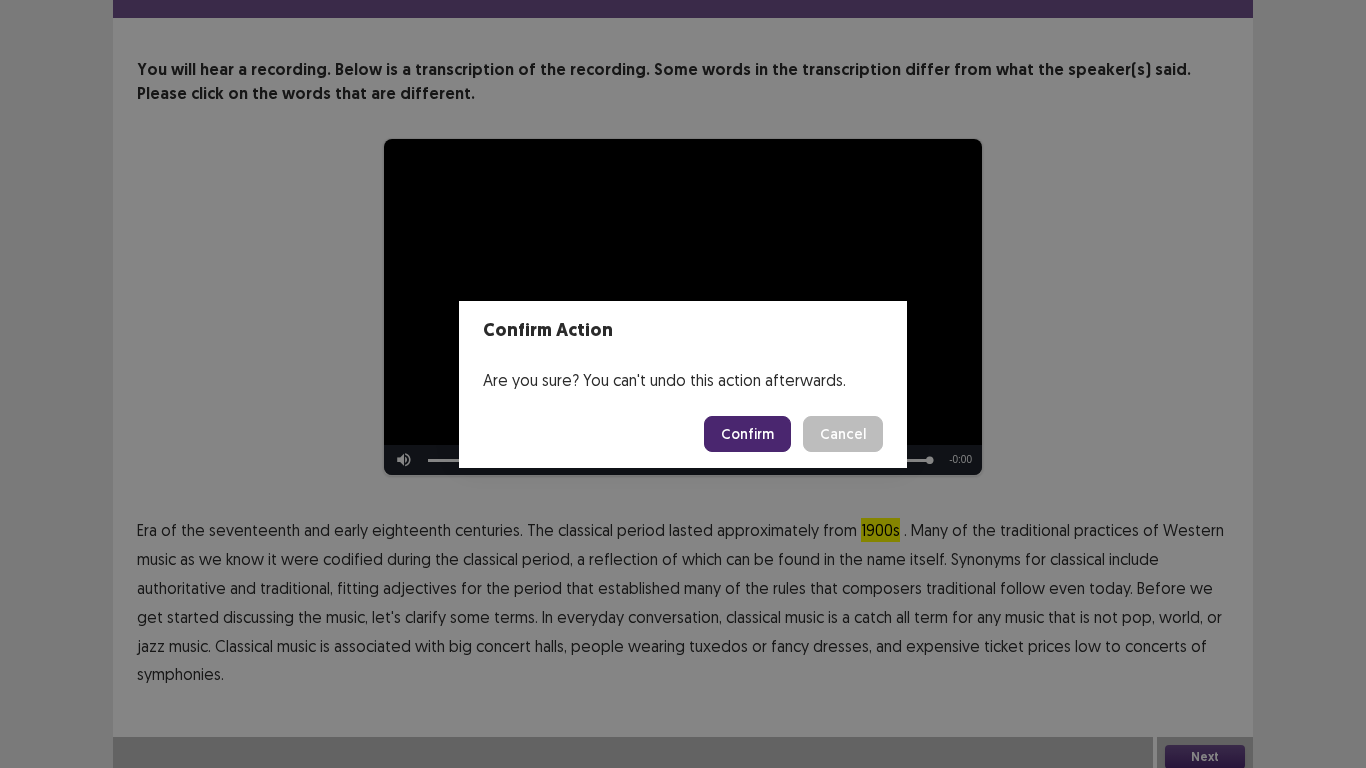 click on "Confirm" at bounding box center (747, 434) 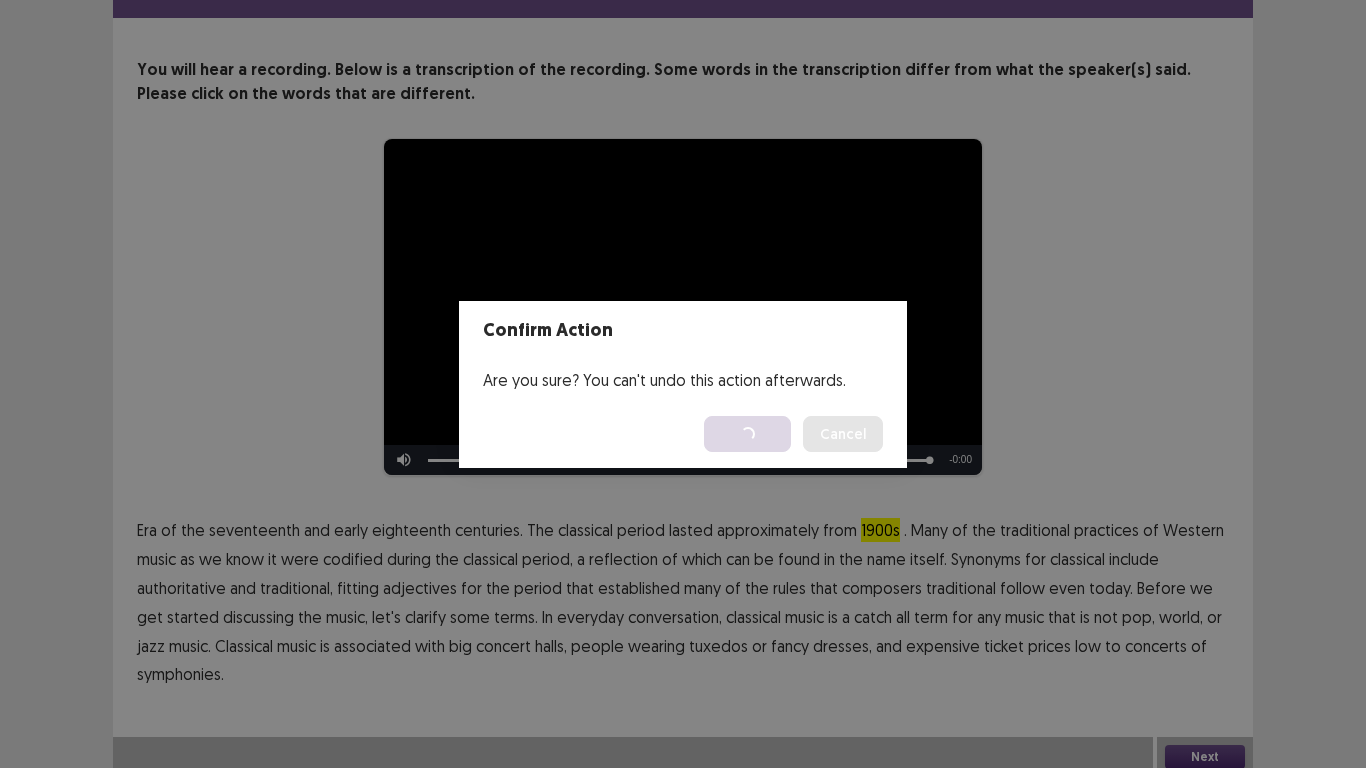 scroll, scrollTop: 0, scrollLeft: 0, axis: both 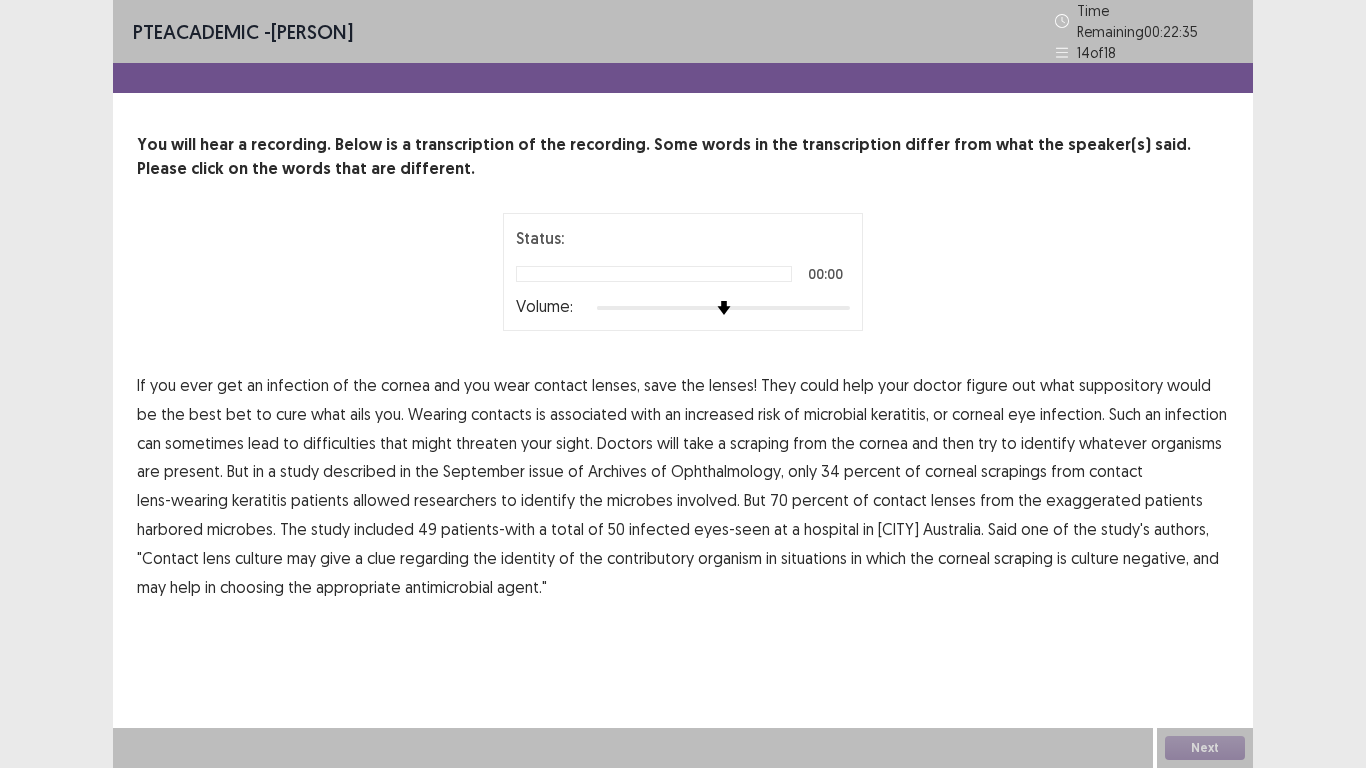 drag, startPoint x: 1248, startPoint y: 623, endPoint x: 626, endPoint y: 553, distance: 625.9265 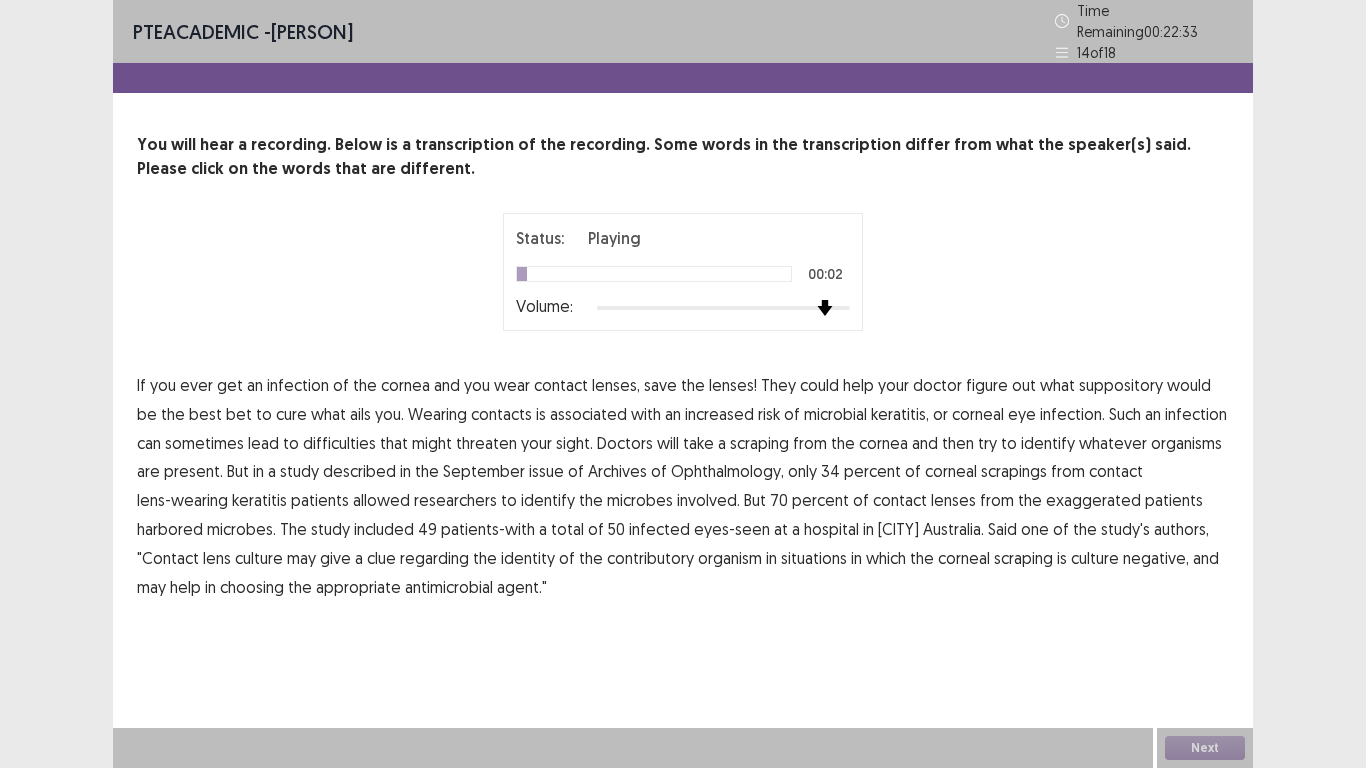 click at bounding box center [723, 308] 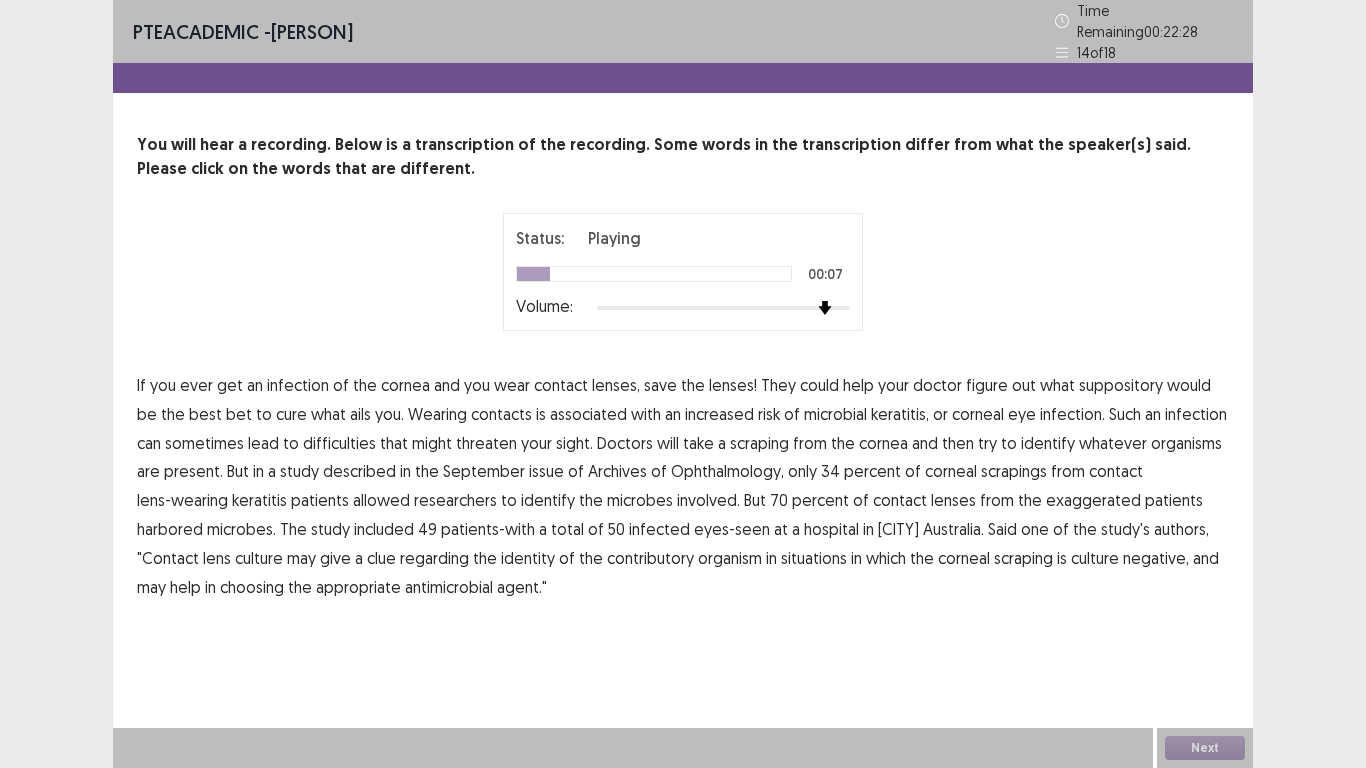 click on "suppository" at bounding box center (1121, 385) 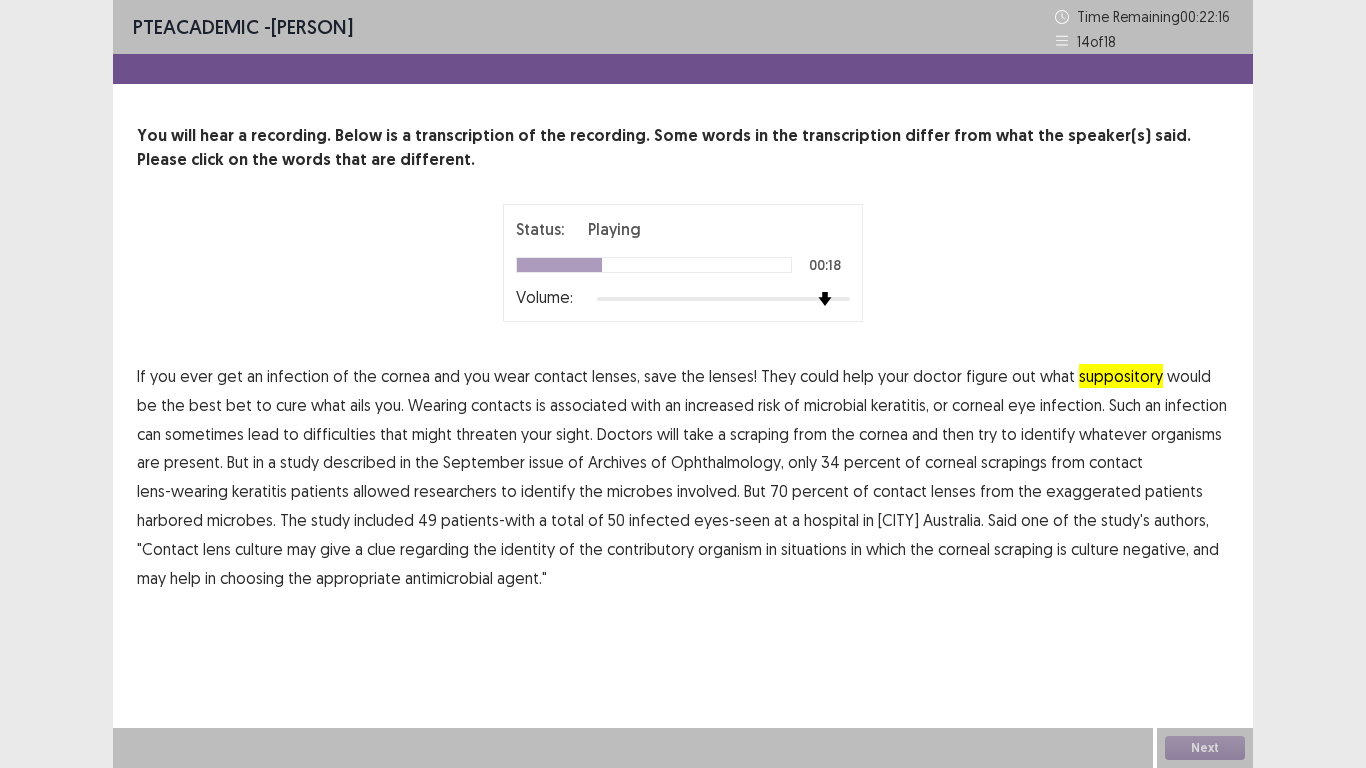 click on "difficulties" at bounding box center [339, 434] 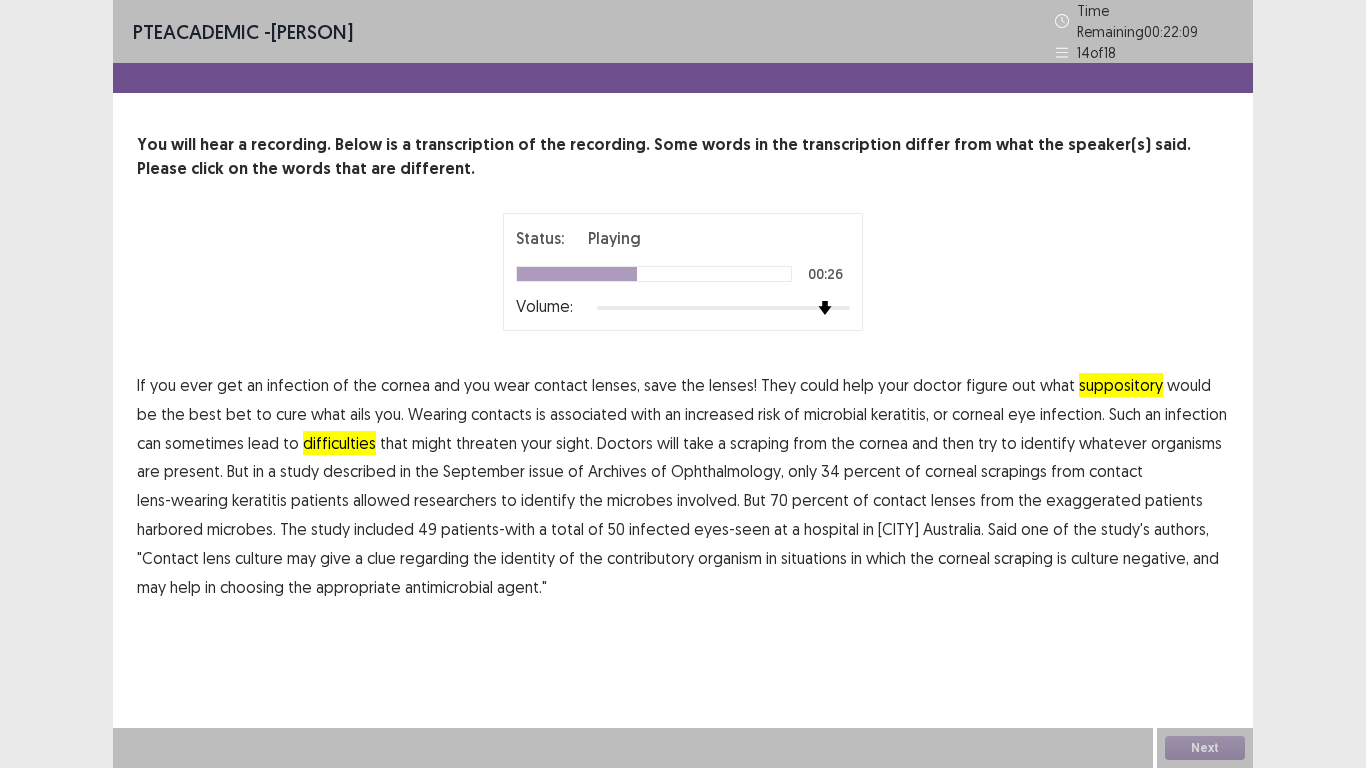 click on "described" at bounding box center [359, 471] 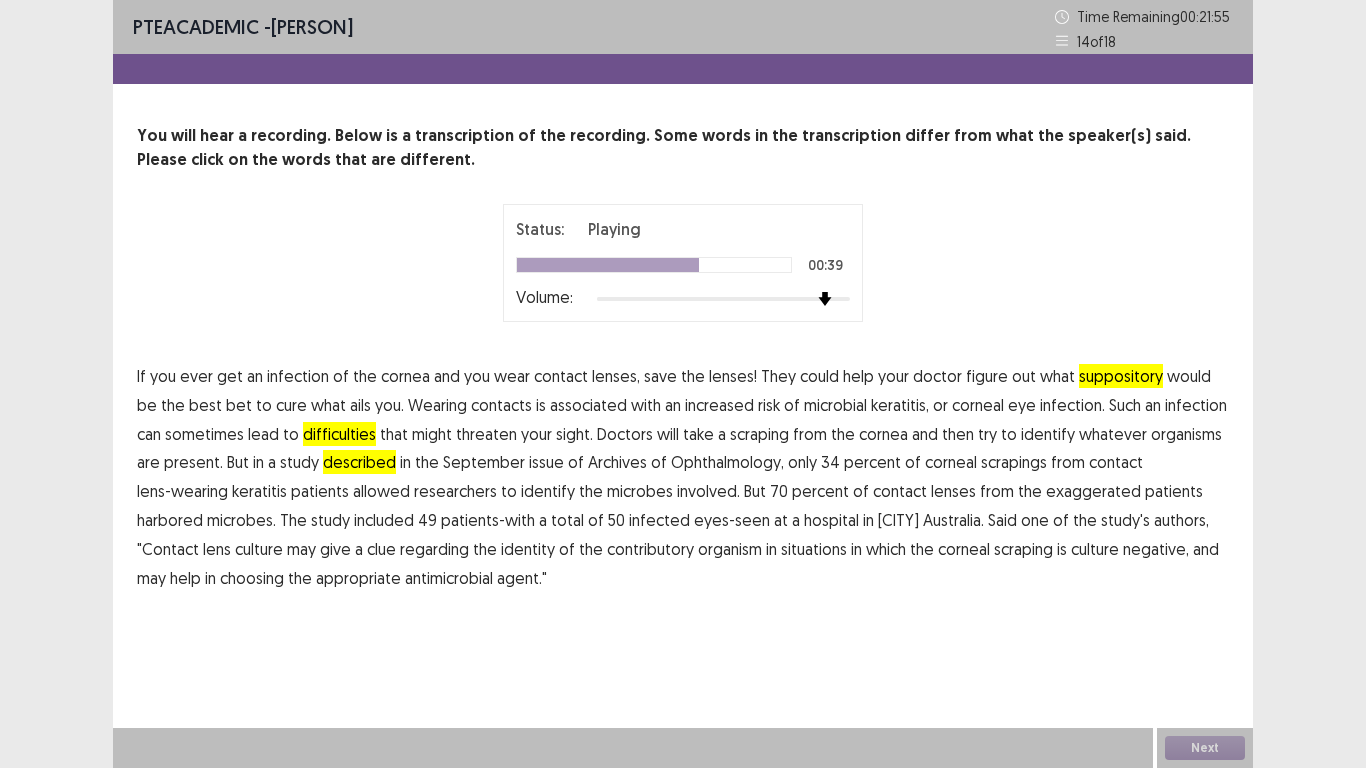 click on "exaggerated" at bounding box center [1093, 491] 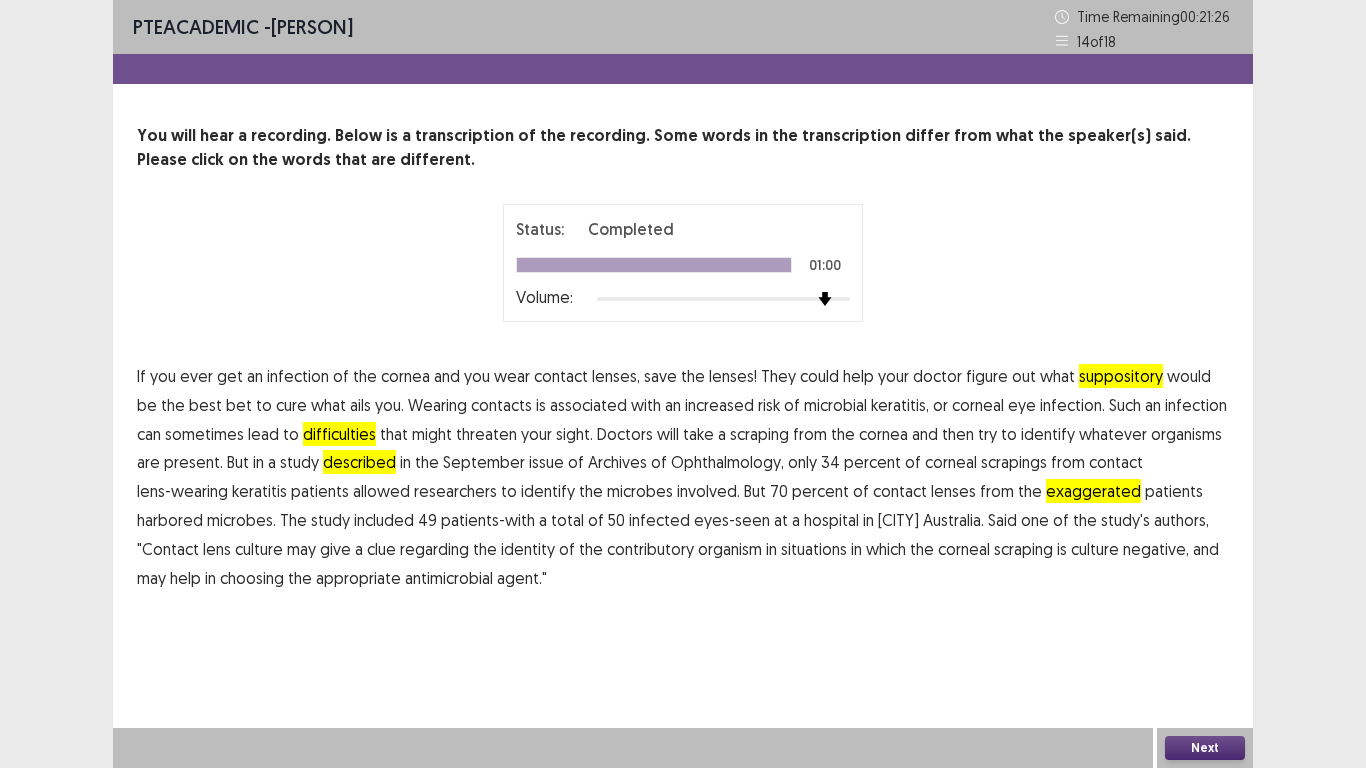 click on "Next" at bounding box center [1205, 748] 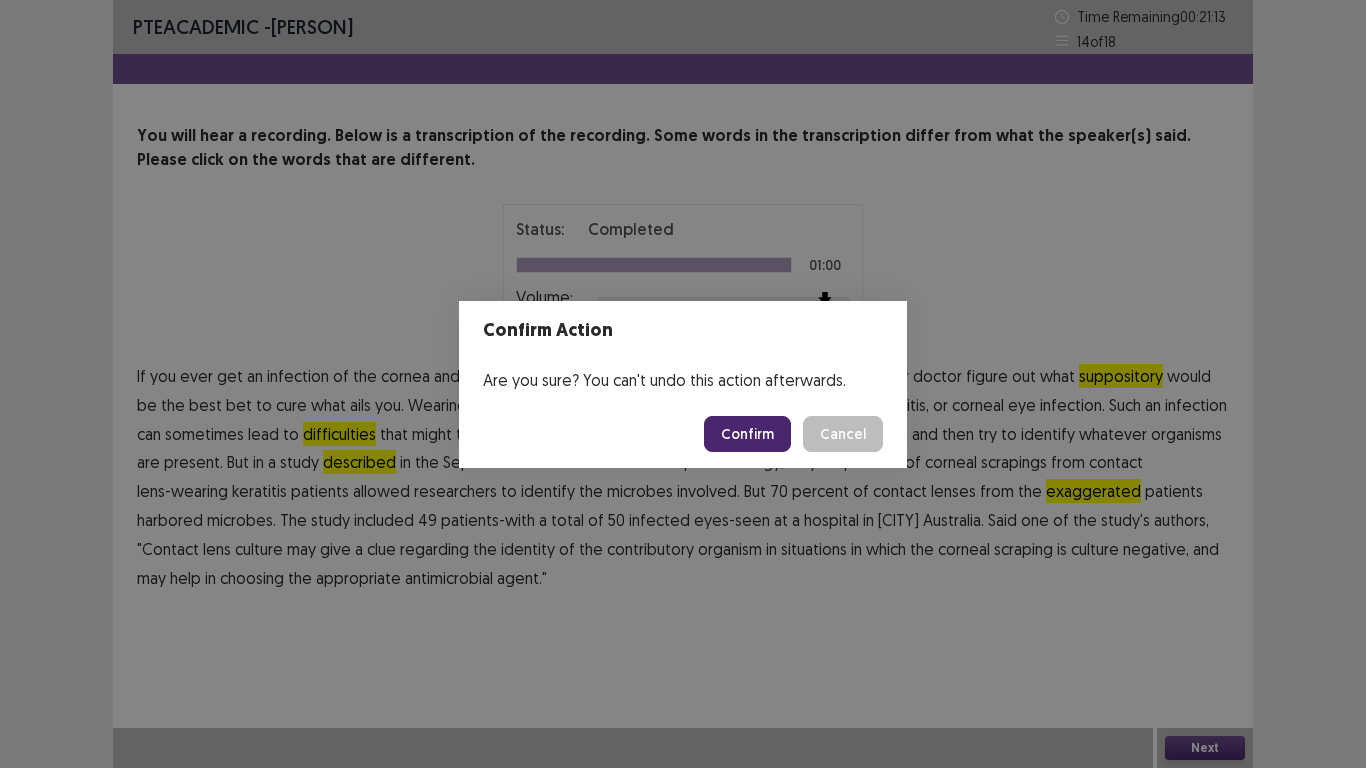 click on "Confirm" at bounding box center [747, 434] 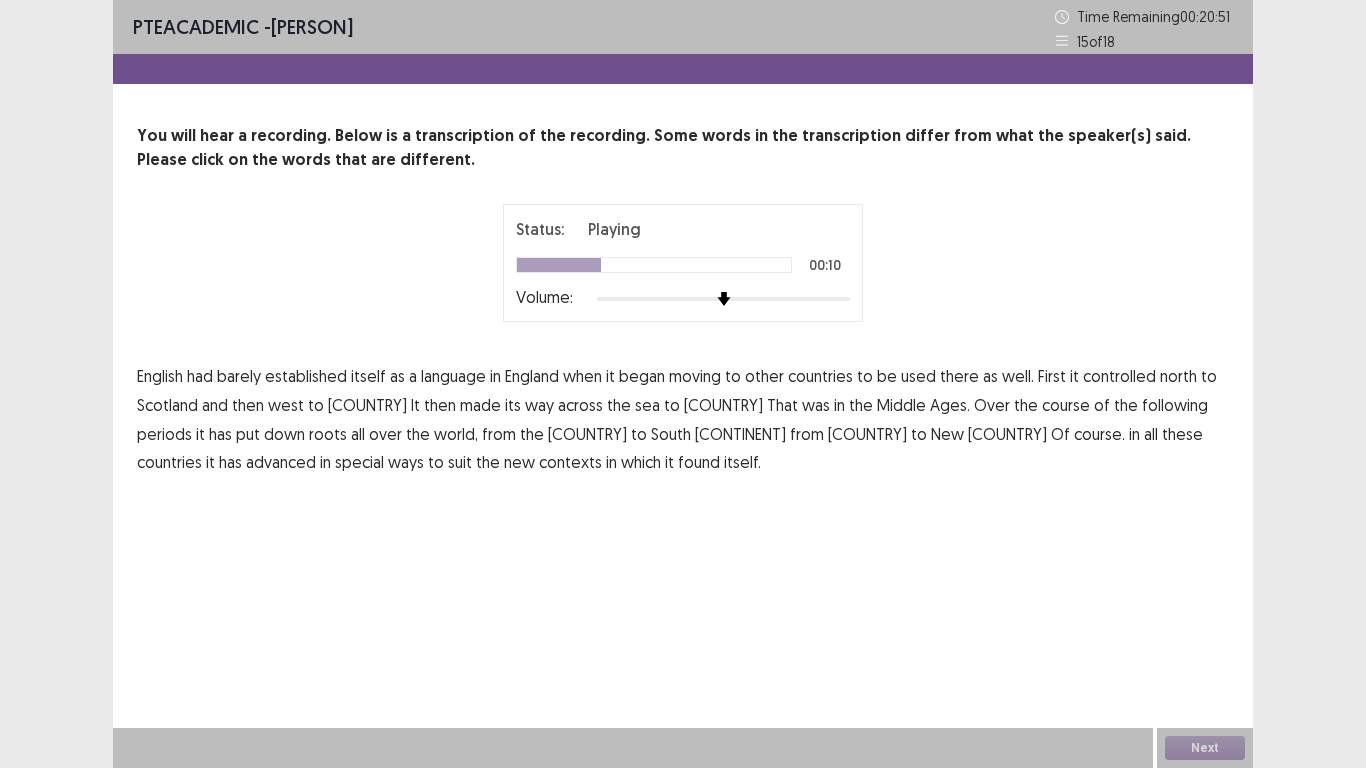 click on "controlled" at bounding box center [1119, 376] 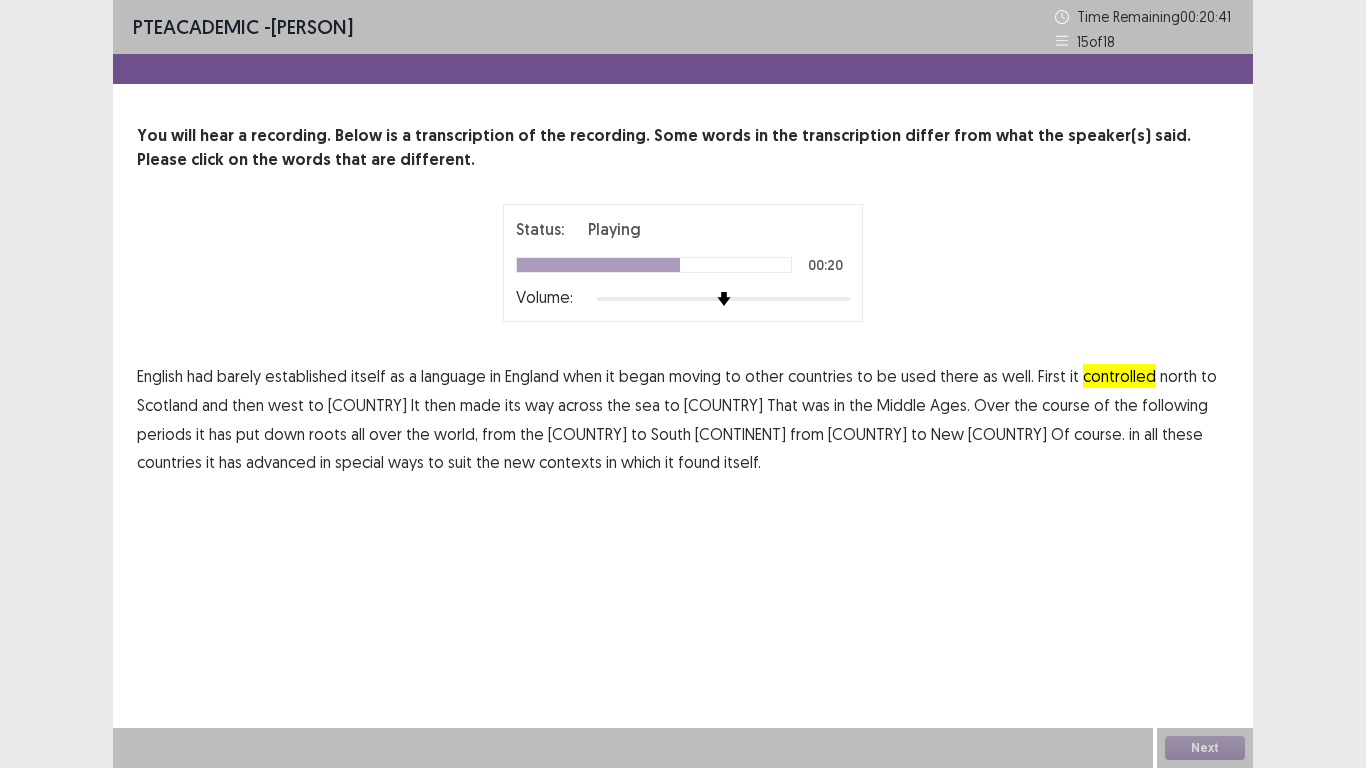 click on "periods" at bounding box center (164, 434) 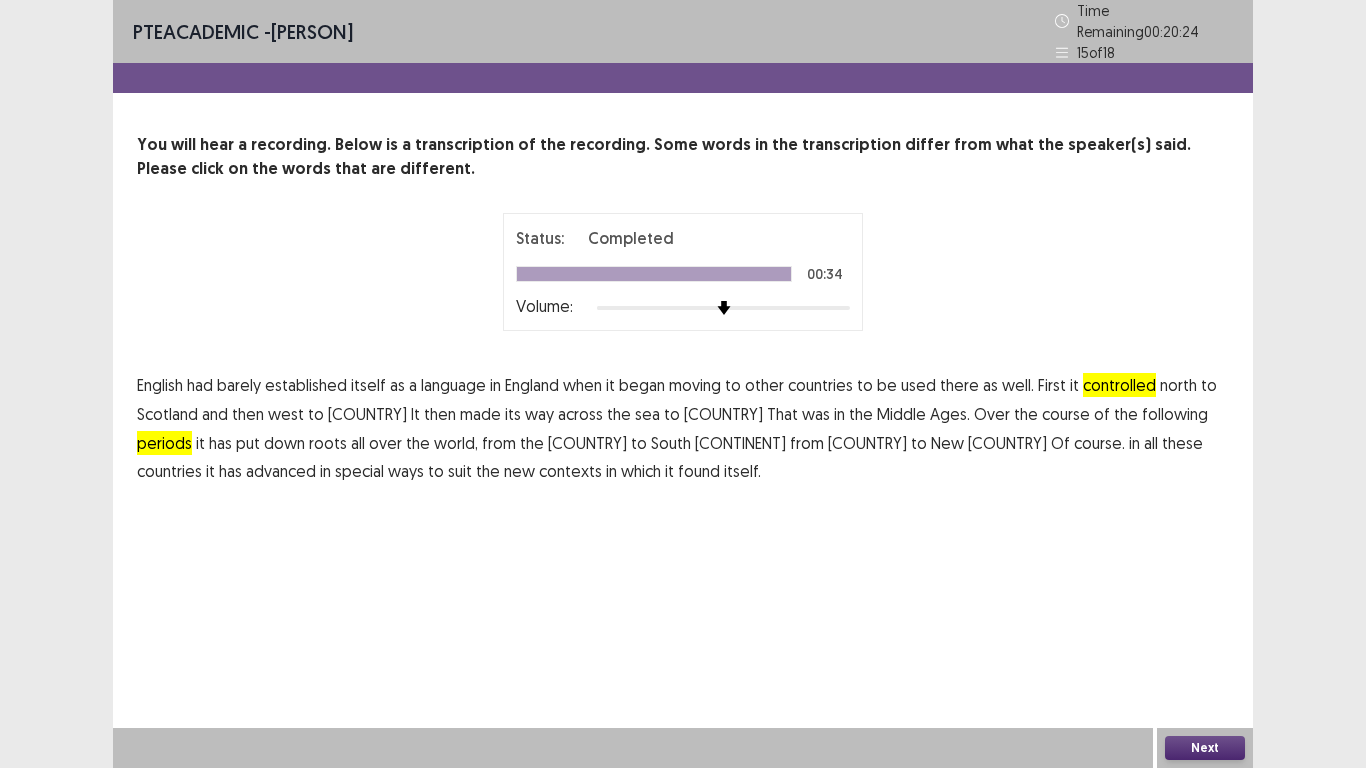 click on "Next" at bounding box center [1205, 748] 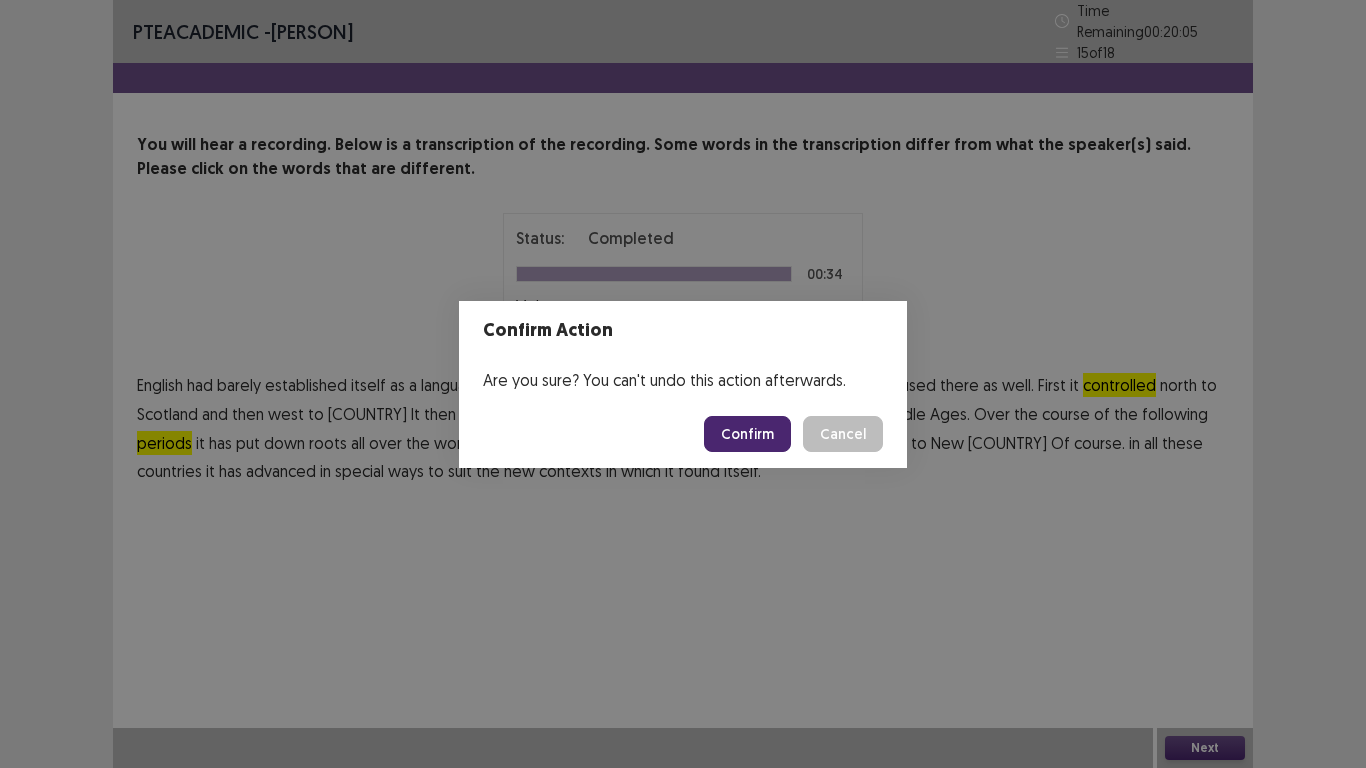 click on "Confirm" at bounding box center (747, 434) 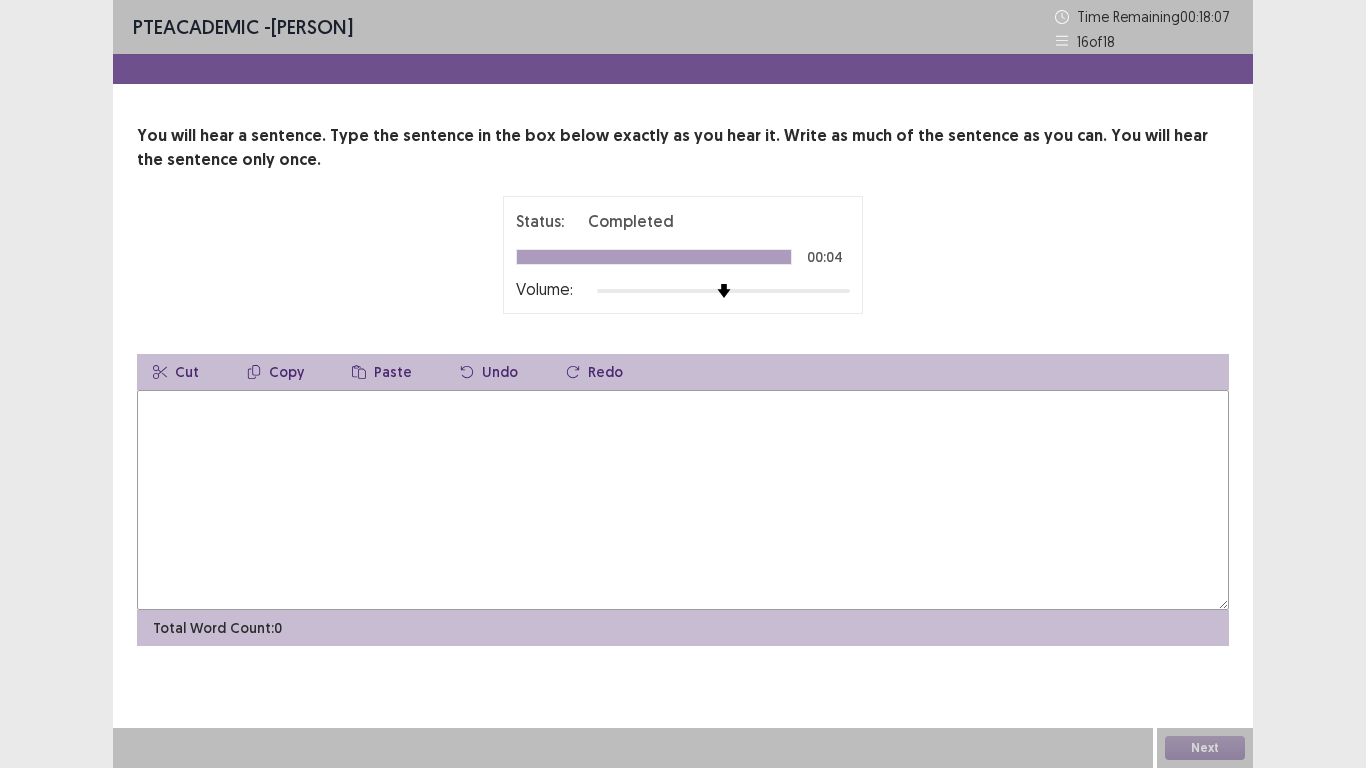 click at bounding box center [683, 500] 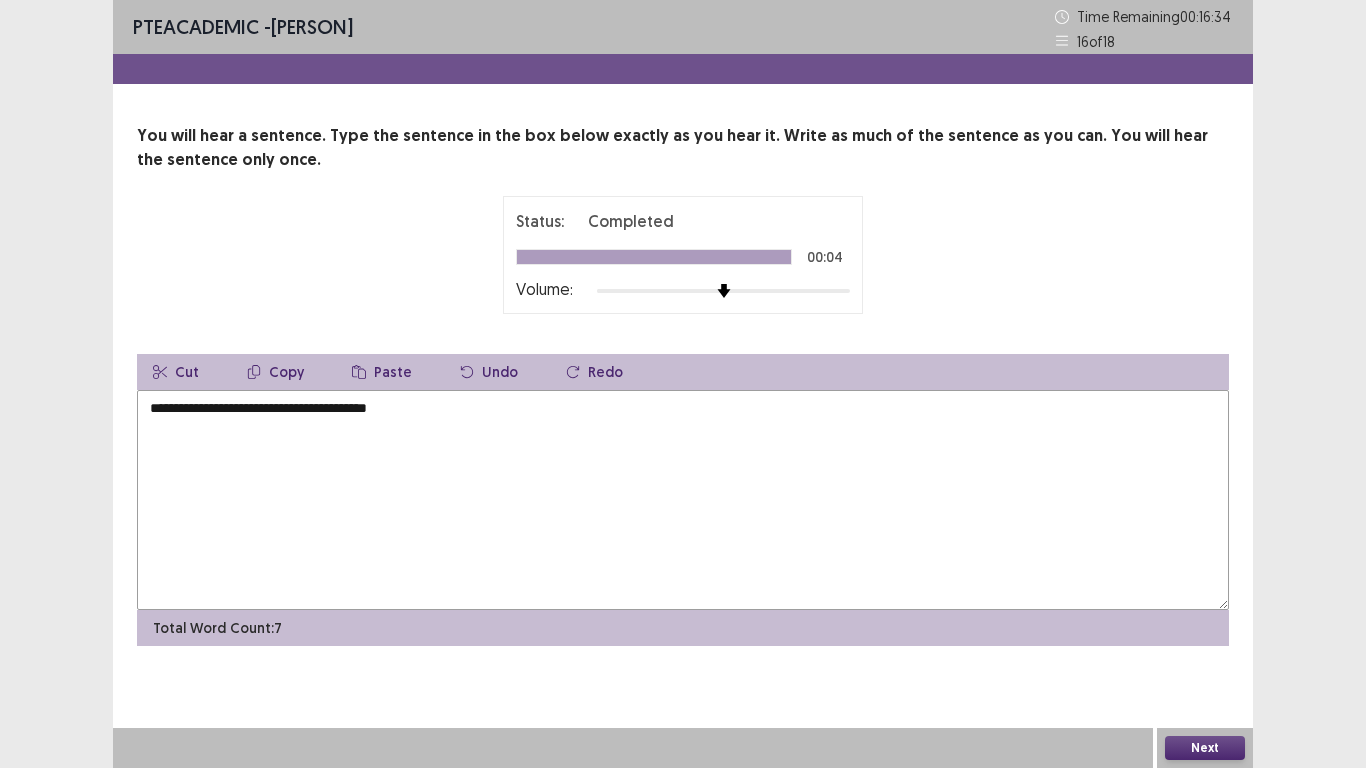 type on "**********" 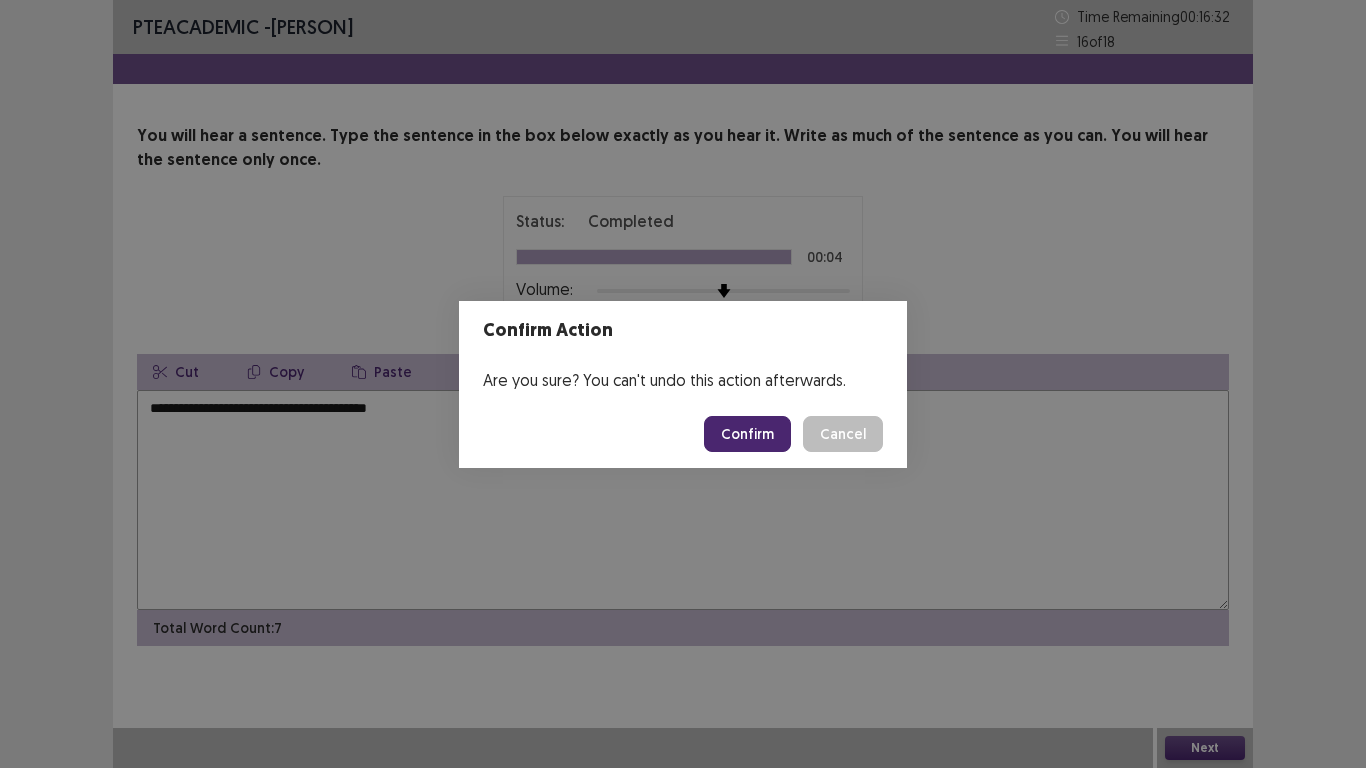 click on "Confirm" at bounding box center (747, 434) 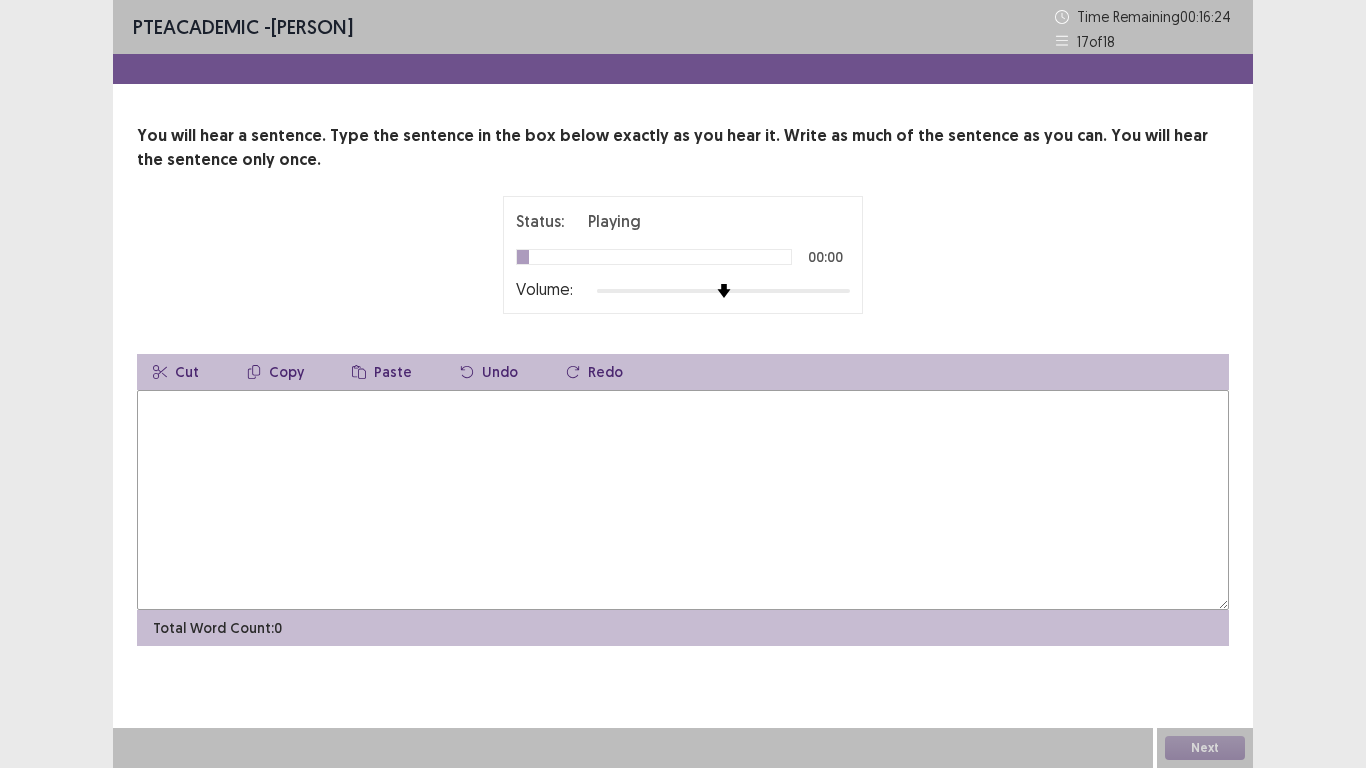 click at bounding box center (723, 291) 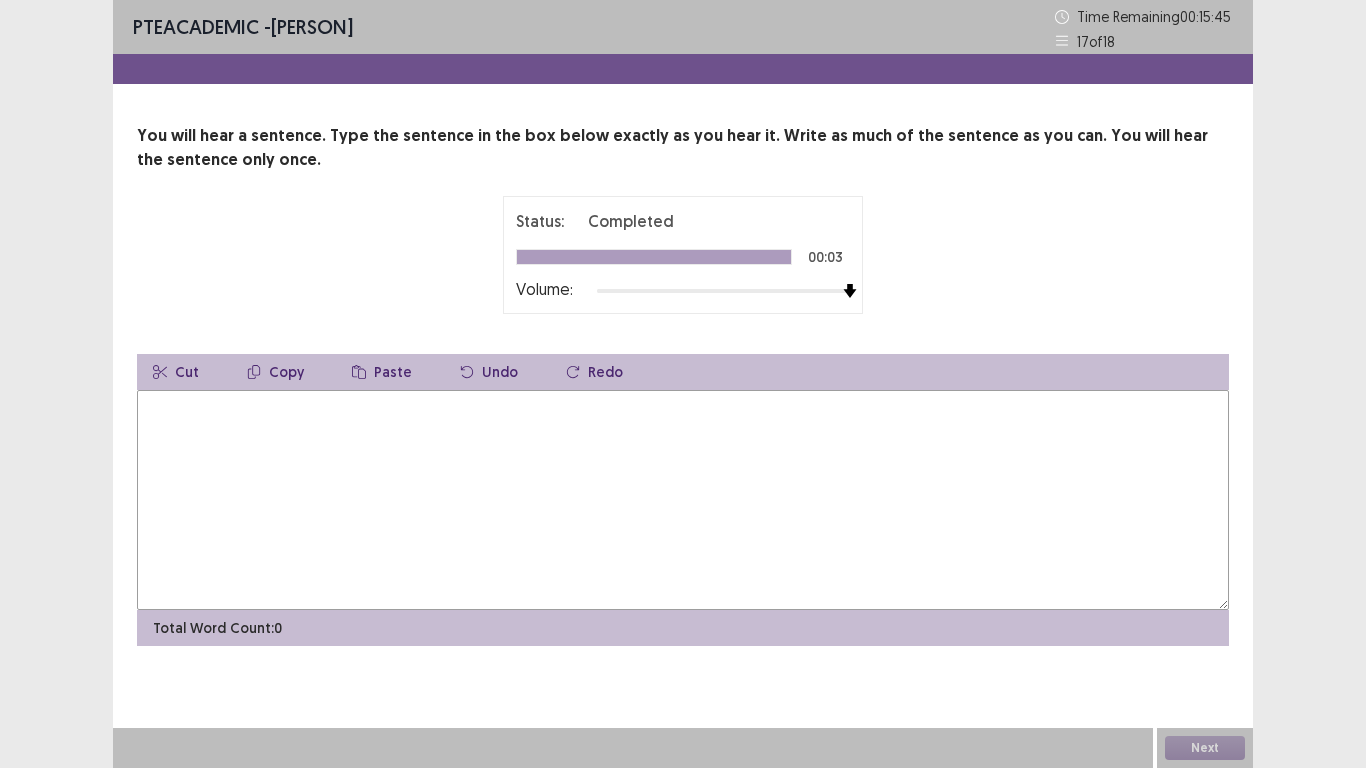 click at bounding box center (683, 500) 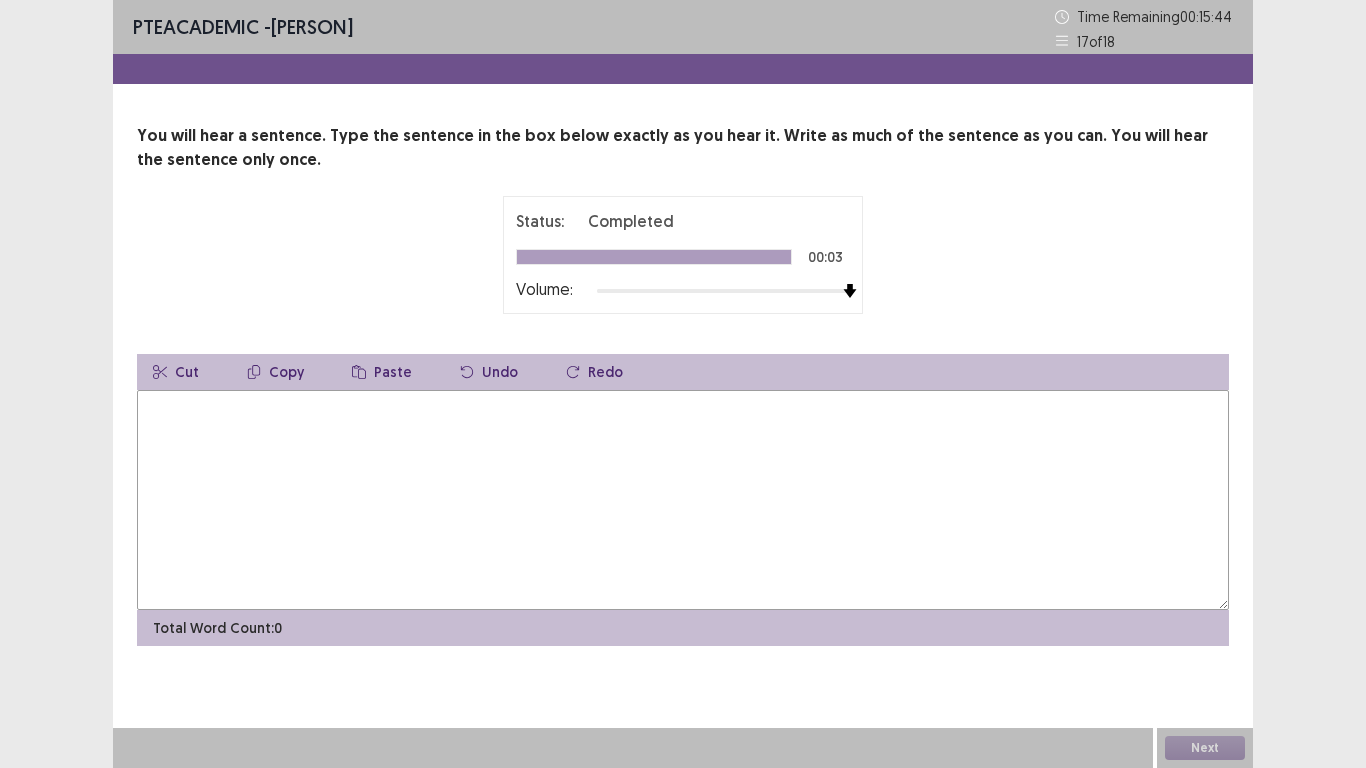 click at bounding box center [683, 500] 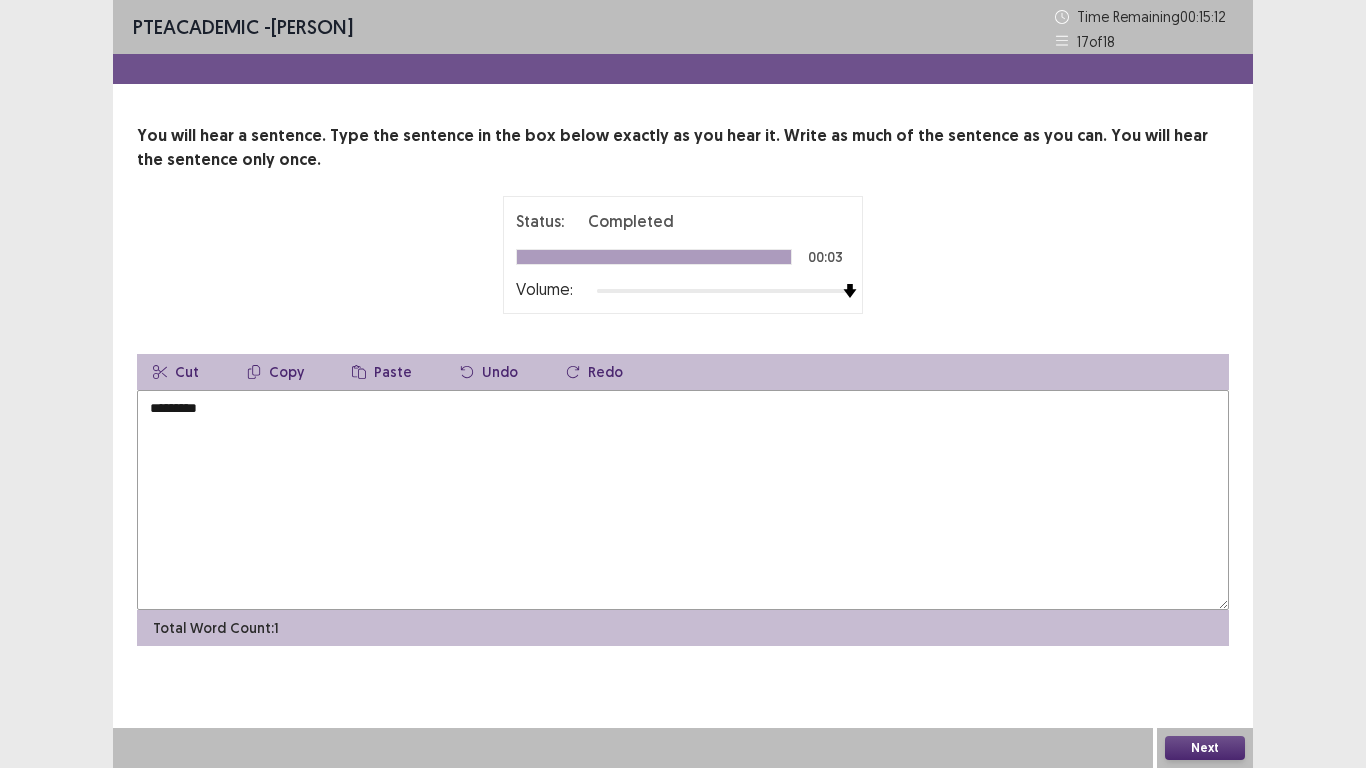type on "*********" 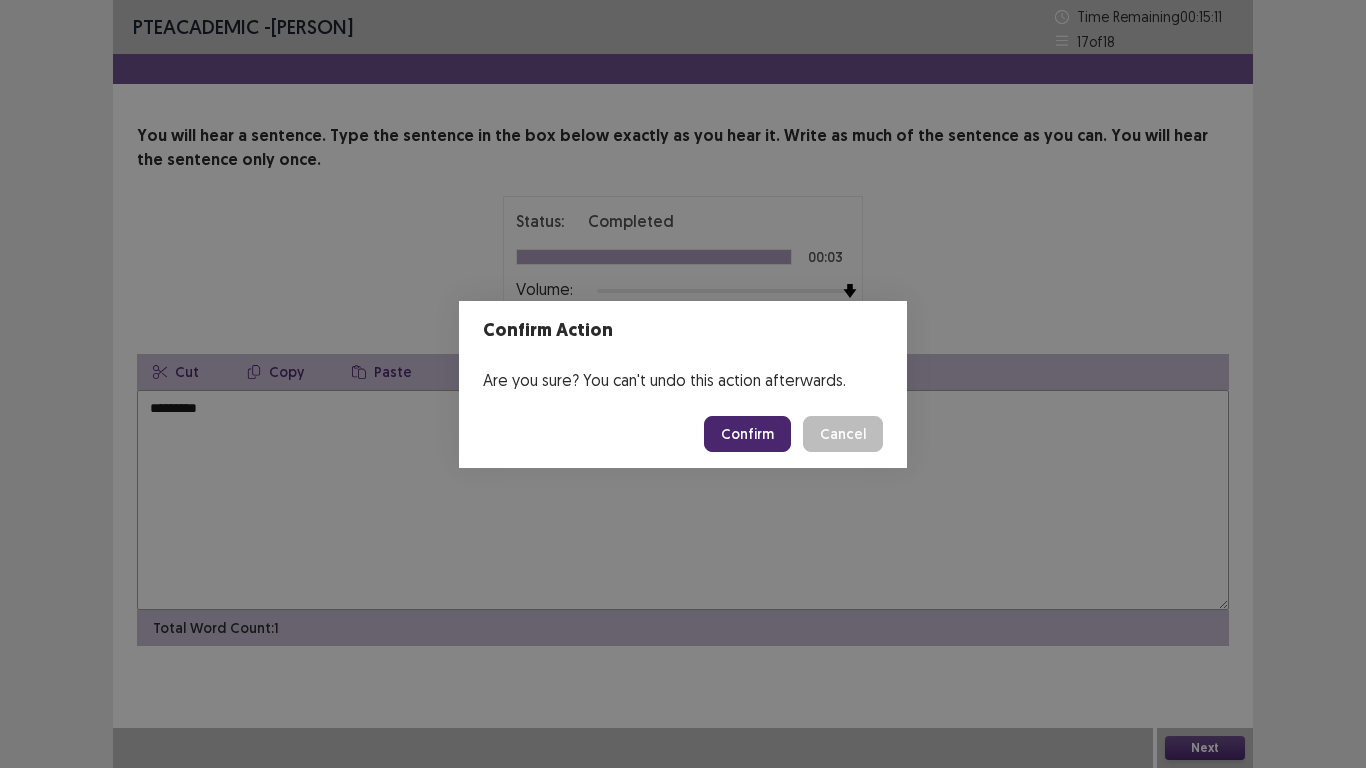 click on "Confirm" at bounding box center (747, 434) 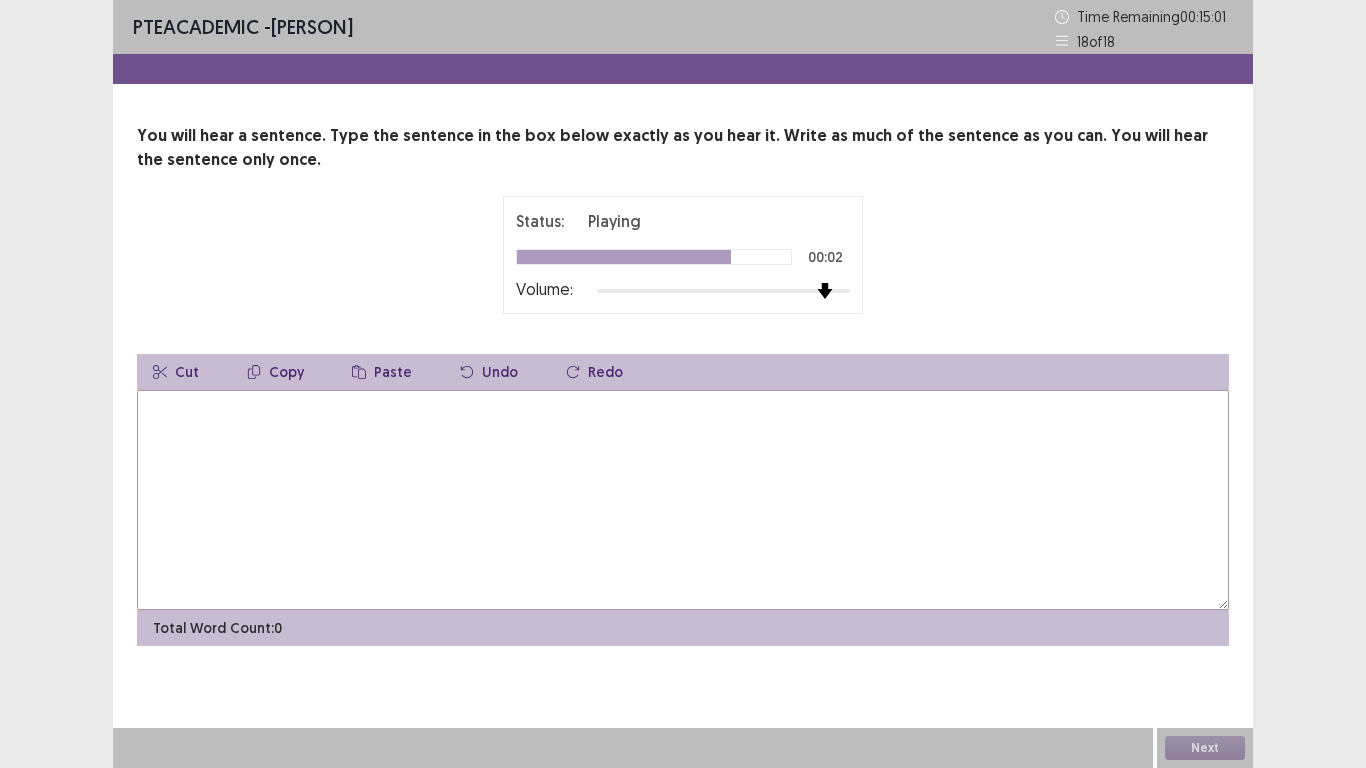 click at bounding box center [723, 291] 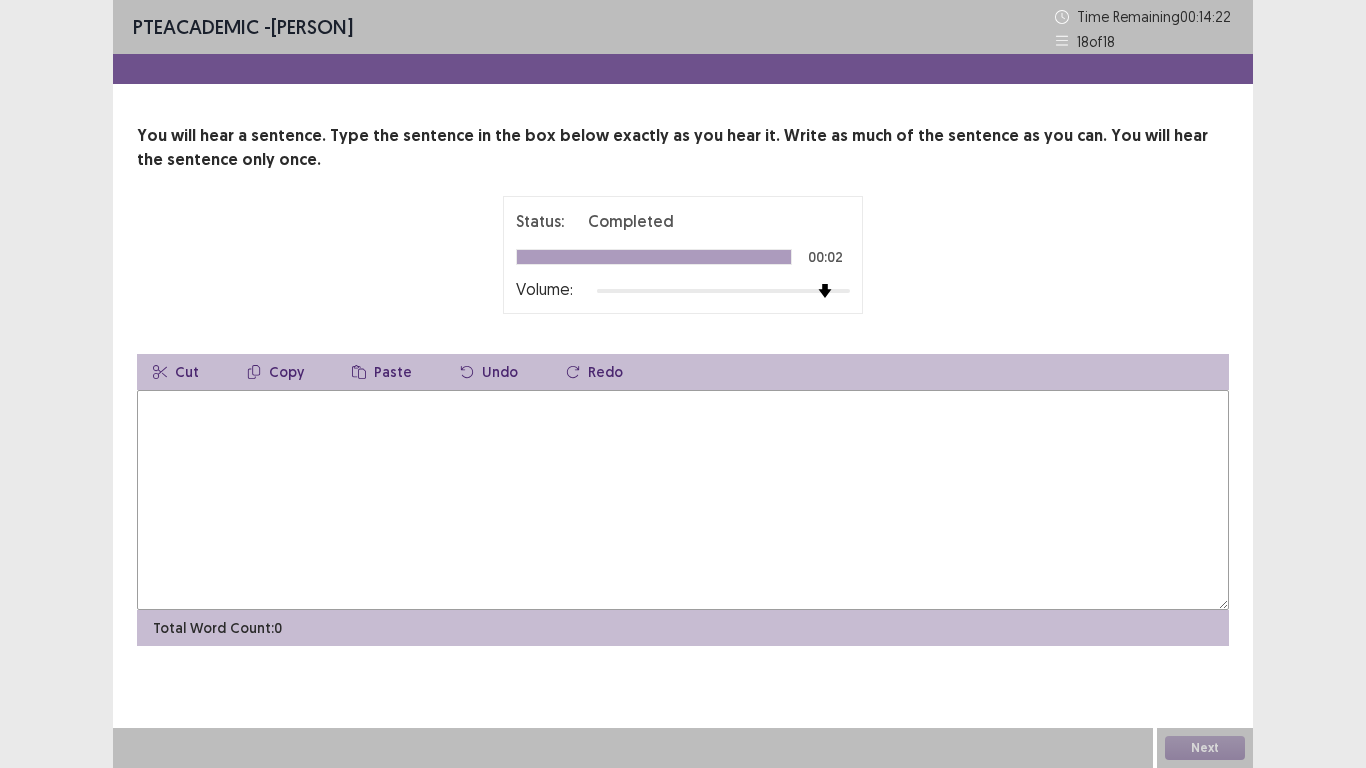 click at bounding box center (683, 500) 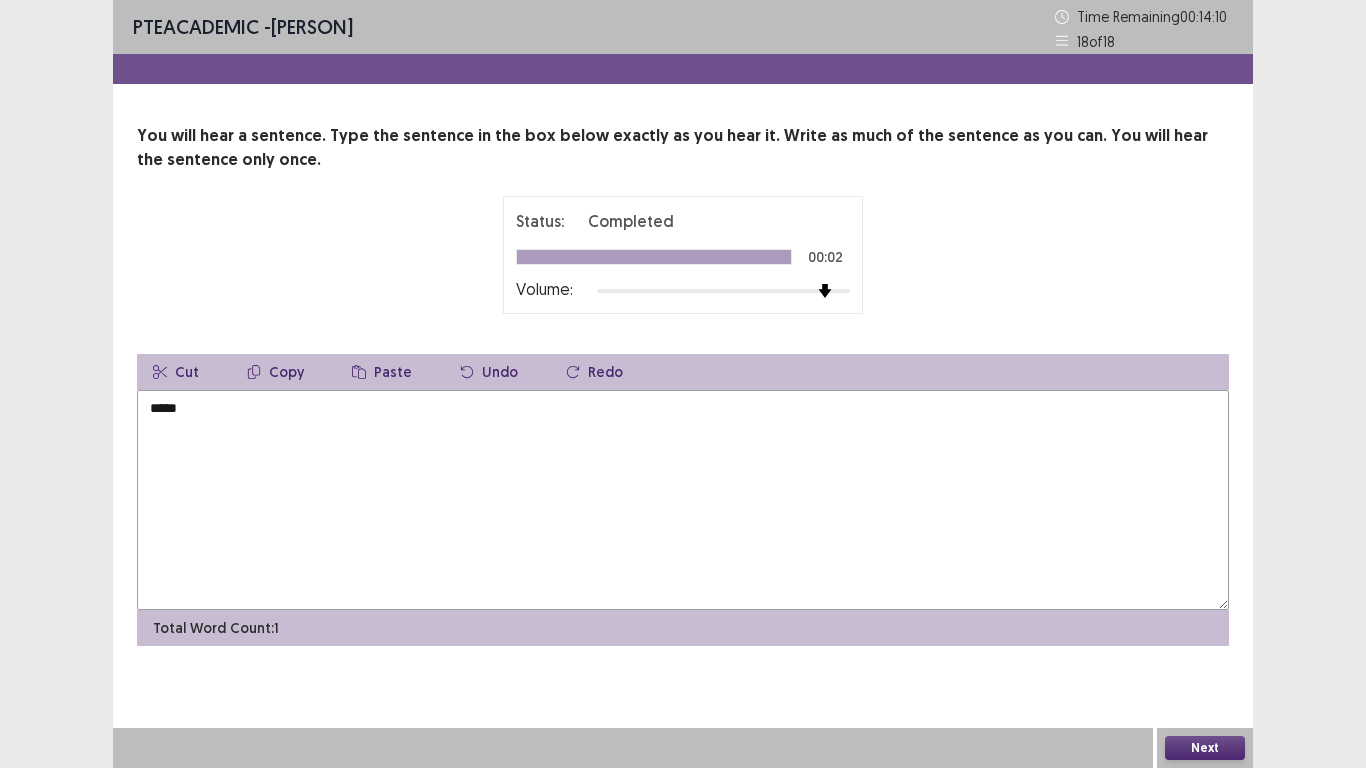 click on "****" at bounding box center [683, 500] 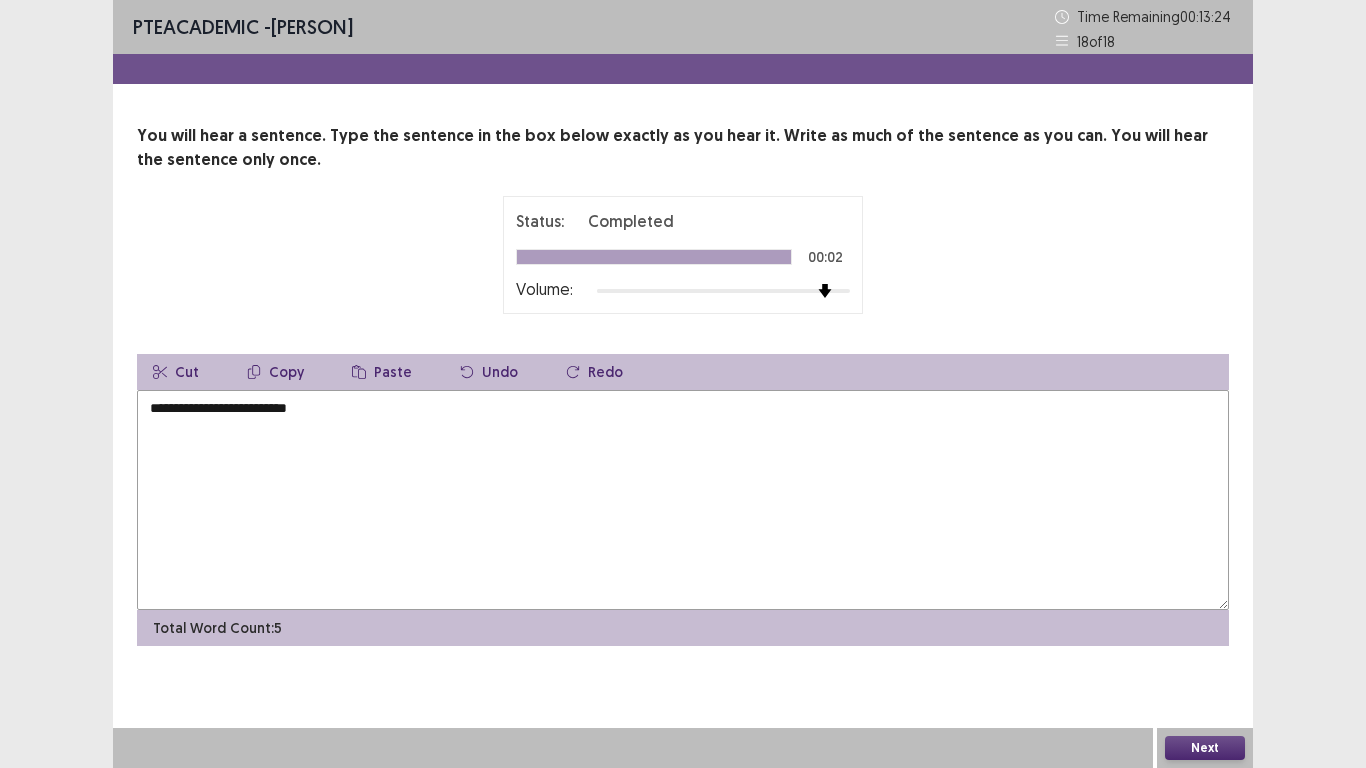 type on "**********" 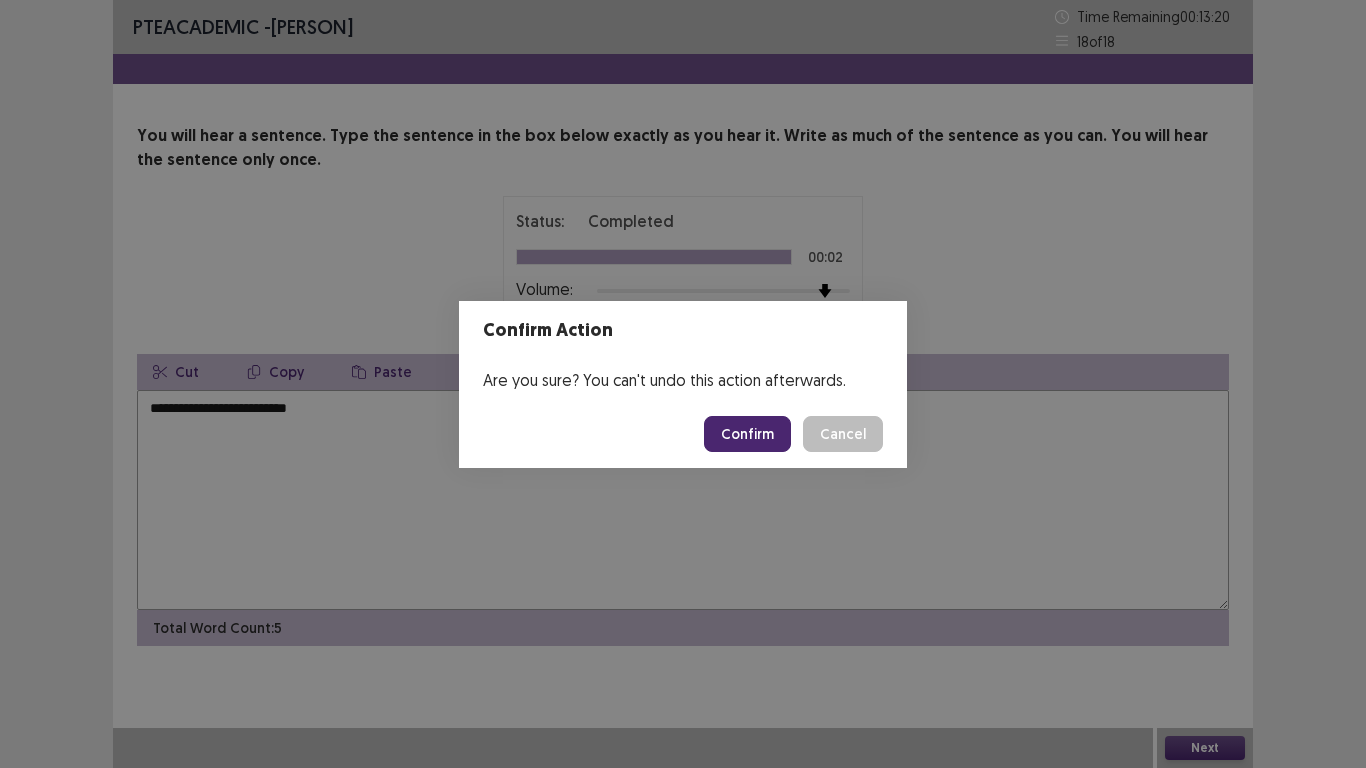 click on "Confirm" at bounding box center (747, 434) 